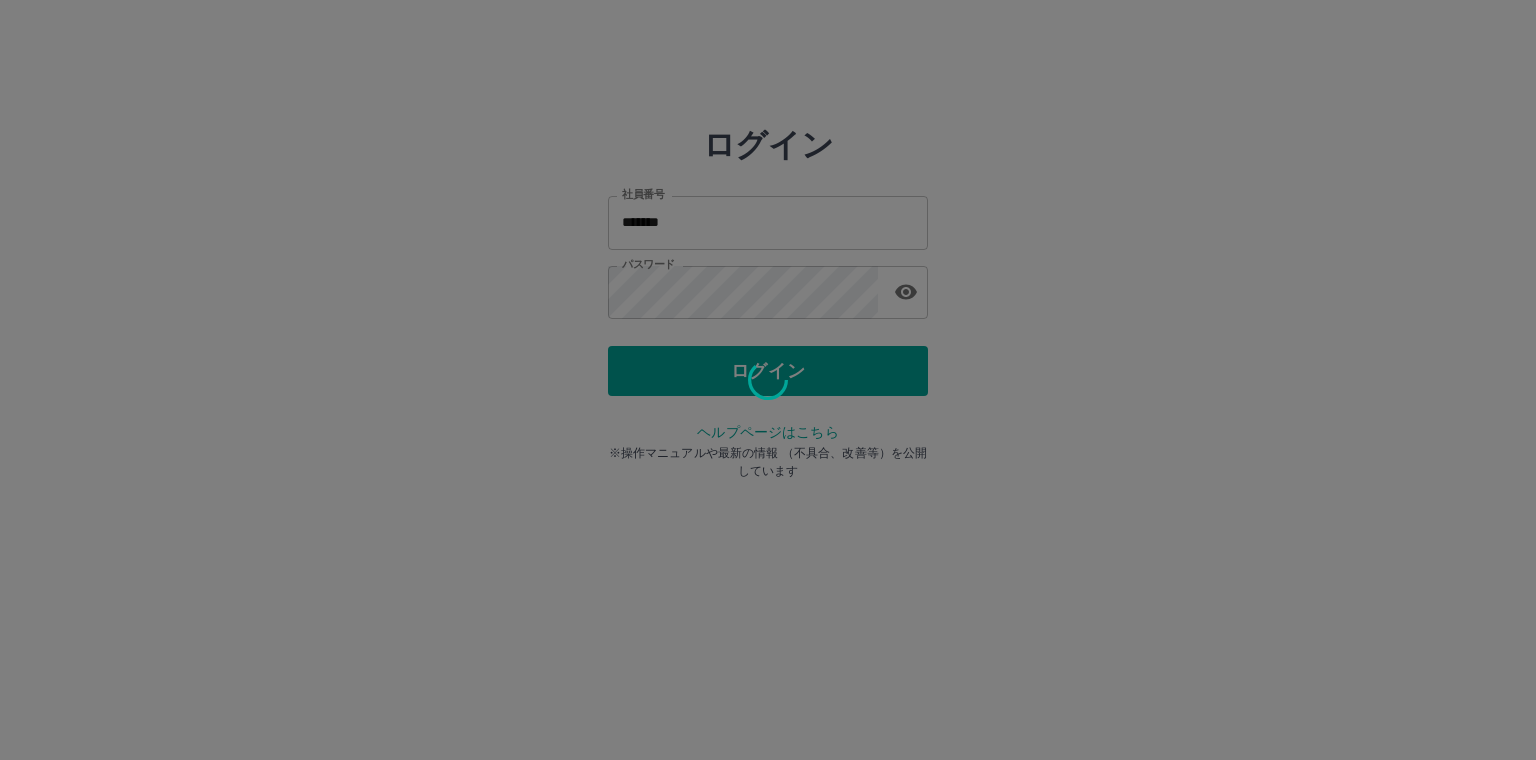 scroll, scrollTop: 0, scrollLeft: 0, axis: both 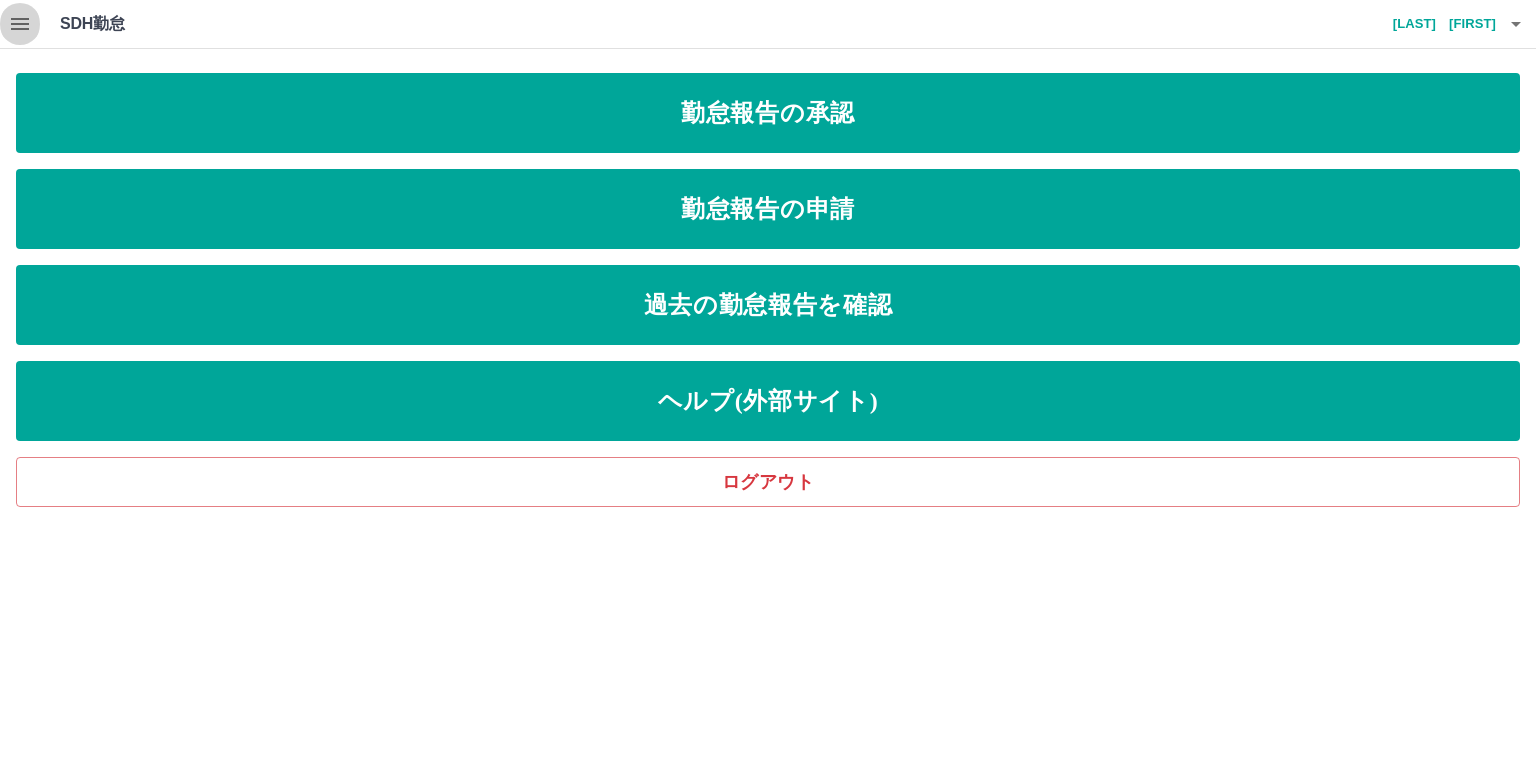 click 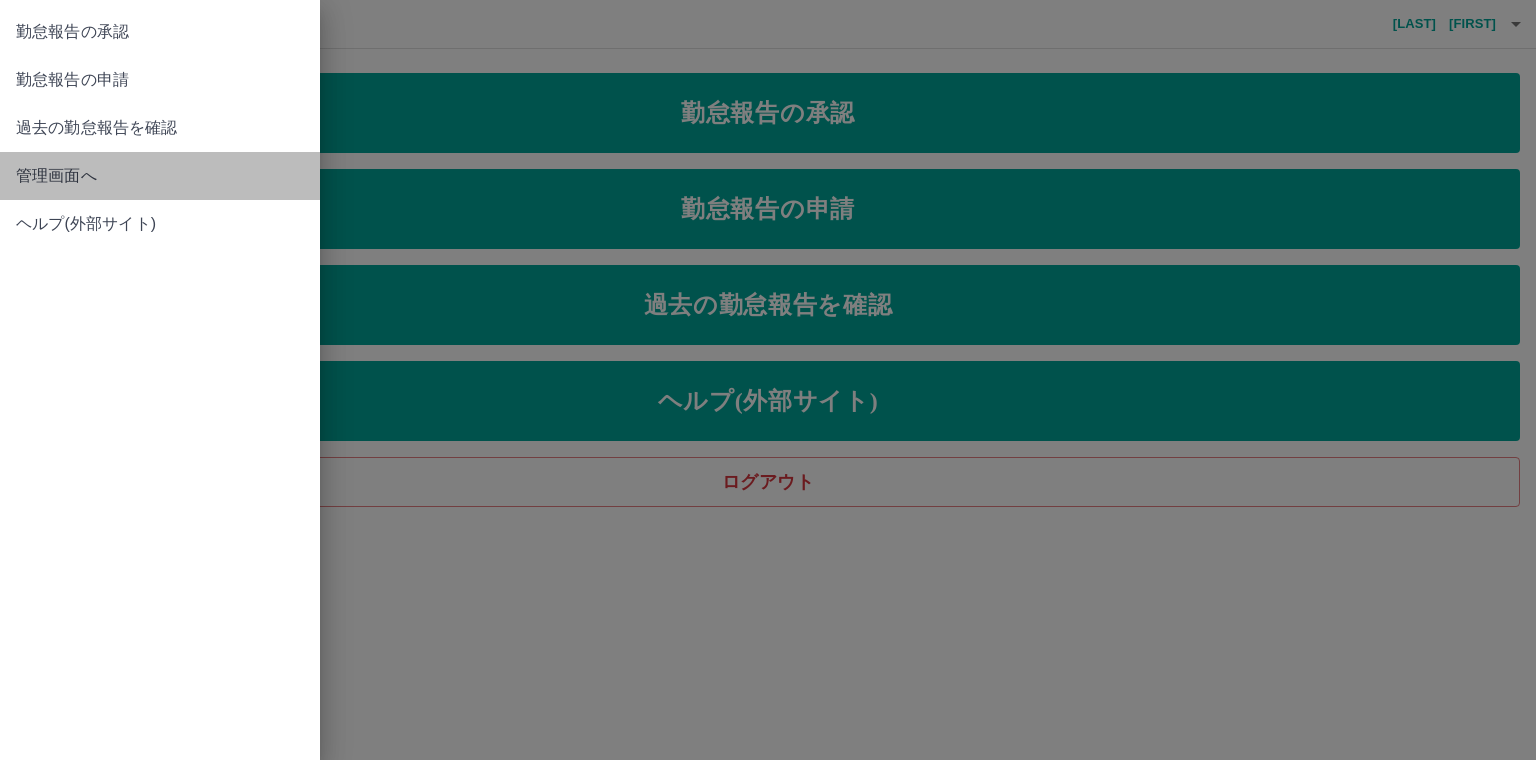 click on "管理画面へ" at bounding box center (160, 176) 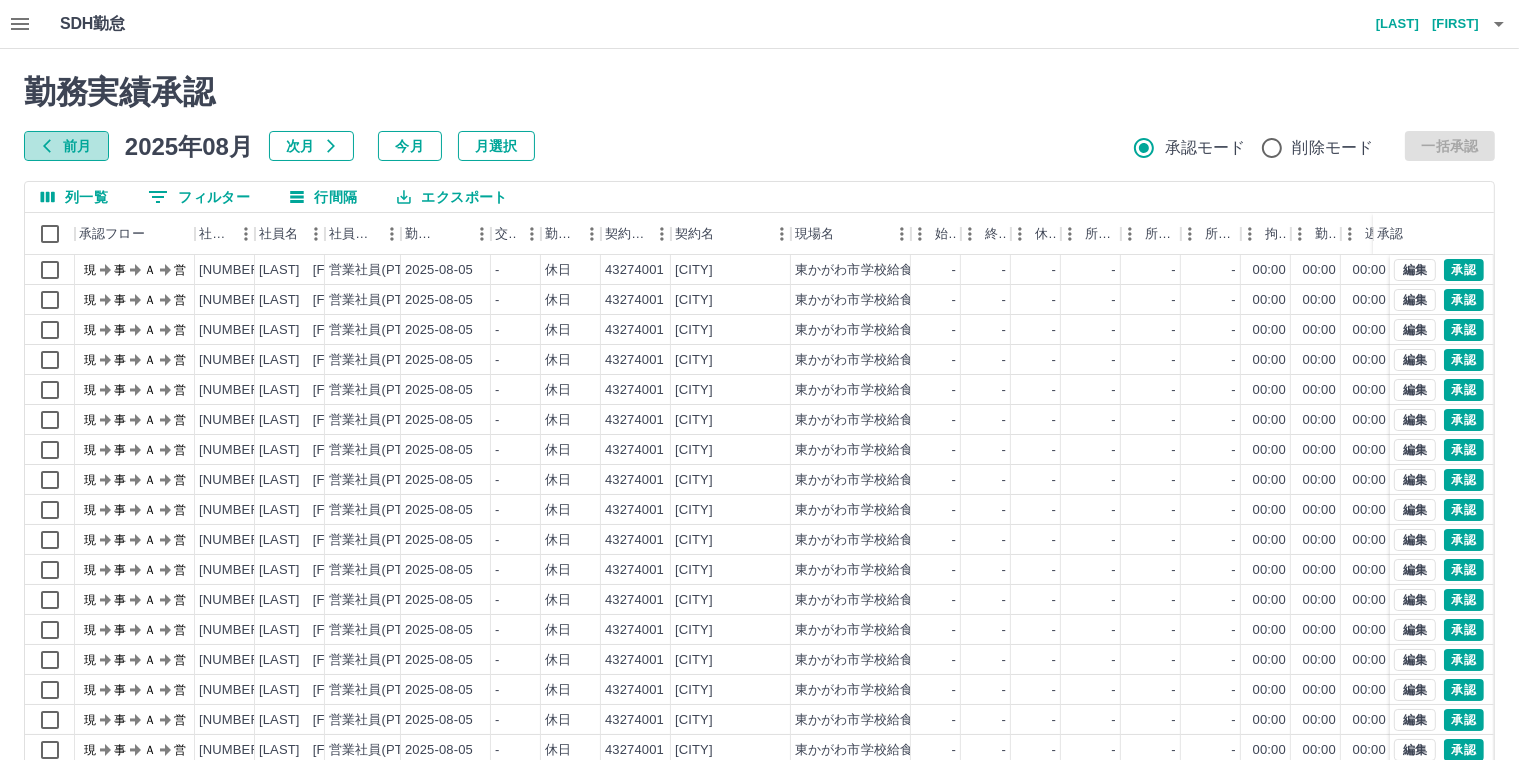 click on "前月" at bounding box center (66, 146) 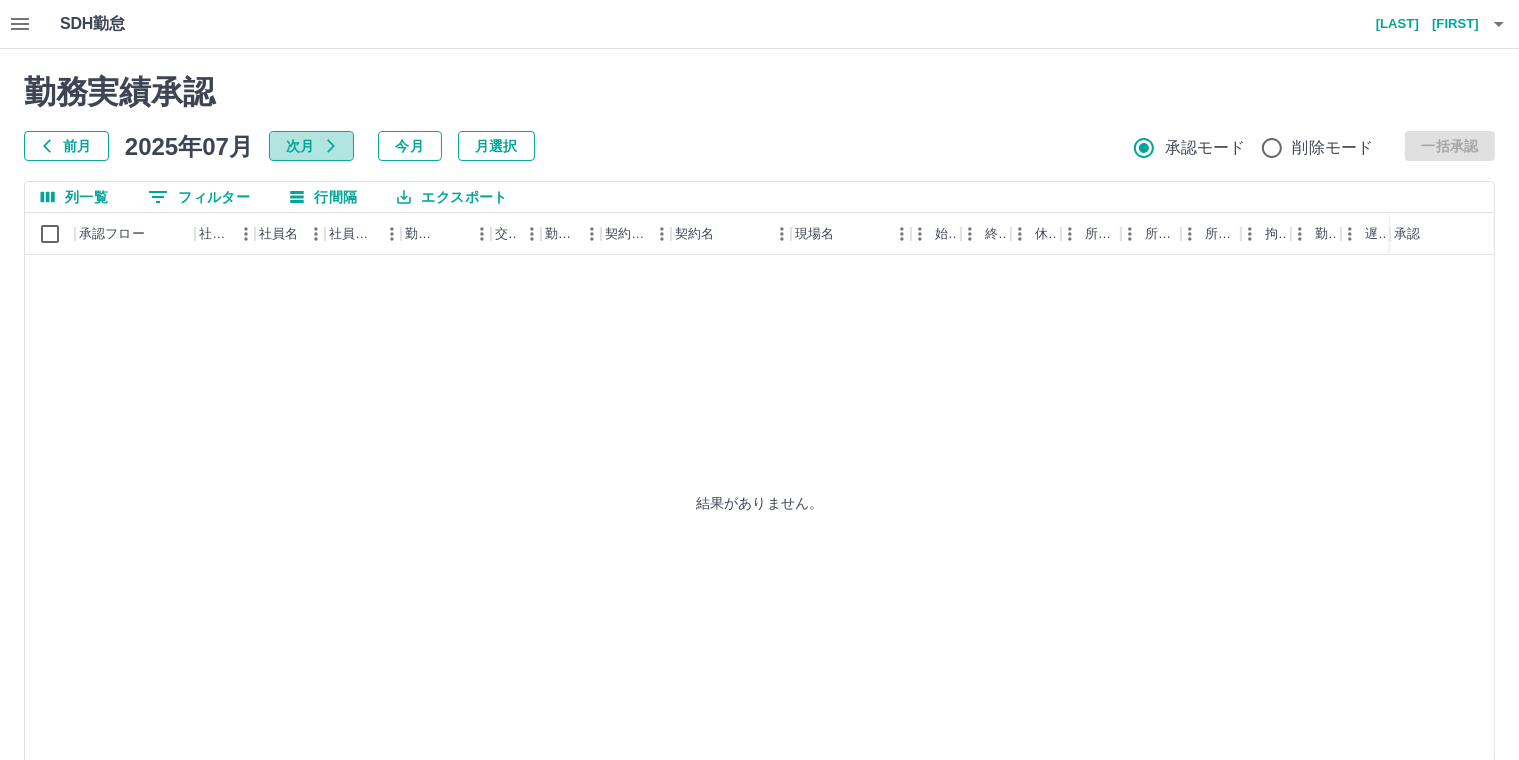 click on "次月" at bounding box center (311, 146) 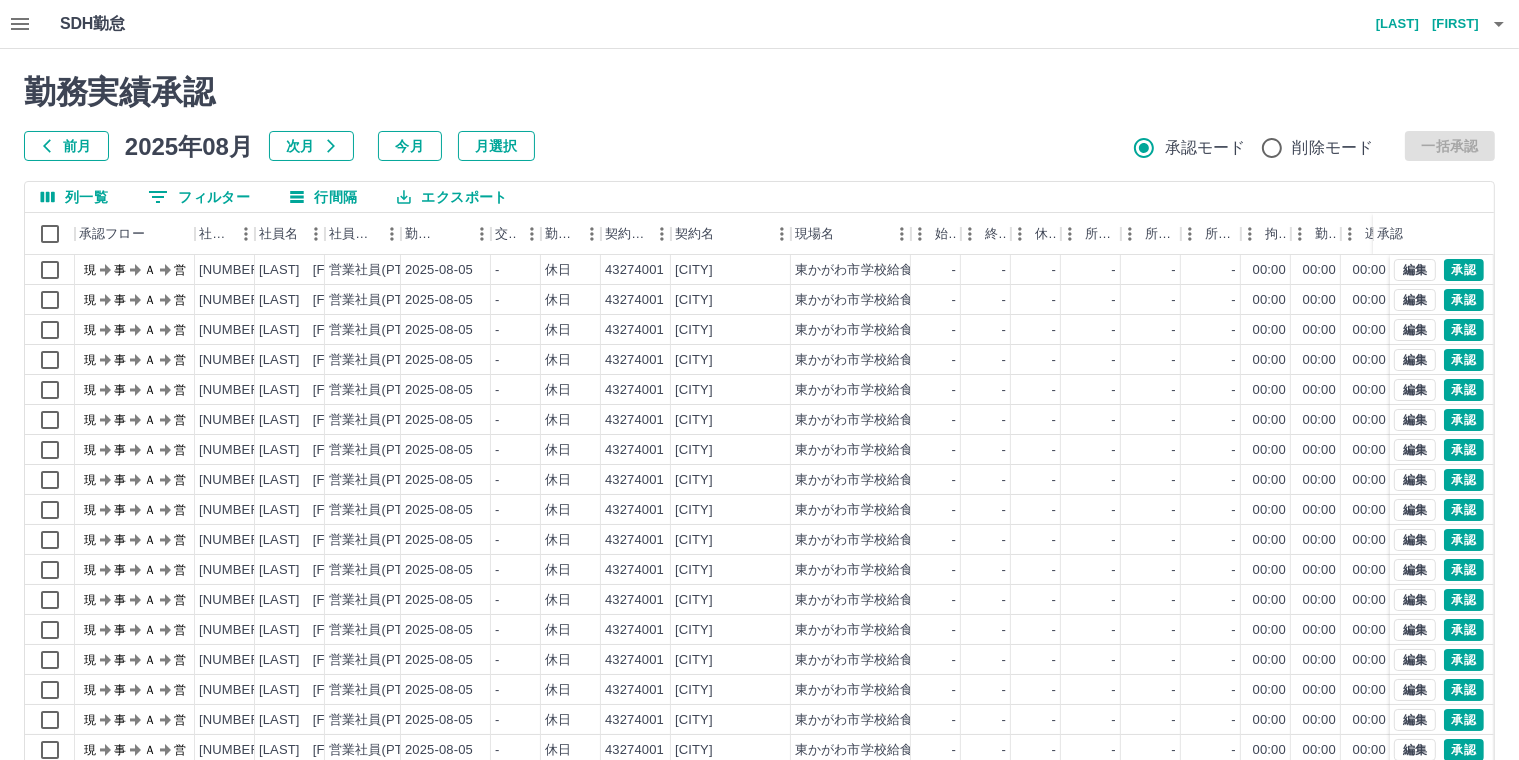 click 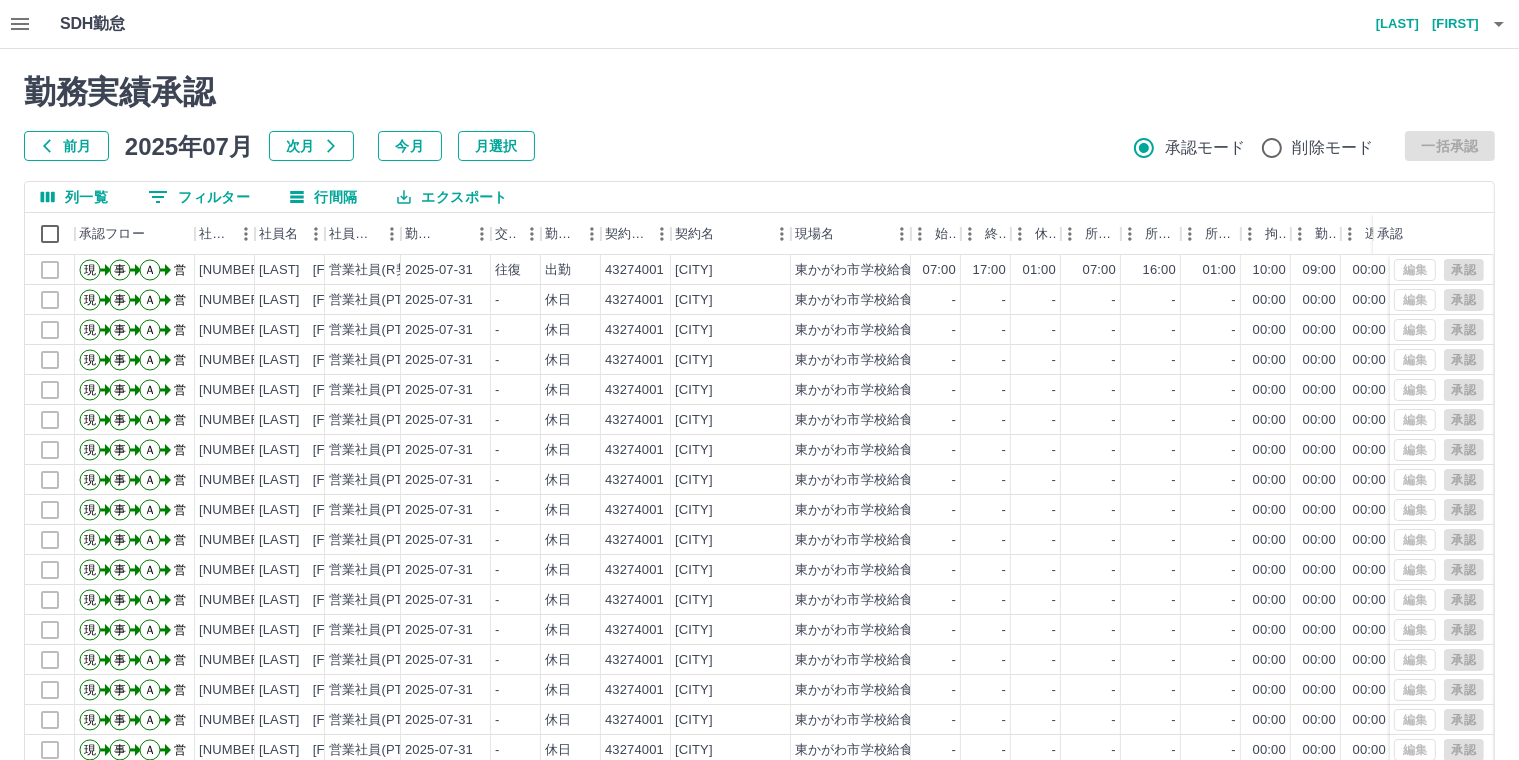 click on "次月" at bounding box center (311, 146) 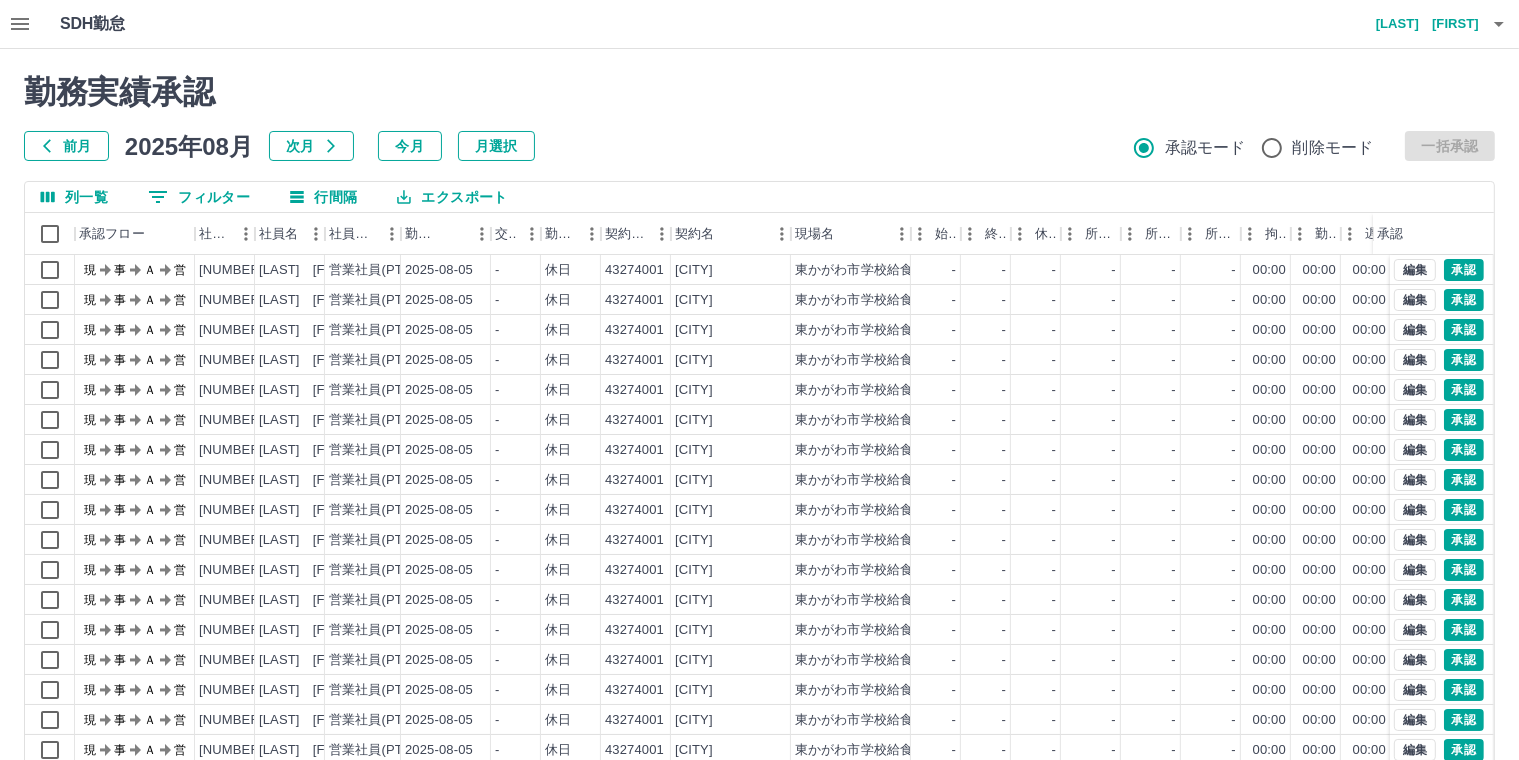 click on "川原　由加利" at bounding box center [1419, 24] 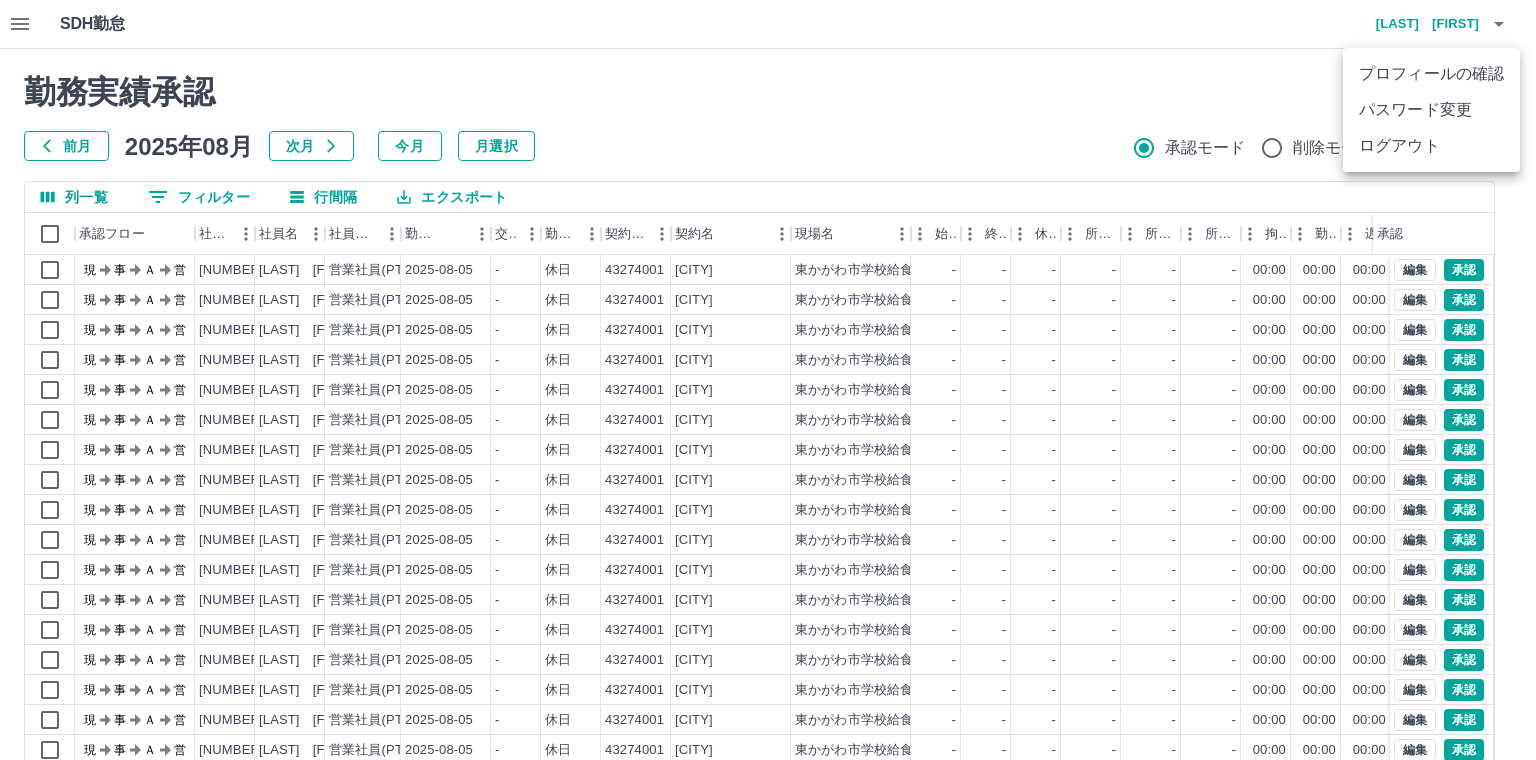 click on "ログアウト" at bounding box center (1431, 146) 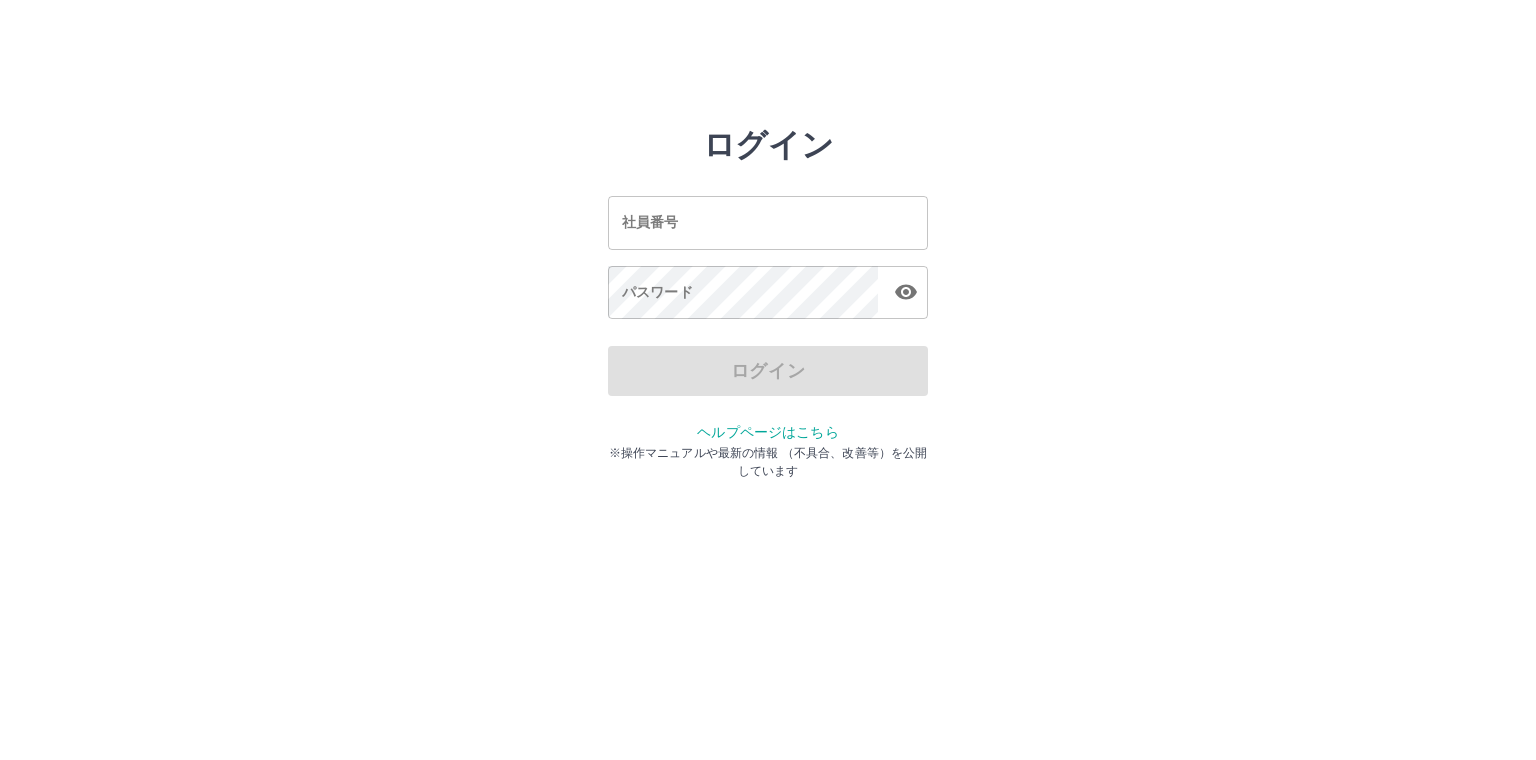 scroll, scrollTop: 0, scrollLeft: 0, axis: both 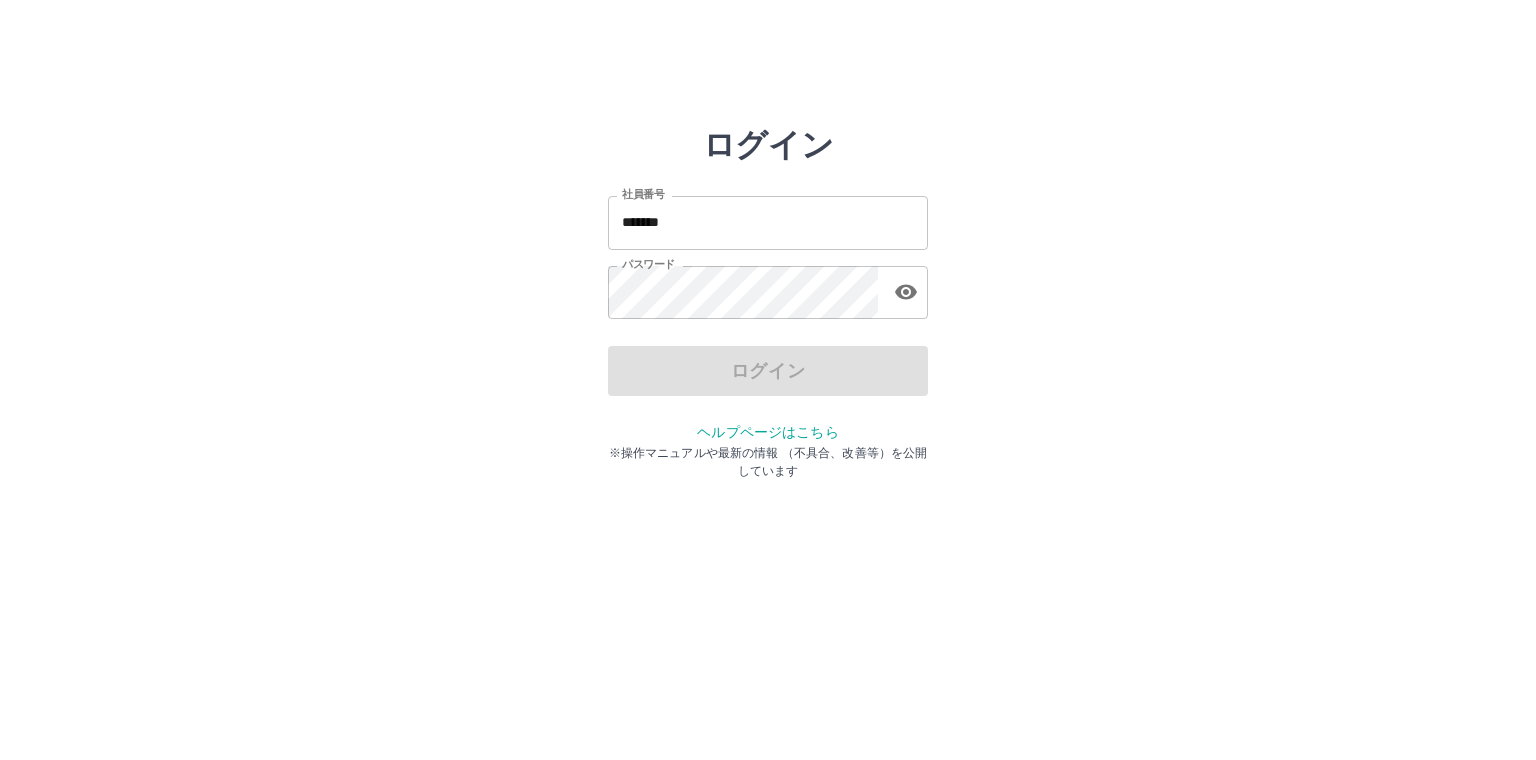 click on "*******" at bounding box center (768, 222) 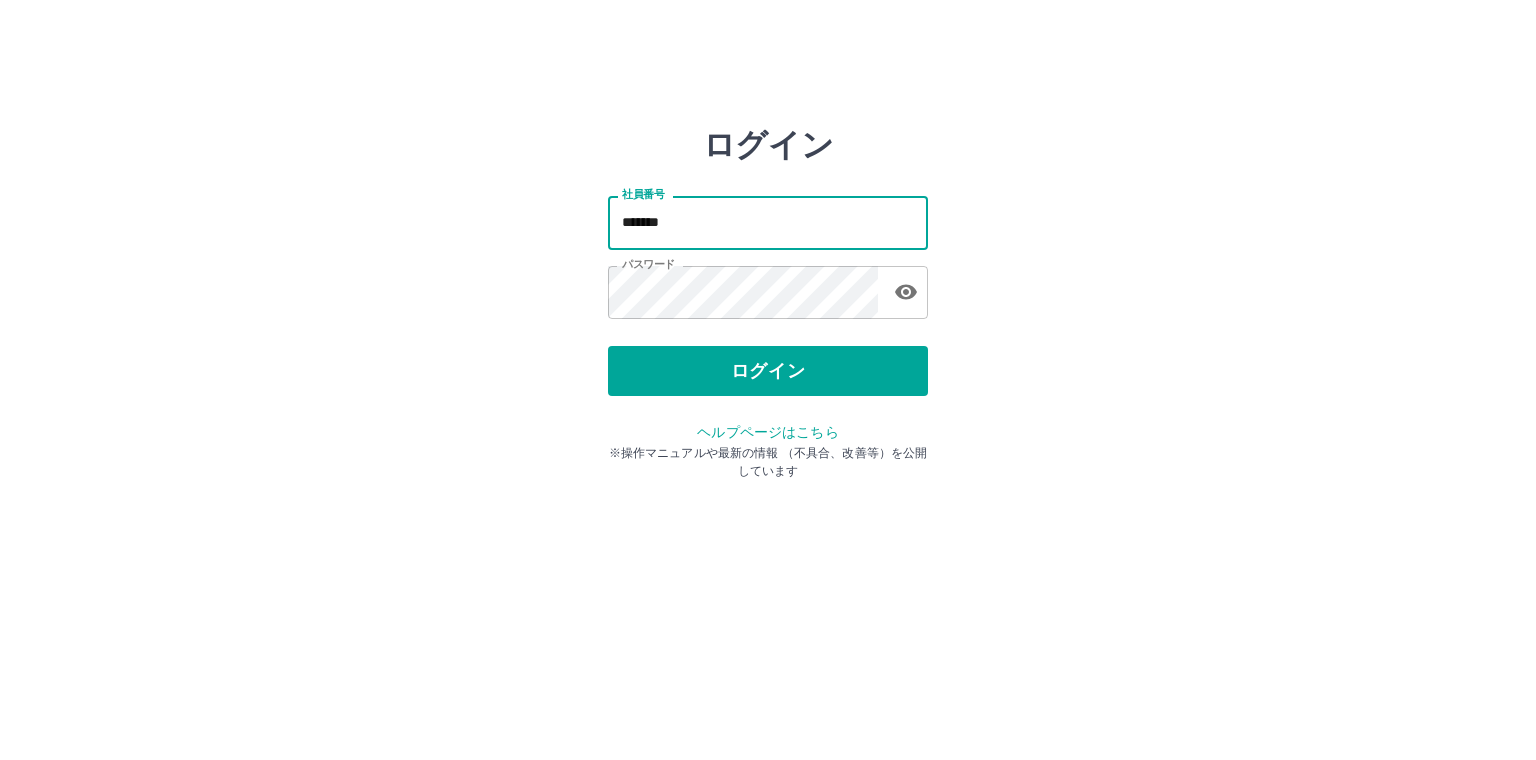 type on "*******" 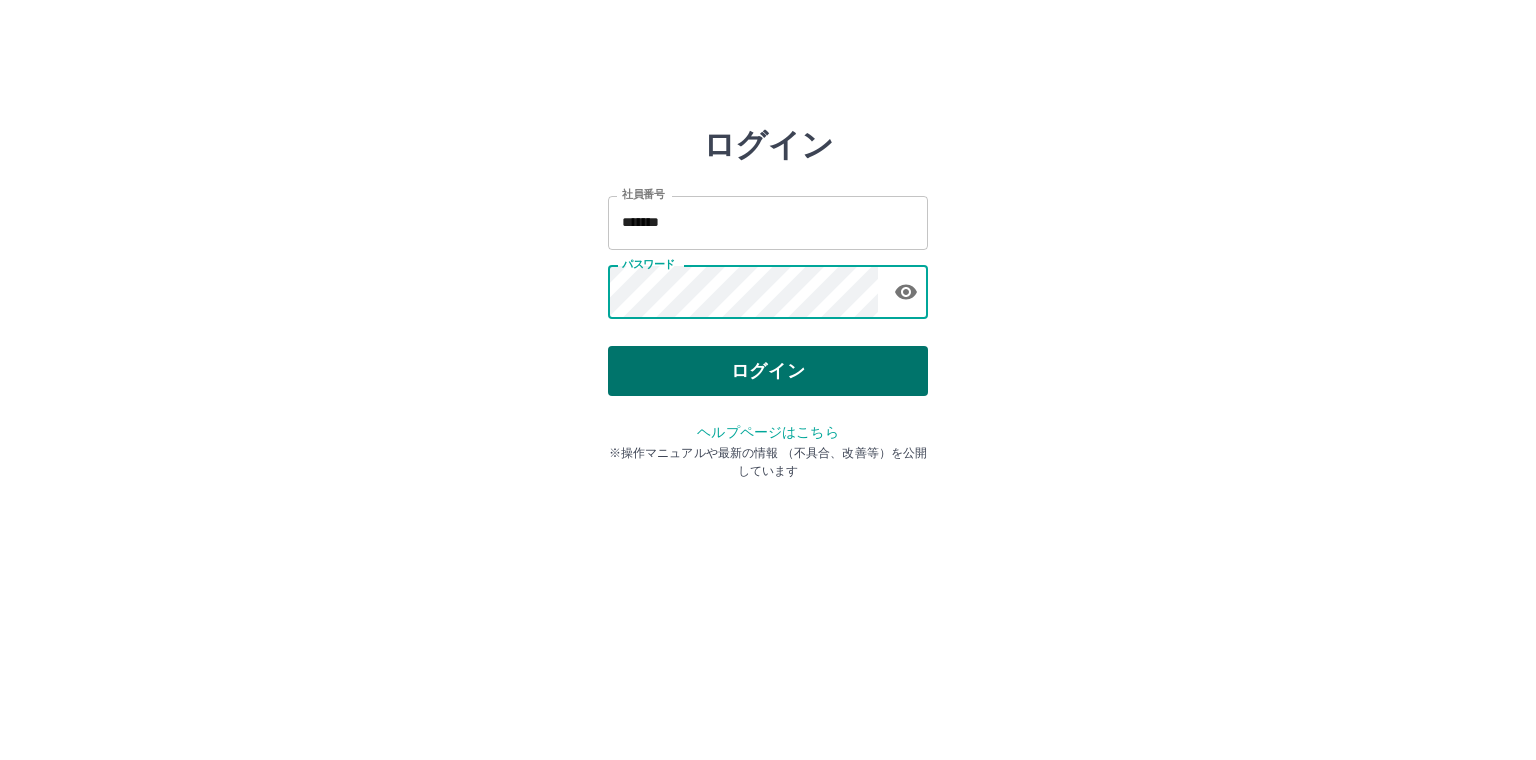 click on "ログイン" at bounding box center [768, 371] 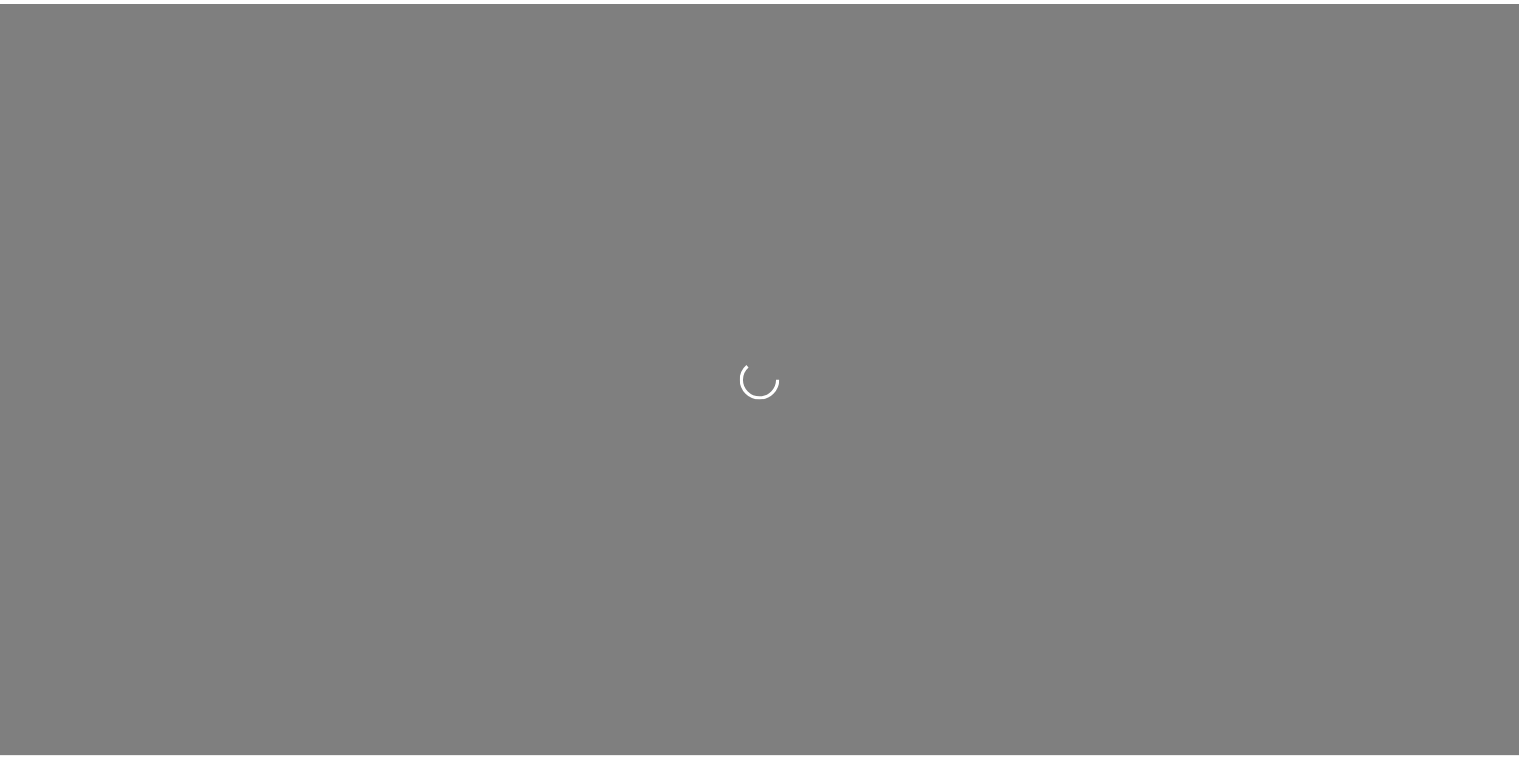 scroll, scrollTop: 0, scrollLeft: 0, axis: both 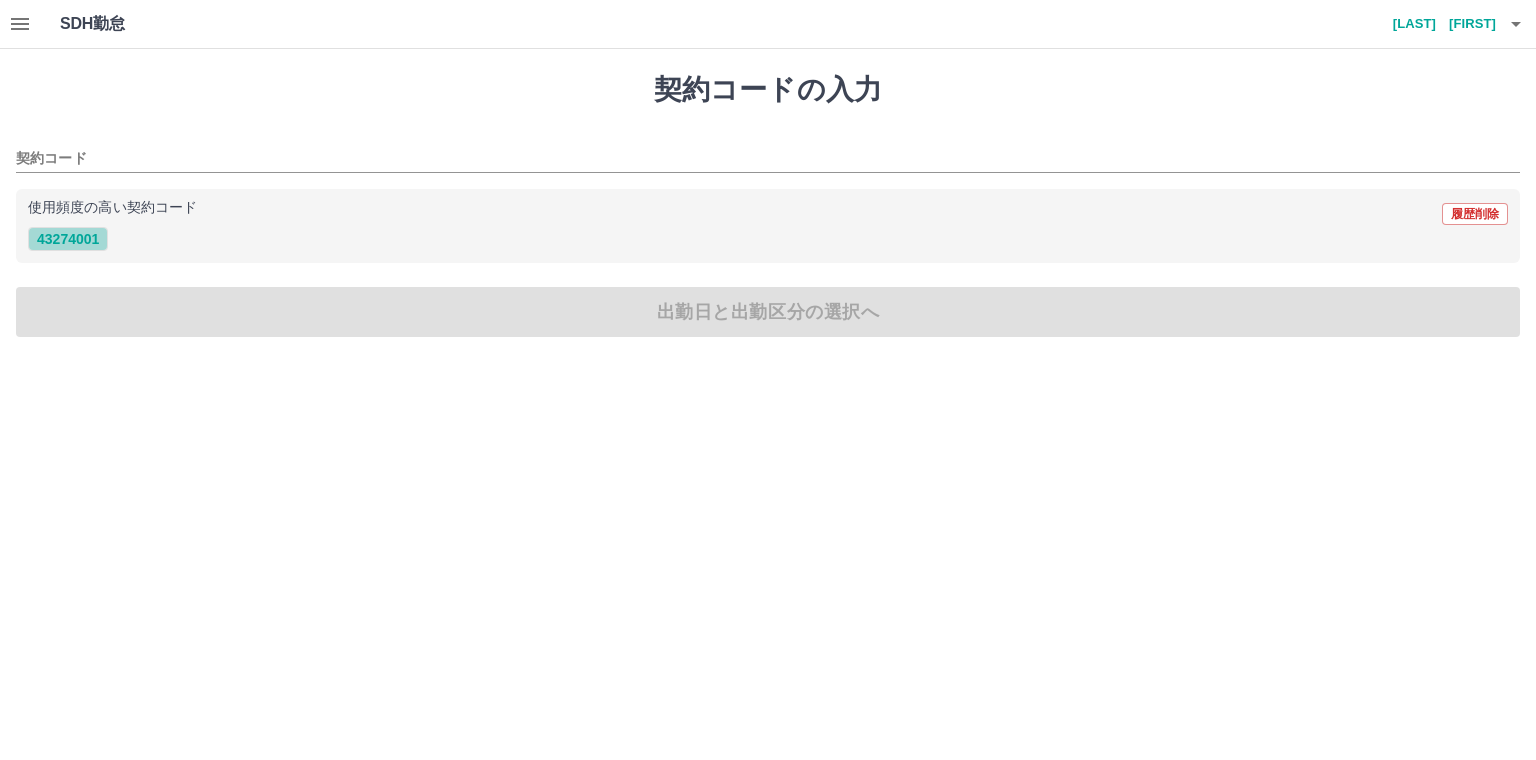 click on "43274001" at bounding box center [68, 239] 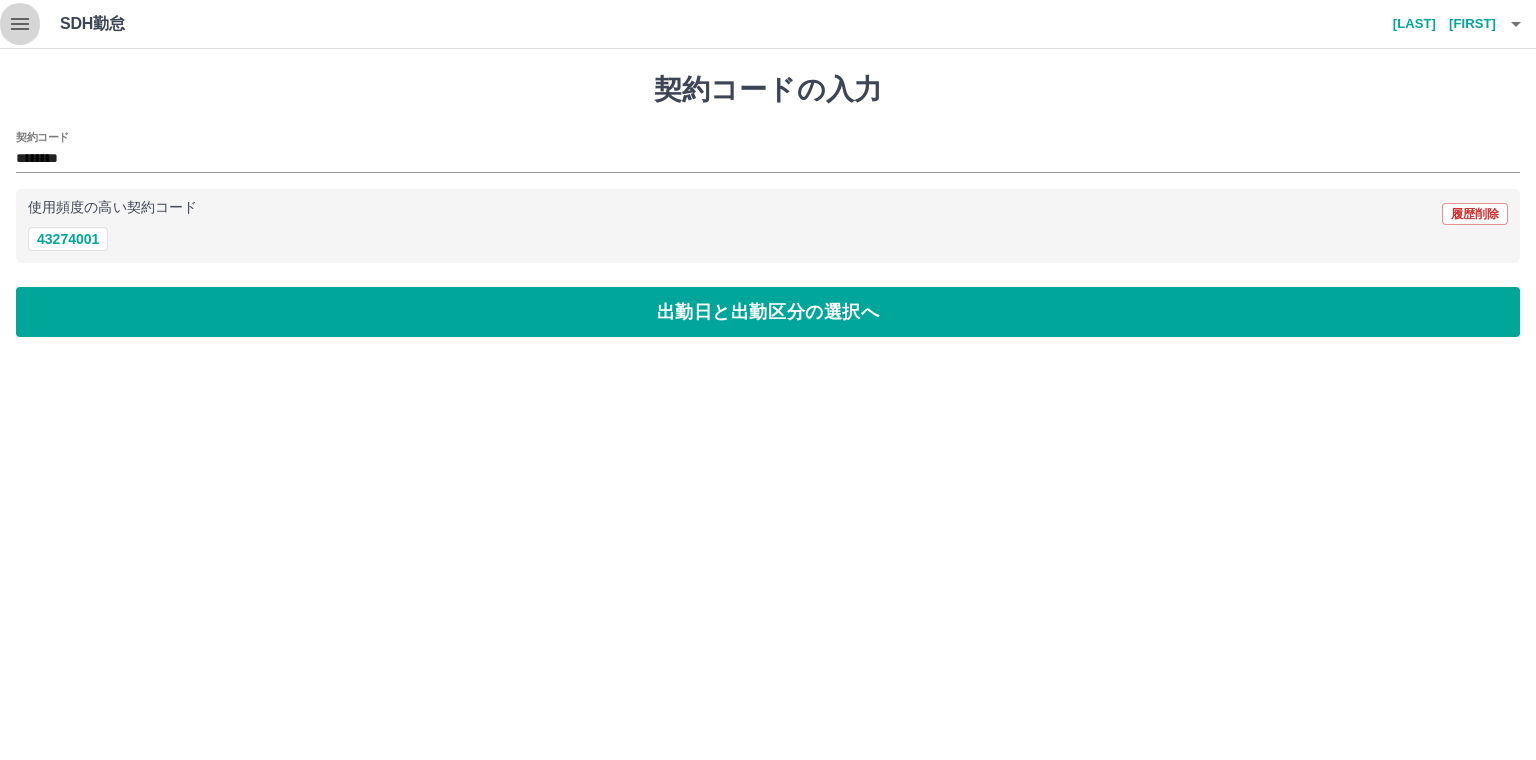 click 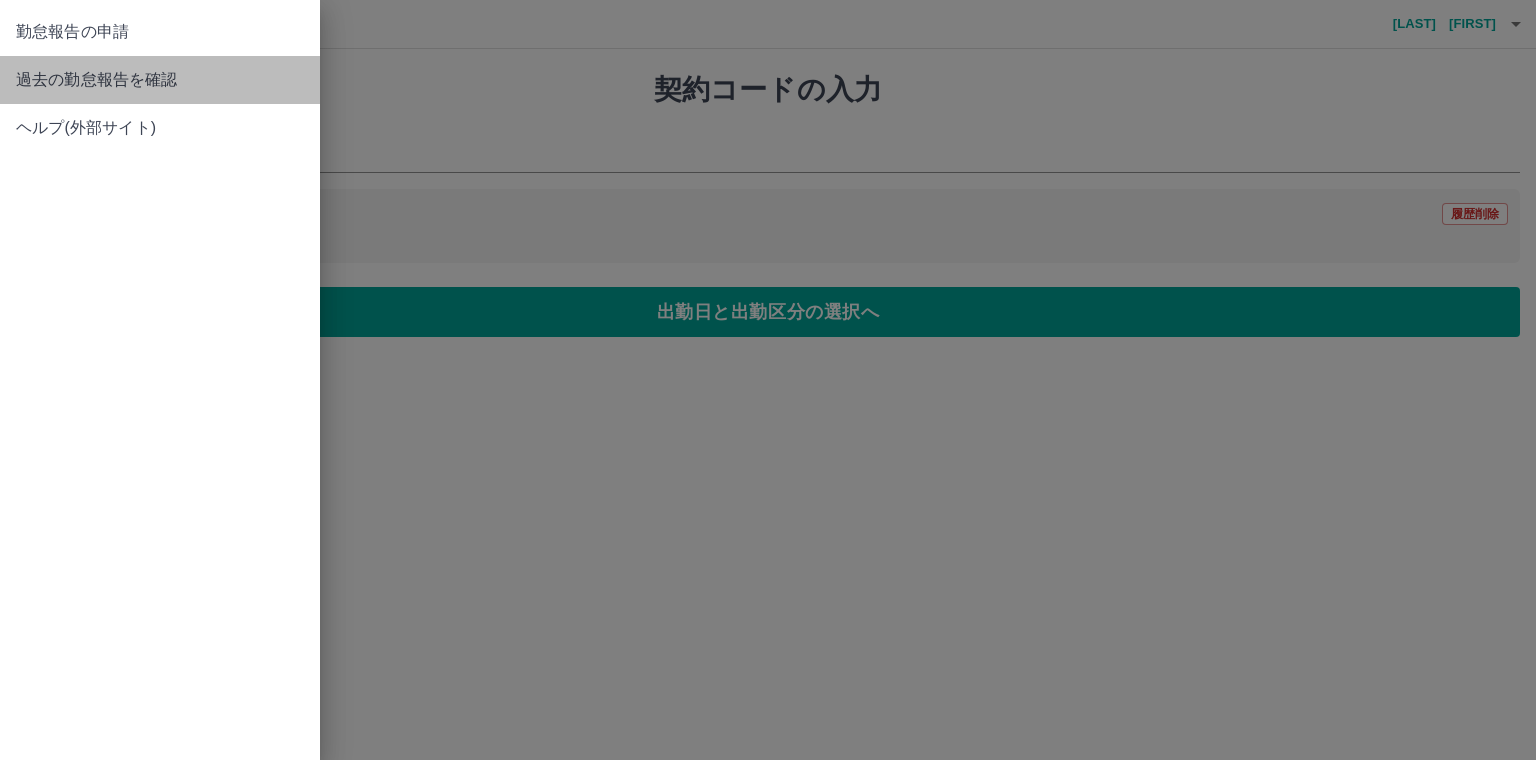 click on "過去の勤怠報告を確認" at bounding box center (160, 80) 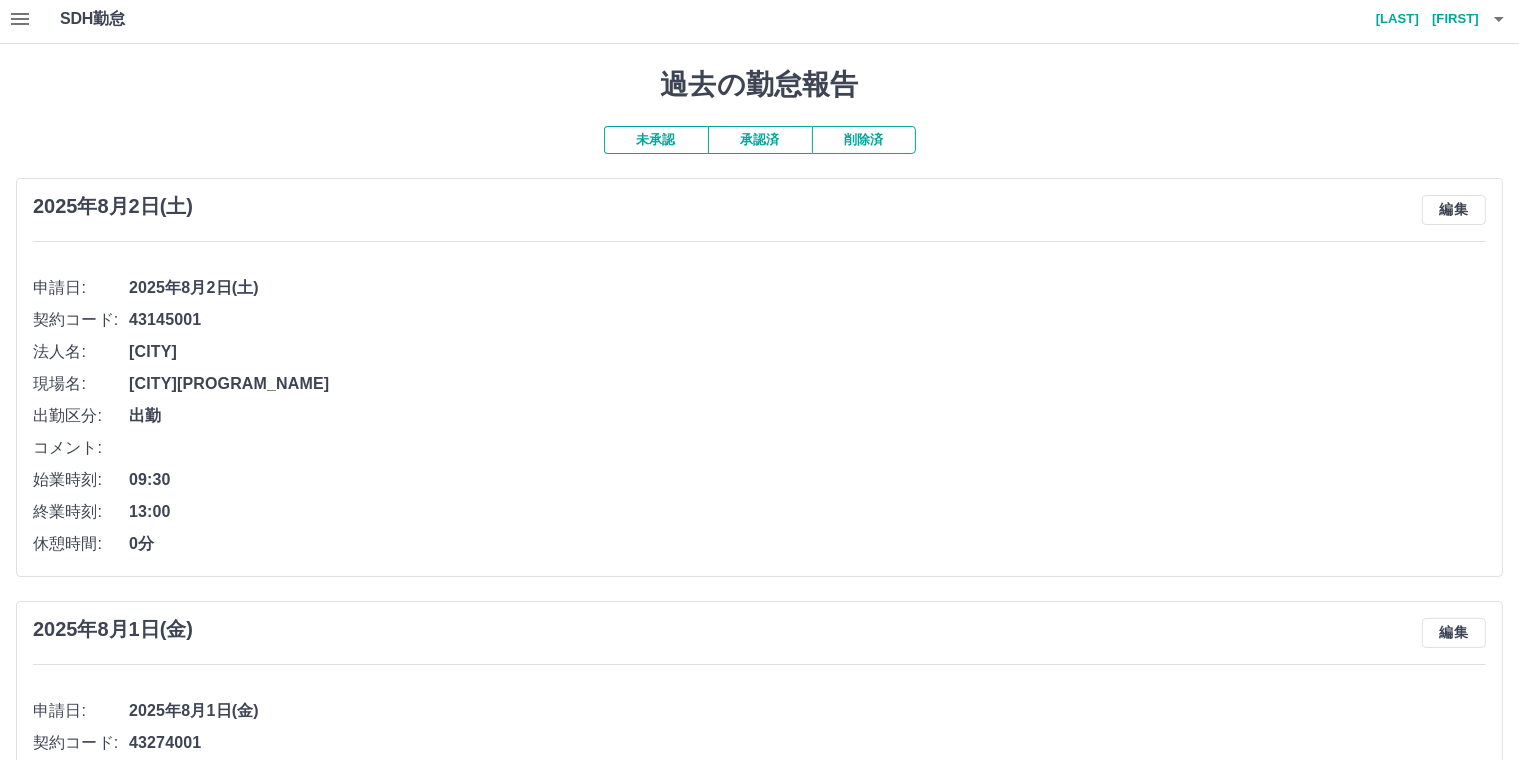 scroll, scrollTop: 0, scrollLeft: 0, axis: both 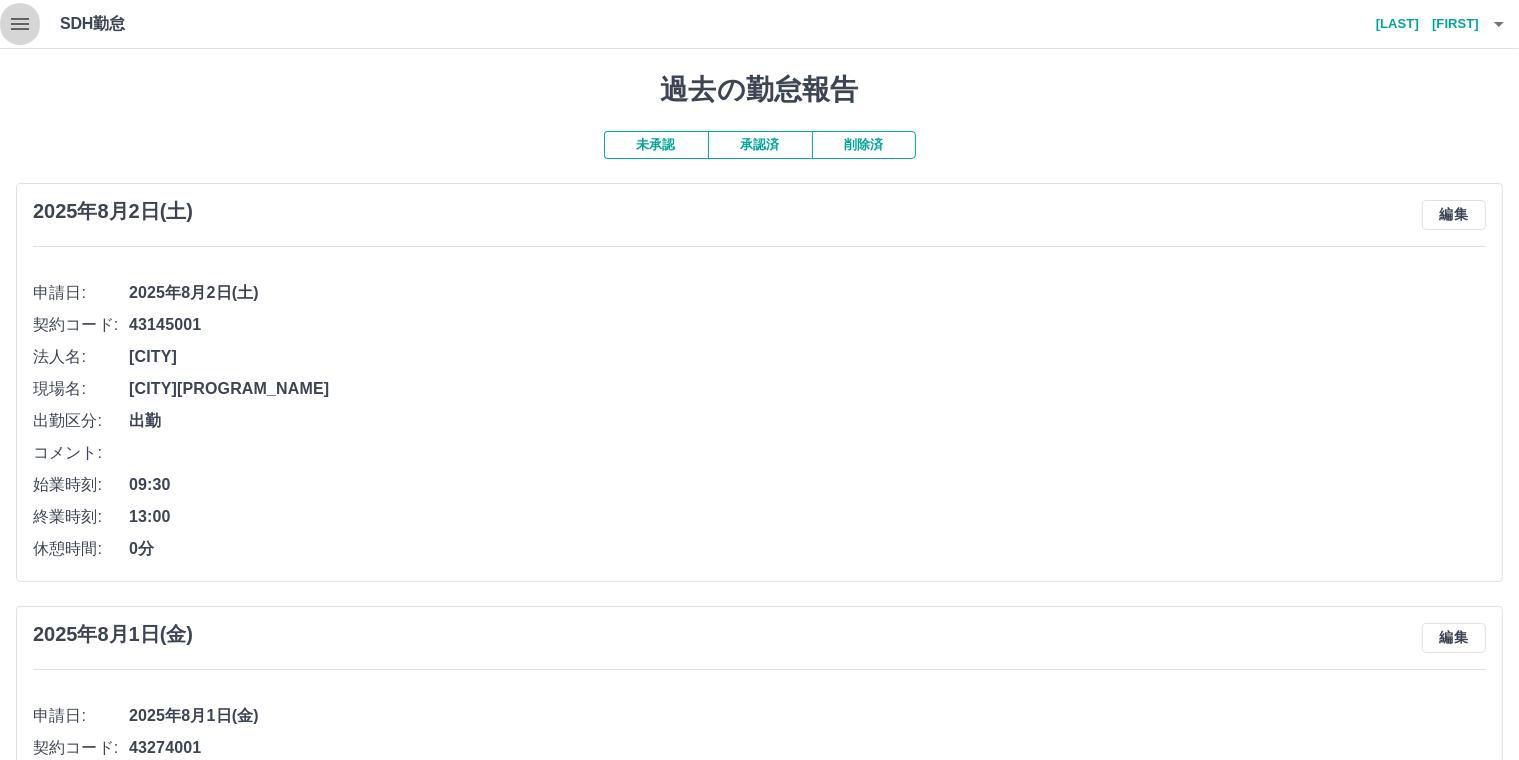 click 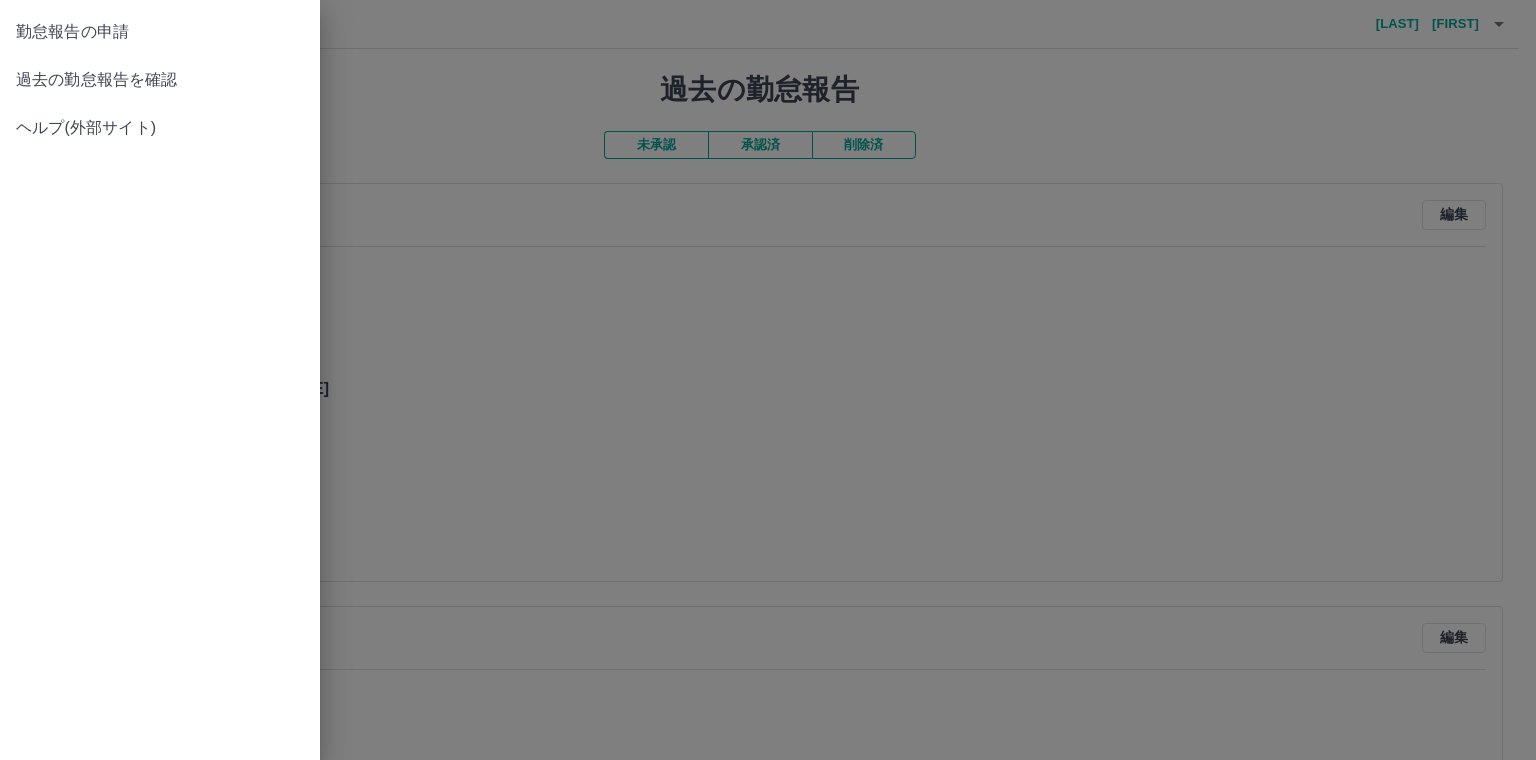 click on "勤怠報告の申請" at bounding box center (160, 32) 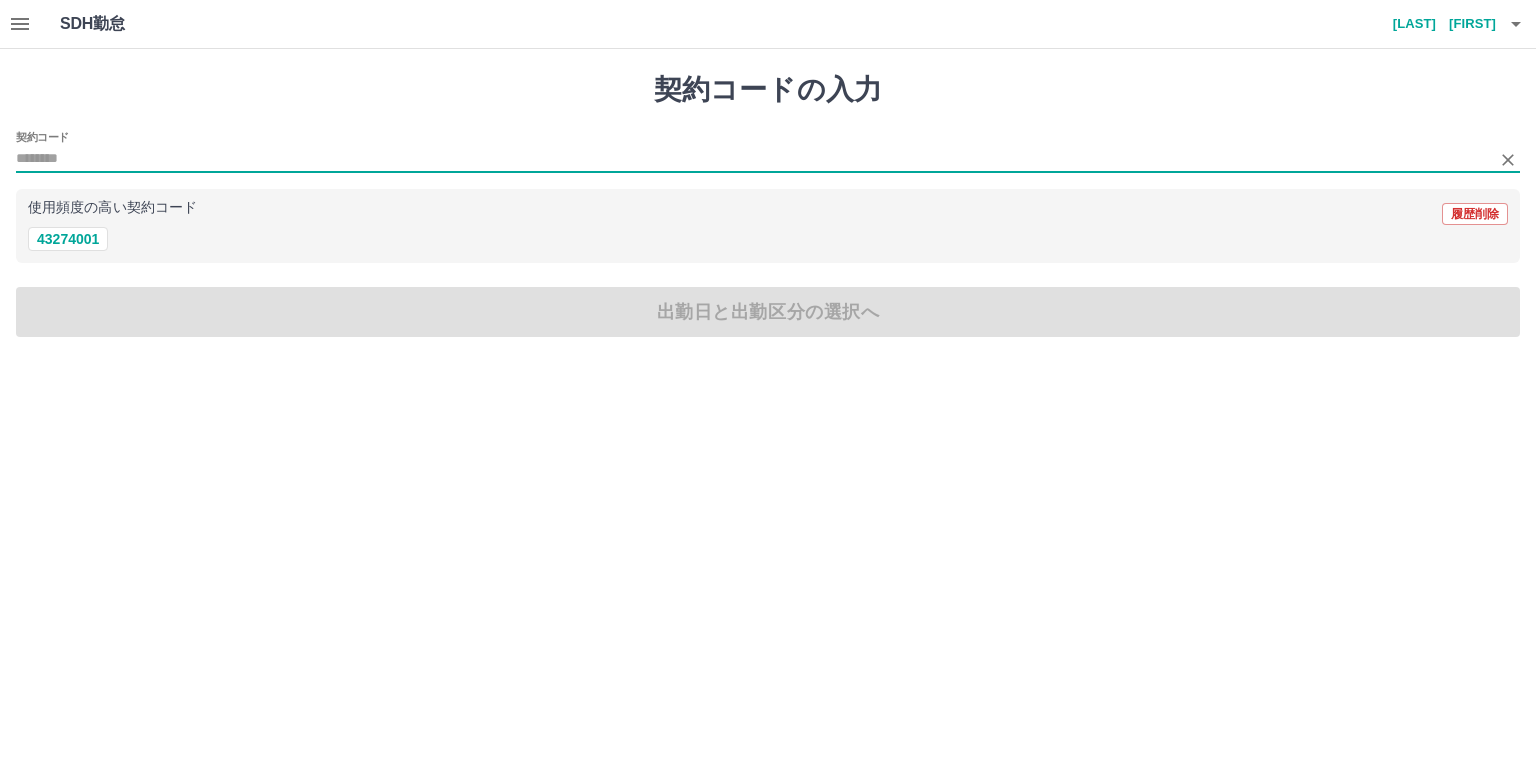 click on "契約コード" at bounding box center (753, 159) 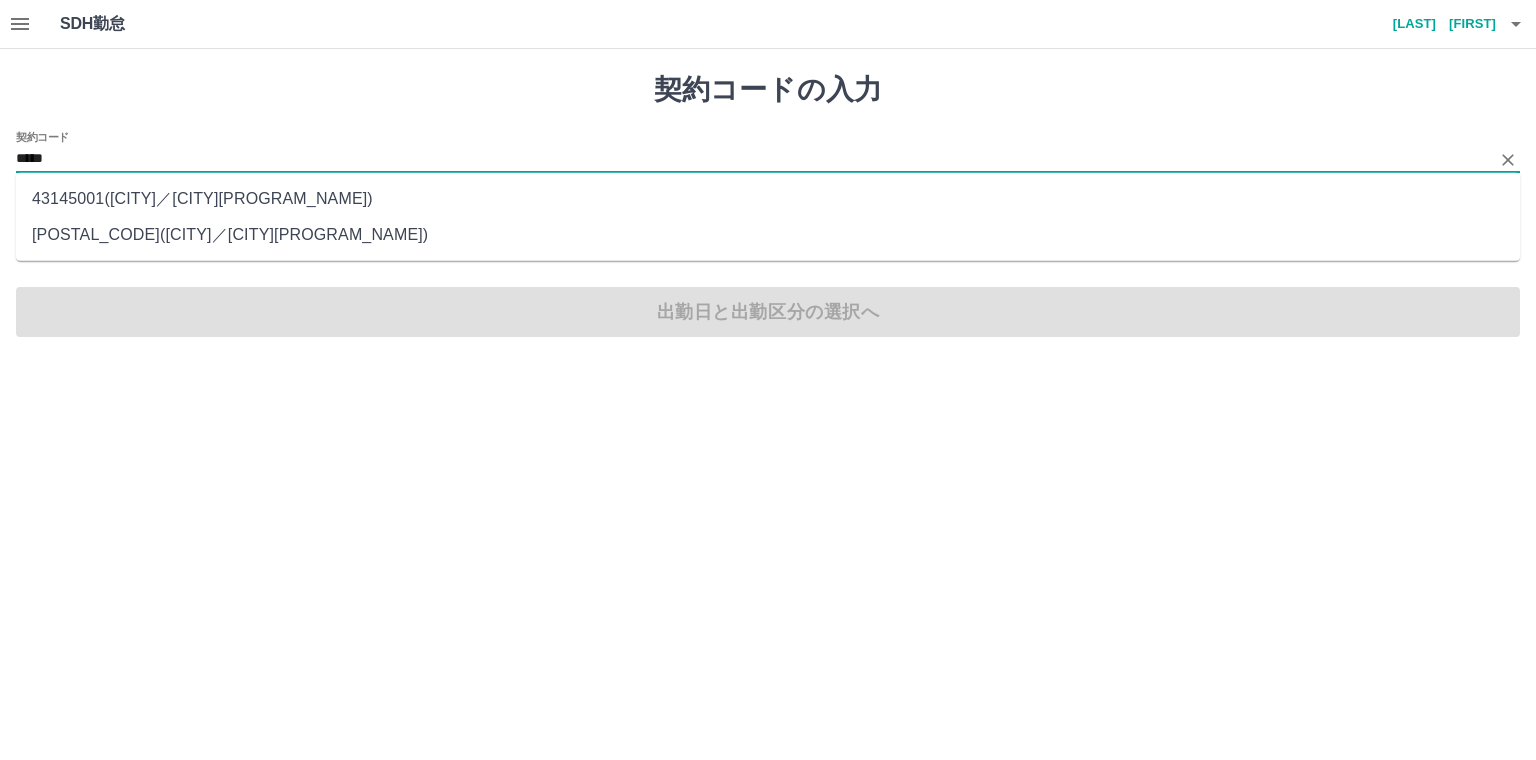 click on "43145001  ( 東かがわ ／ 東かがわ市地域子育て支援拠点事業 )" at bounding box center [768, 199] 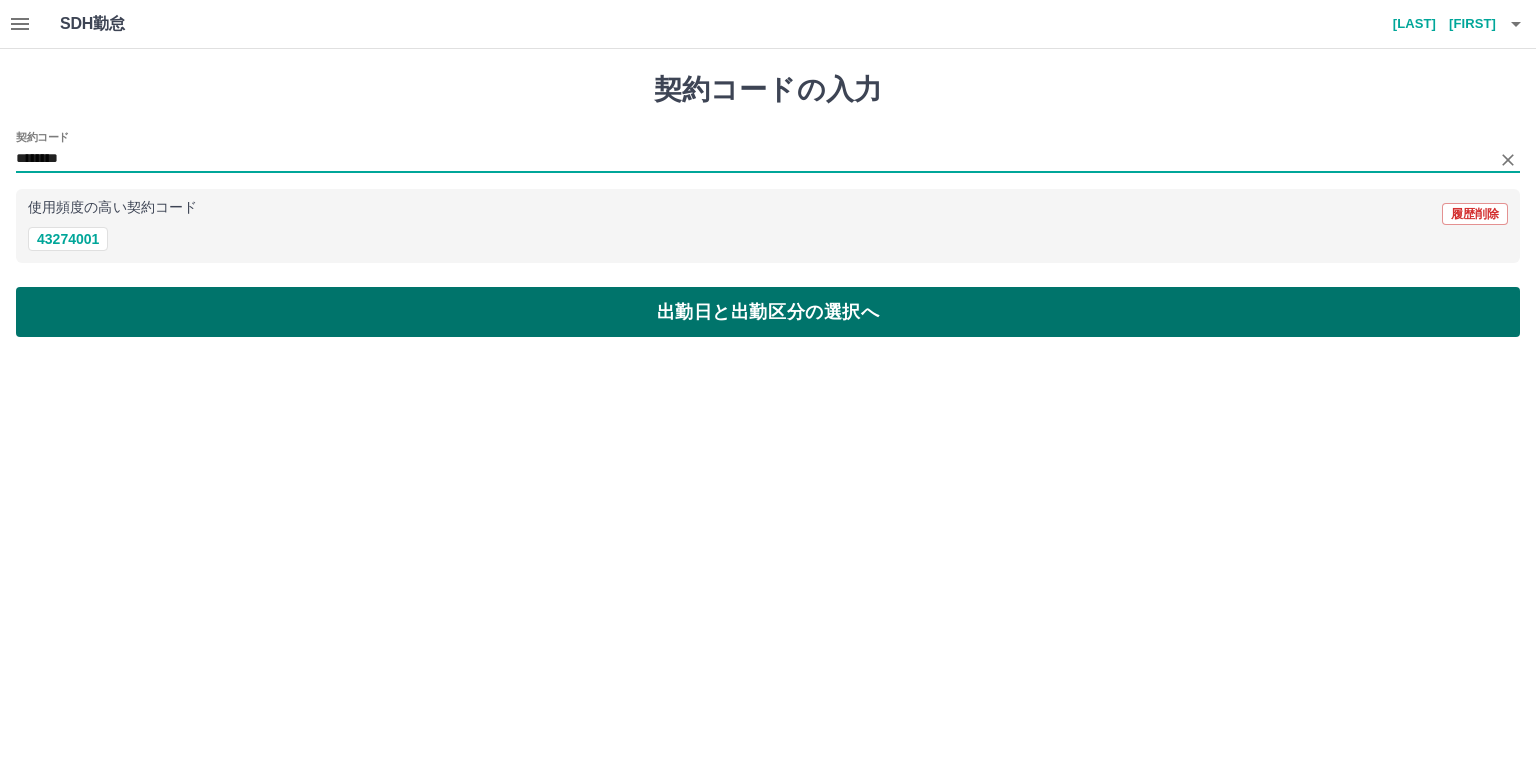 type on "********" 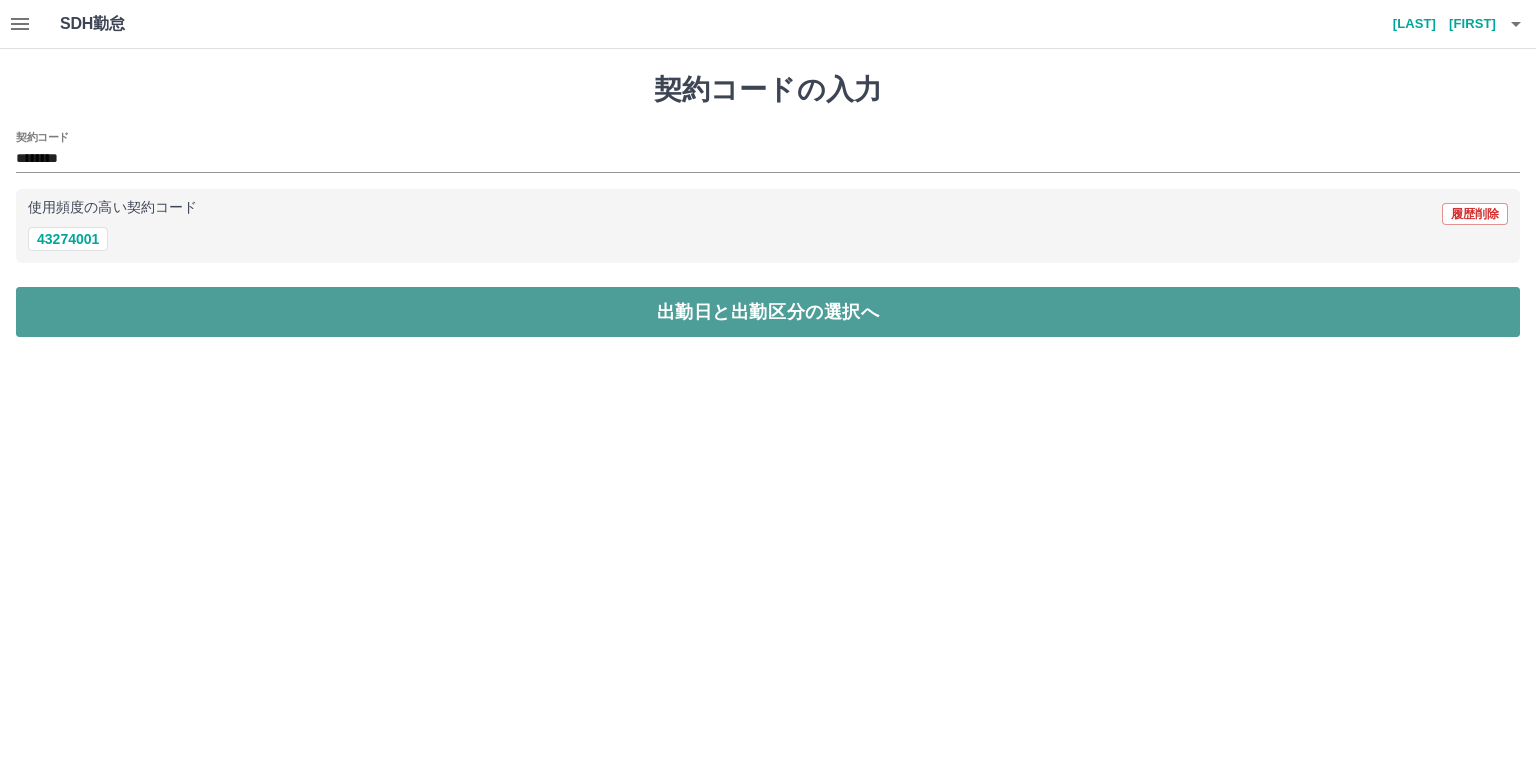 click on "出勤日と出勤区分の選択へ" at bounding box center [768, 312] 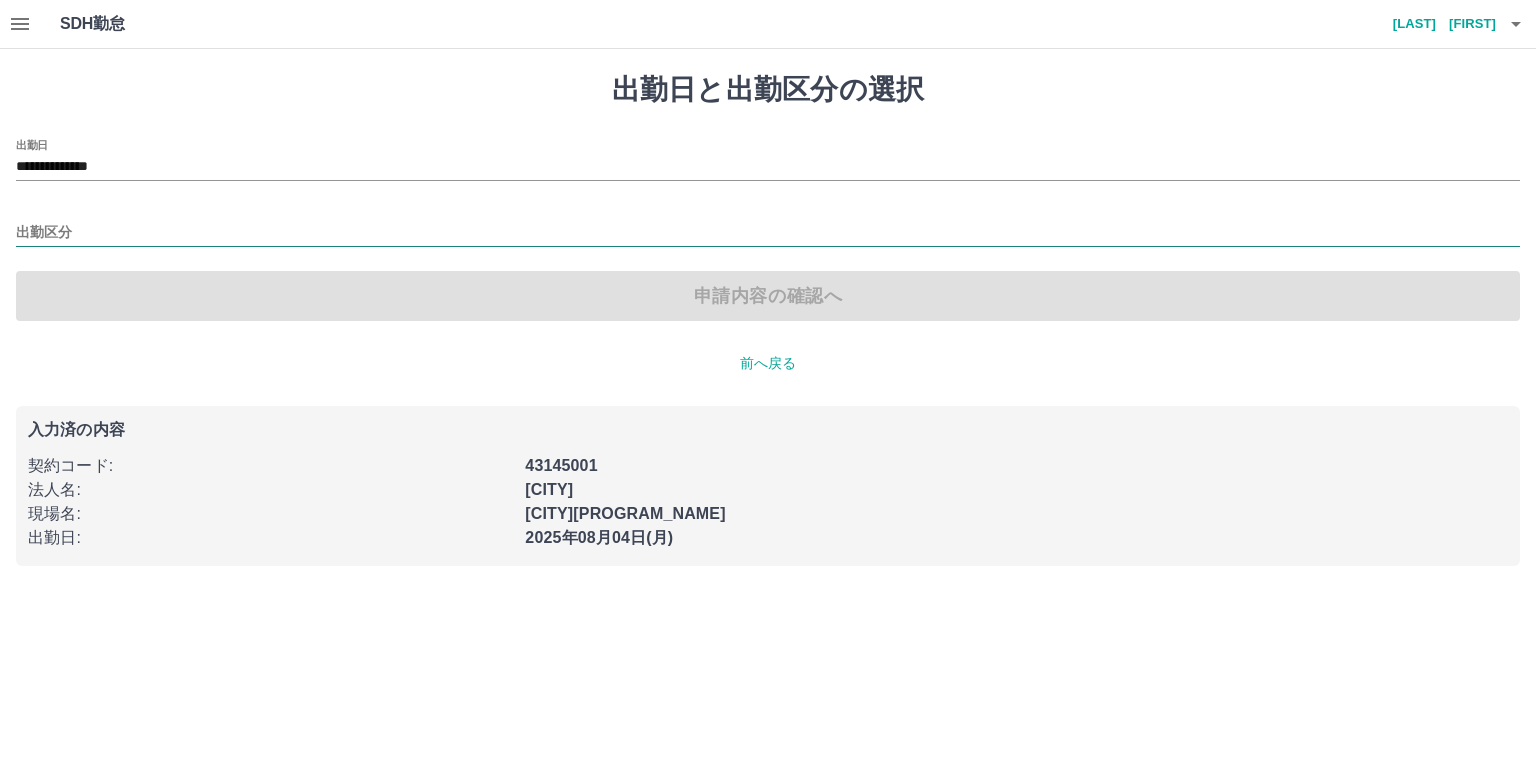 click on "出勤区分" at bounding box center (768, 233) 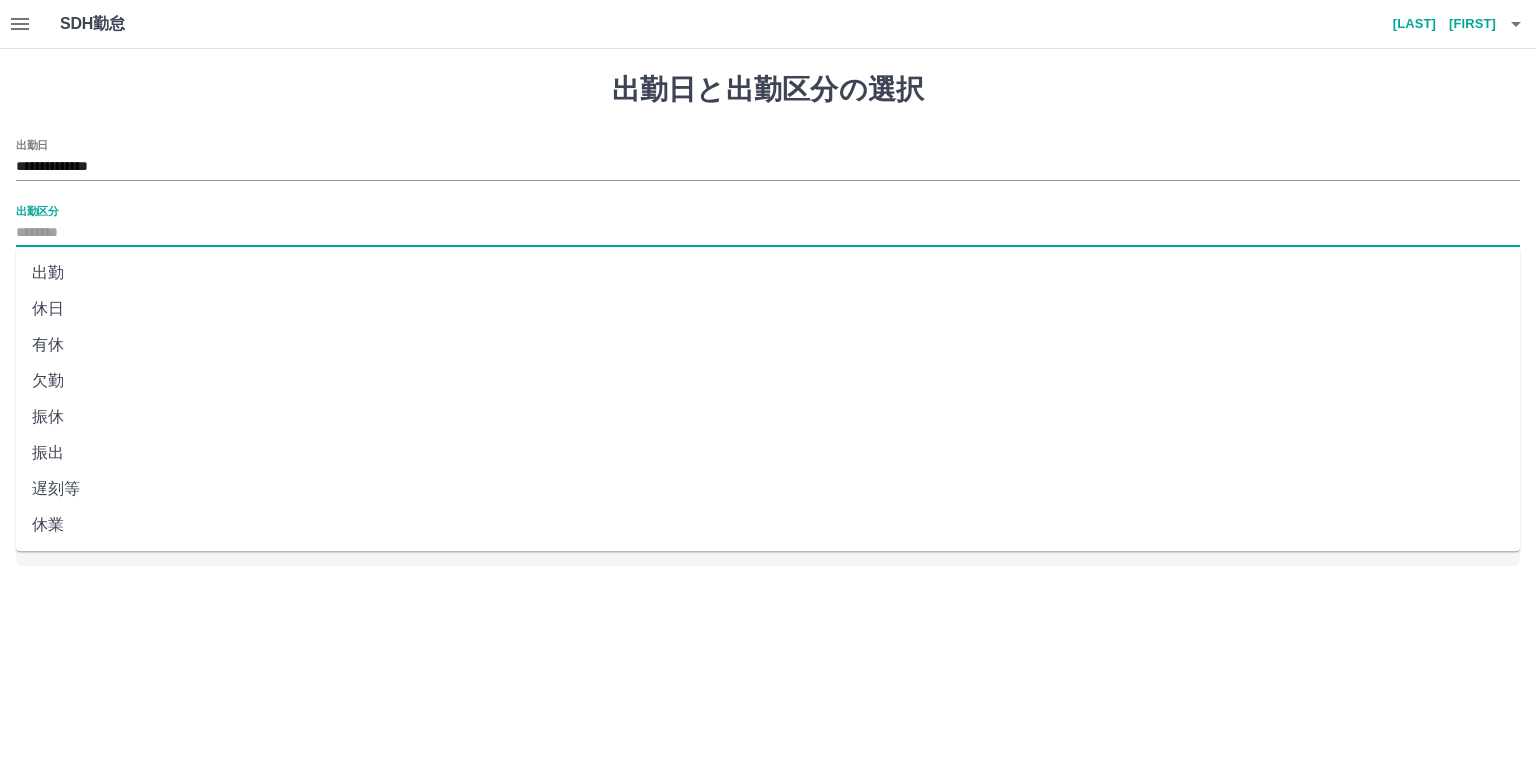 click on "振出" at bounding box center (768, 453) 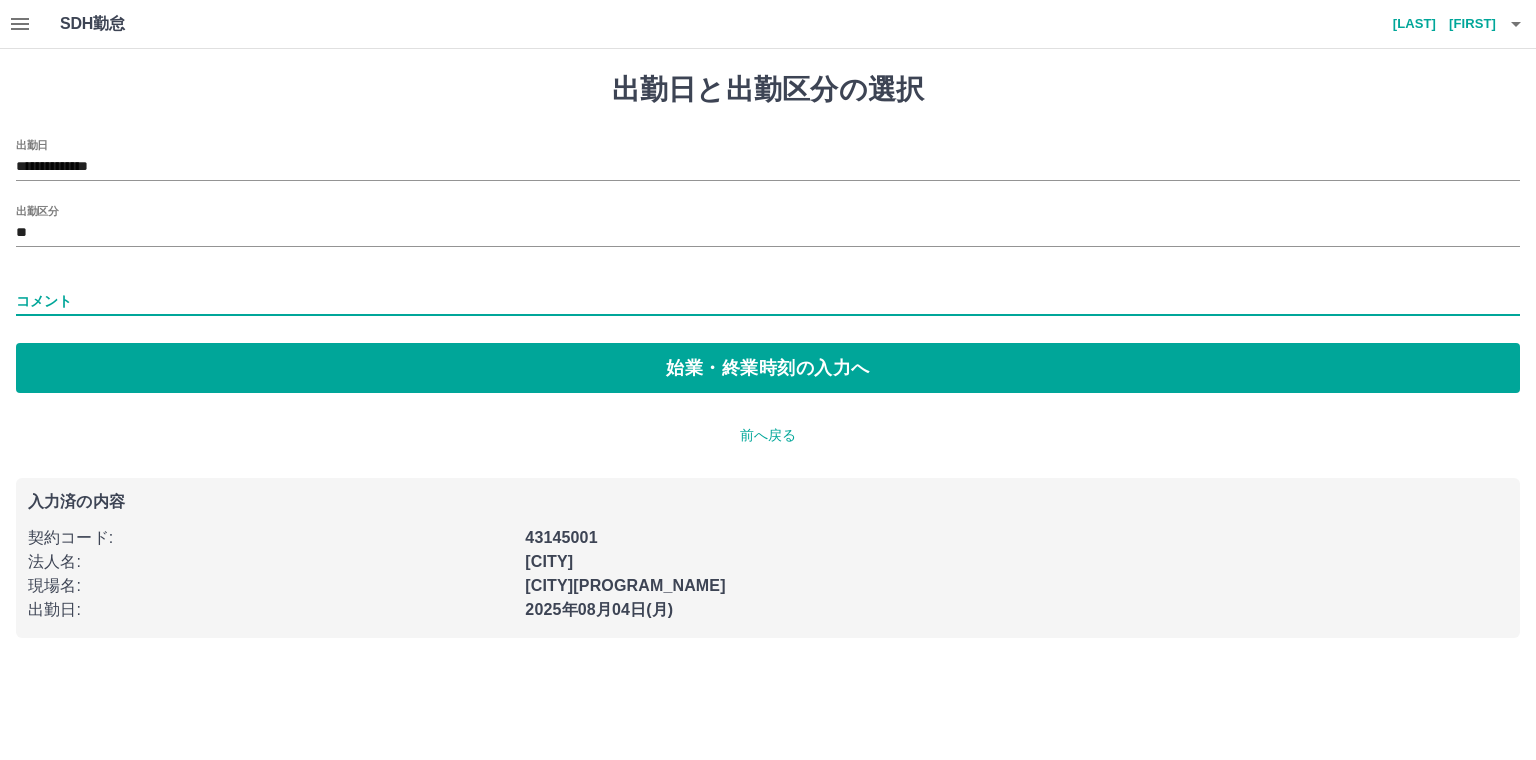 click on "コメント" at bounding box center [768, 301] 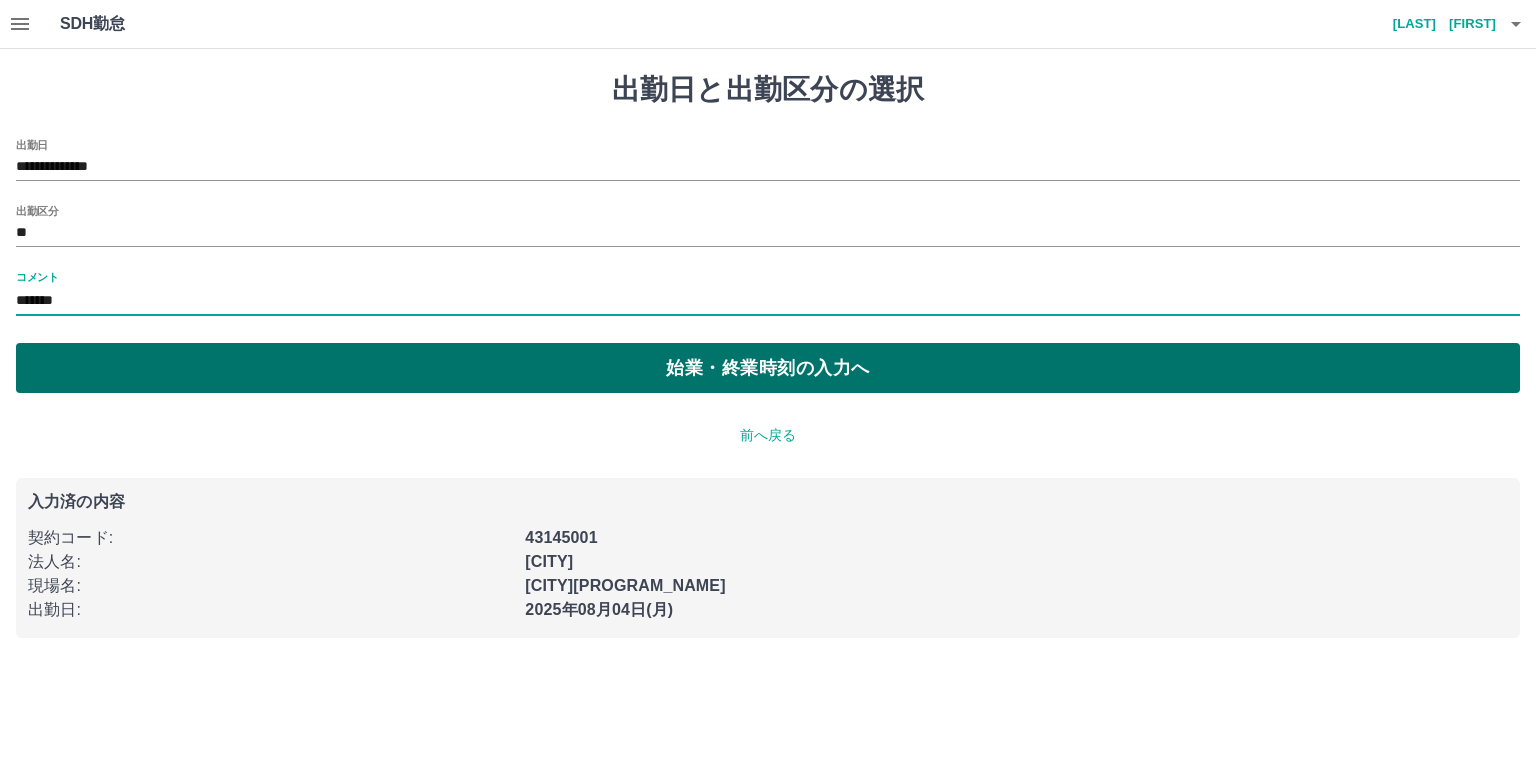 type on "*******" 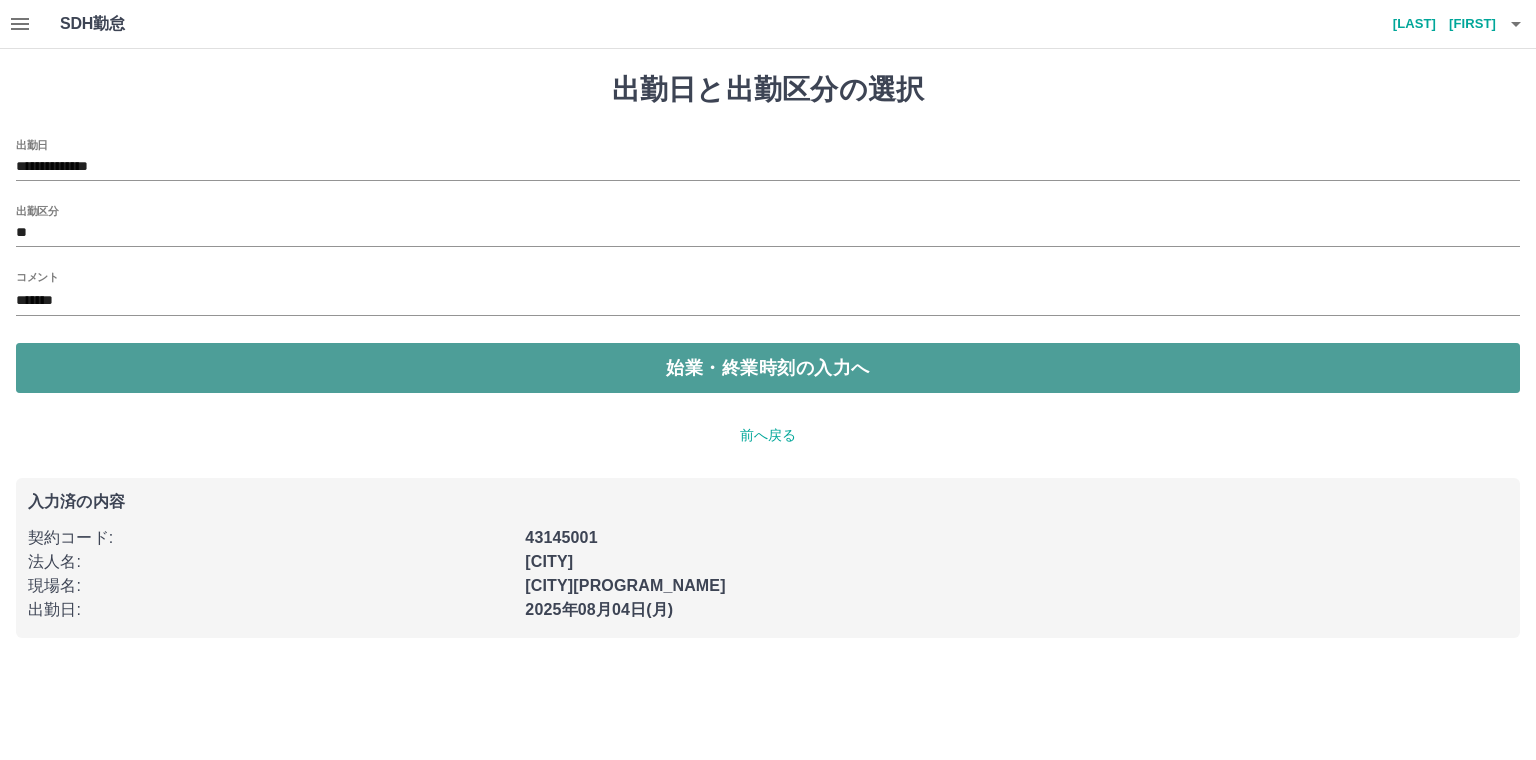 click on "始業・終業時刻の入力へ" at bounding box center [768, 368] 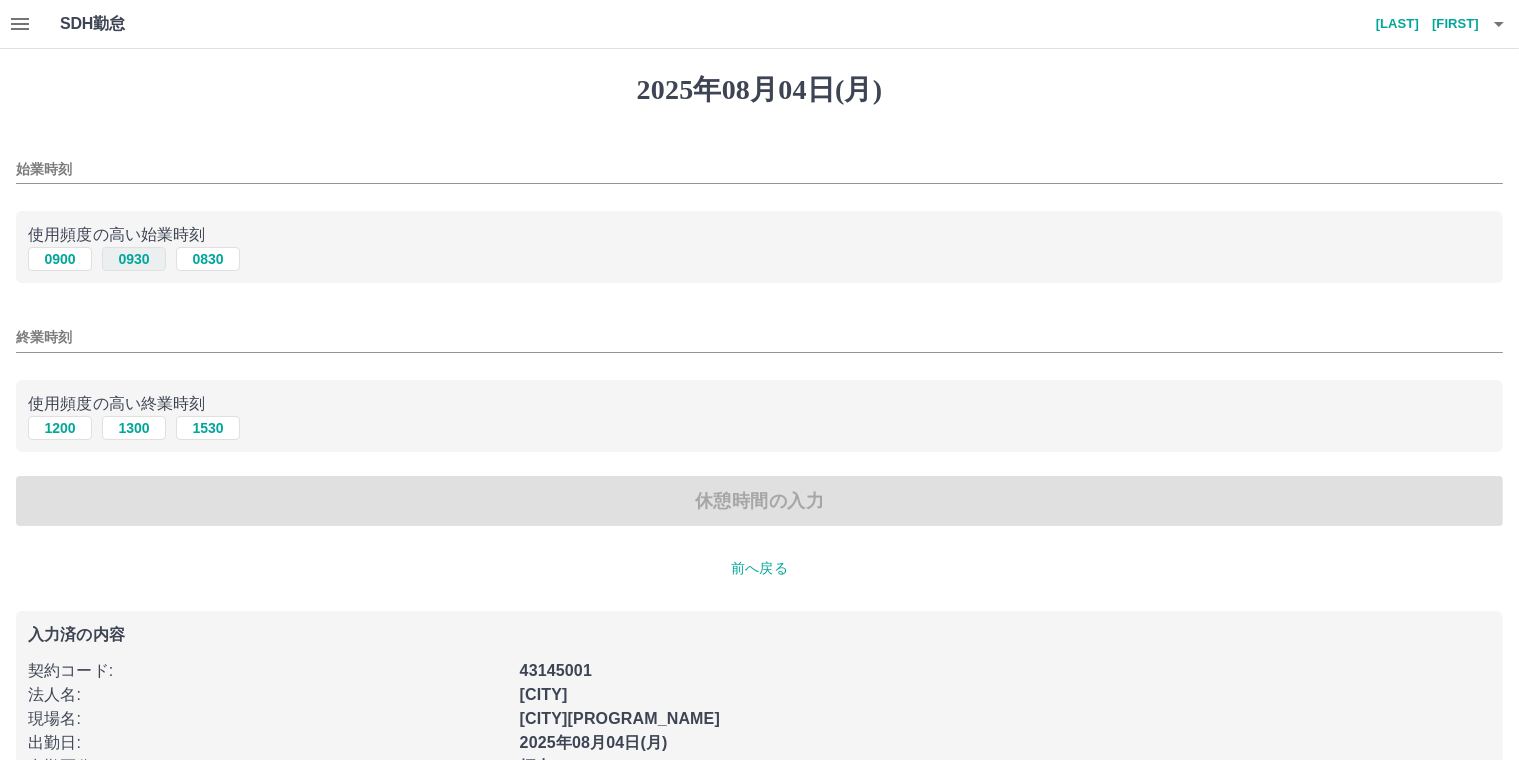 click on "0930" at bounding box center [134, 259] 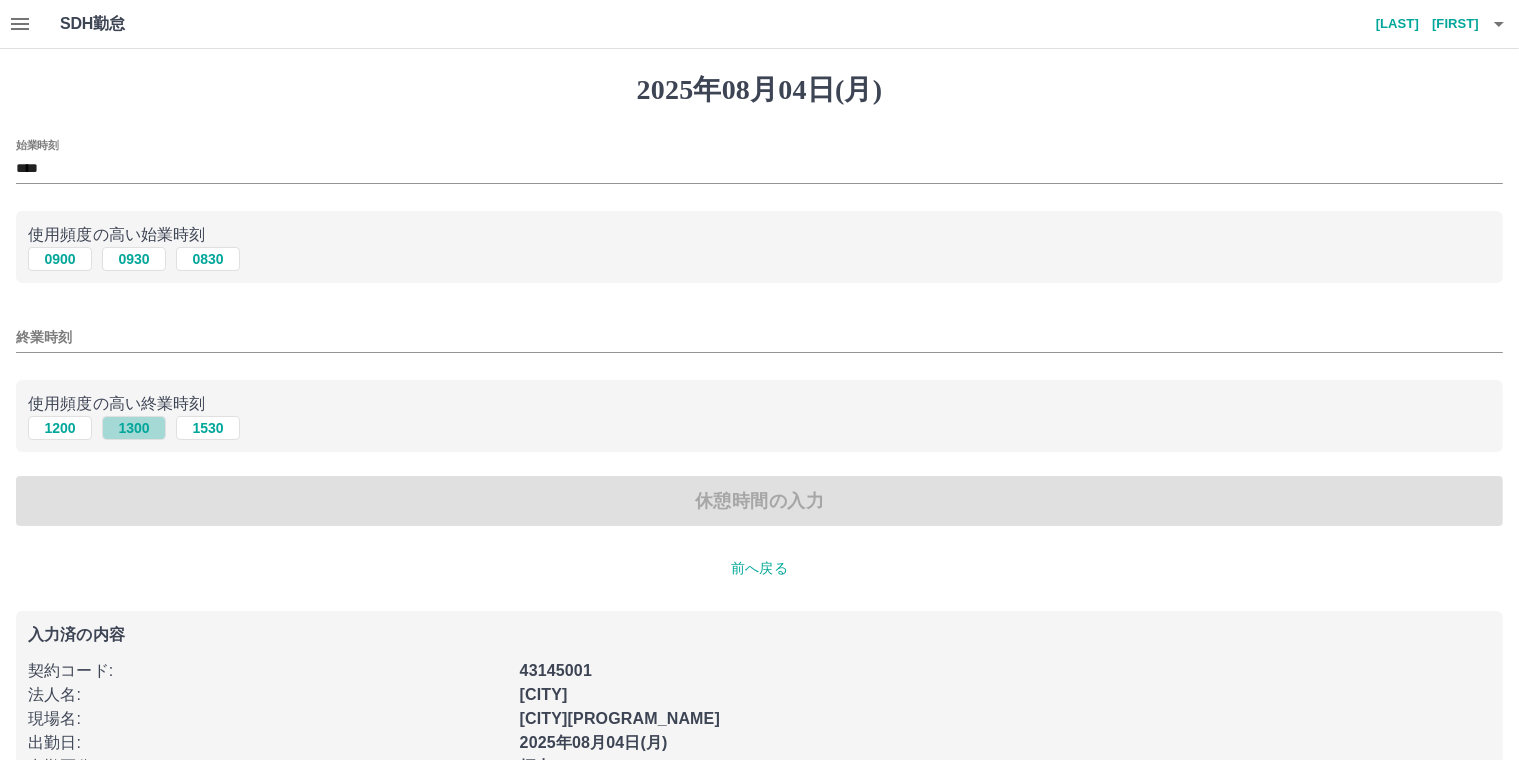 click on "1300" at bounding box center (134, 428) 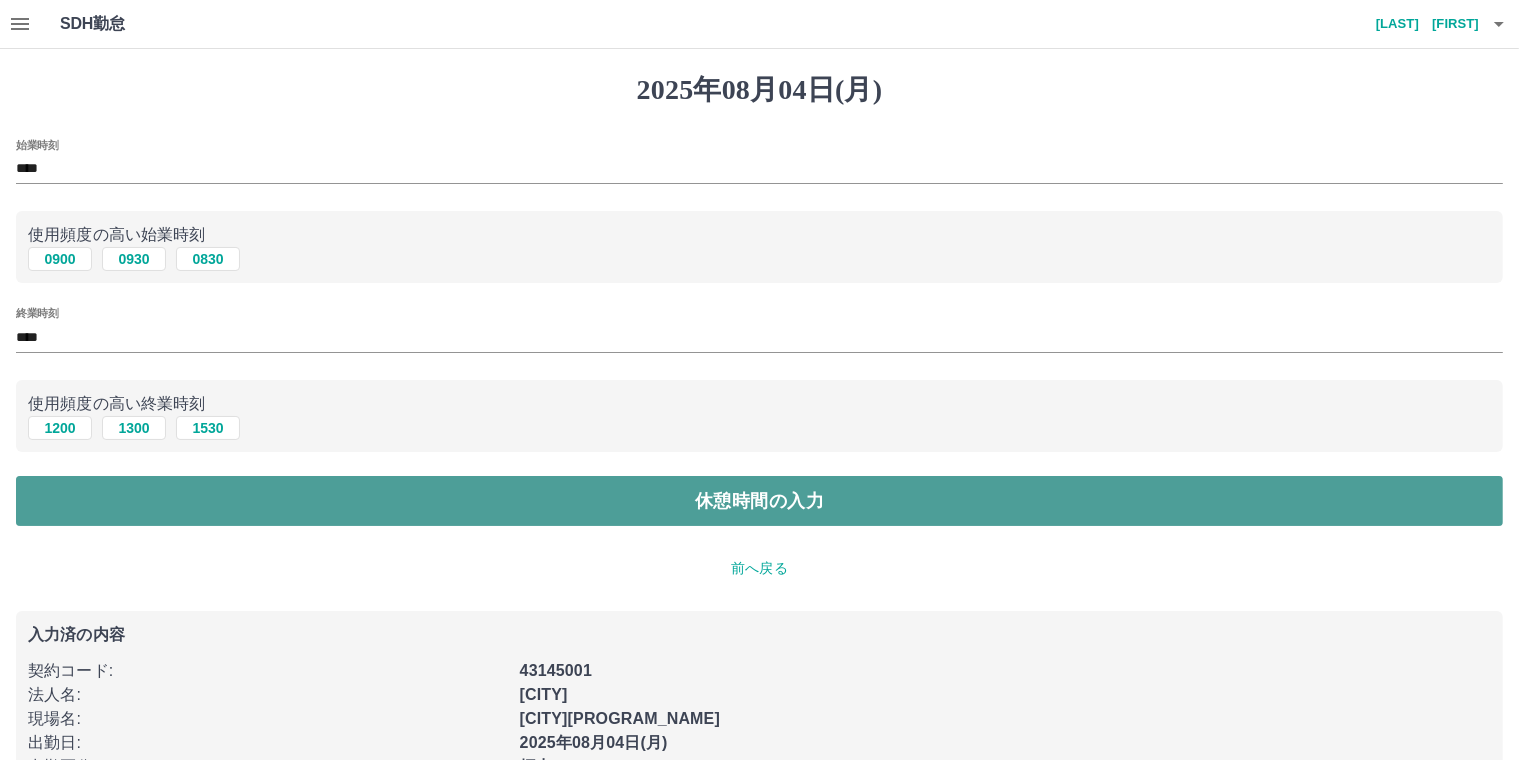click on "休憩時間の入力" at bounding box center [759, 501] 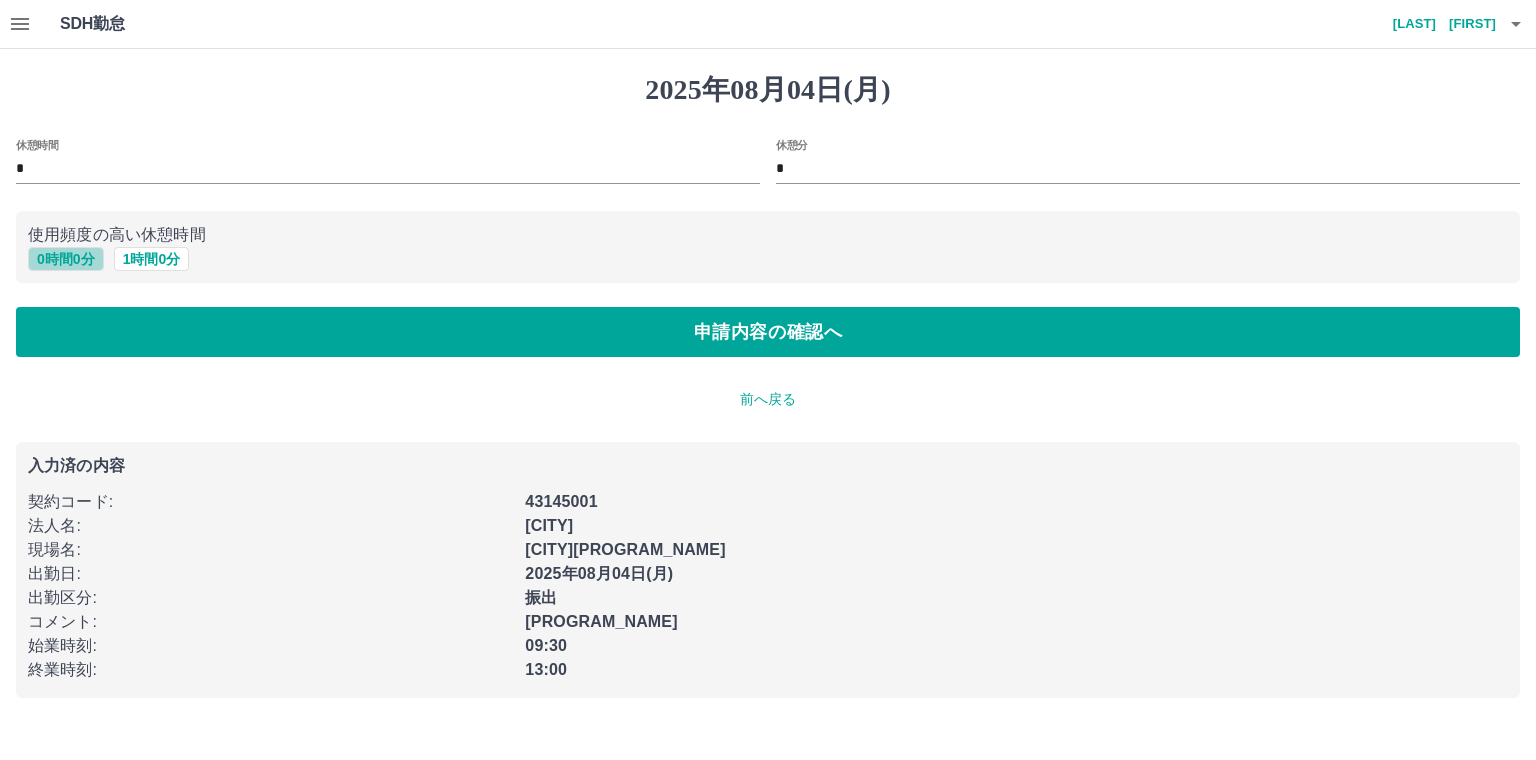 click on "0 時間 0 分" at bounding box center (66, 259) 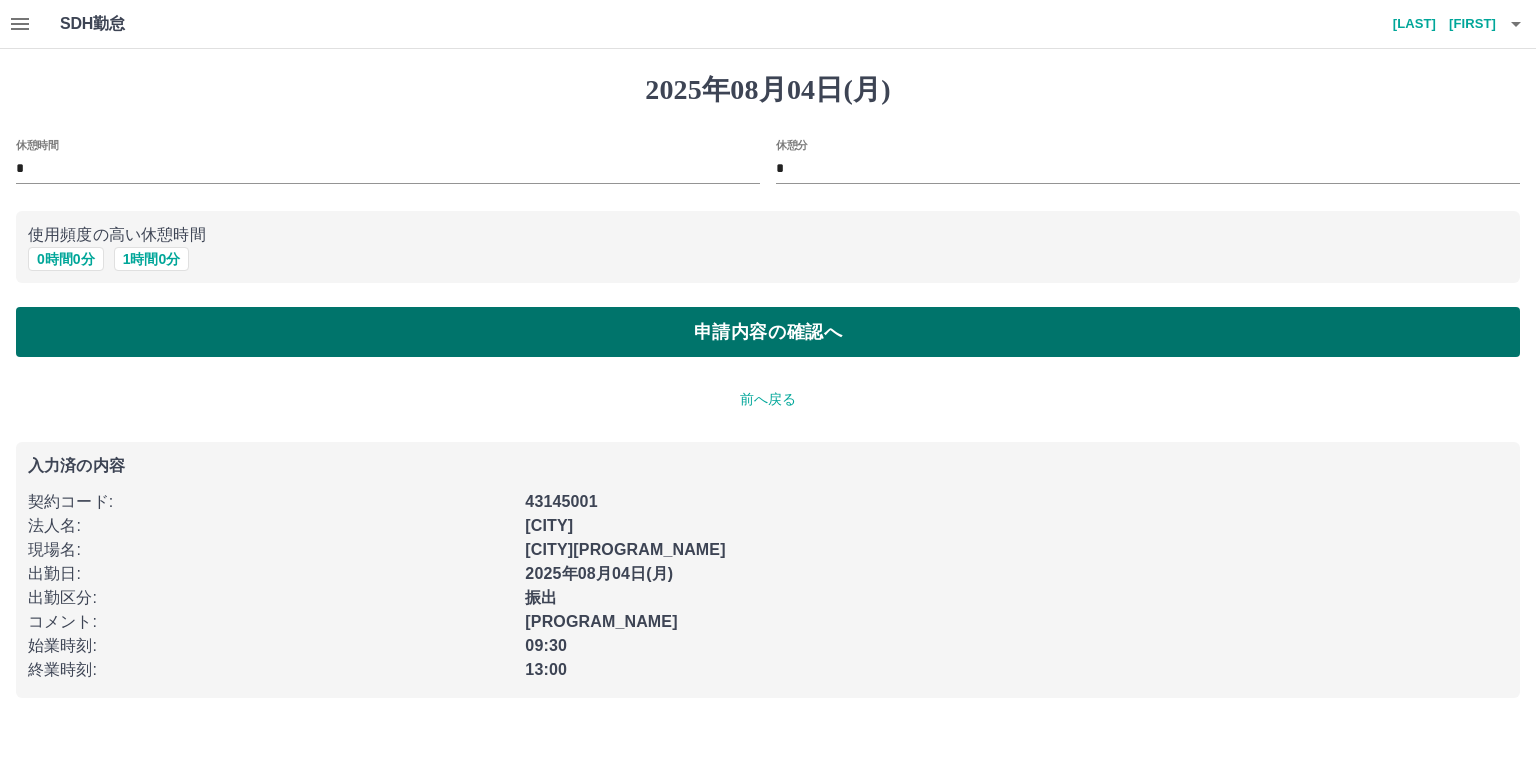 click on "申請内容の確認へ" at bounding box center [768, 332] 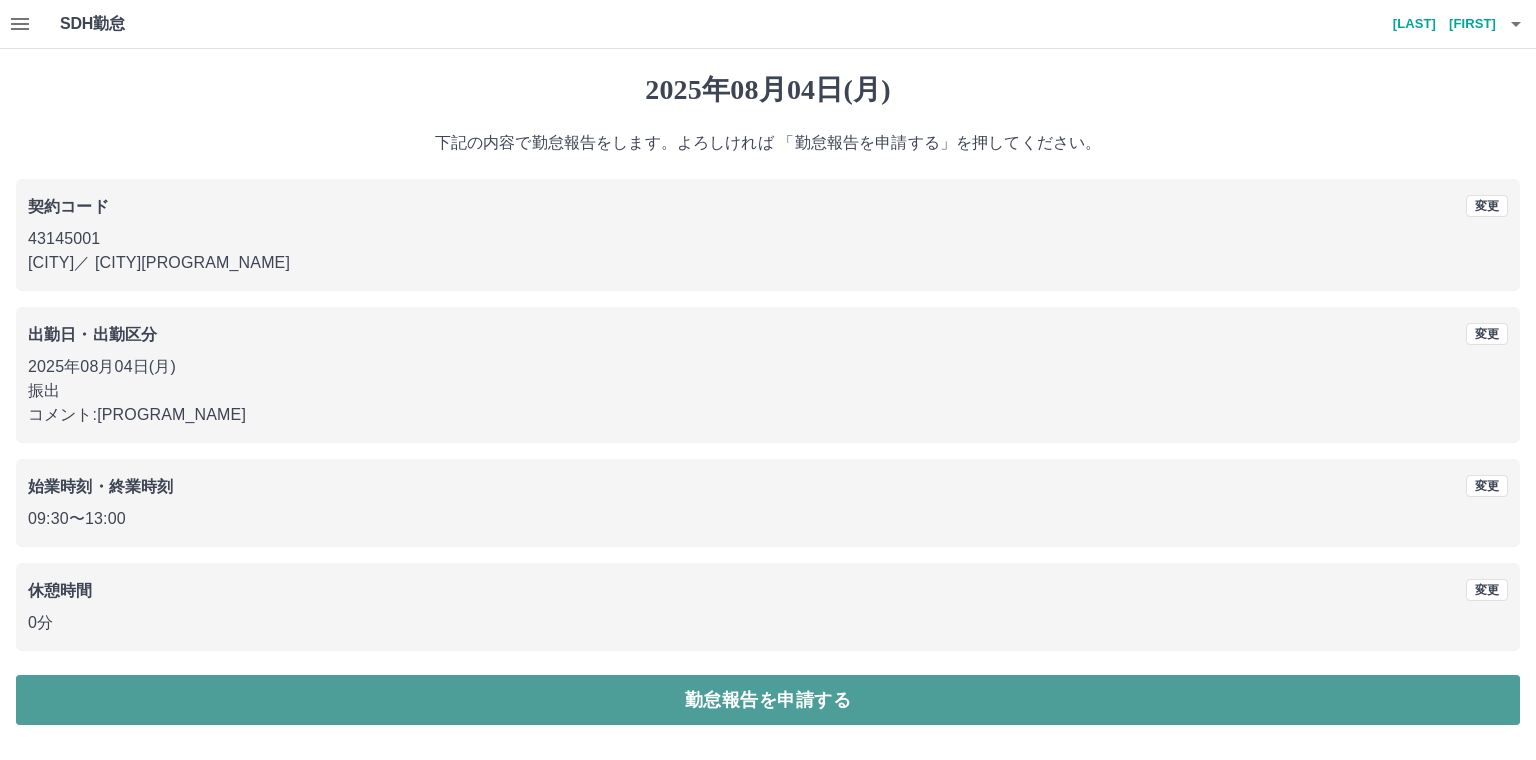 click on "勤怠報告を申請する" at bounding box center [768, 700] 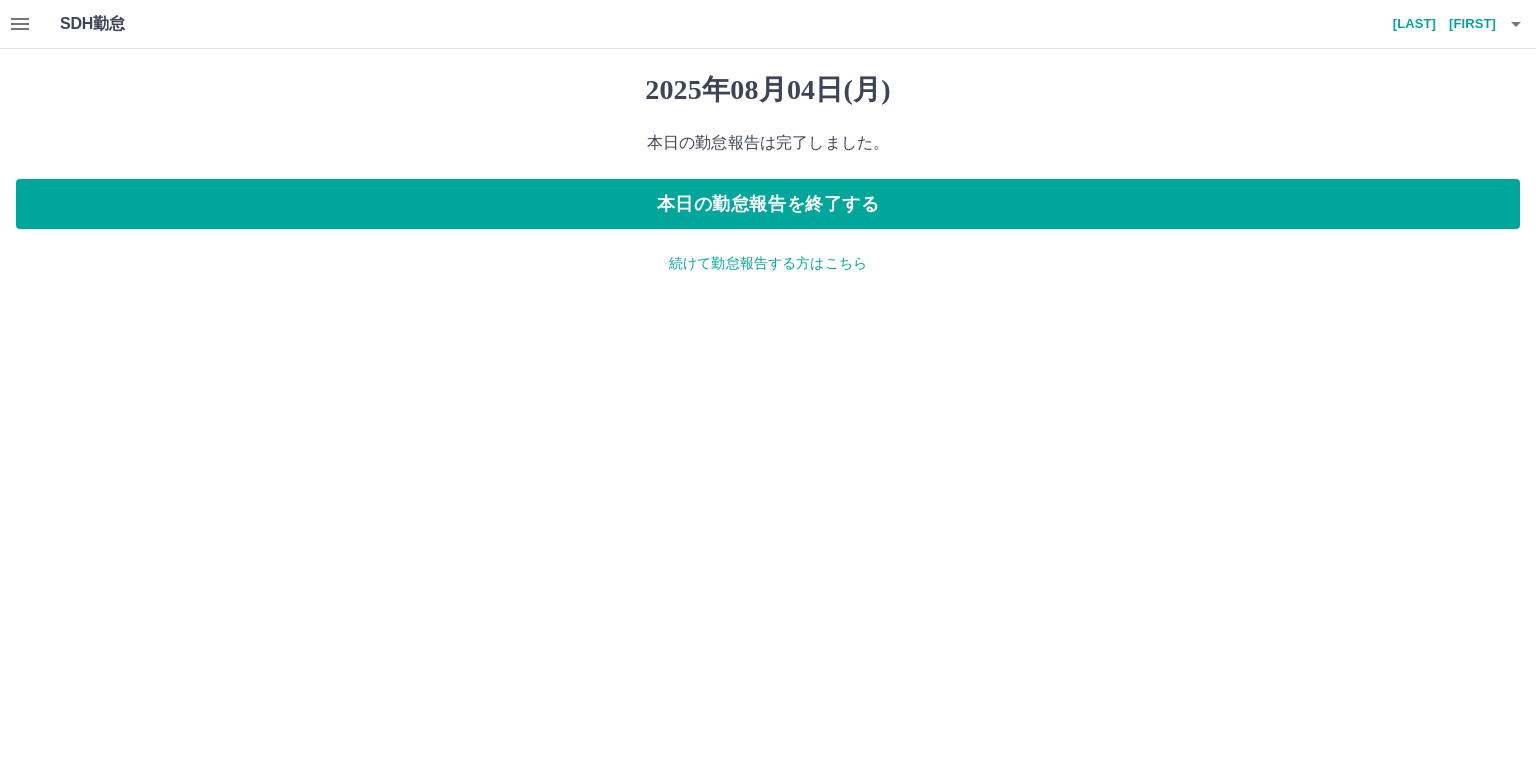 click on "続けて勤怠報告する方はこちら" at bounding box center (768, 263) 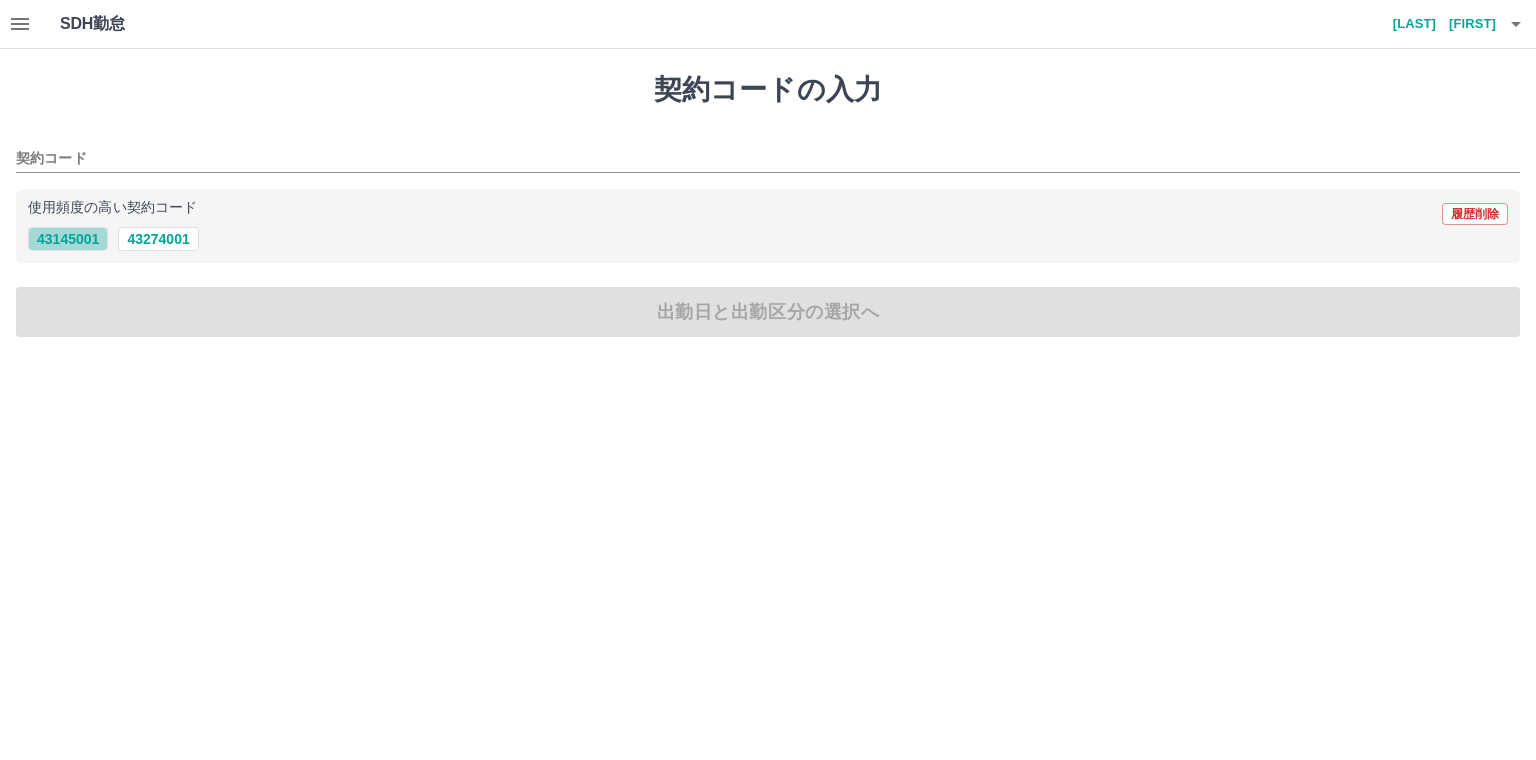 click on "43145001" at bounding box center [68, 239] 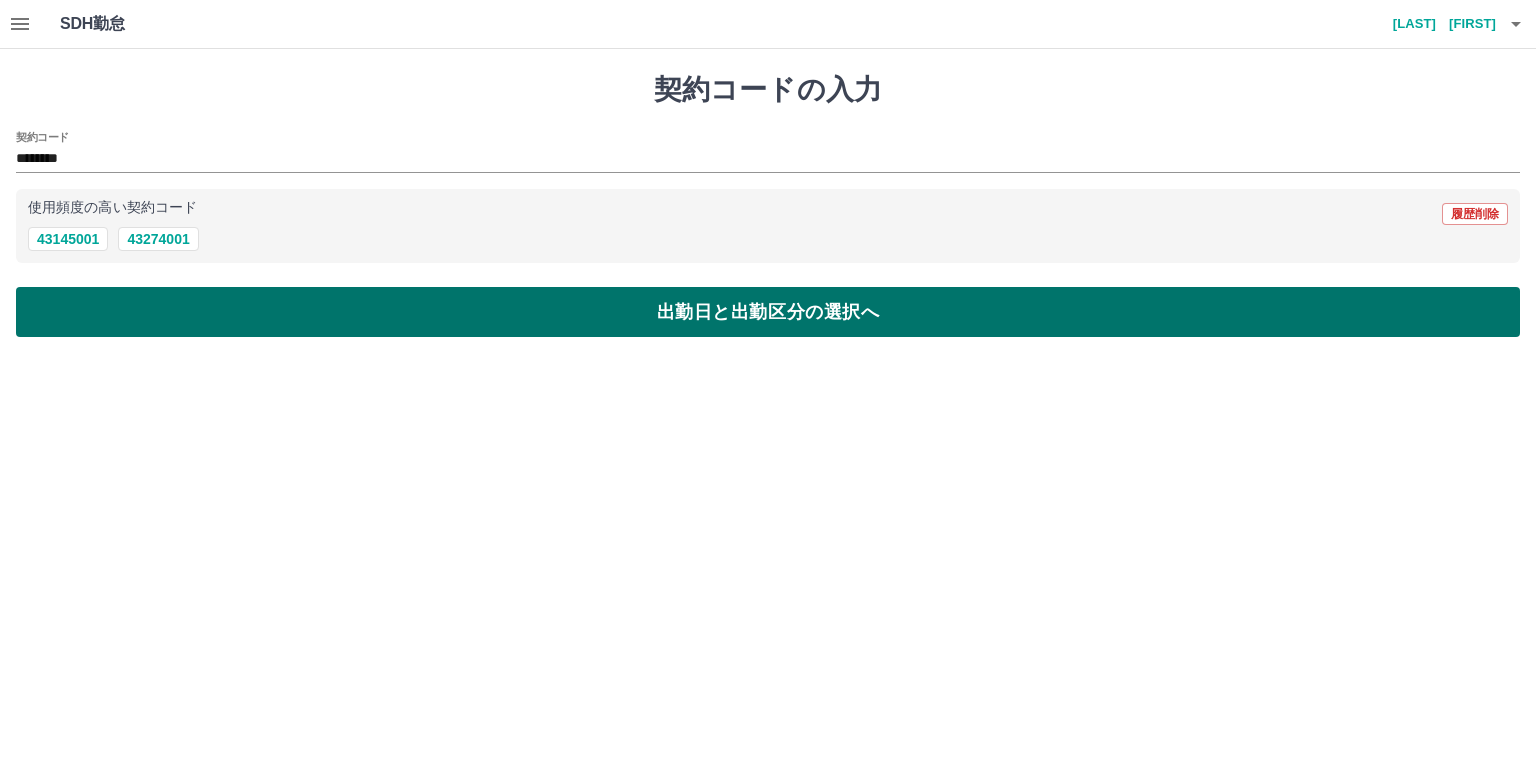 click on "出勤日と出勤区分の選択へ" at bounding box center [768, 312] 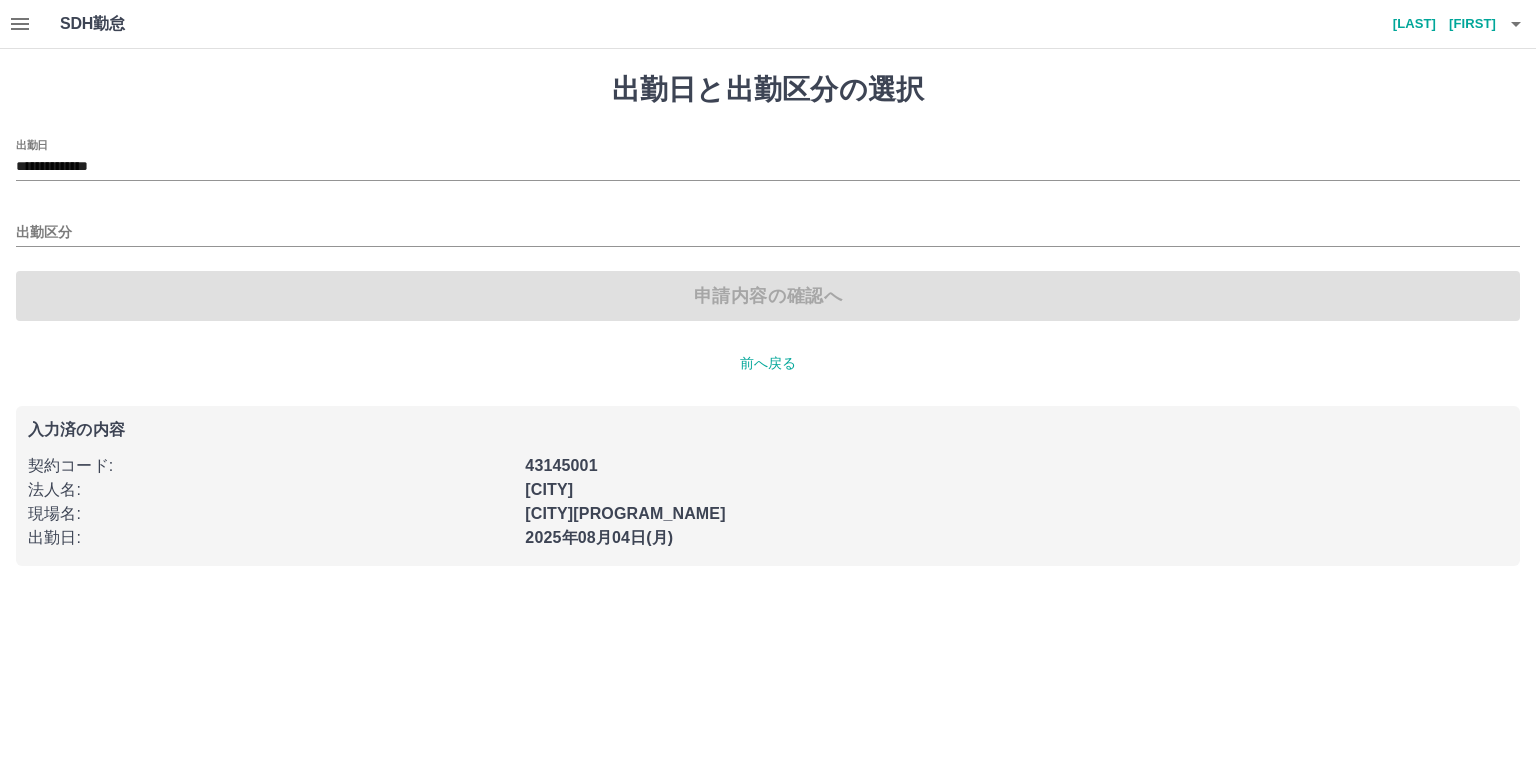 click on "前へ戻る" at bounding box center (768, 363) 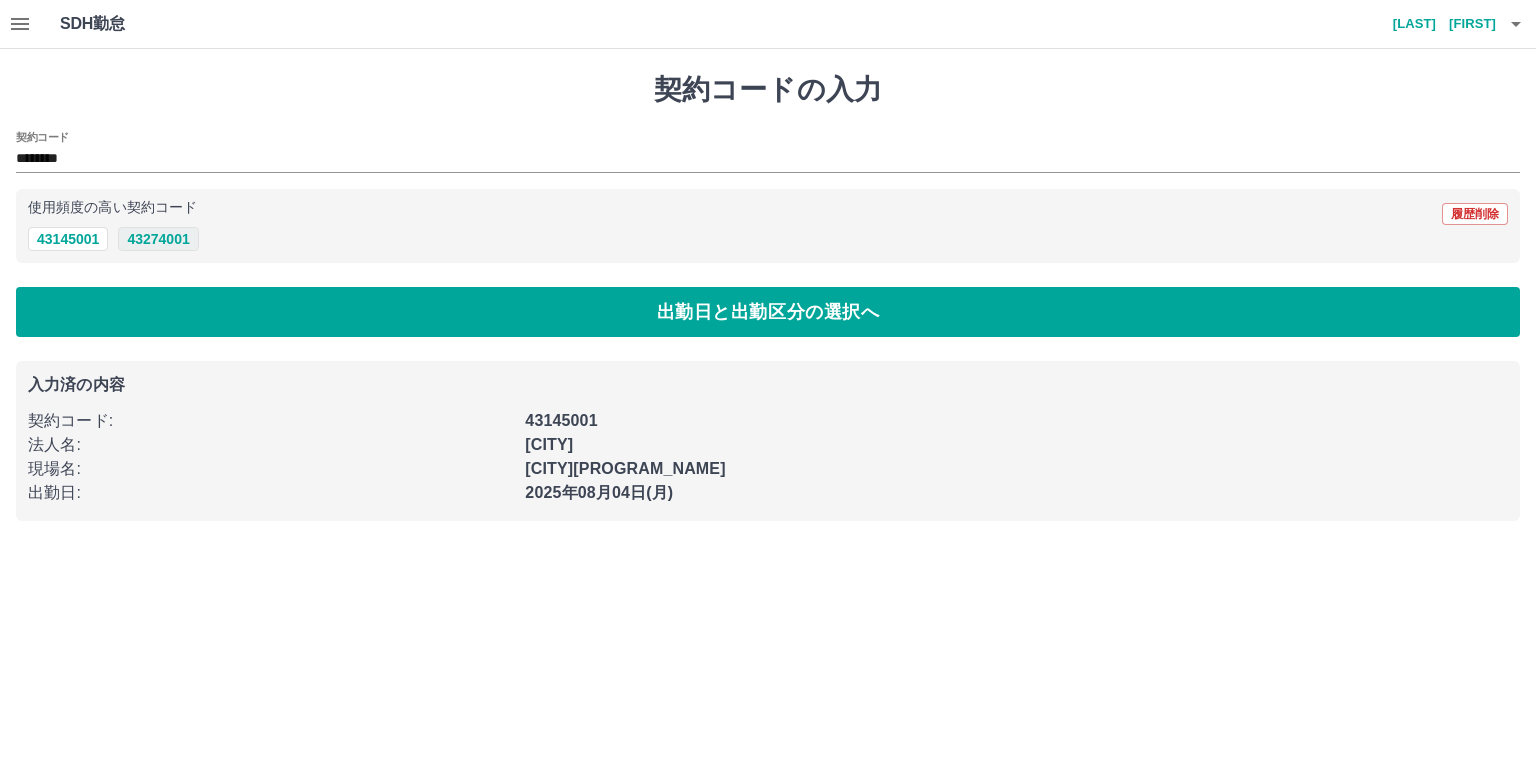 click on "43274001" at bounding box center (158, 239) 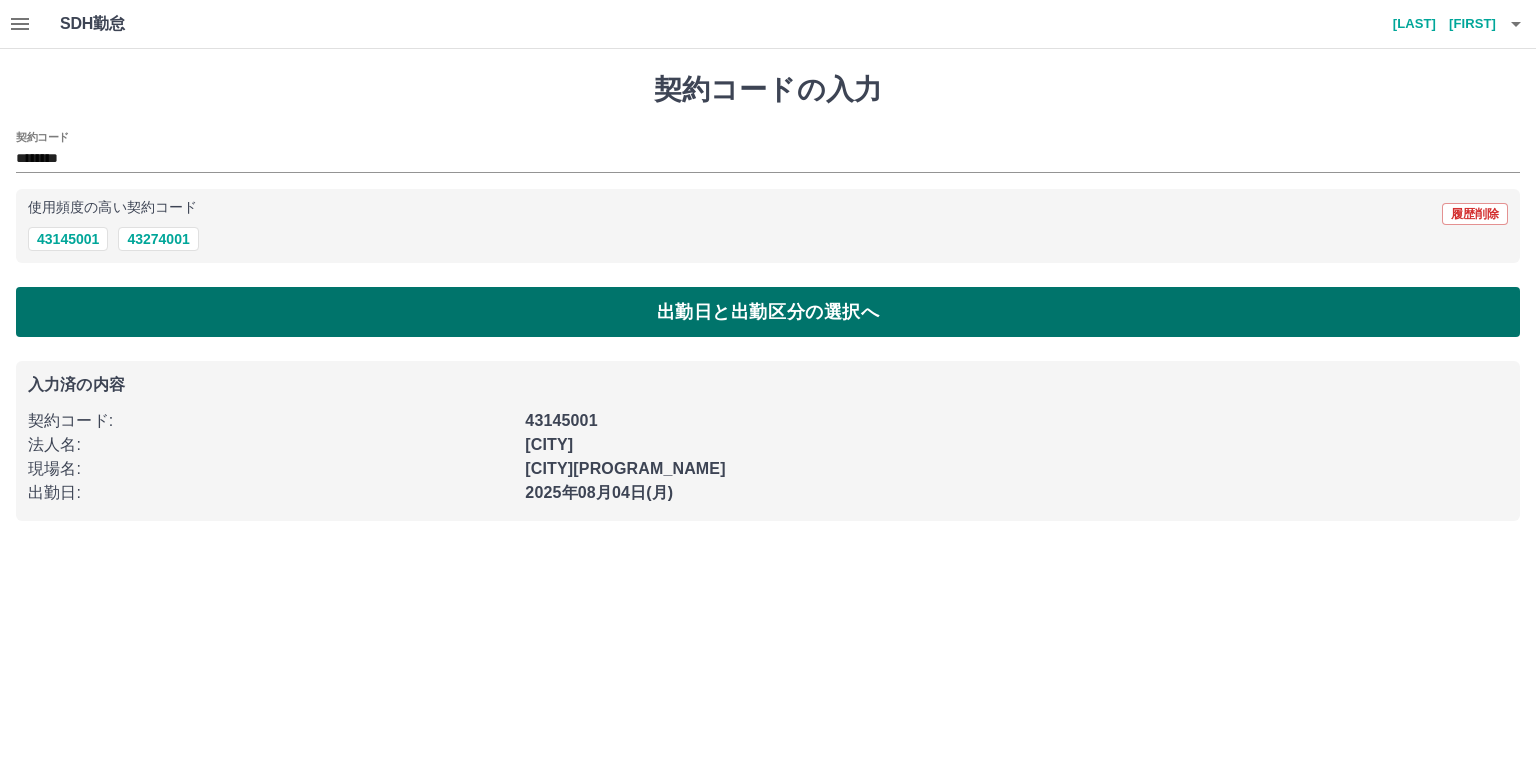 click on "出勤日と出勤区分の選択へ" at bounding box center (768, 312) 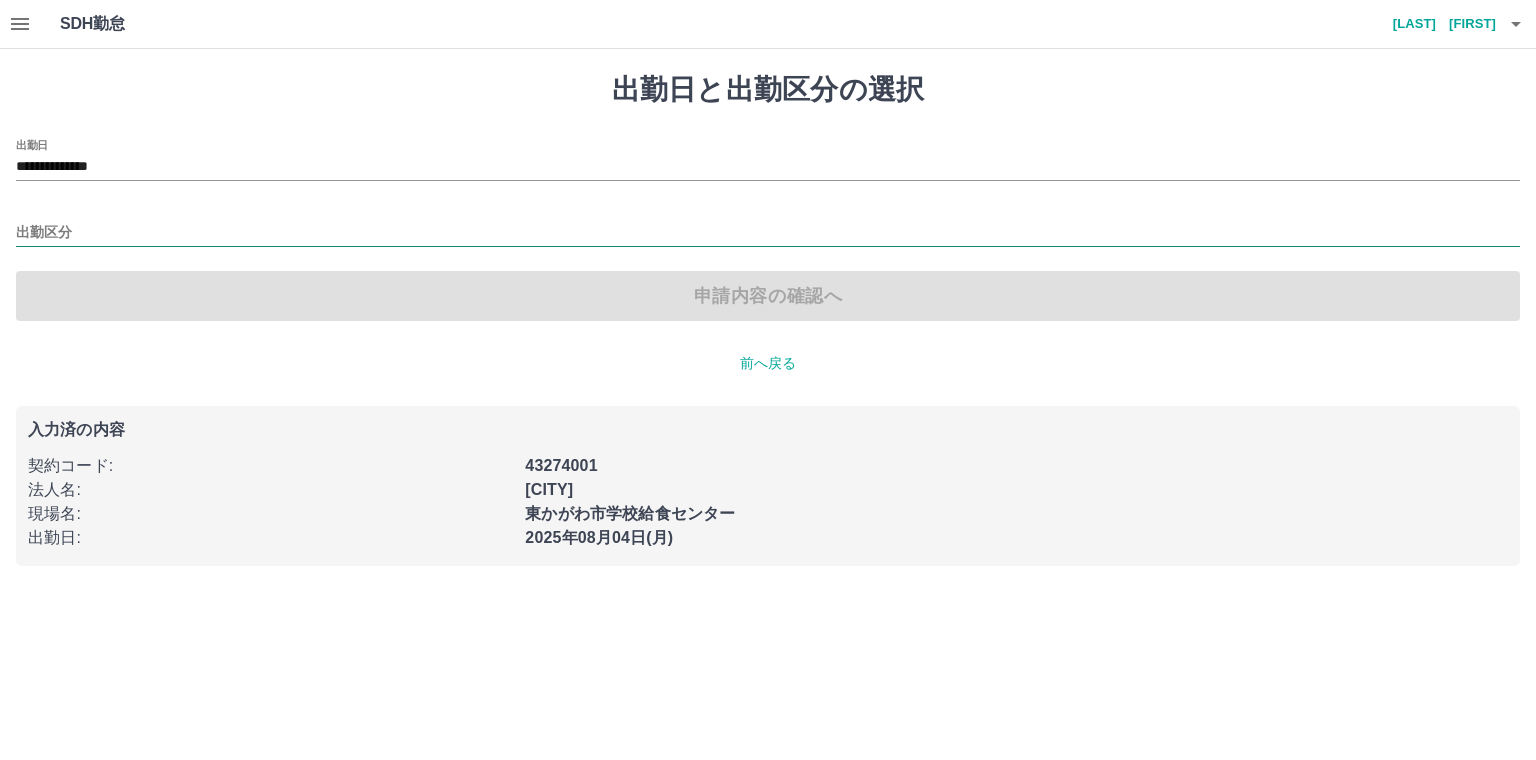 click on "出勤区分" at bounding box center [768, 233] 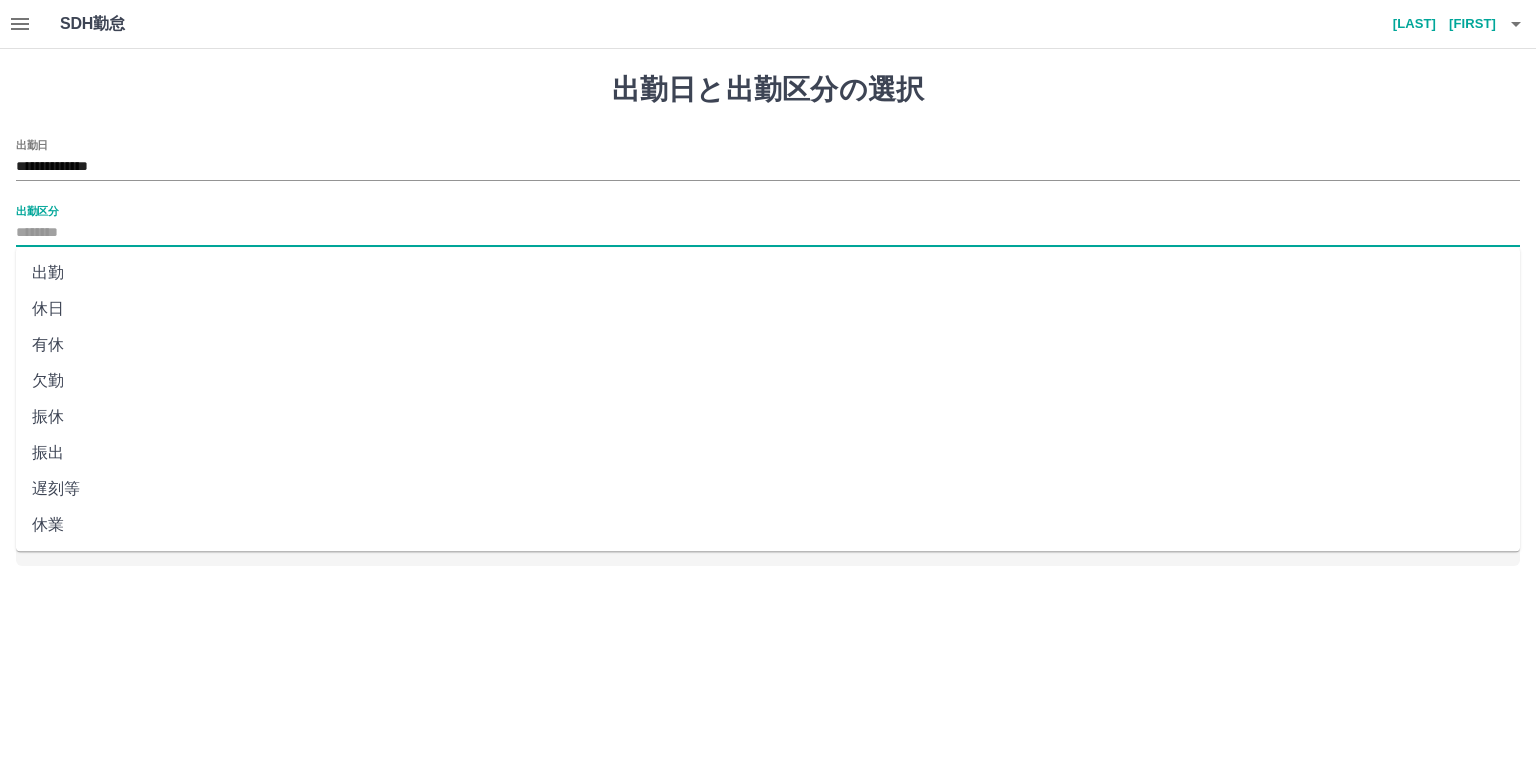 click on "休日" at bounding box center (768, 309) 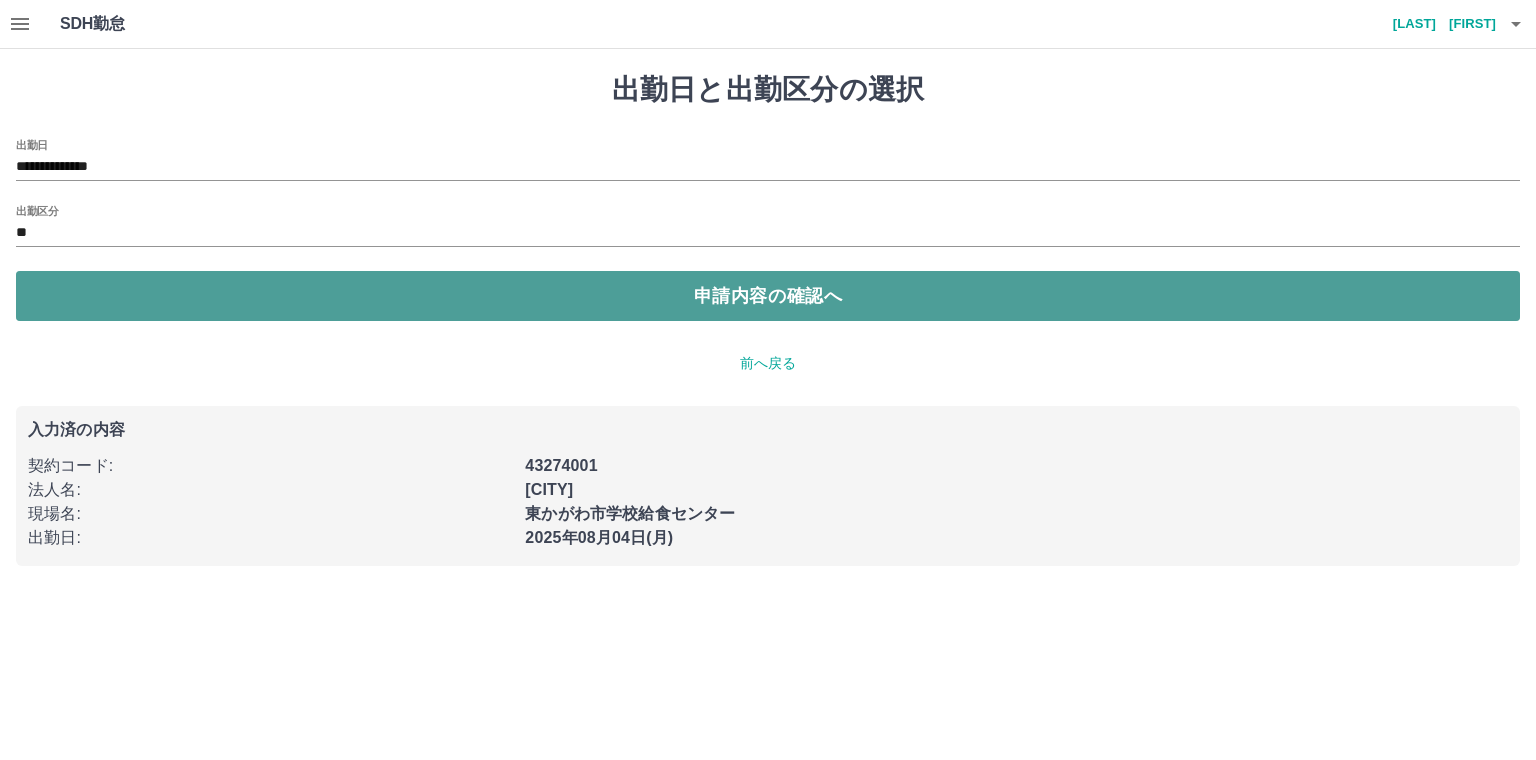 click on "申請内容の確認へ" at bounding box center [768, 296] 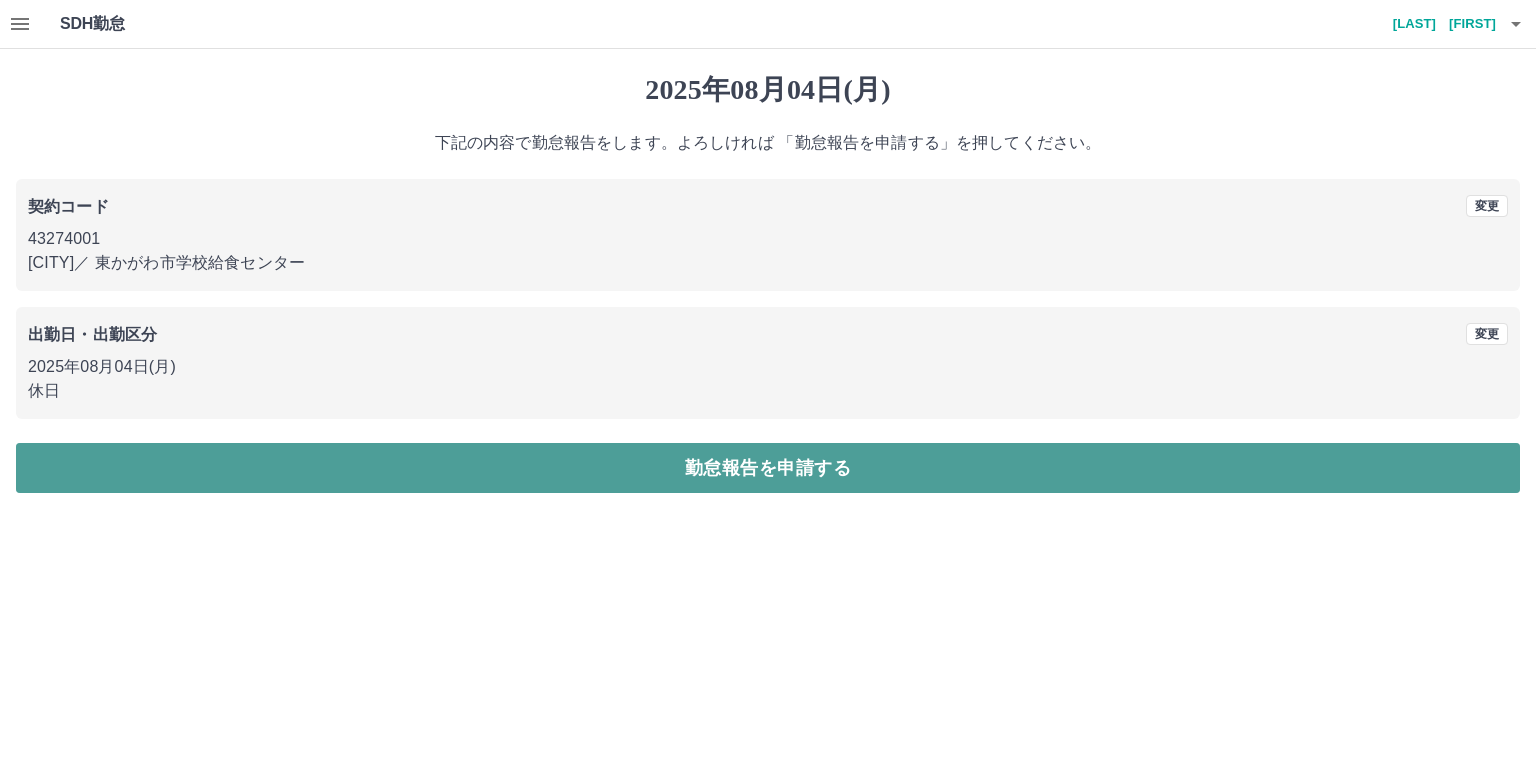 click on "勤怠報告を申請する" at bounding box center (768, 468) 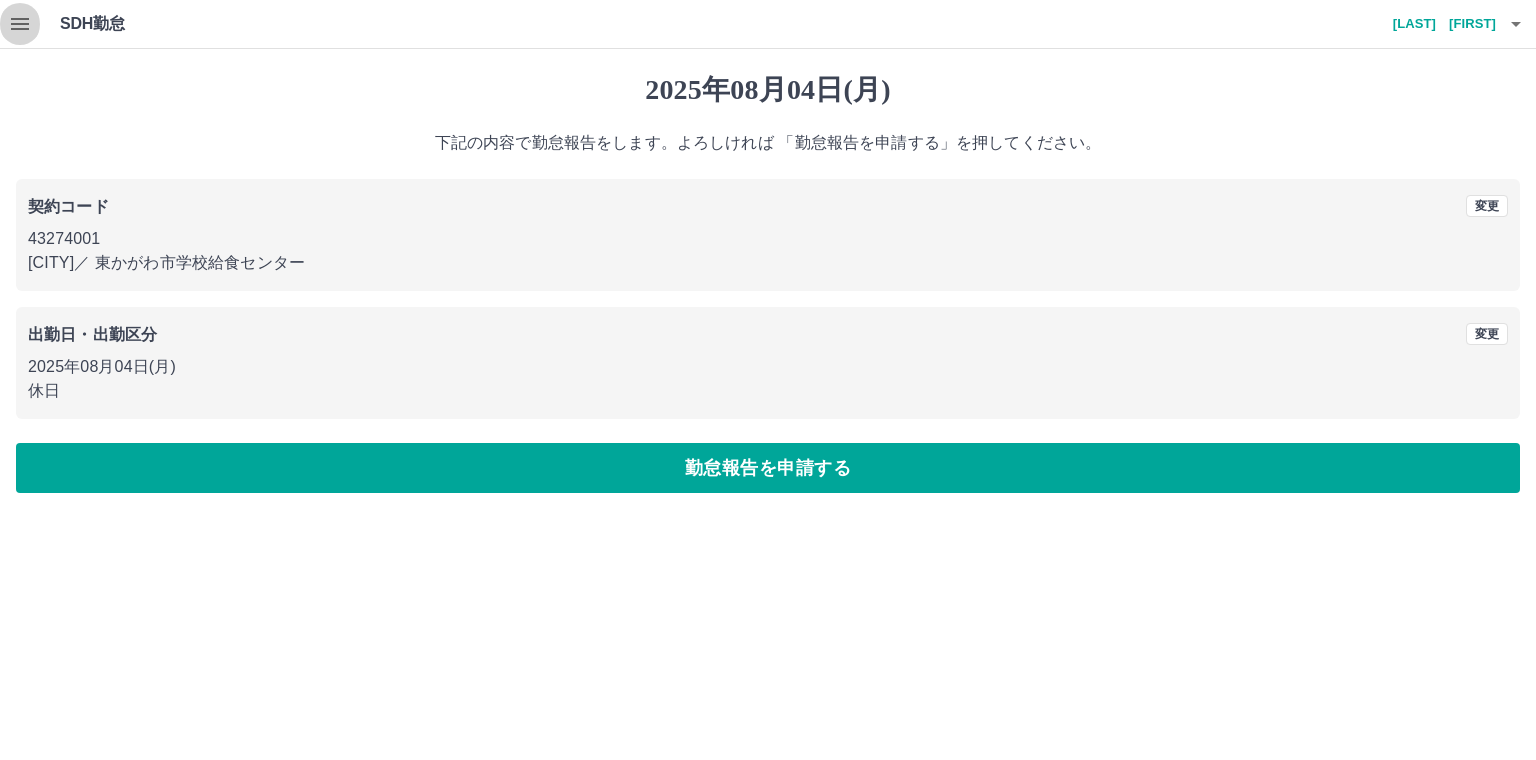 click 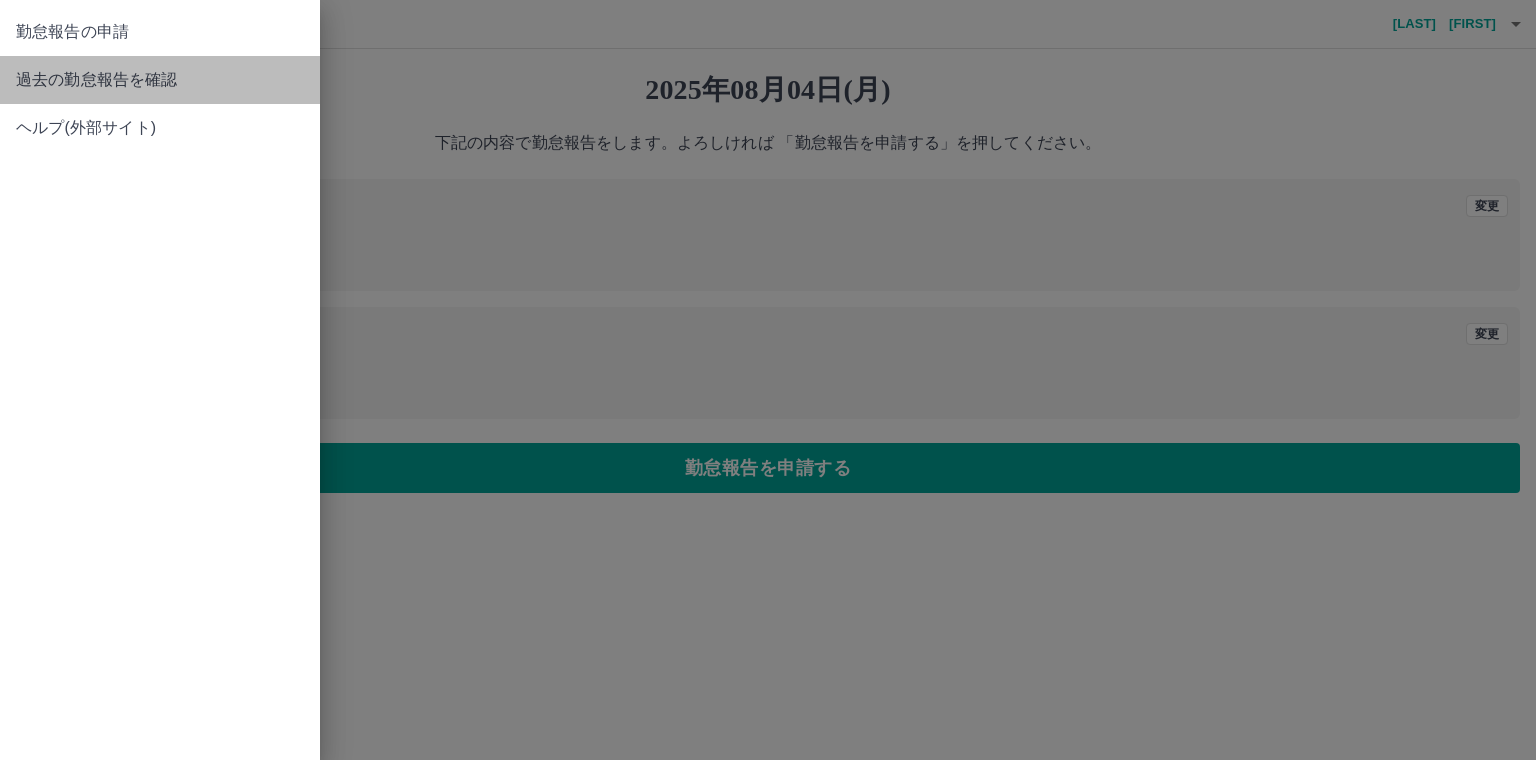 click on "過去の勤怠報告を確認" at bounding box center [160, 80] 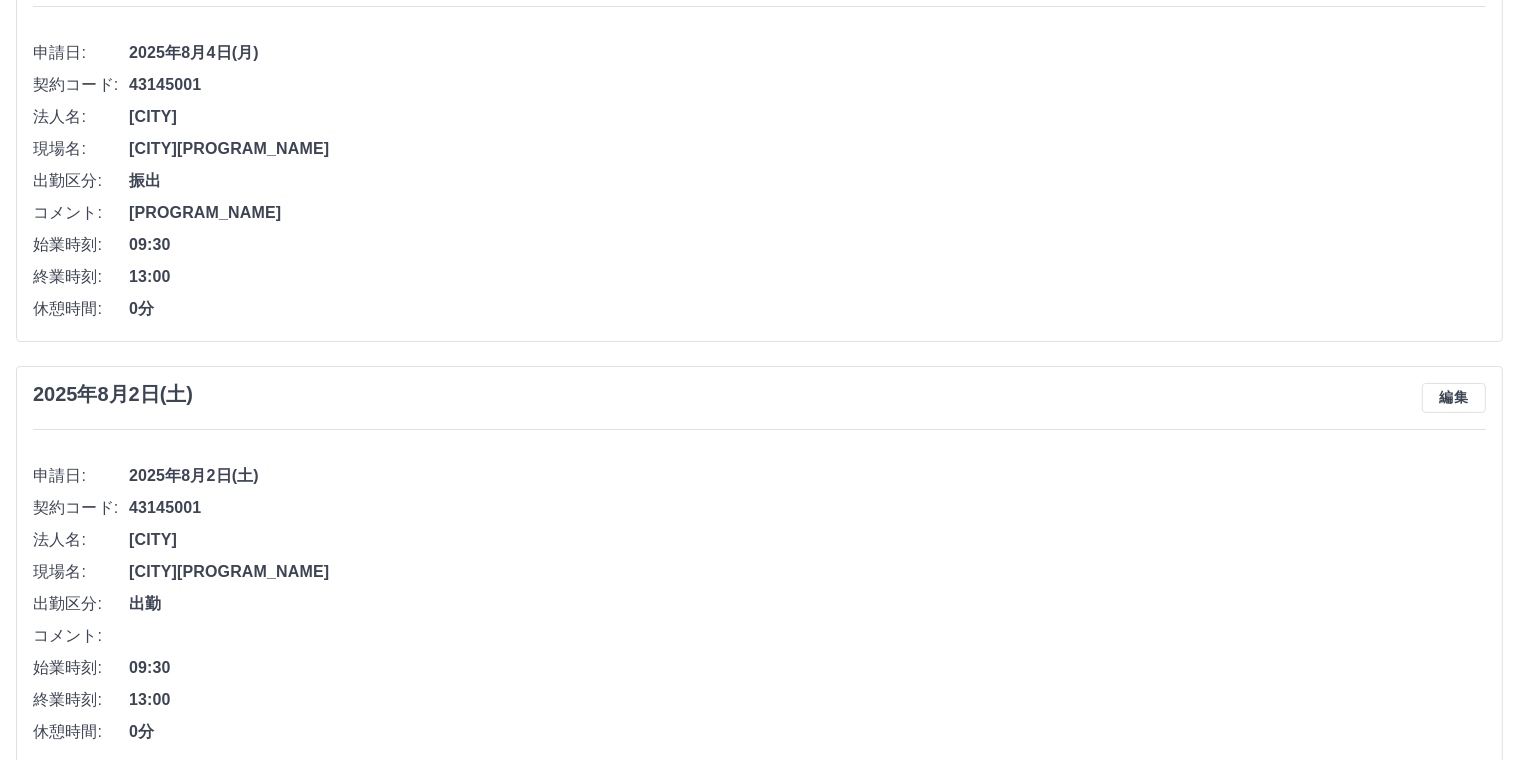 scroll, scrollTop: 65, scrollLeft: 0, axis: vertical 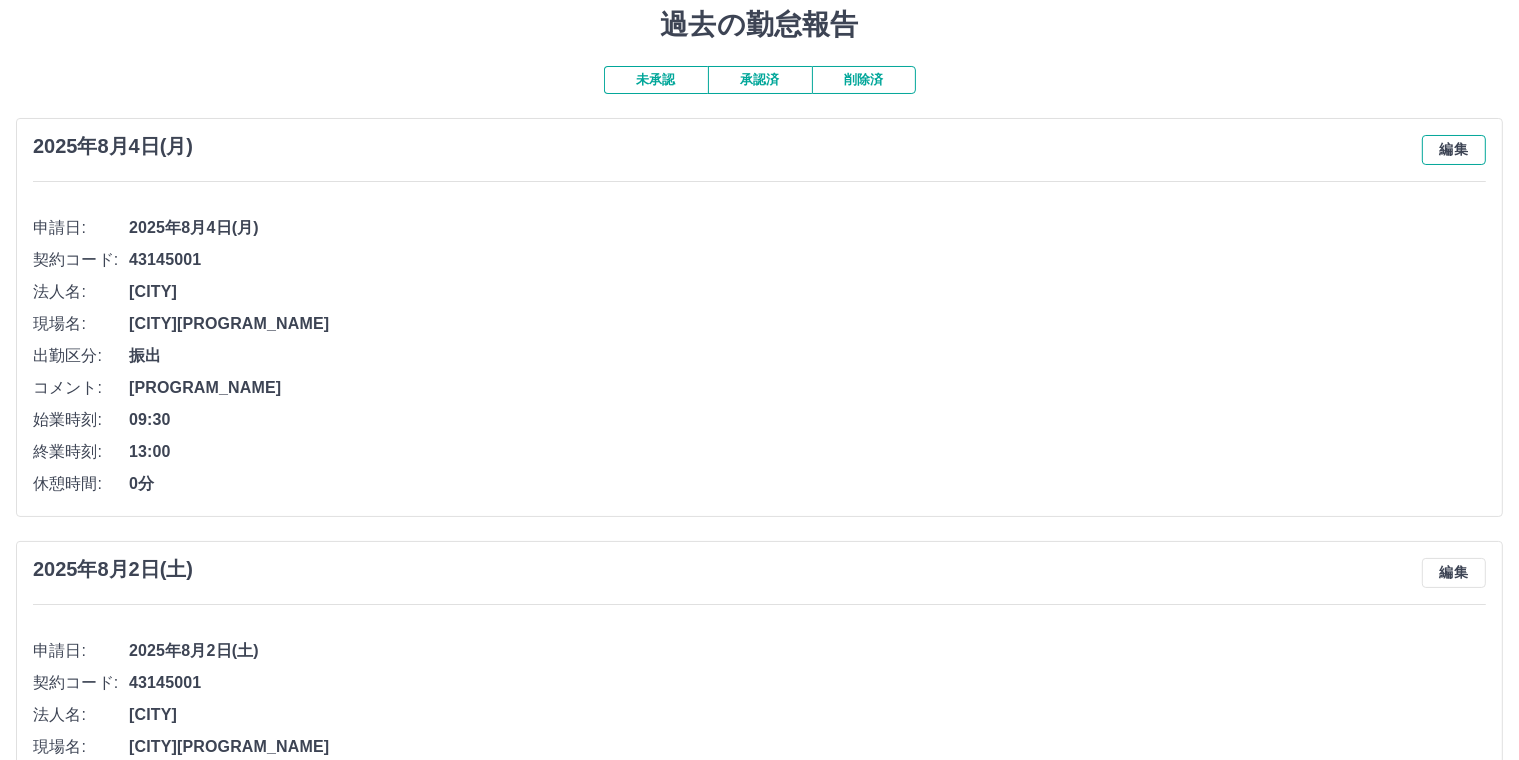 click on "編集" at bounding box center (1454, 150) 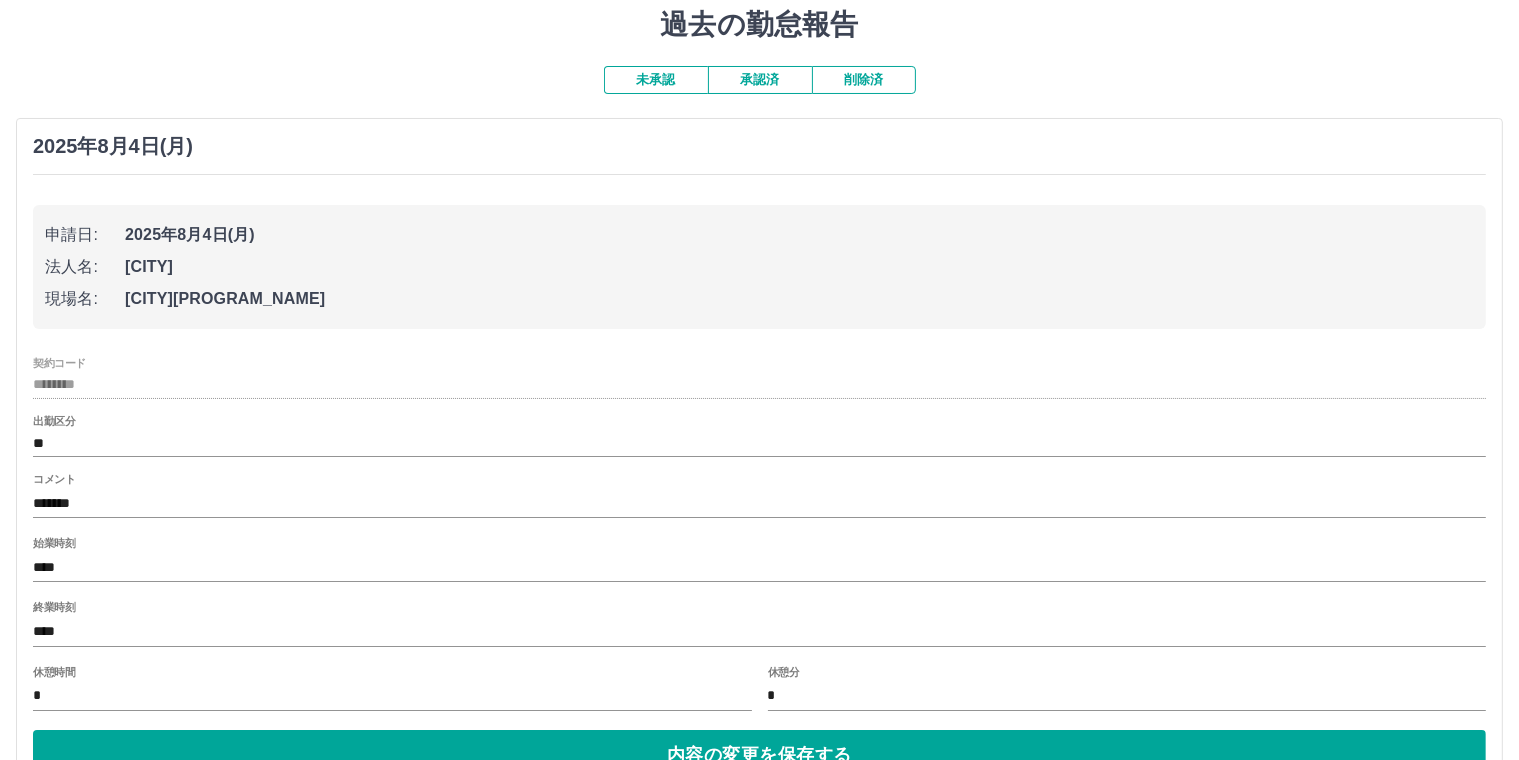 click on "2025年8月4日(月)" at bounding box center (113, 146) 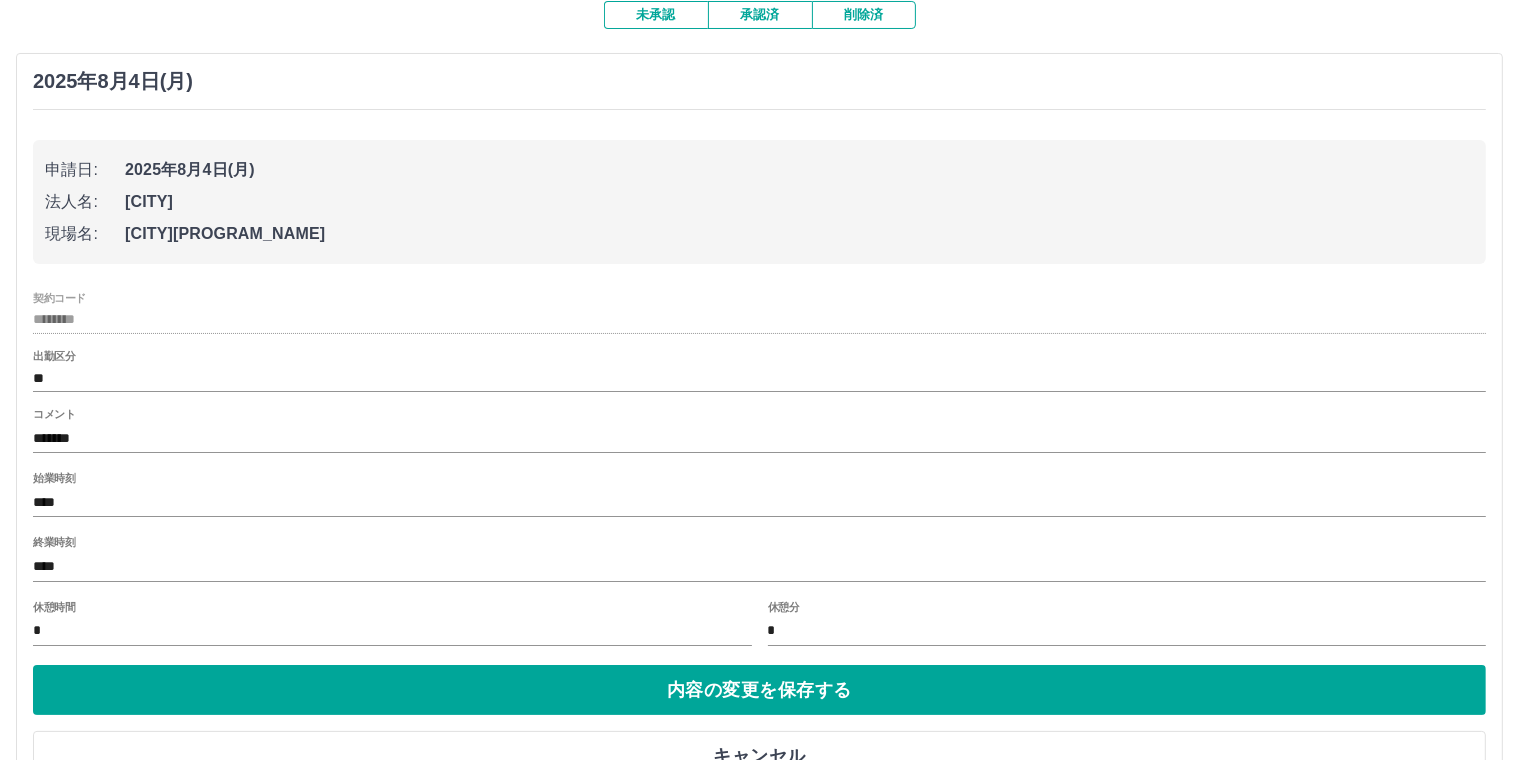 scroll, scrollTop: 165, scrollLeft: 0, axis: vertical 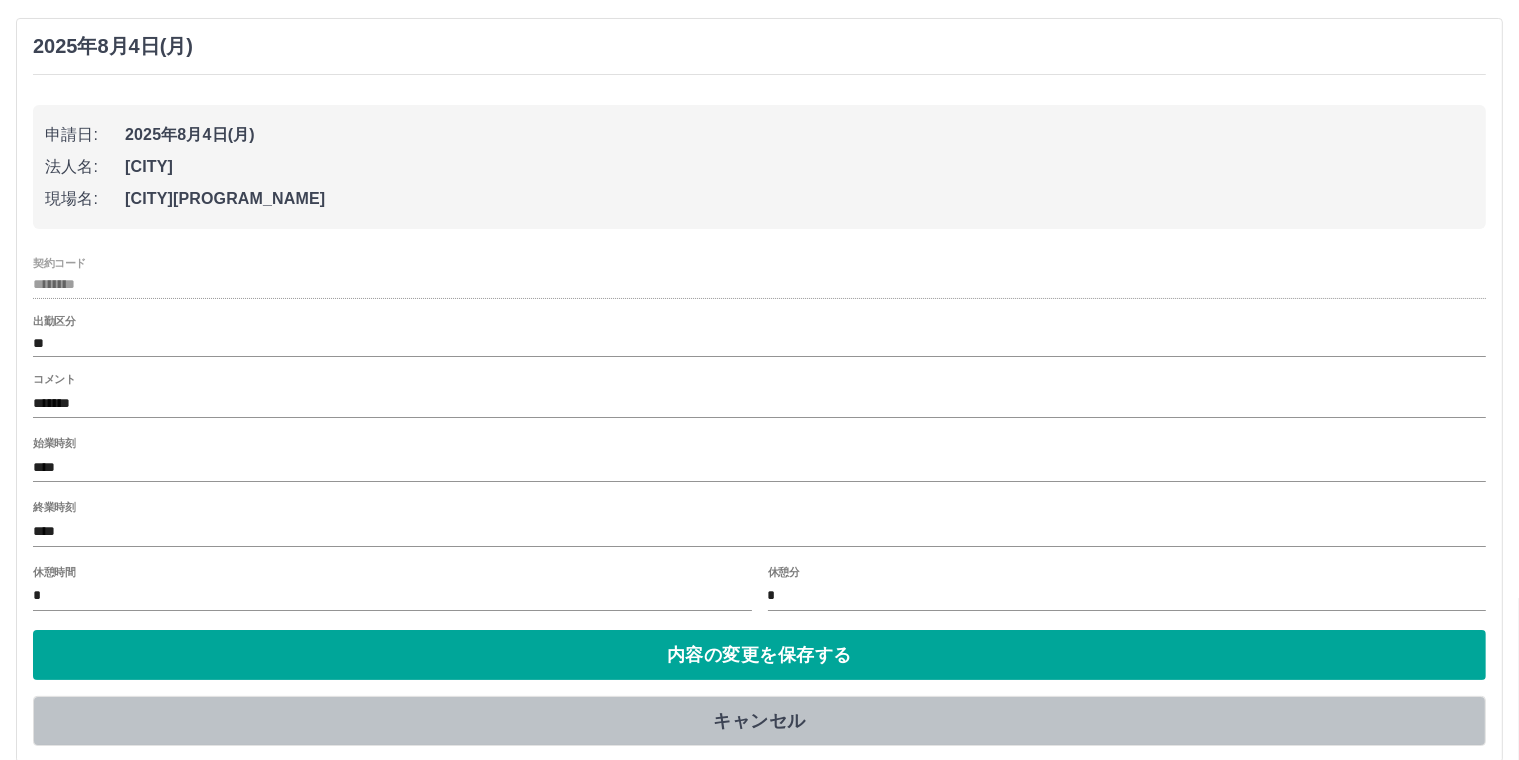 click on "キャンセル" at bounding box center (759, 721) 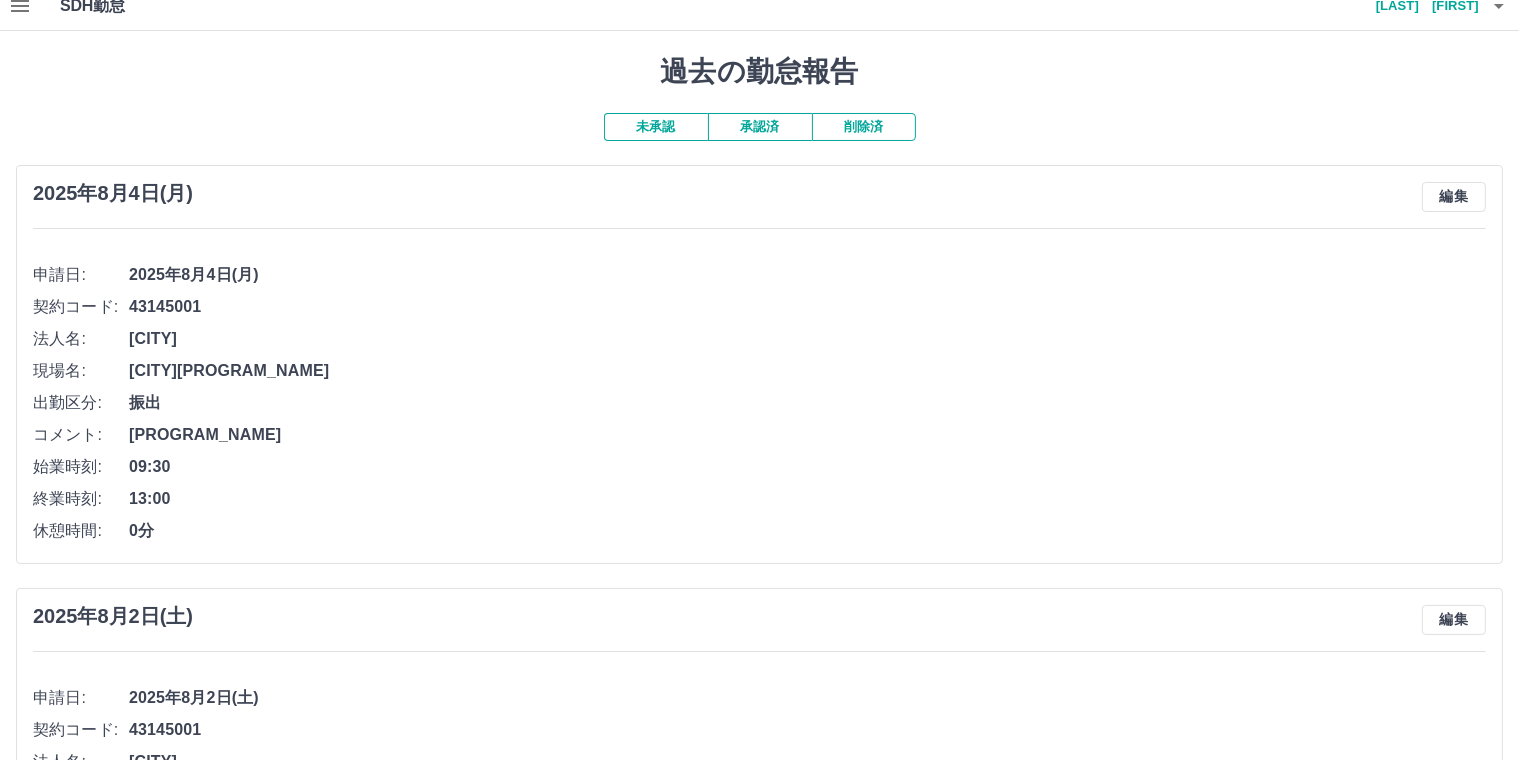 scroll, scrollTop: 0, scrollLeft: 0, axis: both 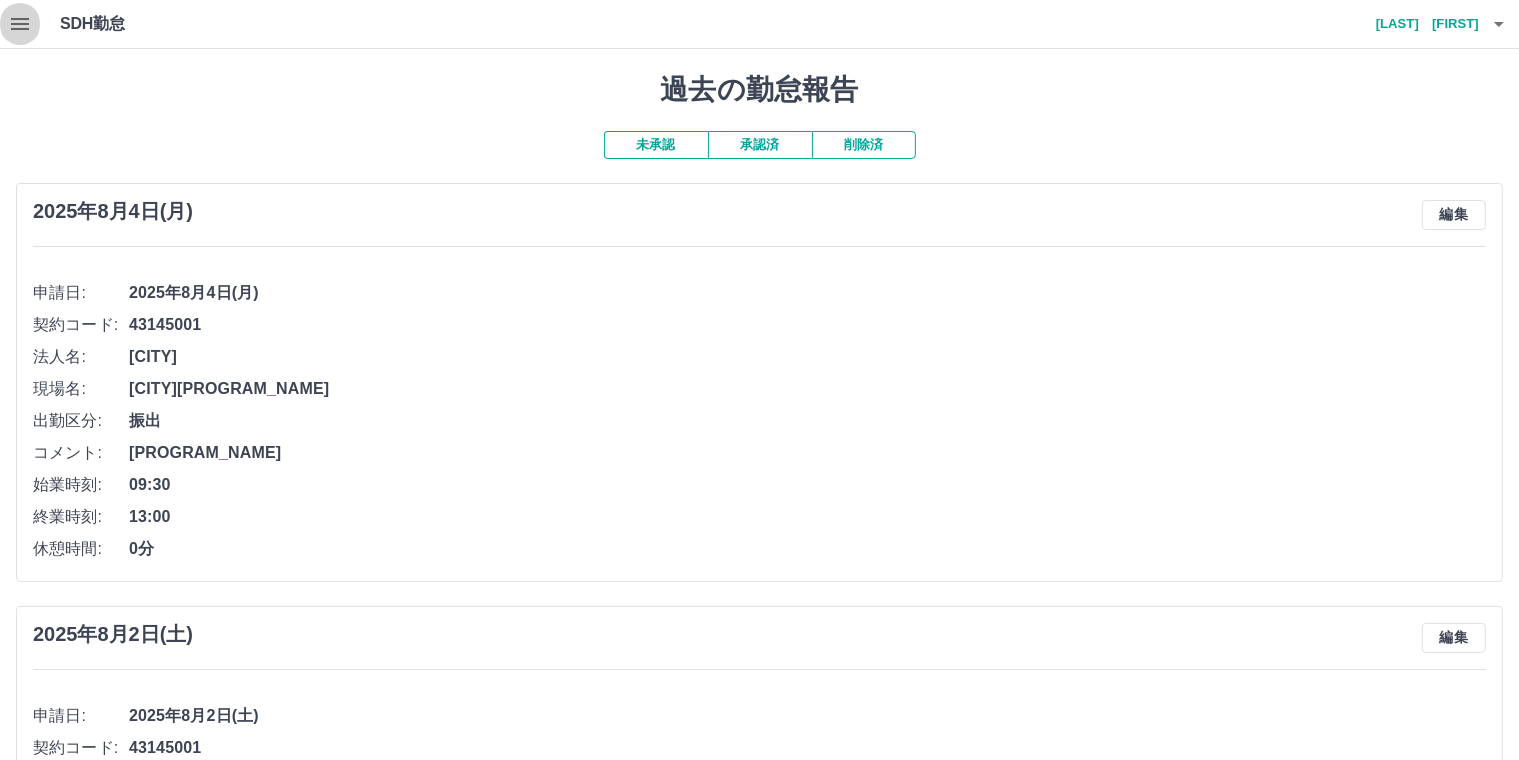 click 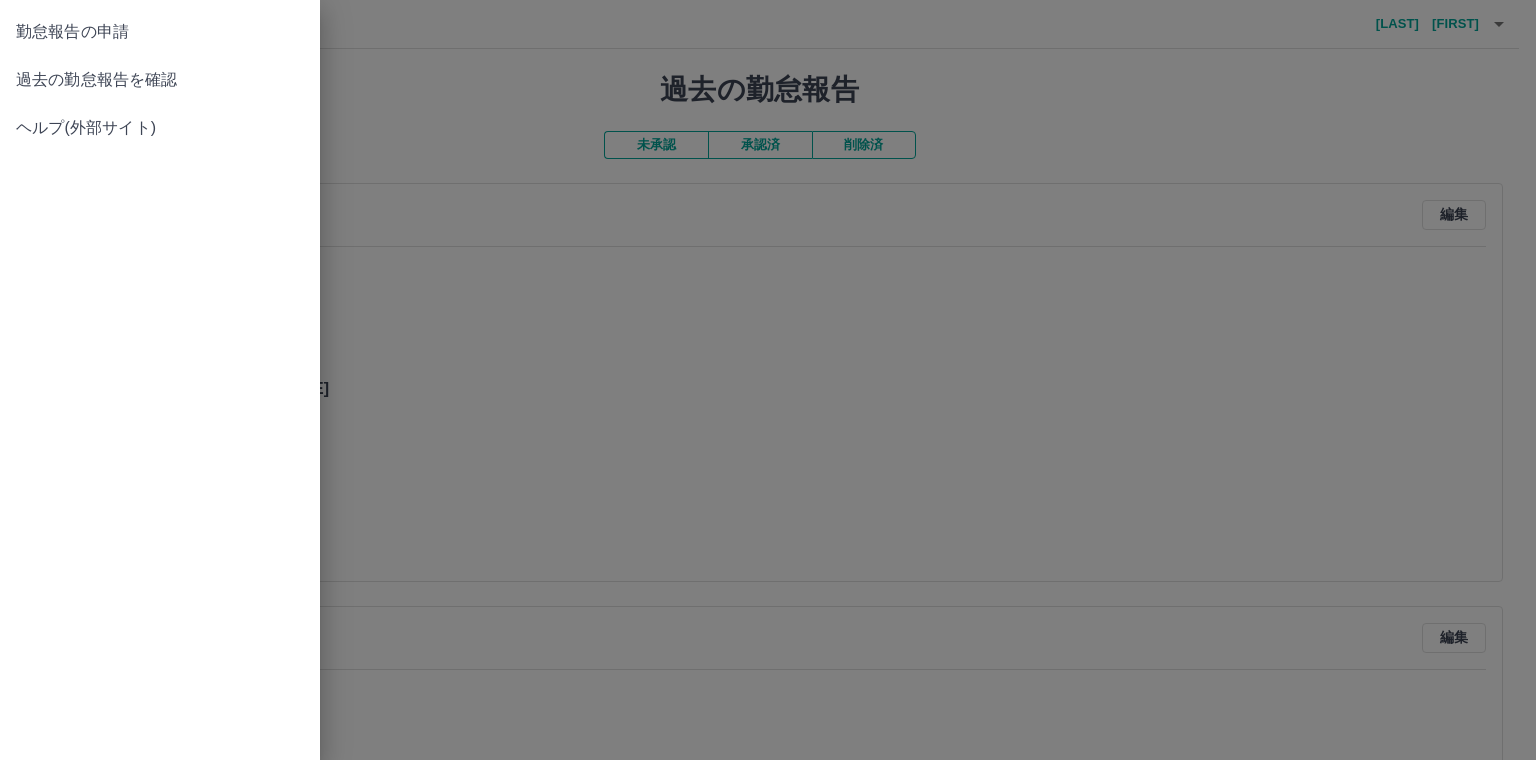 click on "勤怠報告の申請" at bounding box center (160, 32) 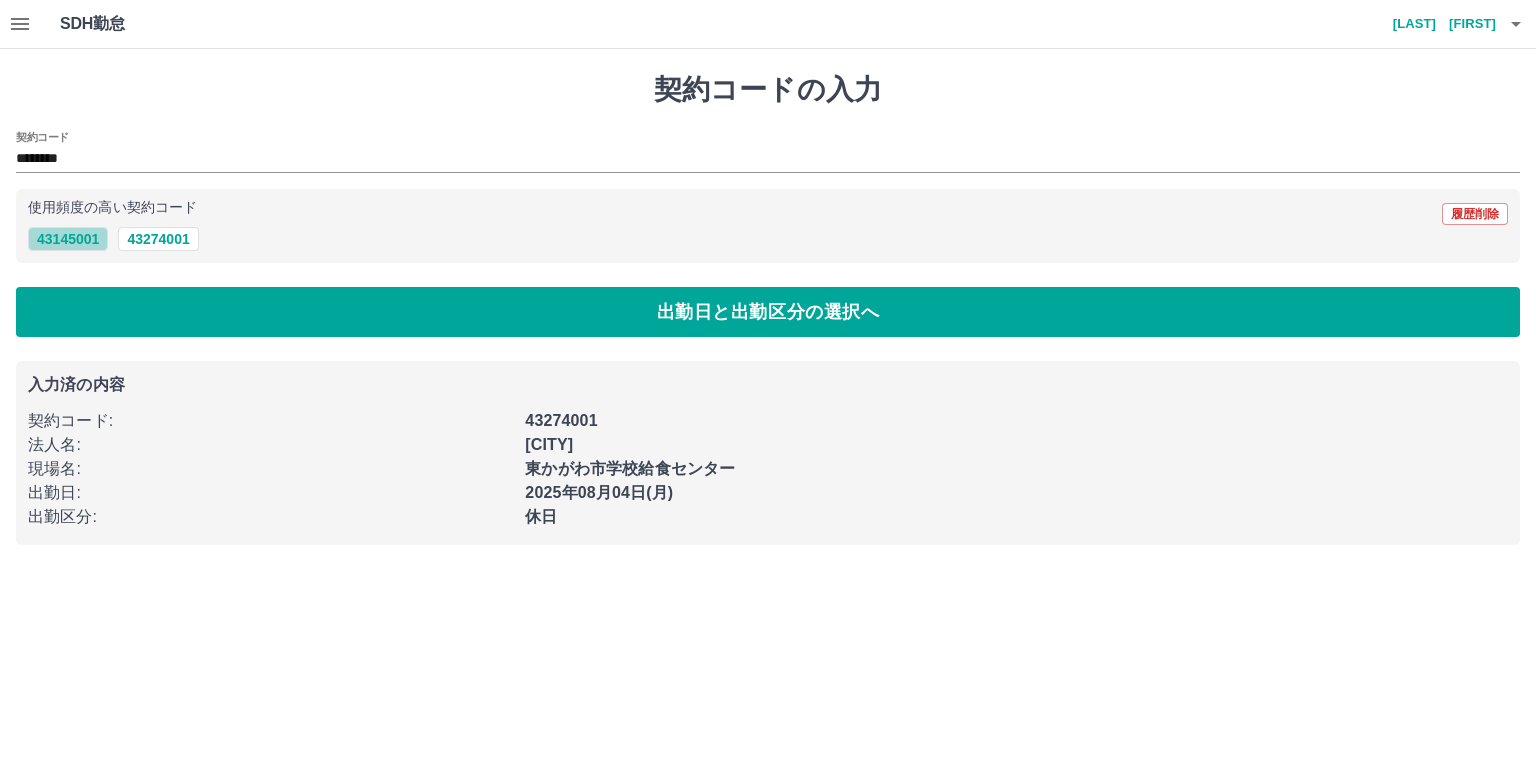 click on "43145001" at bounding box center [68, 239] 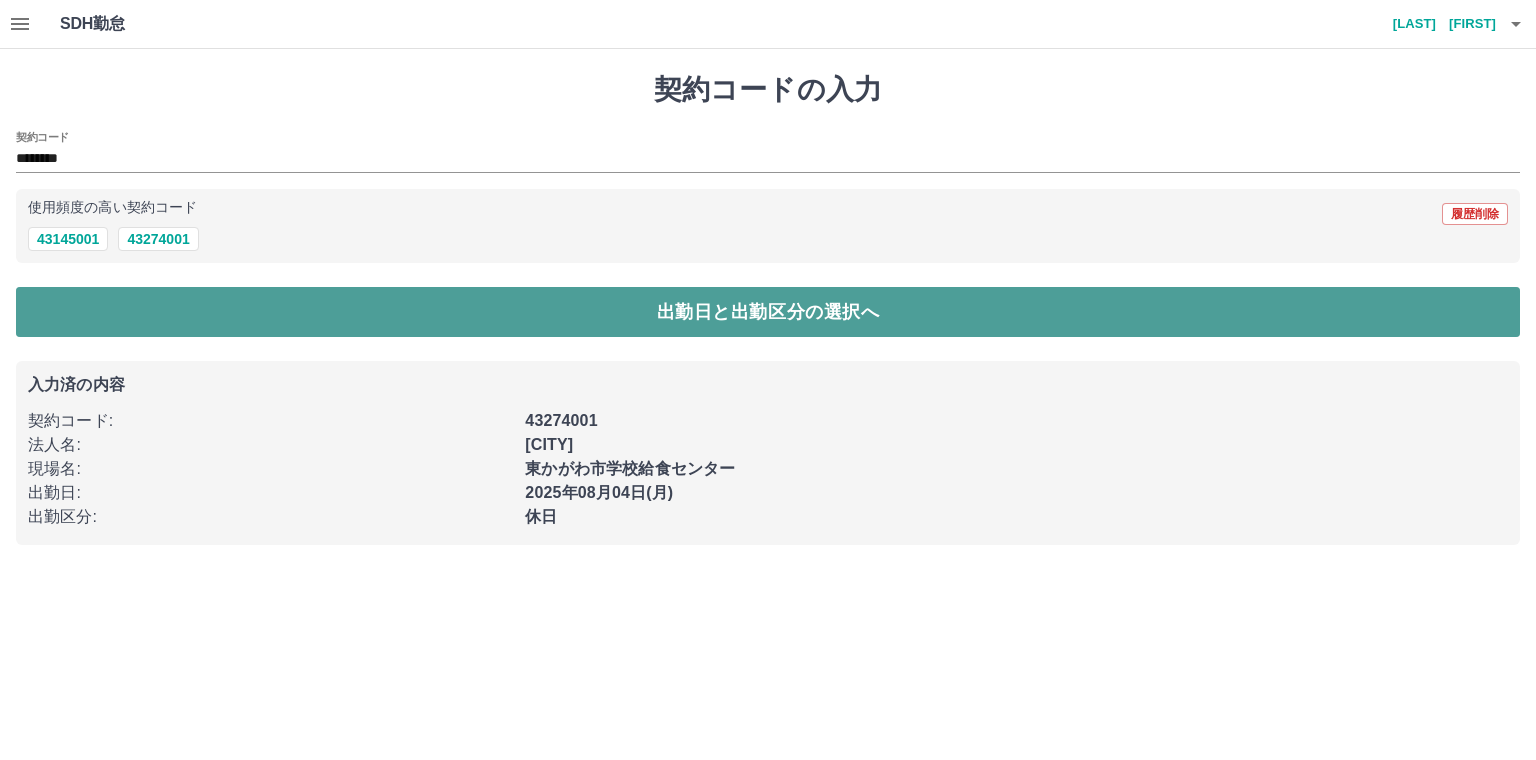 click on "出勤日と出勤区分の選択へ" at bounding box center [768, 312] 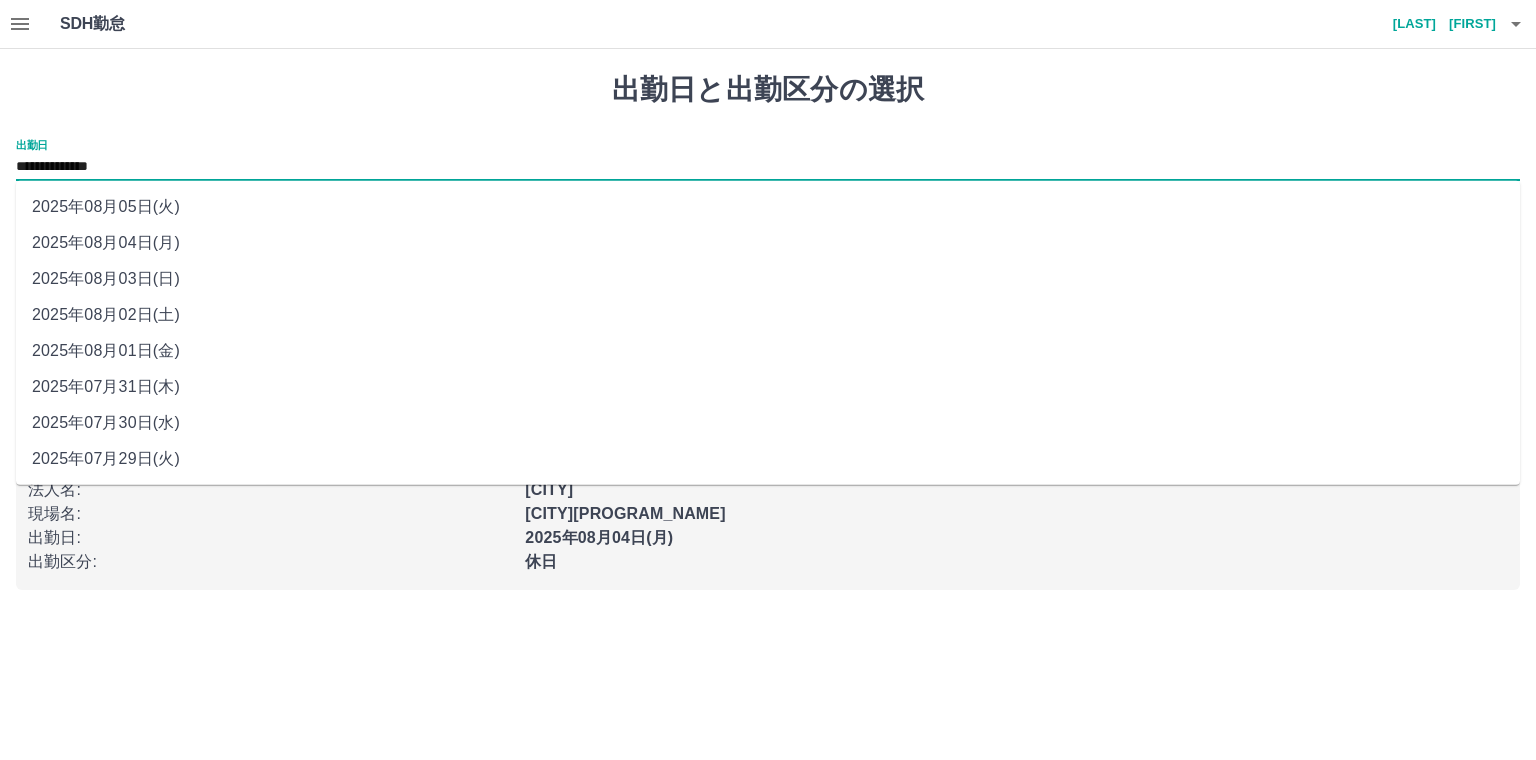 click on "**********" at bounding box center [768, 167] 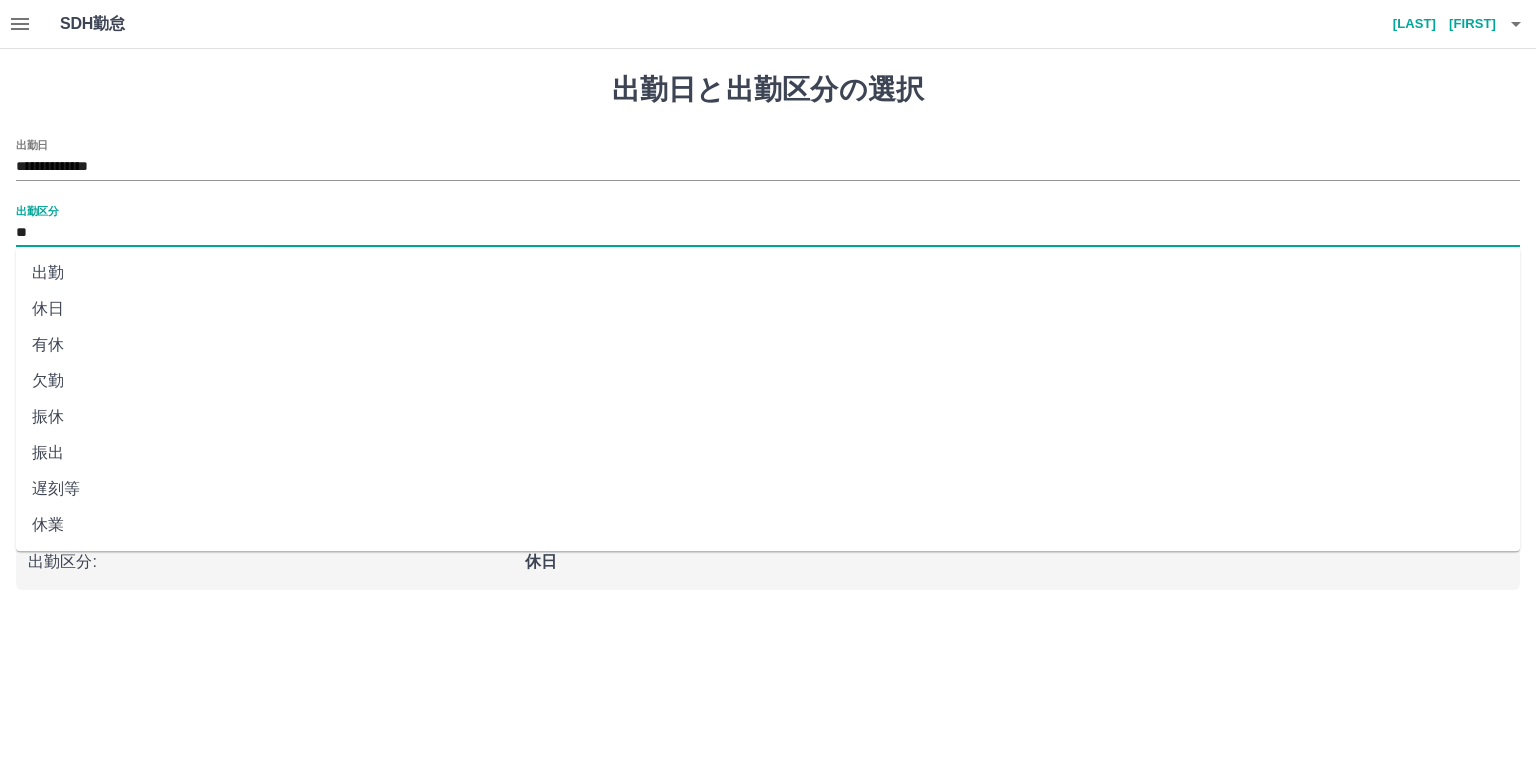 click on "**" at bounding box center [768, 233] 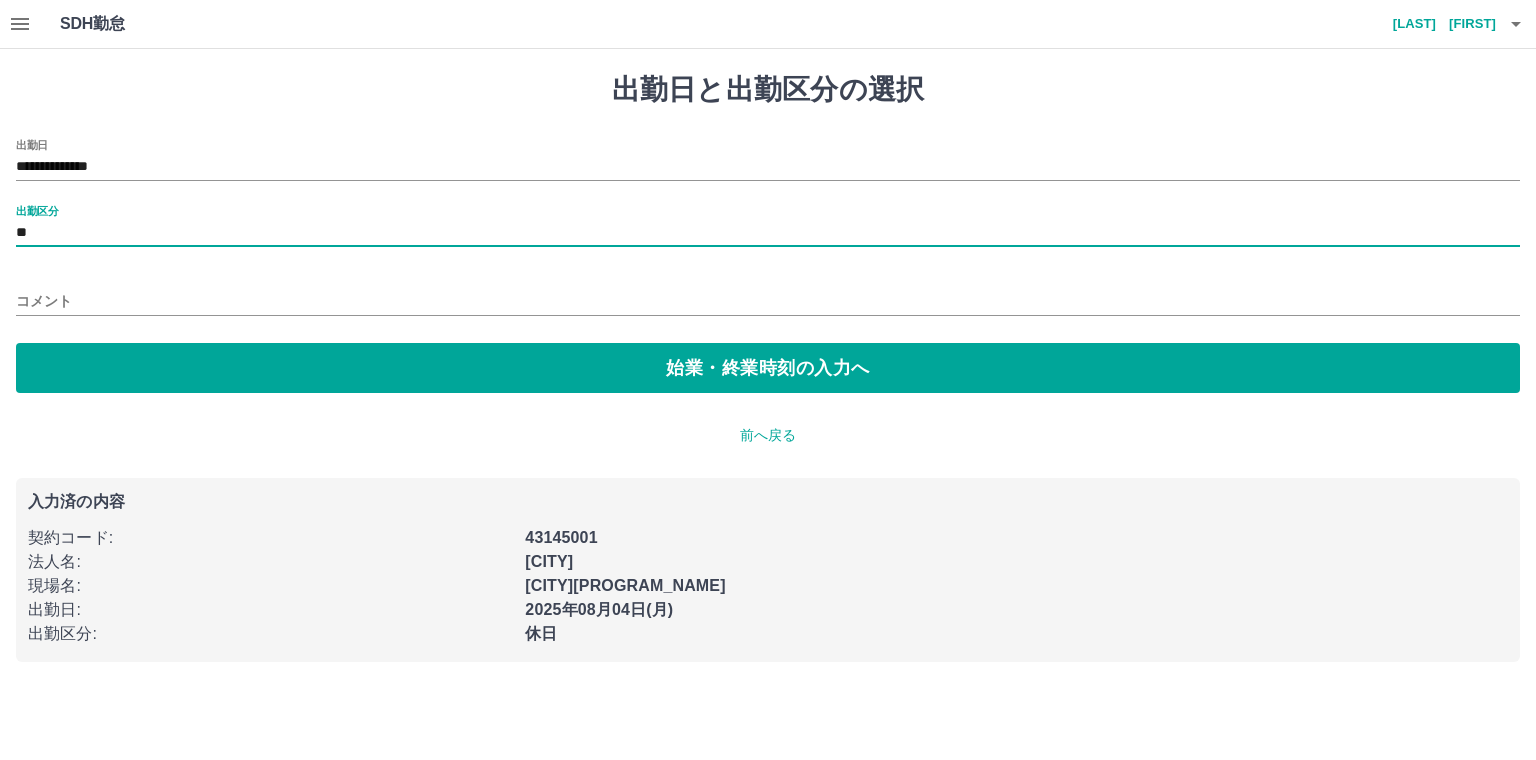 click on "コメント" at bounding box center (768, 301) 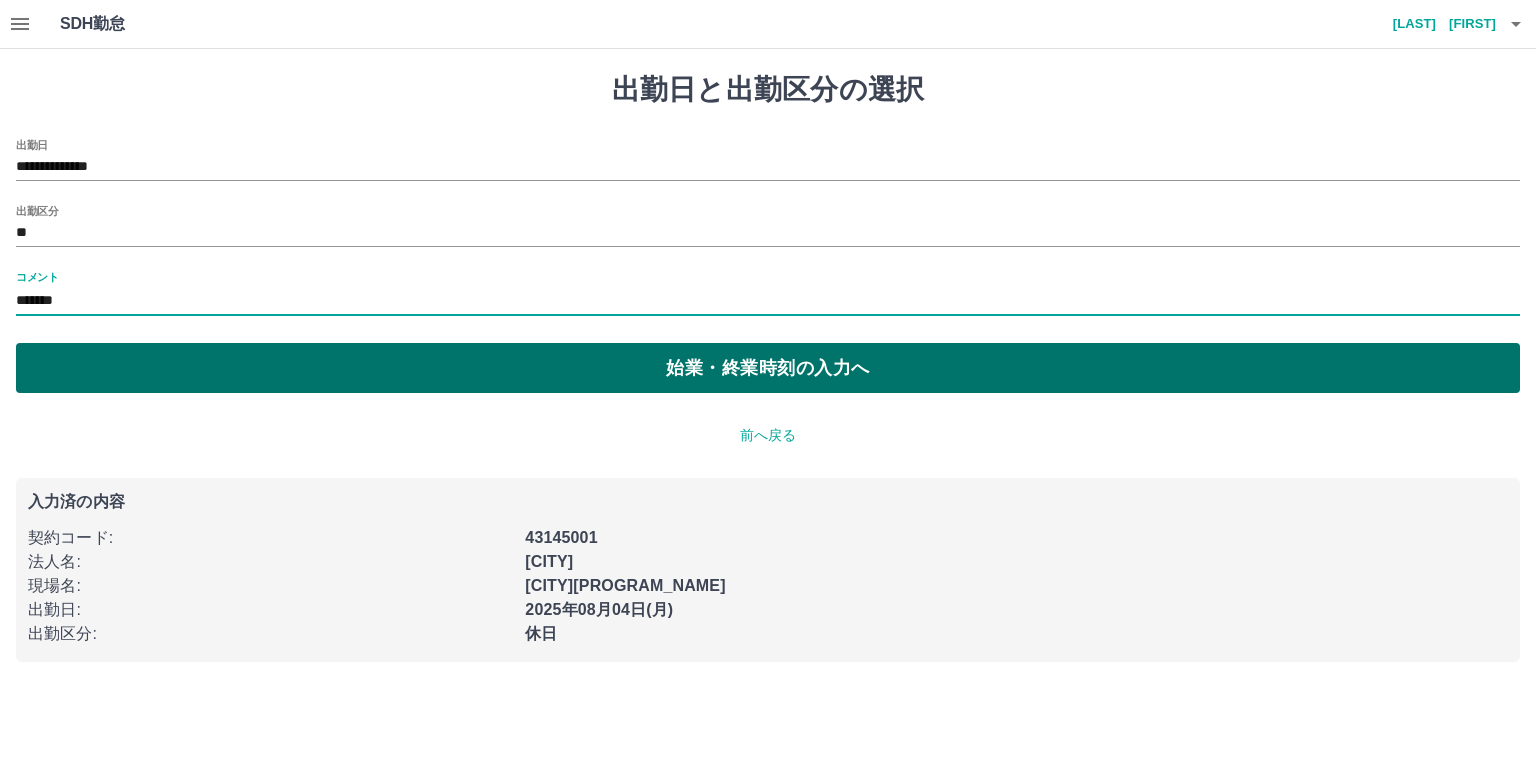 type on "*******" 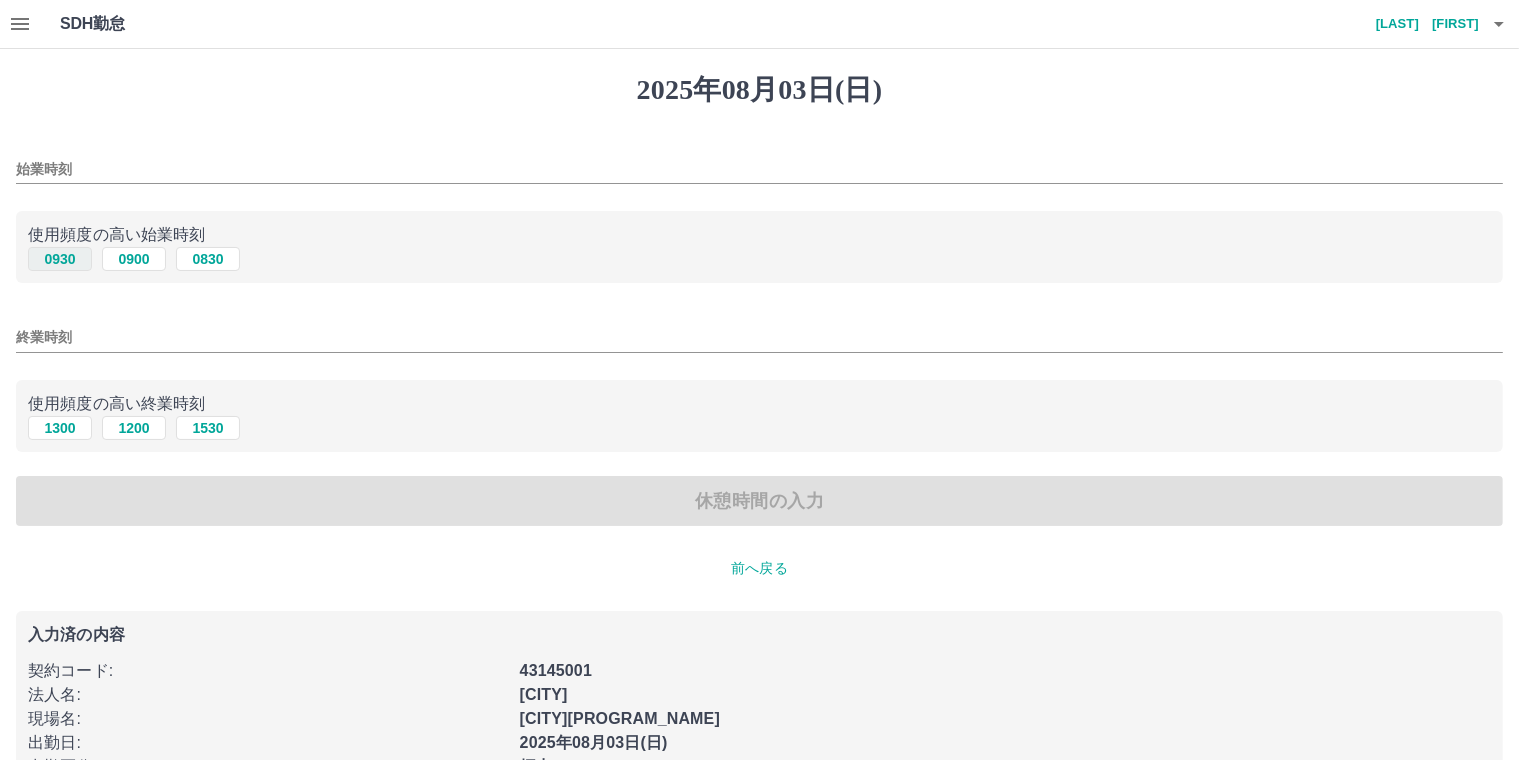 click on "0930" at bounding box center (60, 259) 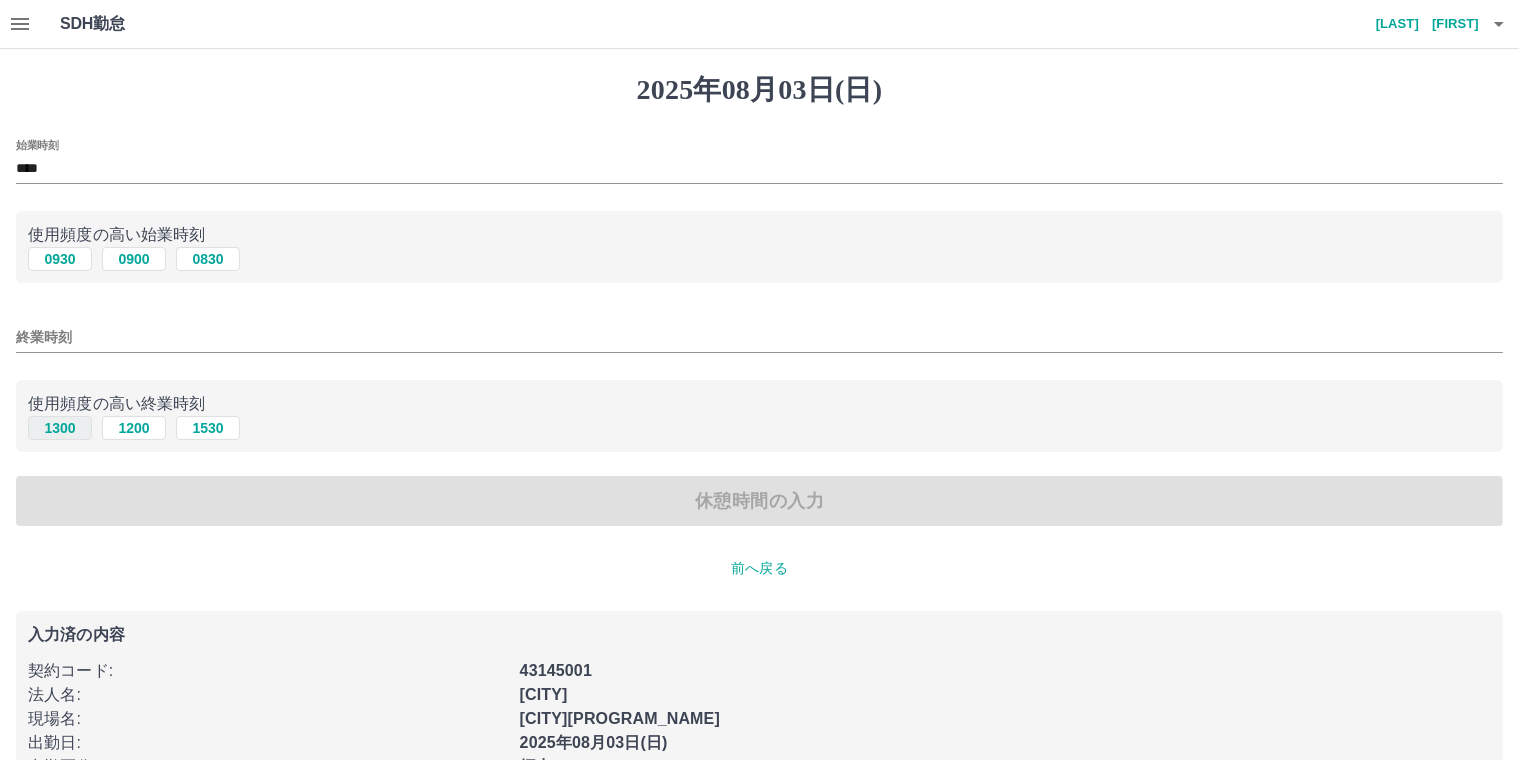 click on "1300" at bounding box center (60, 428) 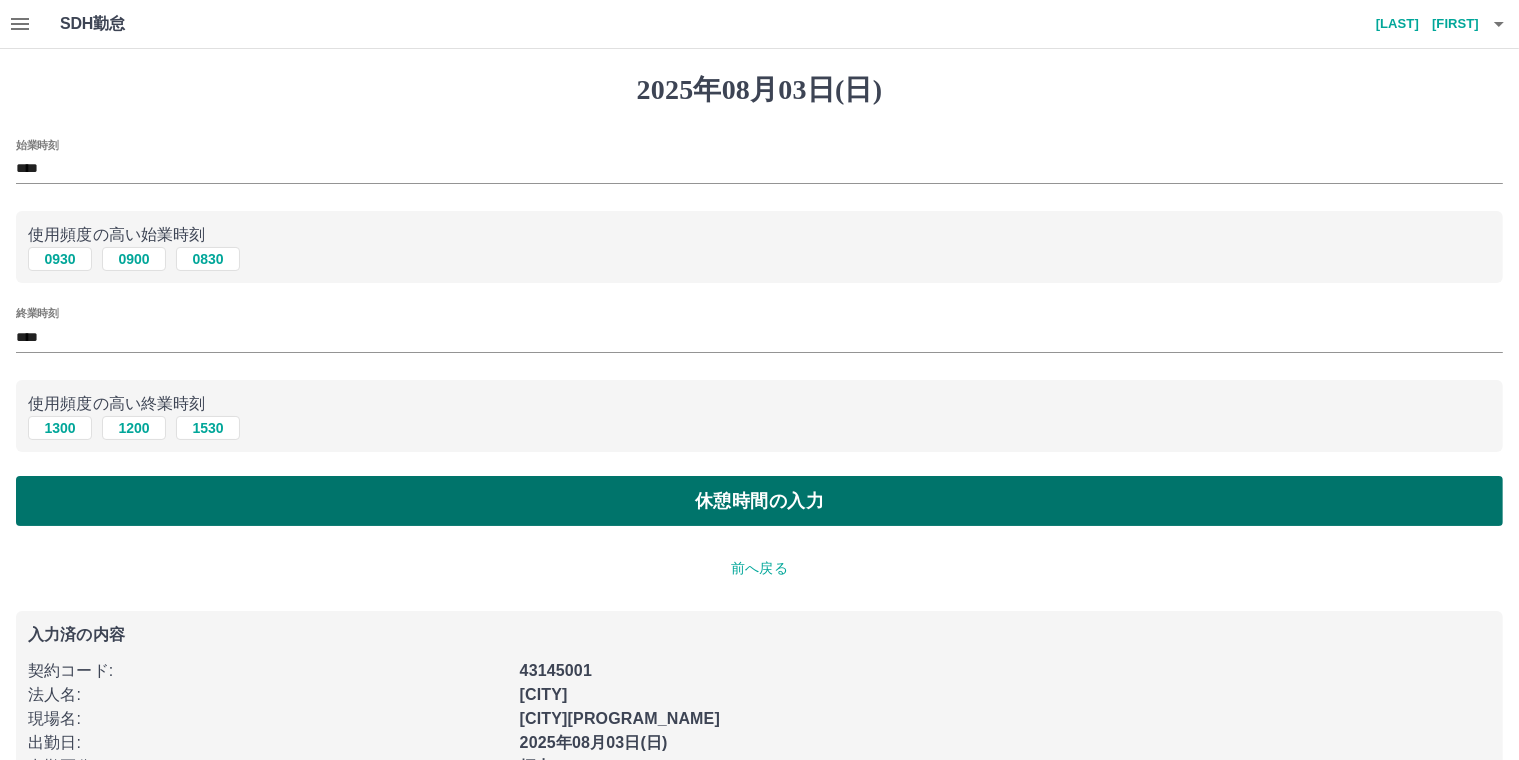 click on "休憩時間の入力" at bounding box center (759, 501) 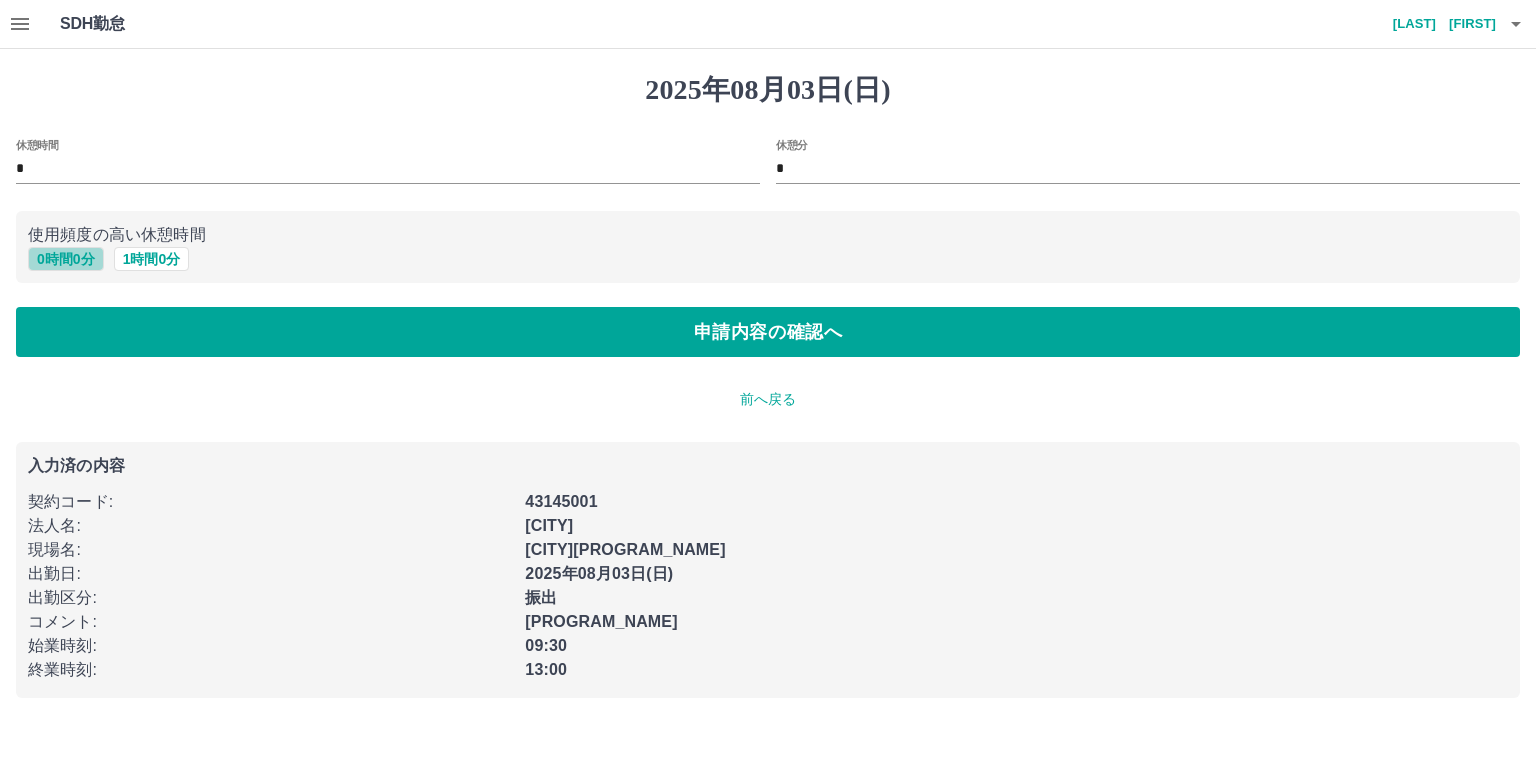 click on "0 時間 0 分" at bounding box center [66, 259] 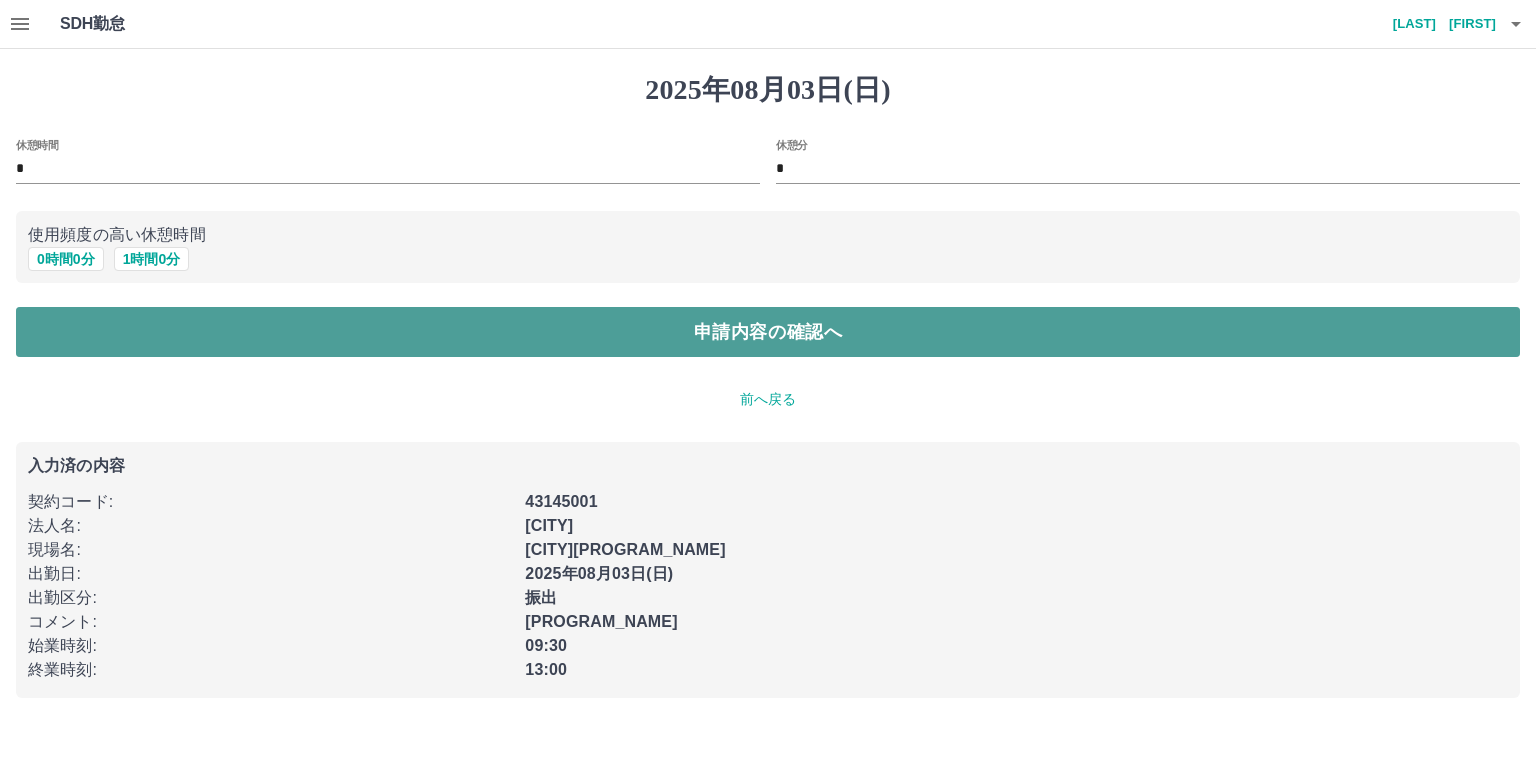 click on "申請内容の確認へ" at bounding box center [768, 332] 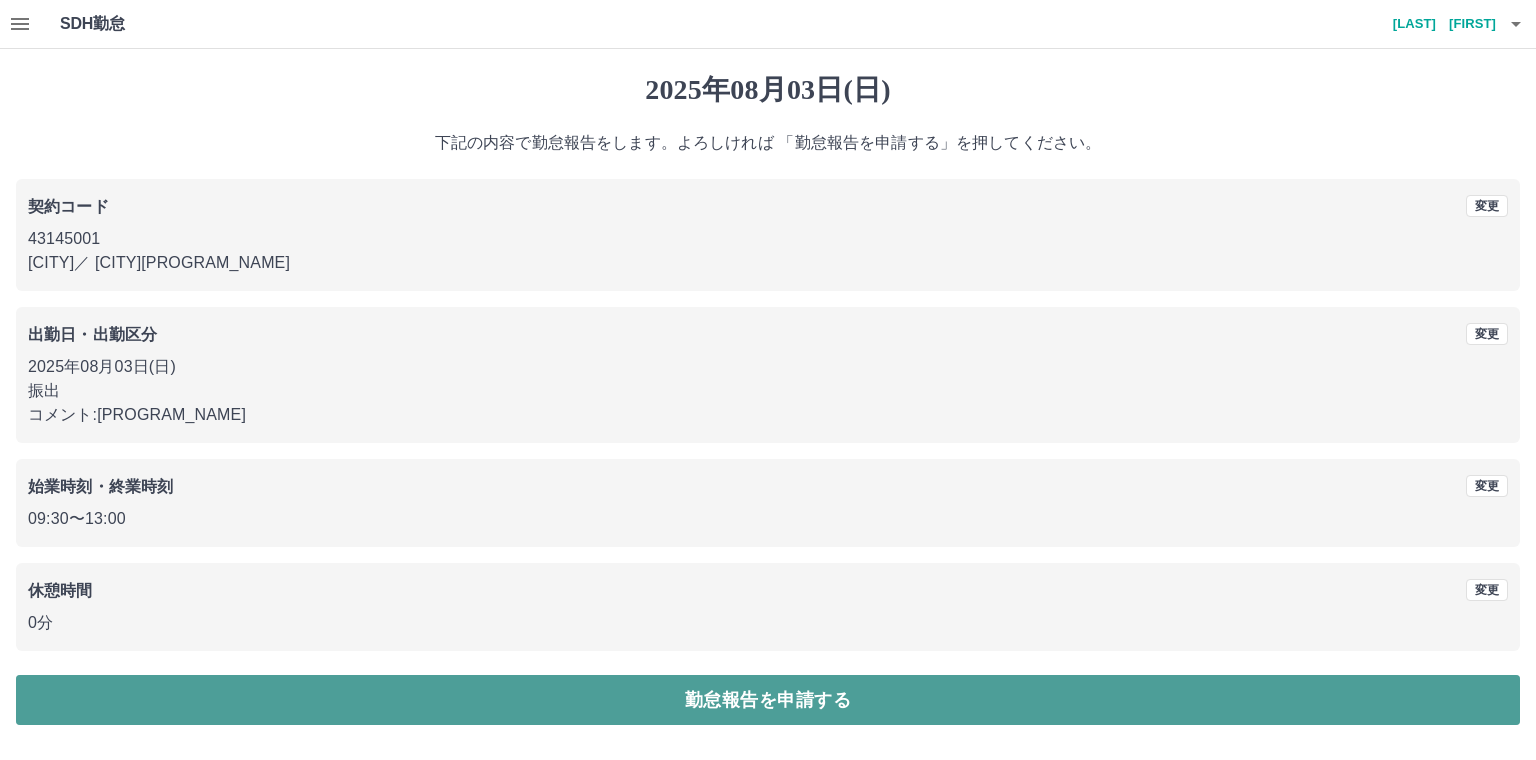 click on "勤怠報告を申請する" at bounding box center [768, 700] 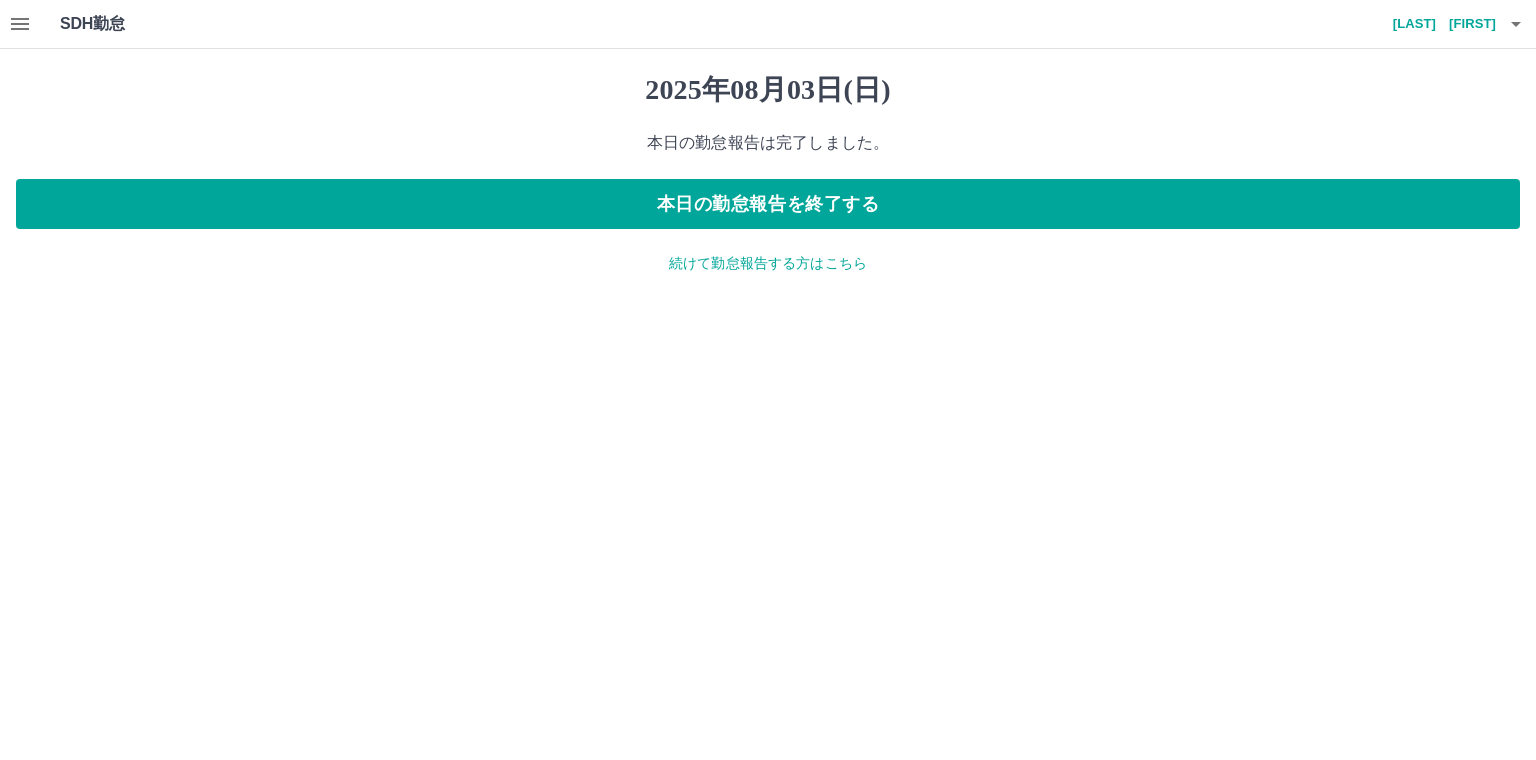 click 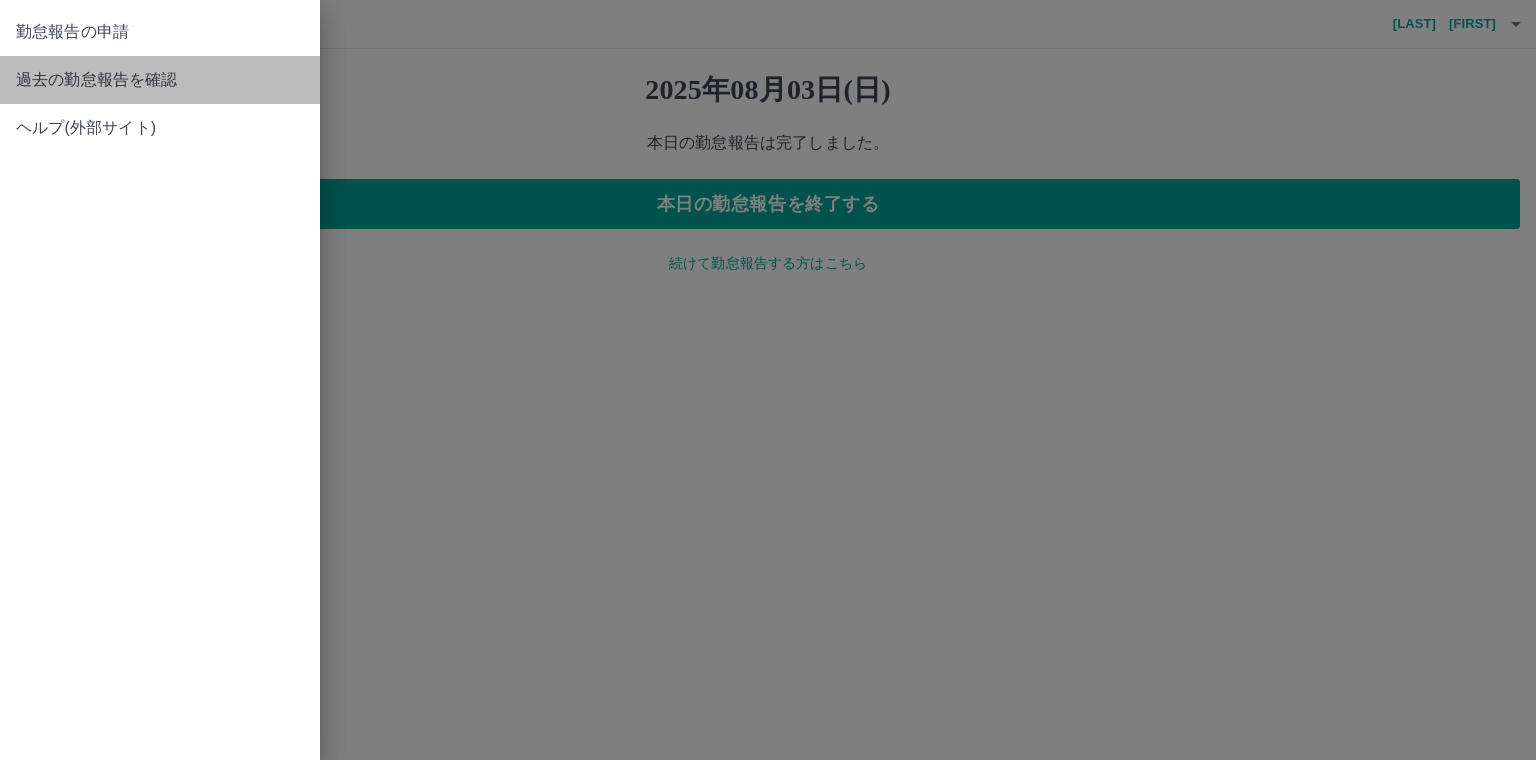 click on "過去の勤怠報告を確認" at bounding box center [160, 80] 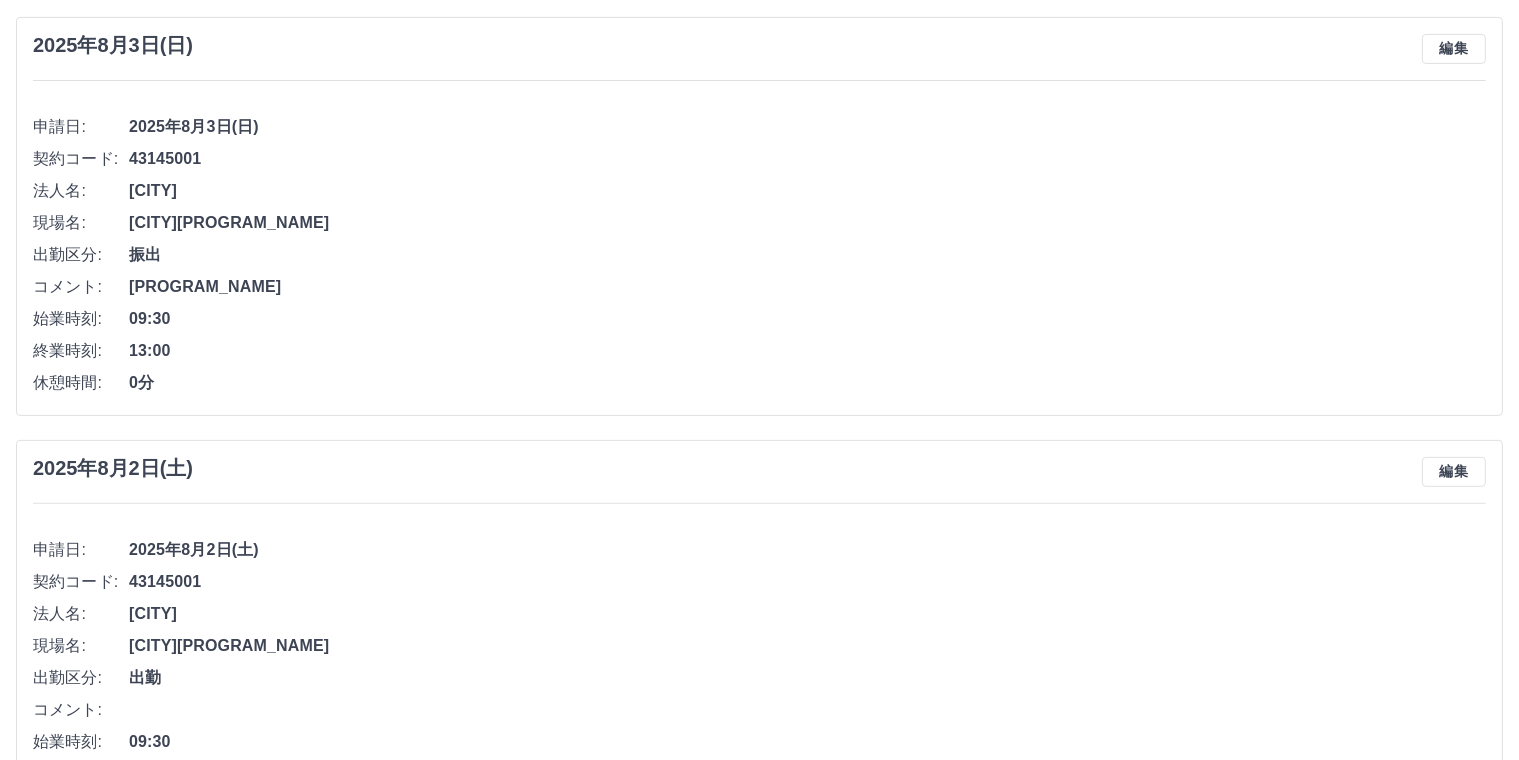 scroll, scrollTop: 700, scrollLeft: 0, axis: vertical 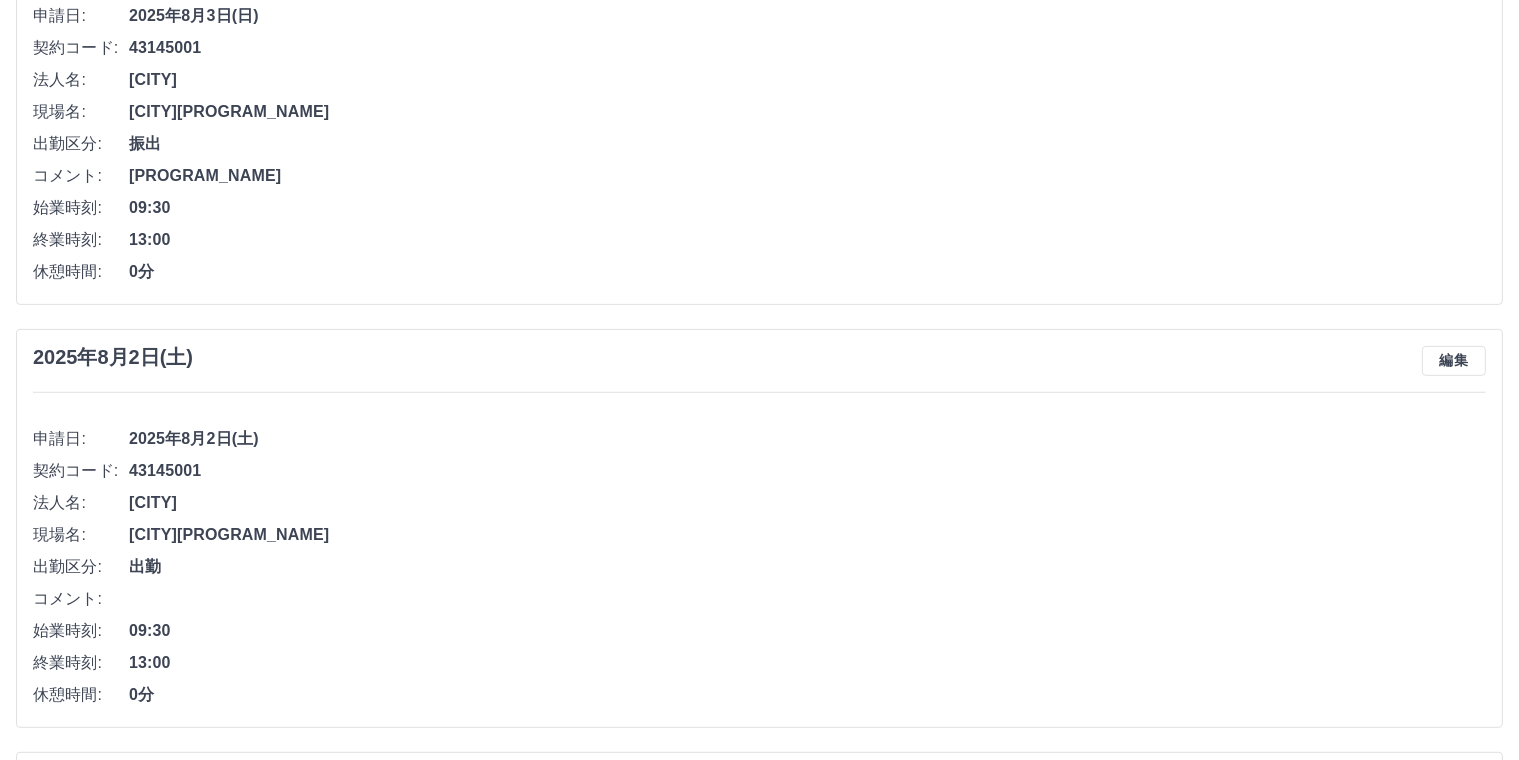 click on "編集" at bounding box center (1454, 361) 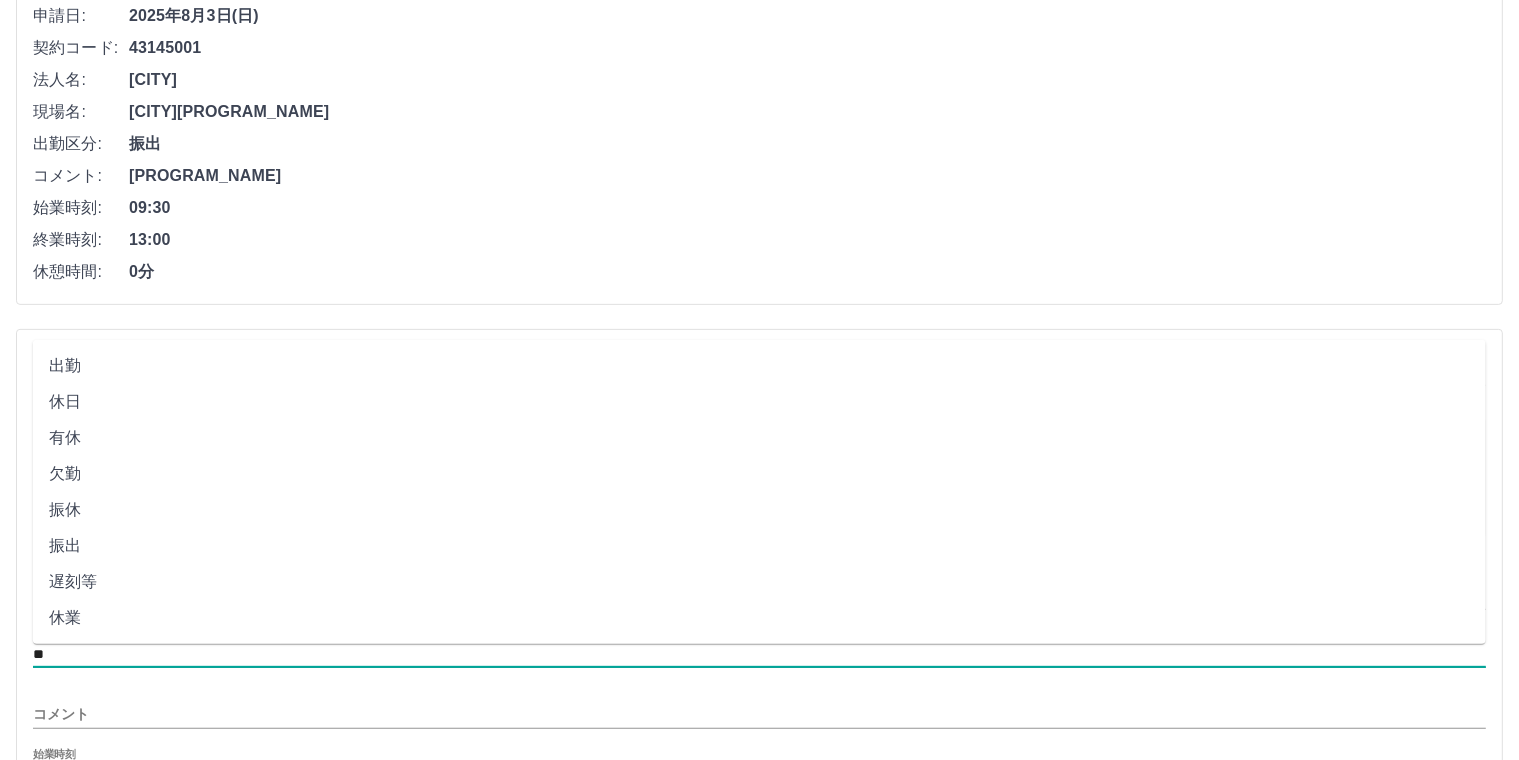 click on "**" at bounding box center [759, 654] 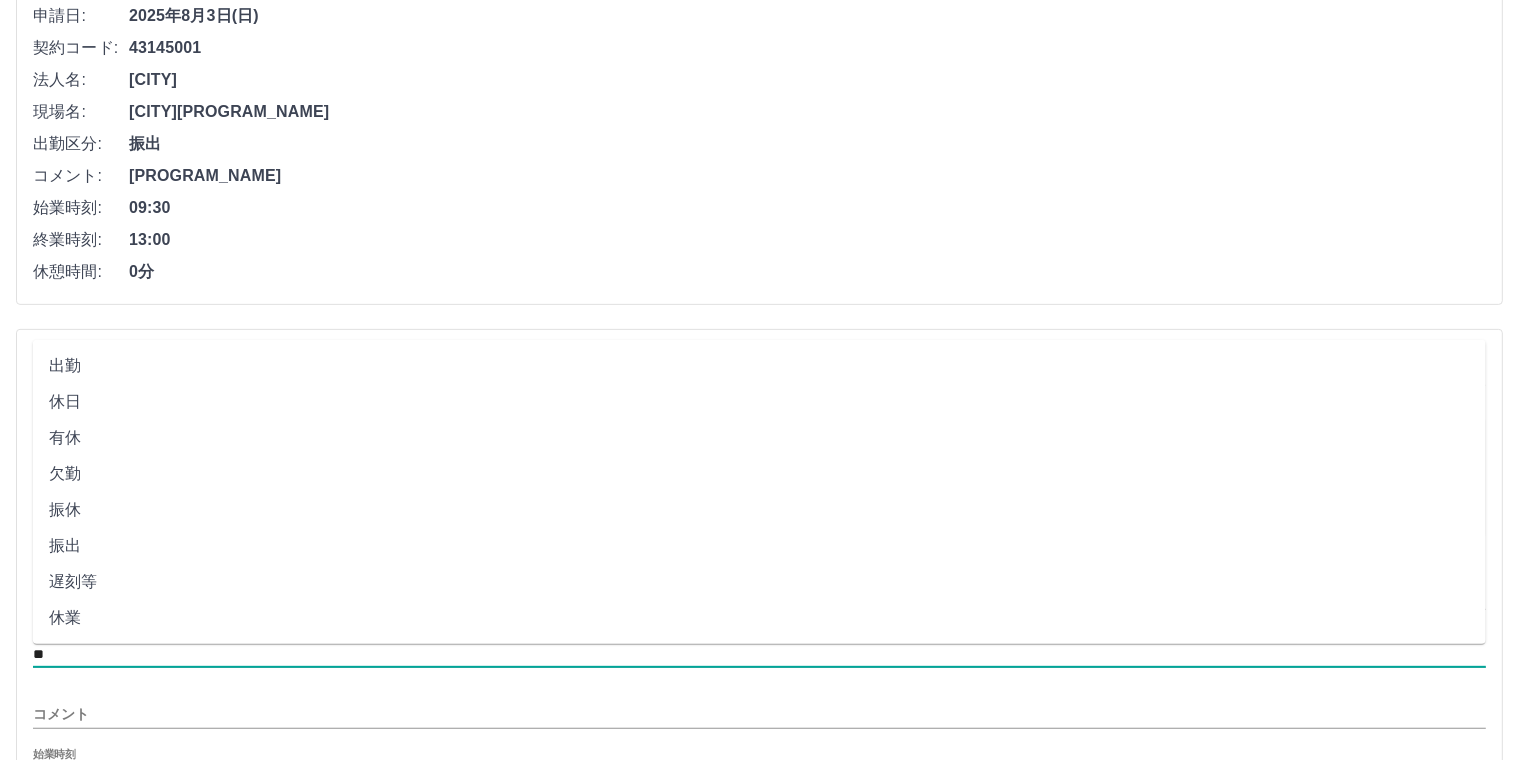 click on "振出" at bounding box center (759, 546) 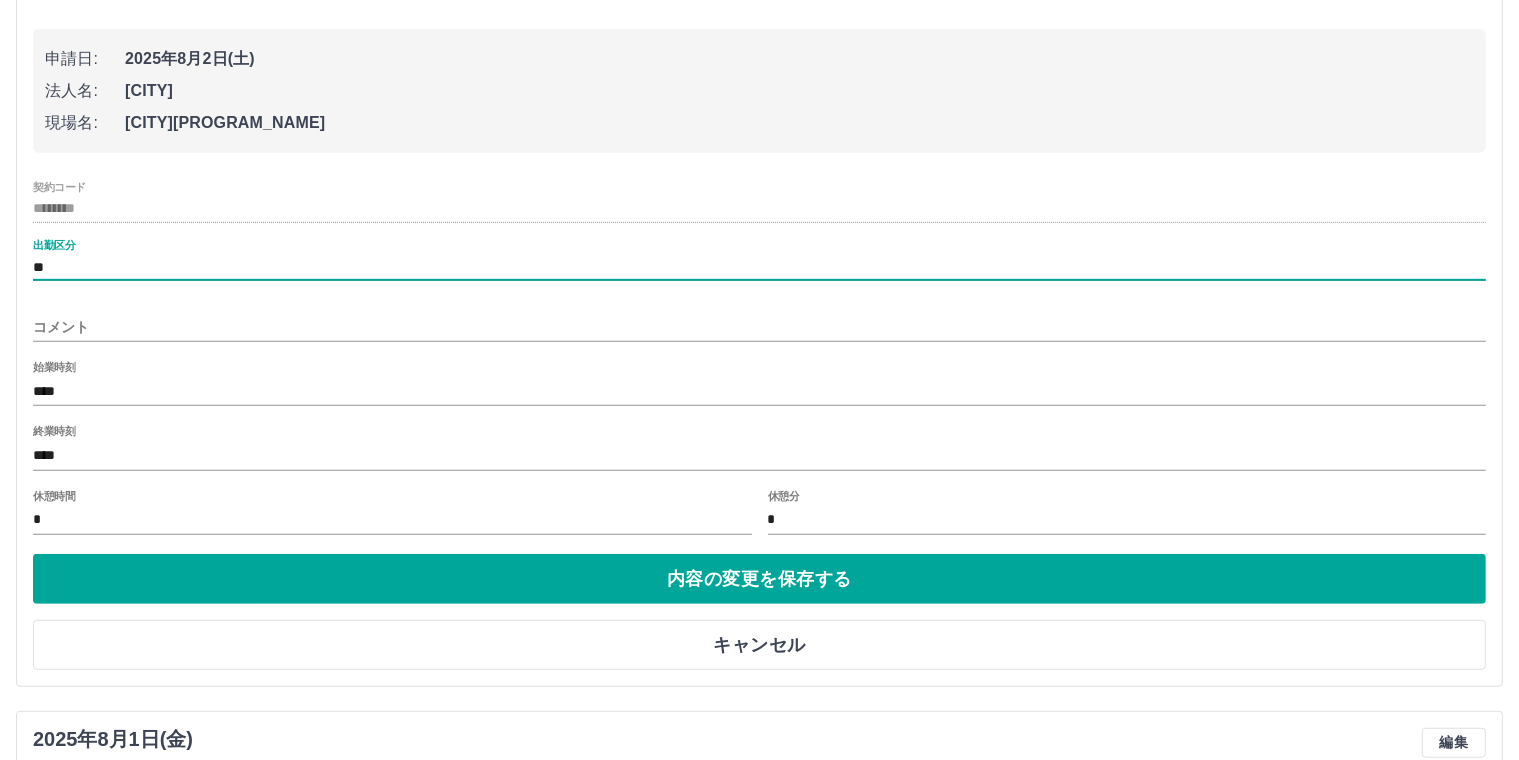 scroll, scrollTop: 1300, scrollLeft: 0, axis: vertical 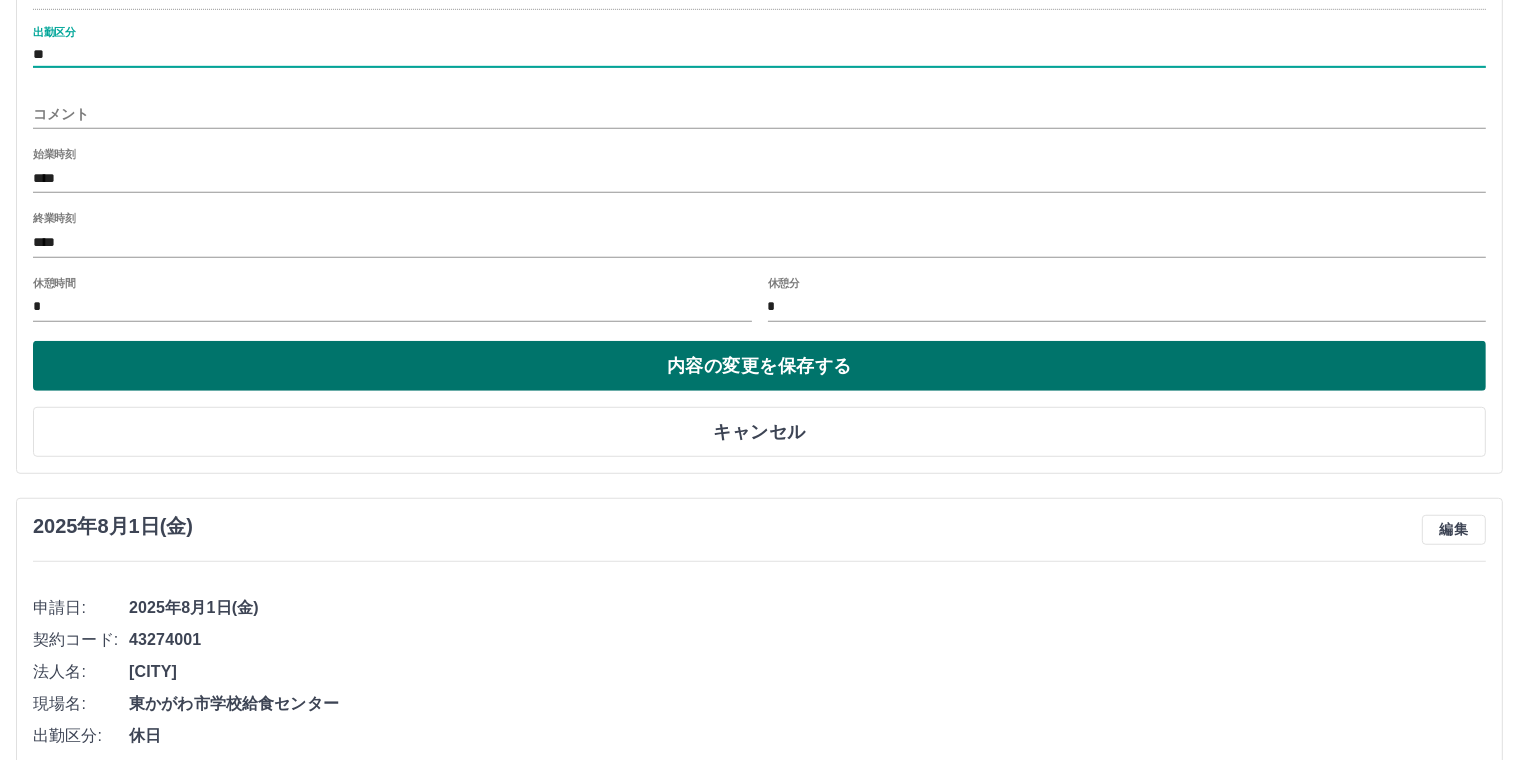 click on "内容の変更を保存する" at bounding box center (759, 366) 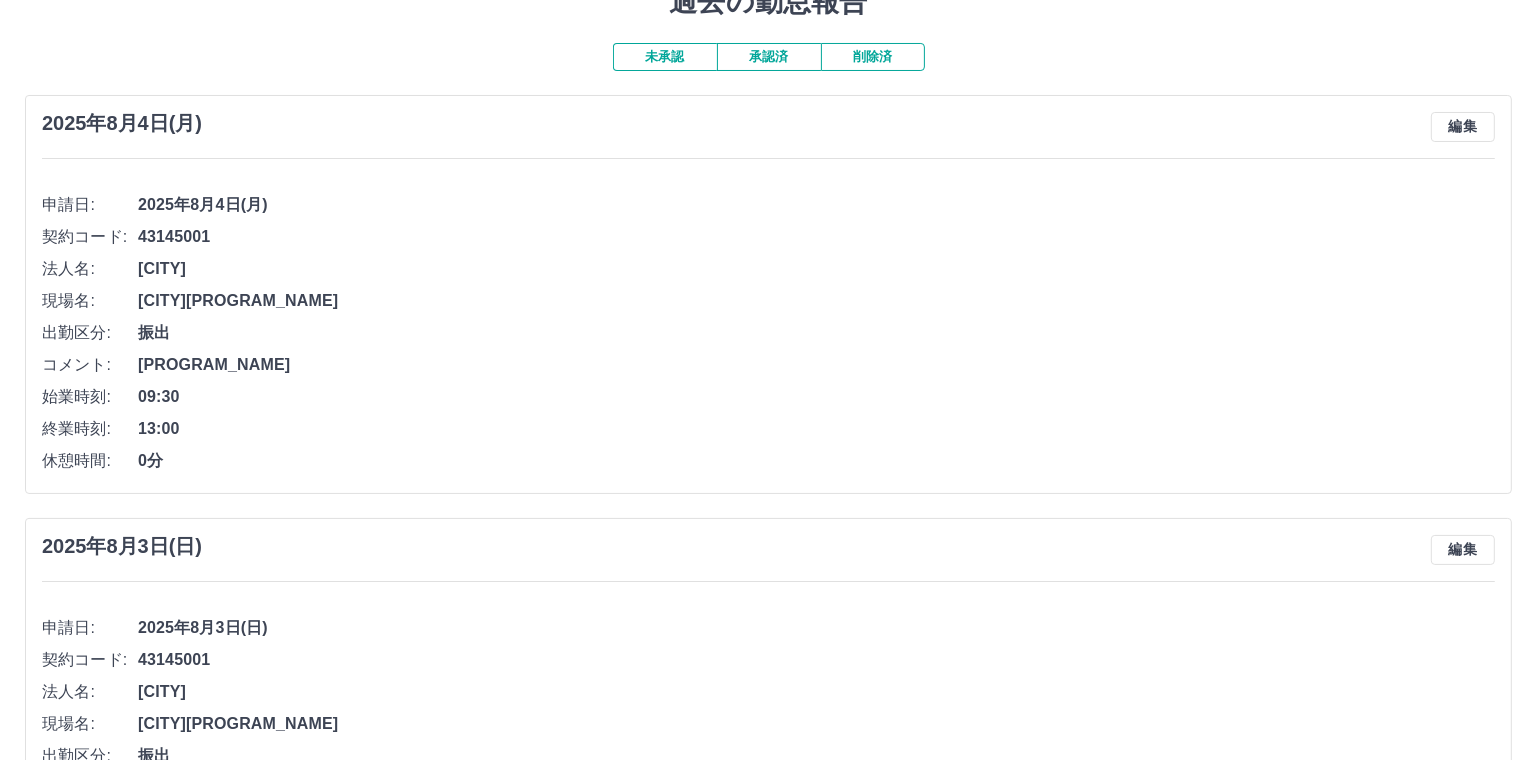 scroll, scrollTop: 0, scrollLeft: 0, axis: both 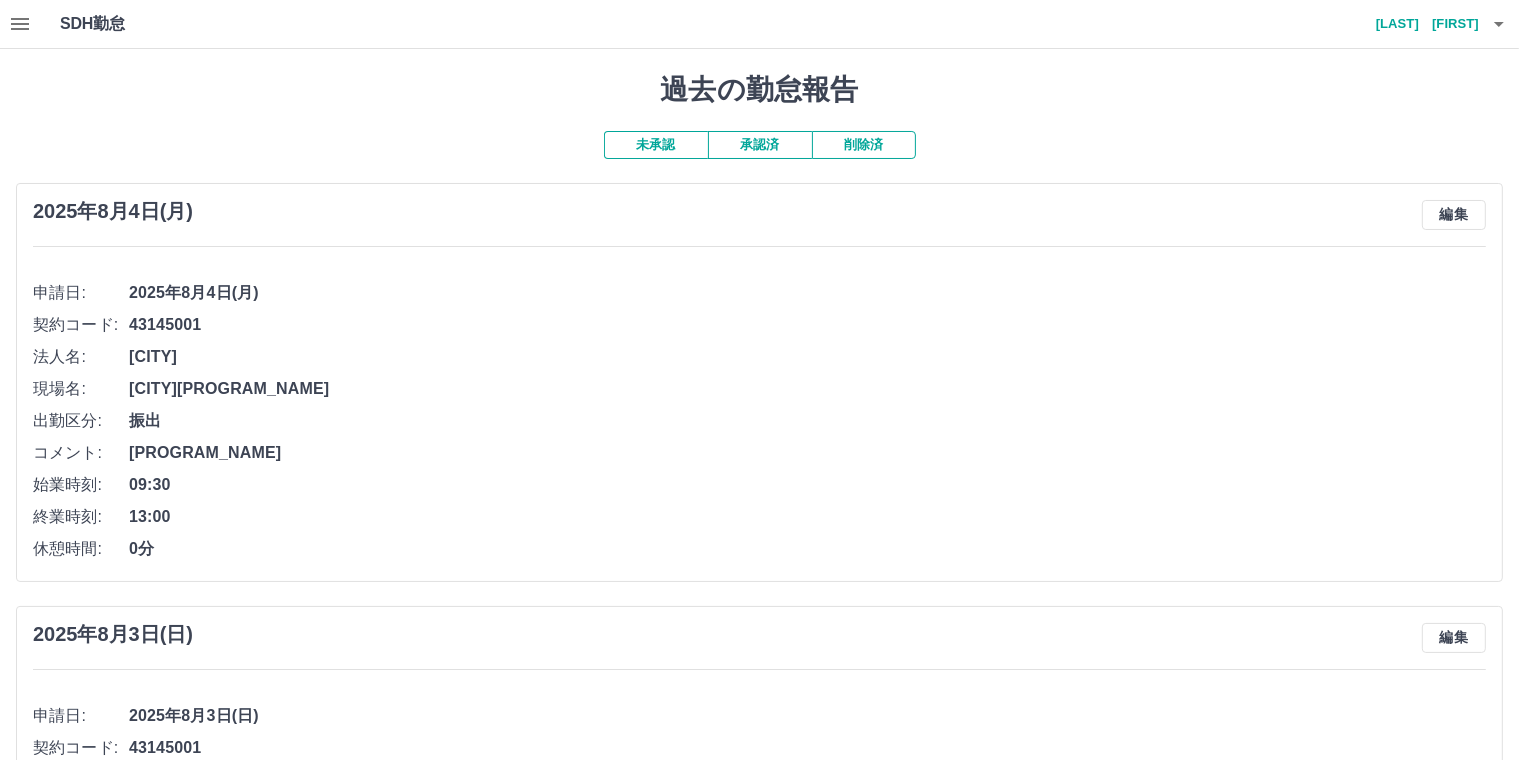 click 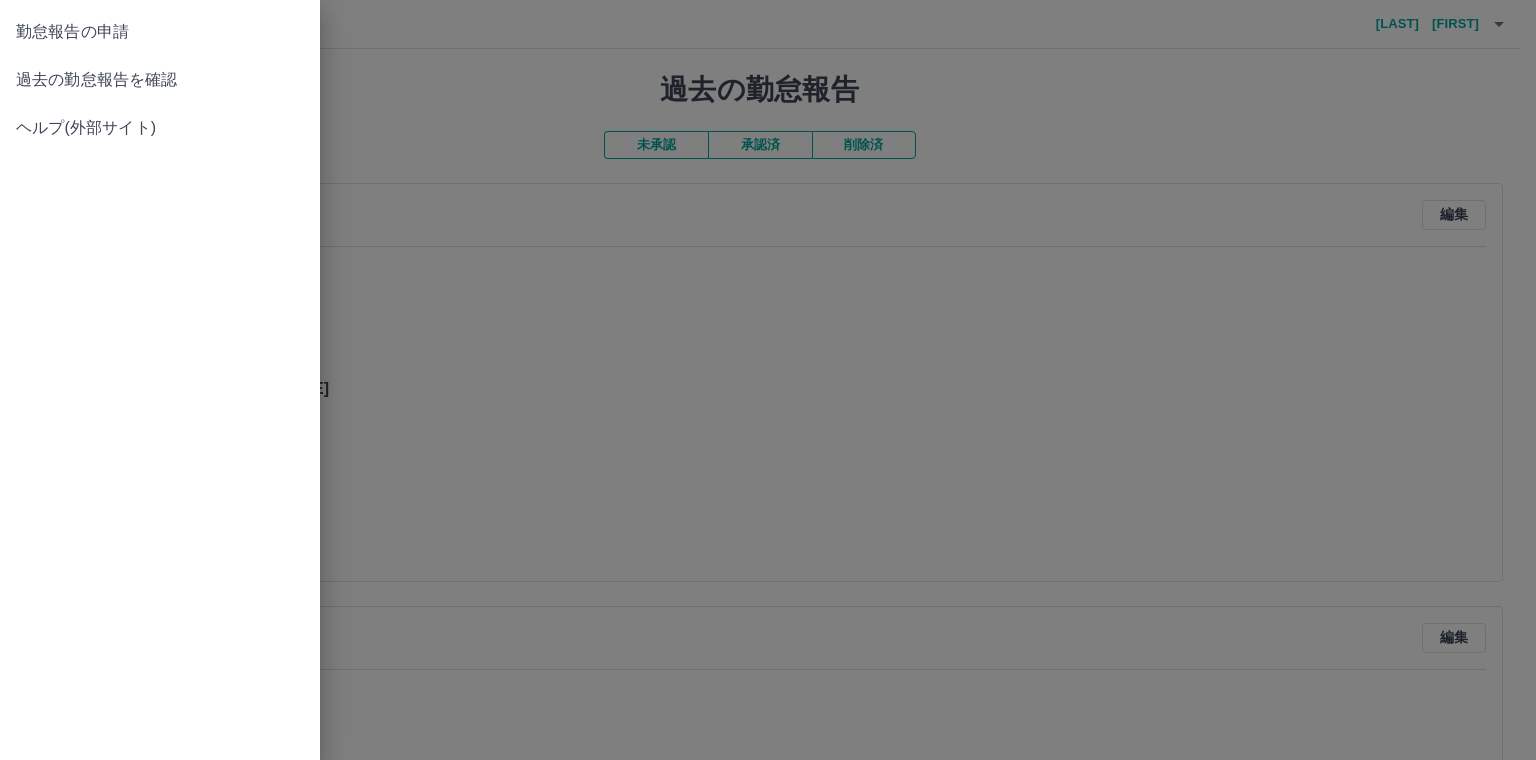 click at bounding box center [768, 380] 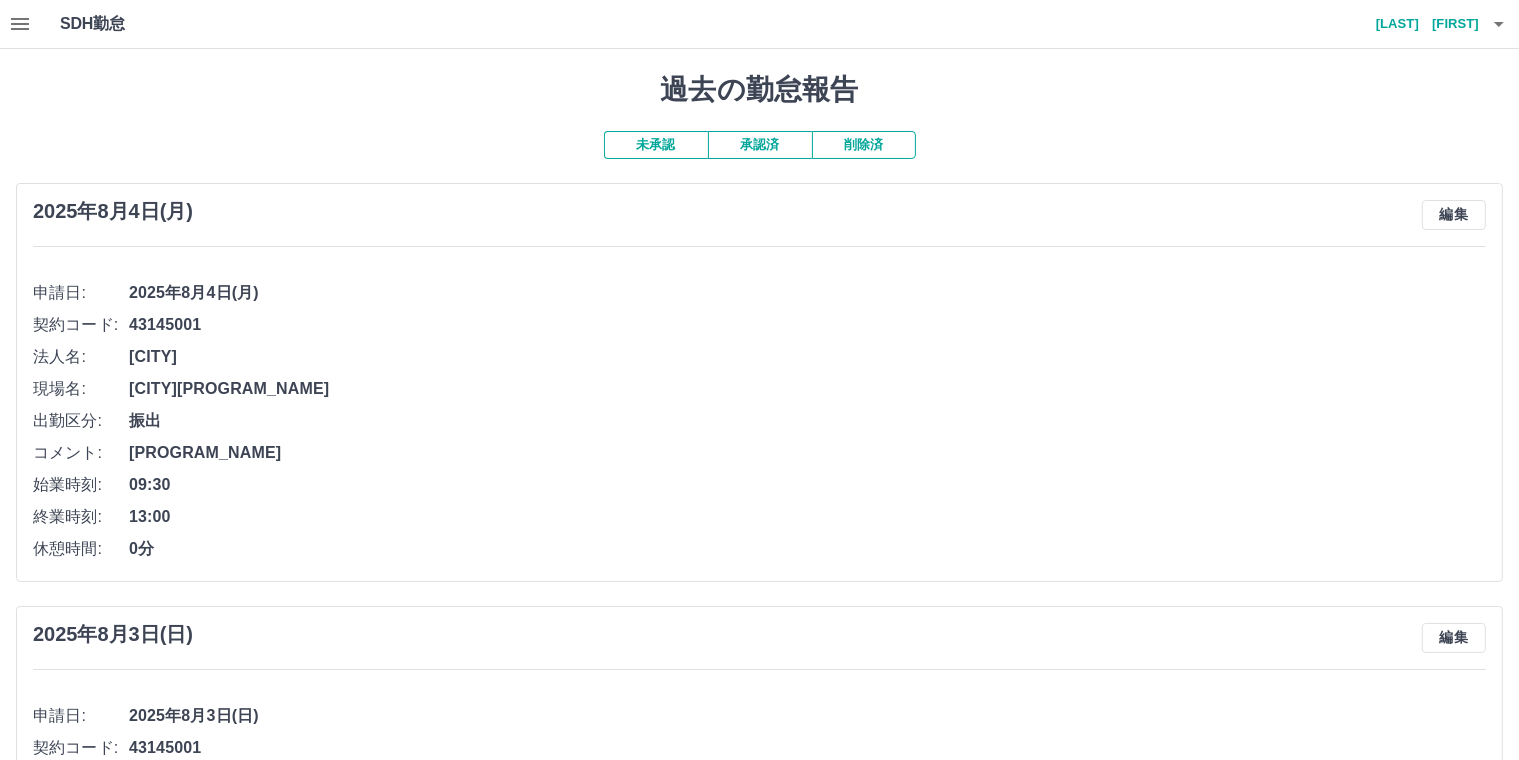 click on "[LAST]　[FIRST]" at bounding box center [1419, 24] 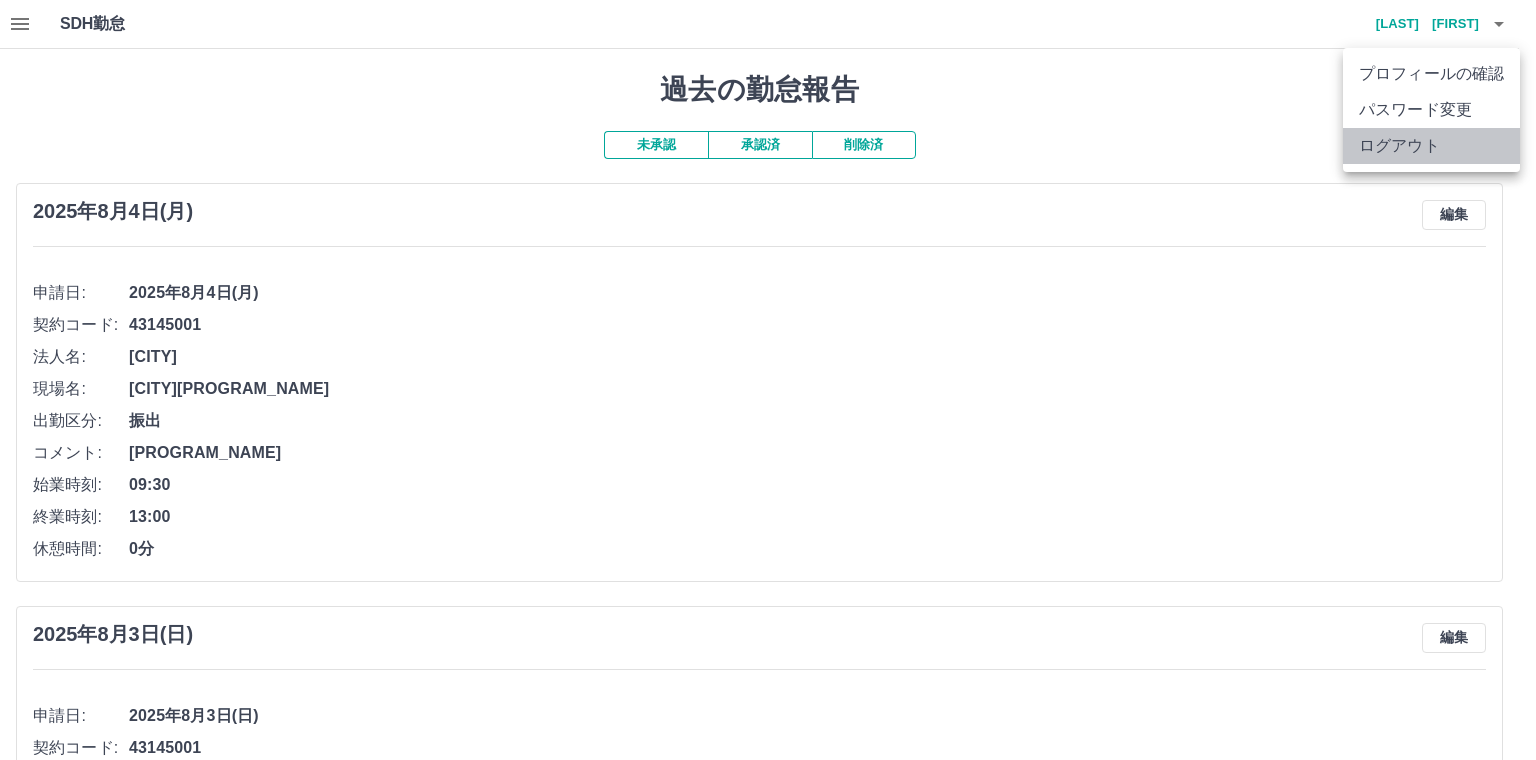 click on "ログアウト" at bounding box center [1431, 146] 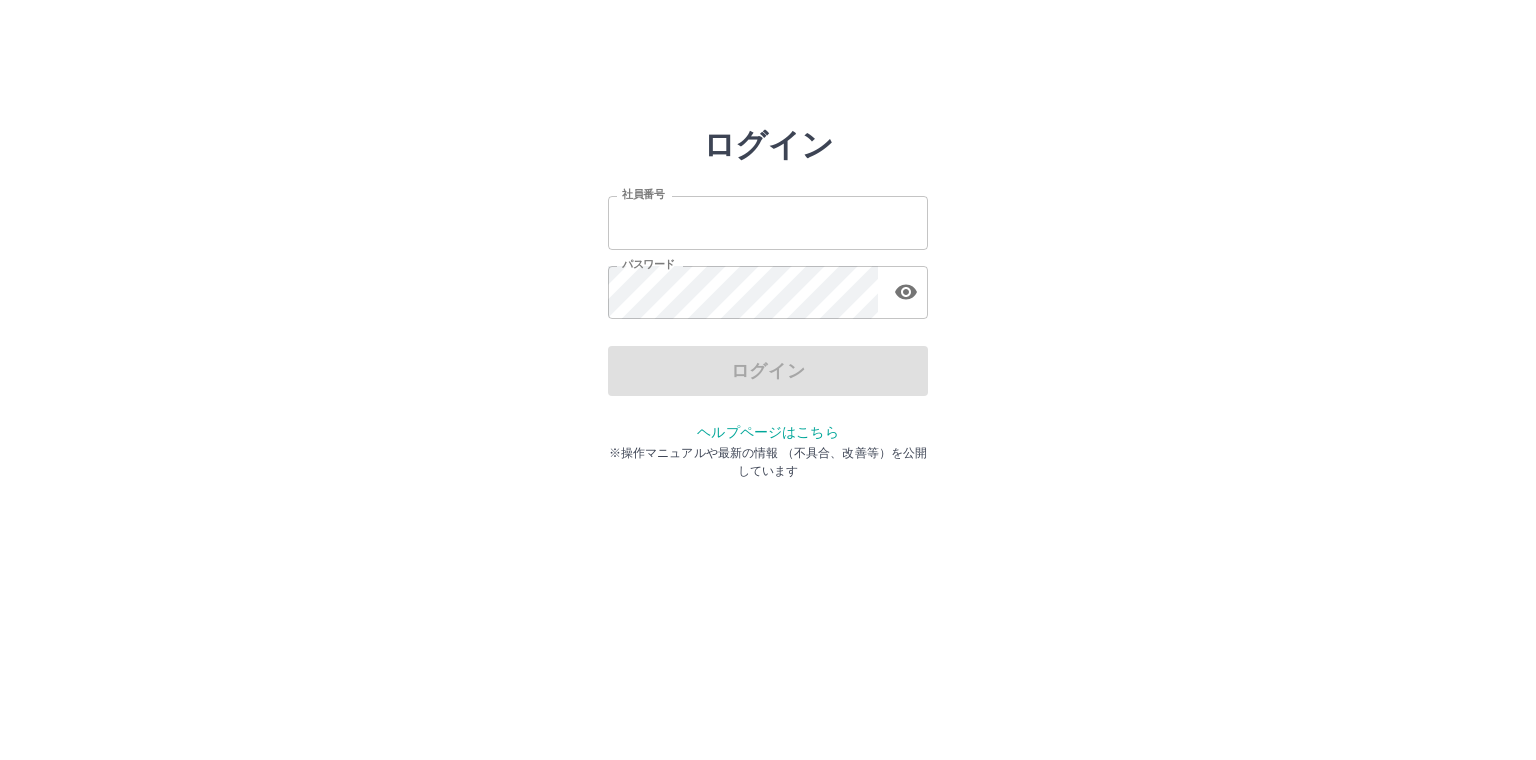 scroll, scrollTop: 0, scrollLeft: 0, axis: both 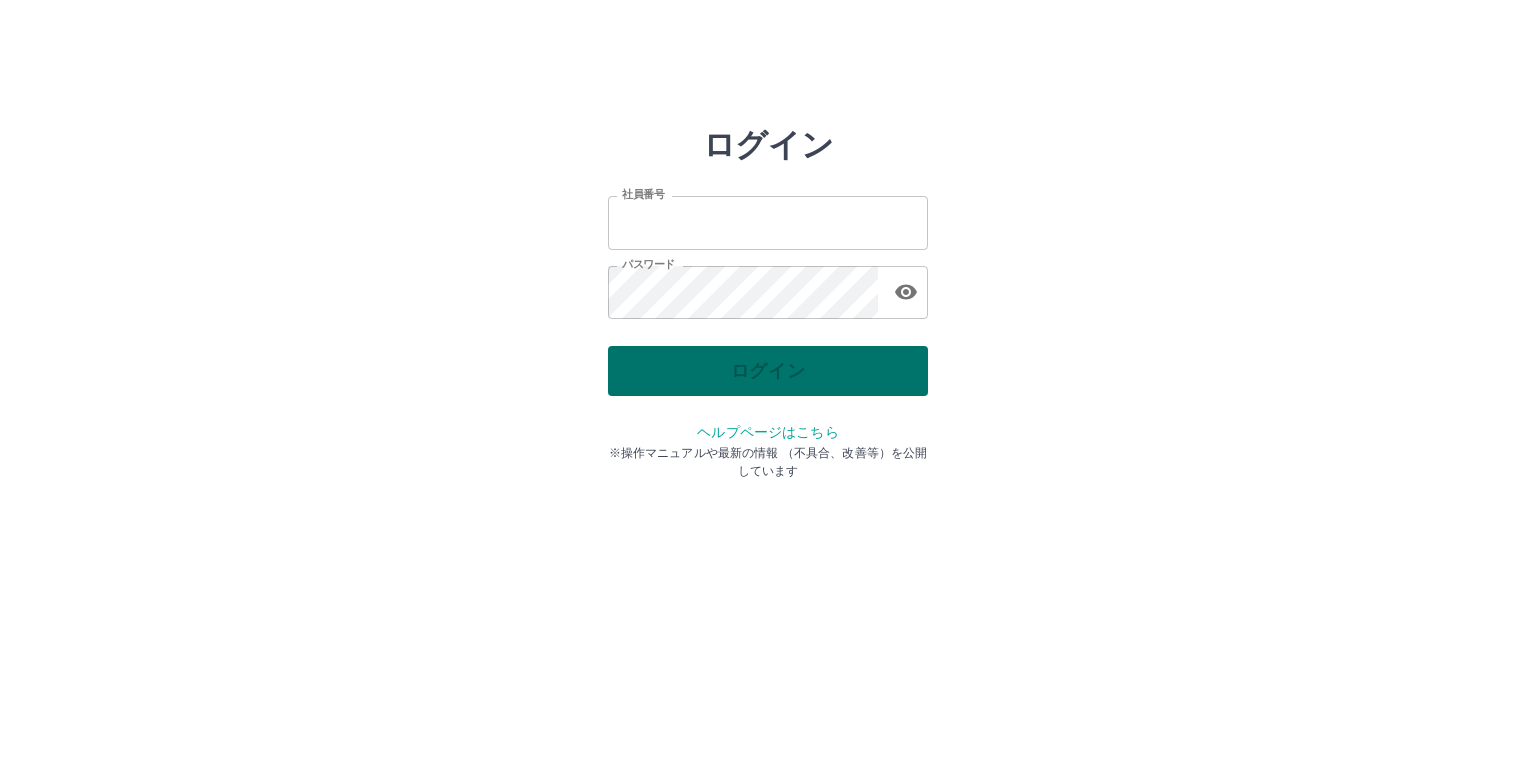 type on "*******" 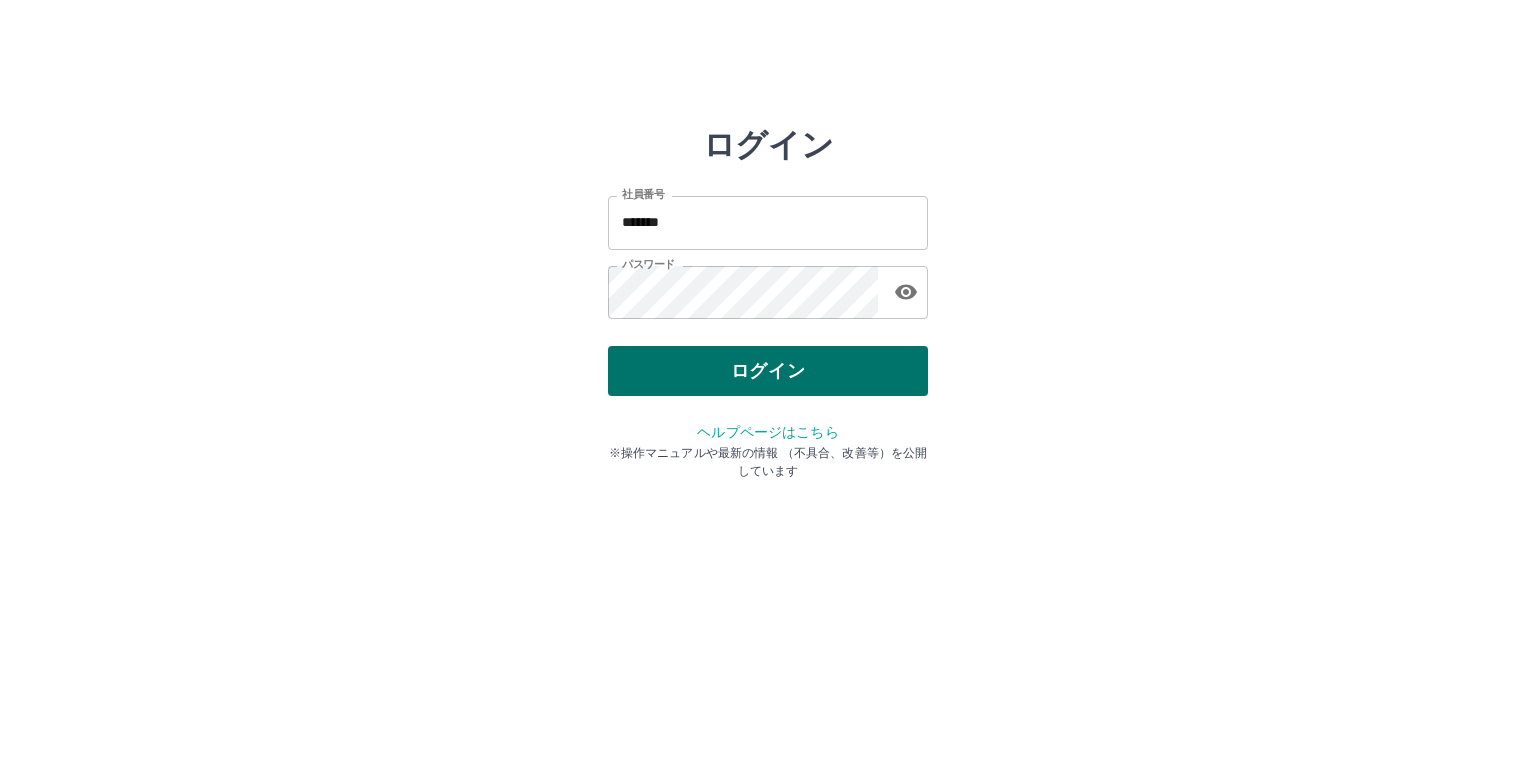 click on "ログイン" at bounding box center (768, 371) 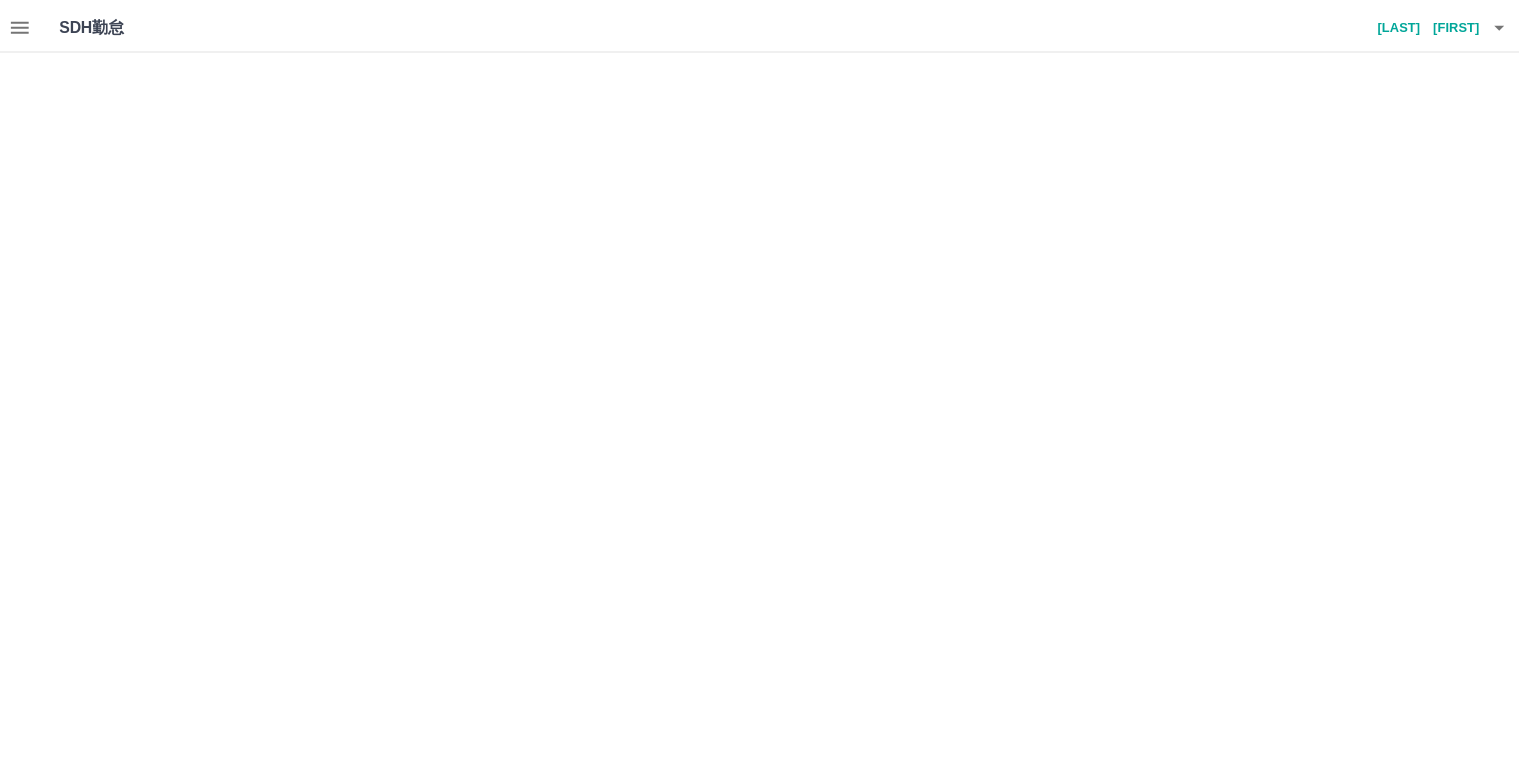 scroll, scrollTop: 0, scrollLeft: 0, axis: both 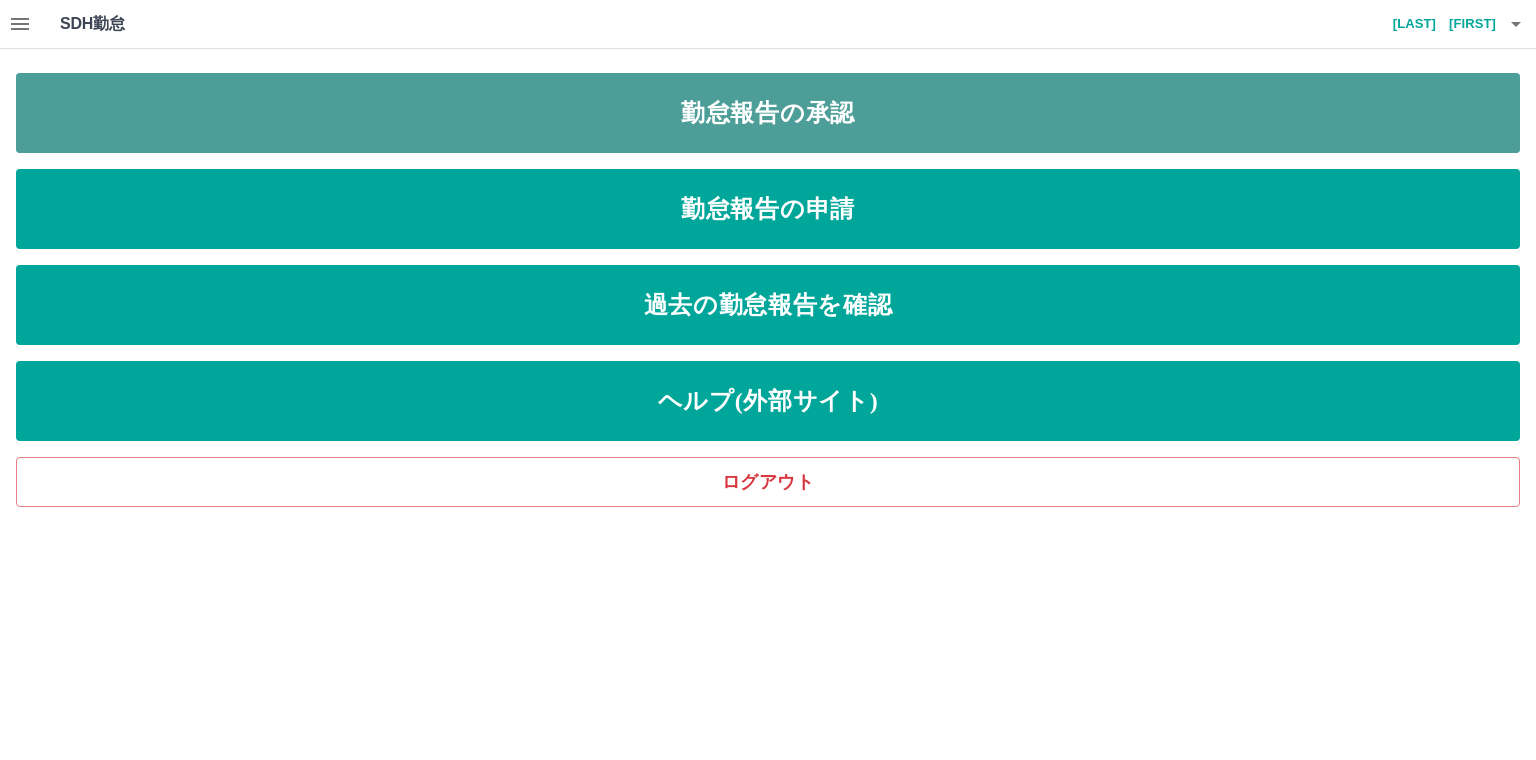 click on "勤怠報告の承認" at bounding box center [768, 113] 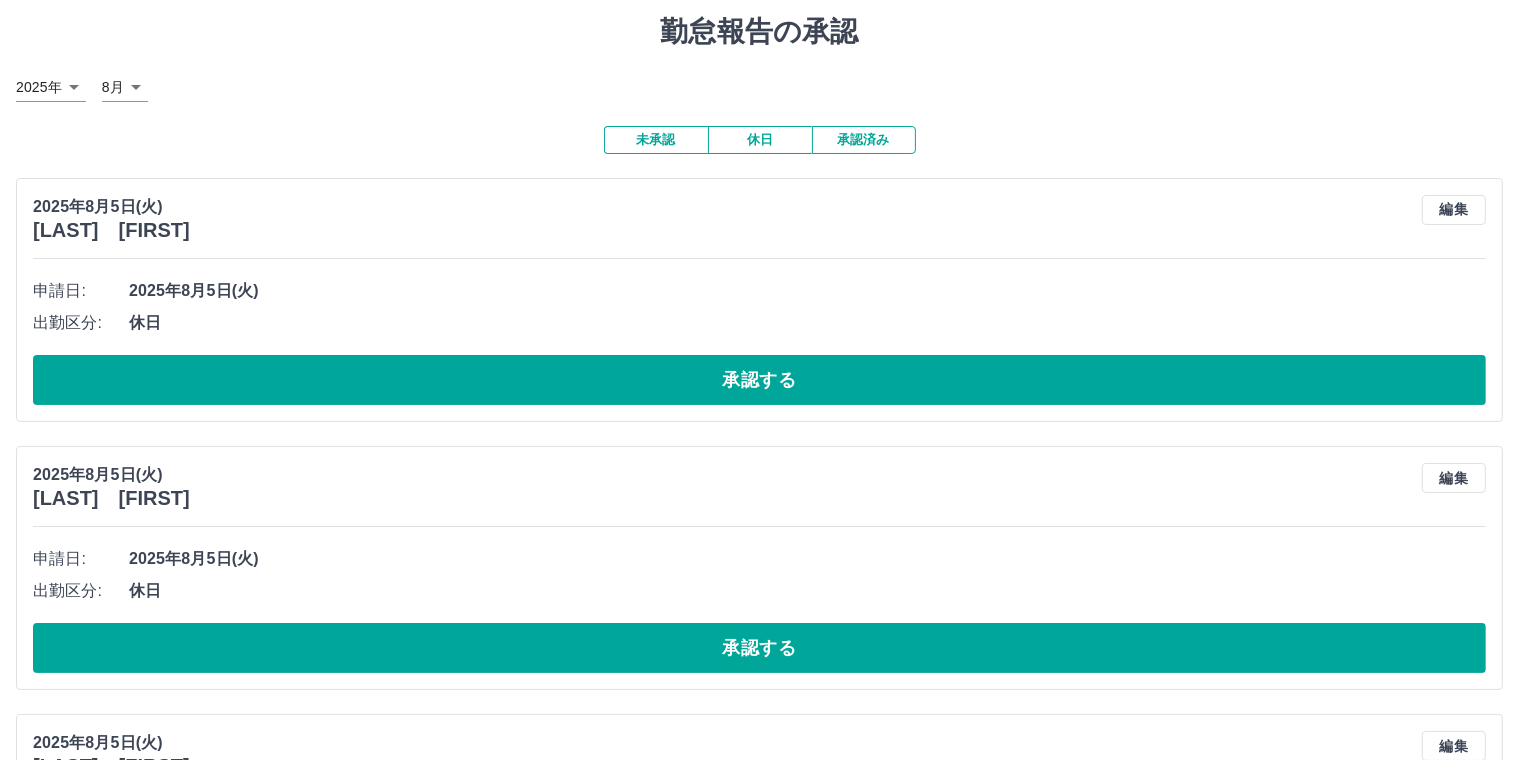 scroll, scrollTop: 0, scrollLeft: 0, axis: both 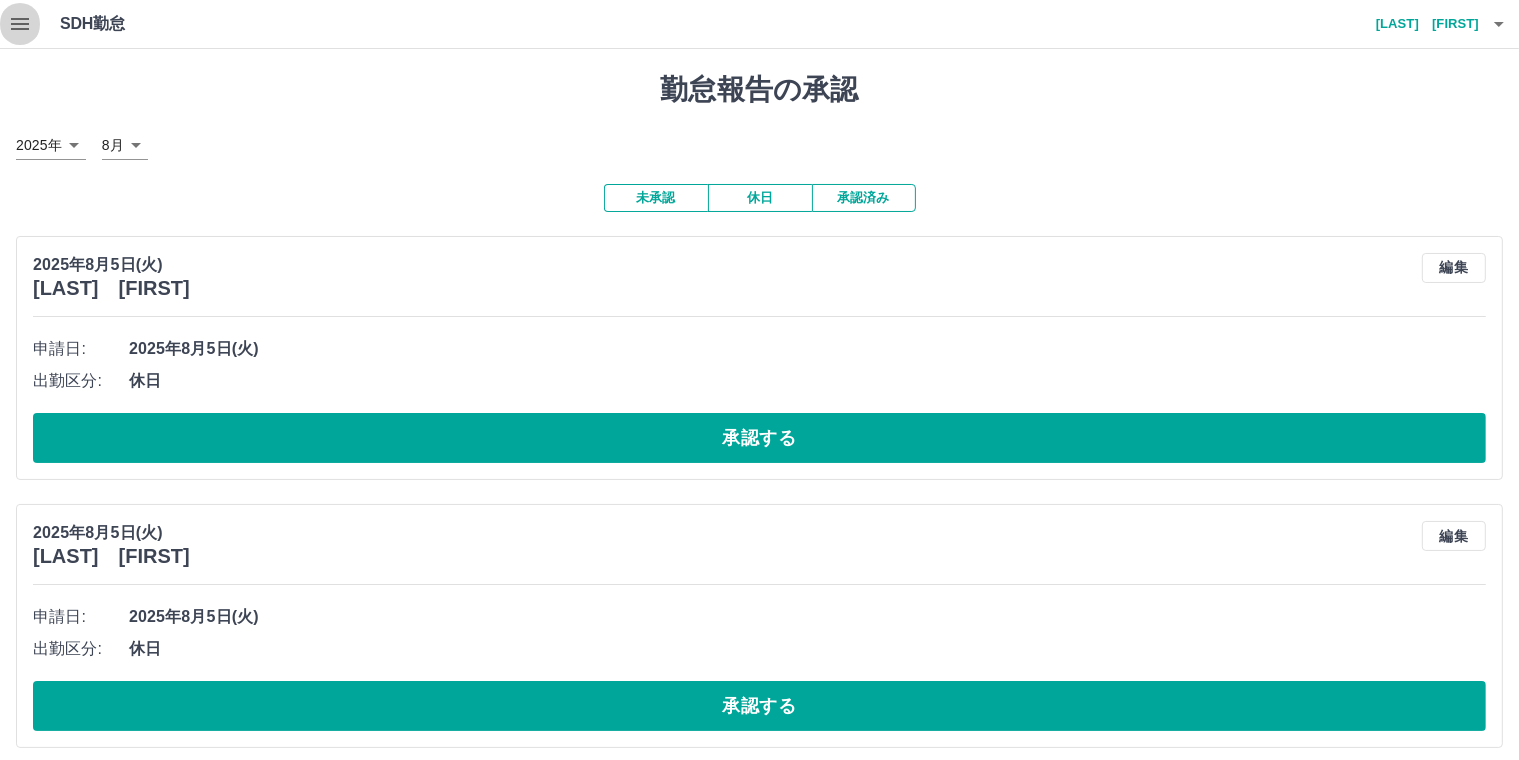 click 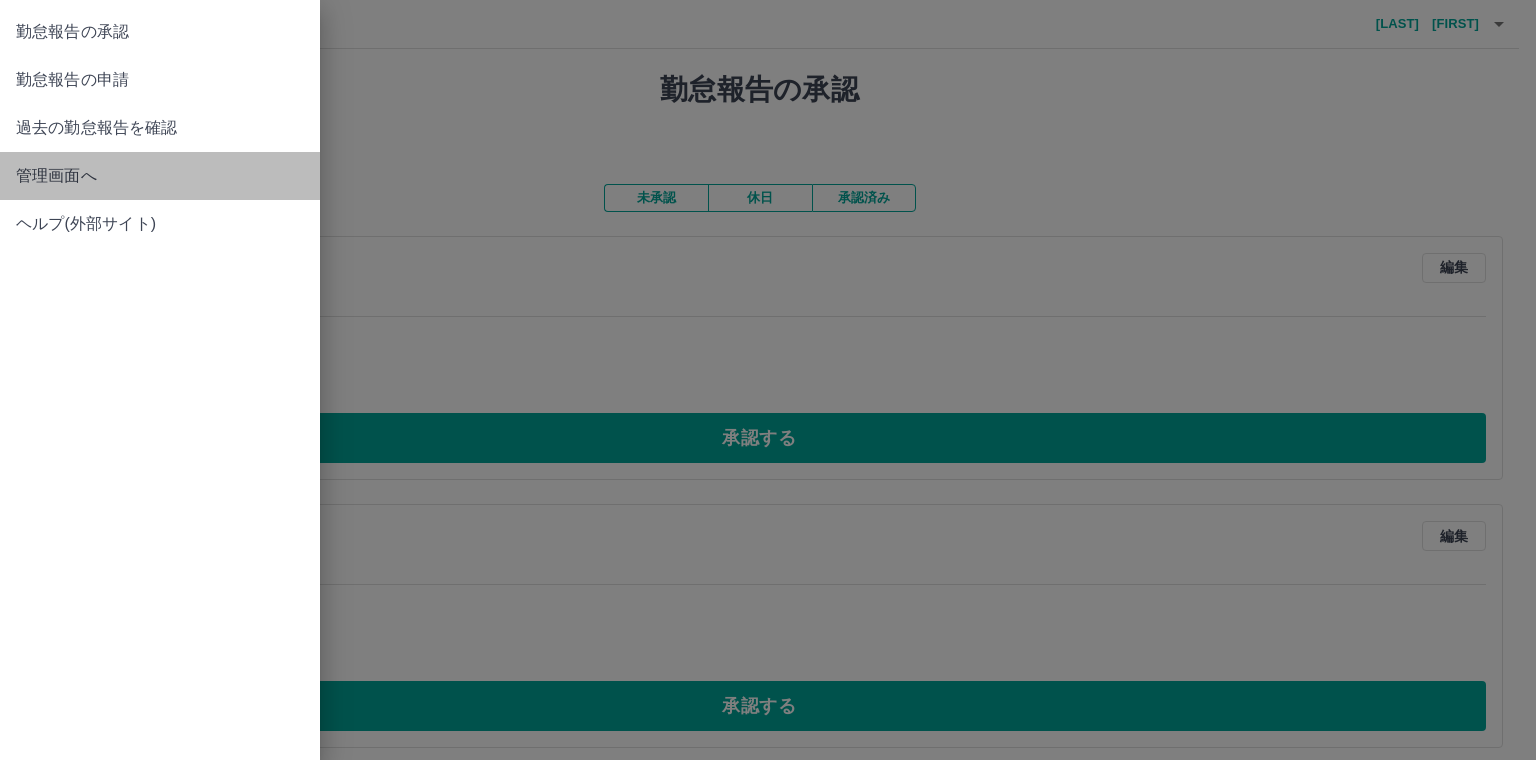 click on "管理画面へ" at bounding box center [160, 176] 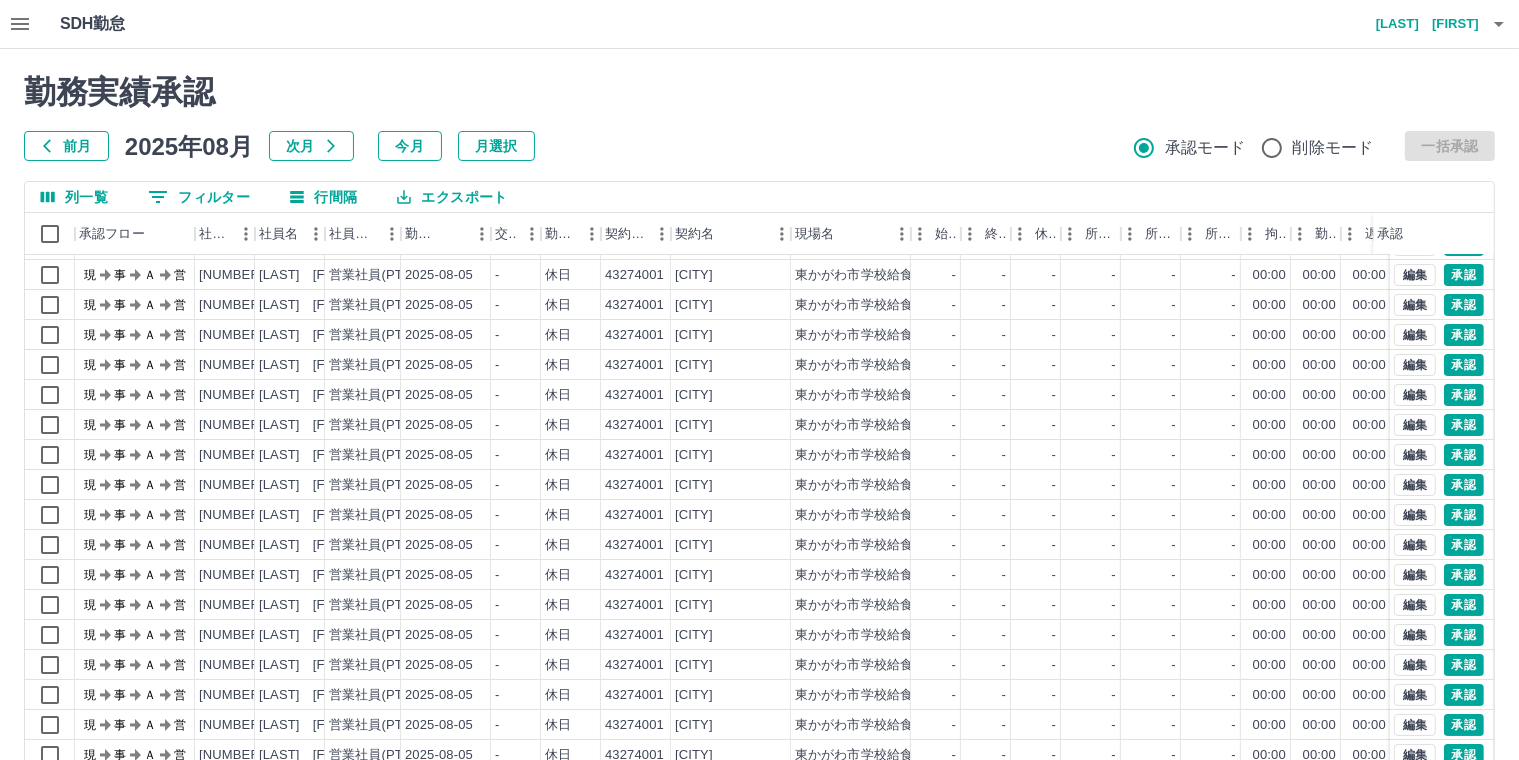 scroll, scrollTop: 104, scrollLeft: 0, axis: vertical 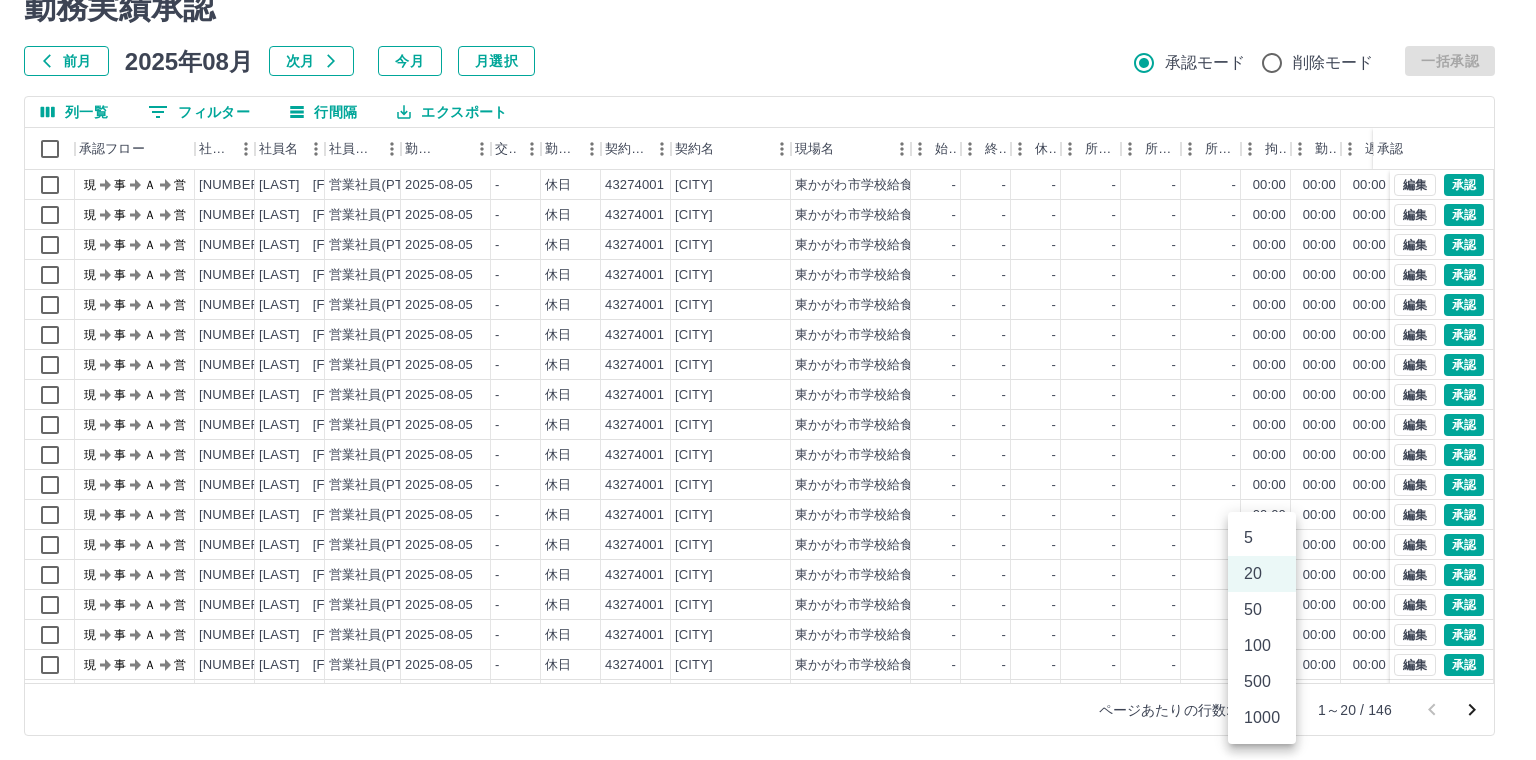 click on "SDH勤怠 川原　由加利 勤務実績承認 前月 2025年08月 次月 今月 月選択 承認モード 削除モード 一括承認 列一覧 0 フィルター 行間隔 エクスポート 承認フロー 社員番号 社員名 社員区分 勤務日 交通費 勤務区分 契約コード 契約名 現場名 始業 終業 休憩 所定開始 所定終業 所定休憩 拘束 勤務 遅刻等 コメント ステータス 承認 現 事 Ａ 営 0092685 八田　千加子 営業社員(PT契約) 2025-08-05  -  休日 43274001 東かがわ 東かがわ市学校給食センター - - - - - - 00:00 00:00 00:00 現場責任者承認待 現 事 Ａ 営 0092694 安冨　栄 営業社員(PT契約) 2025-08-05  -  休日 43274001 東かがわ 東かがわ市学校給食センター - - - - - - 00:00 00:00 00:00 現場責任者承認待 現 事 Ａ 営 0099583 橋本　三樹男 営業社員(PT契約) 2025-08-05  -  休日 43274001 東かがわ 東かがわ市学校給食センター - - - - - - 00:00 00:00 00:00 現 -" at bounding box center [768, 337] 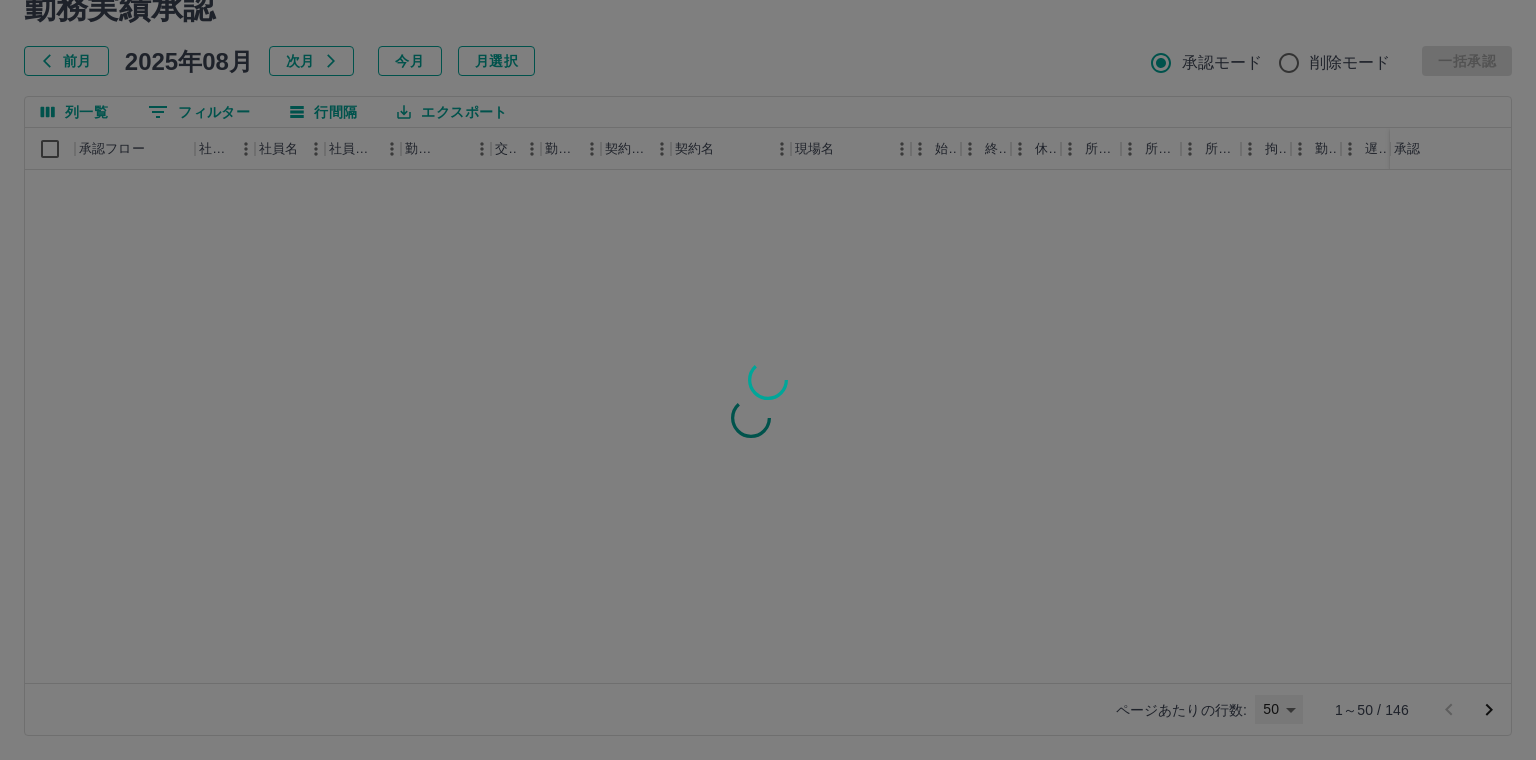 type on "**" 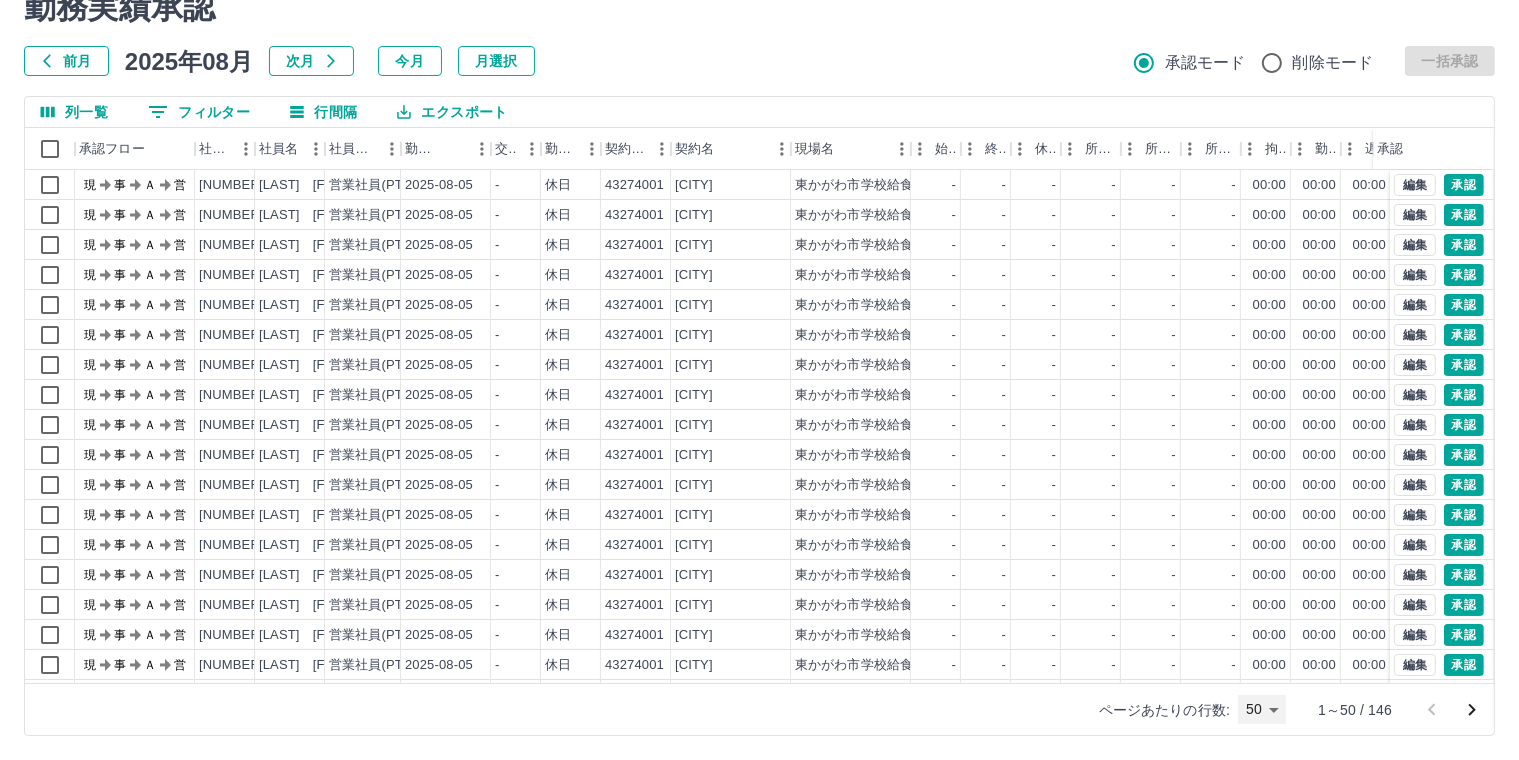 scroll, scrollTop: 0, scrollLeft: 0, axis: both 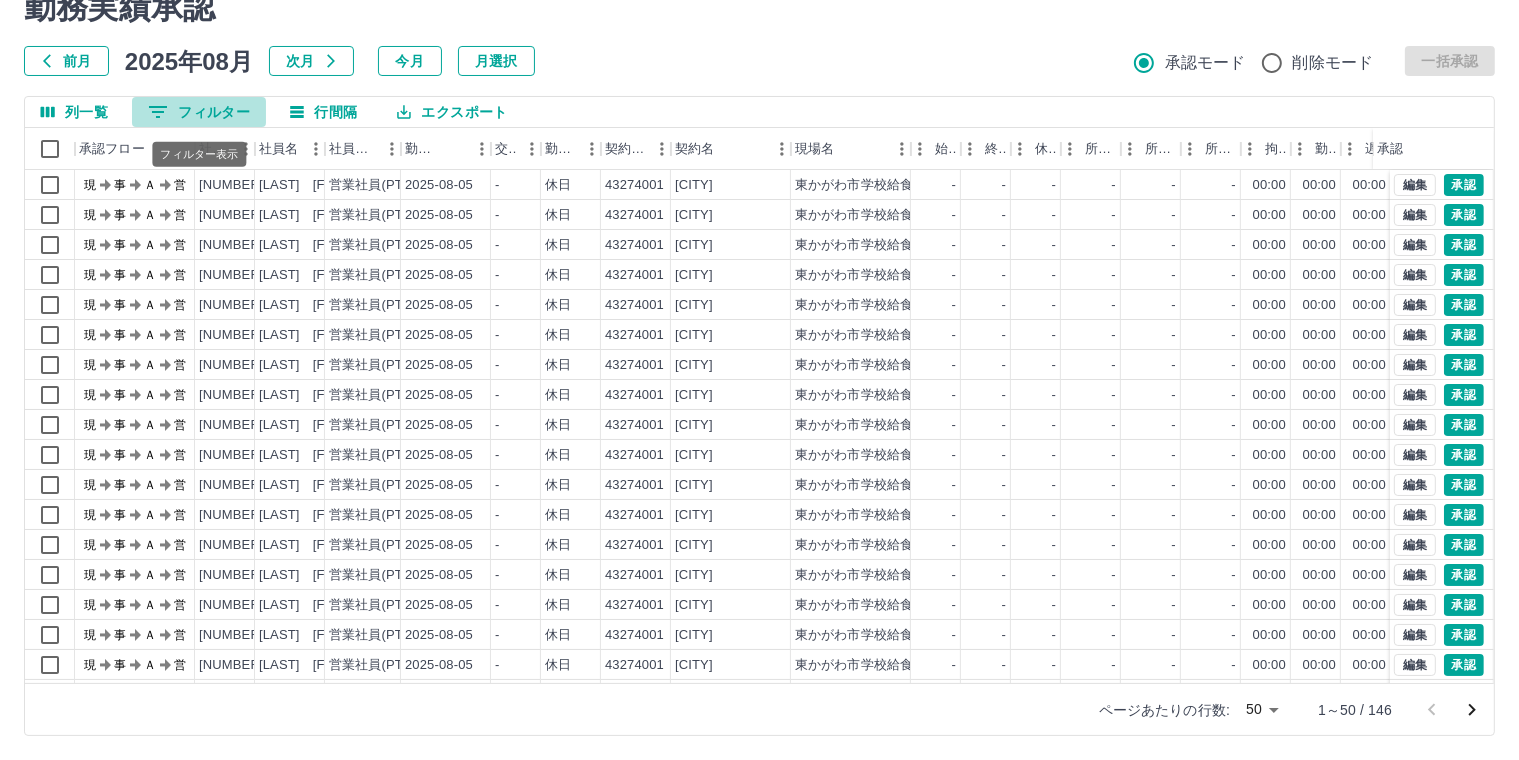 click on "0 フィルター" at bounding box center (199, 112) 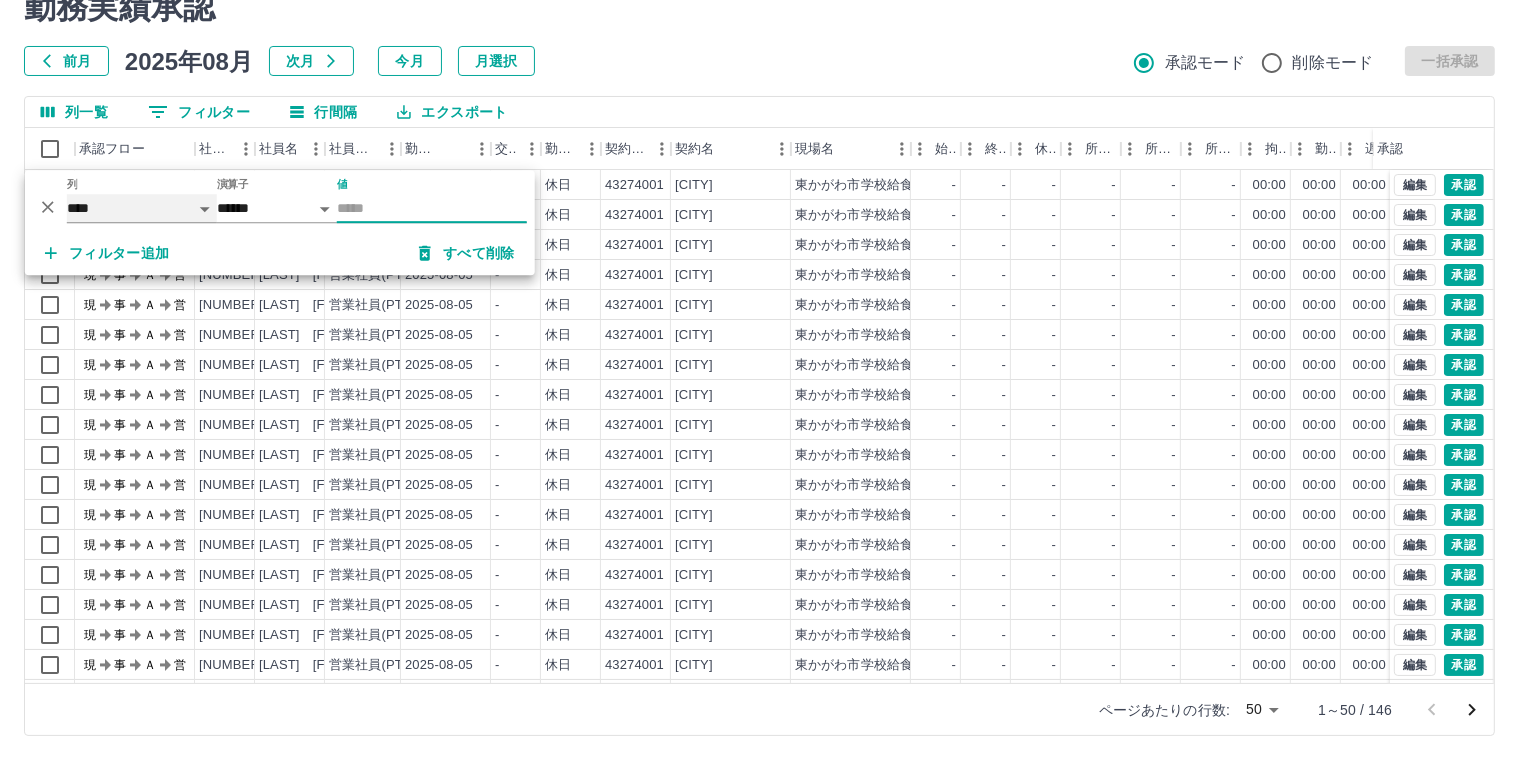 click on "**** *** **** *** *** **** ***** *** *** ** ** ** **** **** **** ** ** *** **** *****" at bounding box center (142, 208) 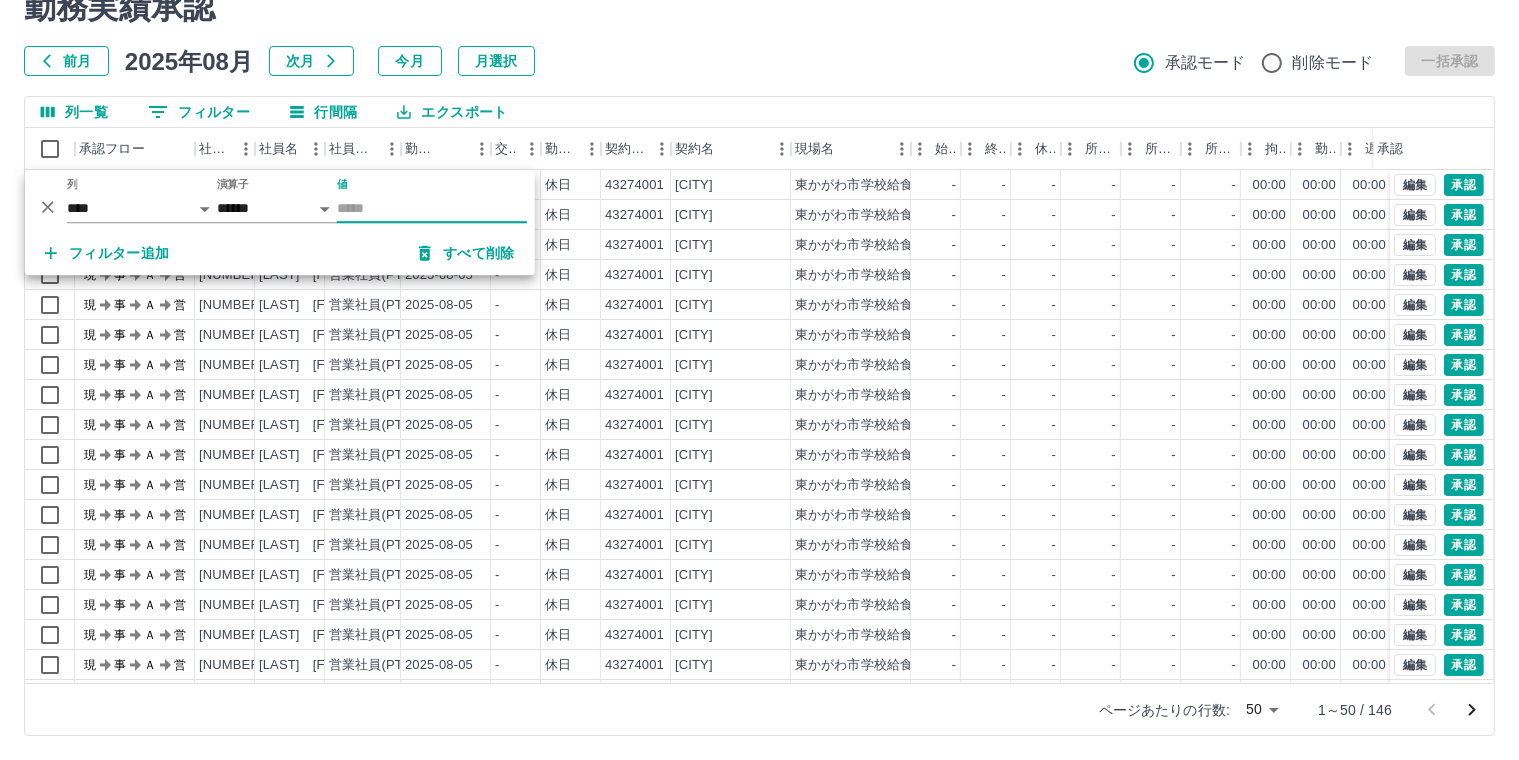click on "値" at bounding box center [432, 208] 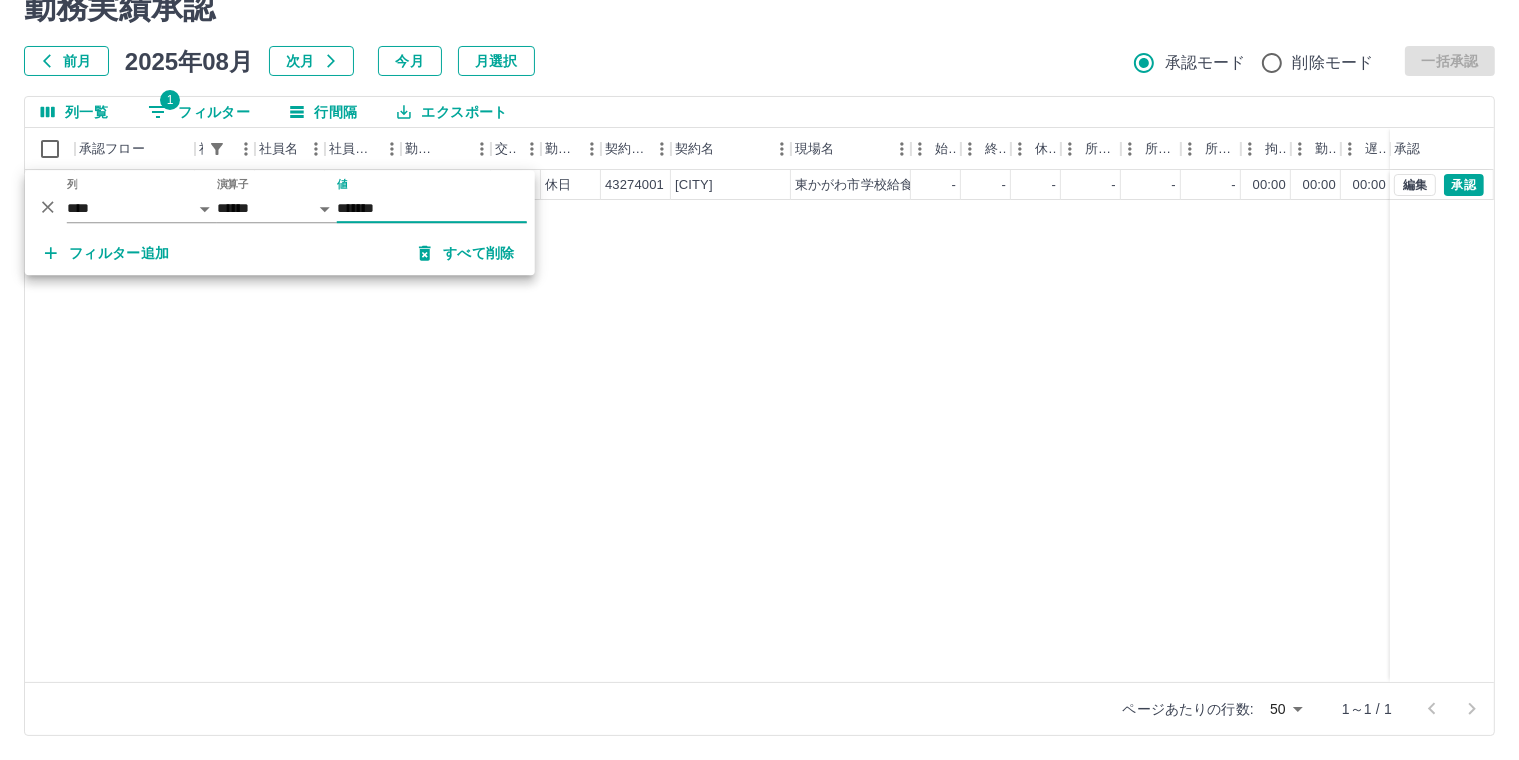 type on "*******" 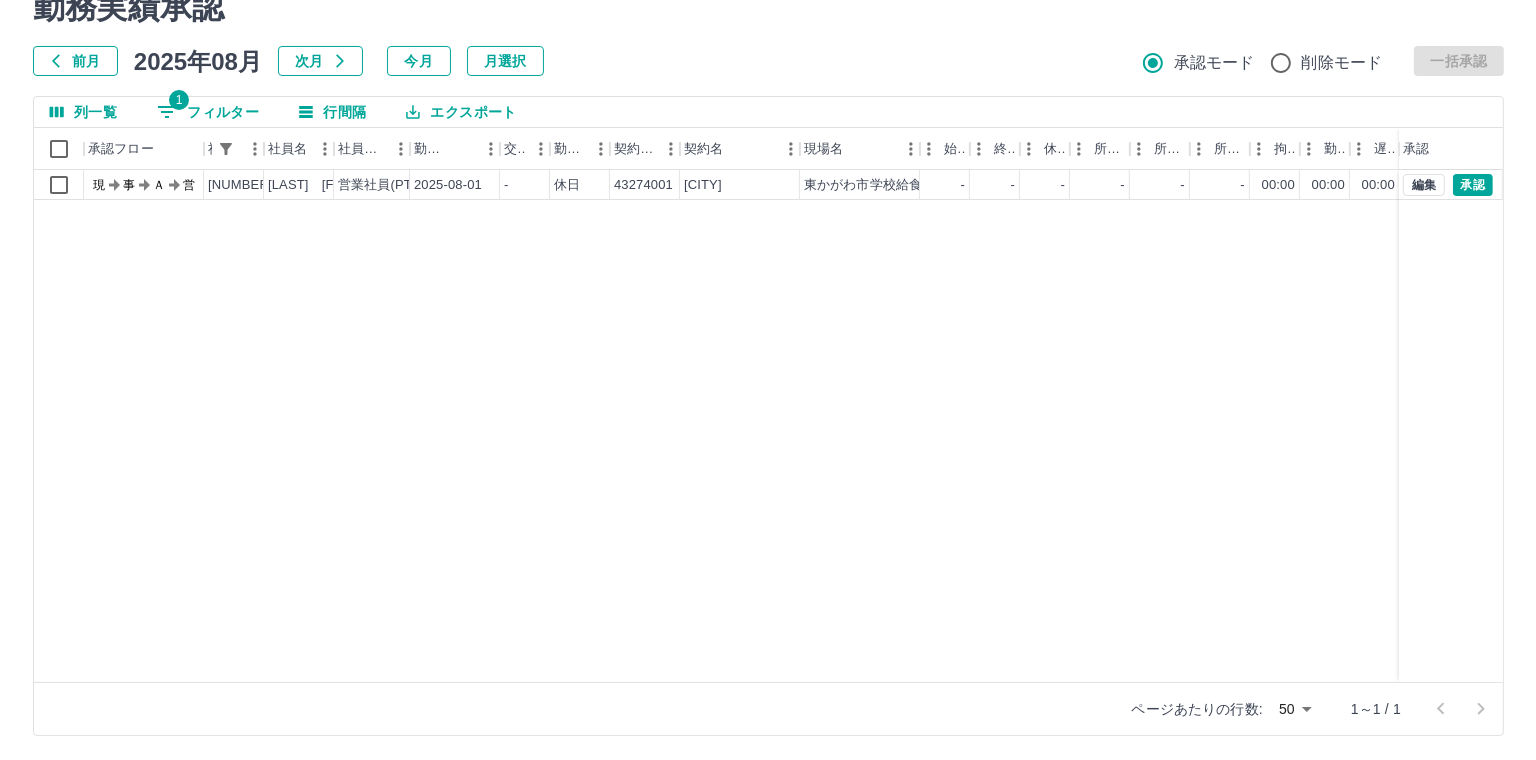 scroll, scrollTop: 0, scrollLeft: 0, axis: both 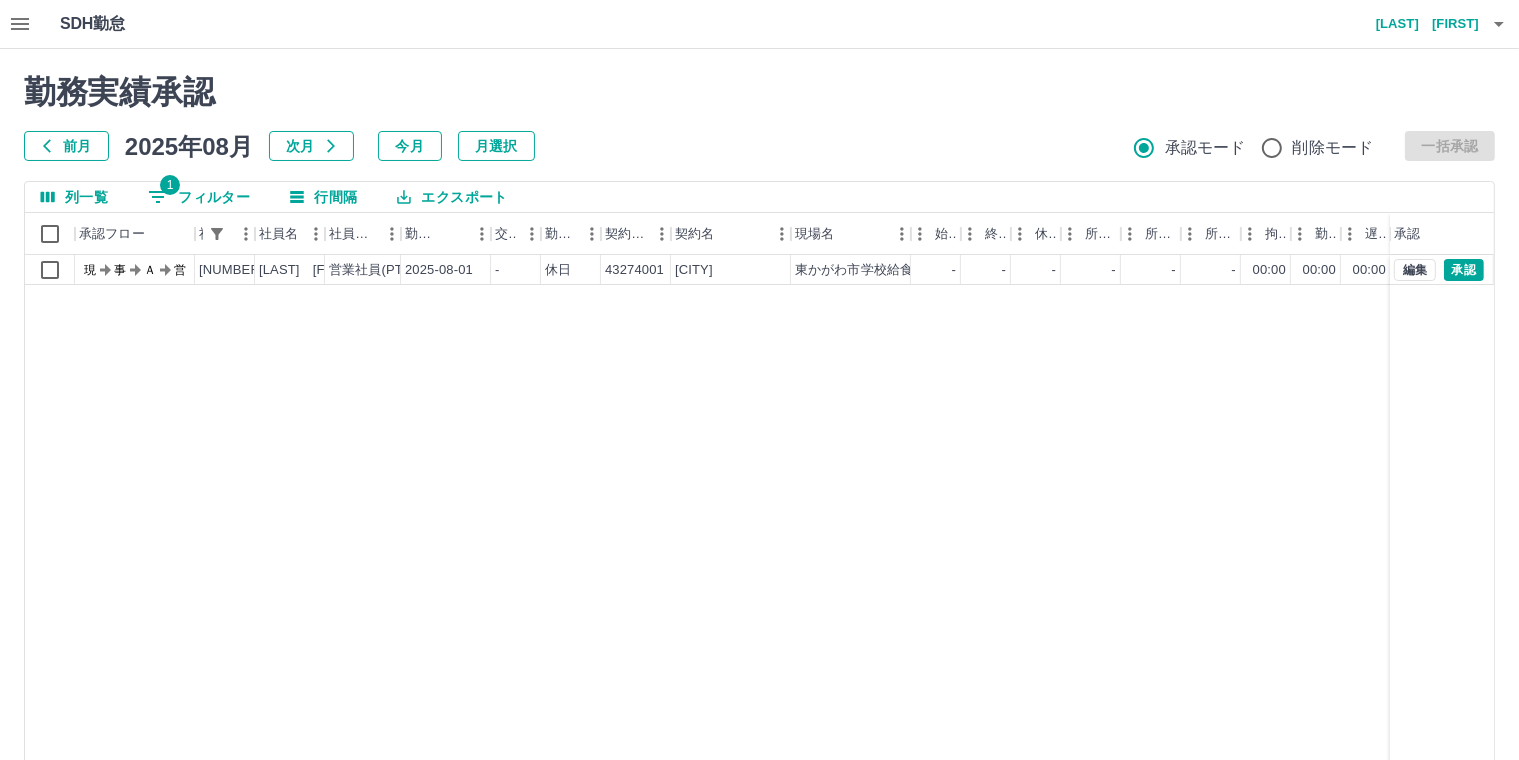 click on "川原　由加利" at bounding box center [1419, 24] 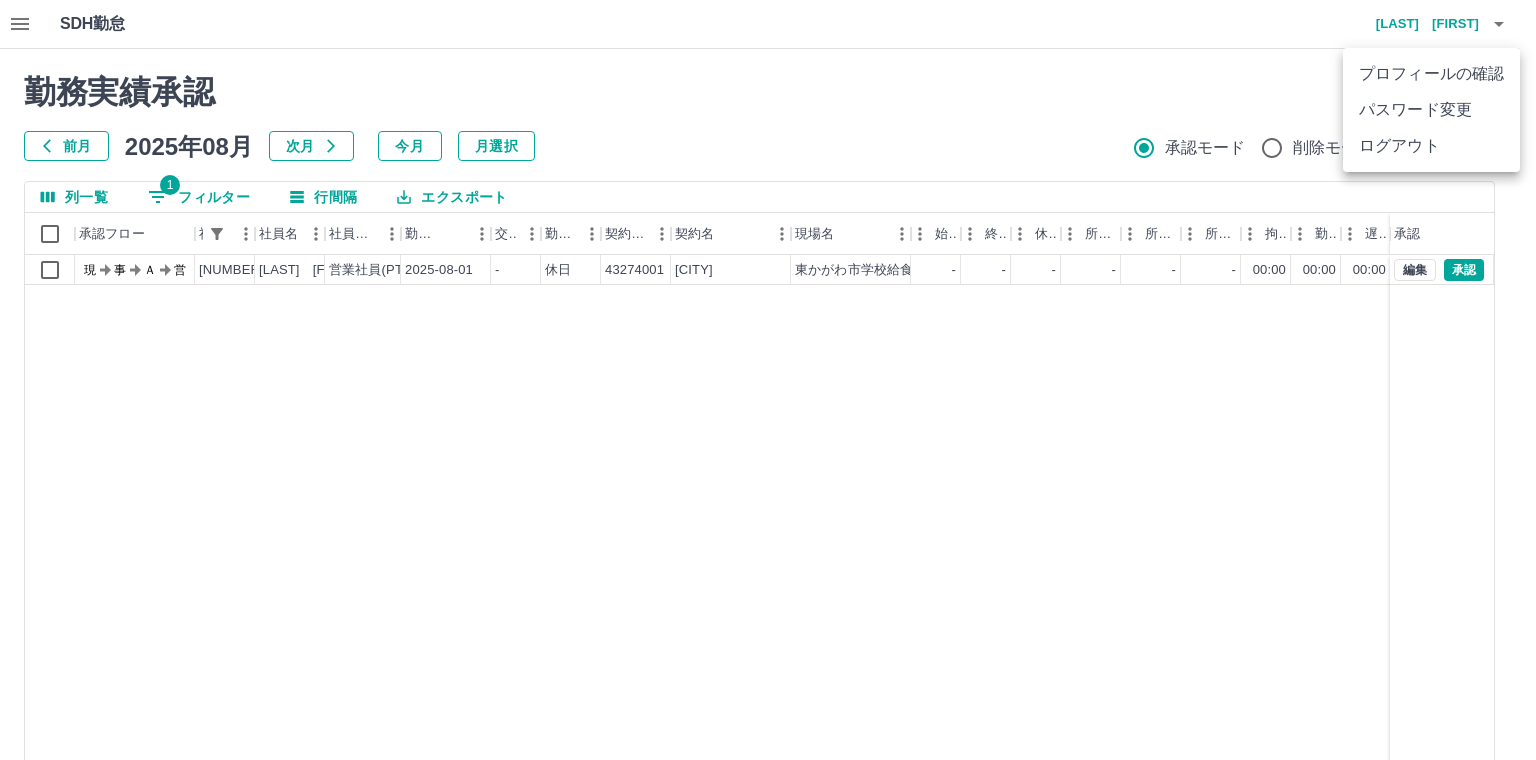 click on "ログアウト" at bounding box center (1431, 146) 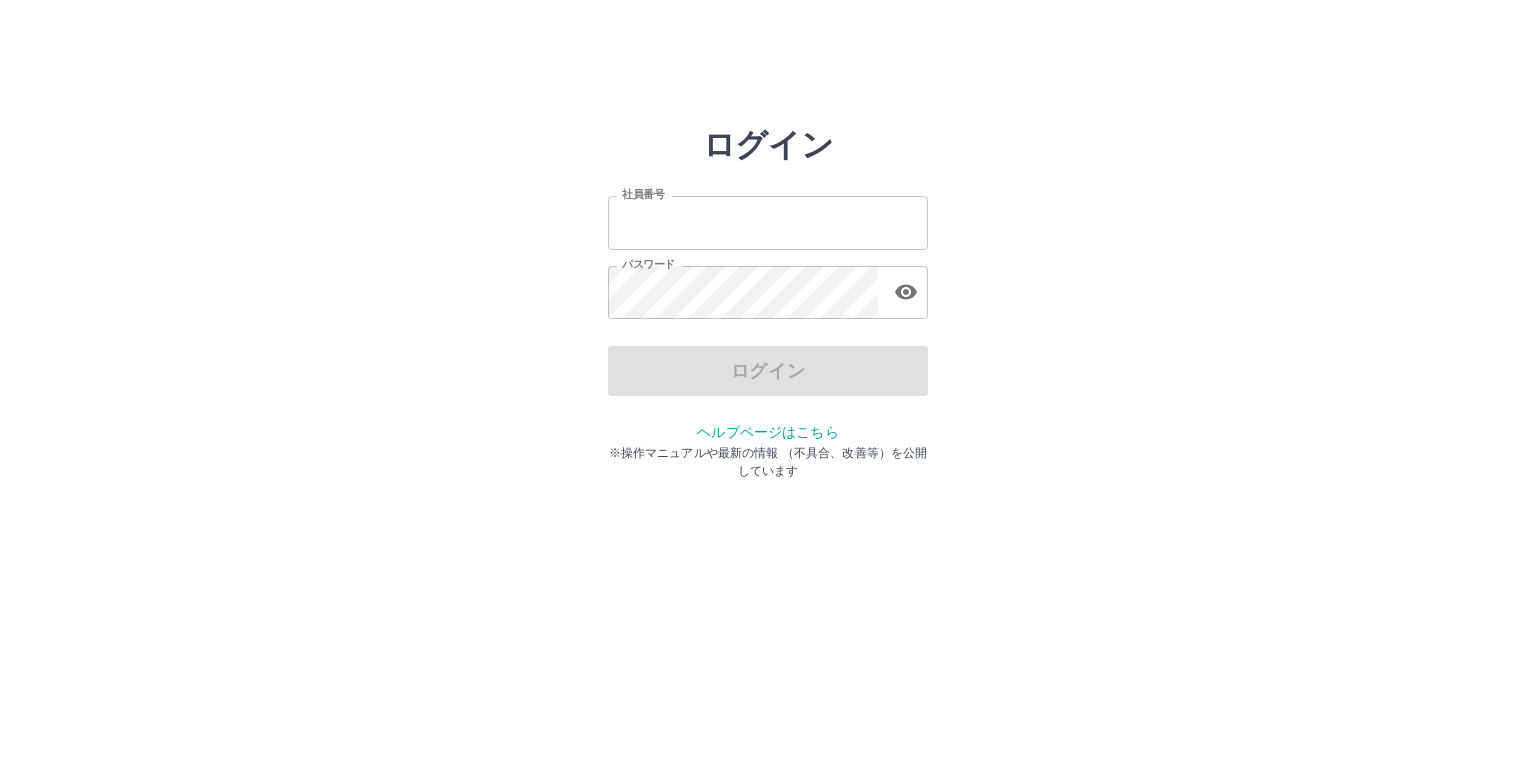 scroll, scrollTop: 0, scrollLeft: 0, axis: both 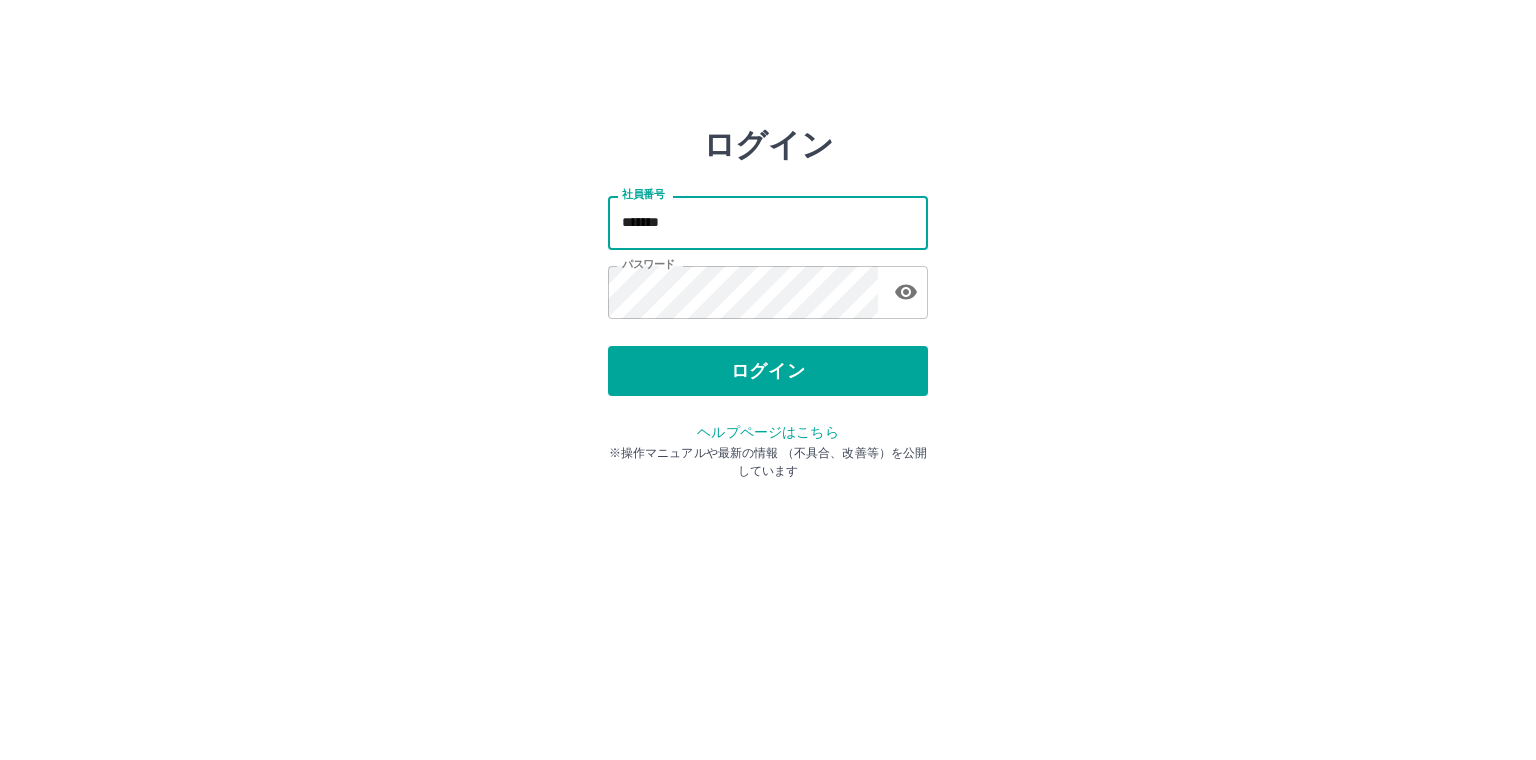 click on "*******" at bounding box center (768, 222) 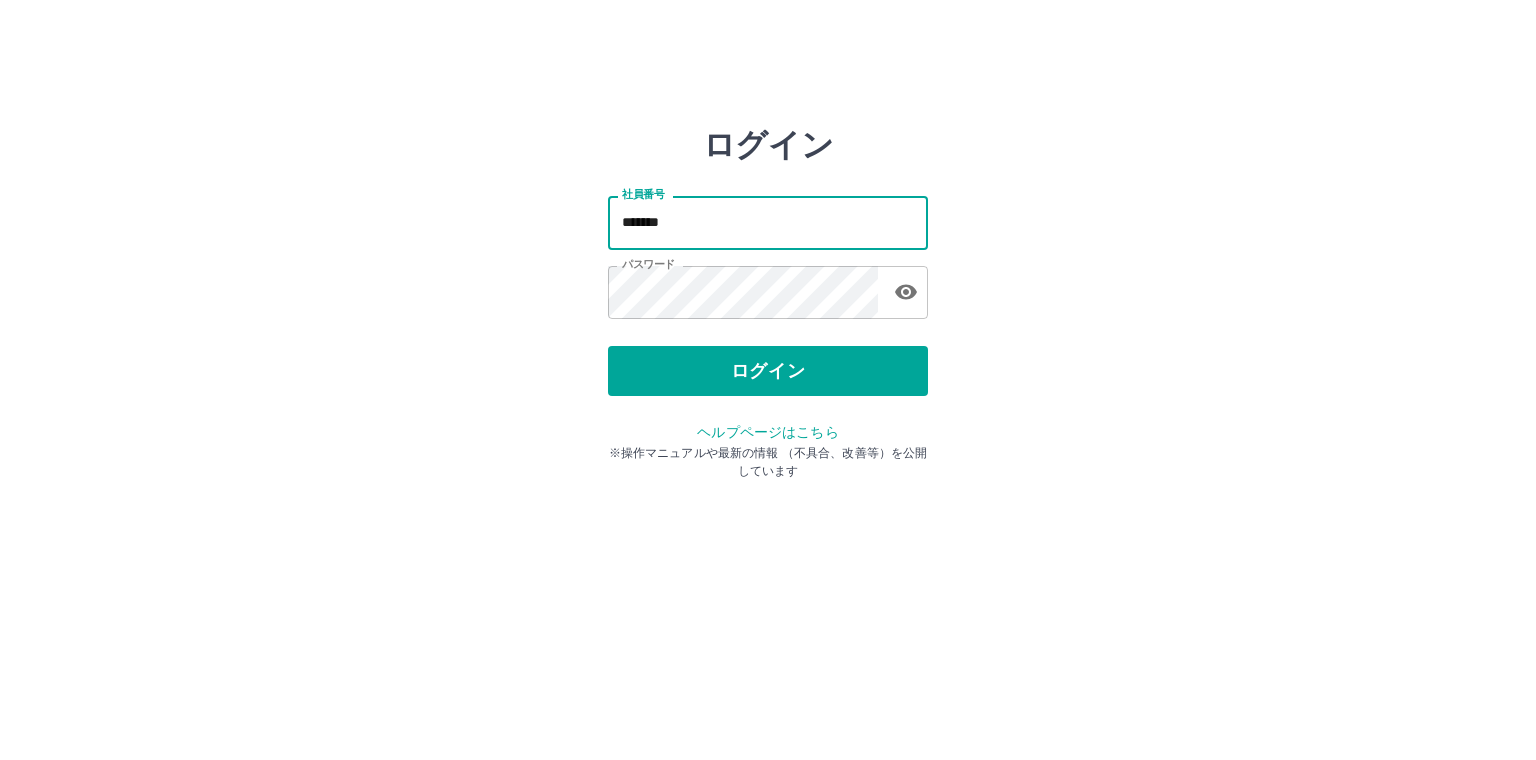 type on "*******" 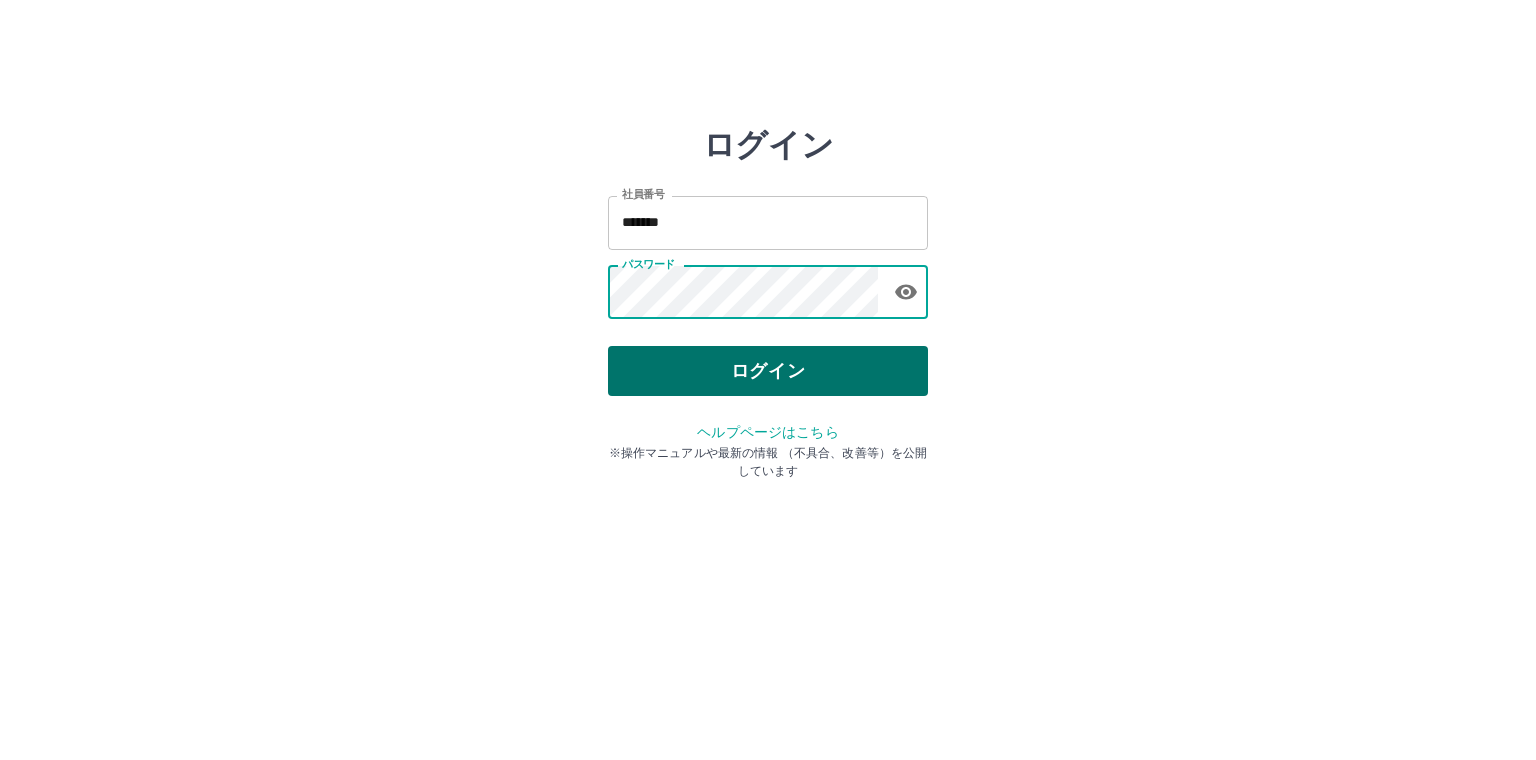 click on "ログイン" at bounding box center [768, 371] 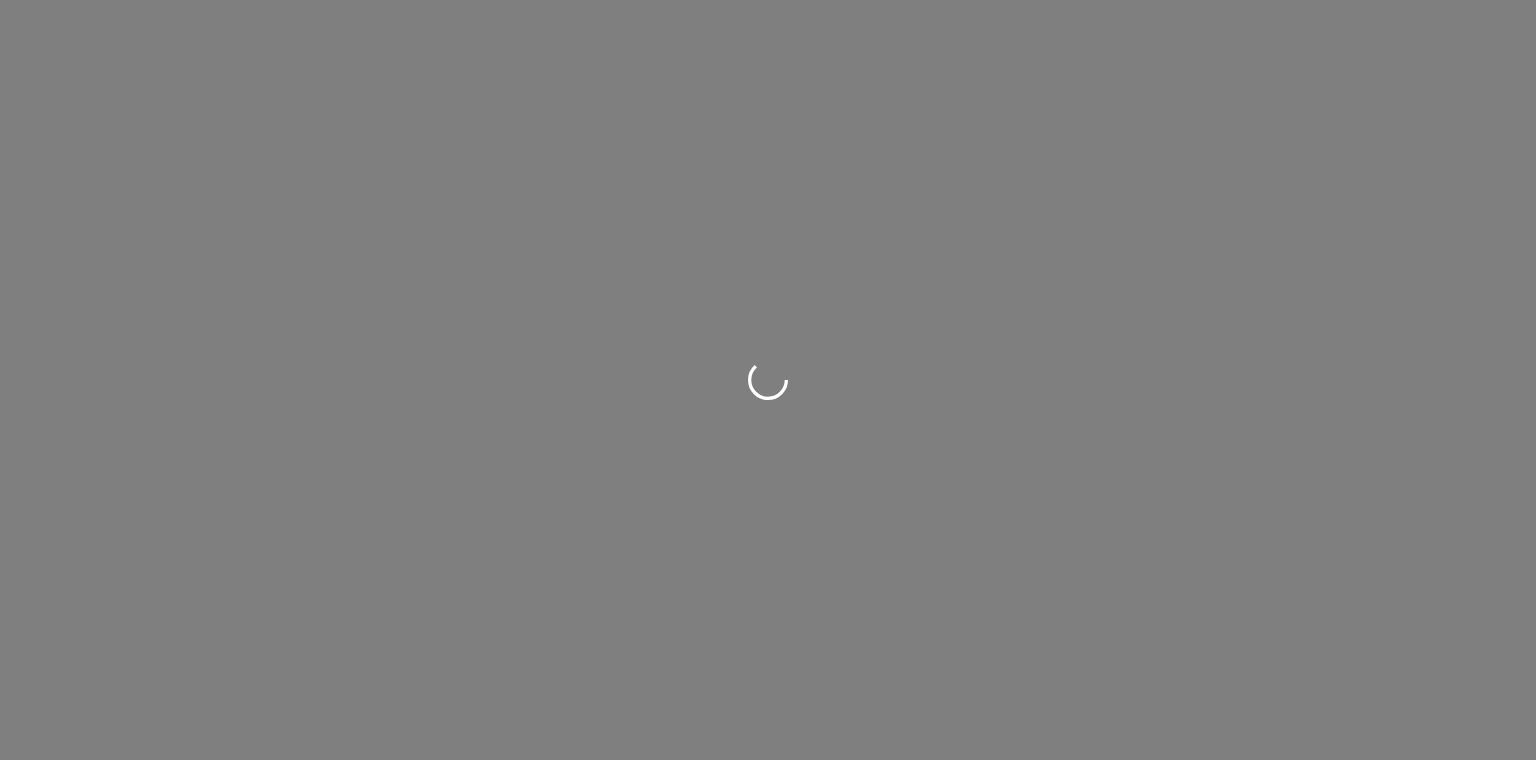 scroll, scrollTop: 0, scrollLeft: 0, axis: both 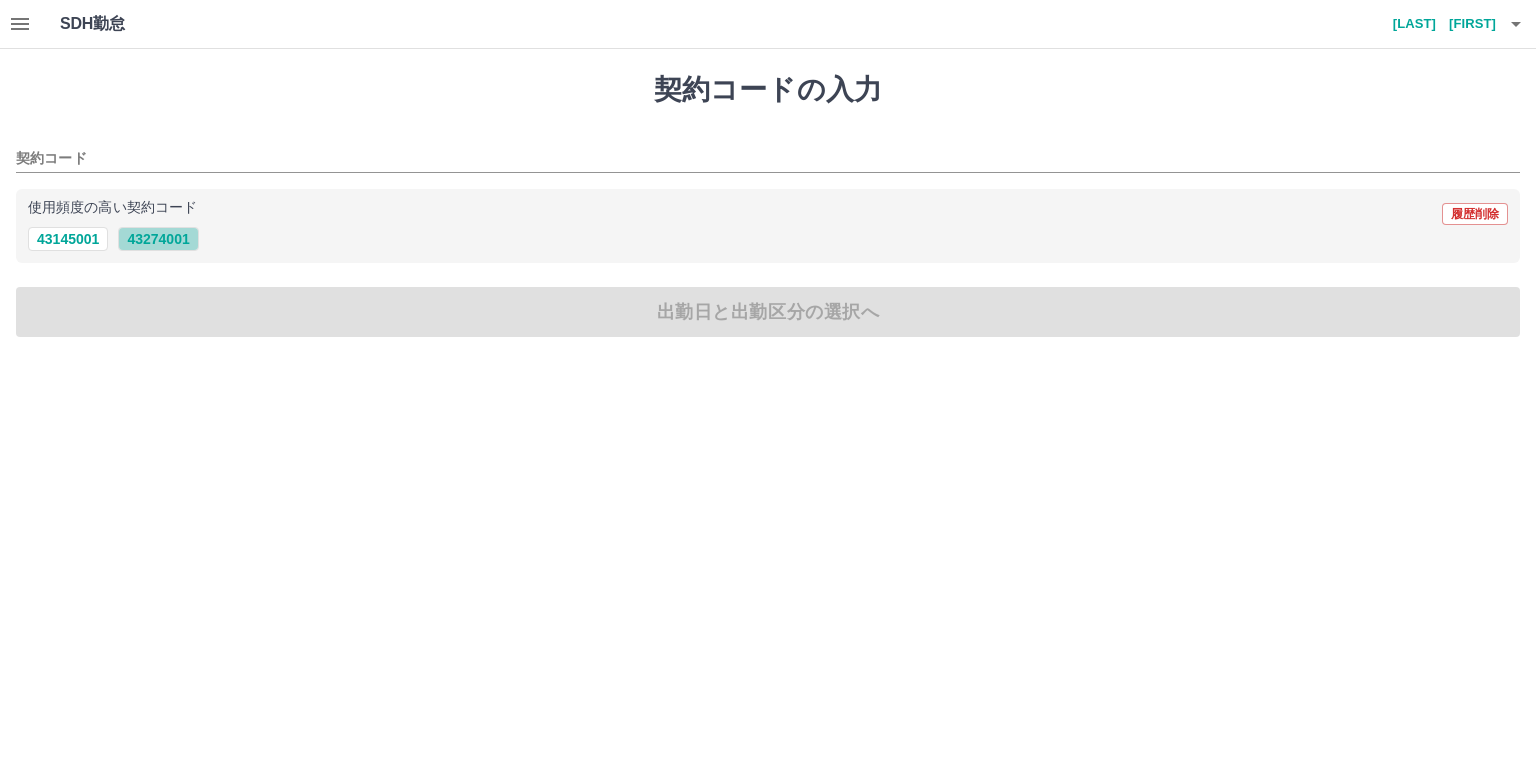 click on "43274001" at bounding box center (158, 239) 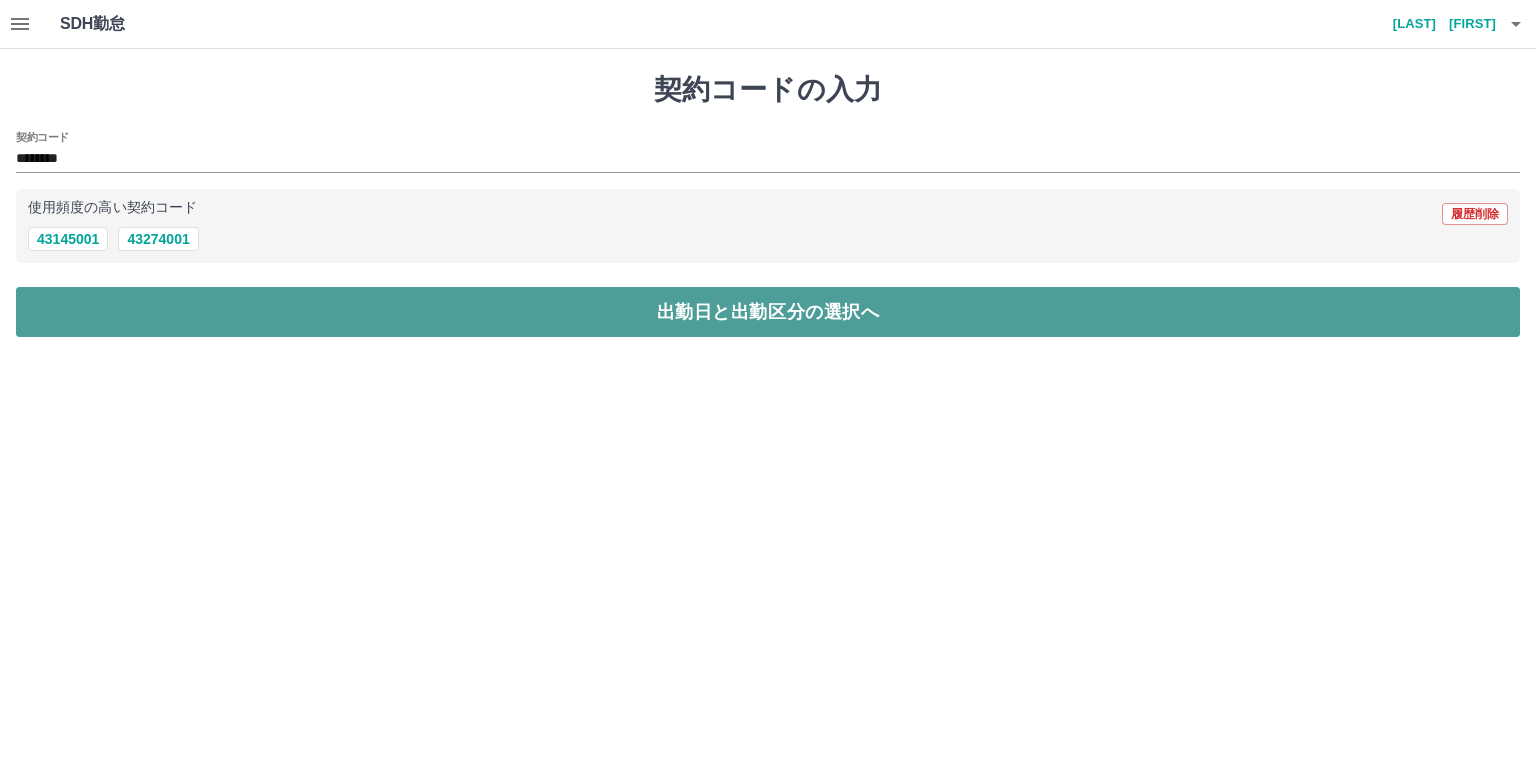 click on "出勤日と出勤区分の選択へ" at bounding box center [768, 312] 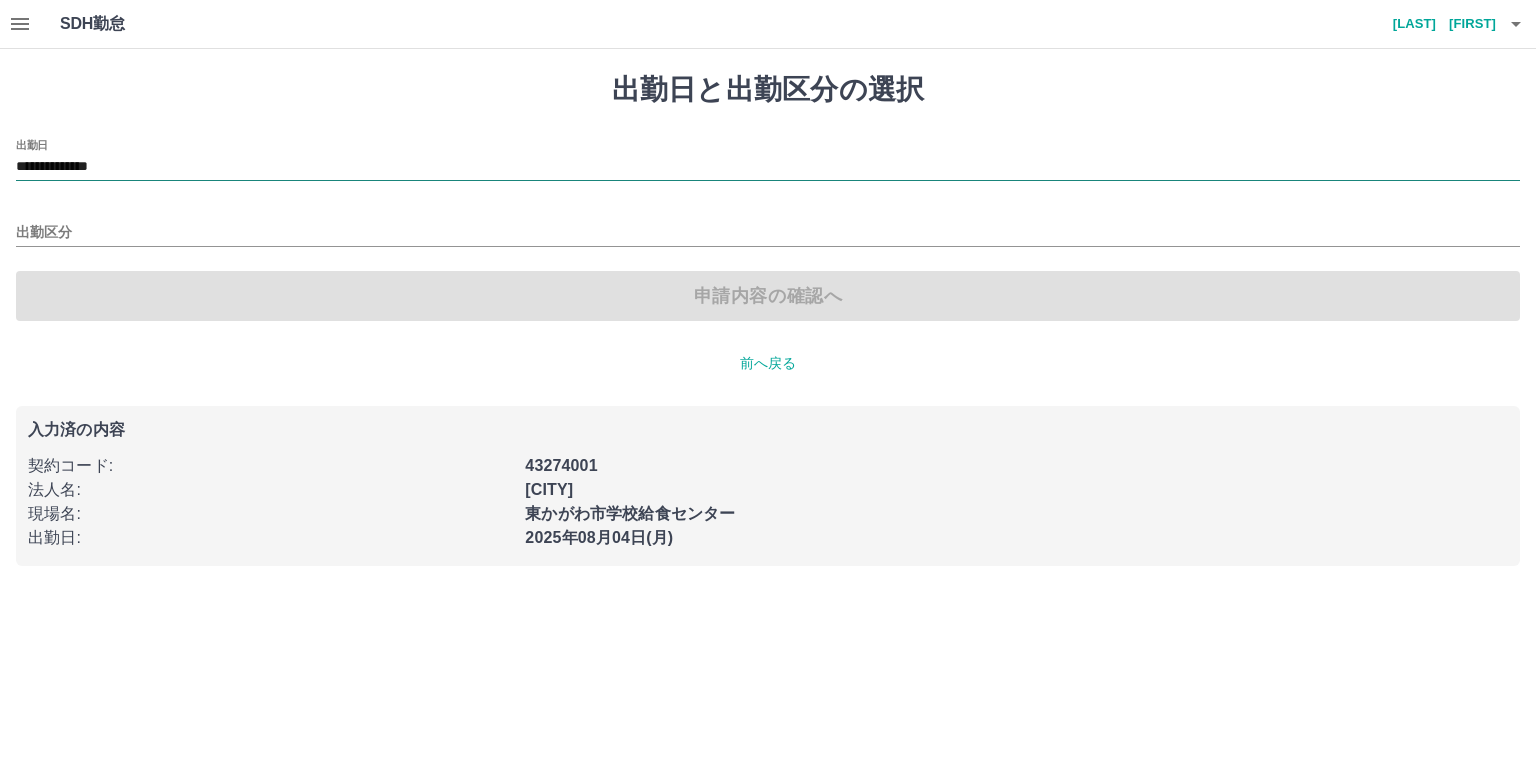 click on "**********" at bounding box center [768, 167] 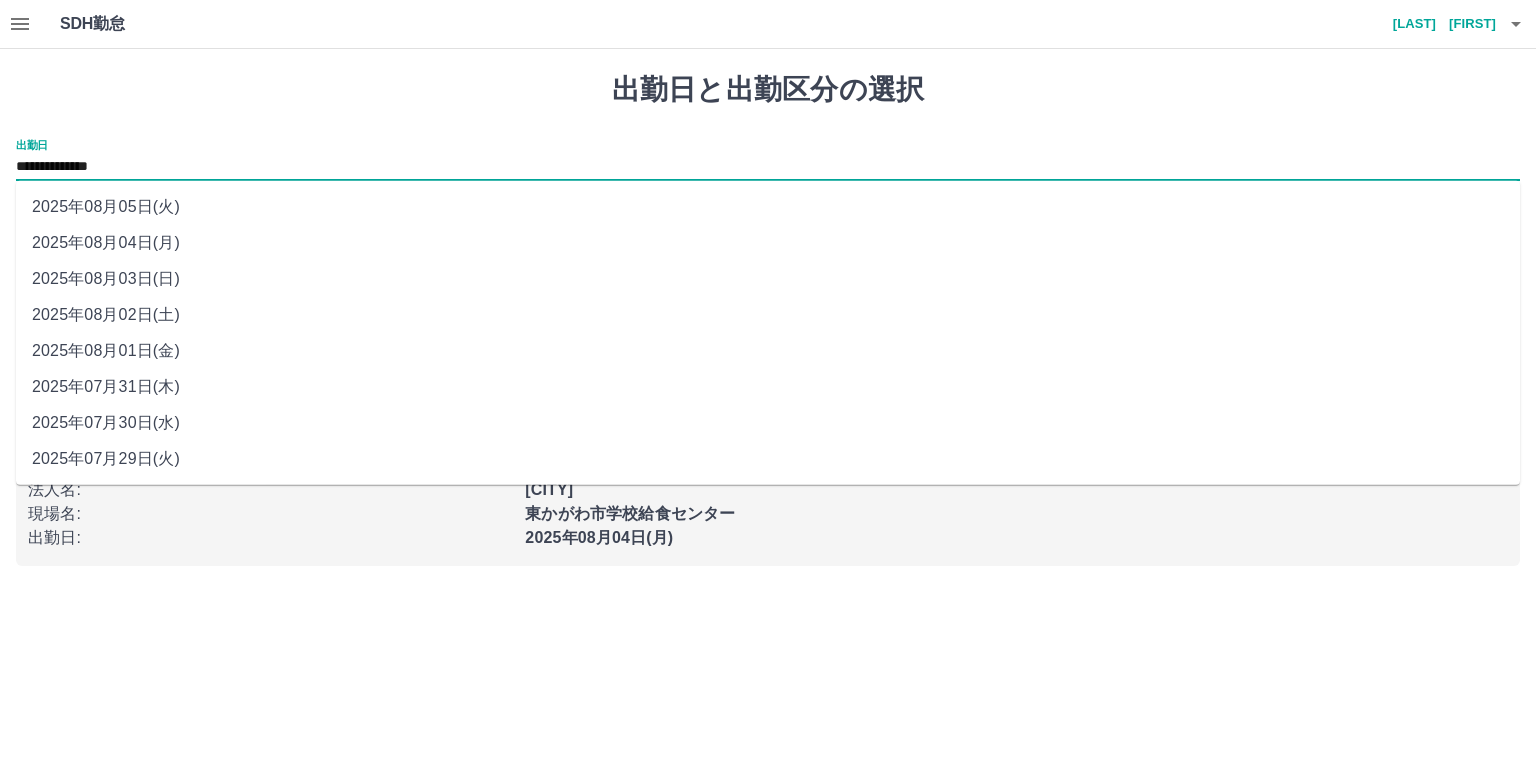 click on "2025年08月05日(火)" at bounding box center [768, 207] 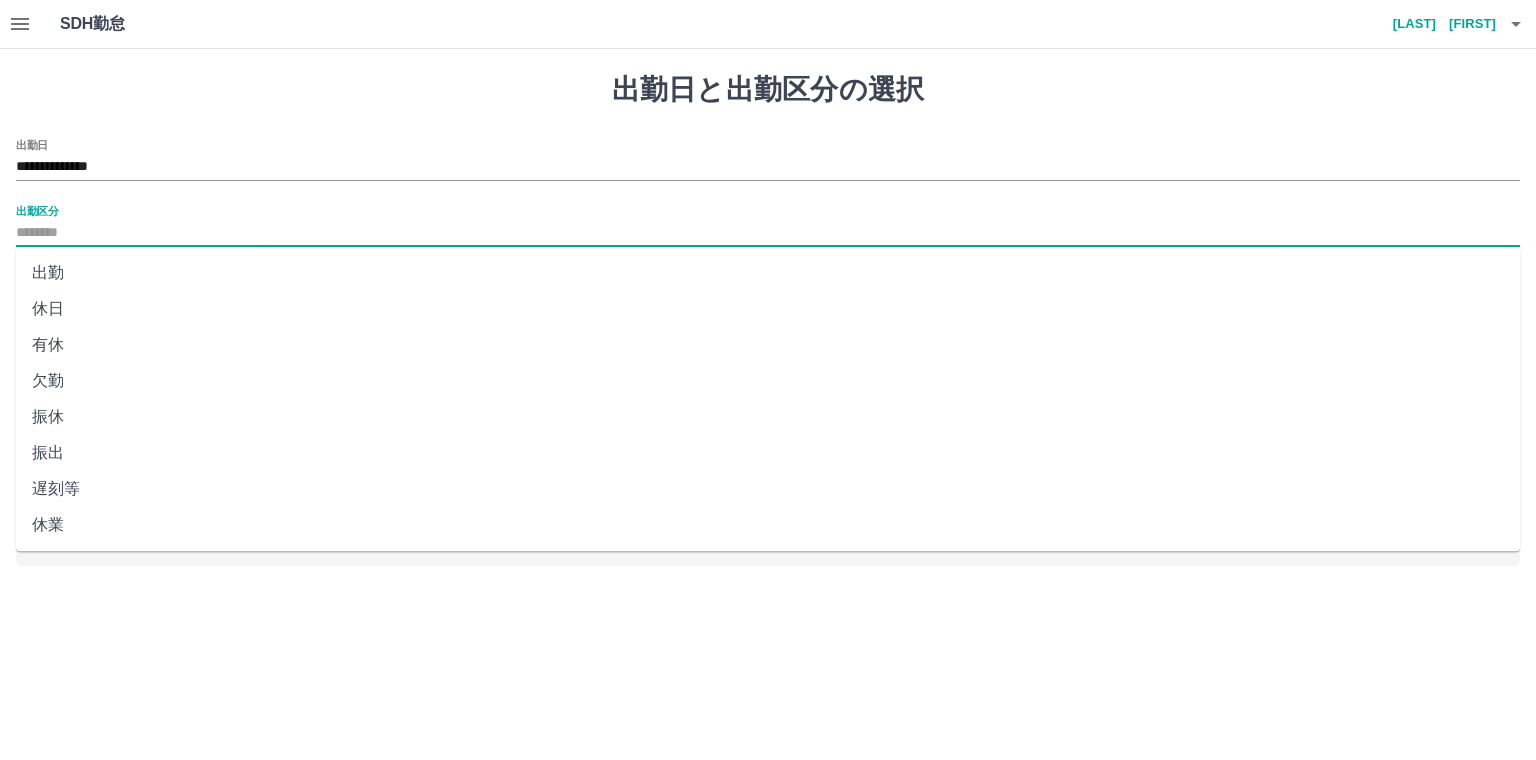 click on "出勤区分" at bounding box center (768, 233) 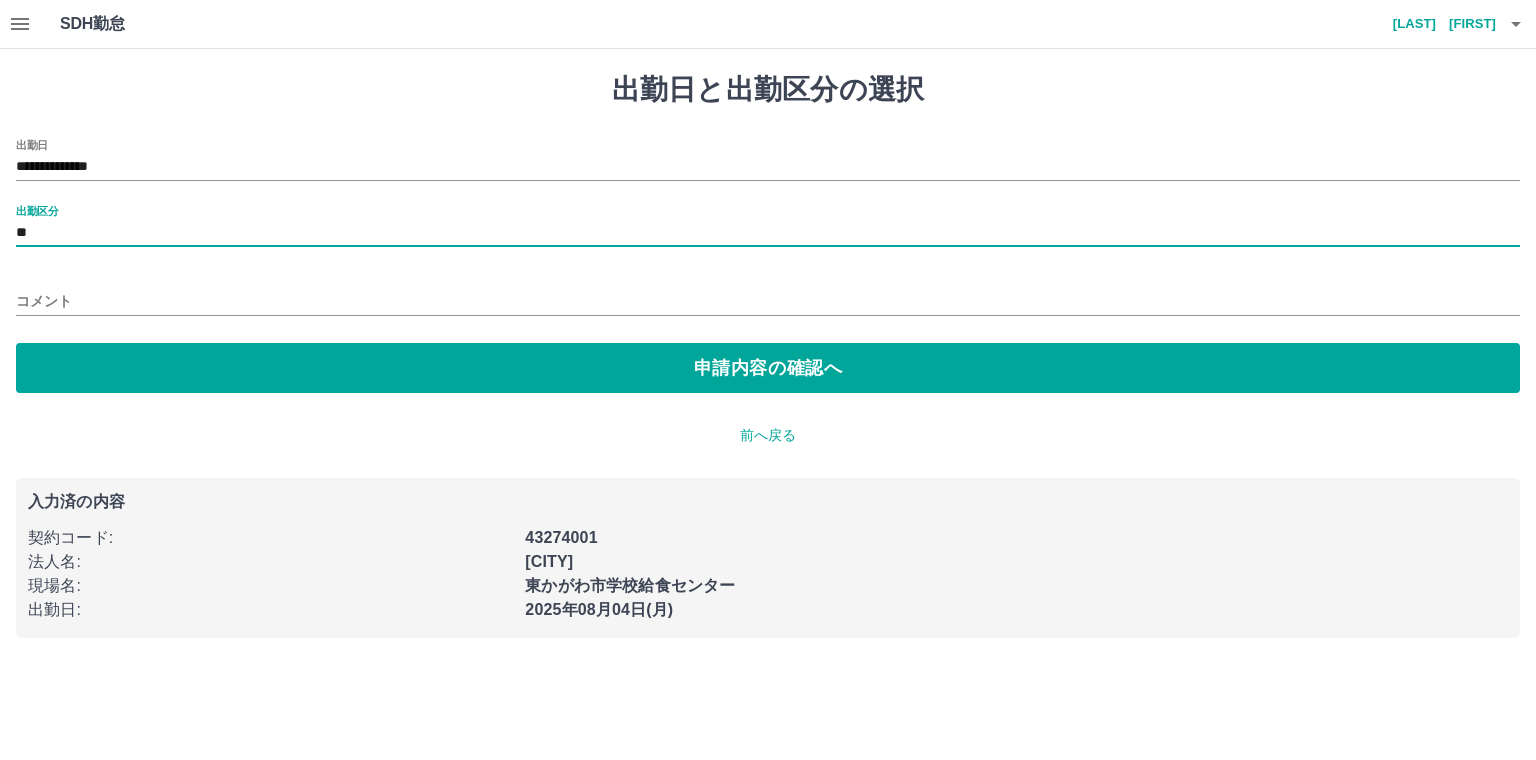 click on "コメント" at bounding box center (768, 301) 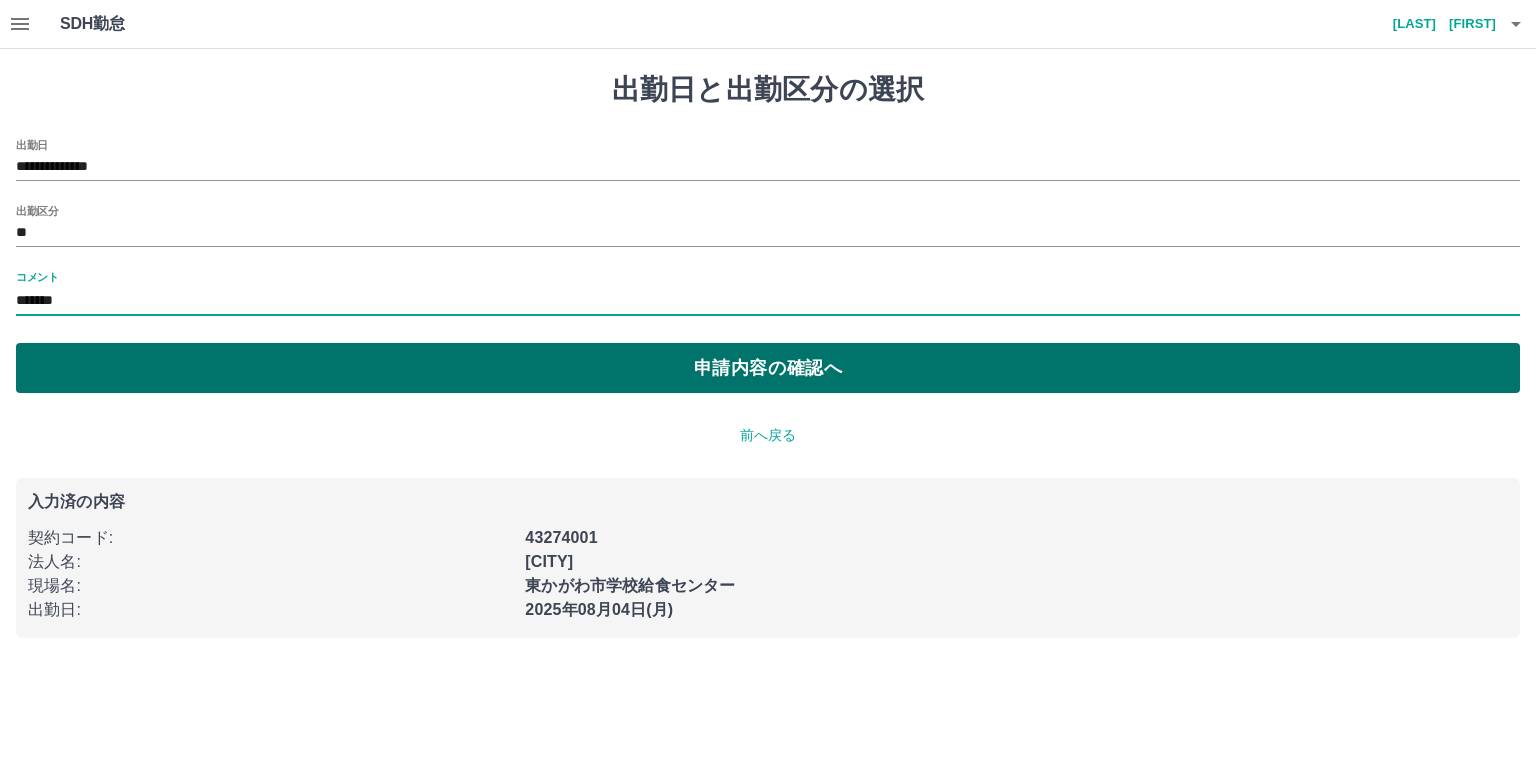 type on "*******" 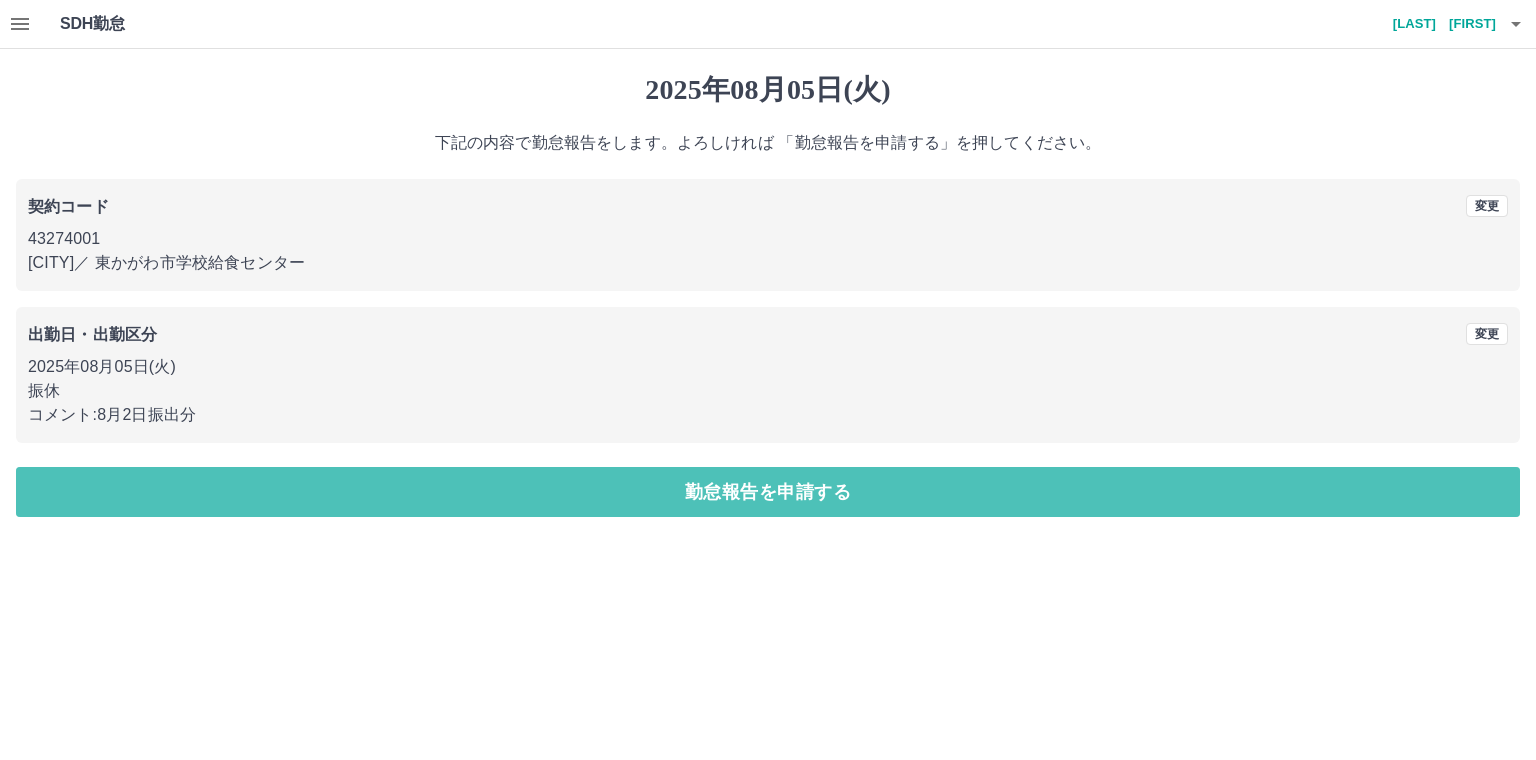drag, startPoint x: 591, startPoint y: 485, endPoint x: 543, endPoint y: 545, distance: 76.837494 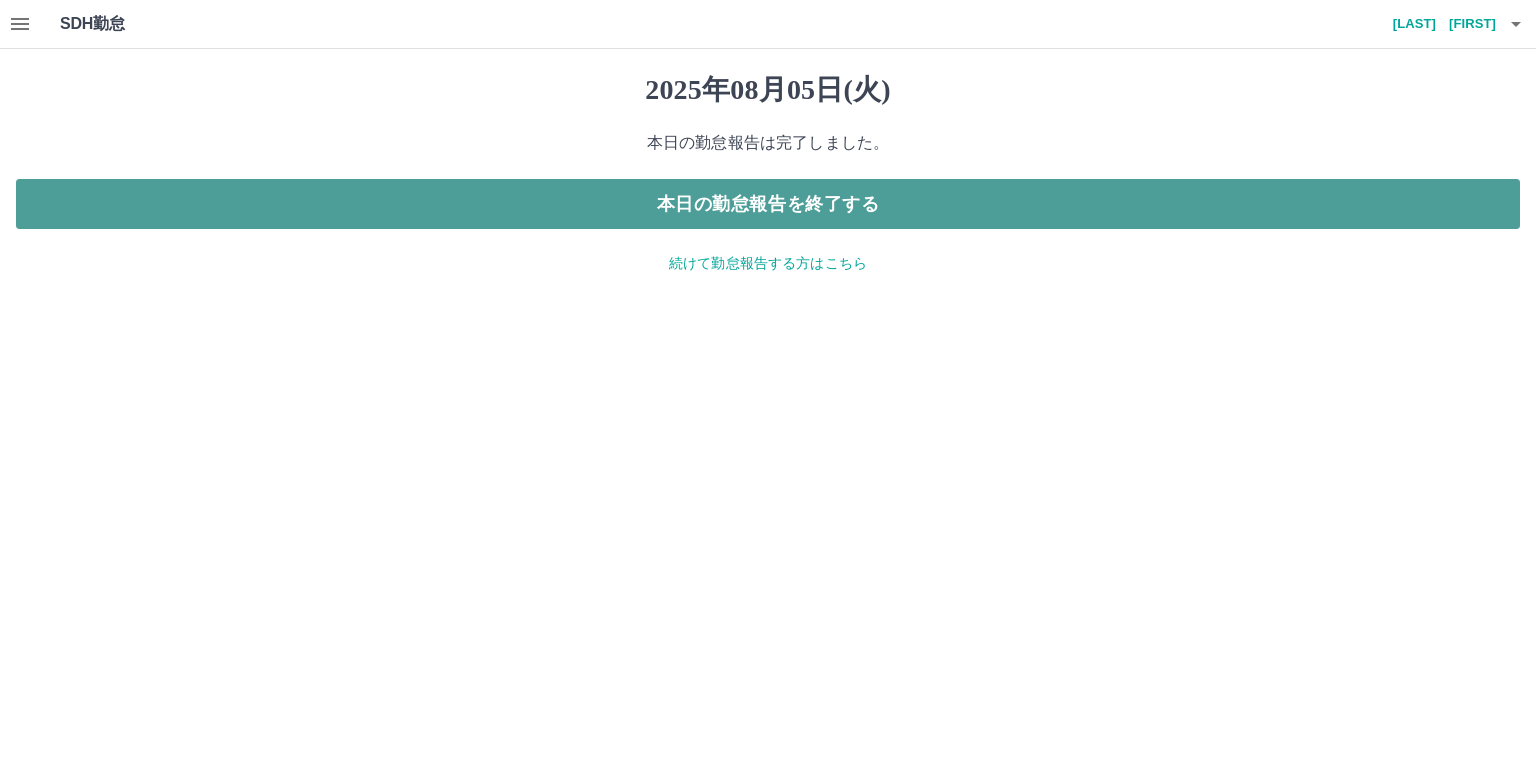 click on "本日の勤怠報告を終了する" at bounding box center [768, 204] 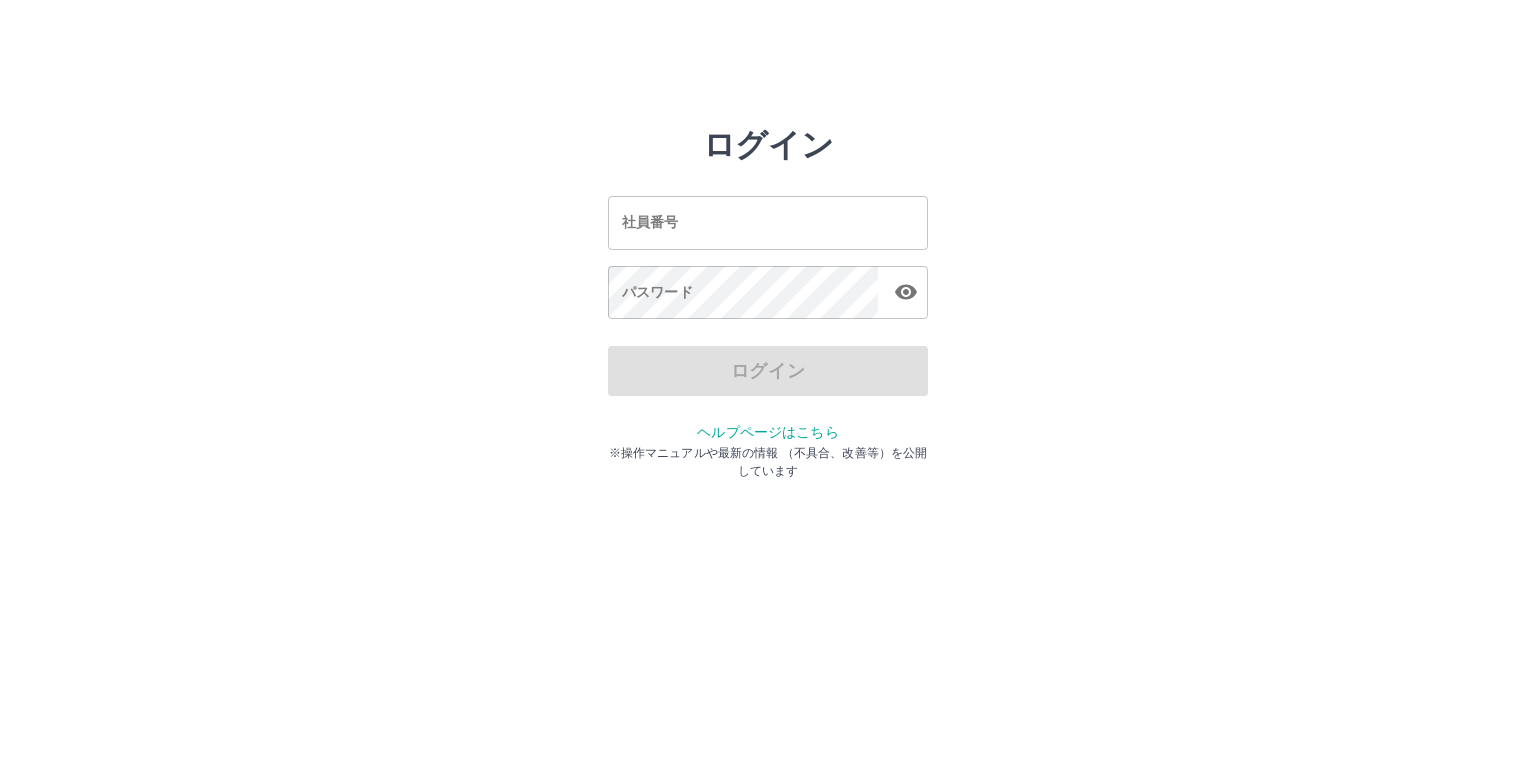 scroll, scrollTop: 0, scrollLeft: 0, axis: both 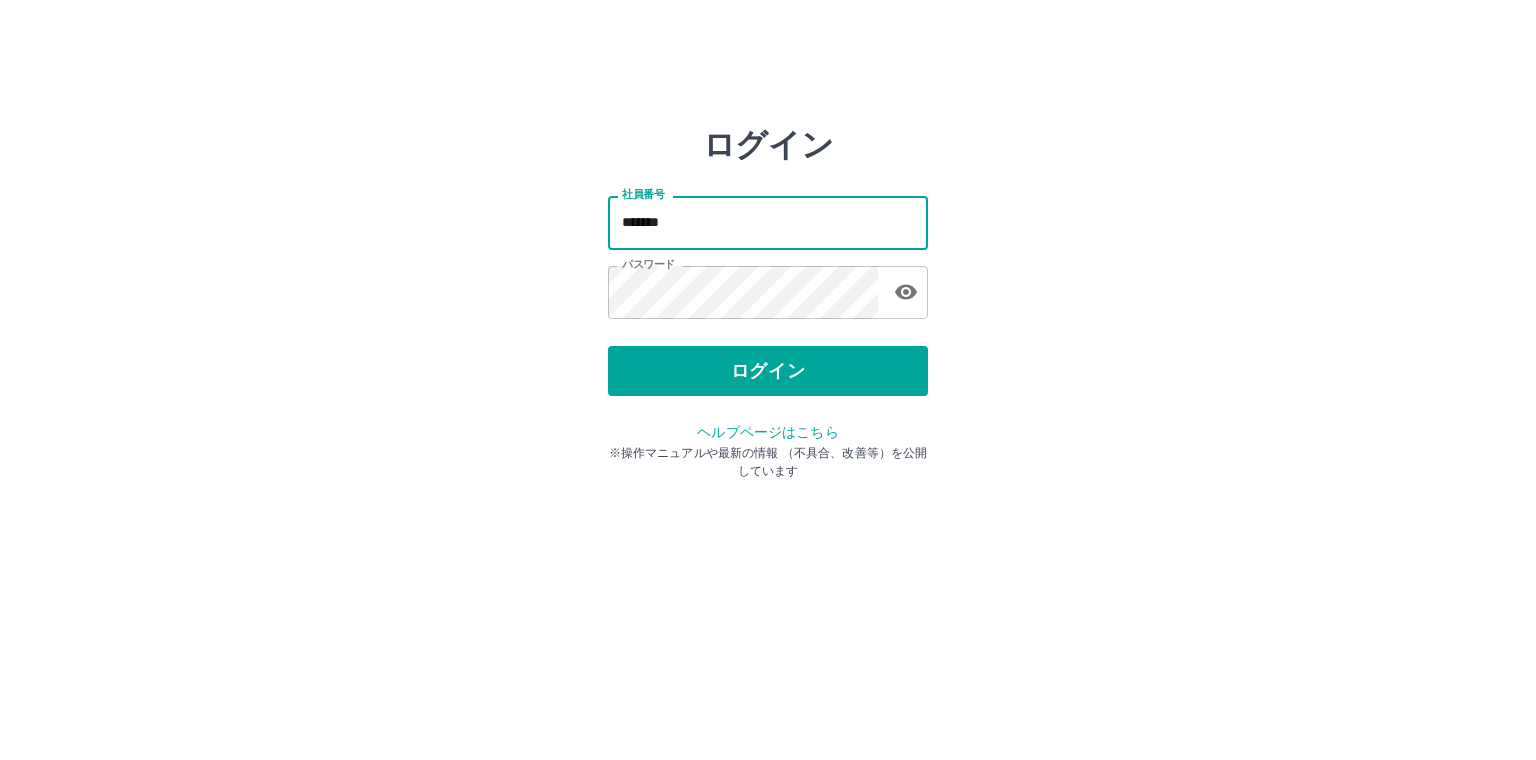 click on "*******" at bounding box center [768, 222] 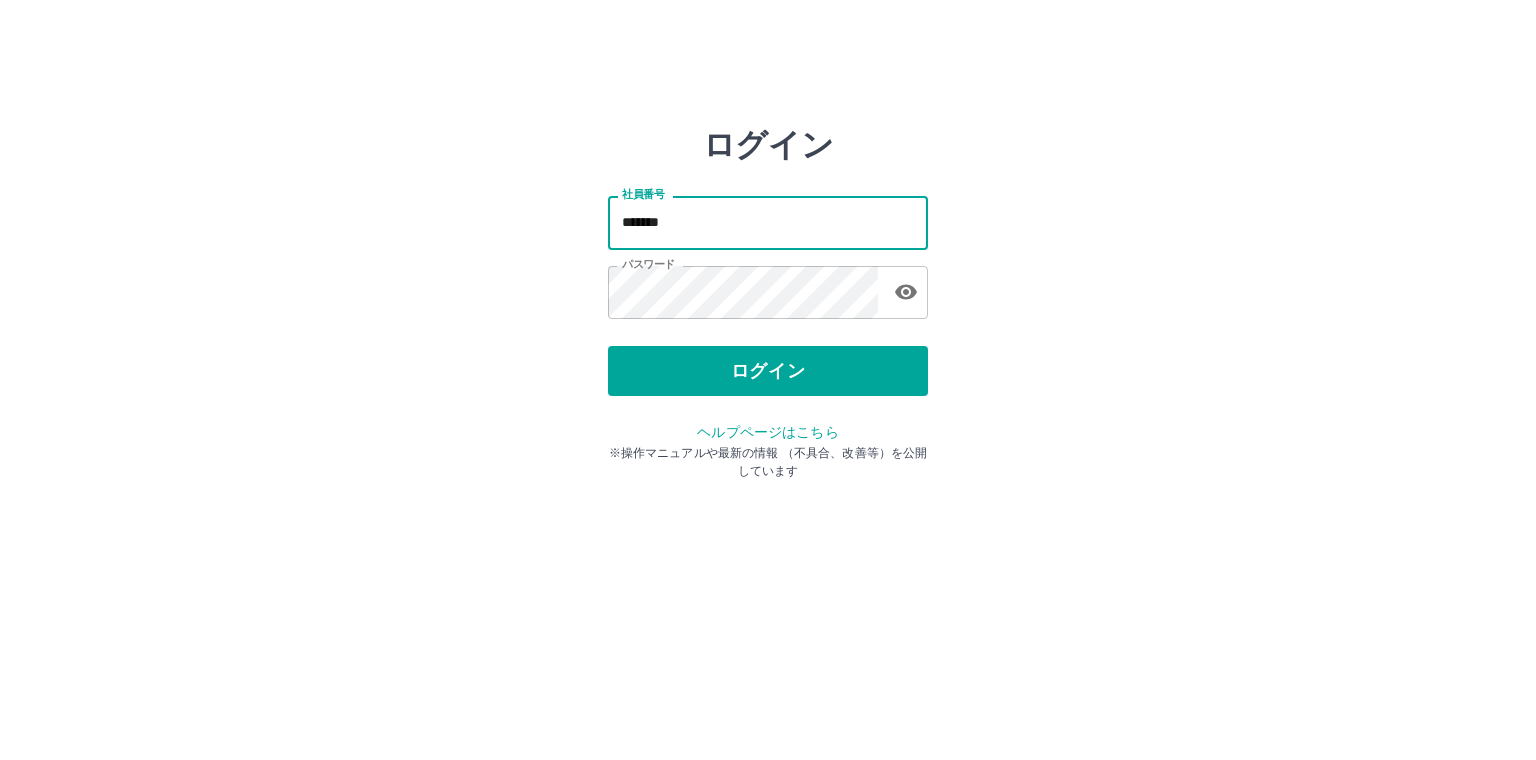 type on "*******" 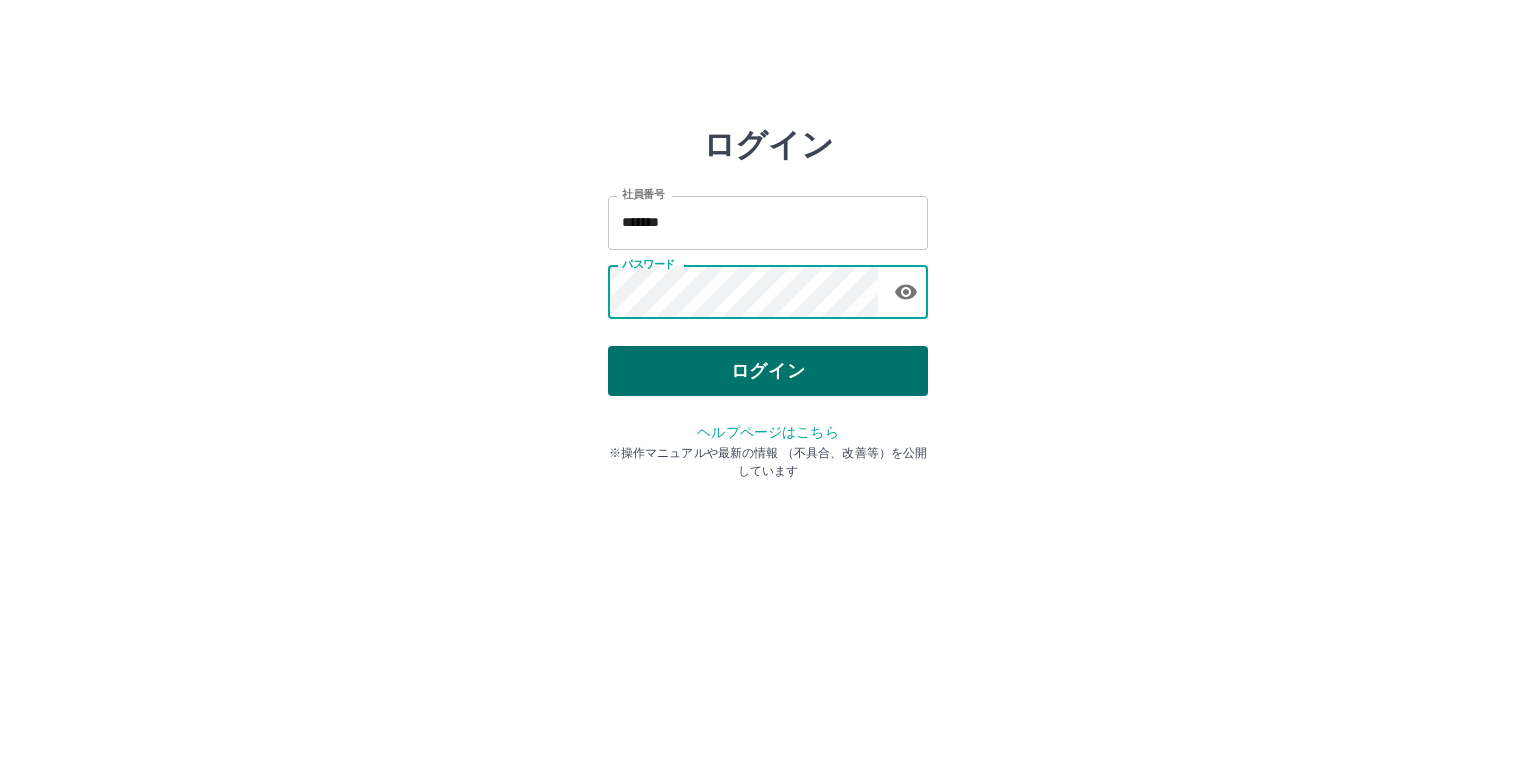 click on "ログイン" at bounding box center [768, 371] 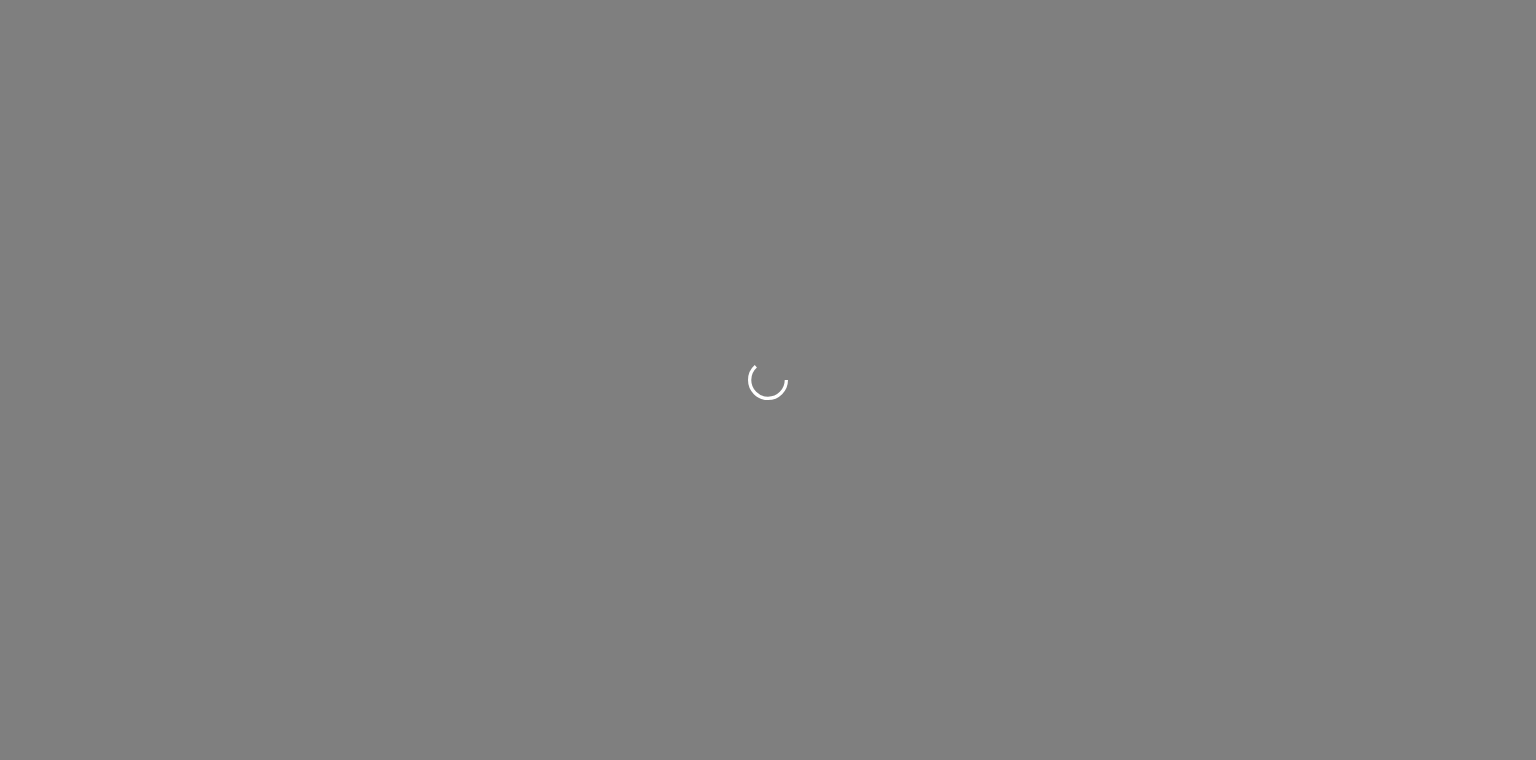 scroll, scrollTop: 0, scrollLeft: 0, axis: both 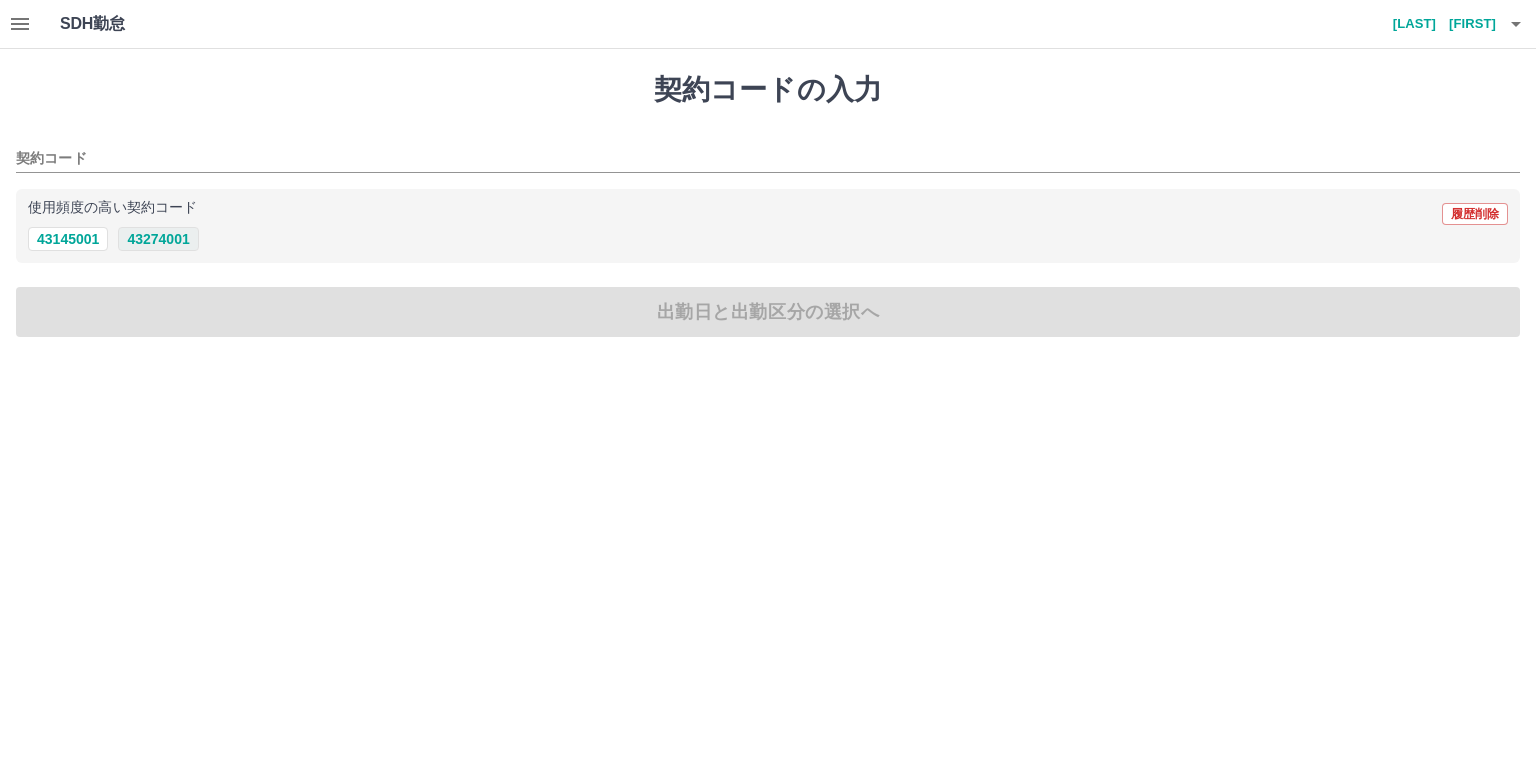 click on "43274001" at bounding box center [158, 239] 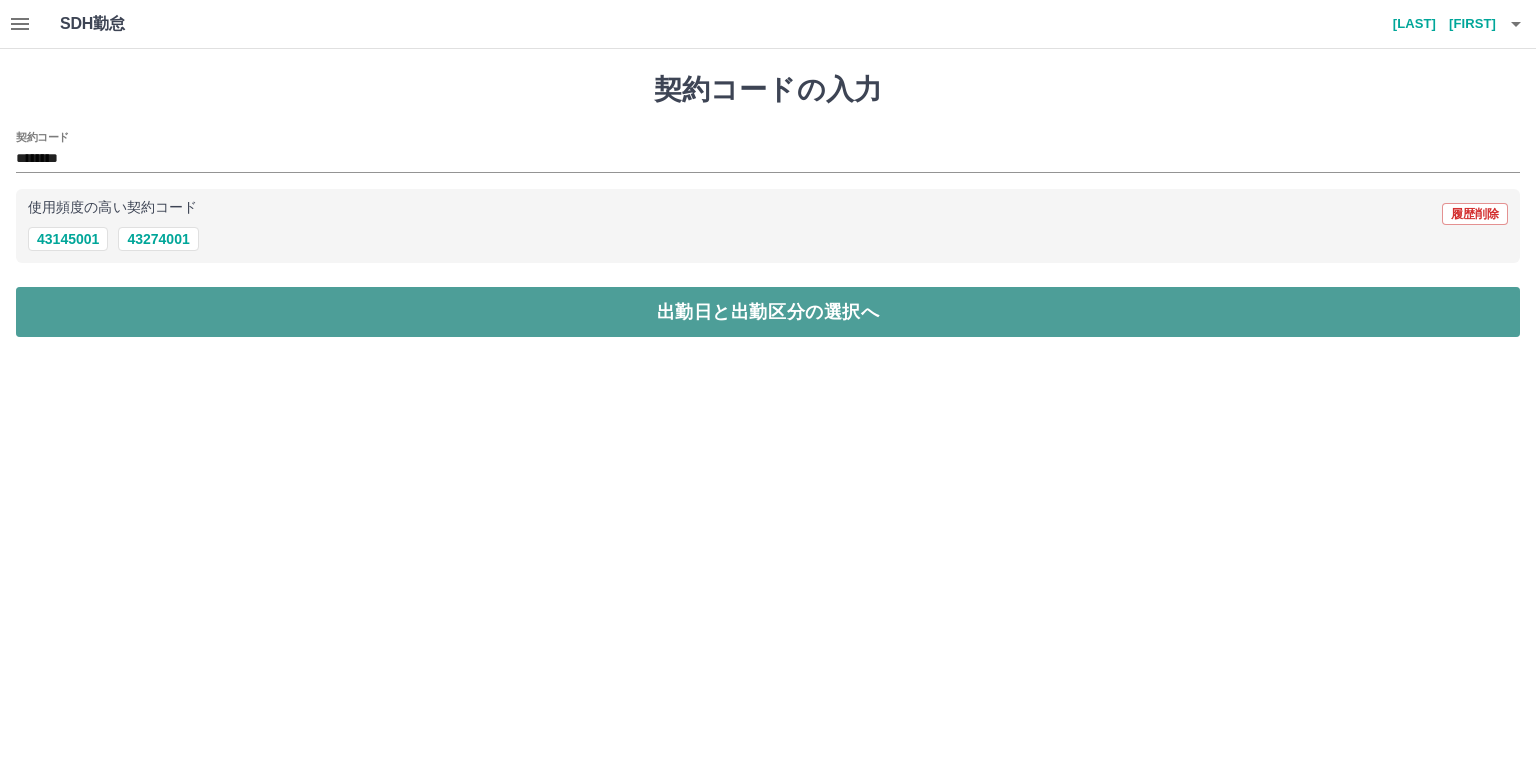 click on "出勤日と出勤区分の選択へ" at bounding box center [768, 312] 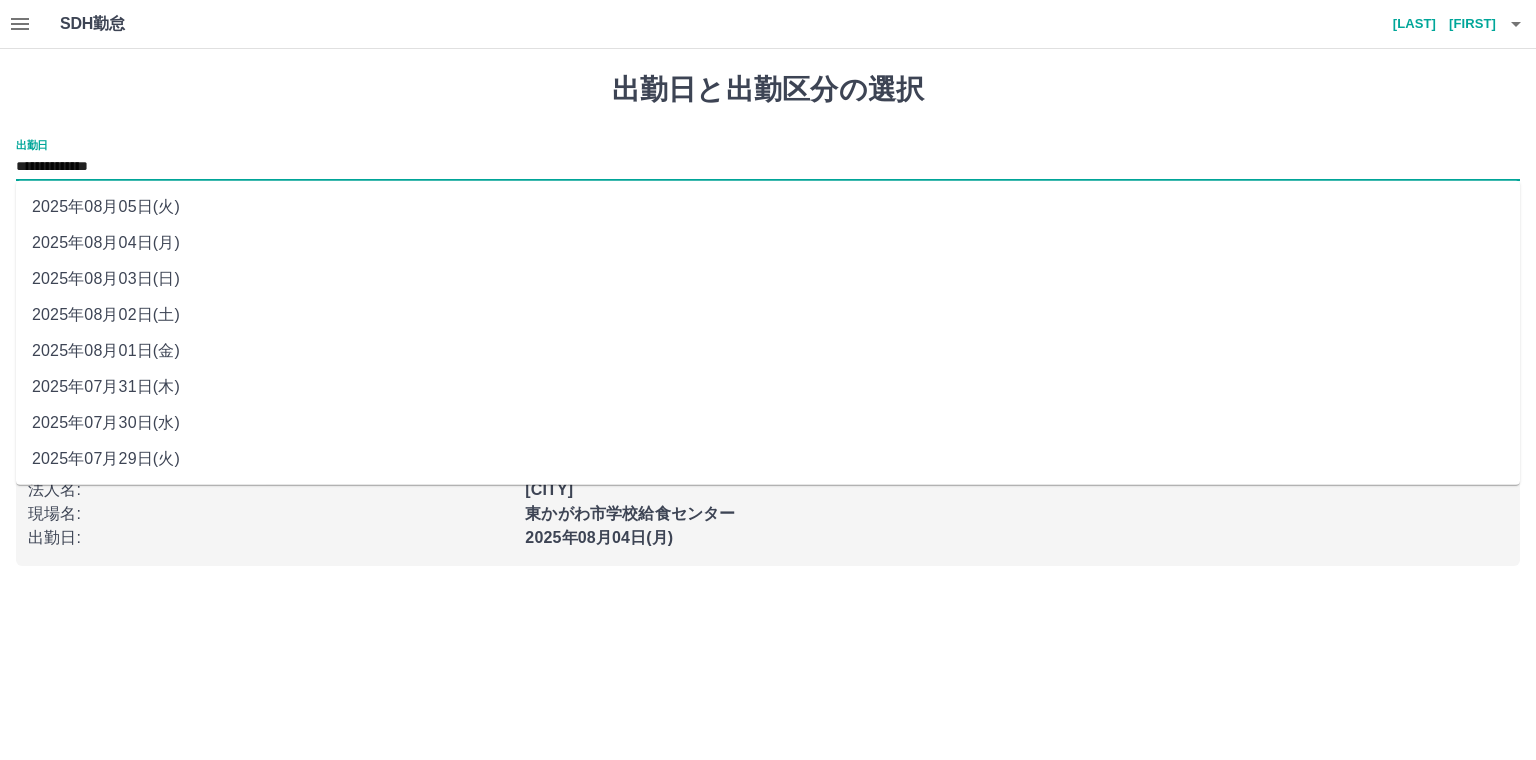 click on "**********" at bounding box center (768, 167) 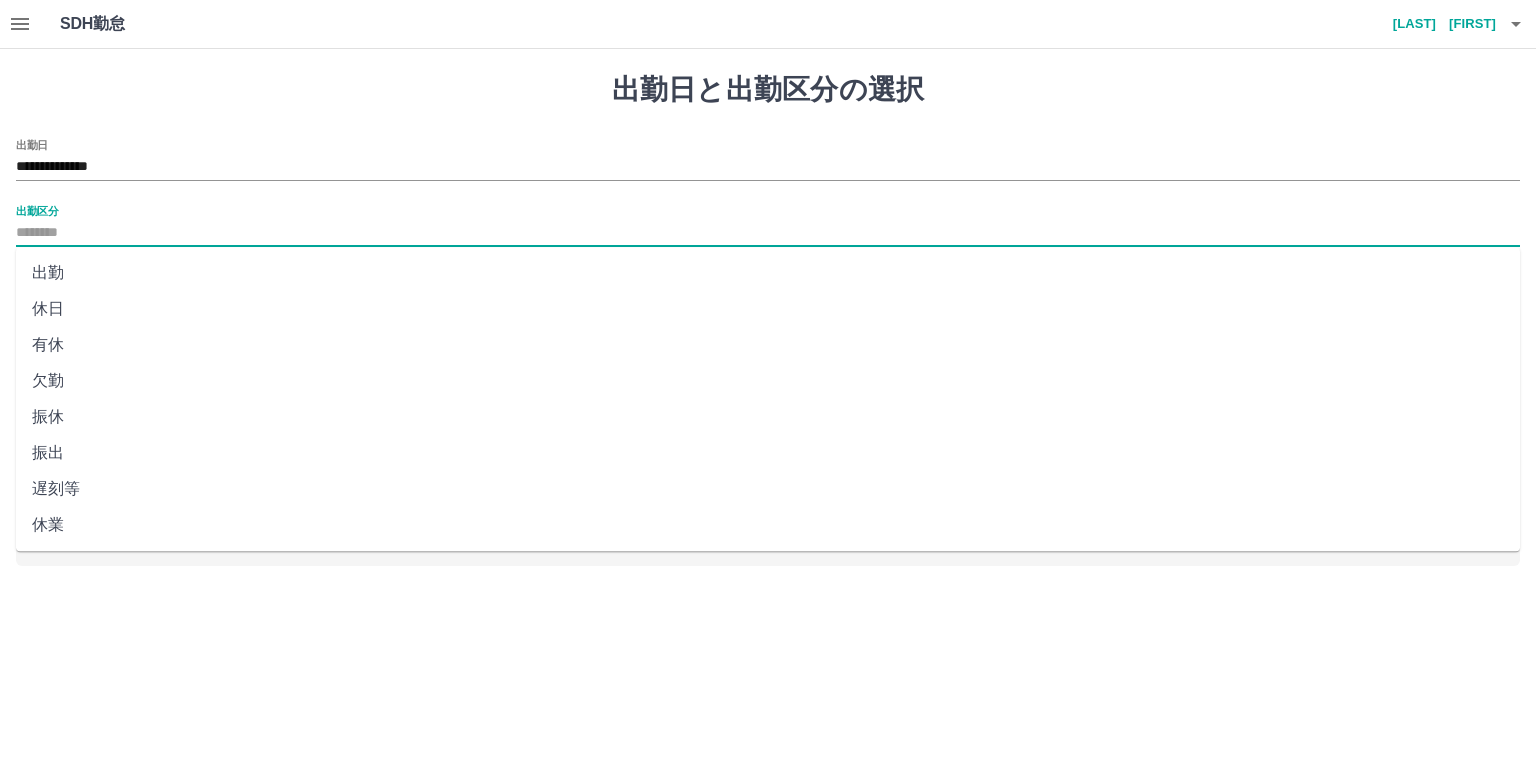 click on "出勤区分" at bounding box center [768, 233] 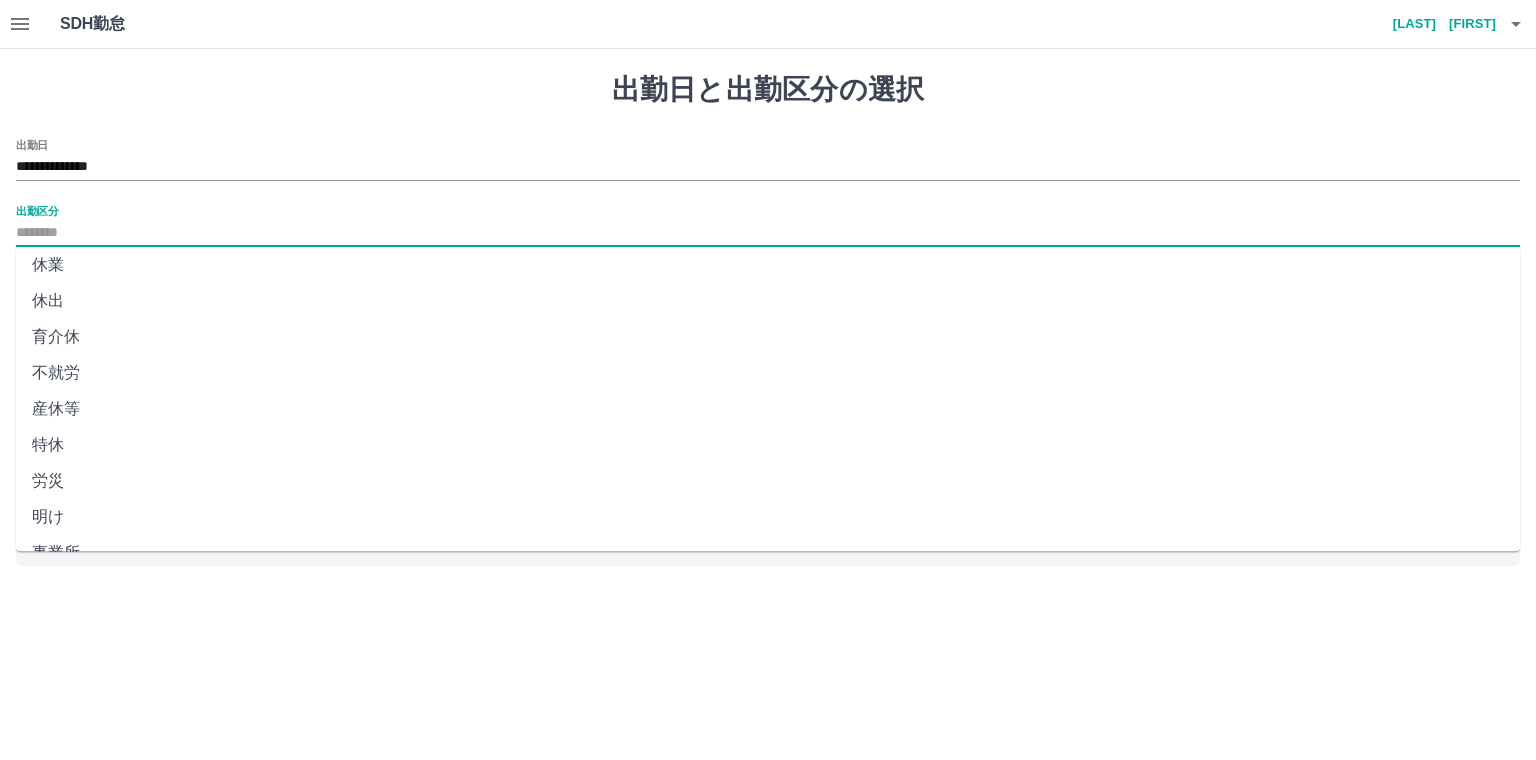 scroll, scrollTop: 360, scrollLeft: 0, axis: vertical 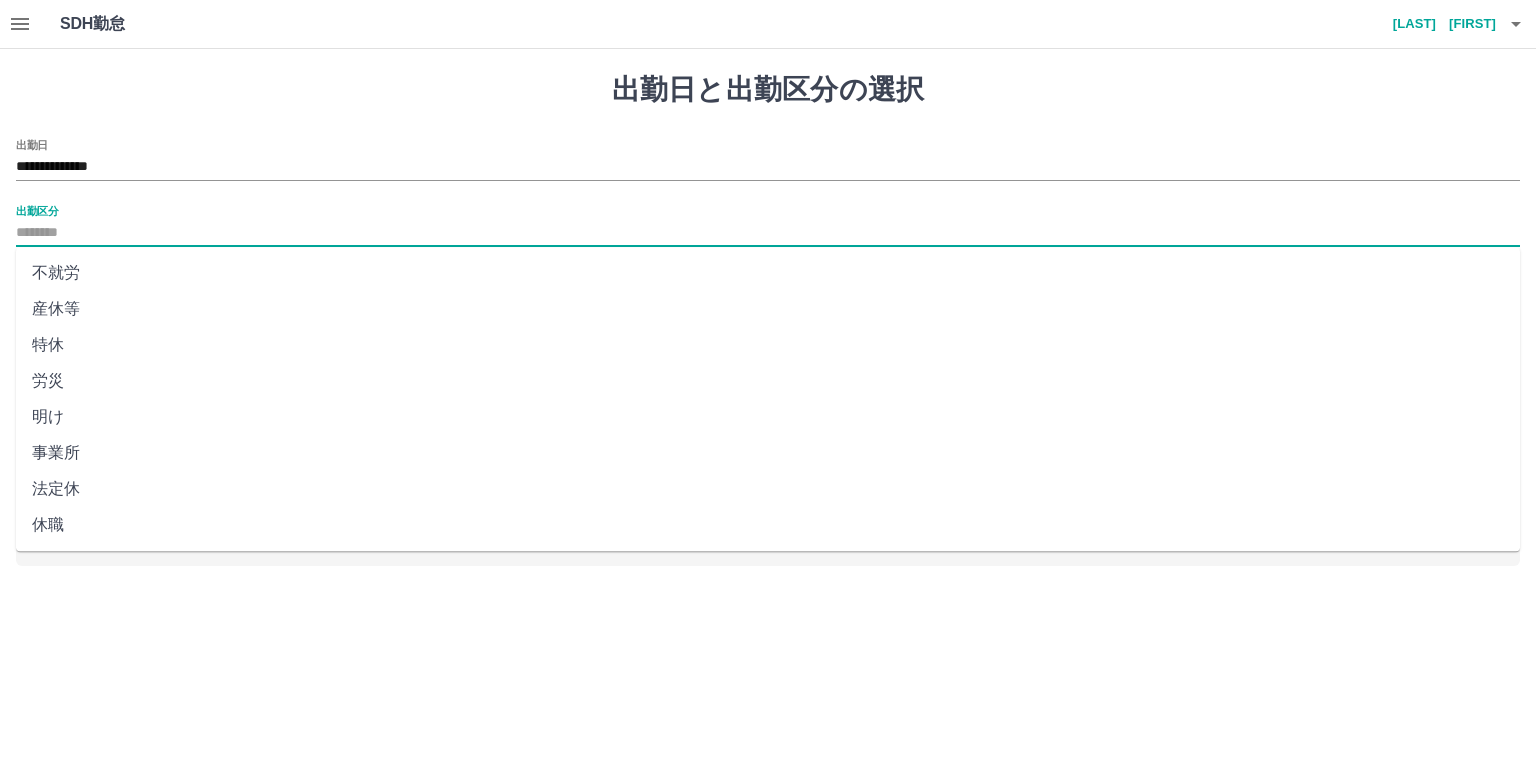 click on "法定休" at bounding box center [768, 489] 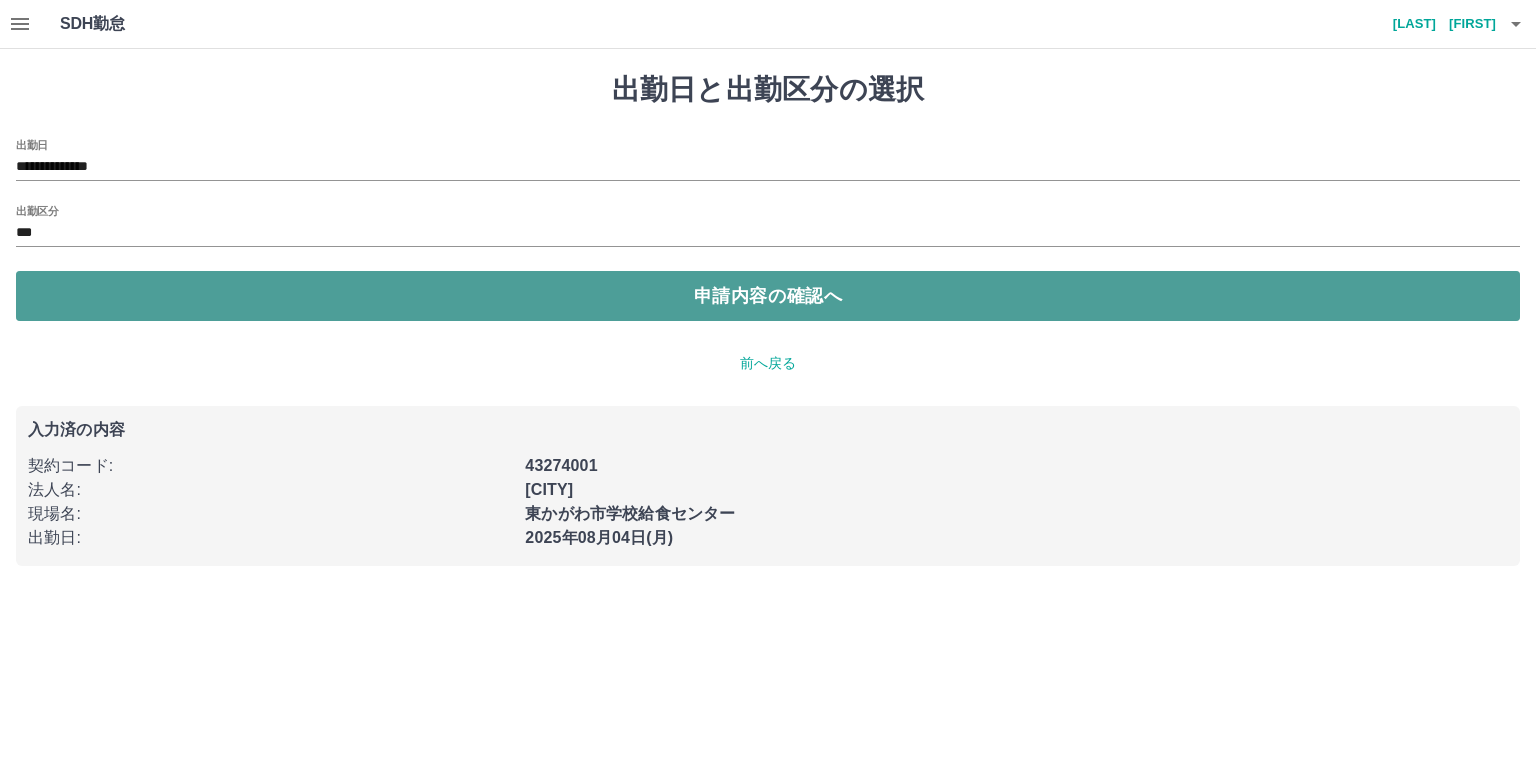 click on "申請内容の確認へ" at bounding box center [768, 296] 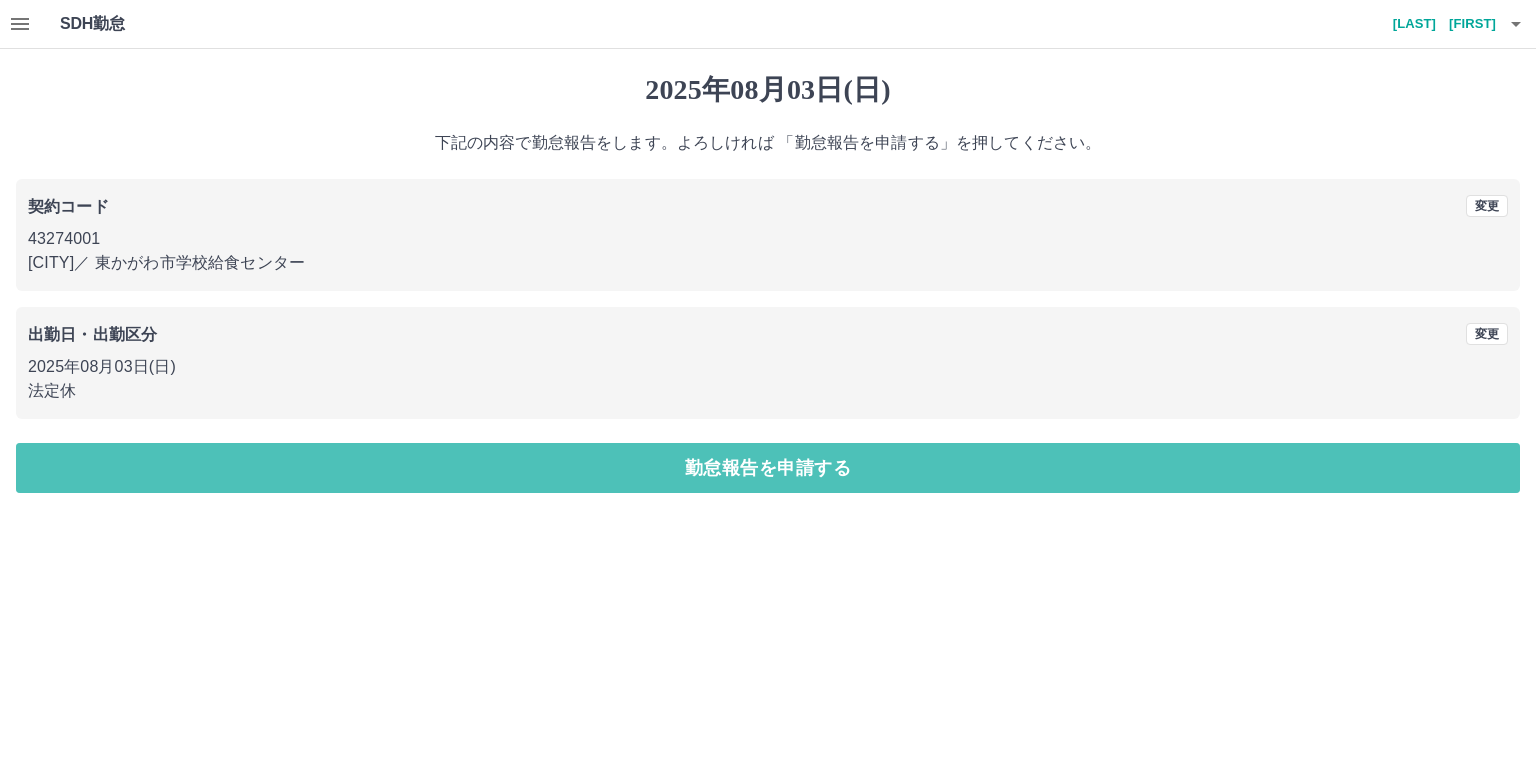 click on "勤怠報告を申請する" at bounding box center (768, 468) 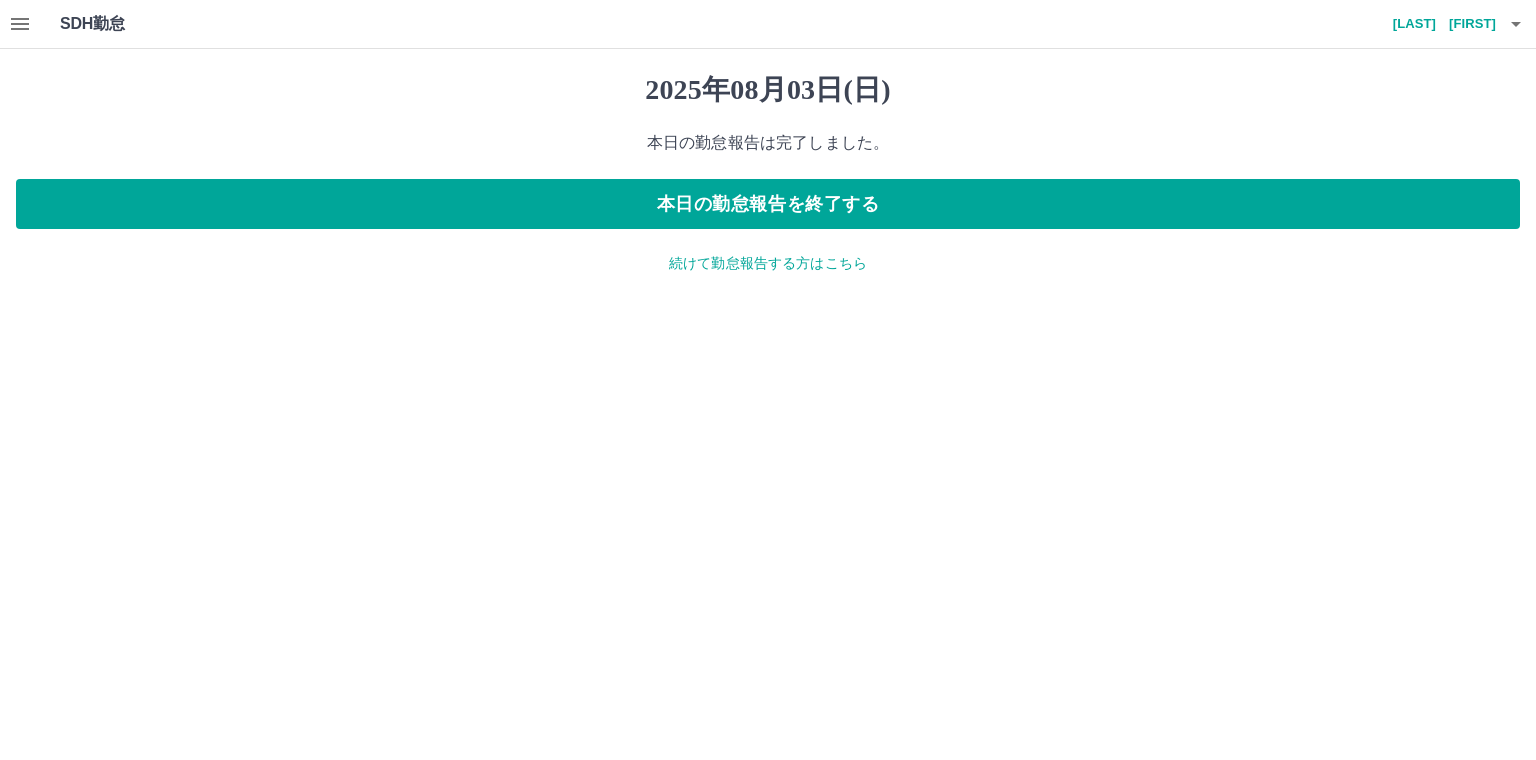 click on "続けて勤怠報告する方はこちら" at bounding box center (768, 263) 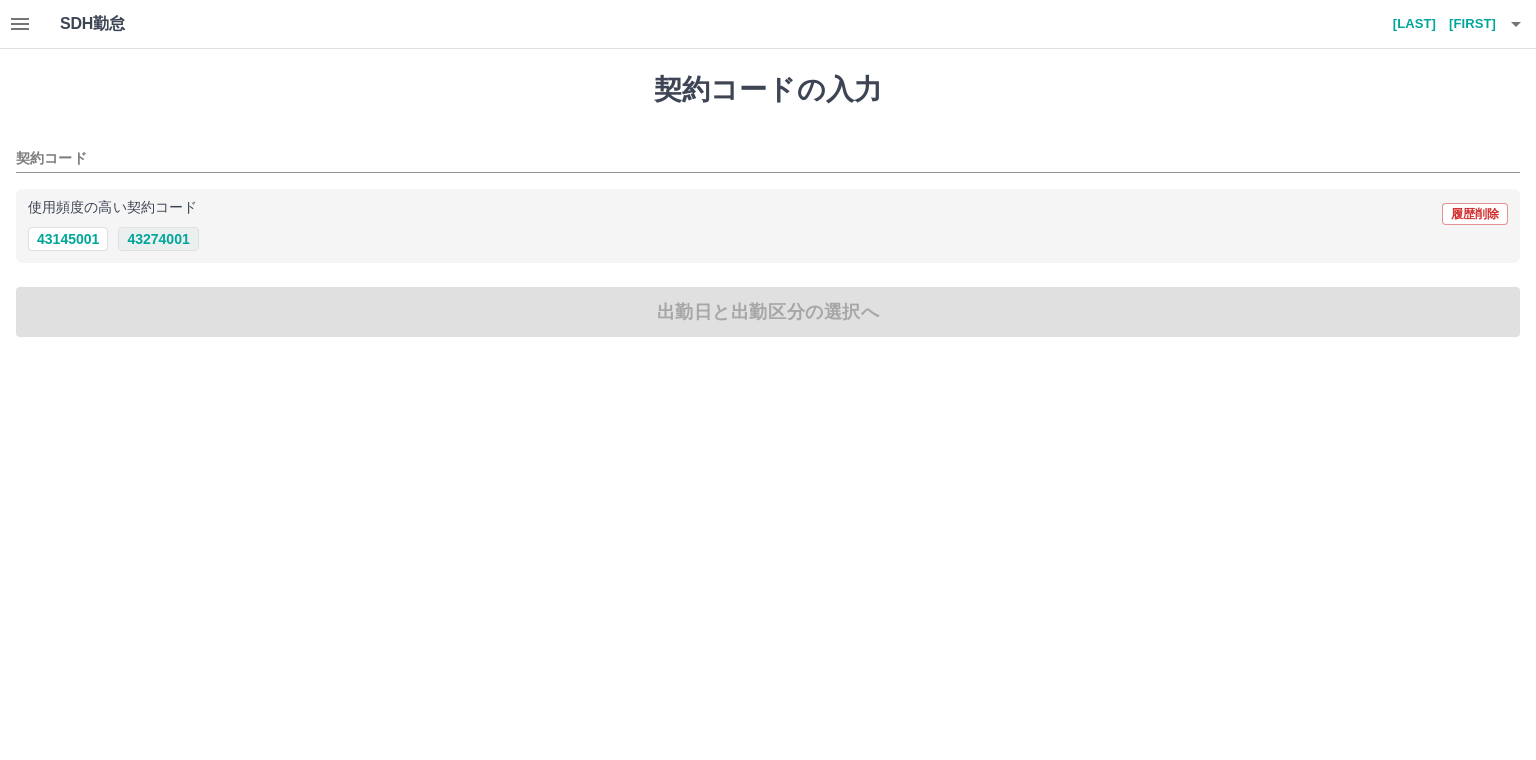 click on "43274001" at bounding box center [158, 239] 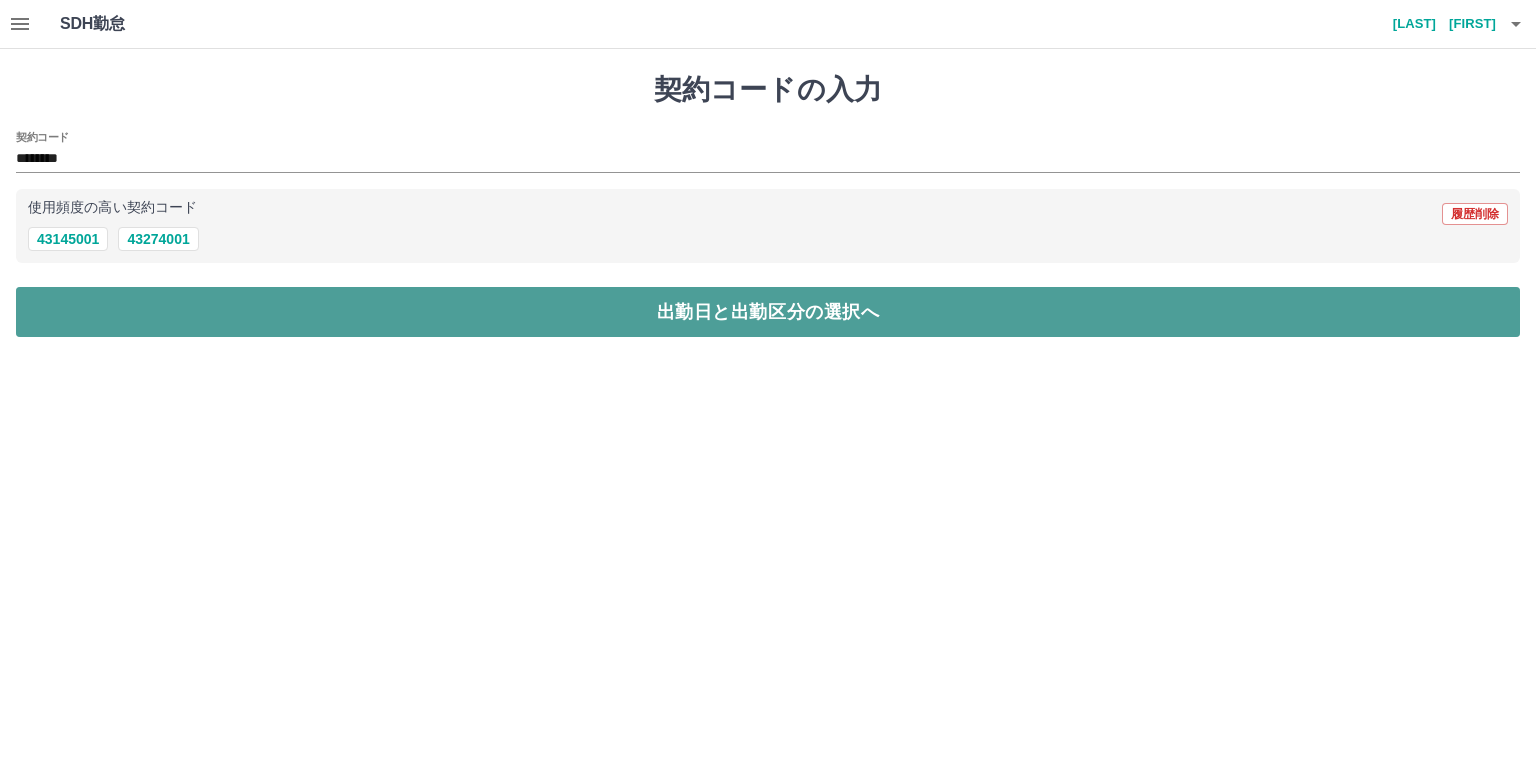 click on "出勤日と出勤区分の選択へ" at bounding box center (768, 312) 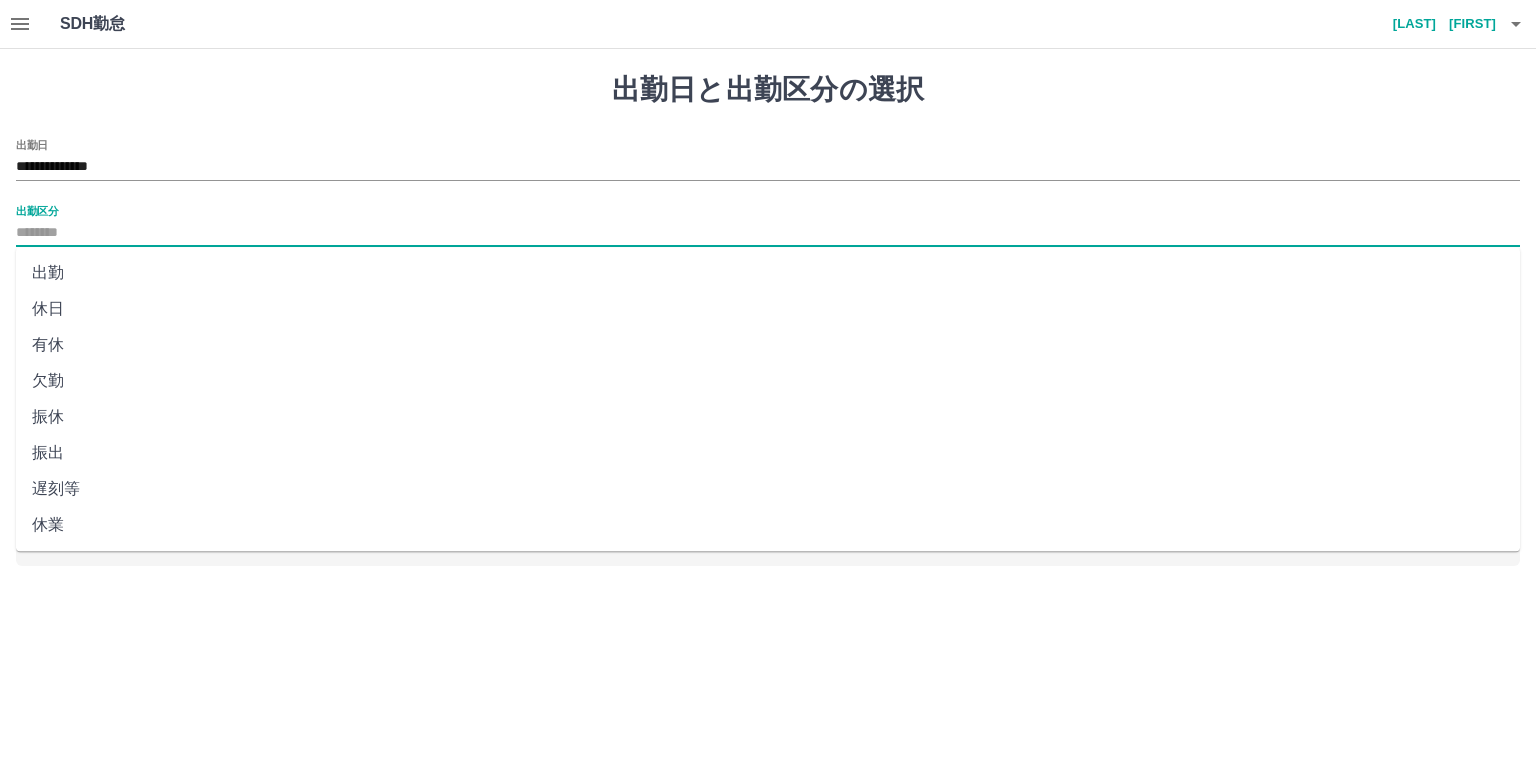click on "出勤区分" at bounding box center (768, 233) 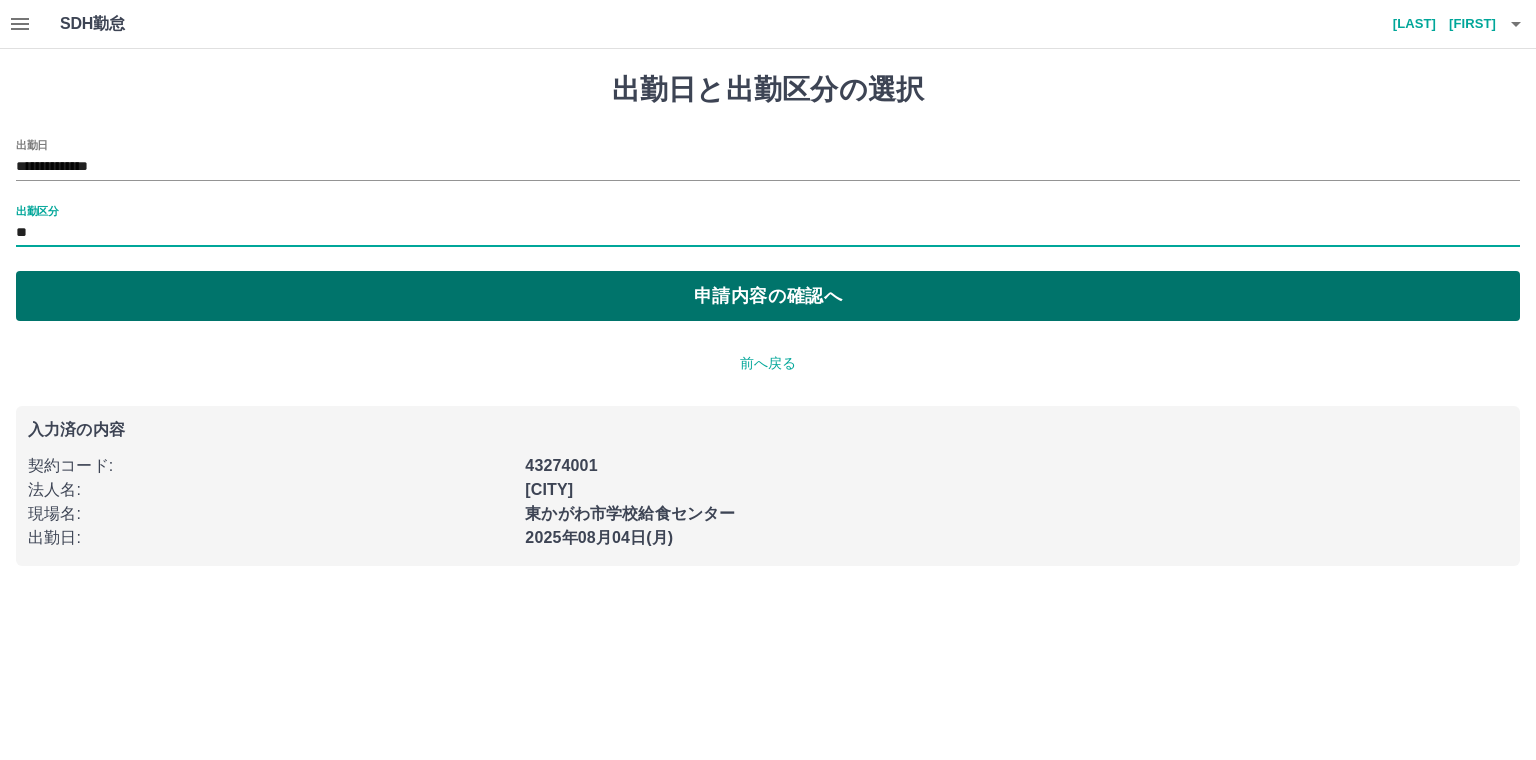 click on "申請内容の確認へ" at bounding box center (768, 296) 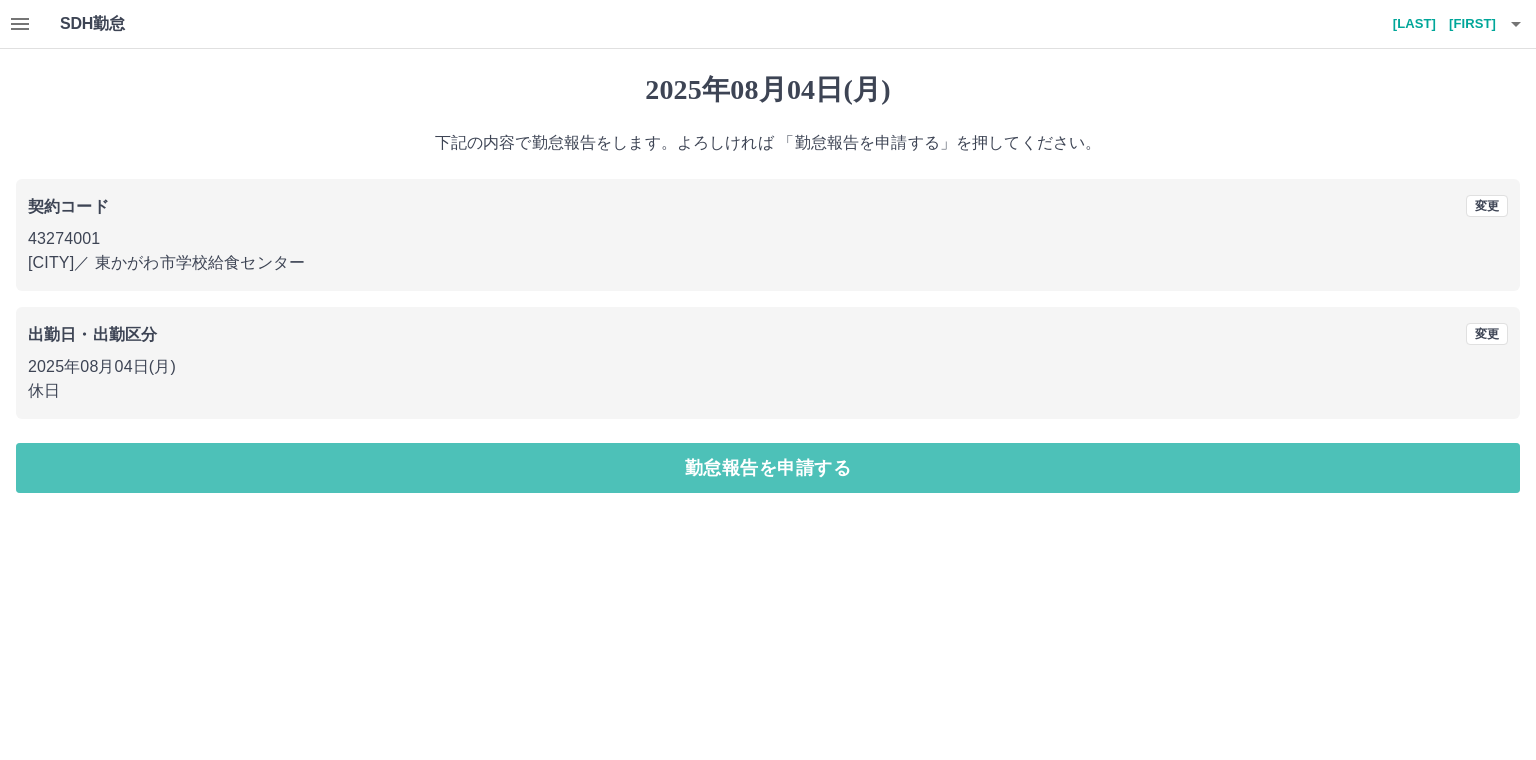 click on "勤怠報告を申請する" at bounding box center (768, 468) 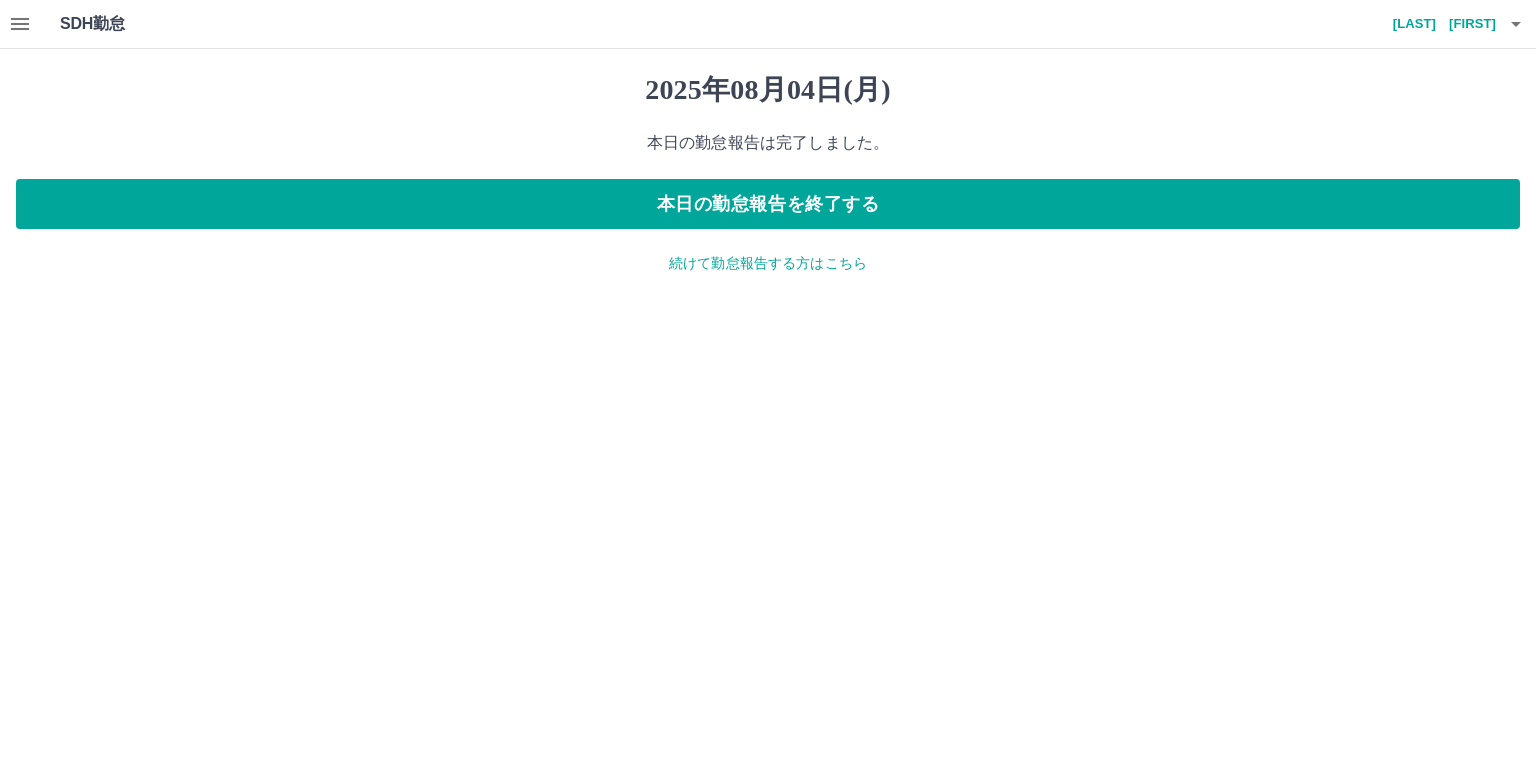 click on "続けて勤怠報告する方はこちら" at bounding box center [768, 263] 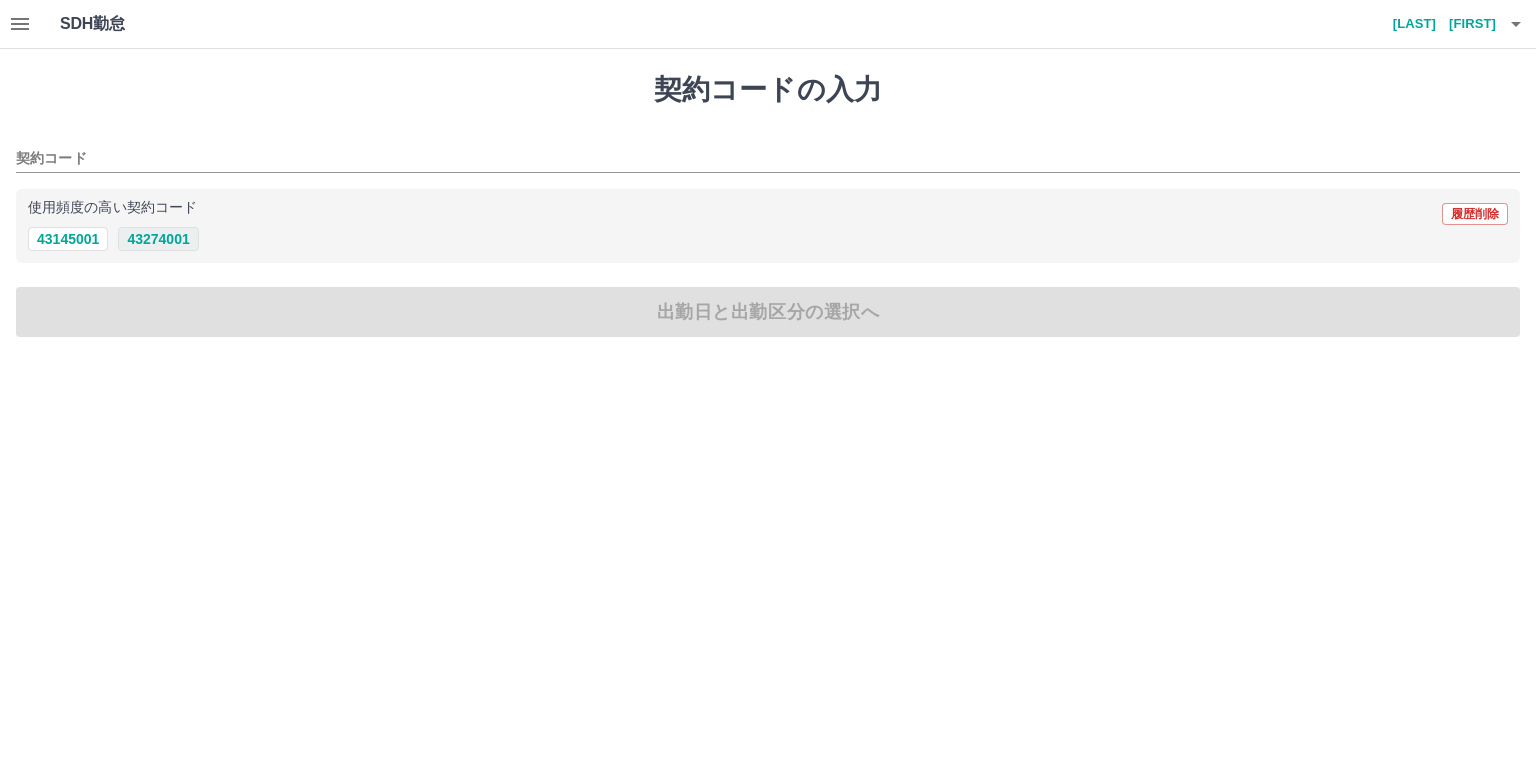 click on "43274001" at bounding box center [158, 239] 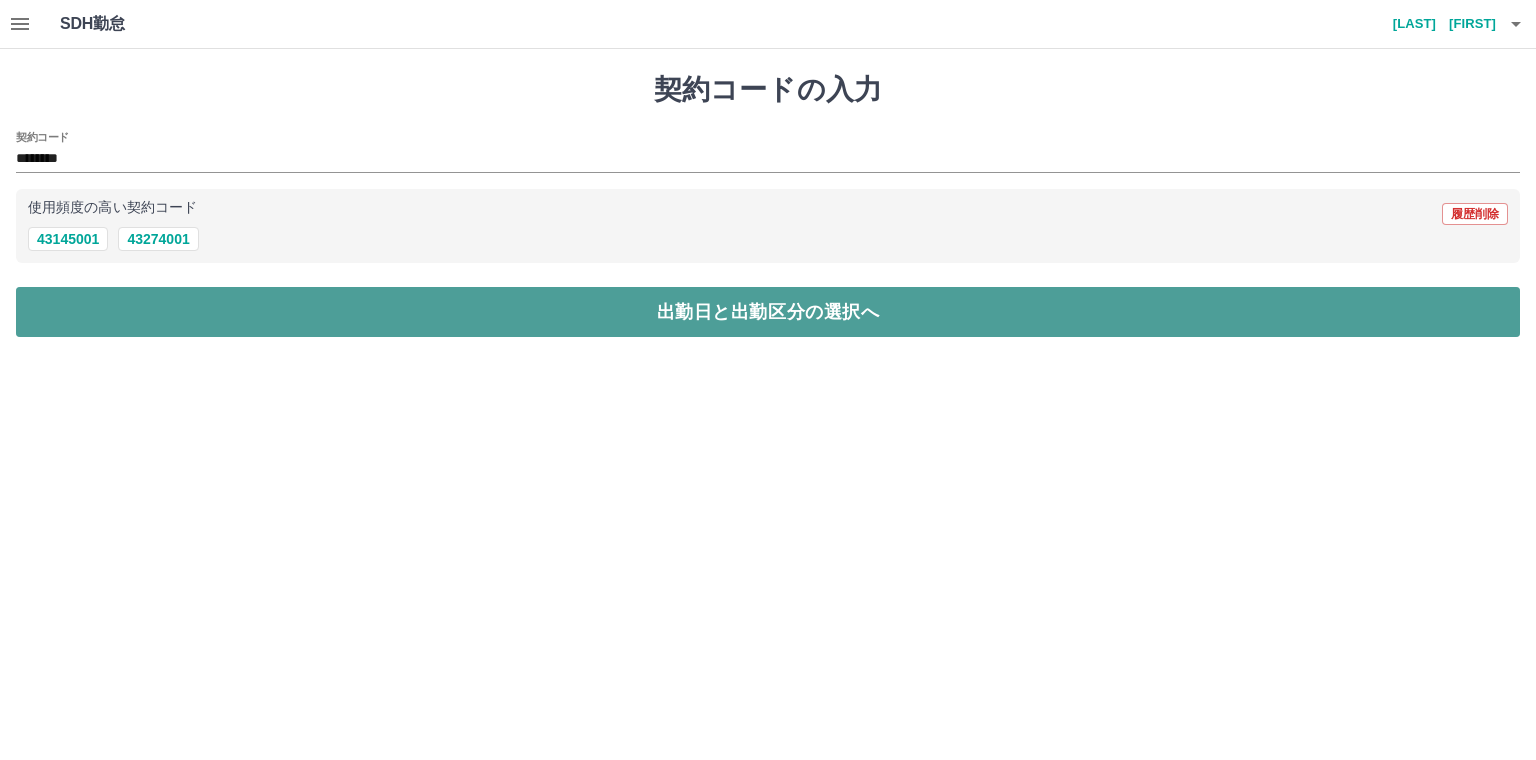click on "出勤日と出勤区分の選択へ" at bounding box center (768, 312) 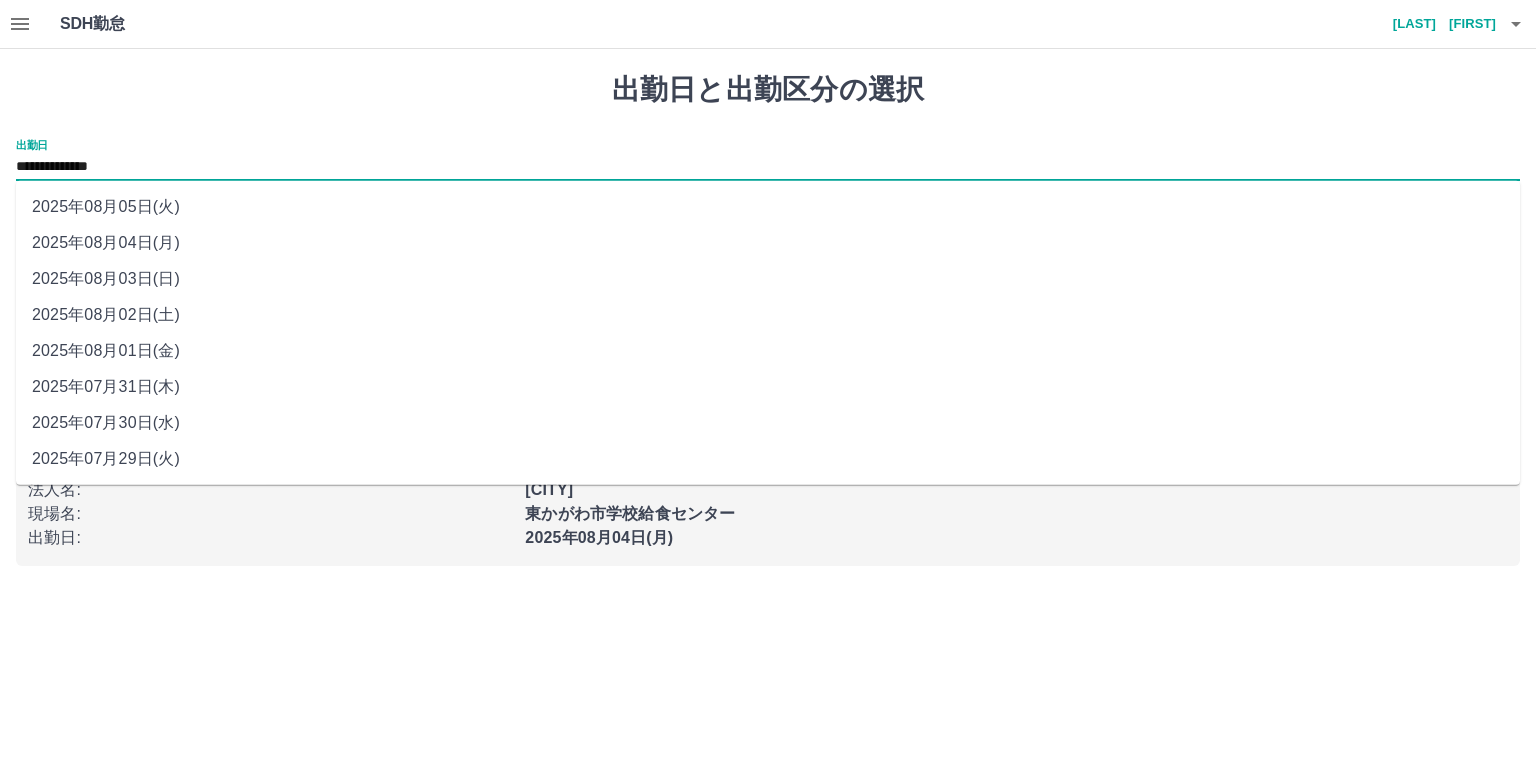 click on "**********" at bounding box center (768, 167) 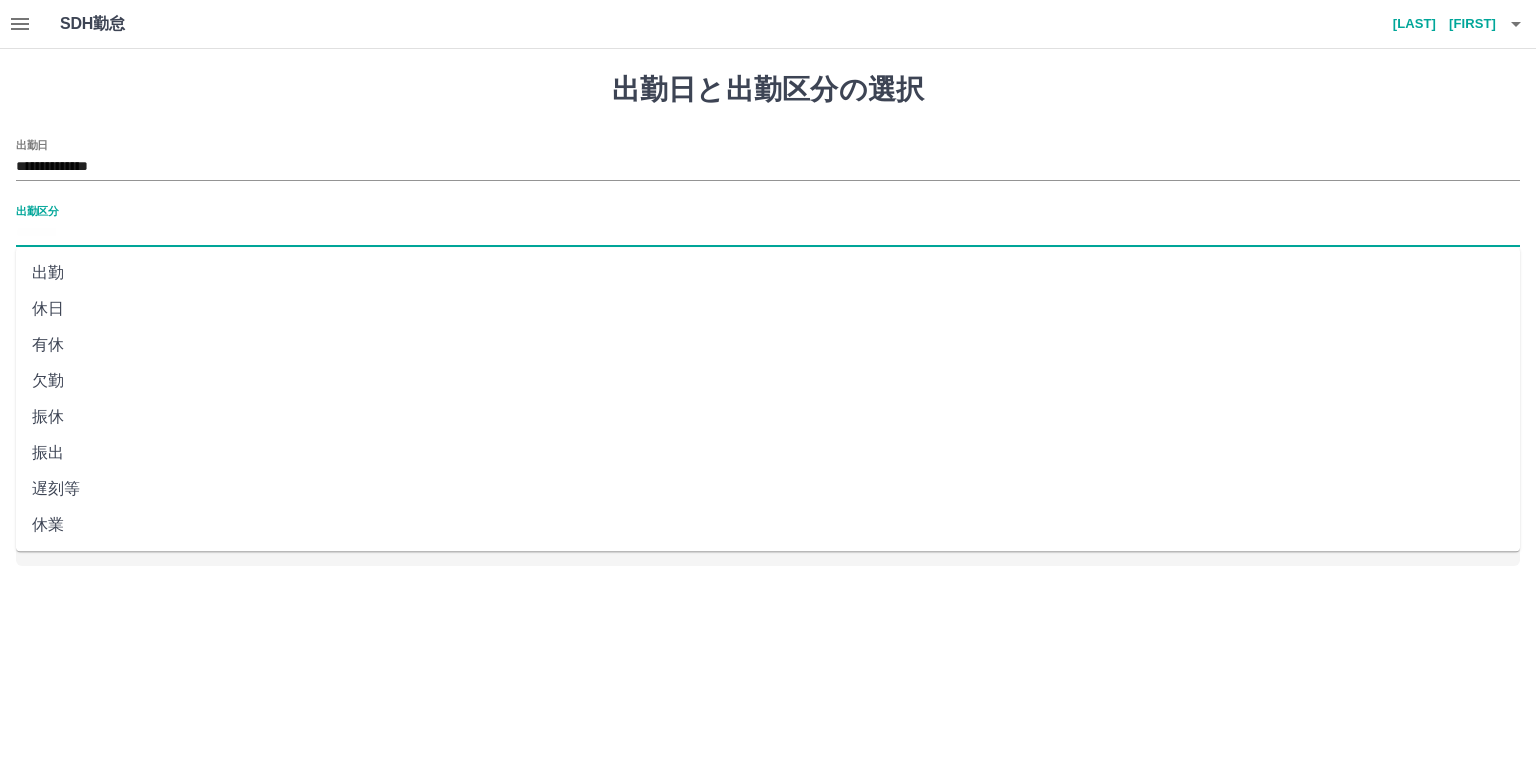click on "出勤区分" at bounding box center [768, 233] 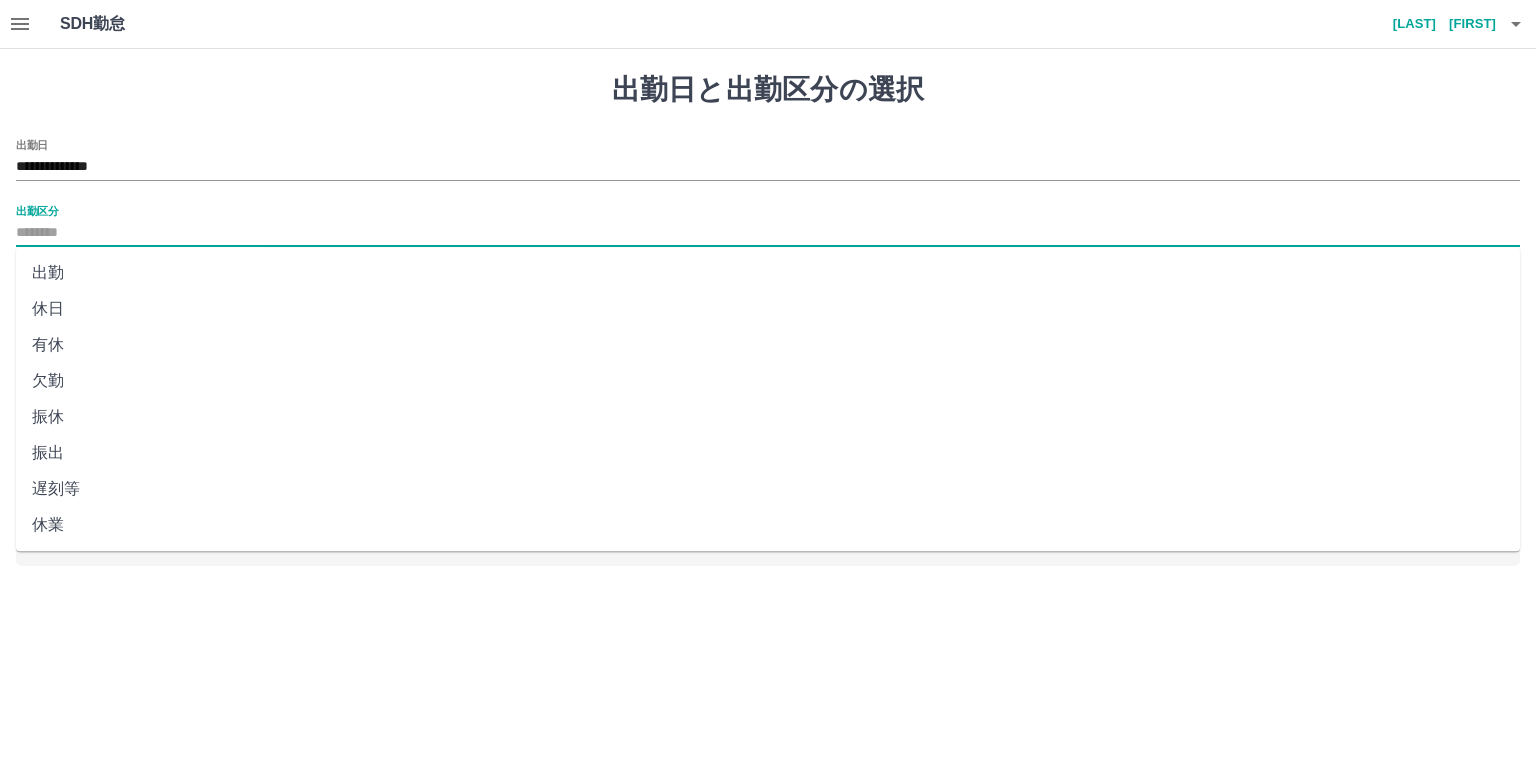 click on "休日" at bounding box center [768, 309] 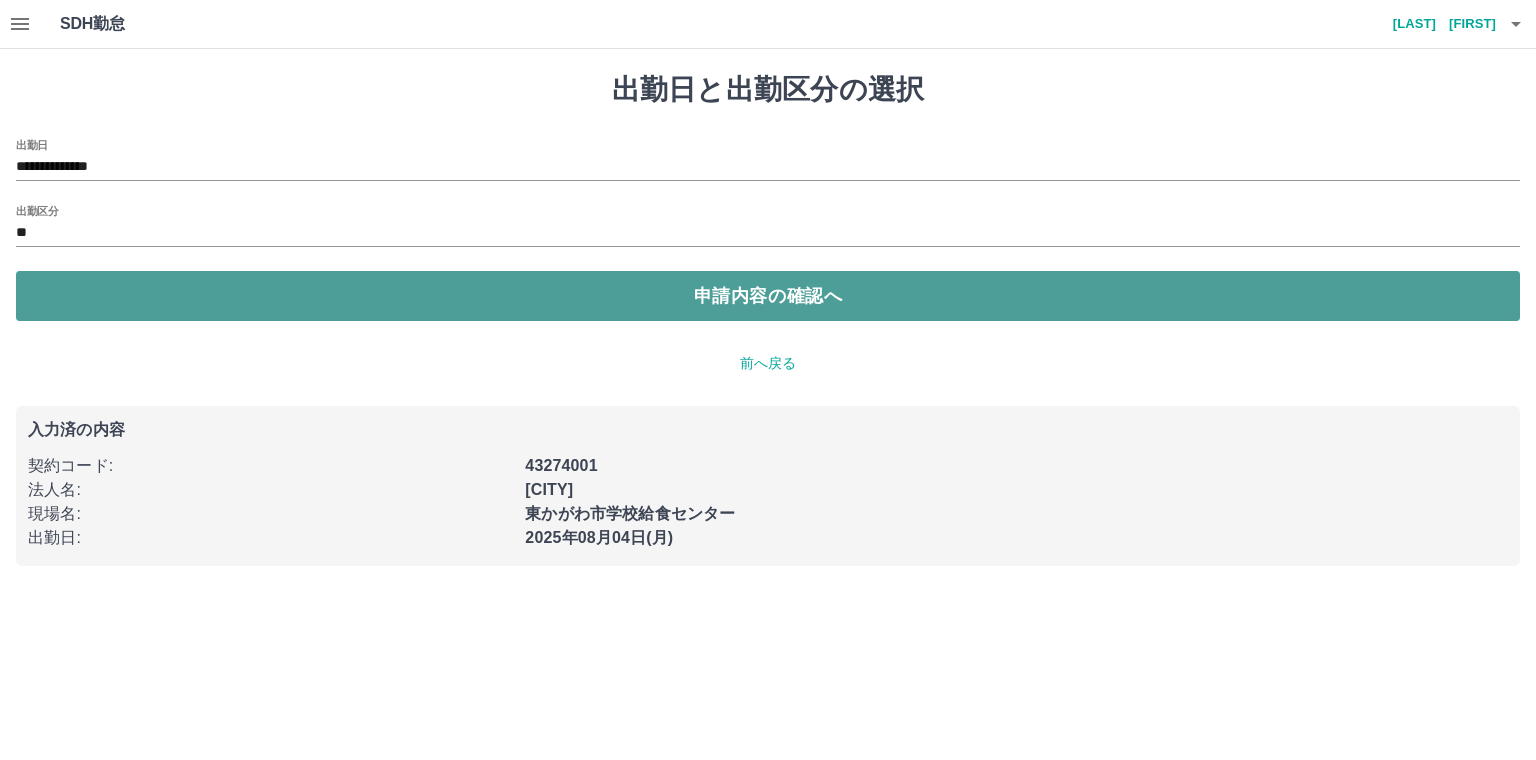 click on "申請内容の確認へ" at bounding box center (768, 296) 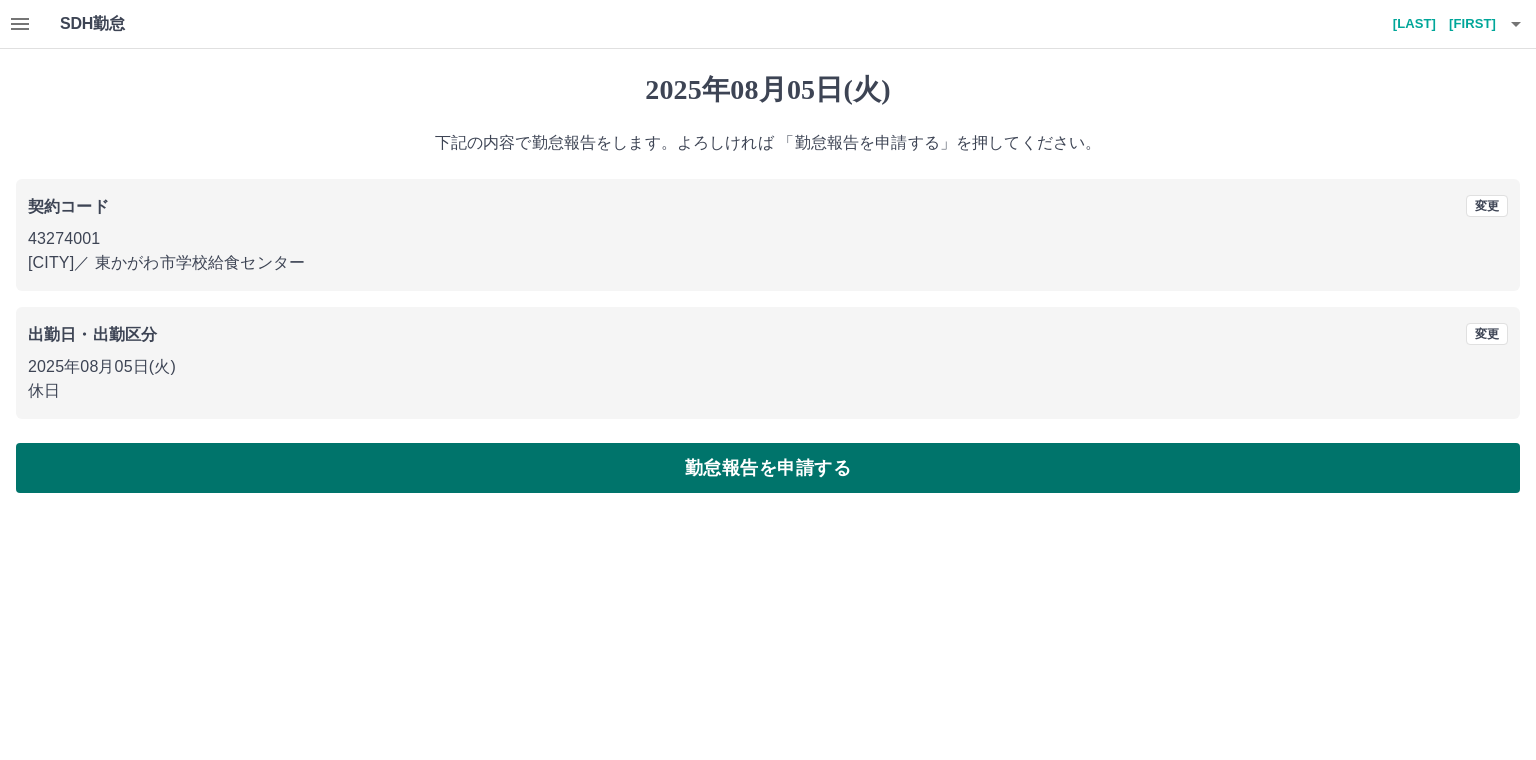 click on "勤怠報告を申請する" at bounding box center [768, 468] 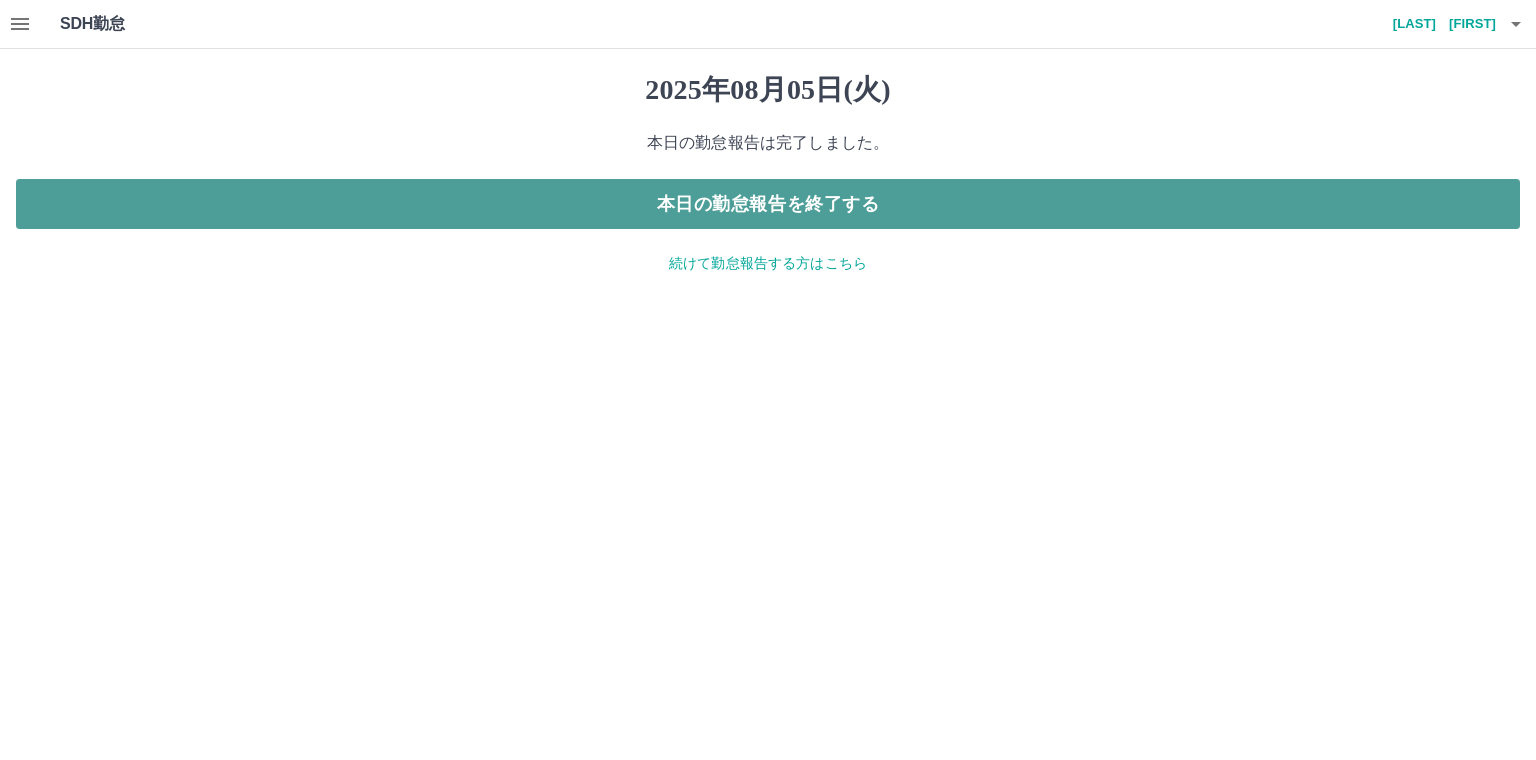 click on "本日の勤怠報告を終了する" at bounding box center (768, 204) 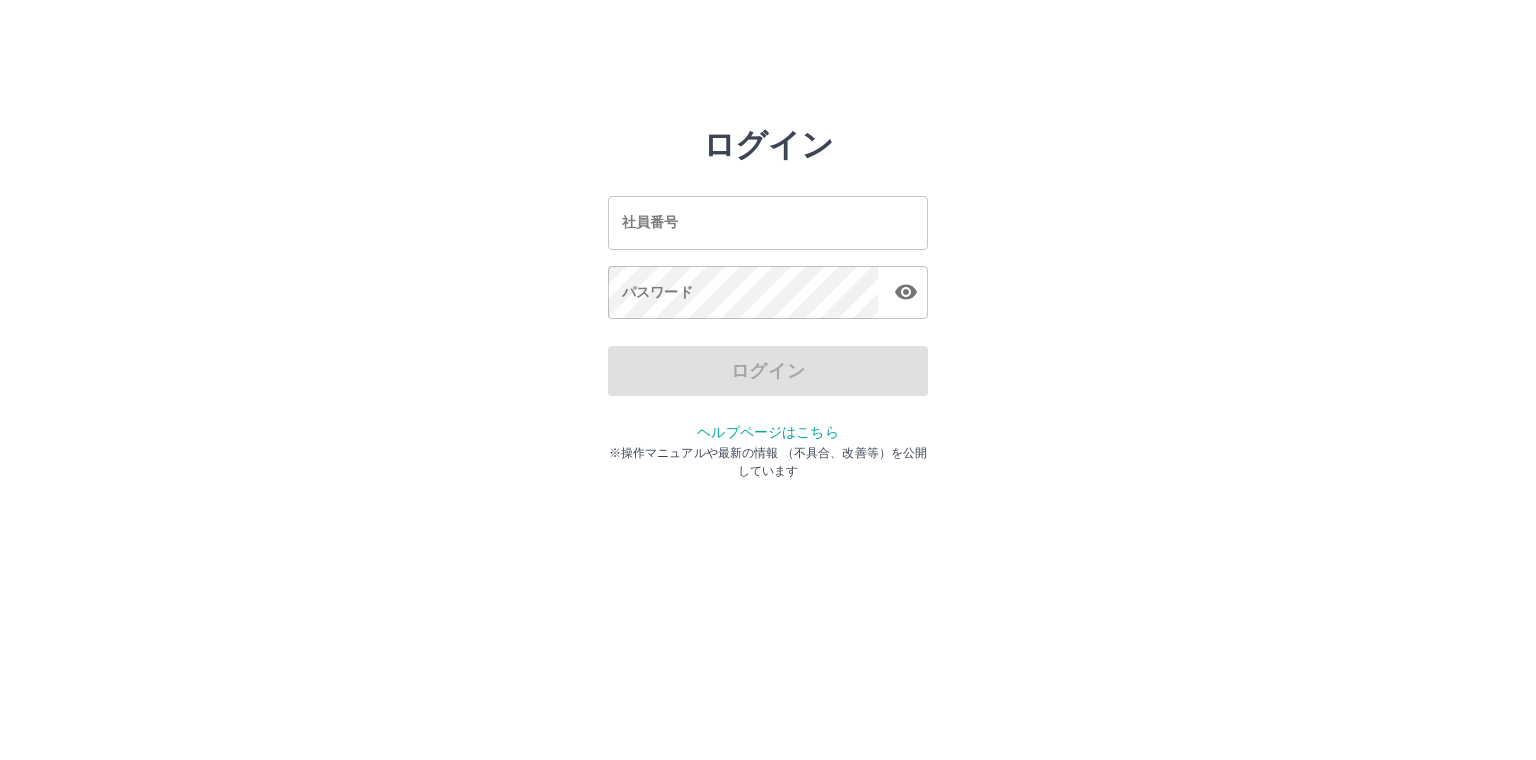 scroll, scrollTop: 0, scrollLeft: 0, axis: both 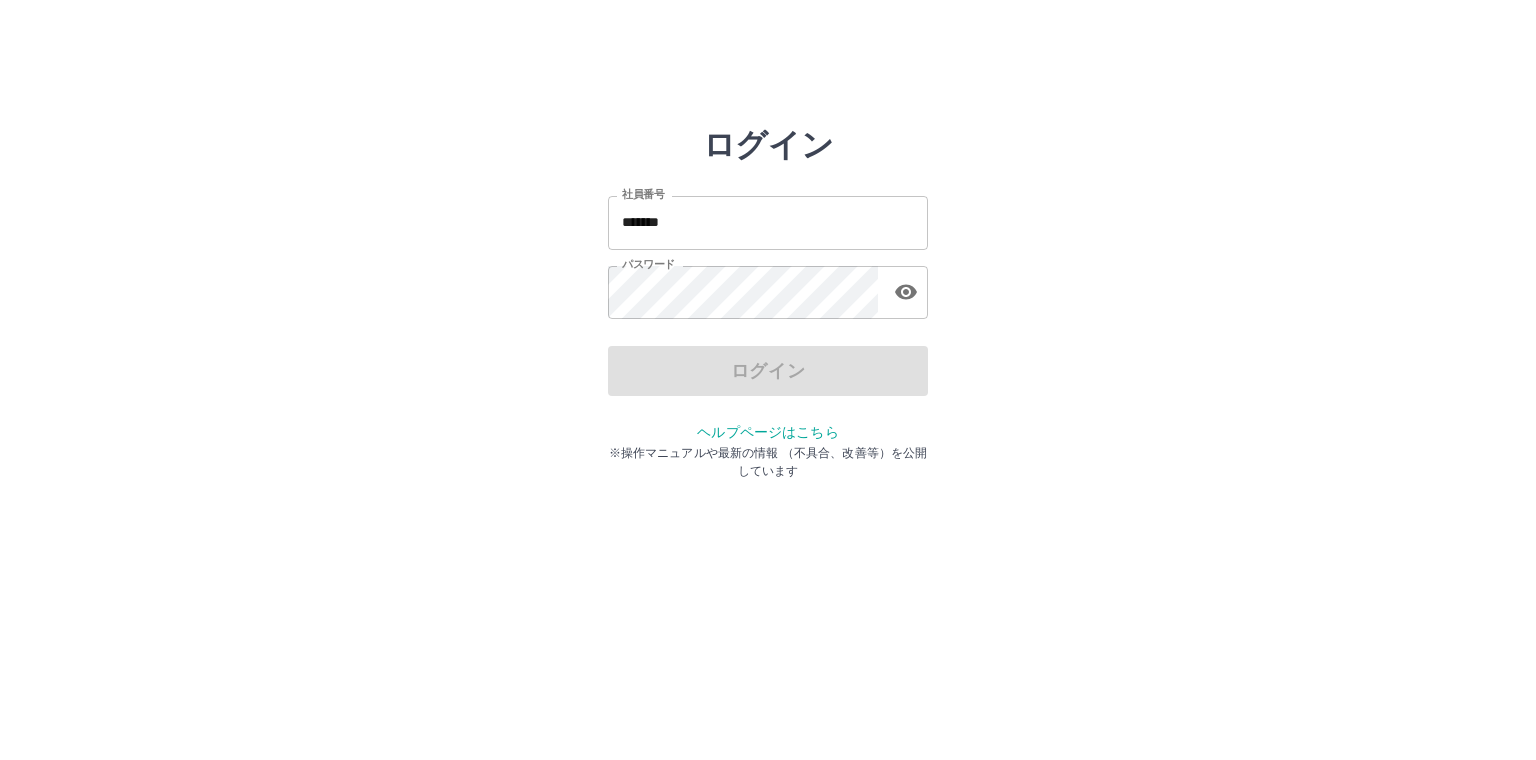 click on "*******" at bounding box center [768, 222] 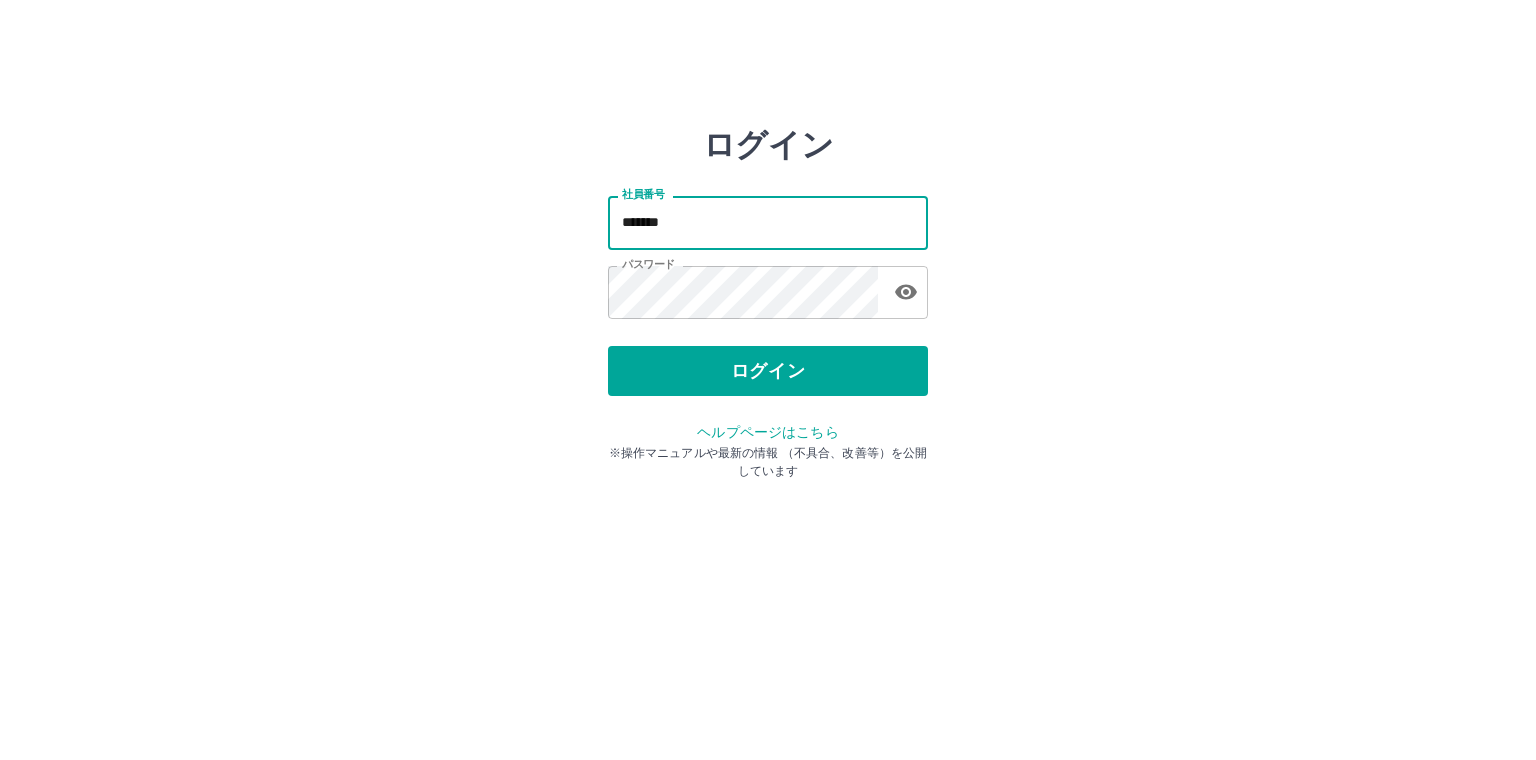 type on "*******" 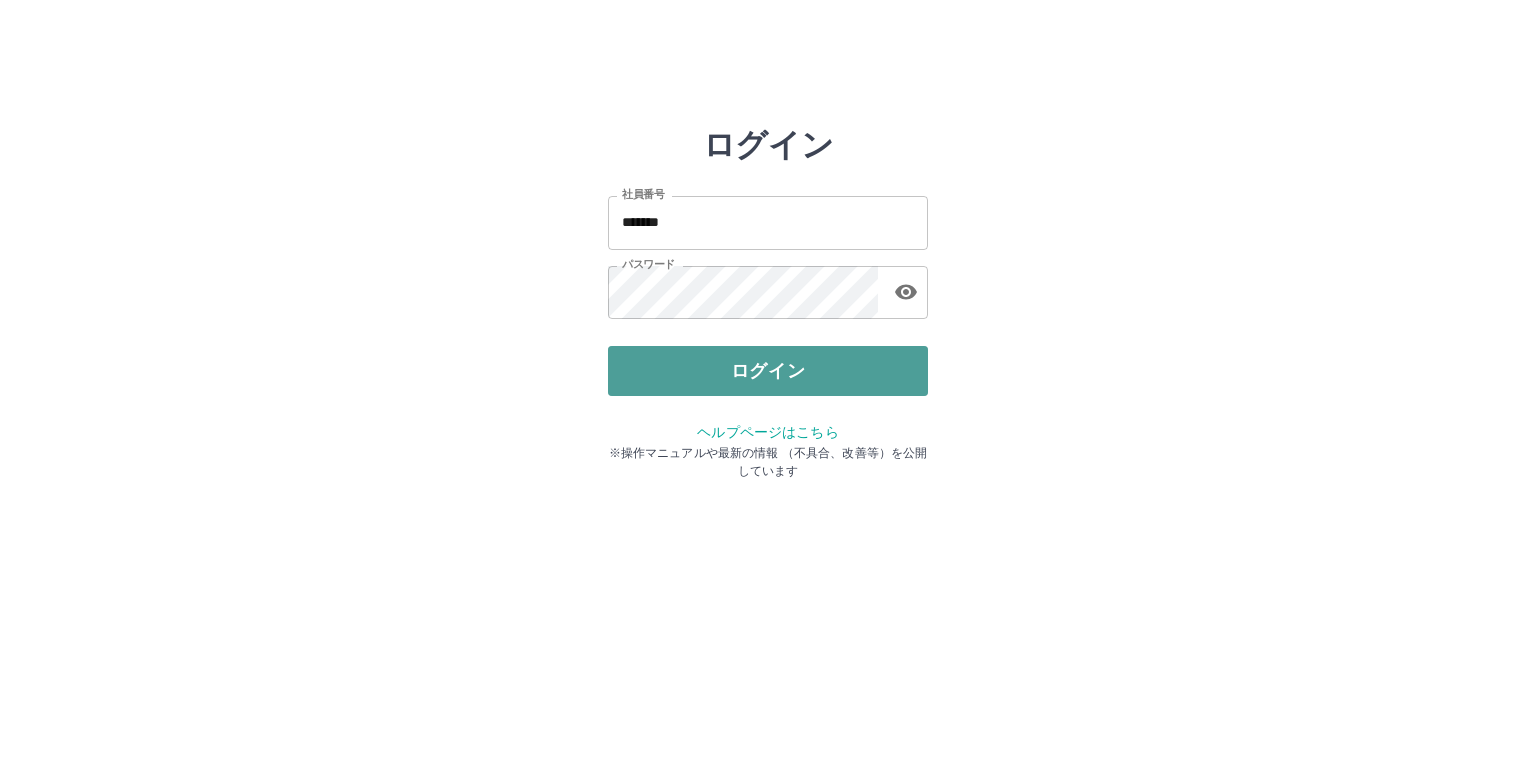 click on "ログイン" at bounding box center [768, 371] 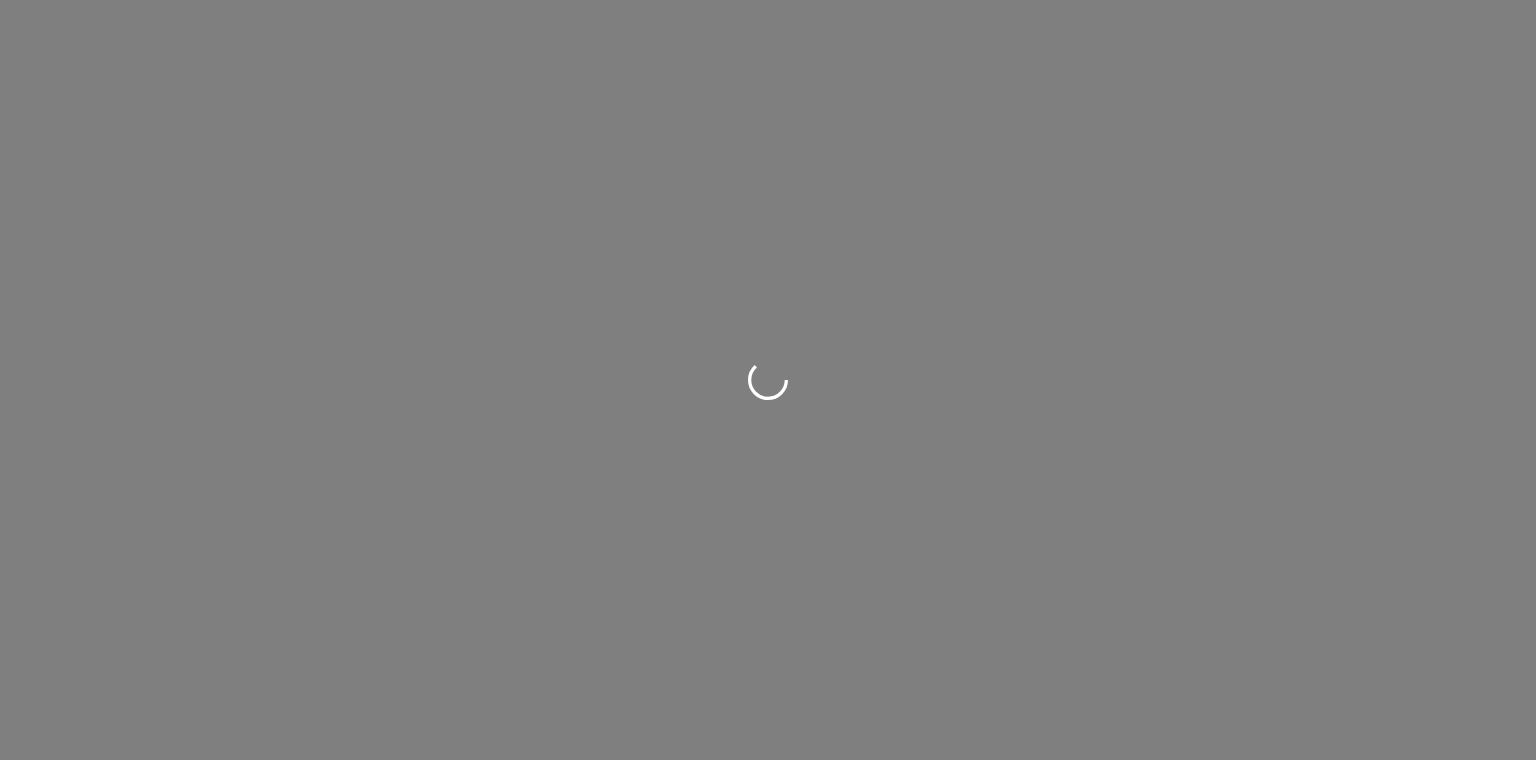 scroll, scrollTop: 0, scrollLeft: 0, axis: both 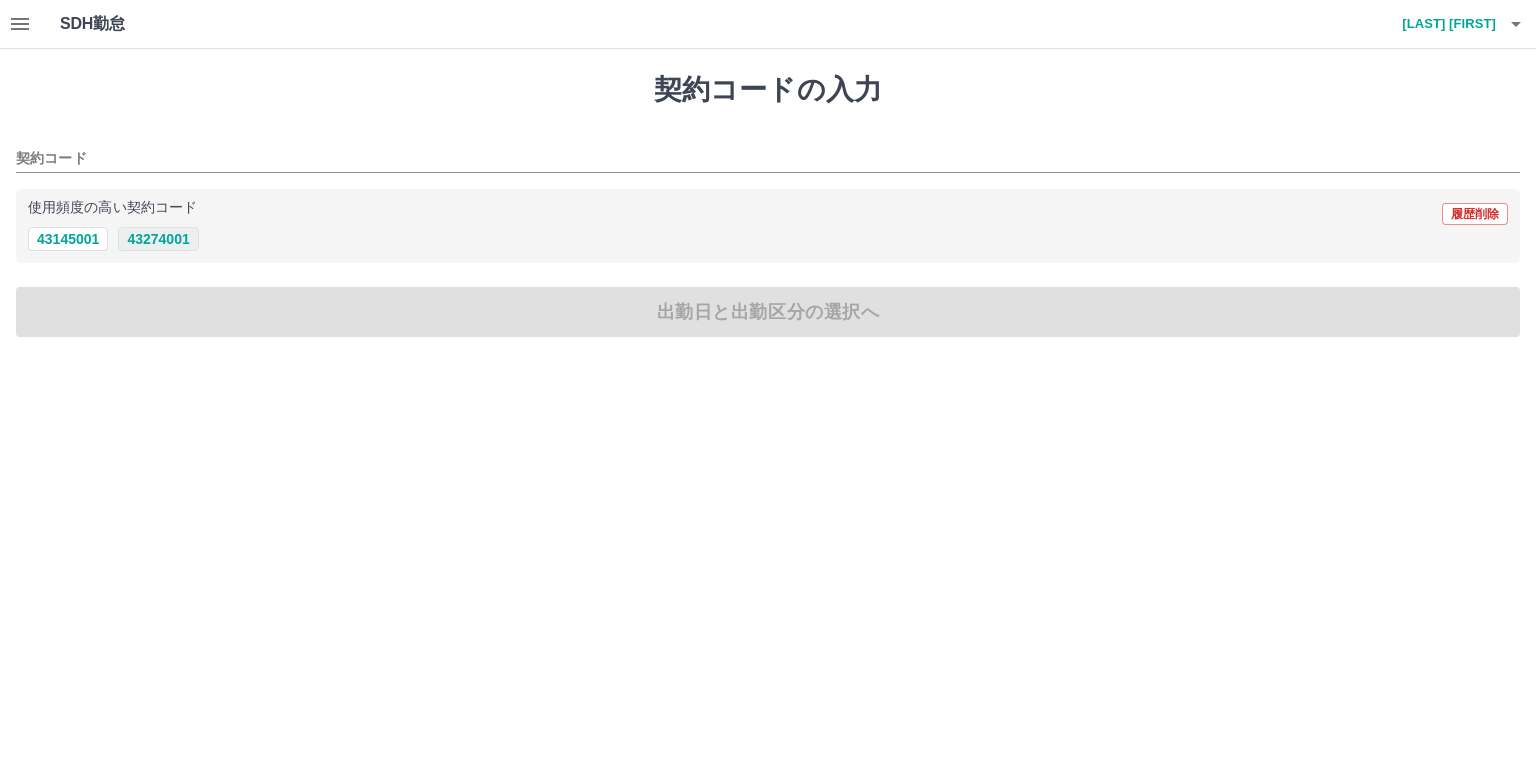 click on "43274001" at bounding box center [158, 239] 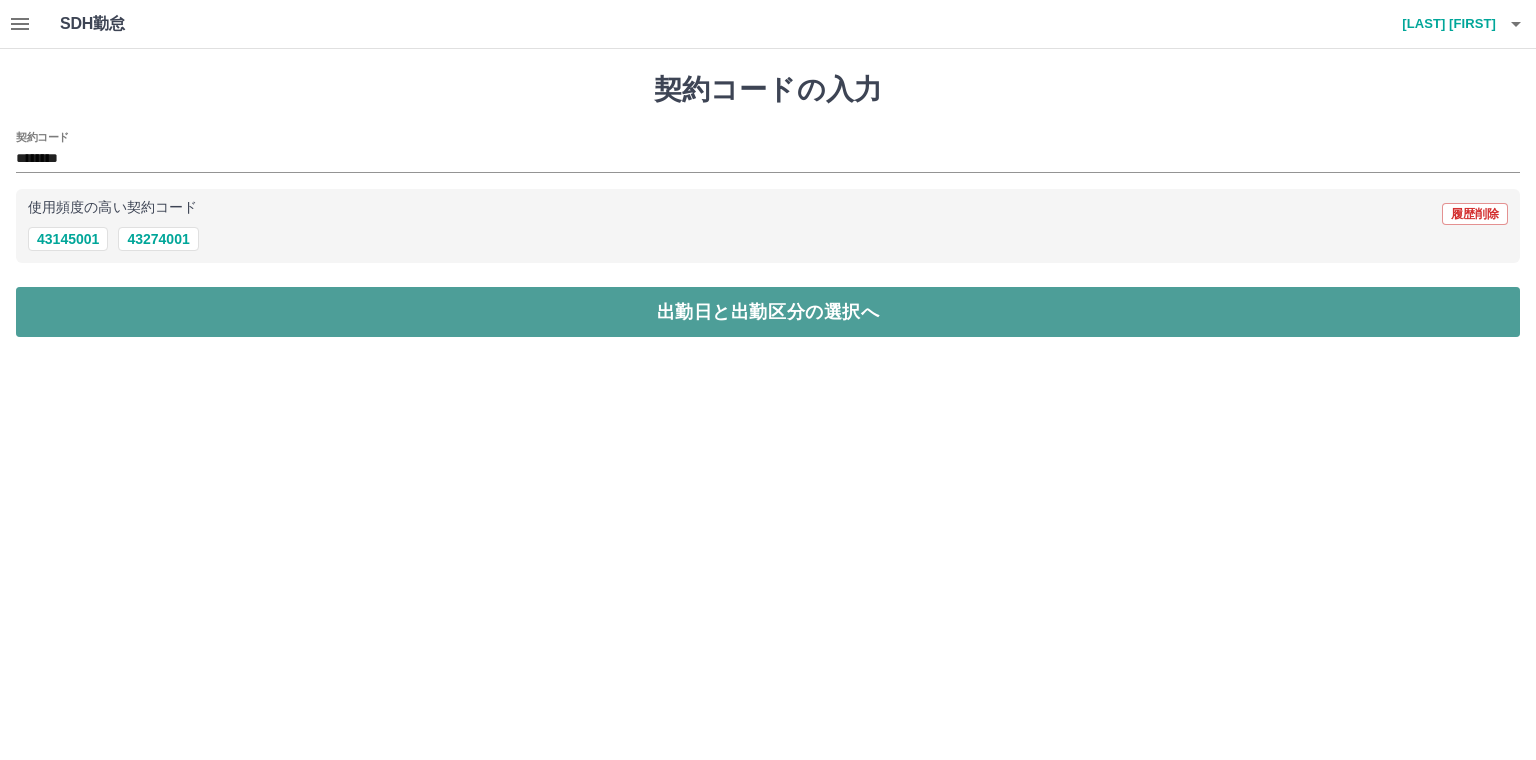 click on "出勤日と出勤区分の選択へ" at bounding box center [768, 312] 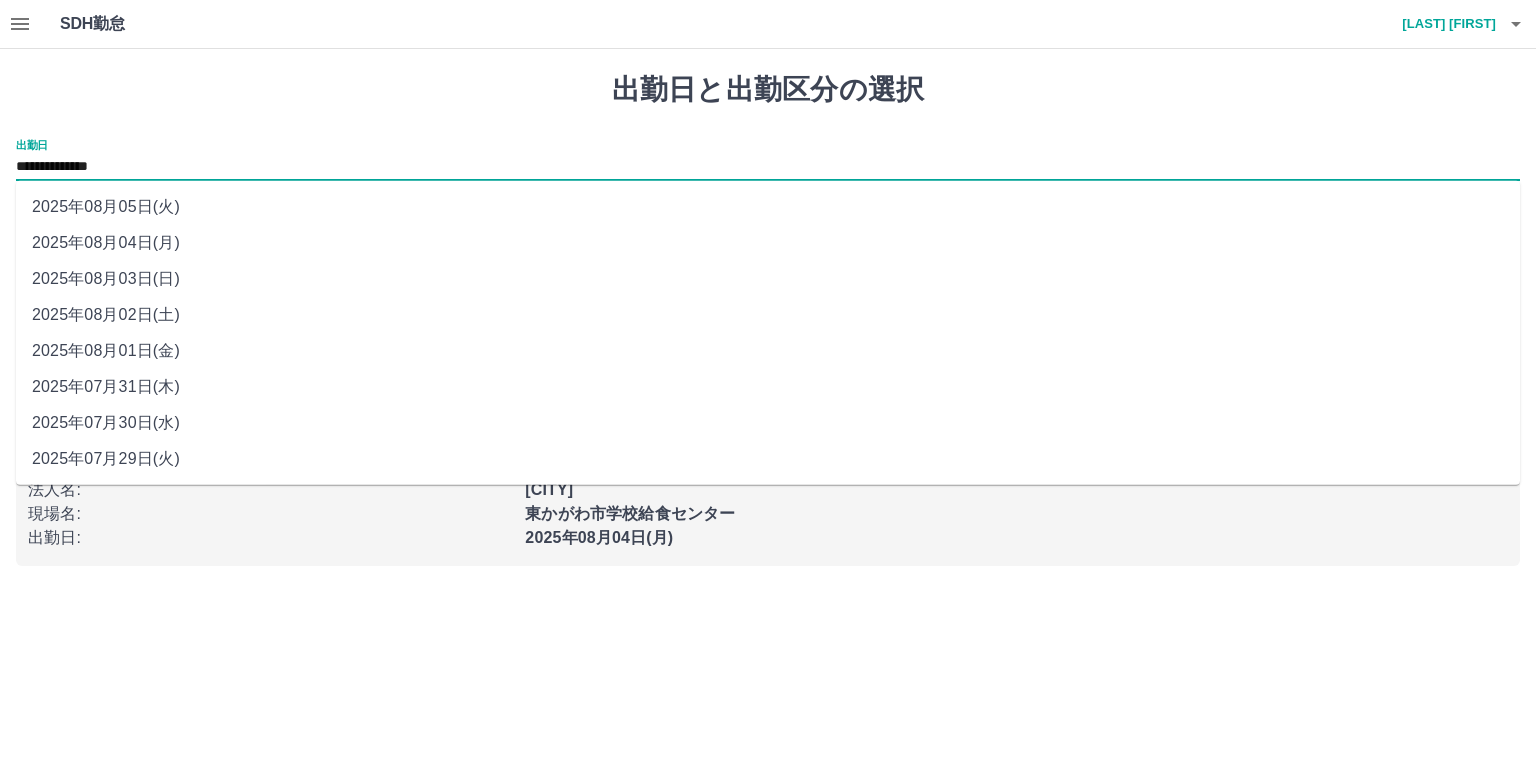 click on "**********" at bounding box center (768, 167) 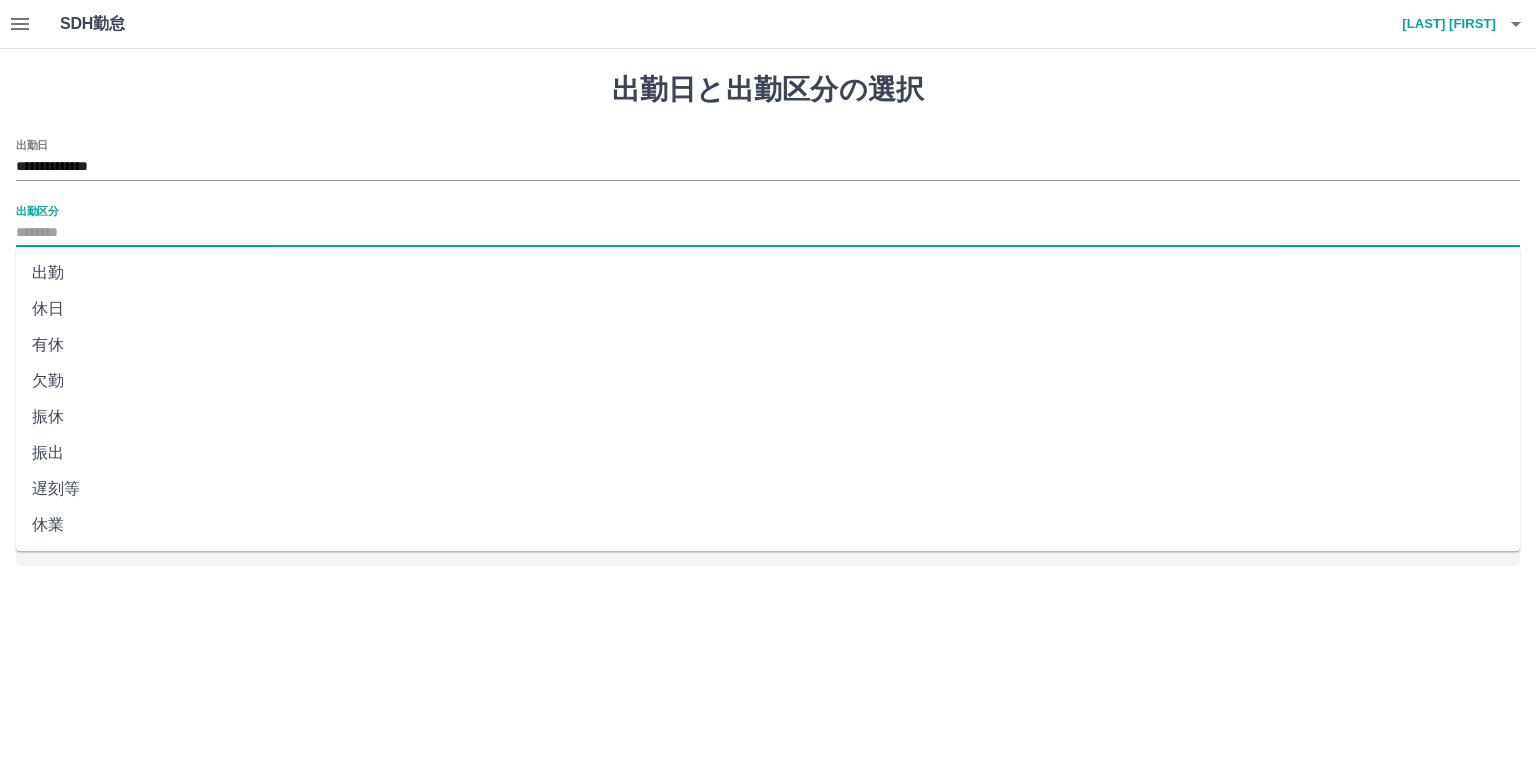 click on "出勤区分" at bounding box center (768, 233) 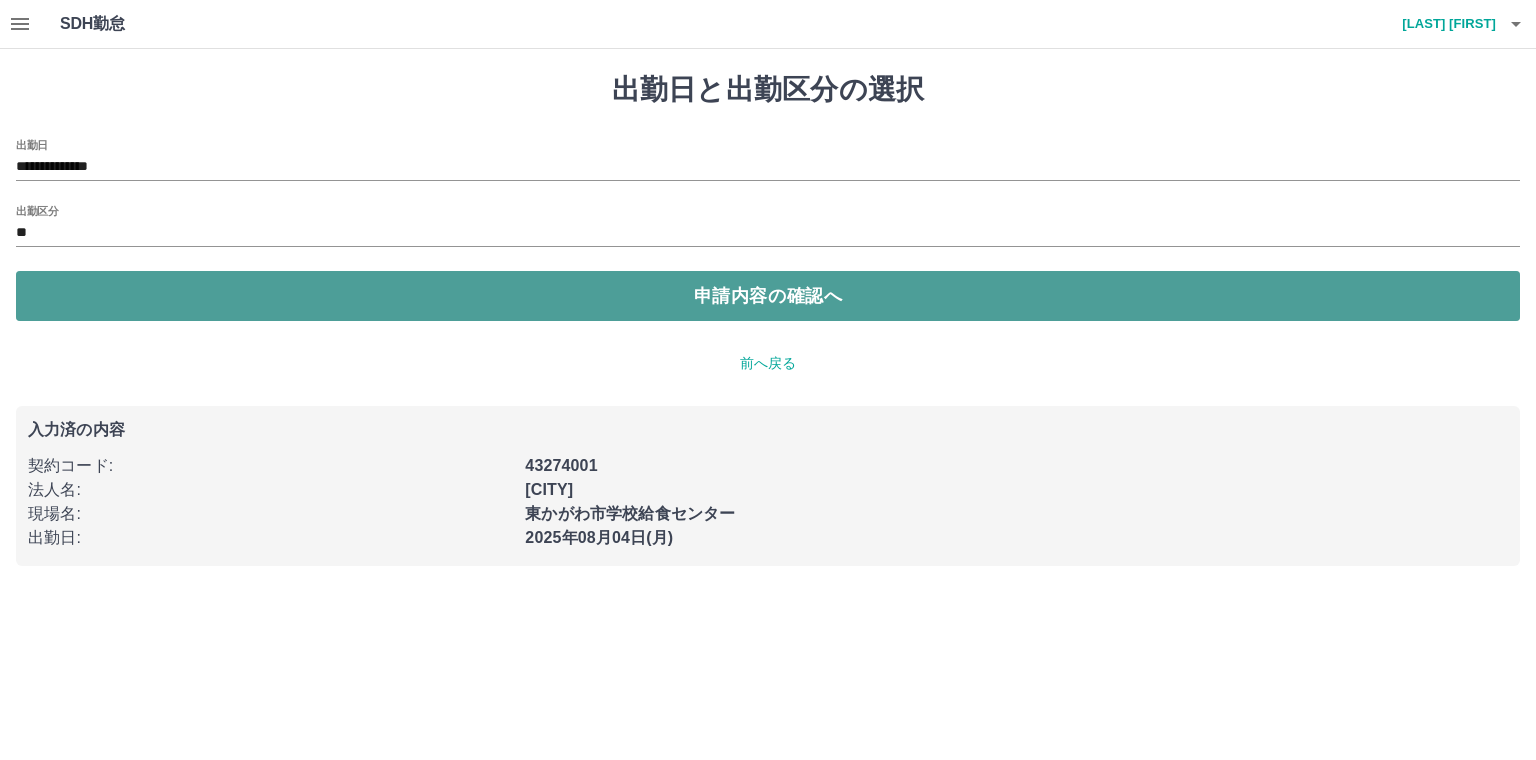 click on "申請内容の確認へ" at bounding box center (768, 296) 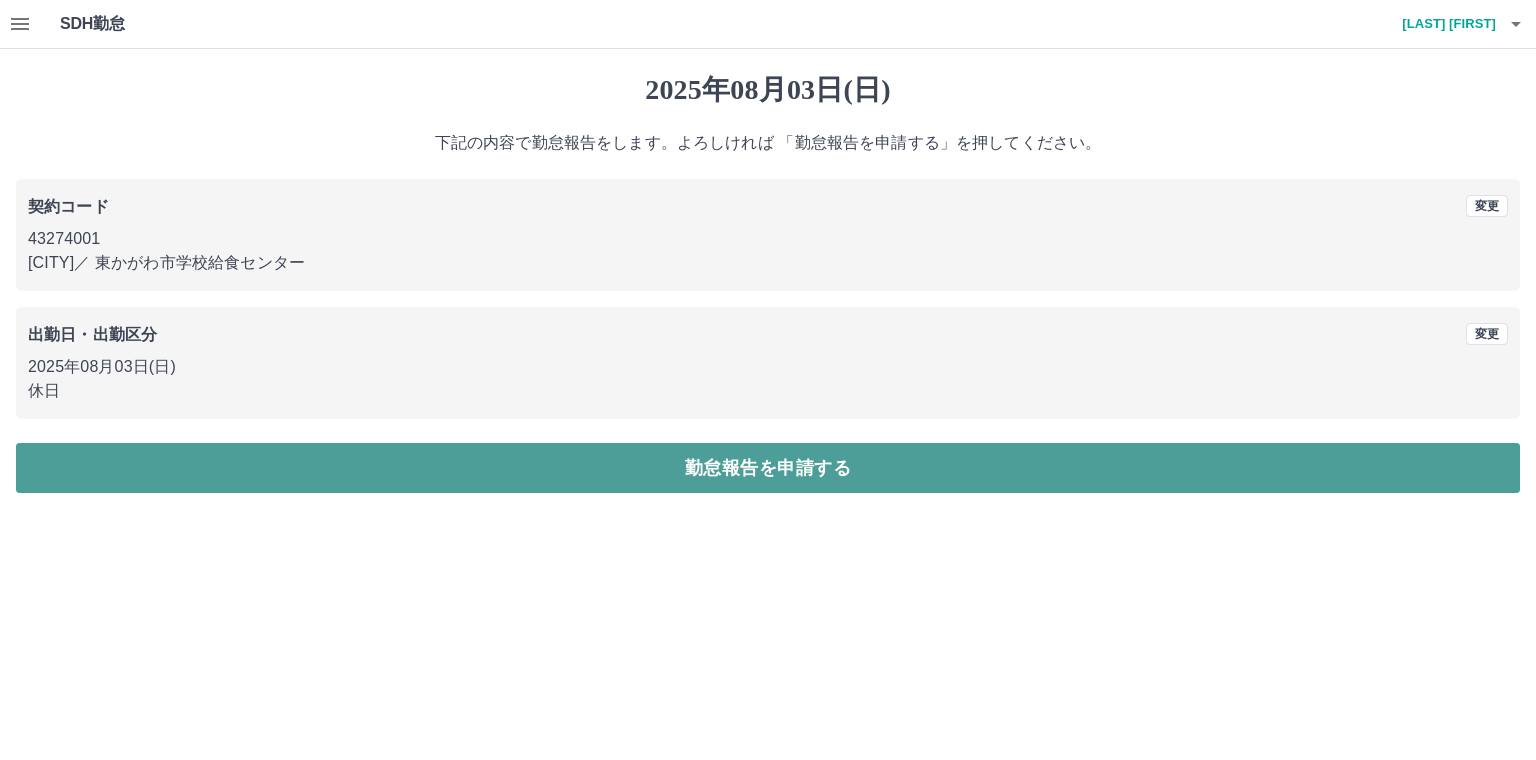 click on "勤怠報告を申請する" at bounding box center (768, 468) 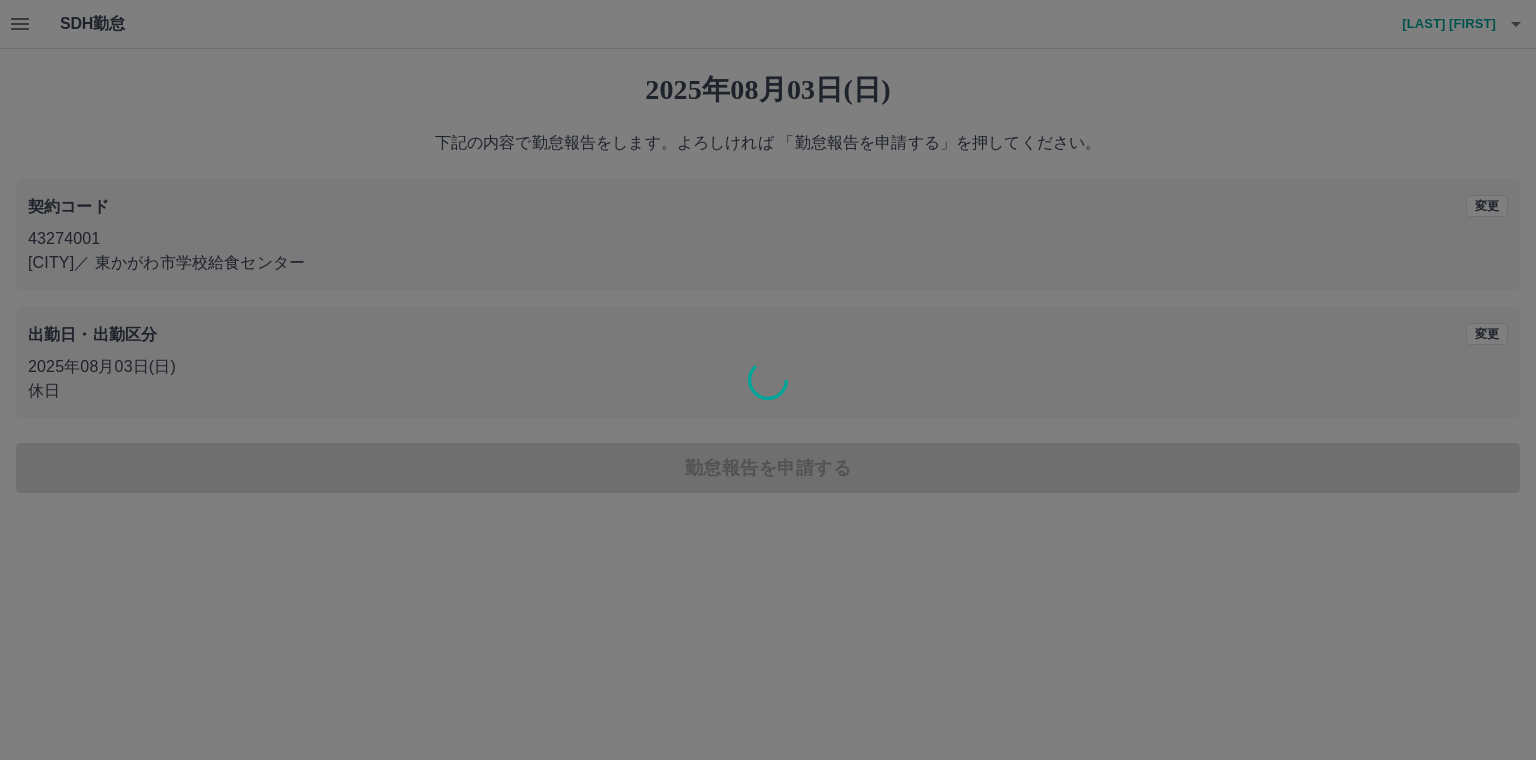 click at bounding box center [768, 380] 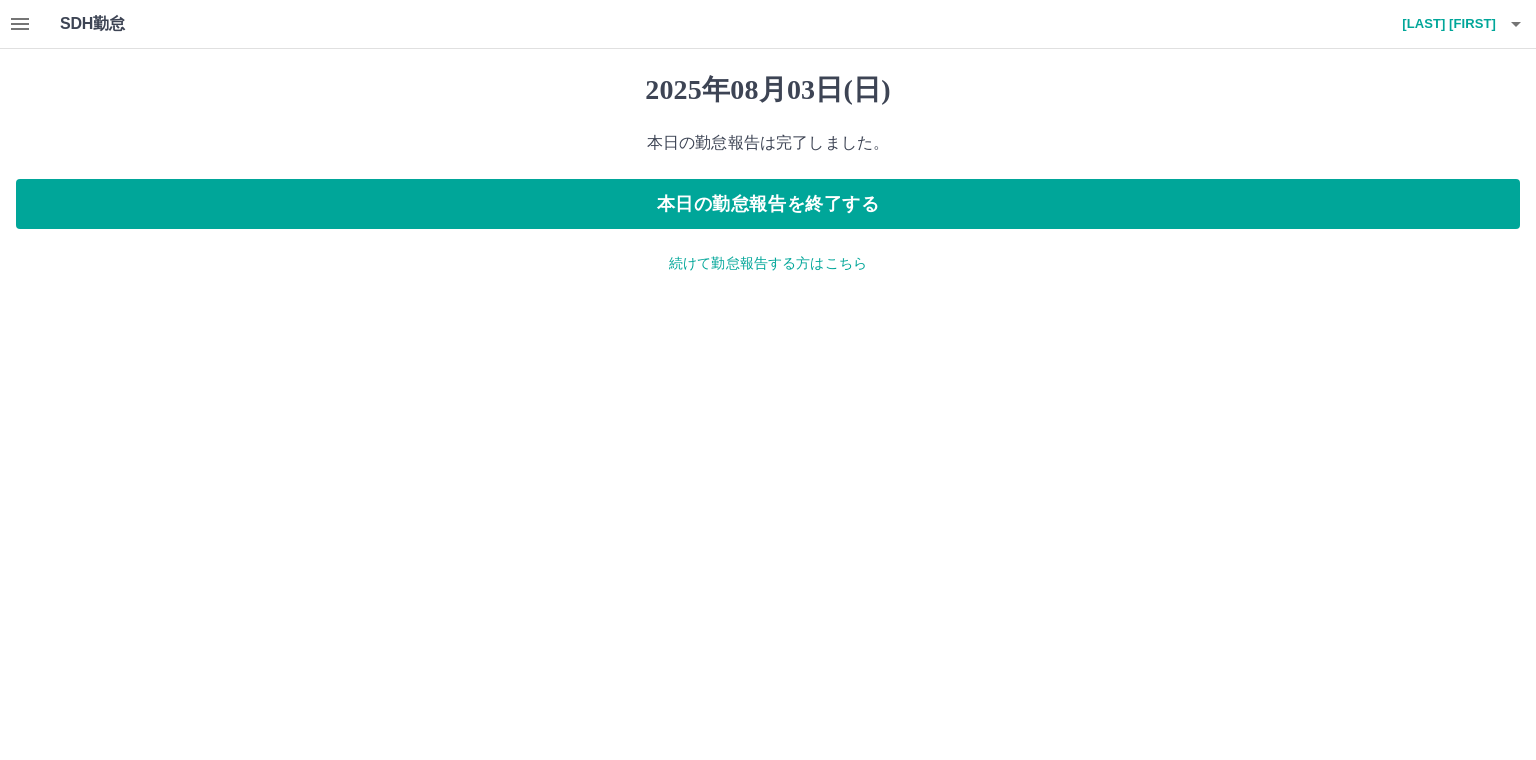 click on "続けて勤怠報告する方はこちら" at bounding box center (768, 263) 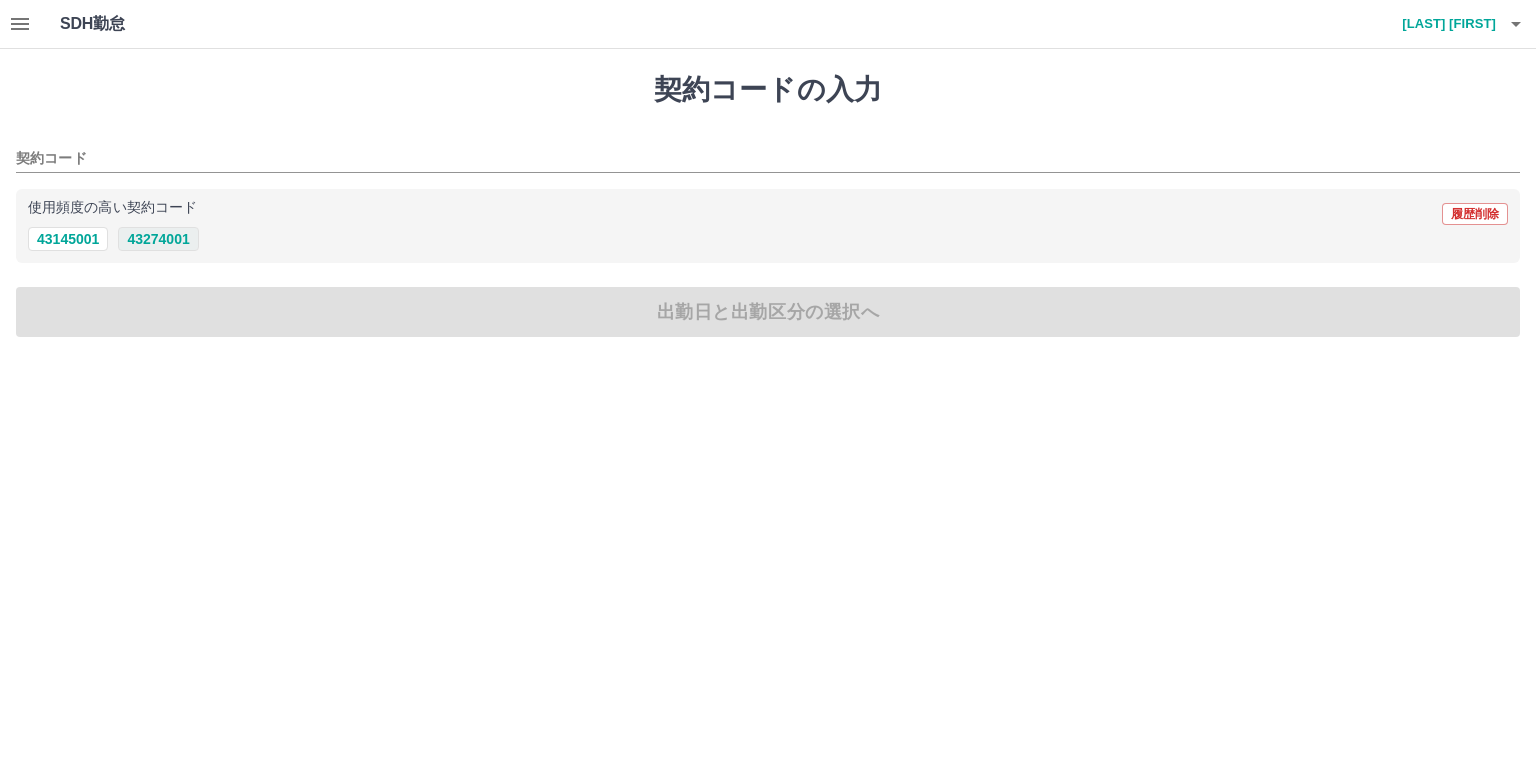 click on "43274001" at bounding box center (158, 239) 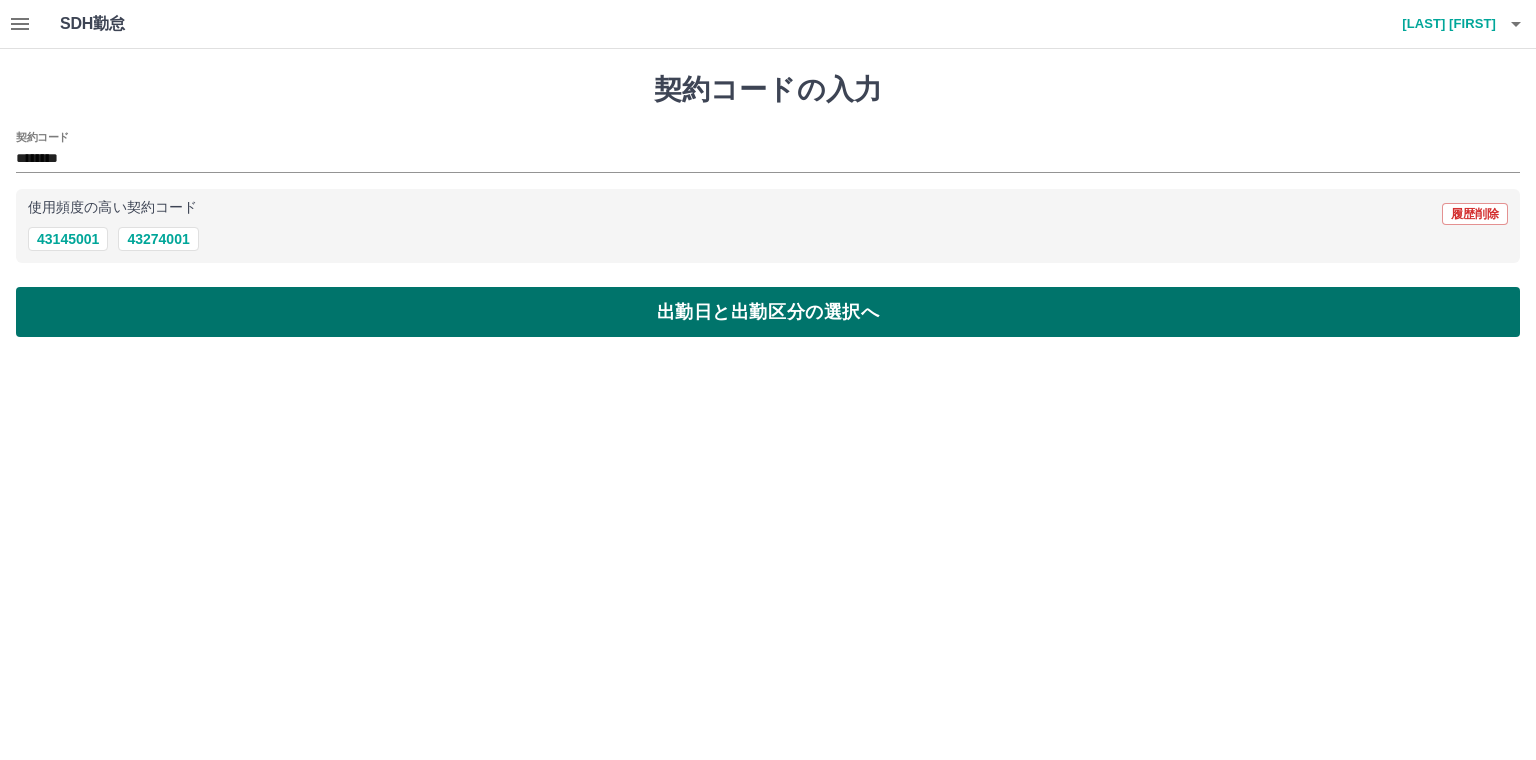 click on "出勤日と出勤区分の選択へ" at bounding box center [768, 312] 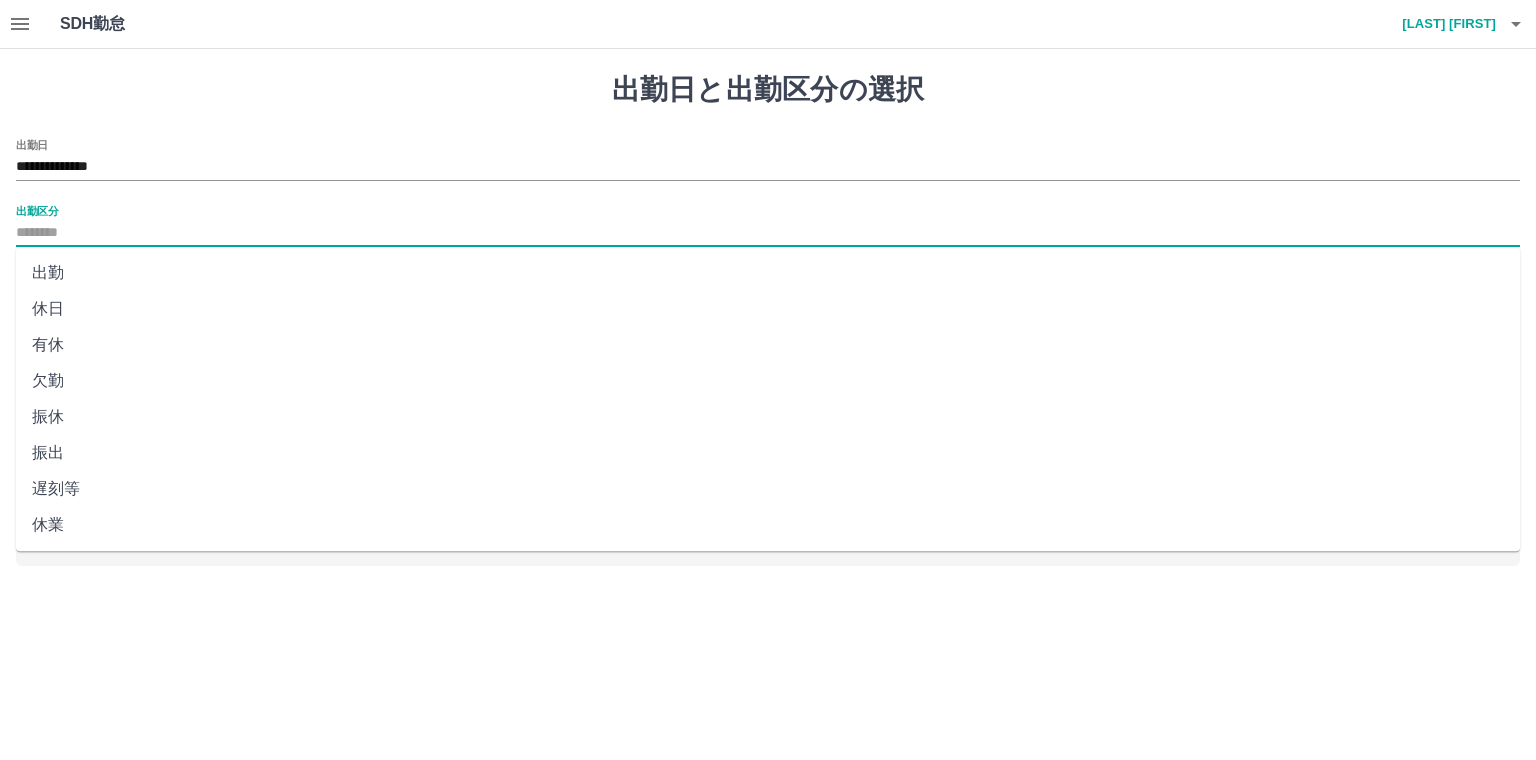 click on "出勤区分" at bounding box center (768, 233) 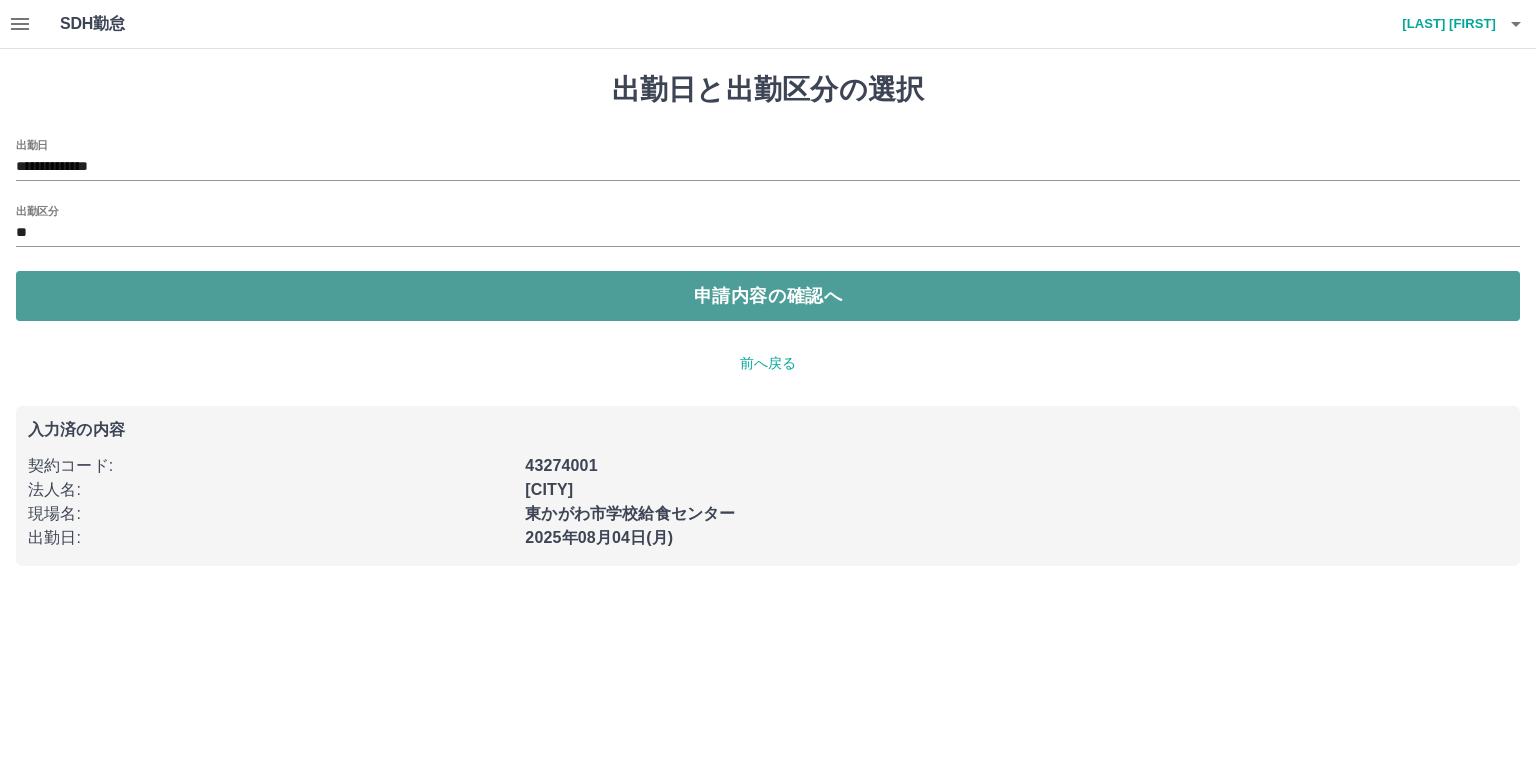 click on "申請内容の確認へ" at bounding box center [768, 296] 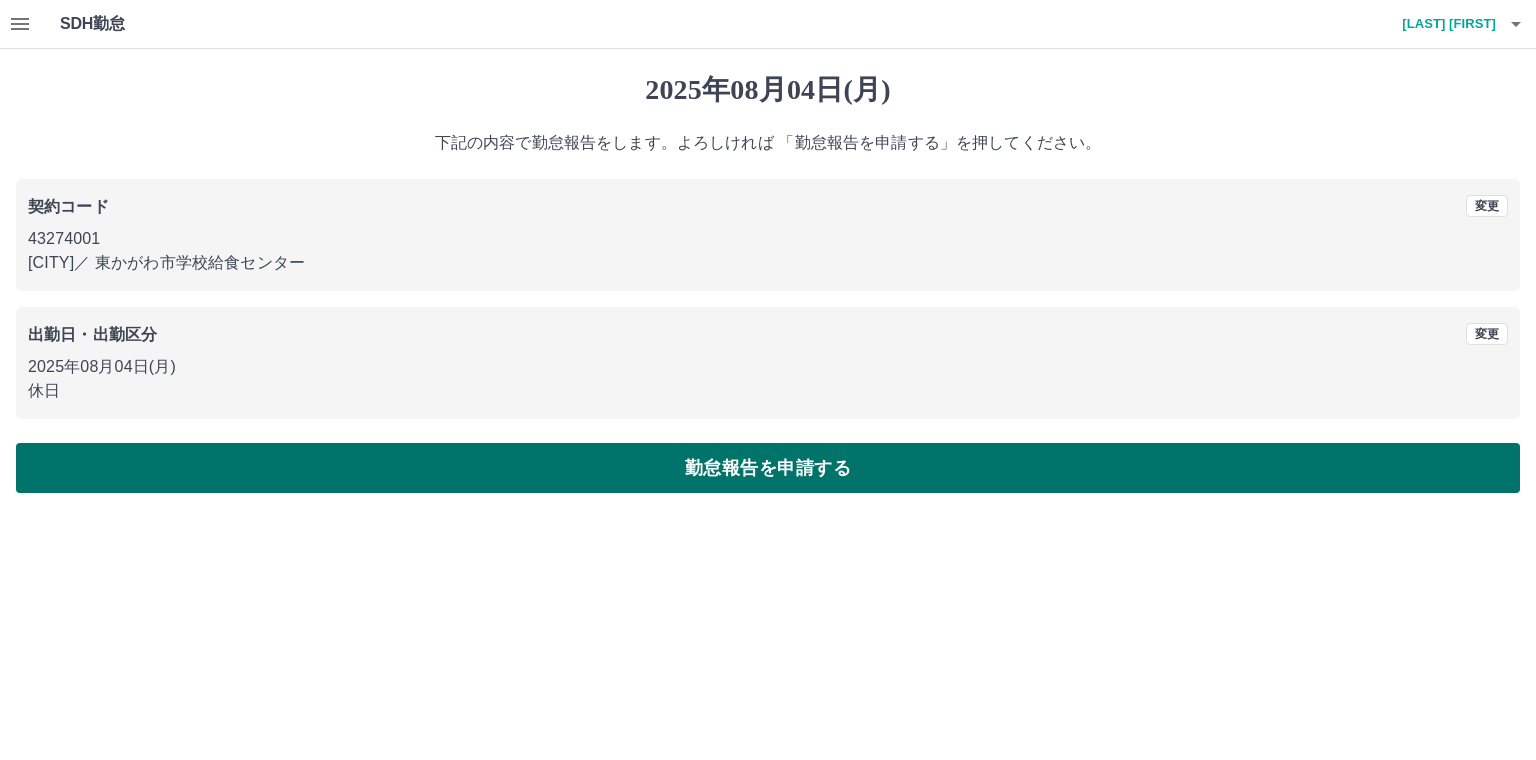 click on "勤怠報告を申請する" at bounding box center (768, 468) 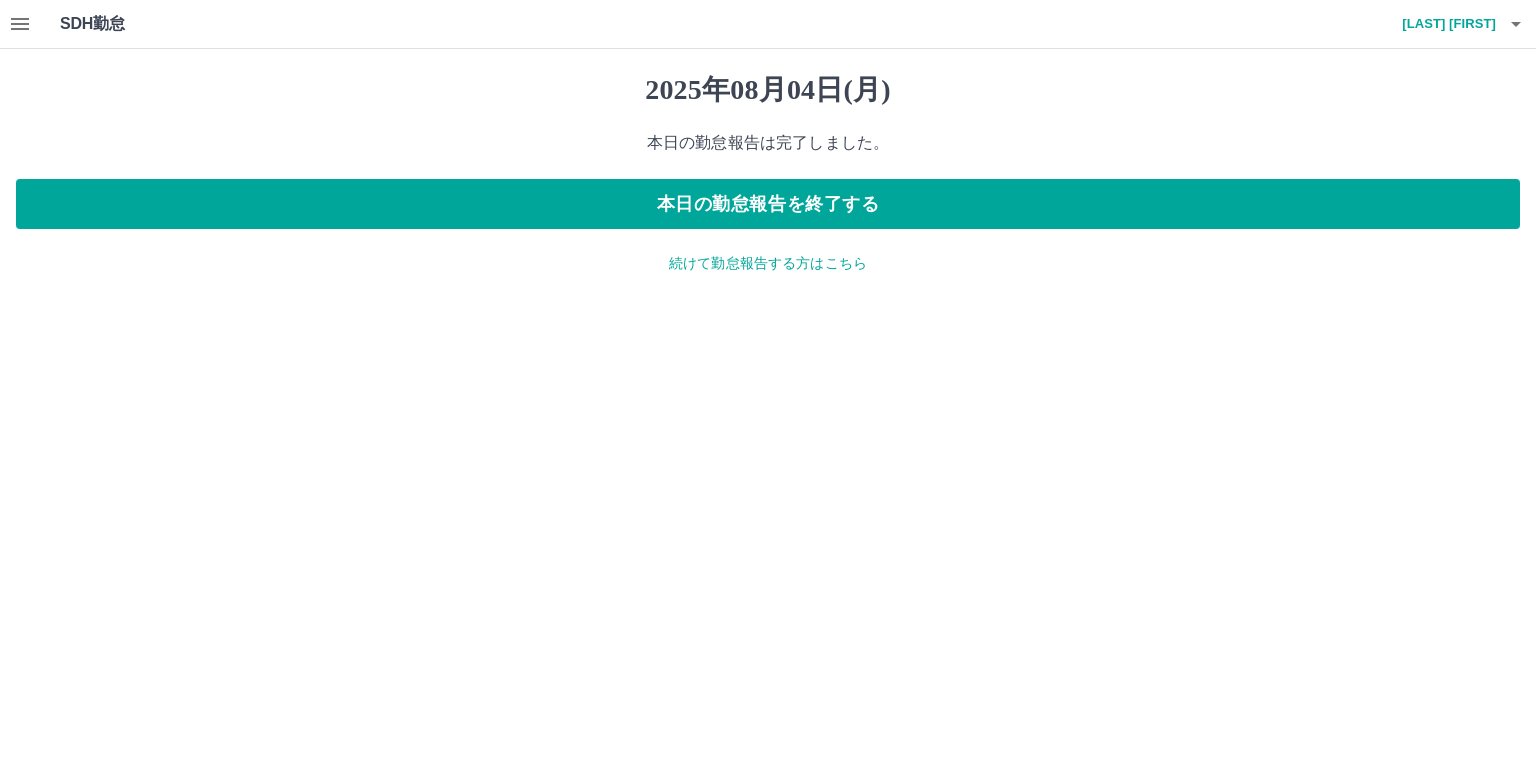 click on "続けて勤怠報告する方はこちら" at bounding box center (768, 263) 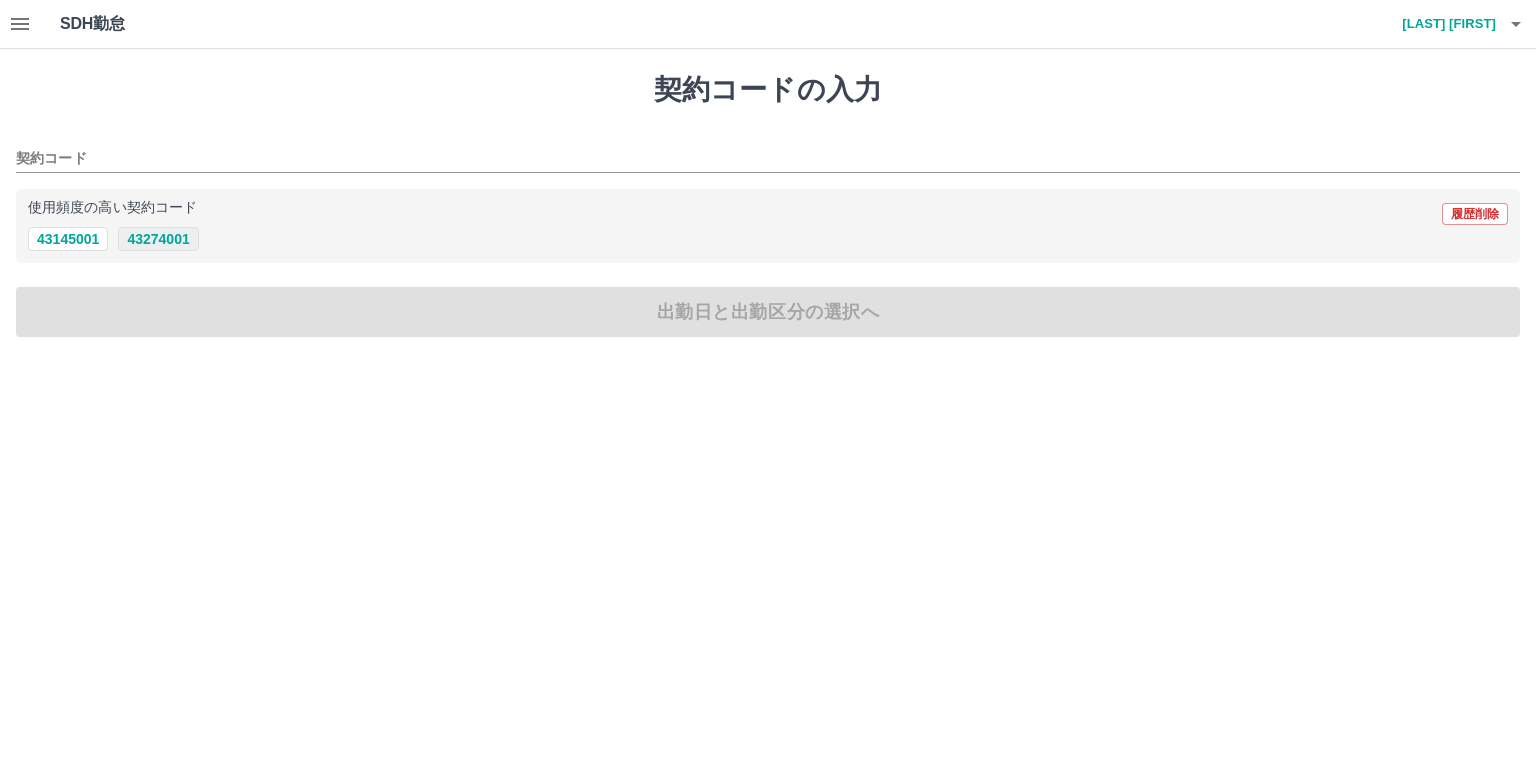 click on "43274001" at bounding box center (158, 239) 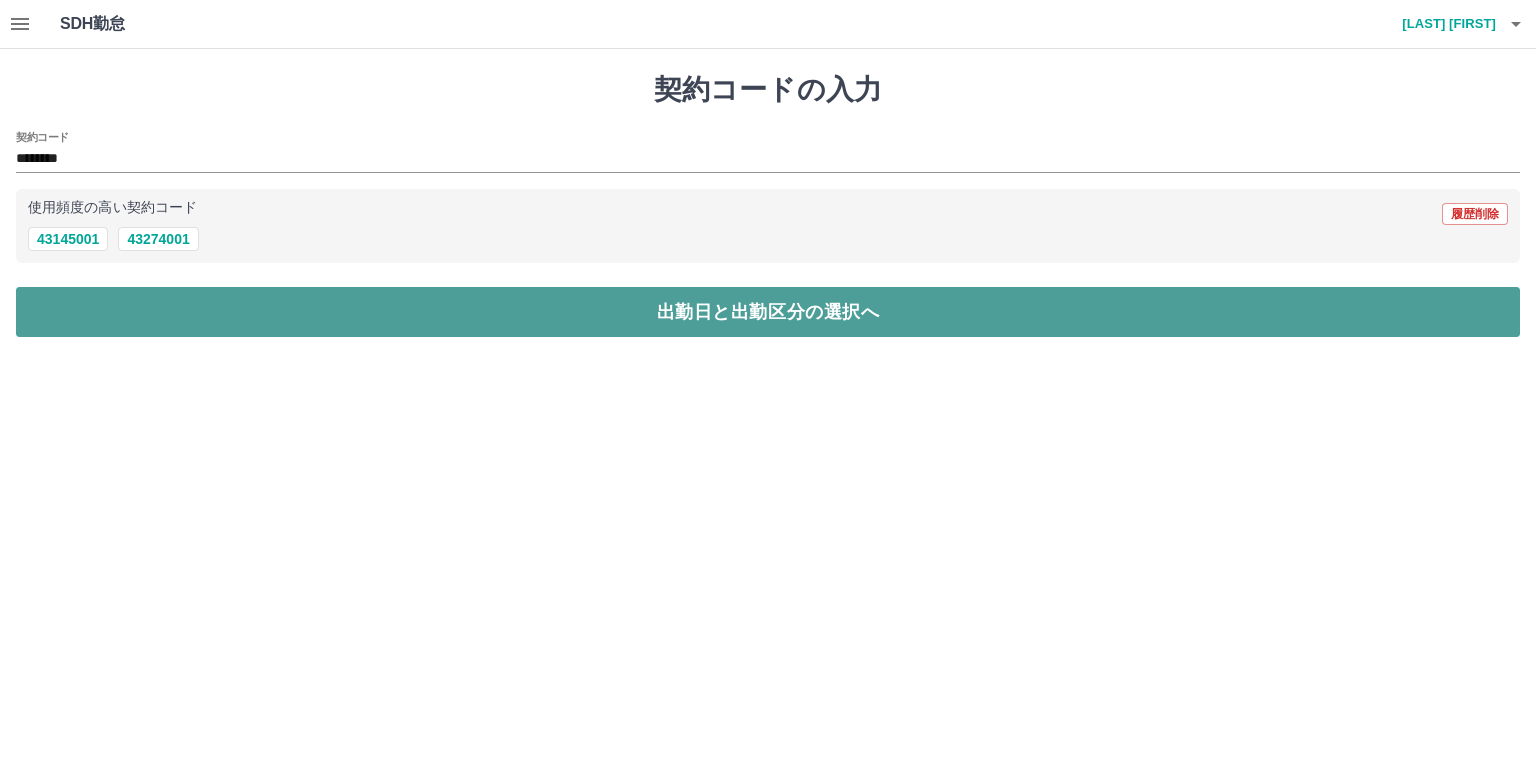 click on "出勤日と出勤区分の選択へ" at bounding box center (768, 312) 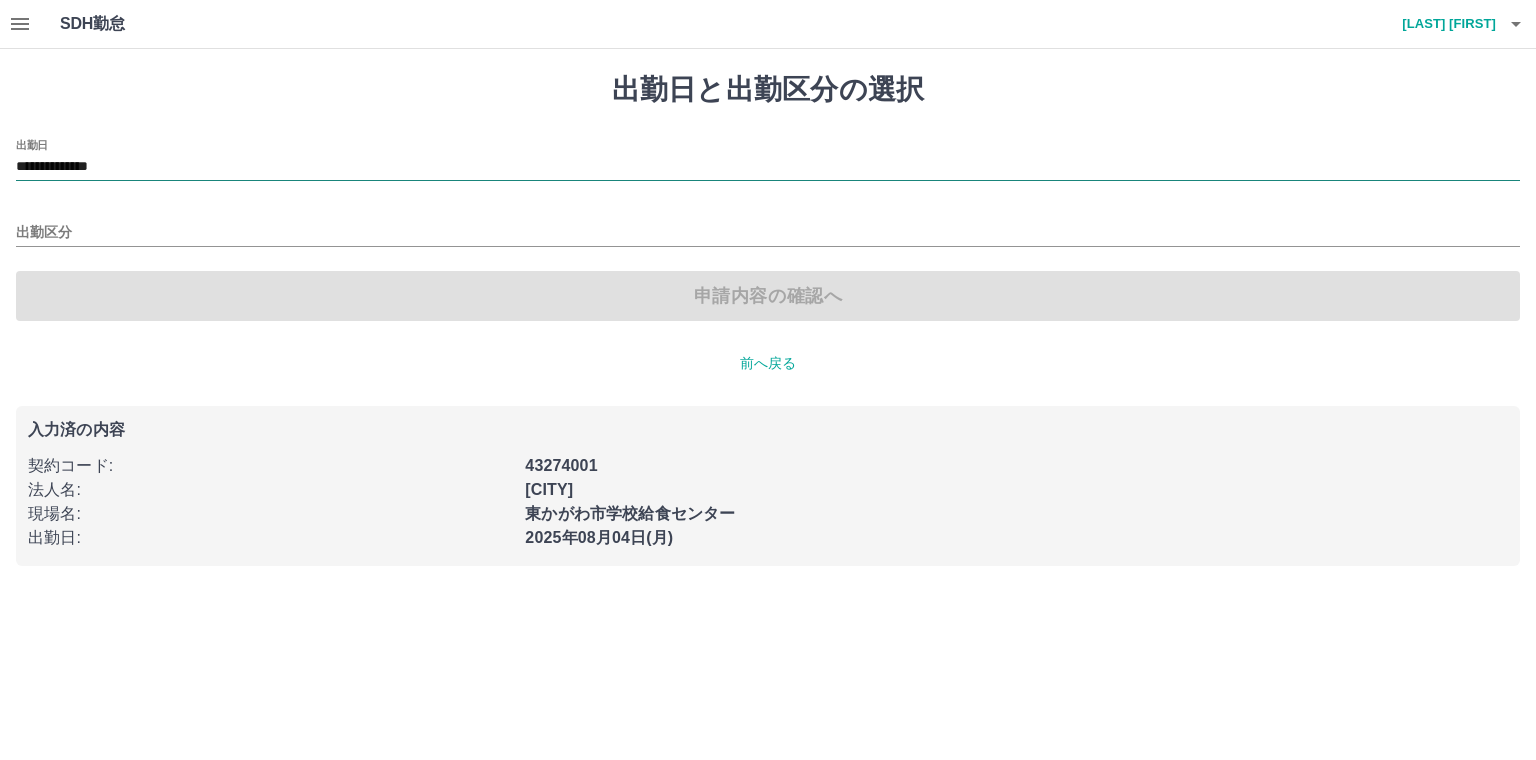 click on "**********" at bounding box center [768, 167] 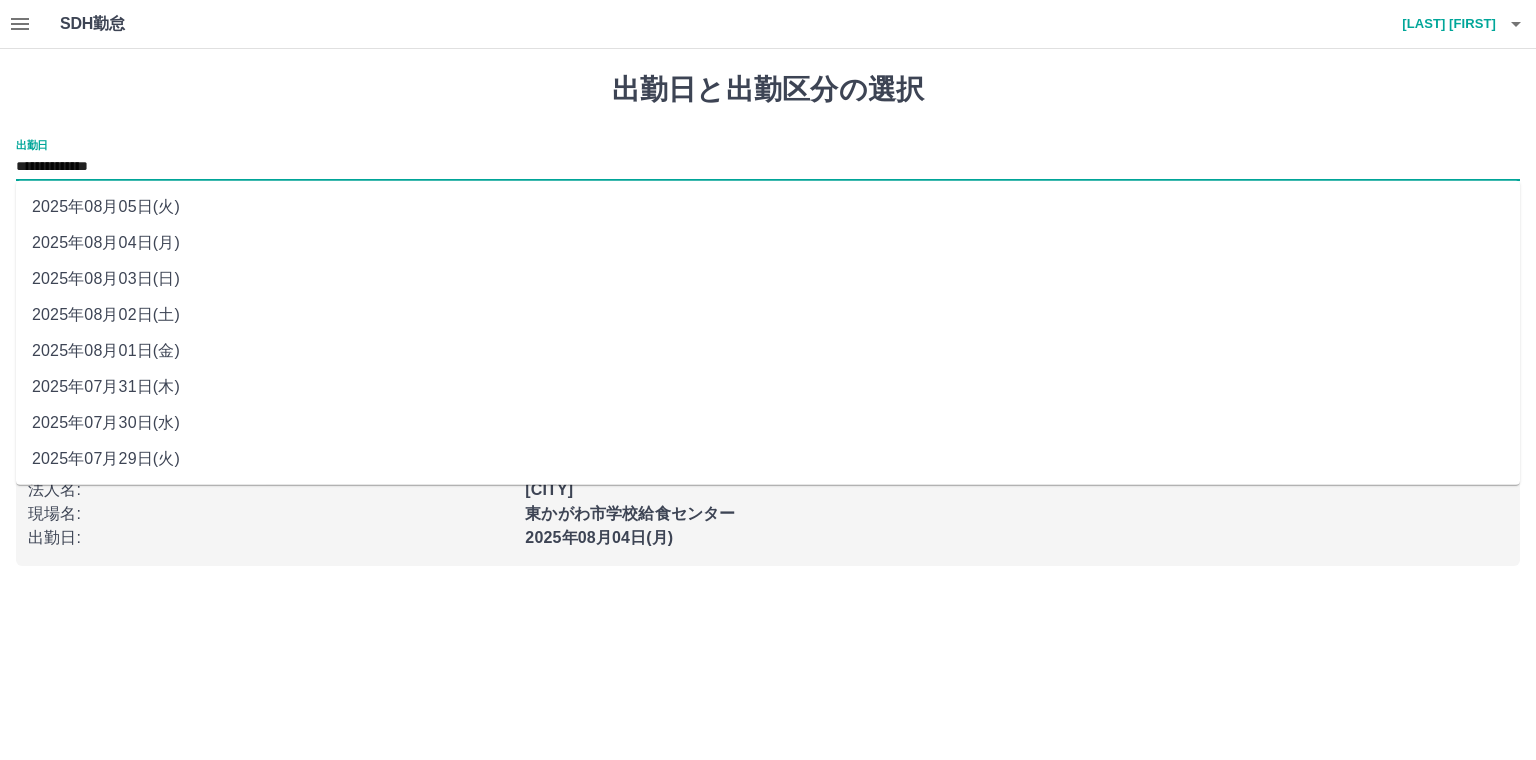 click on "2025年08月05日(火)" at bounding box center (768, 207) 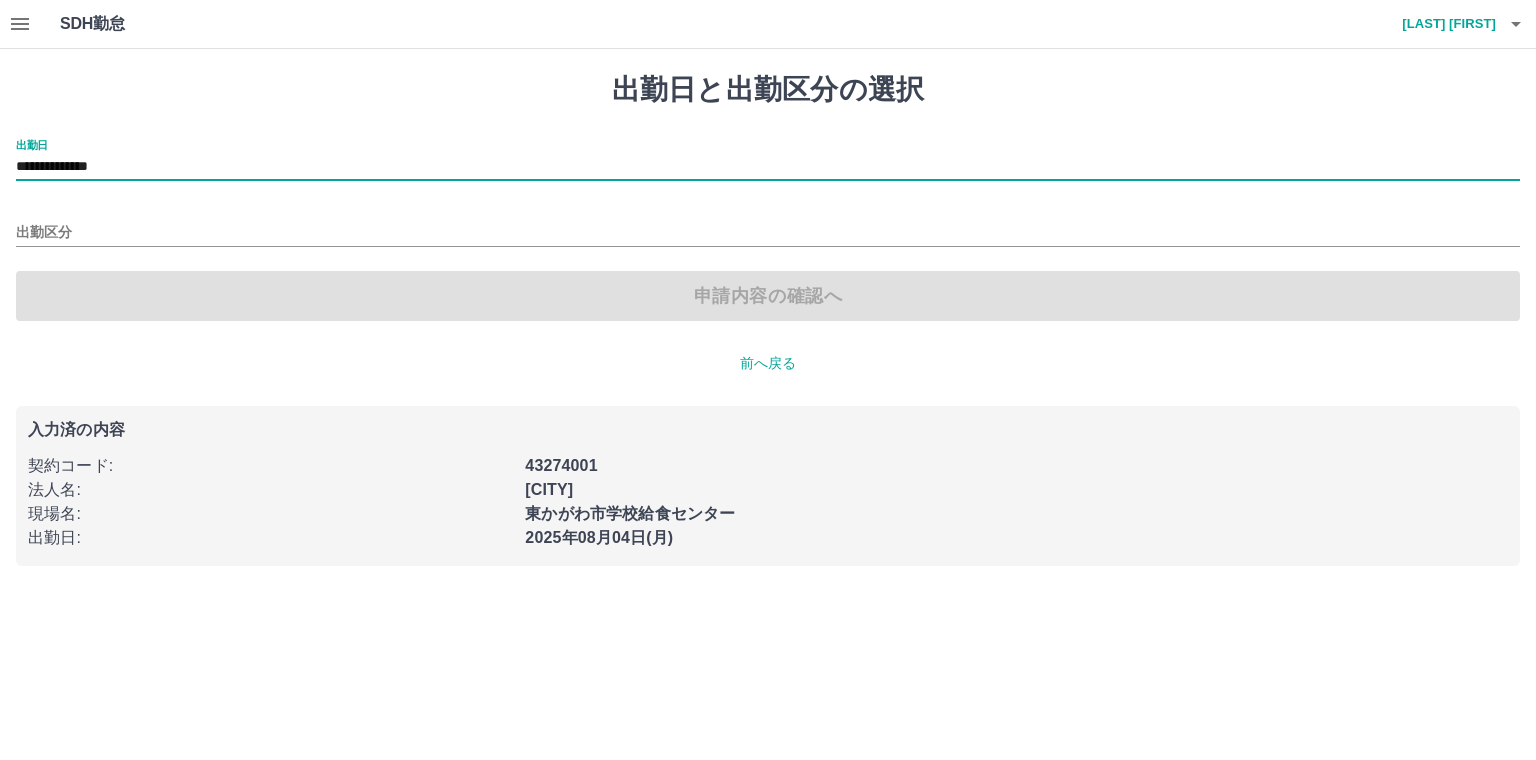 click on "**********" at bounding box center [768, 230] 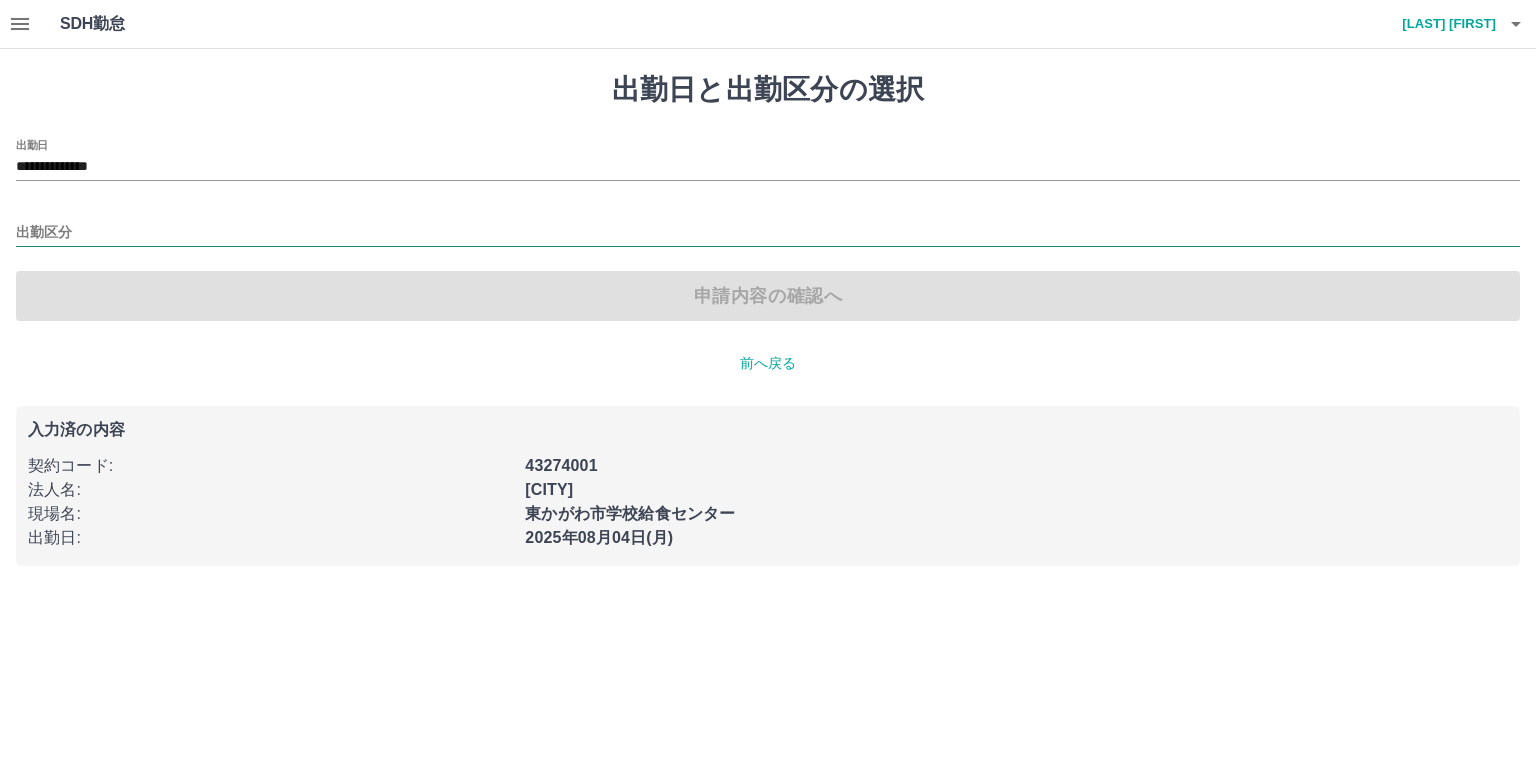 click on "出勤区分" at bounding box center (768, 233) 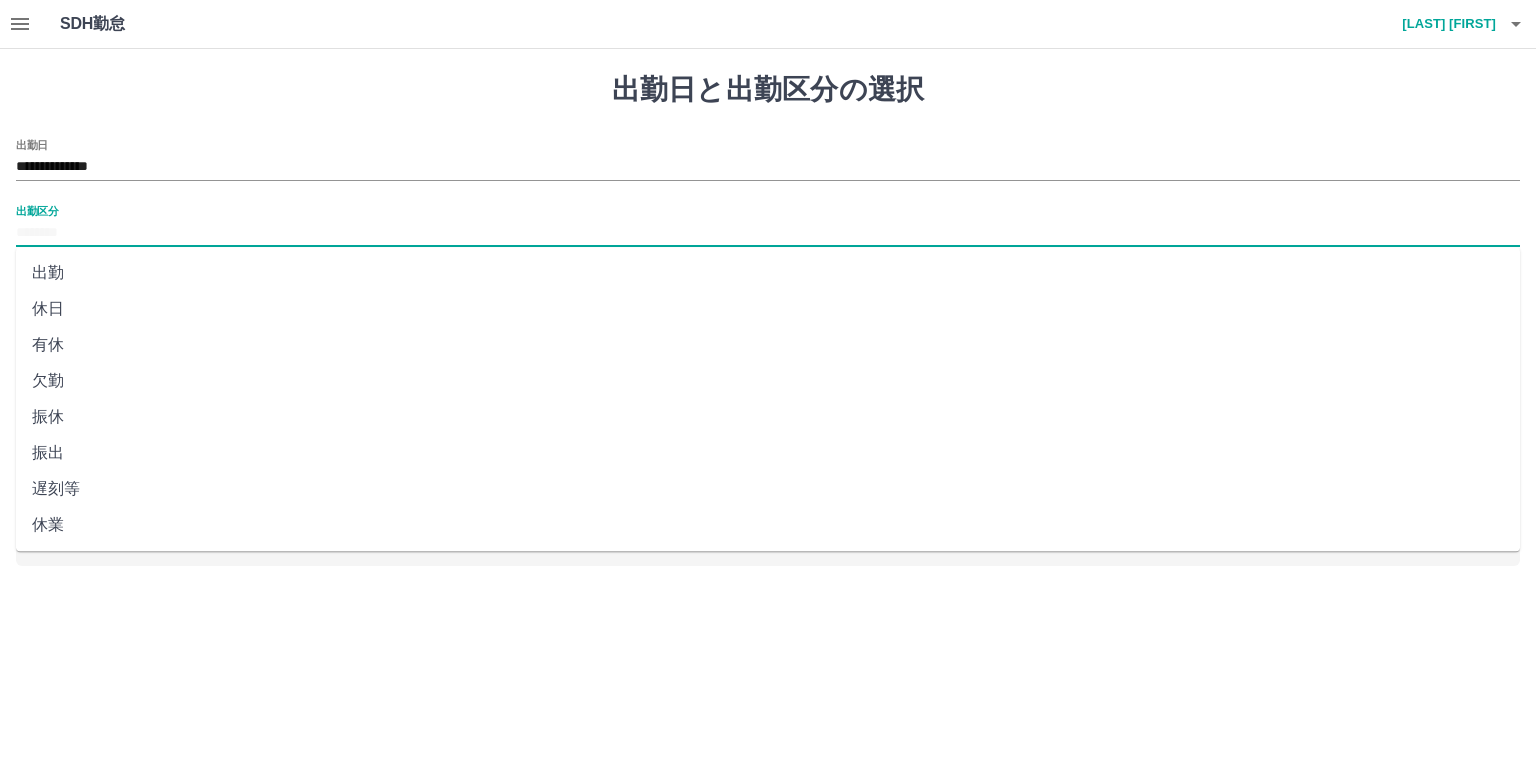 click on "休日" at bounding box center [768, 309] 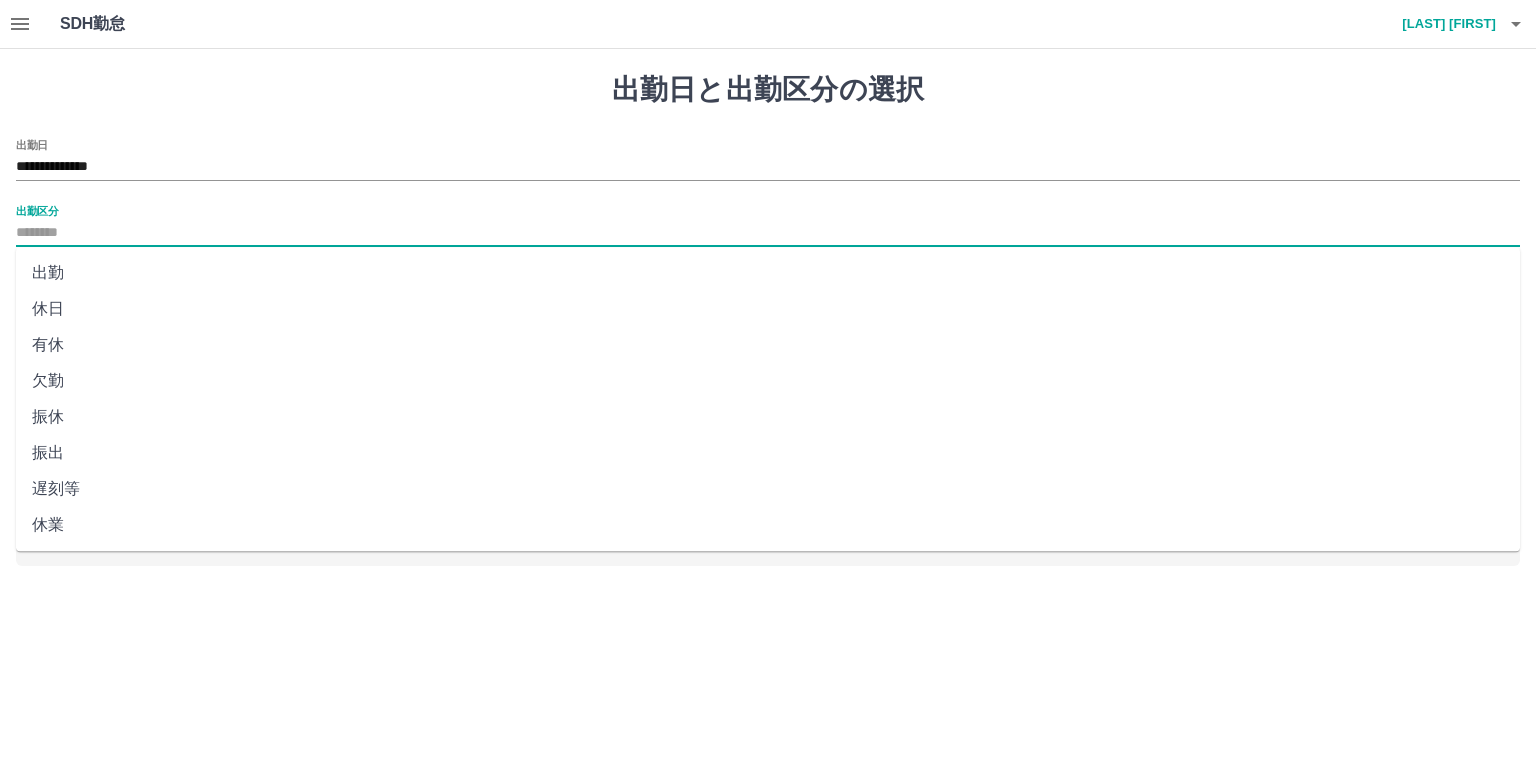 type on "**" 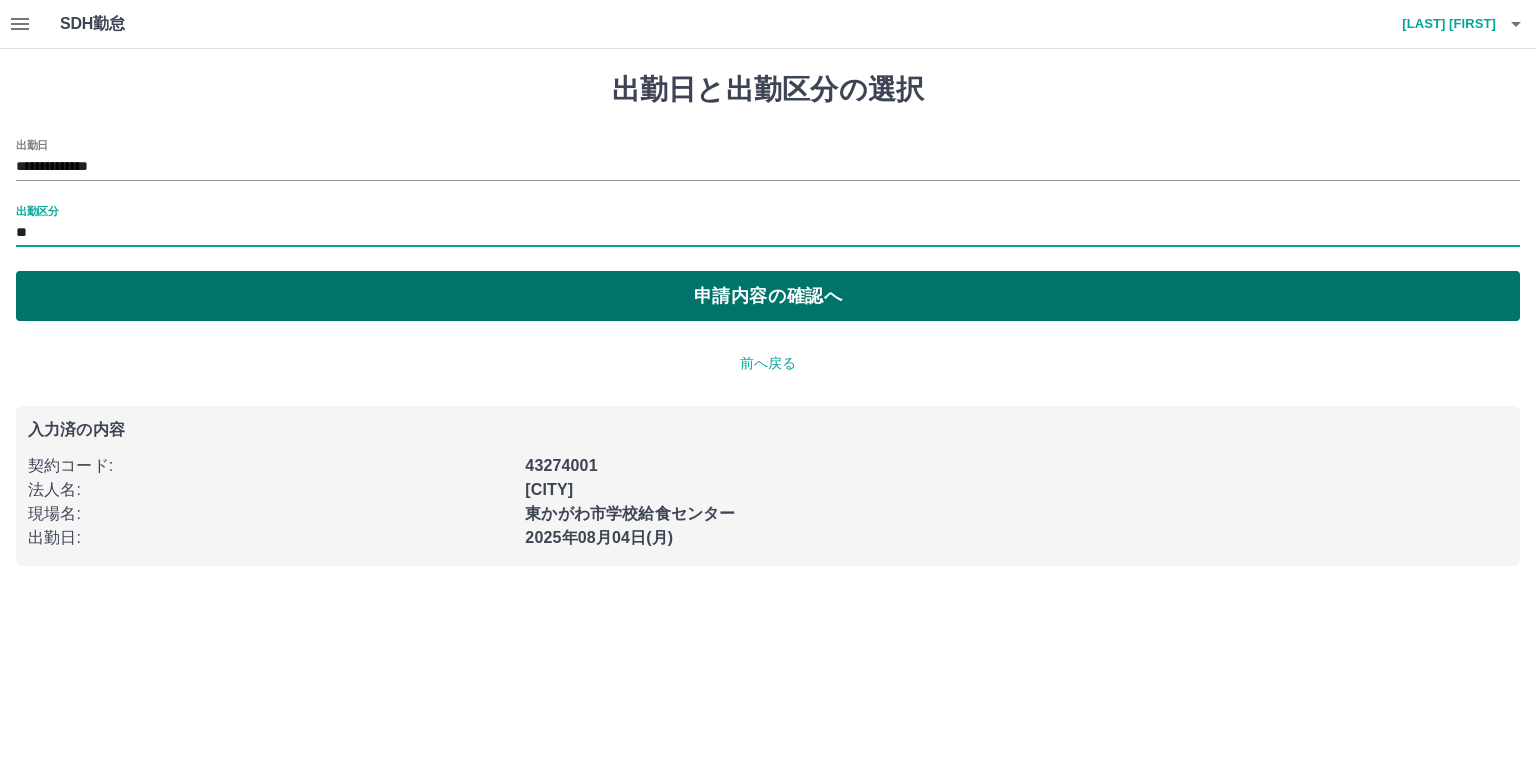 click on "申請内容の確認へ" at bounding box center [768, 296] 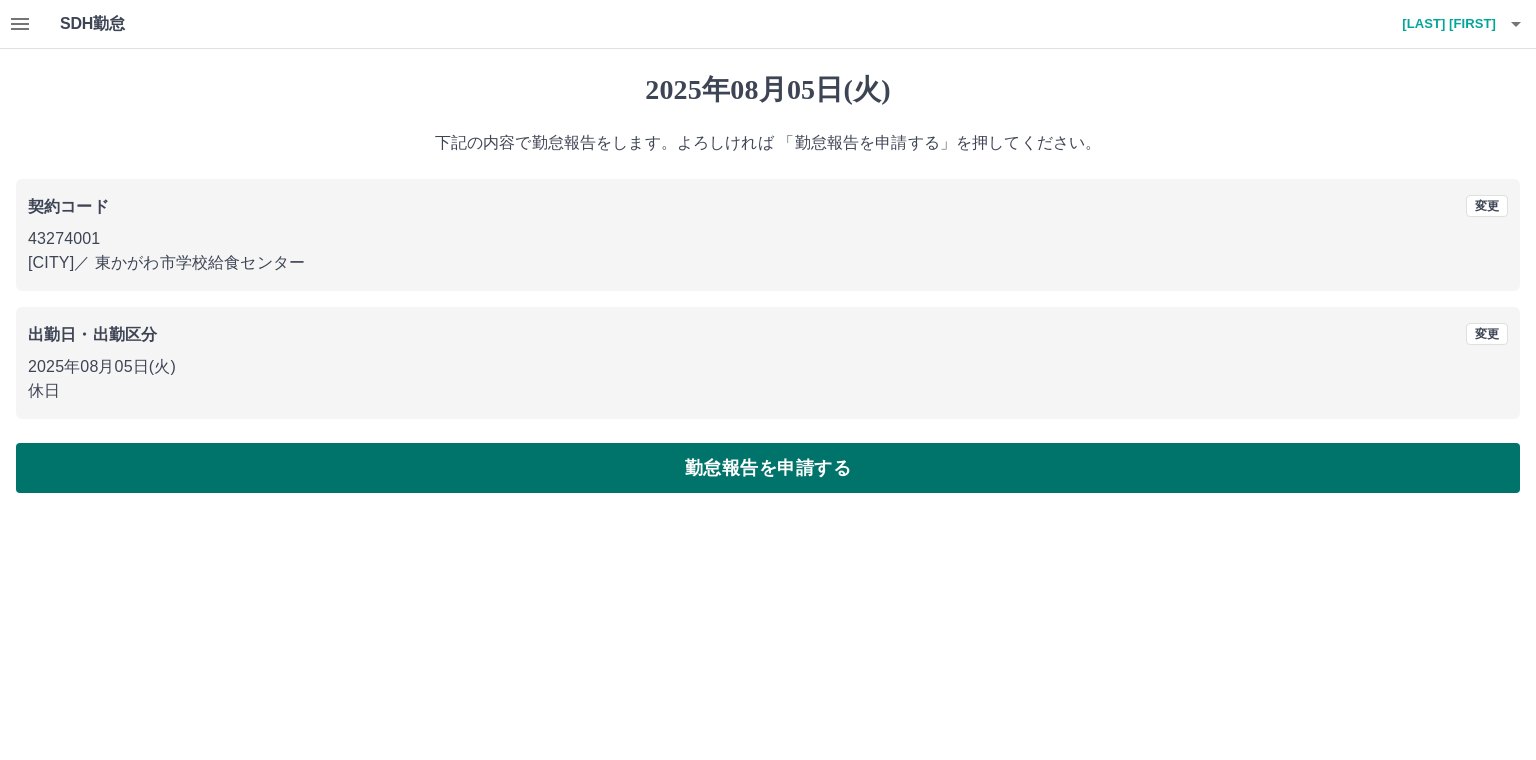 click on "勤怠報告を申請する" at bounding box center (768, 468) 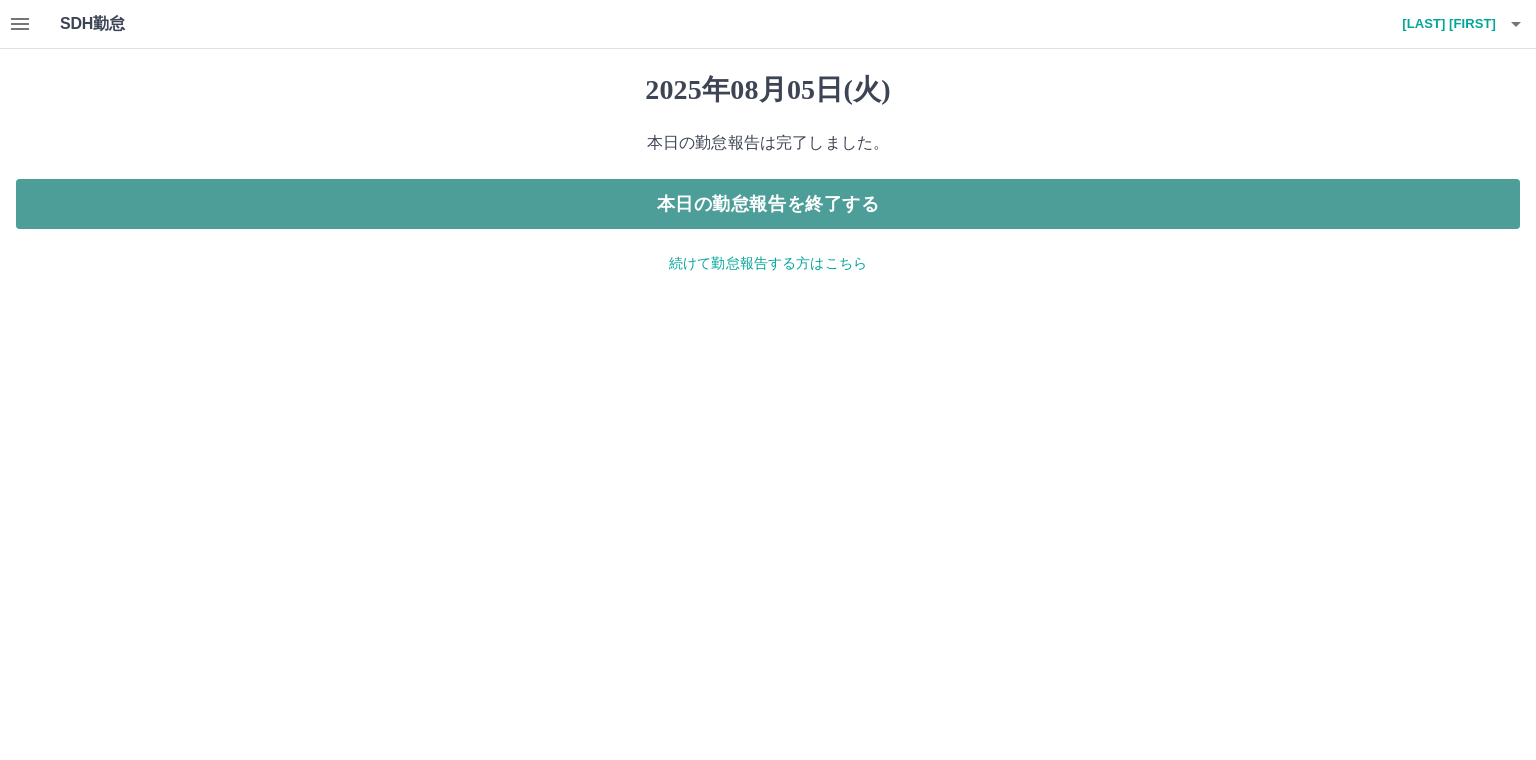 click on "本日の勤怠報告を終了する" at bounding box center [768, 204] 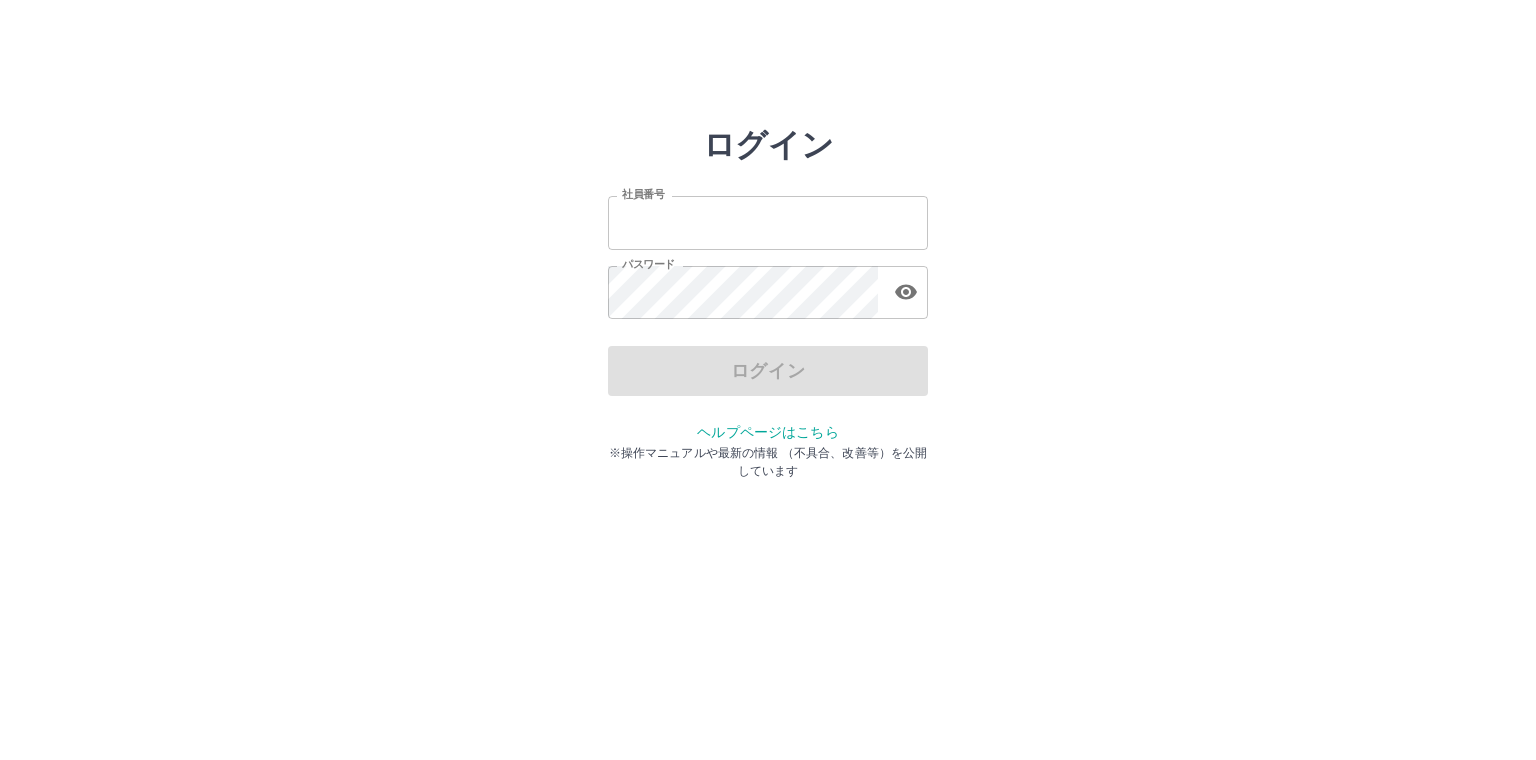 scroll, scrollTop: 0, scrollLeft: 0, axis: both 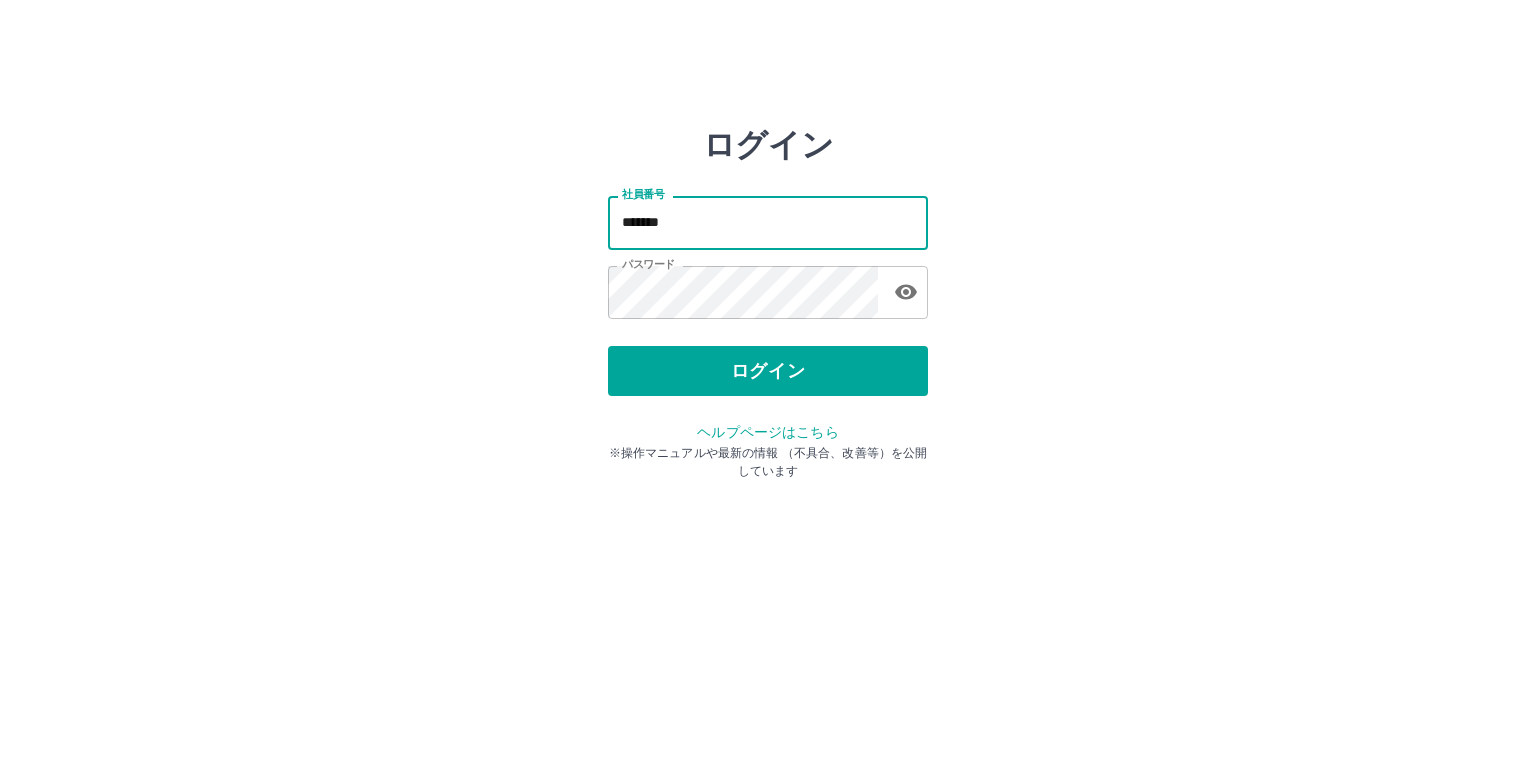 click on "*******" at bounding box center [768, 222] 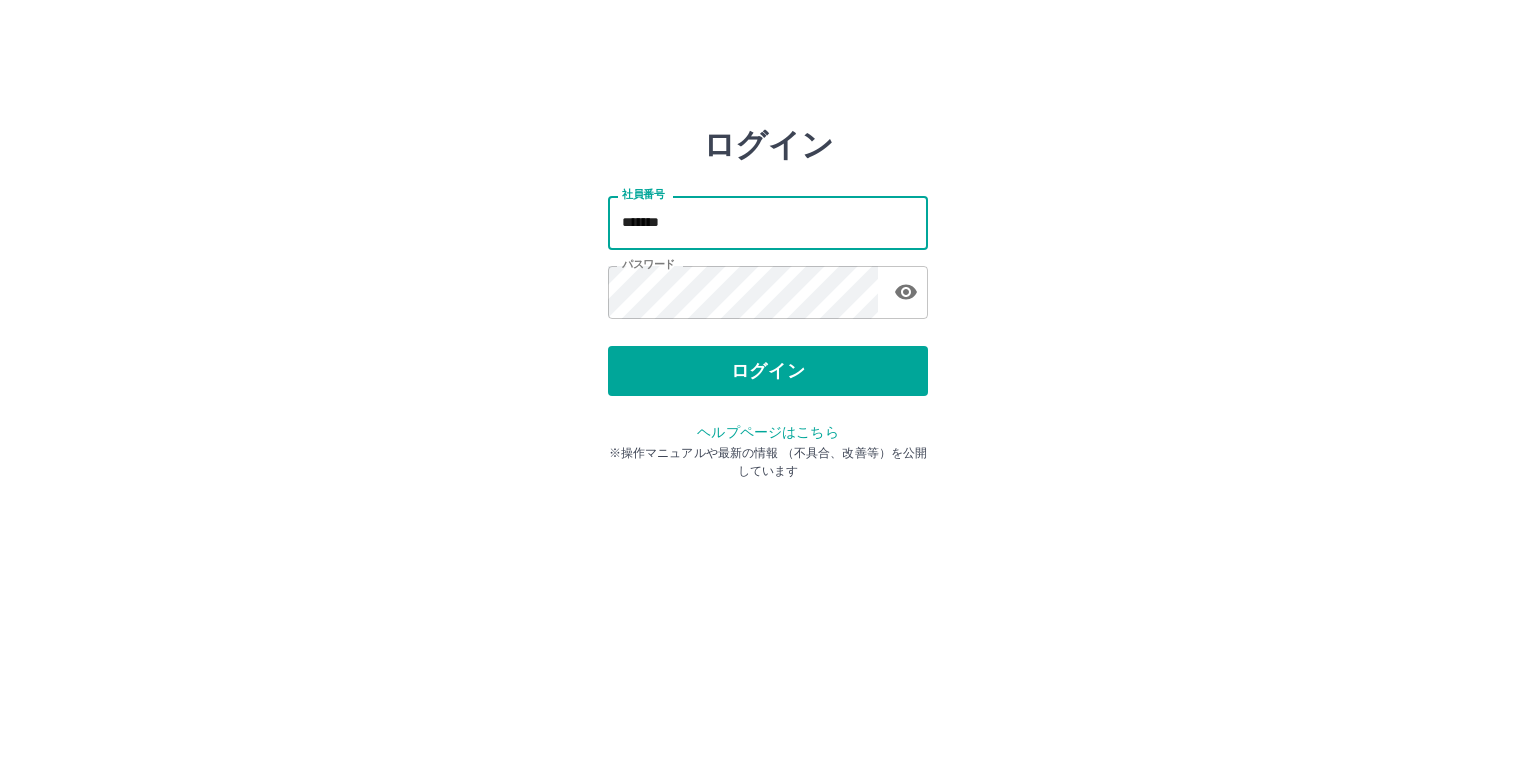 type on "*******" 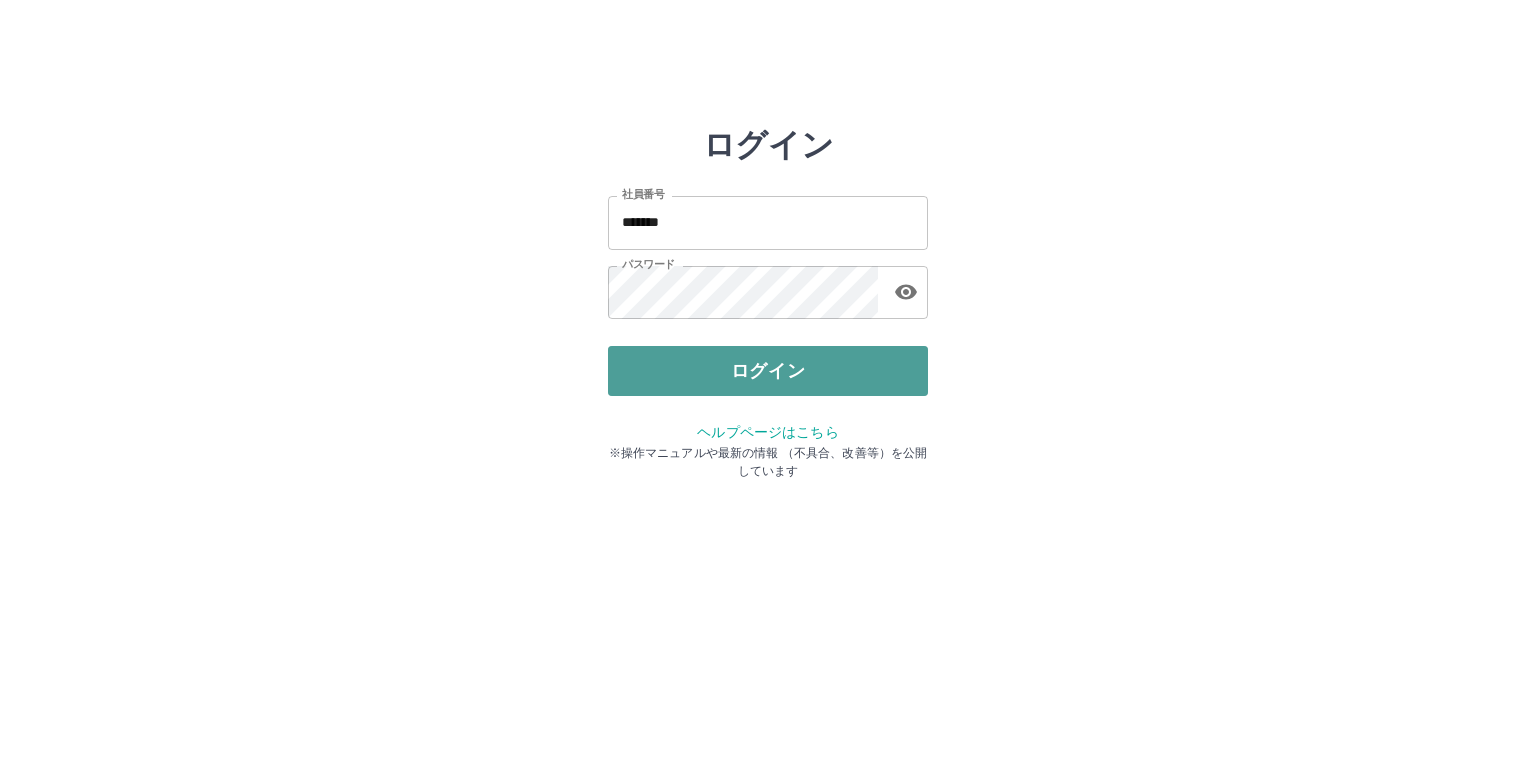 click on "ログイン" at bounding box center [768, 371] 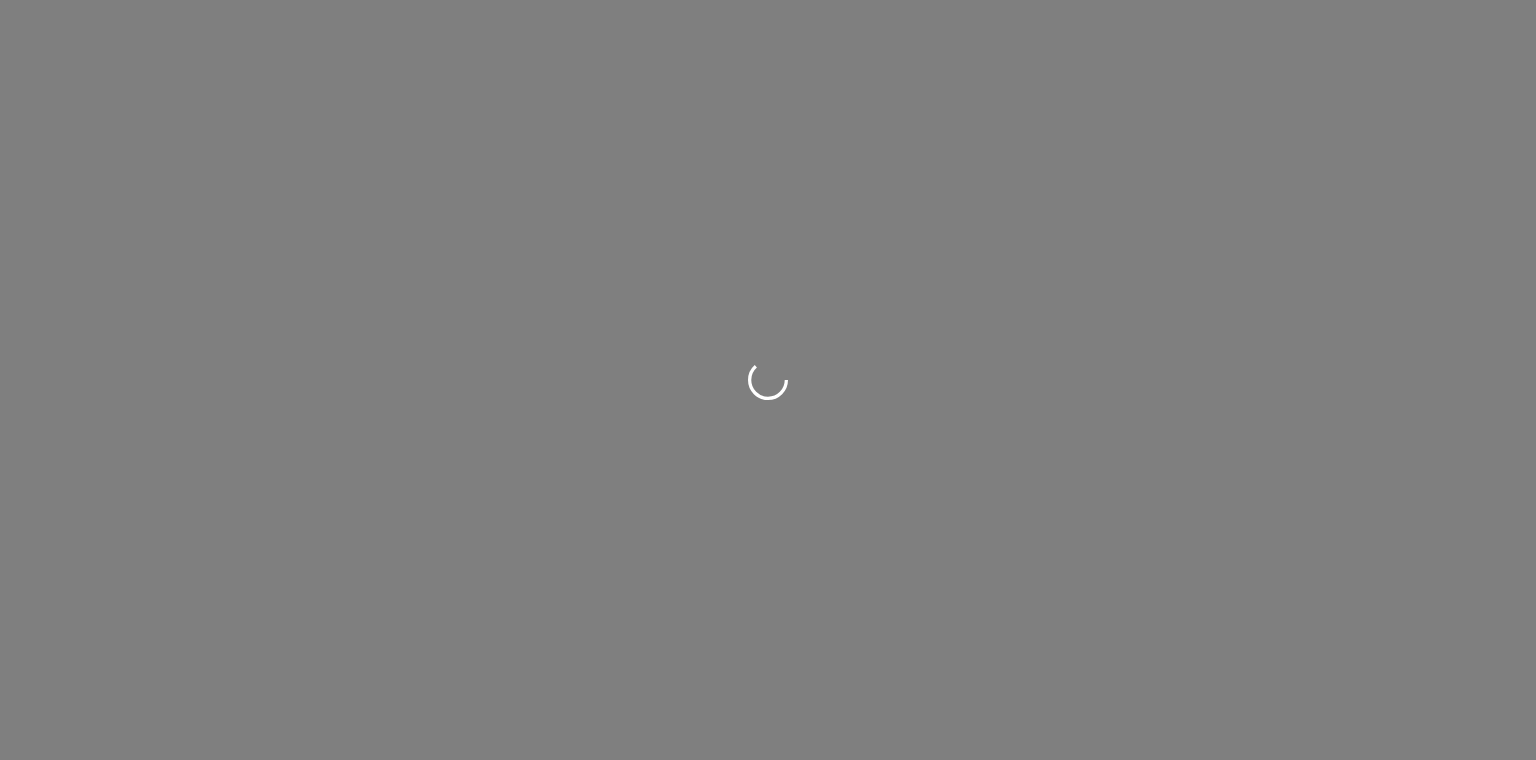 scroll, scrollTop: 0, scrollLeft: 0, axis: both 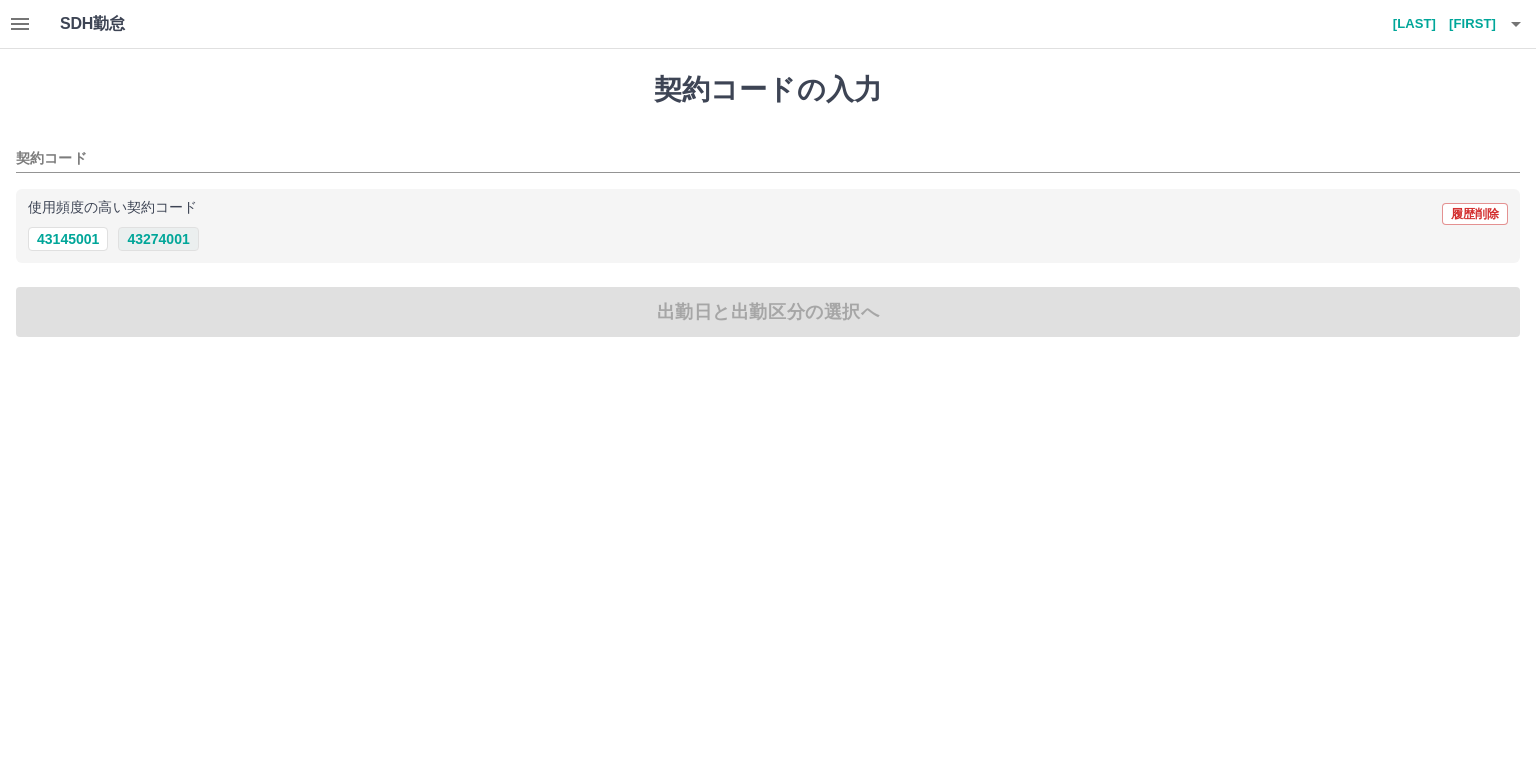click on "43274001" at bounding box center [158, 239] 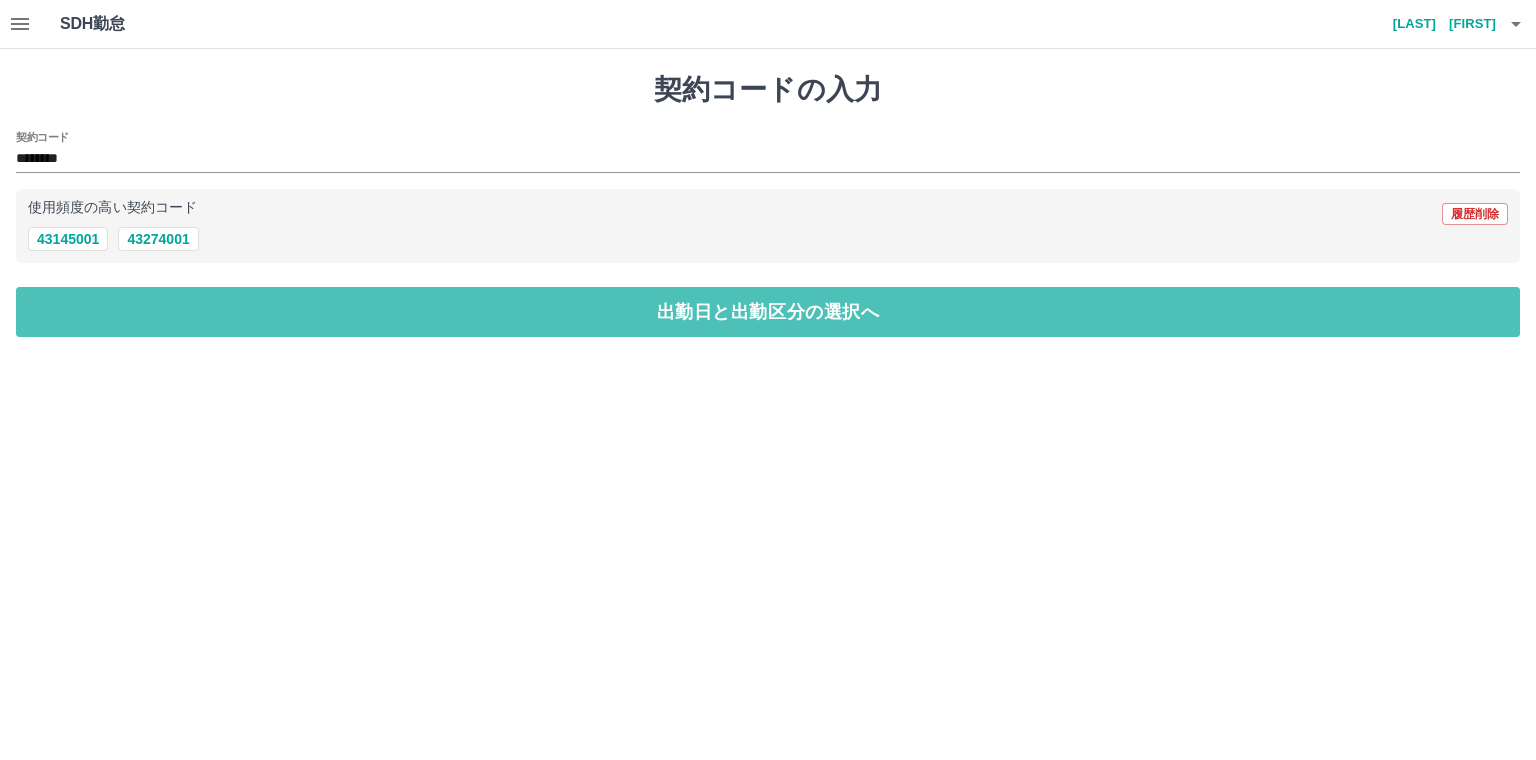 drag, startPoint x: 114, startPoint y: 325, endPoint x: 120, endPoint y: 269, distance: 56.32051 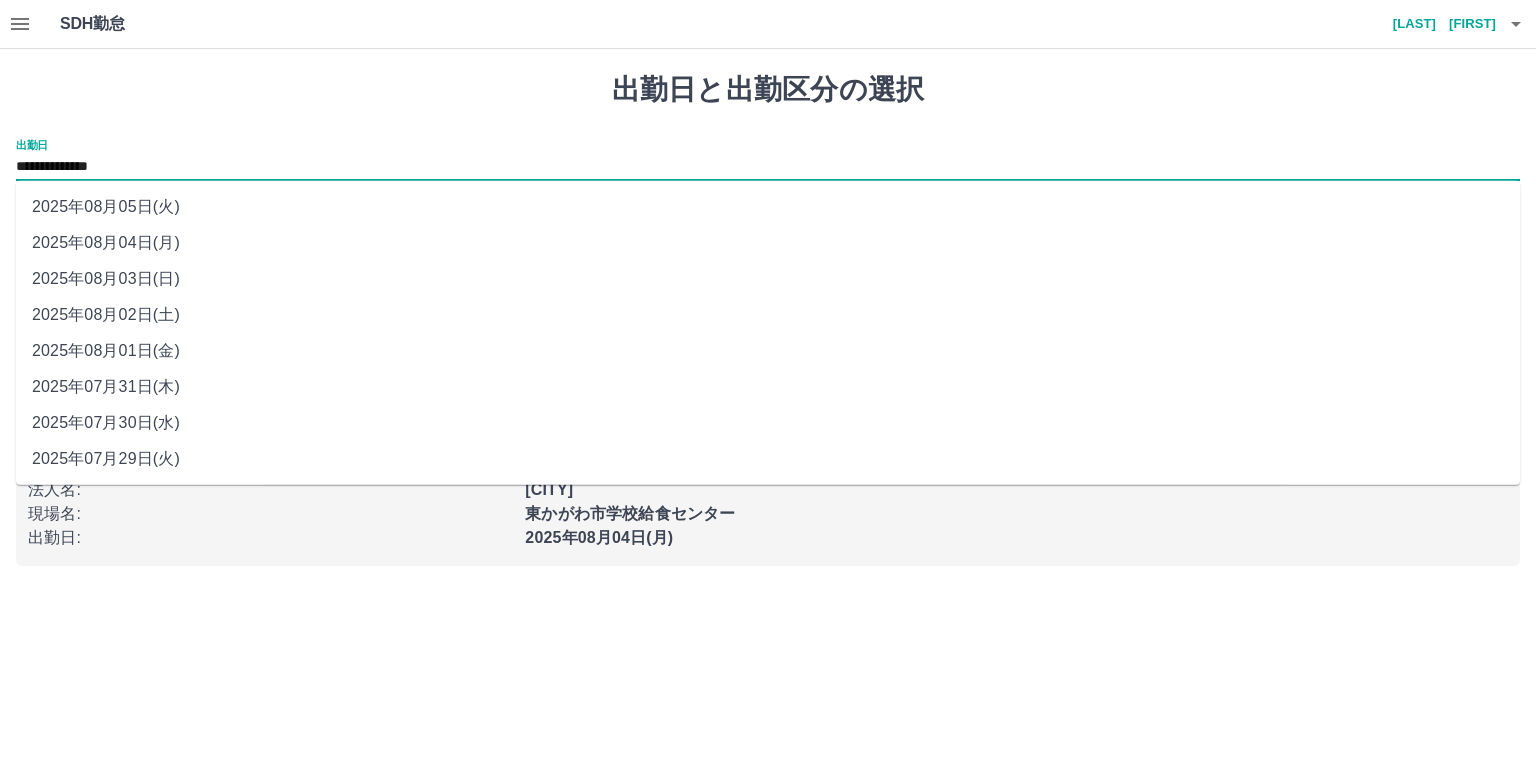 click on "**********" at bounding box center [768, 167] 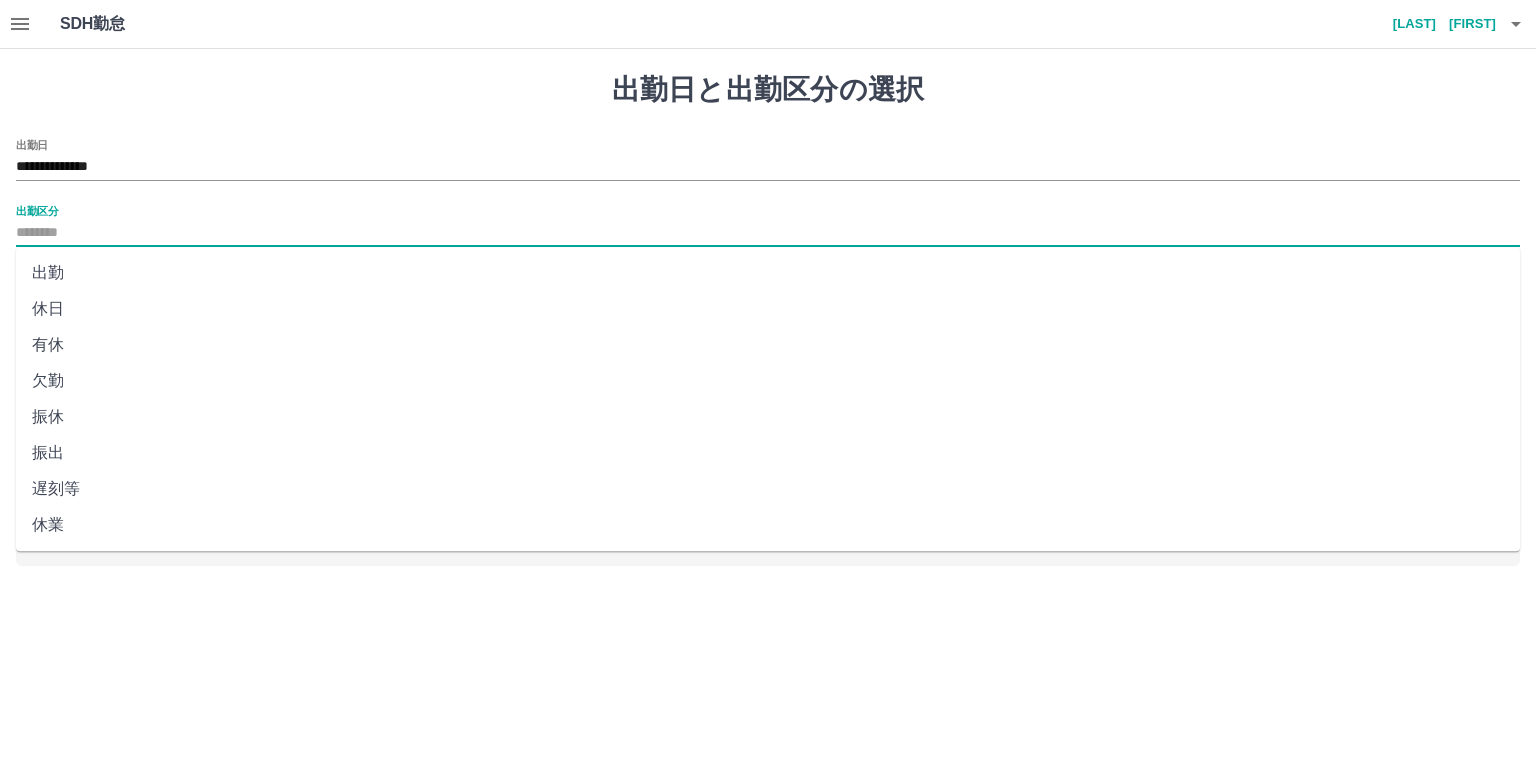 click on "出勤区分" at bounding box center (768, 233) 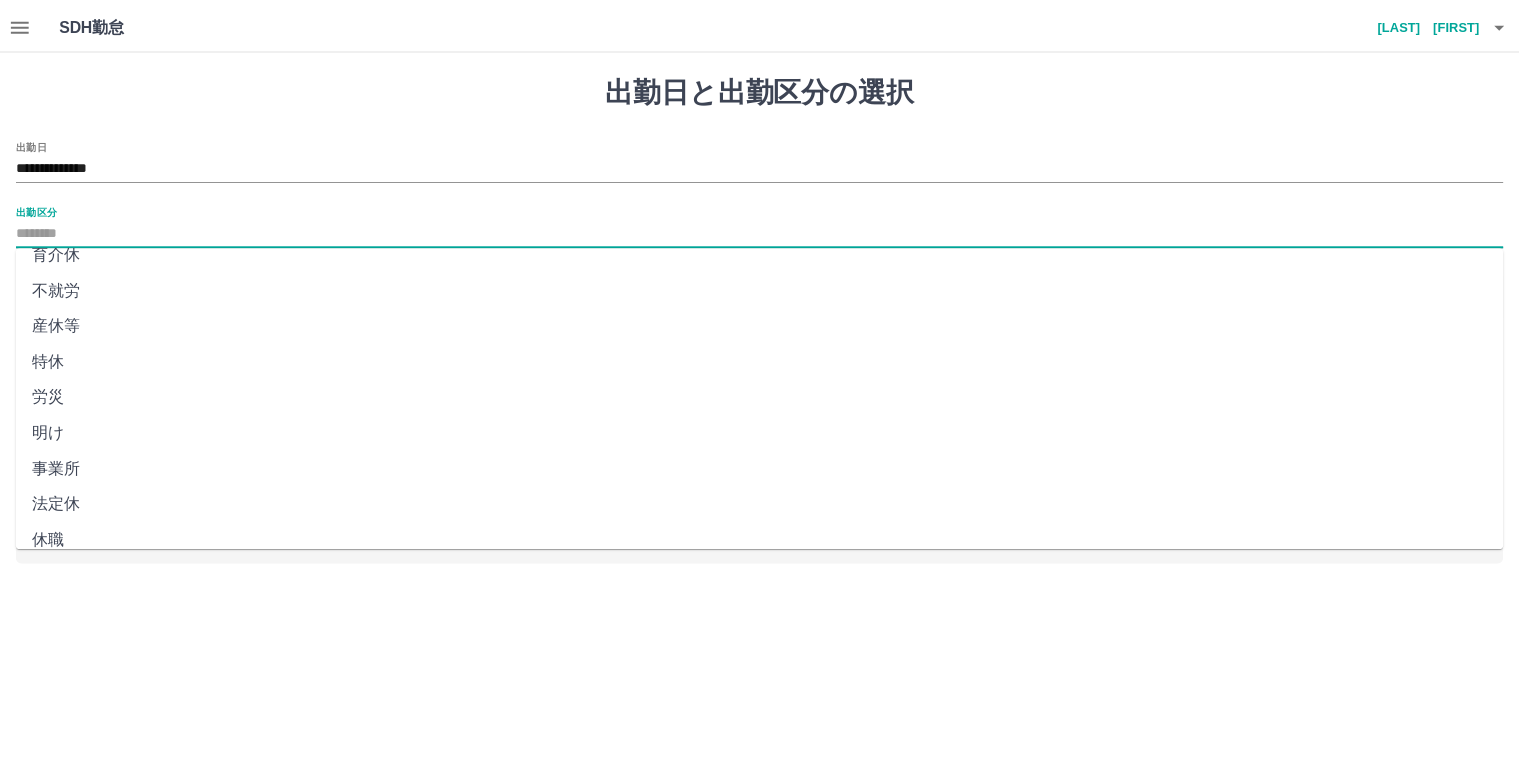 scroll, scrollTop: 360, scrollLeft: 0, axis: vertical 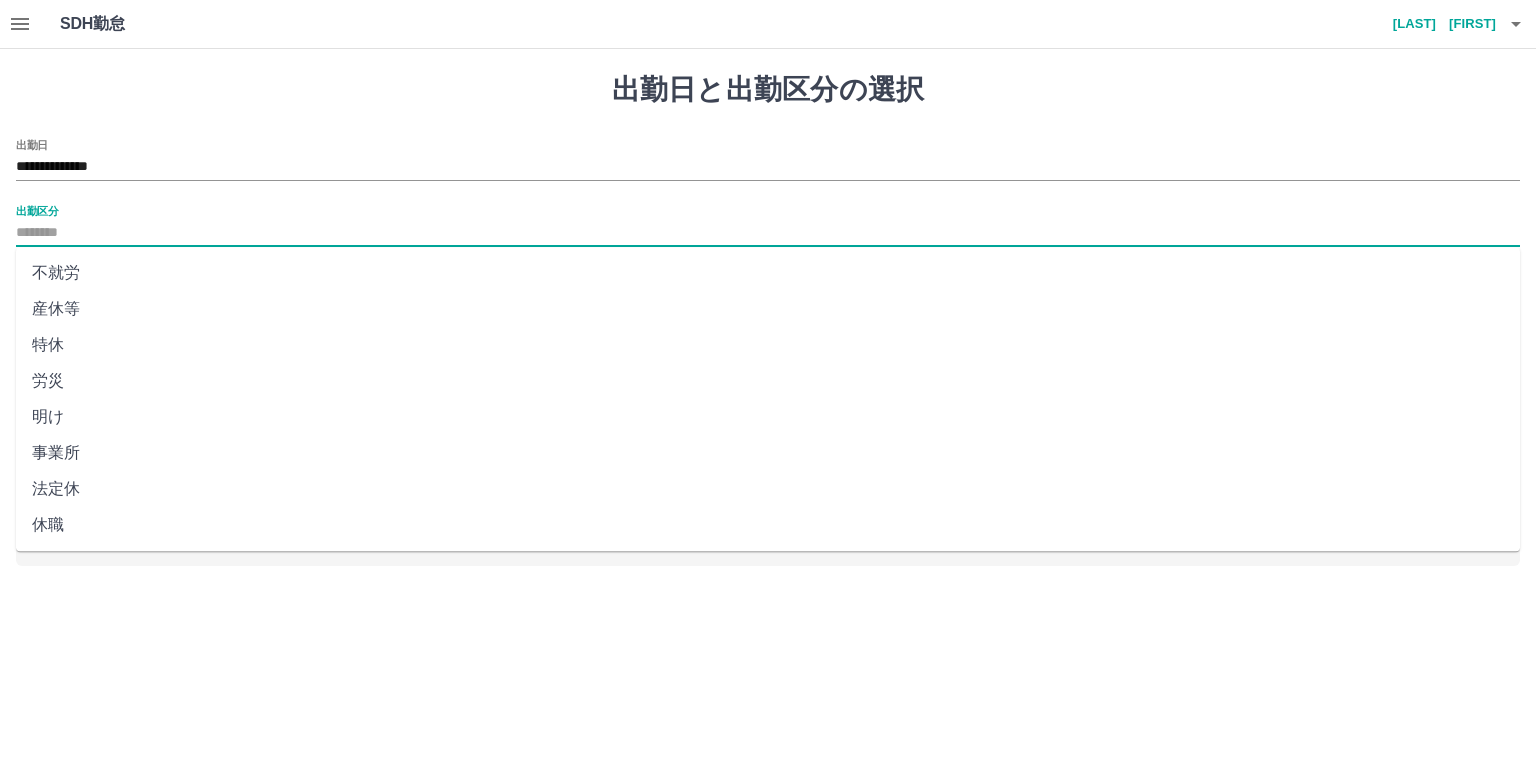 click on "法定休" at bounding box center (768, 489) 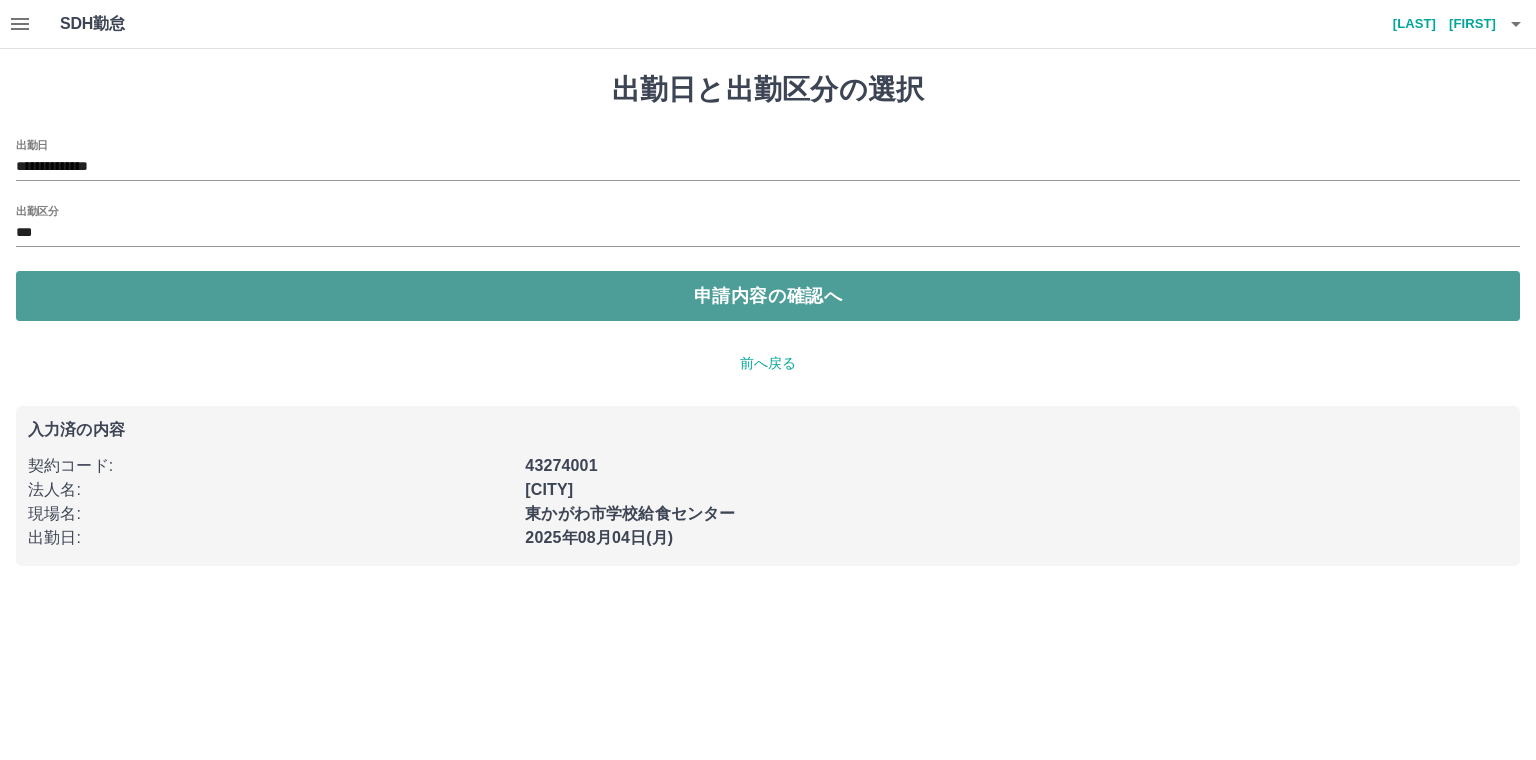 click on "申請内容の確認へ" at bounding box center (768, 296) 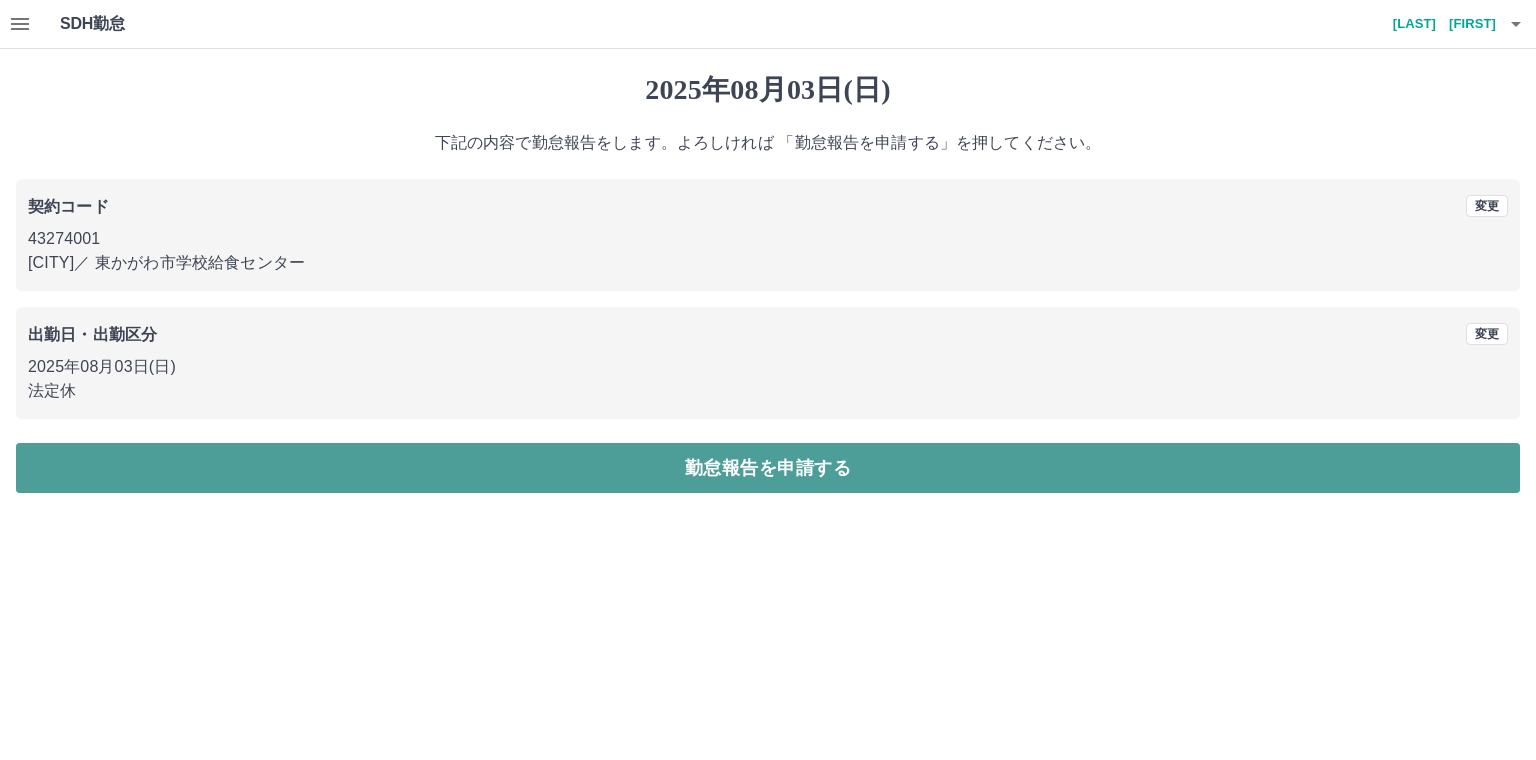 click on "勤怠報告を申請する" at bounding box center (768, 468) 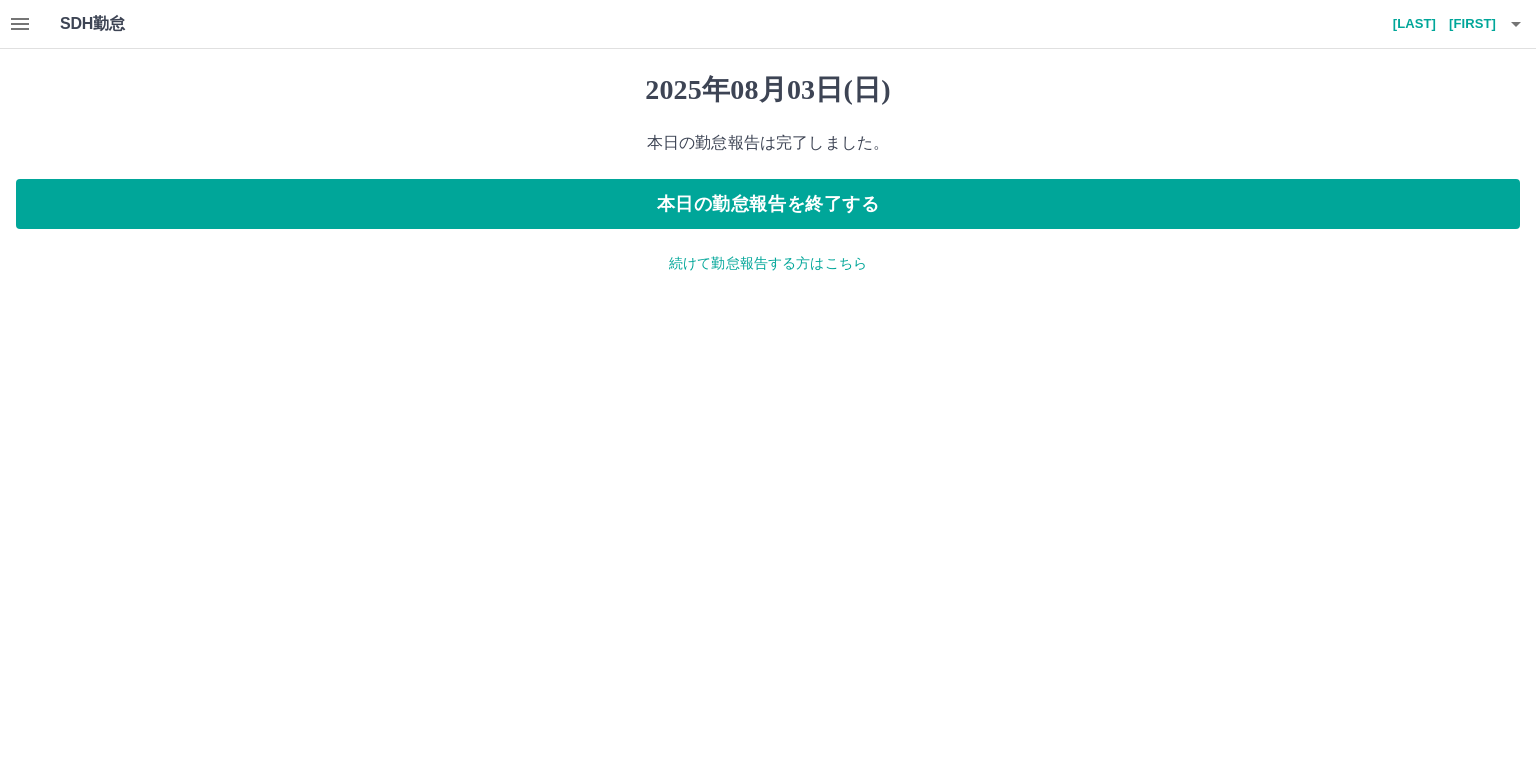click on "続けて勤怠報告する方はこちら" at bounding box center (768, 263) 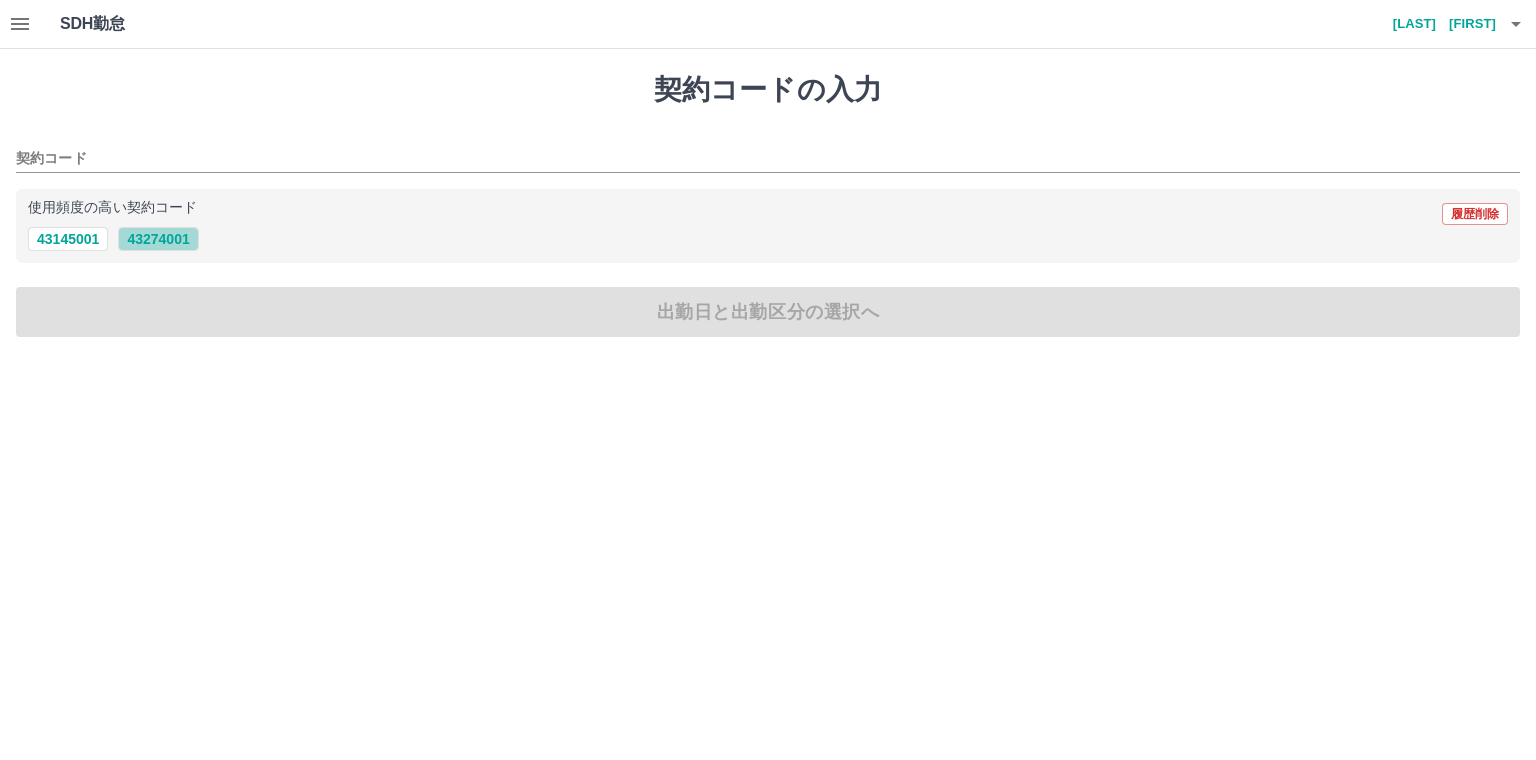 click on "43274001" at bounding box center (158, 239) 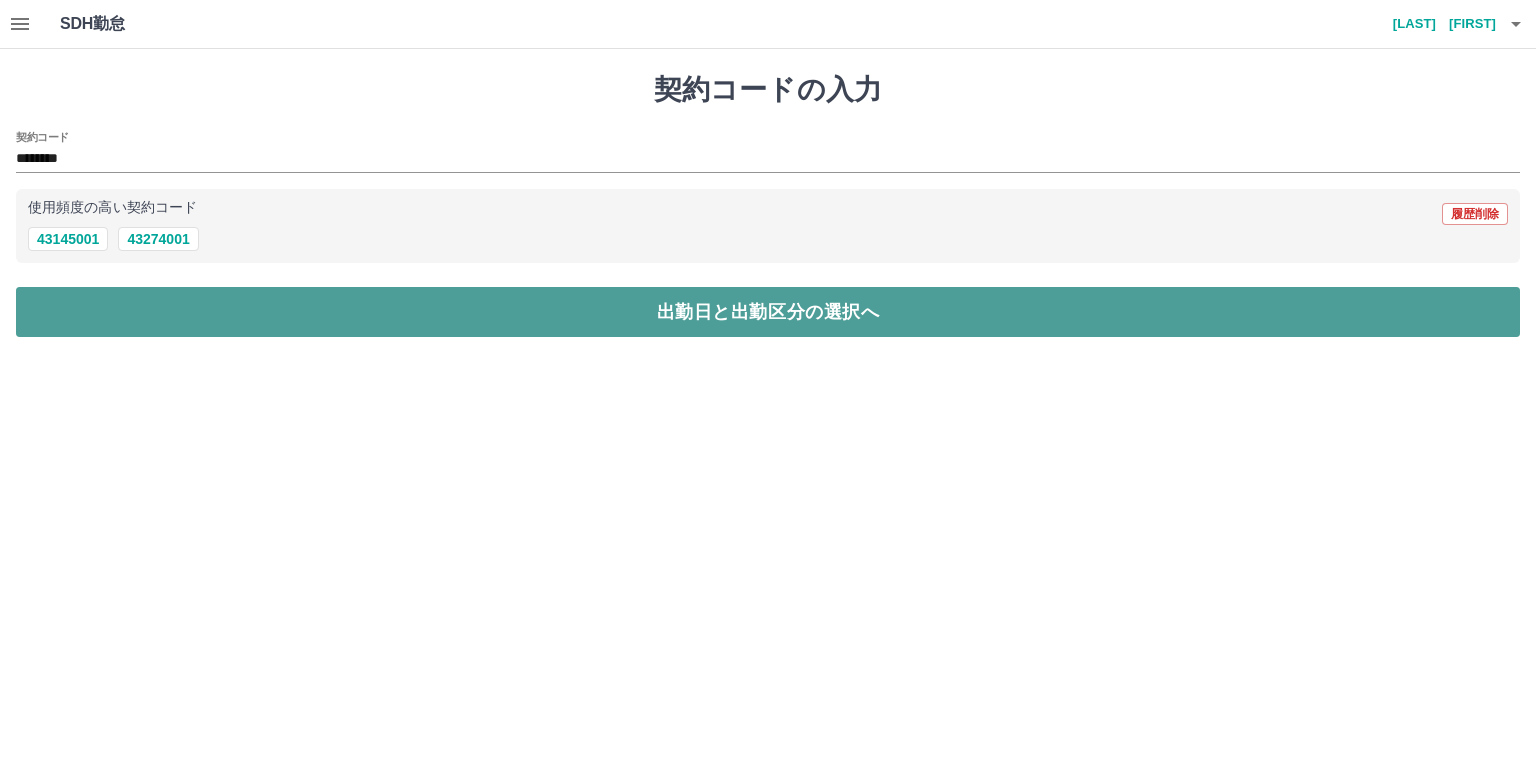 click on "出勤日と出勤区分の選択へ" at bounding box center [768, 312] 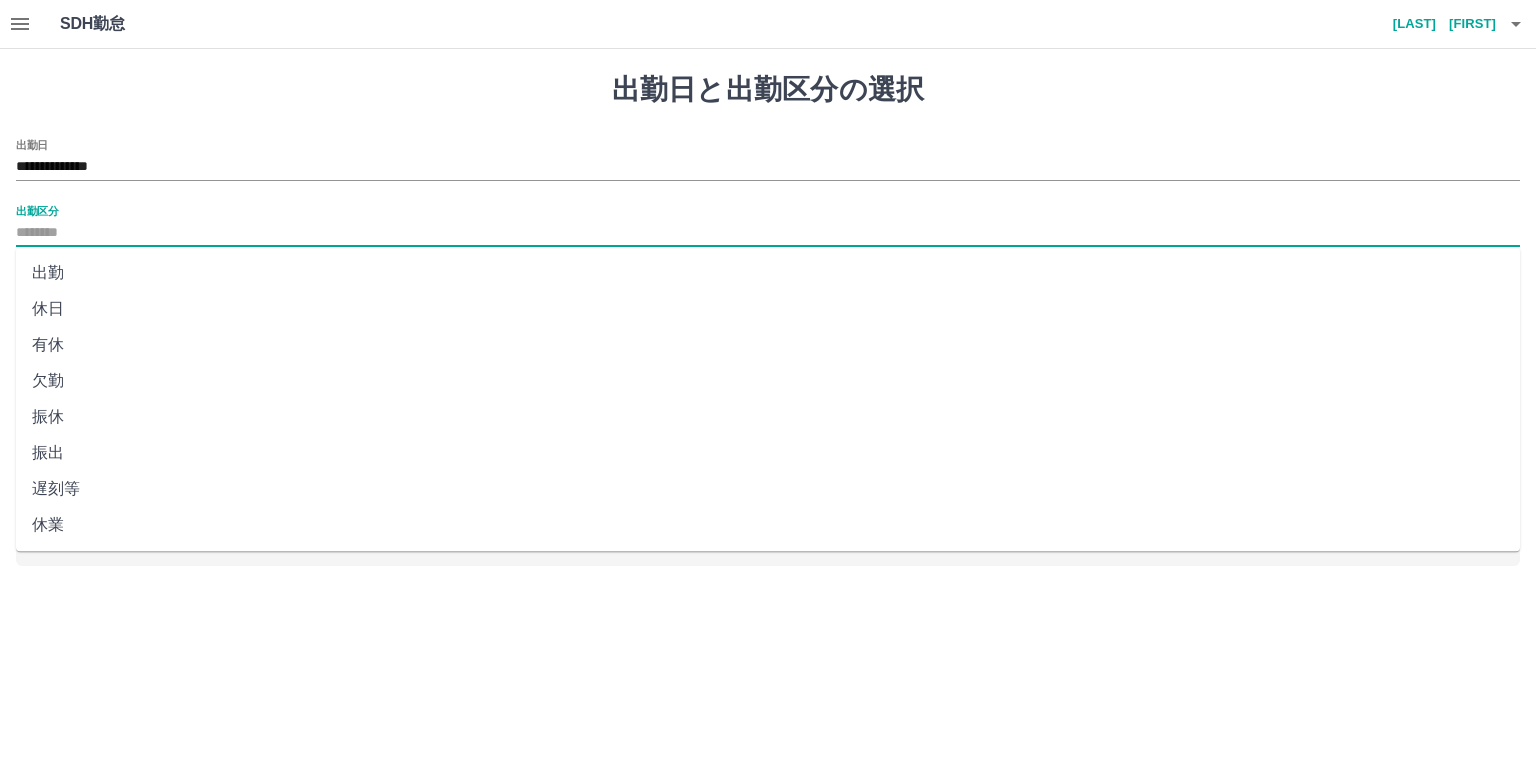 click on "出勤区分" at bounding box center [768, 233] 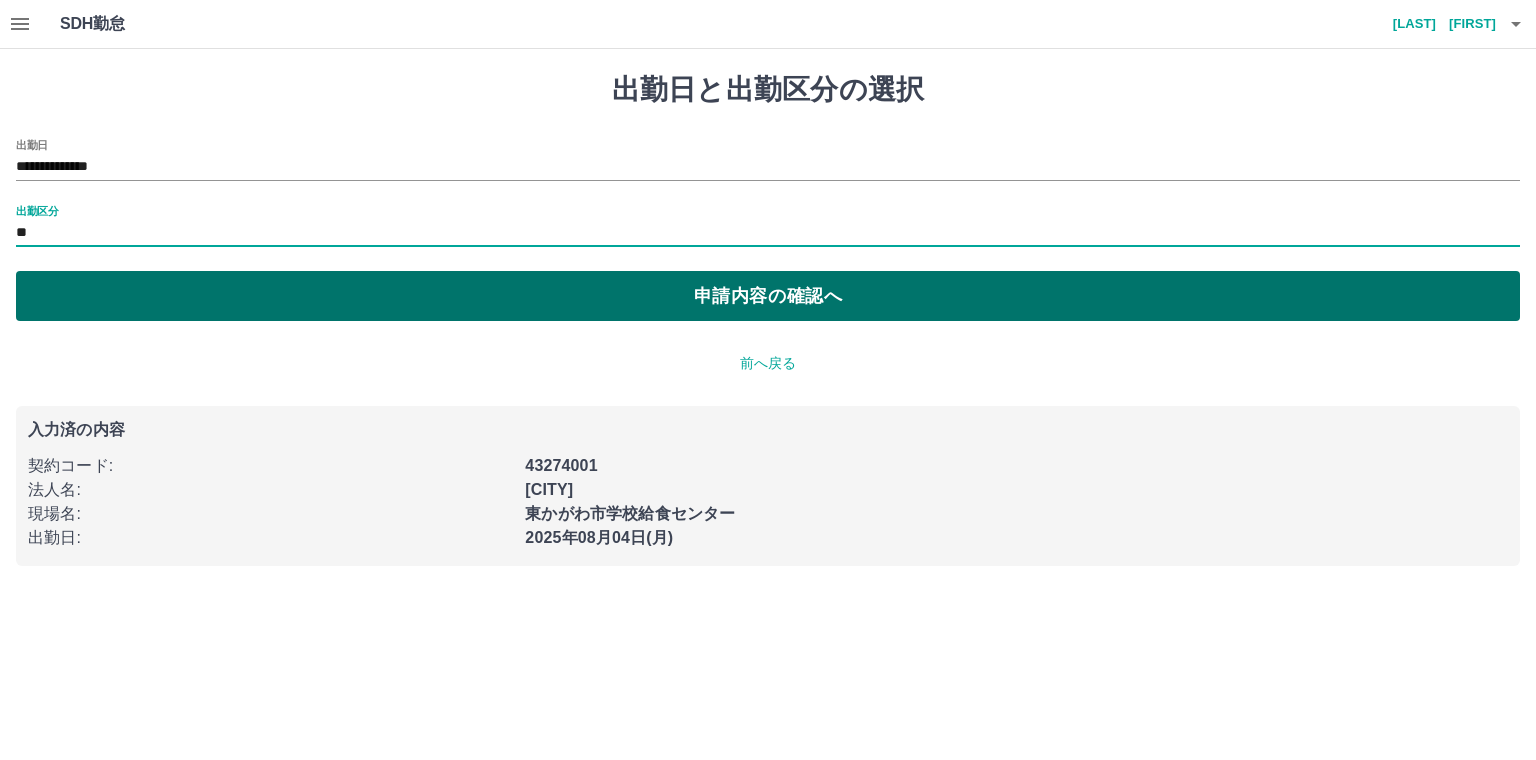 click on "申請内容の確認へ" at bounding box center [768, 296] 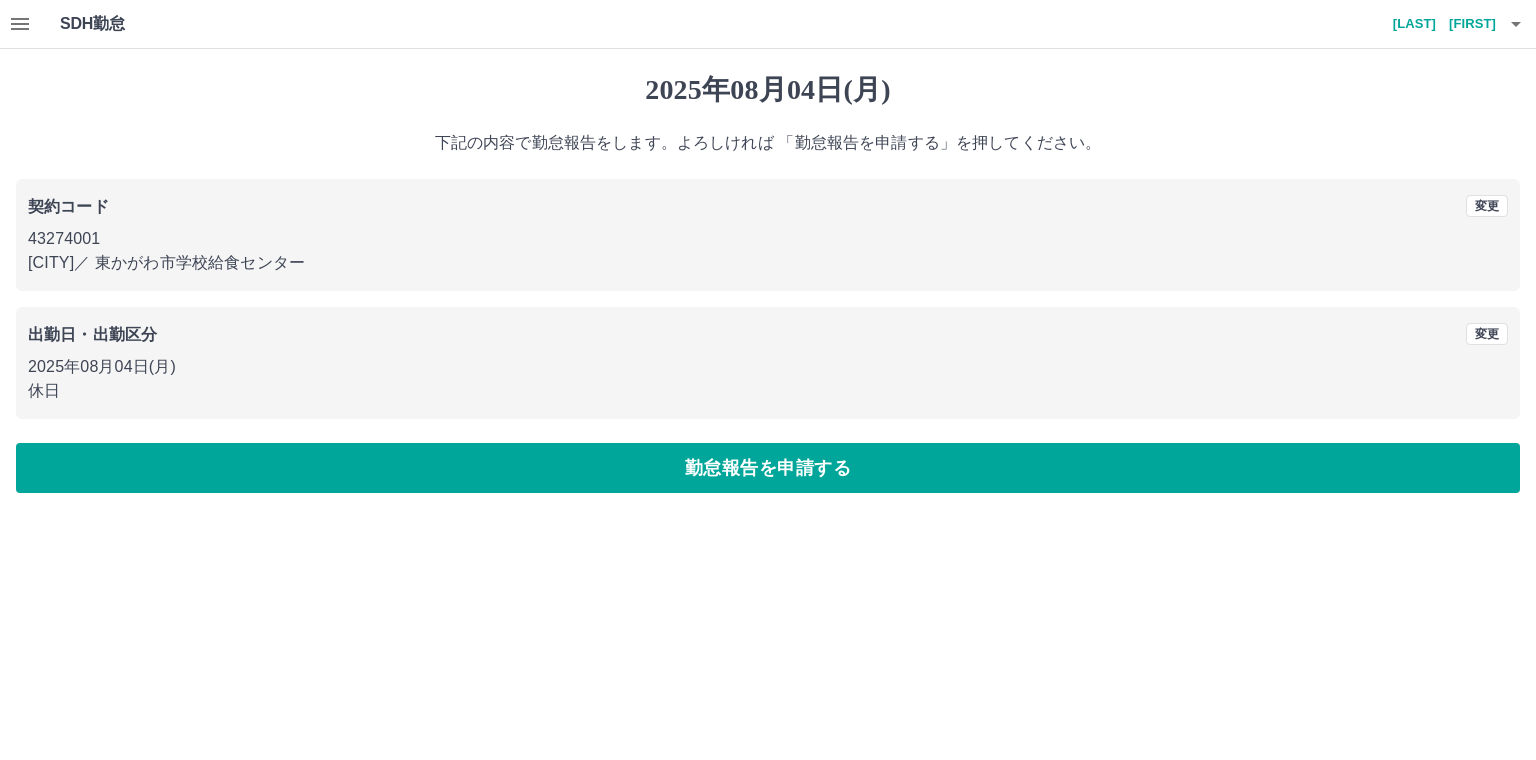drag, startPoint x: 155, startPoint y: 472, endPoint x: 208, endPoint y: 470, distance: 53.037724 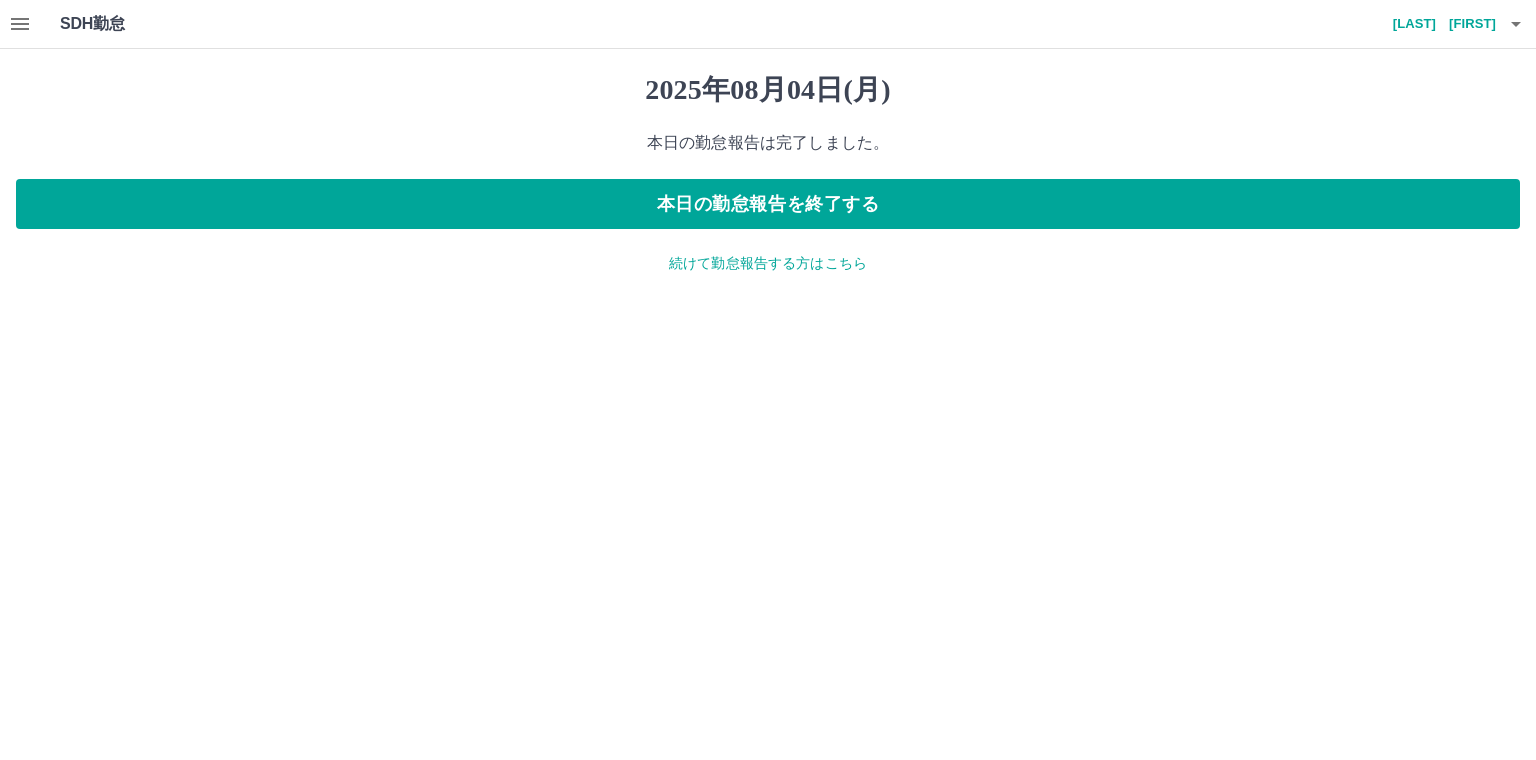 click on "続けて勤怠報告する方はこちら" at bounding box center (768, 263) 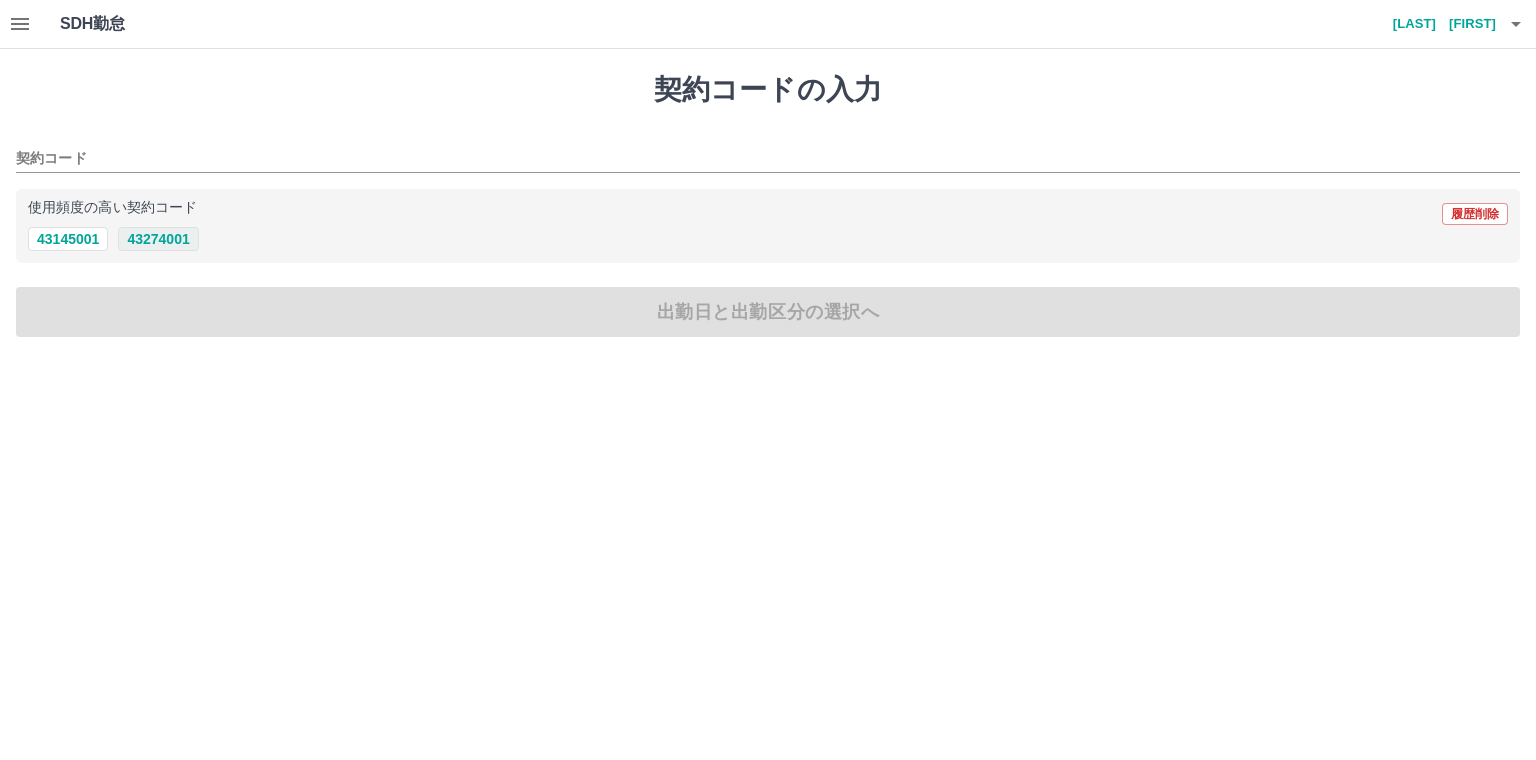 click on "43274001" at bounding box center [158, 239] 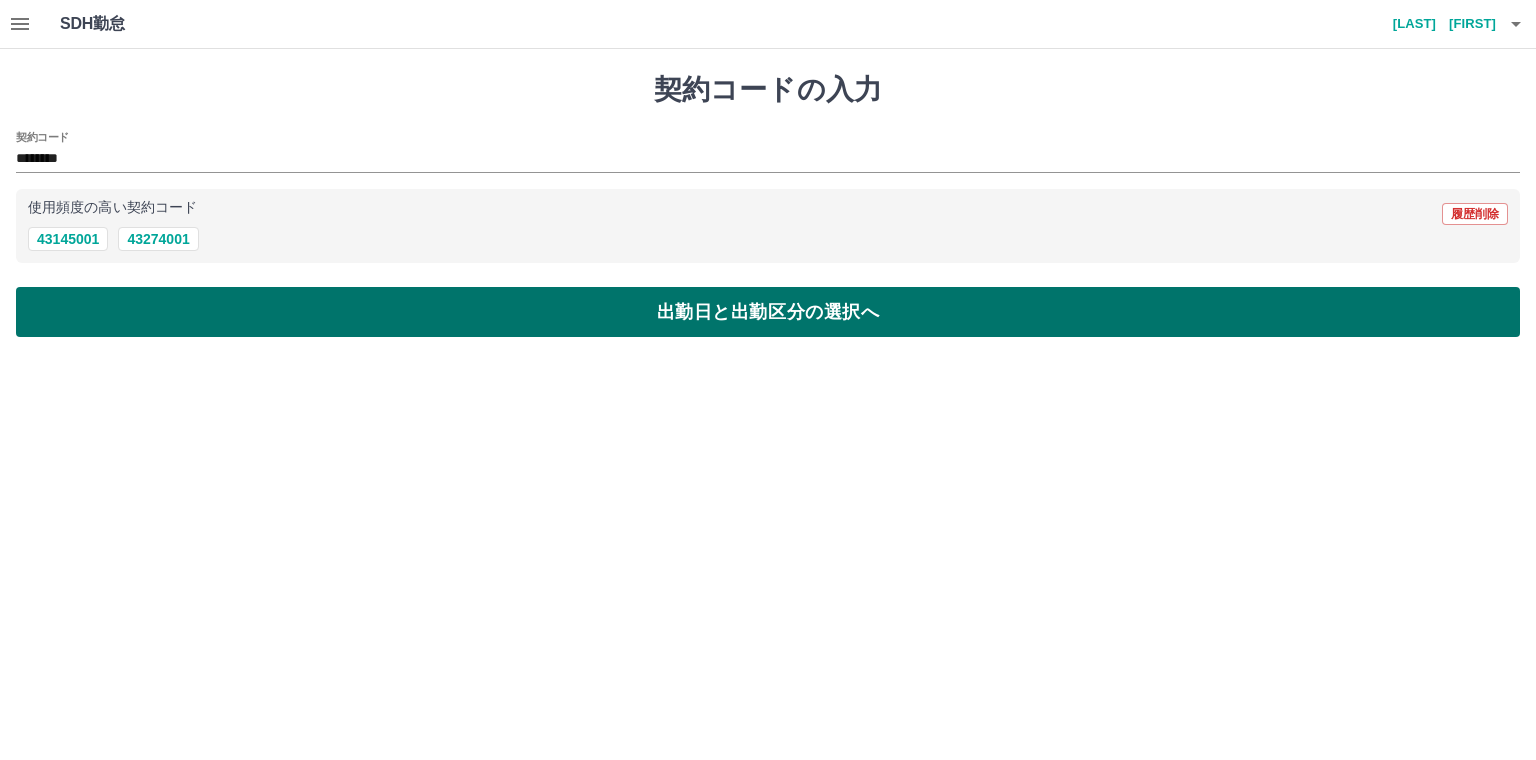 click on "出勤日と出勤区分の選択へ" at bounding box center [768, 312] 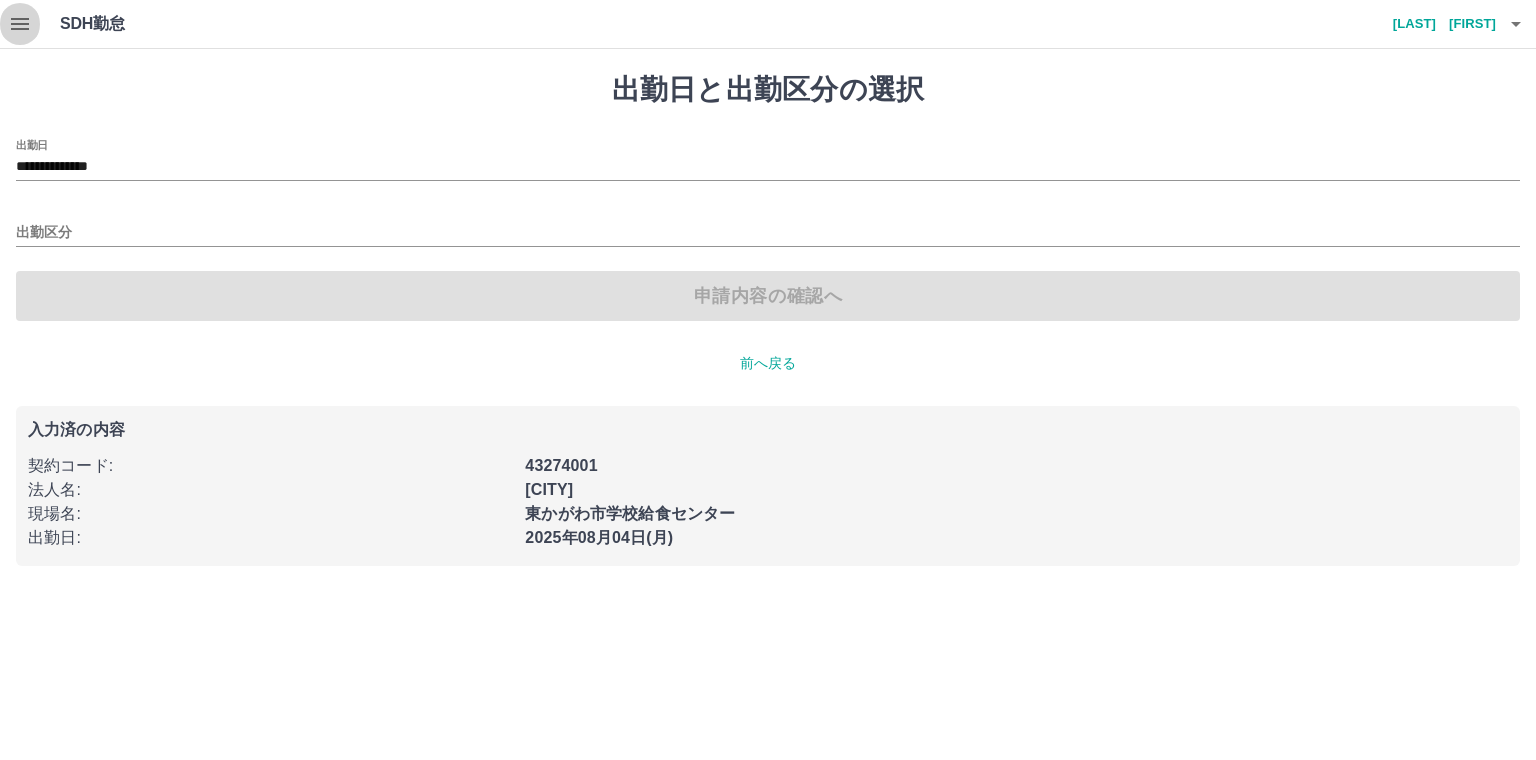 click 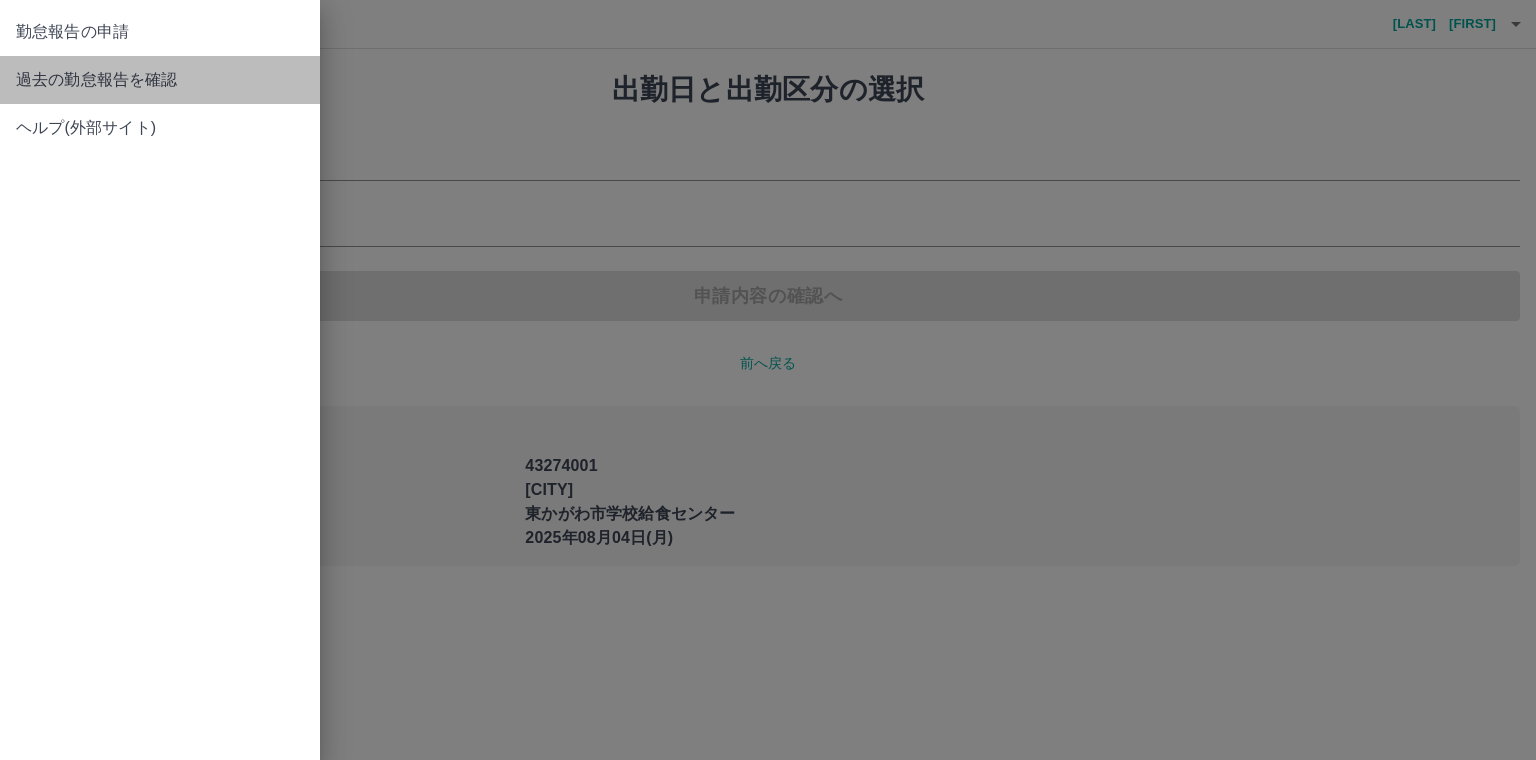 click on "過去の勤怠報告を確認" at bounding box center [160, 80] 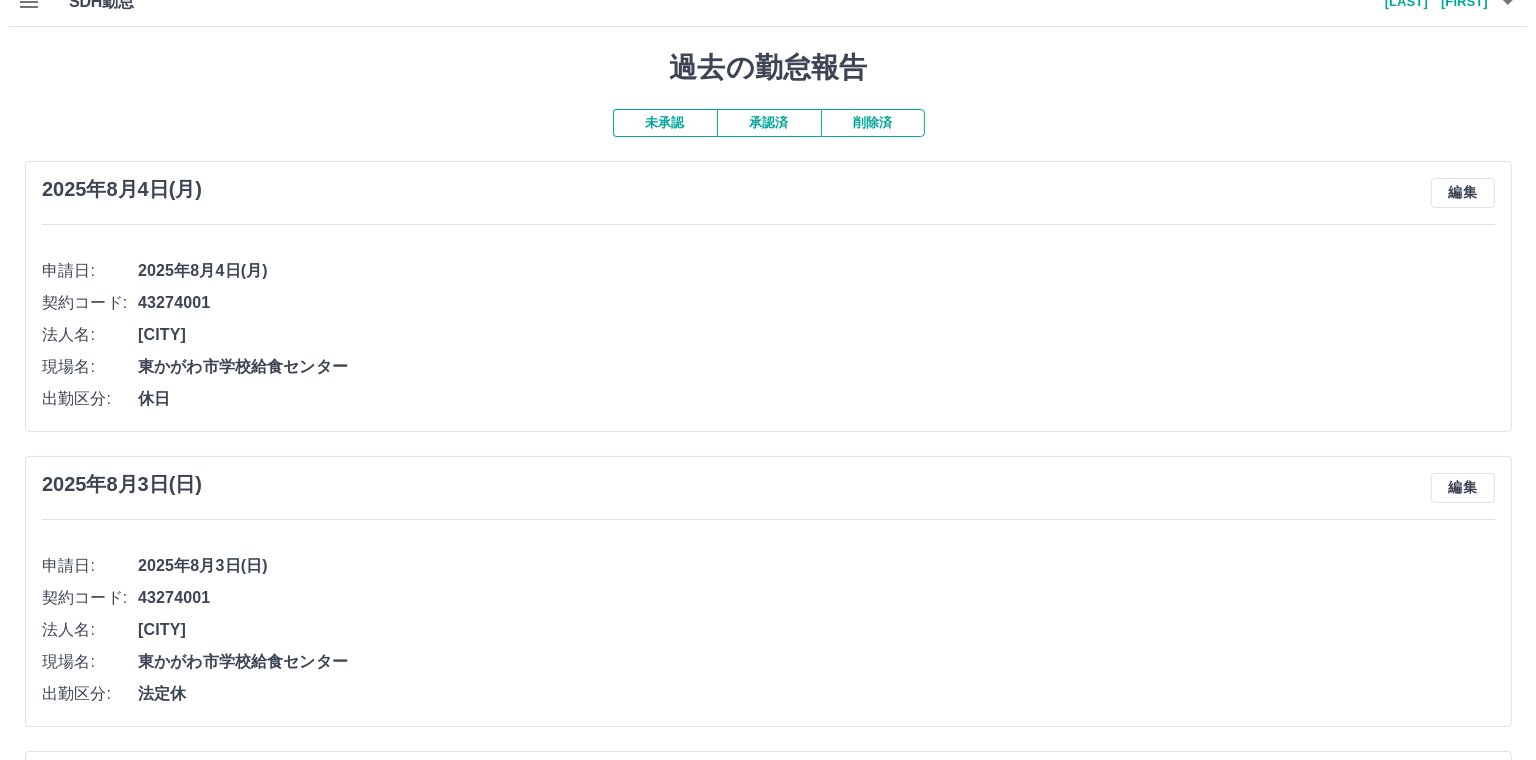 scroll, scrollTop: 0, scrollLeft: 0, axis: both 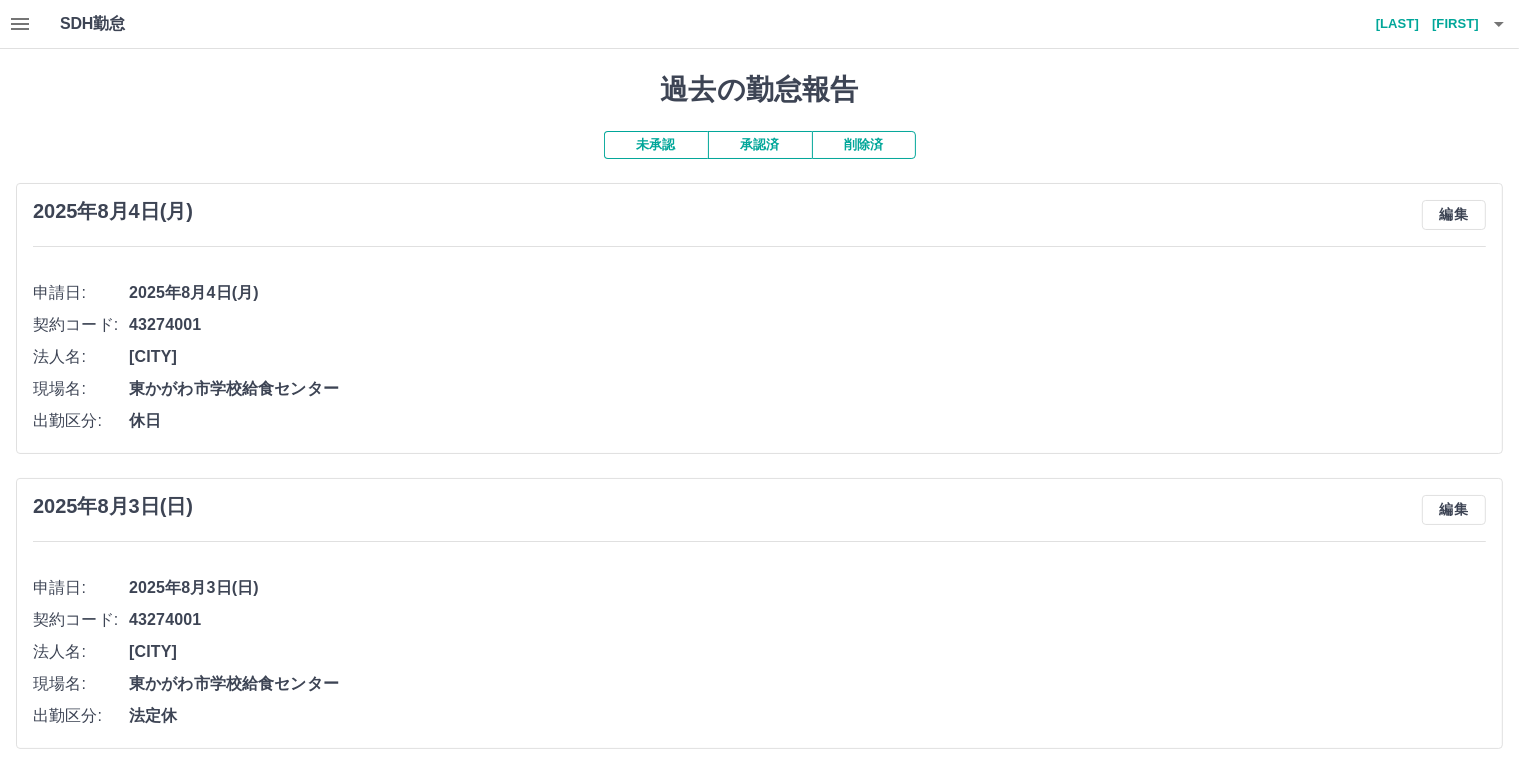 click 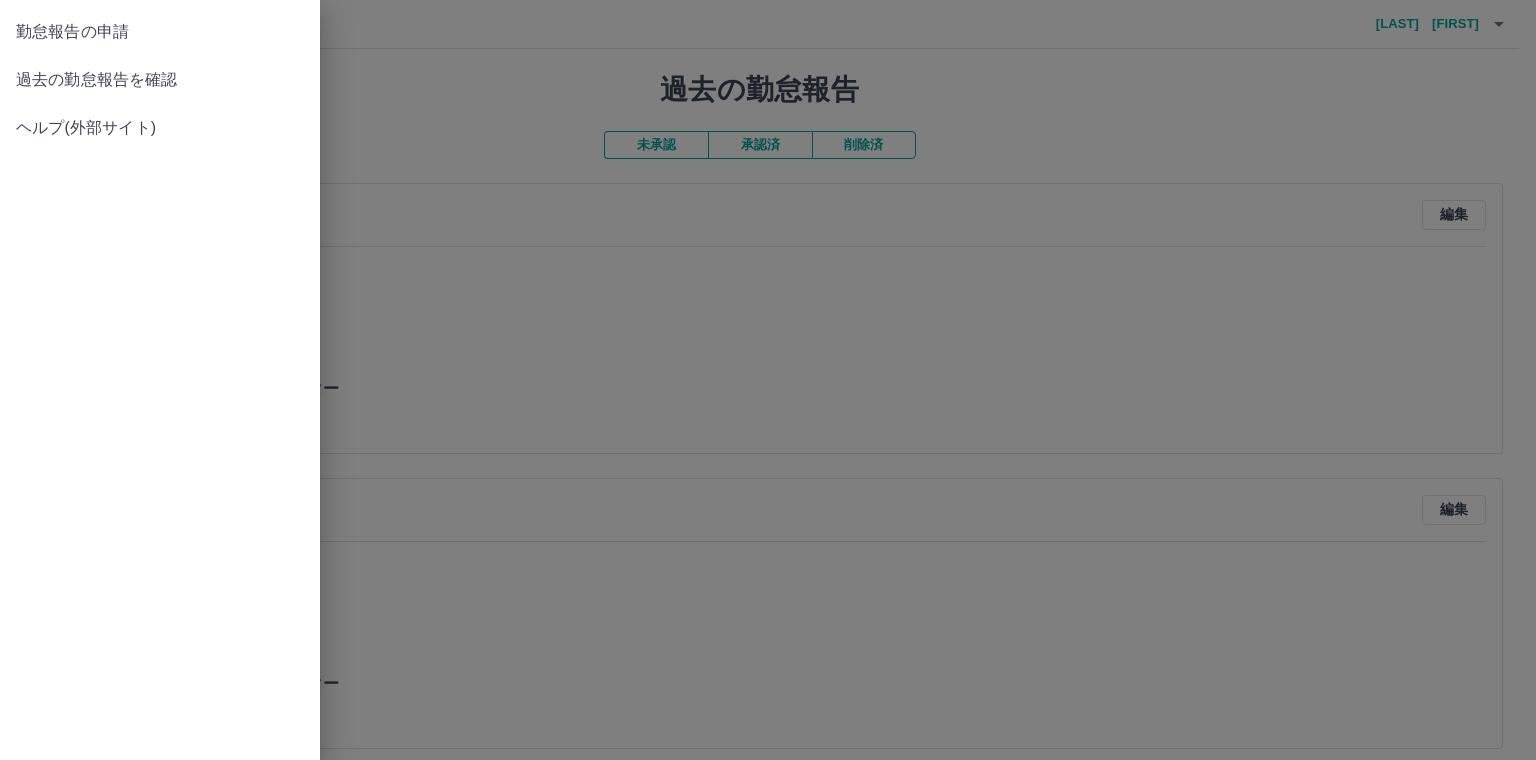 click on "勤怠報告の申請" at bounding box center (160, 32) 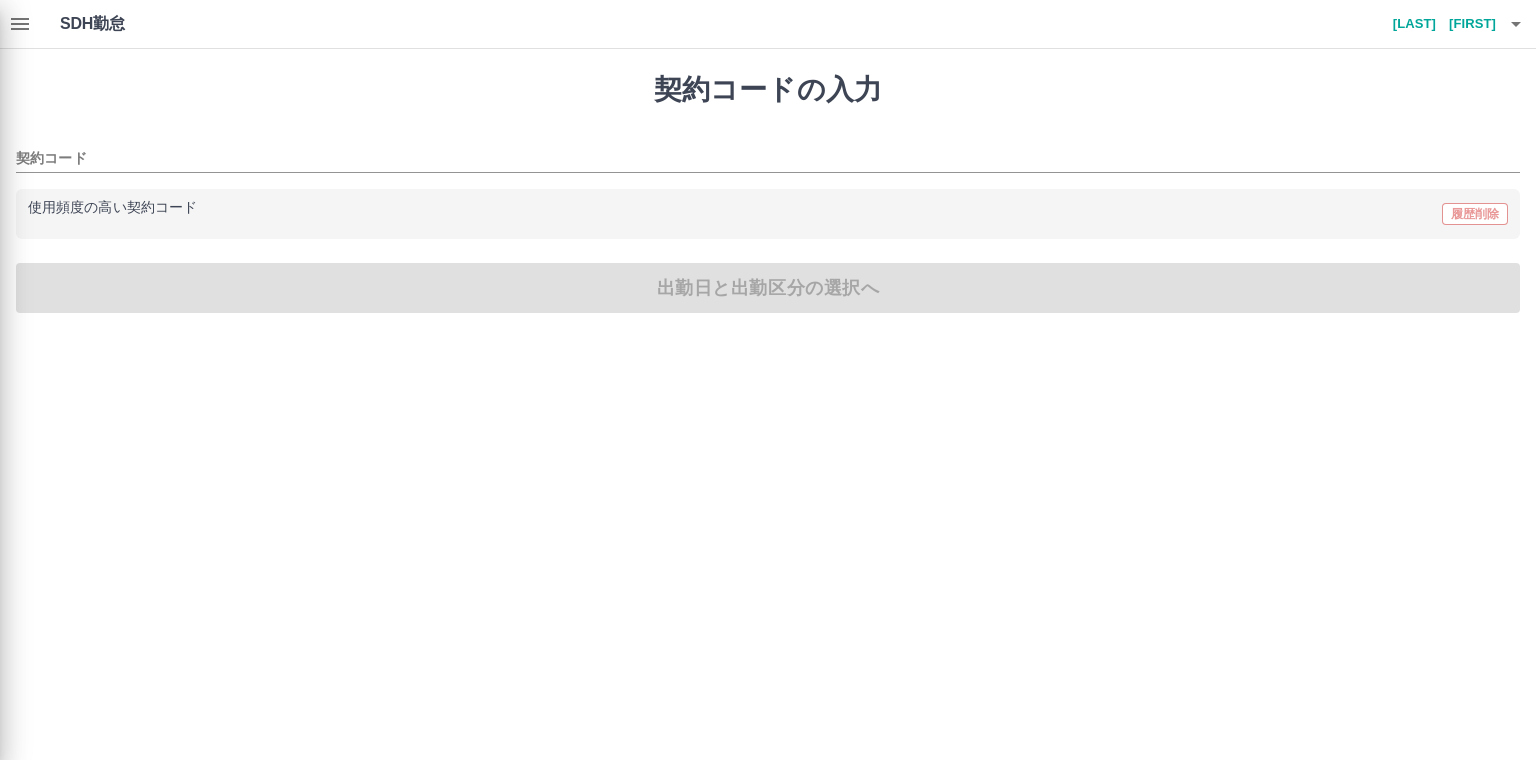 type on "********" 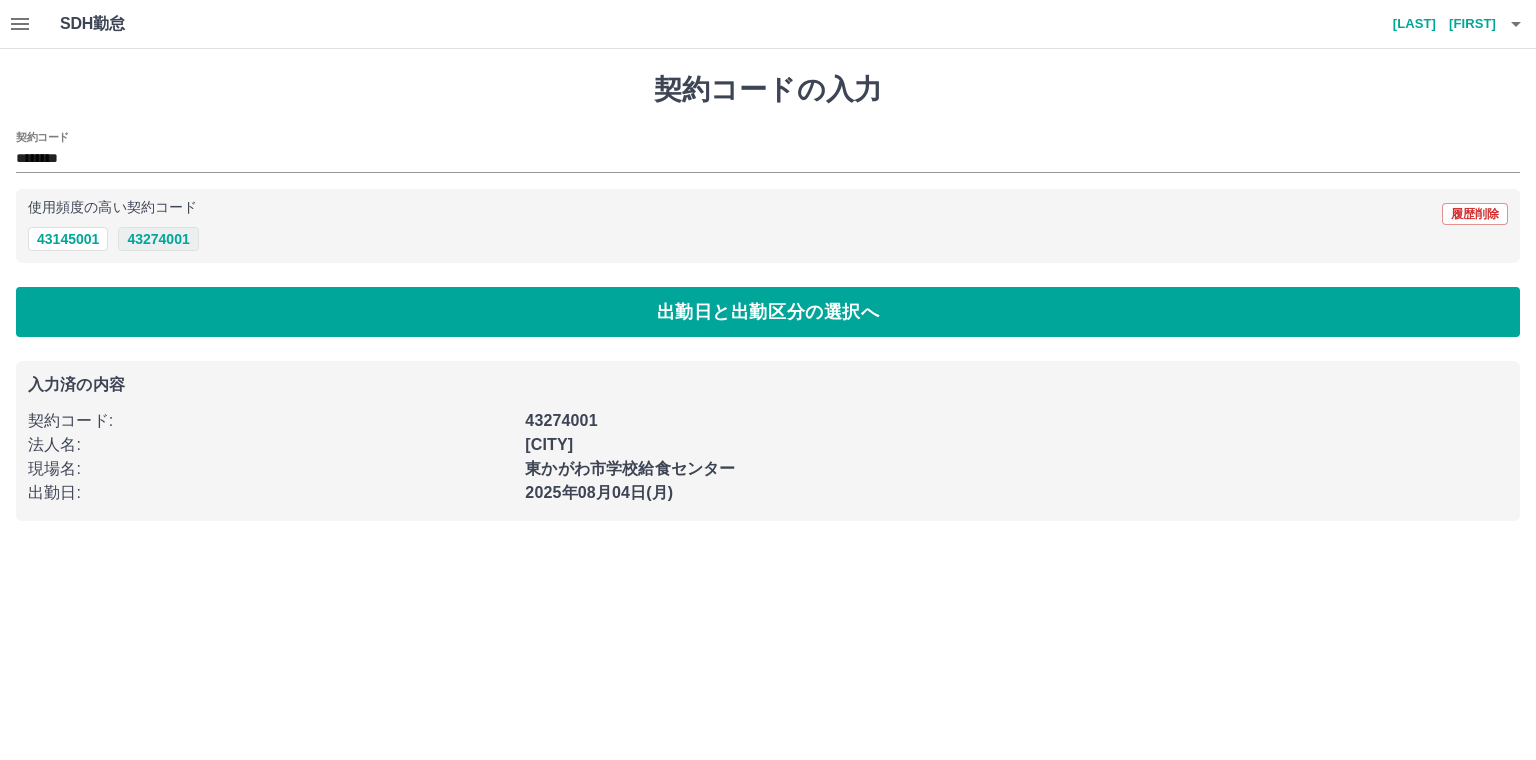 click on "43274001" at bounding box center [158, 239] 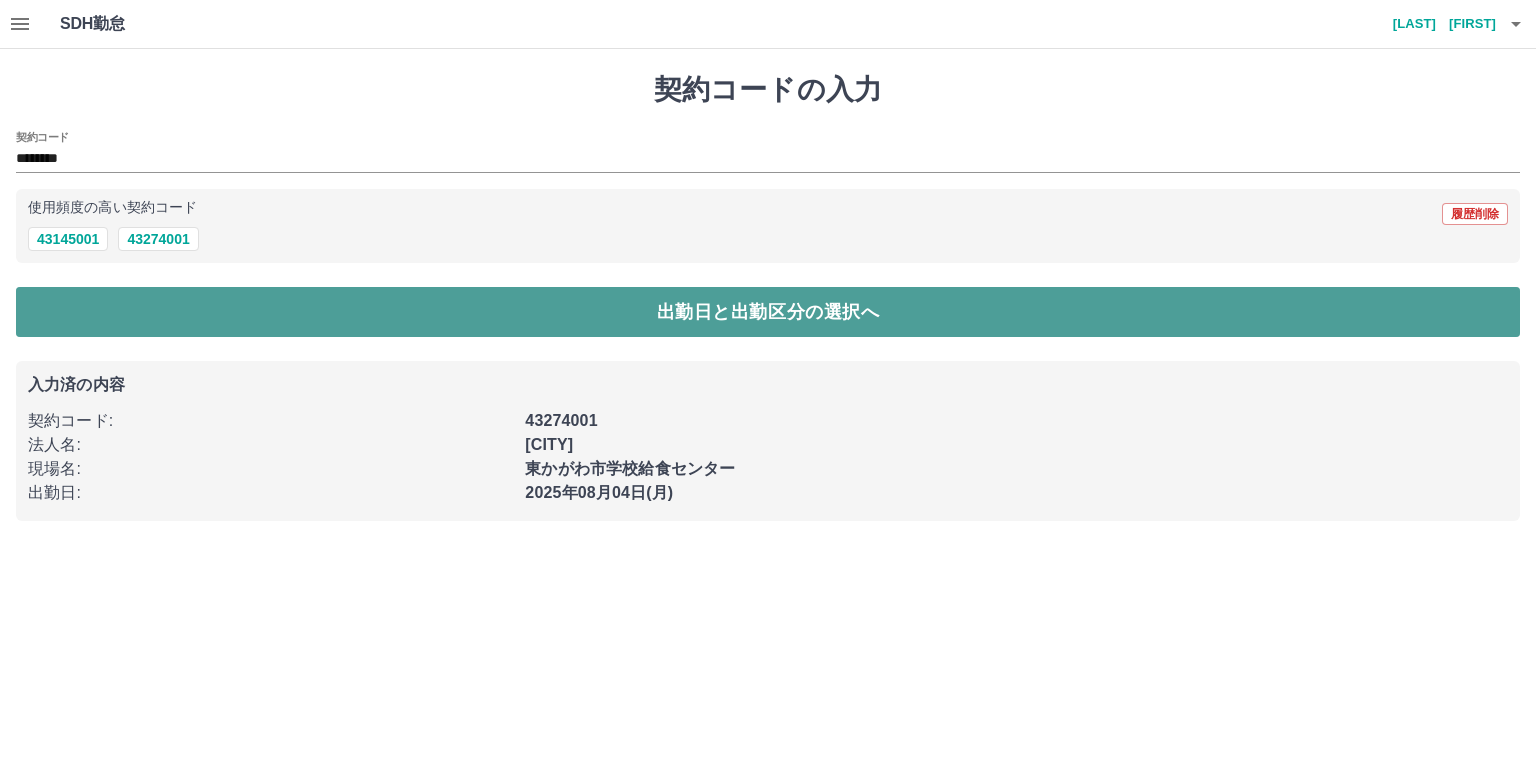 click on "出勤日と出勤区分の選択へ" at bounding box center (768, 312) 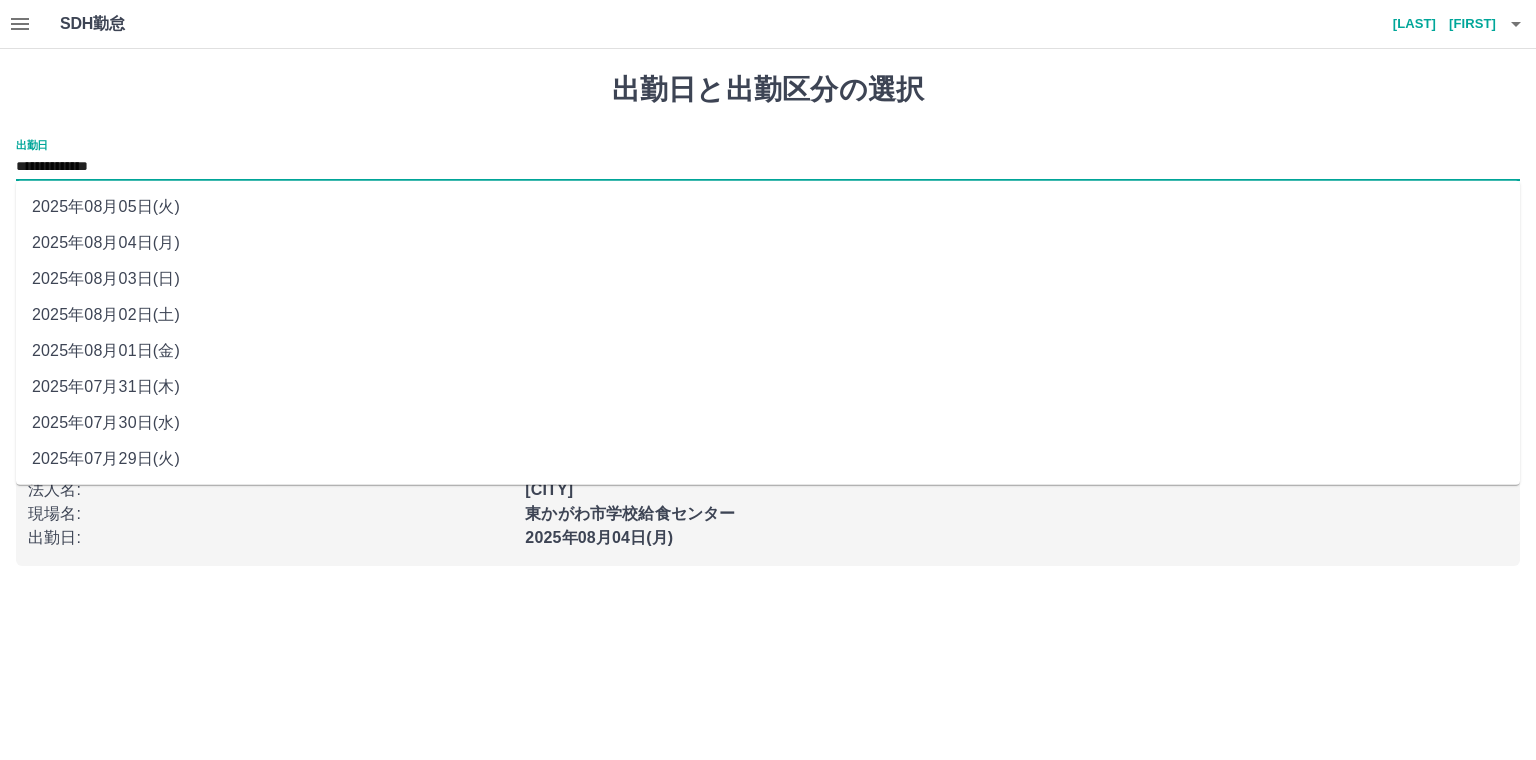 click on "**********" at bounding box center [768, 167] 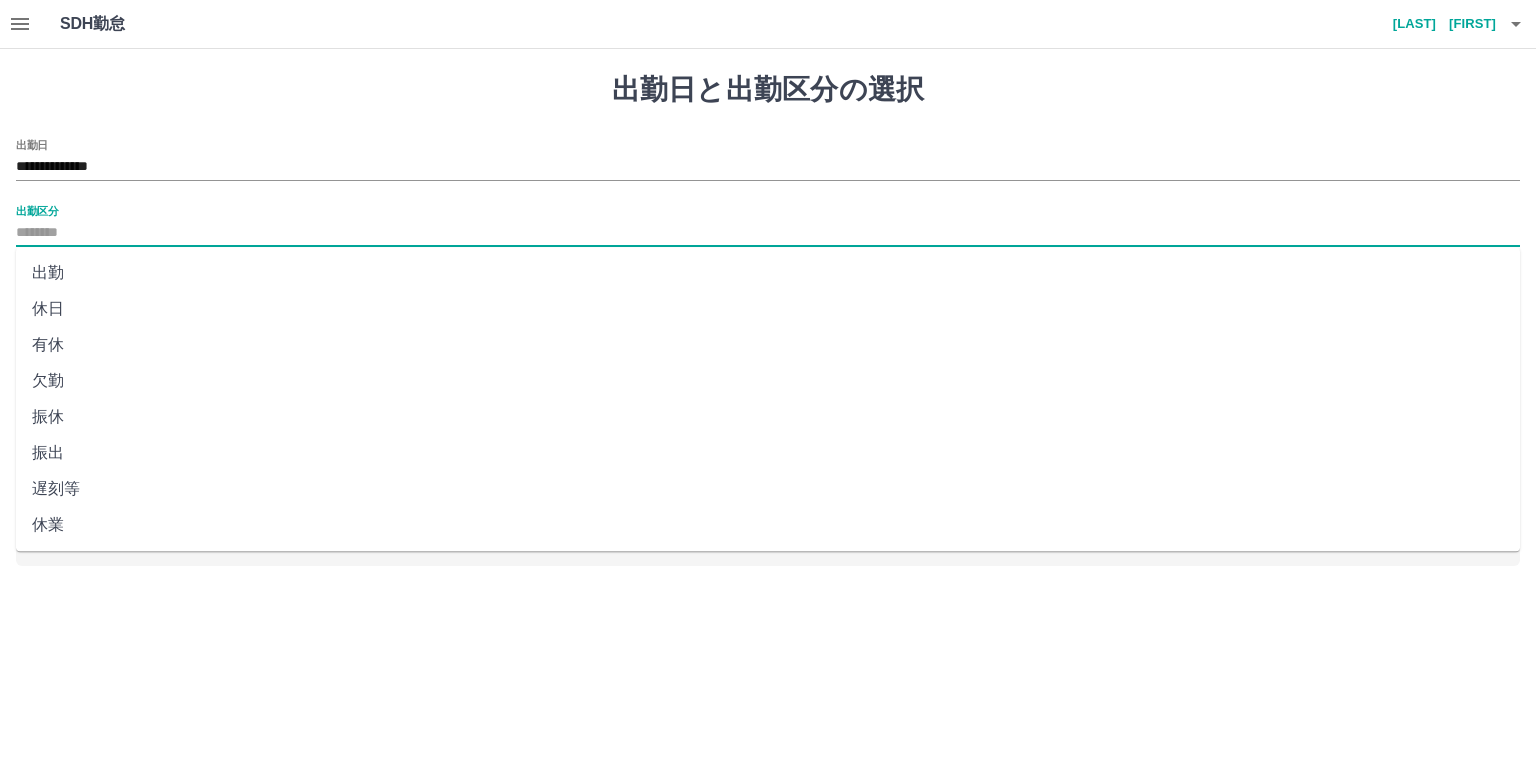 click on "出勤区分" at bounding box center [768, 233] 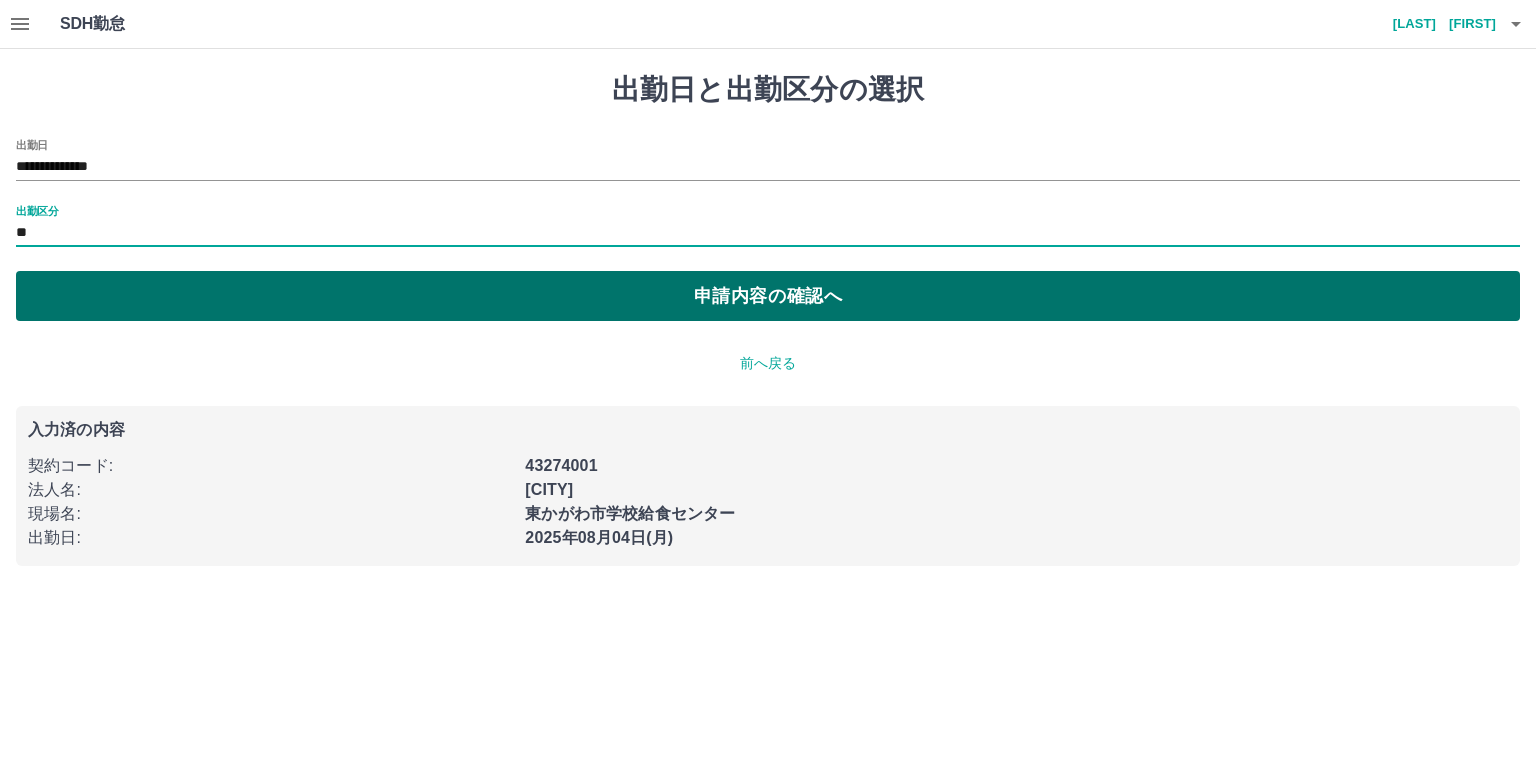 click on "申請内容の確認へ" at bounding box center (768, 296) 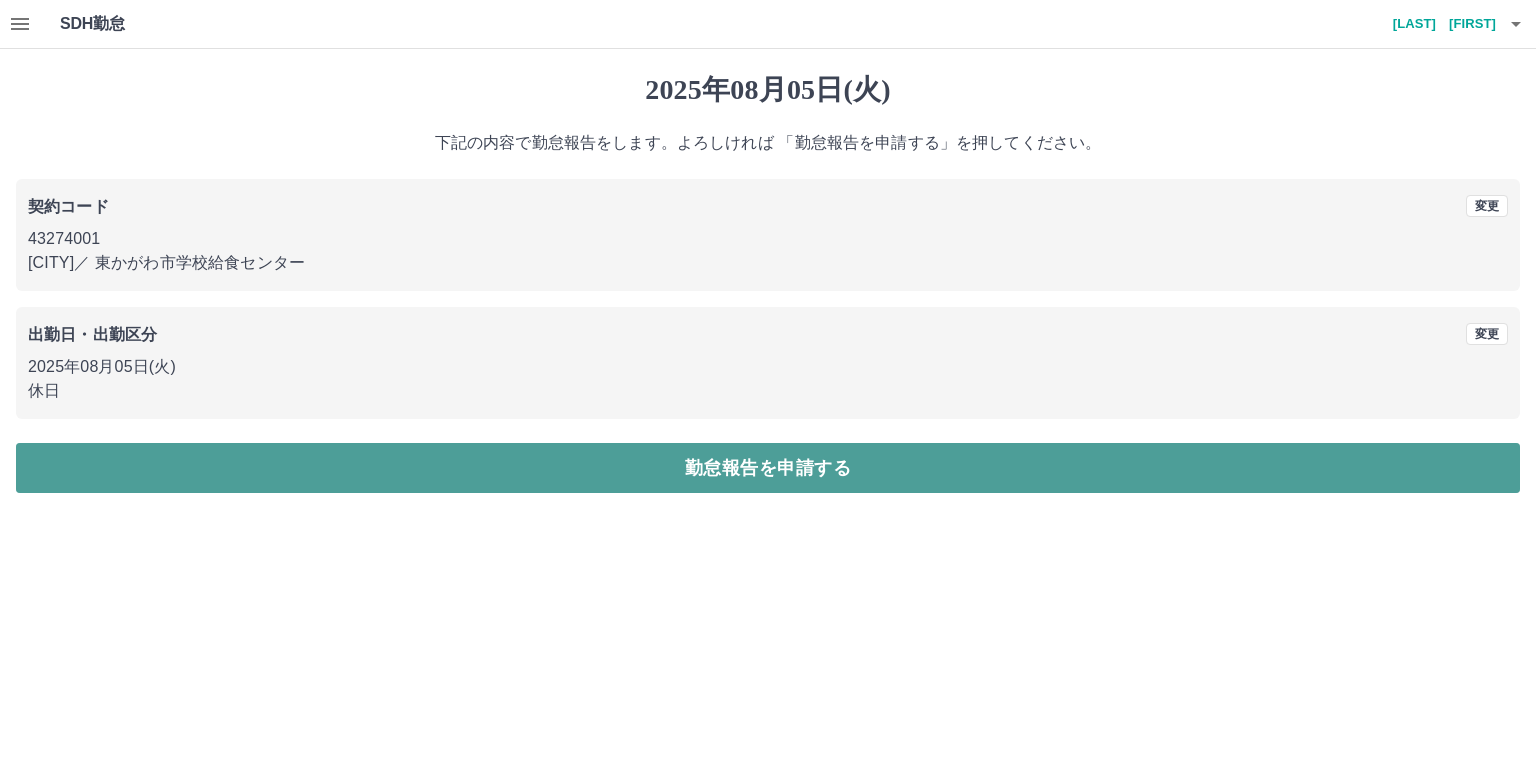 click on "勤怠報告を申請する" at bounding box center [768, 468] 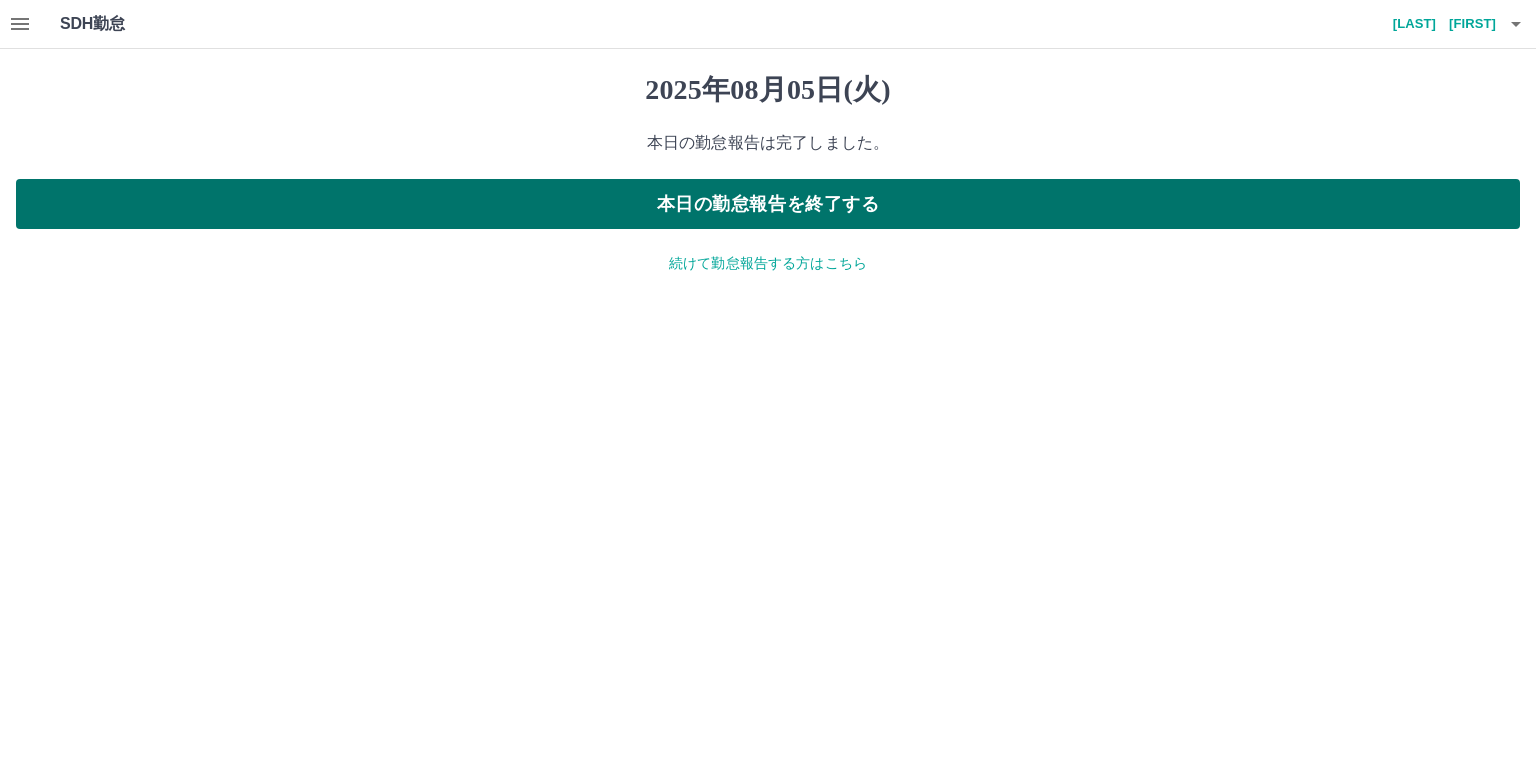 click on "本日の勤怠報告を終了する" at bounding box center (768, 204) 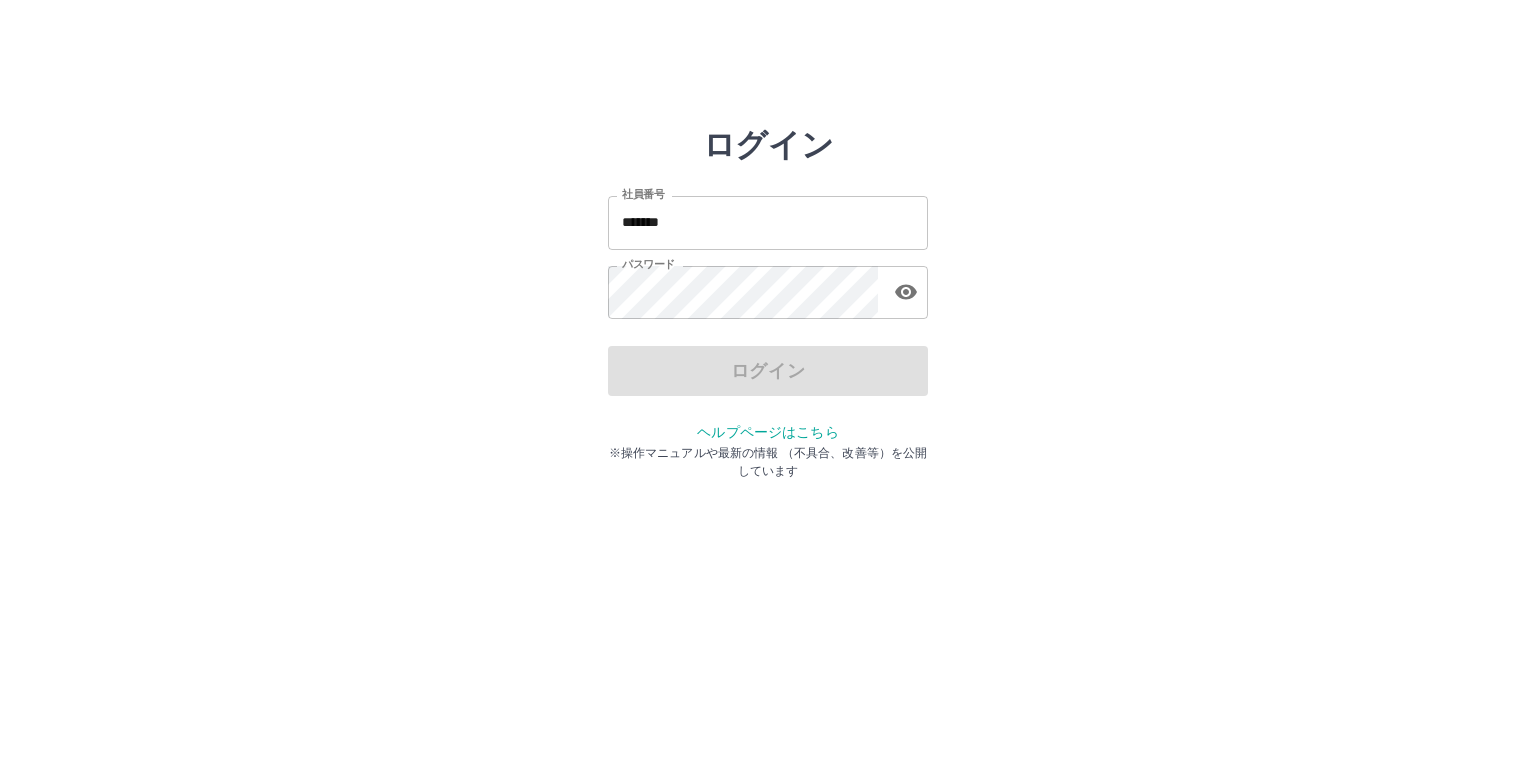 scroll, scrollTop: 0, scrollLeft: 0, axis: both 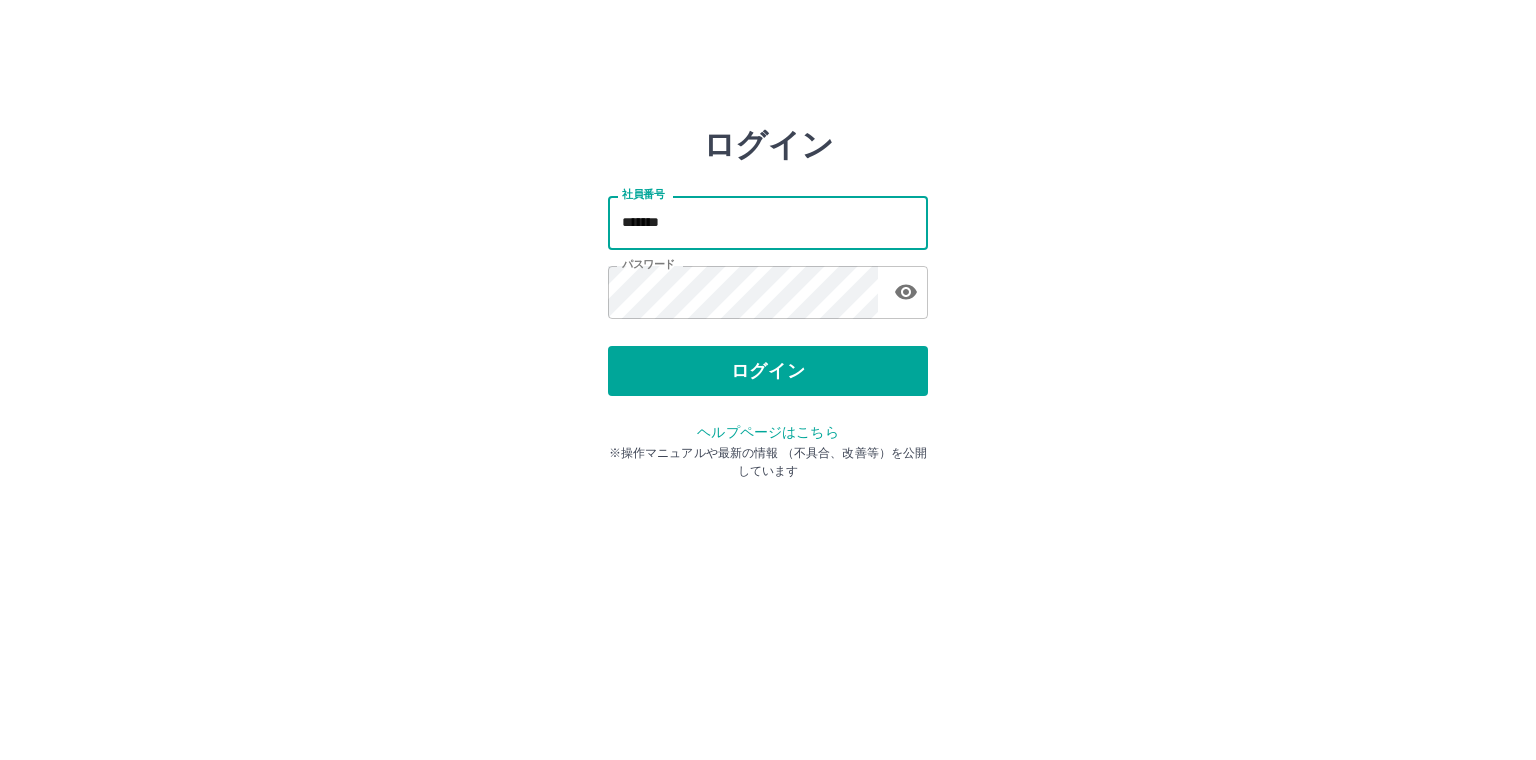 type on "*******" 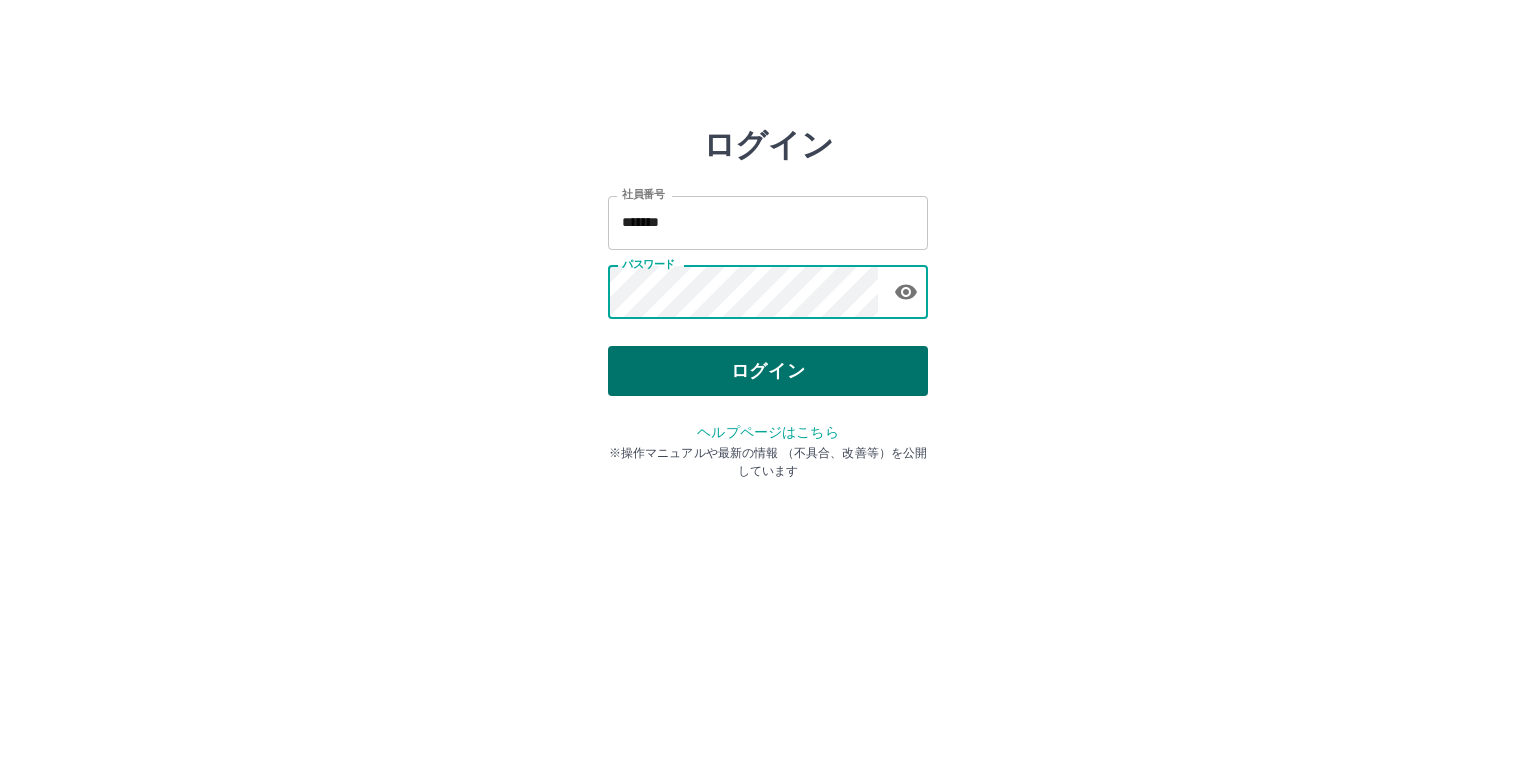 click on "ログイン" at bounding box center [768, 371] 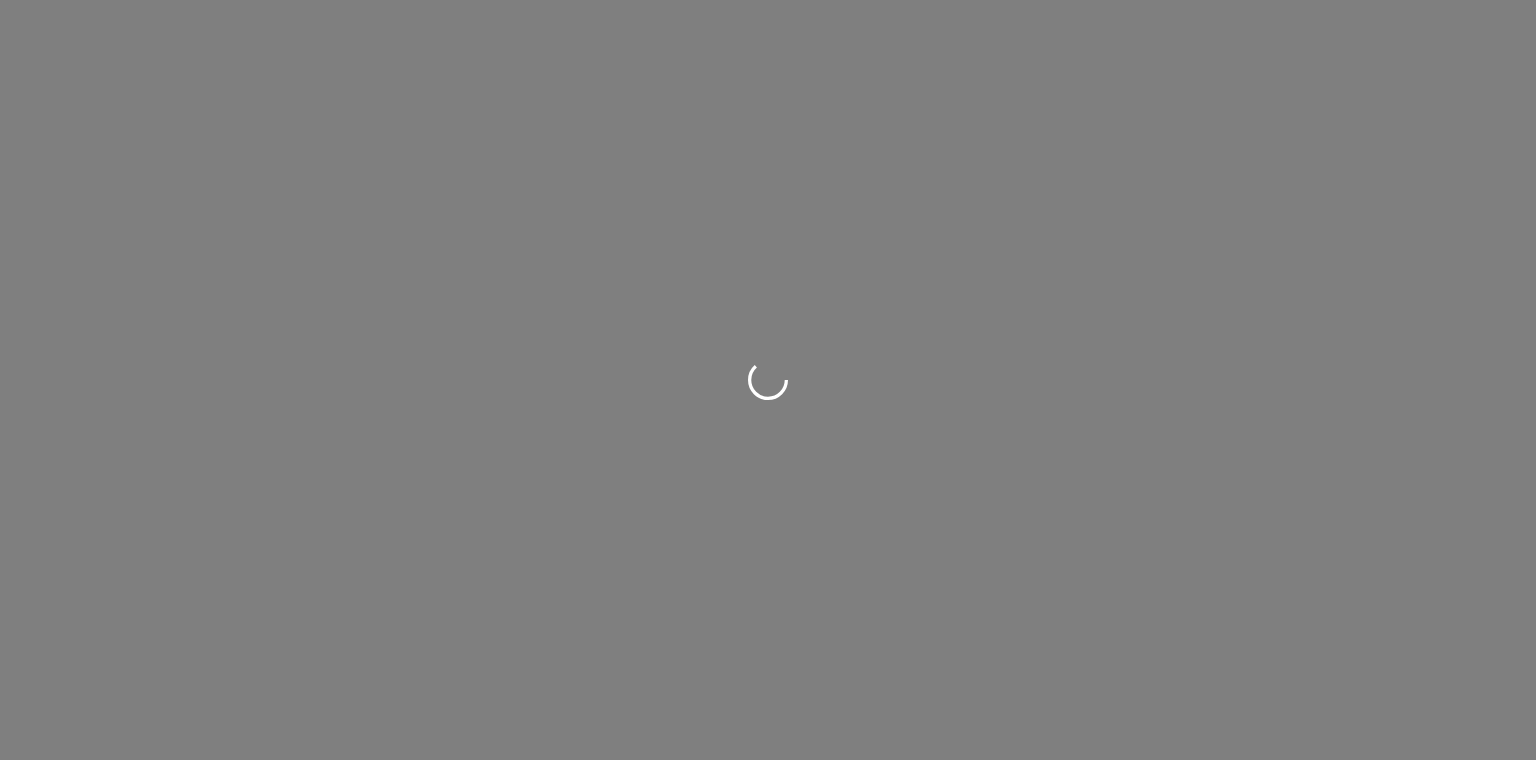 scroll, scrollTop: 0, scrollLeft: 0, axis: both 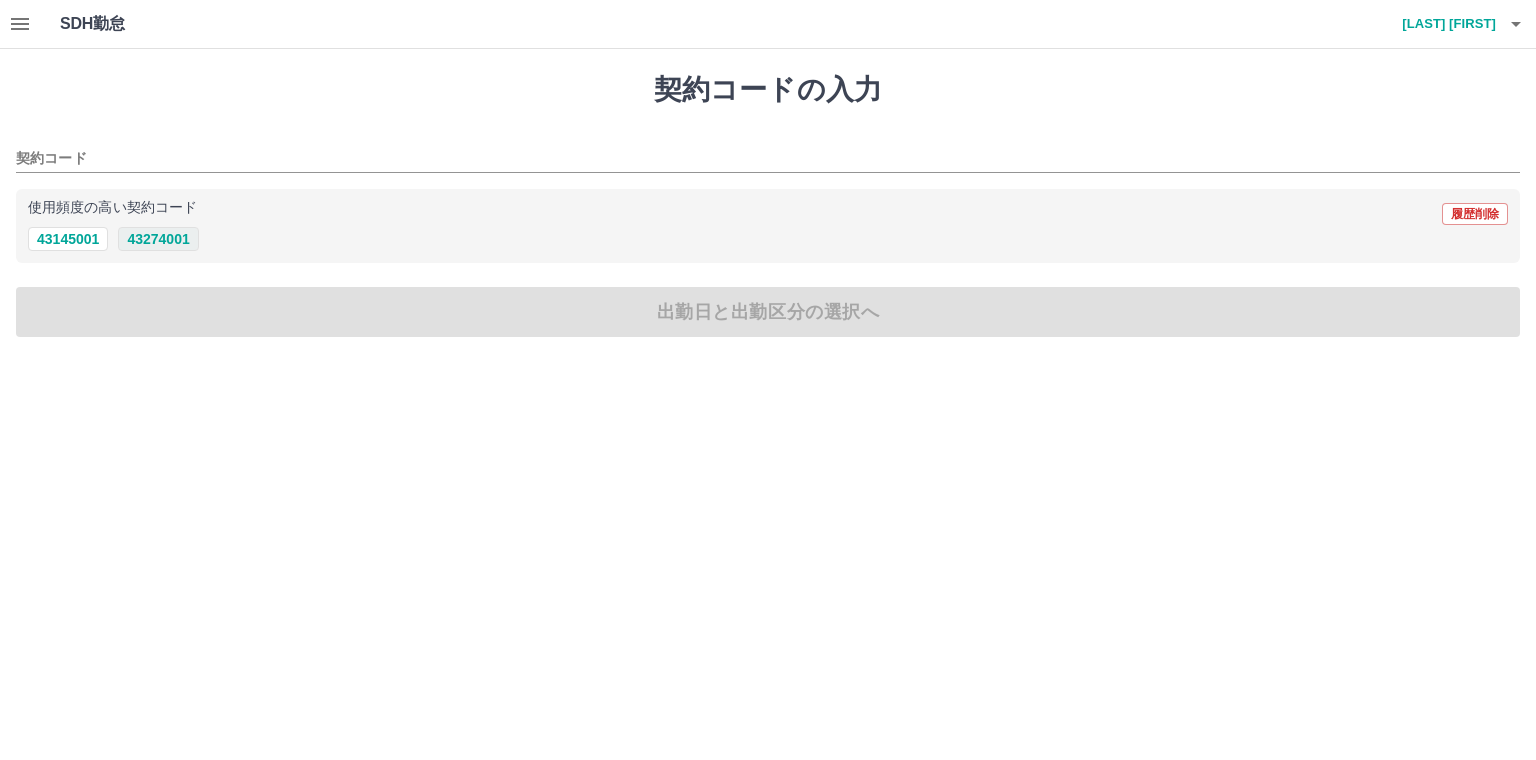 click on "43274001" at bounding box center (158, 239) 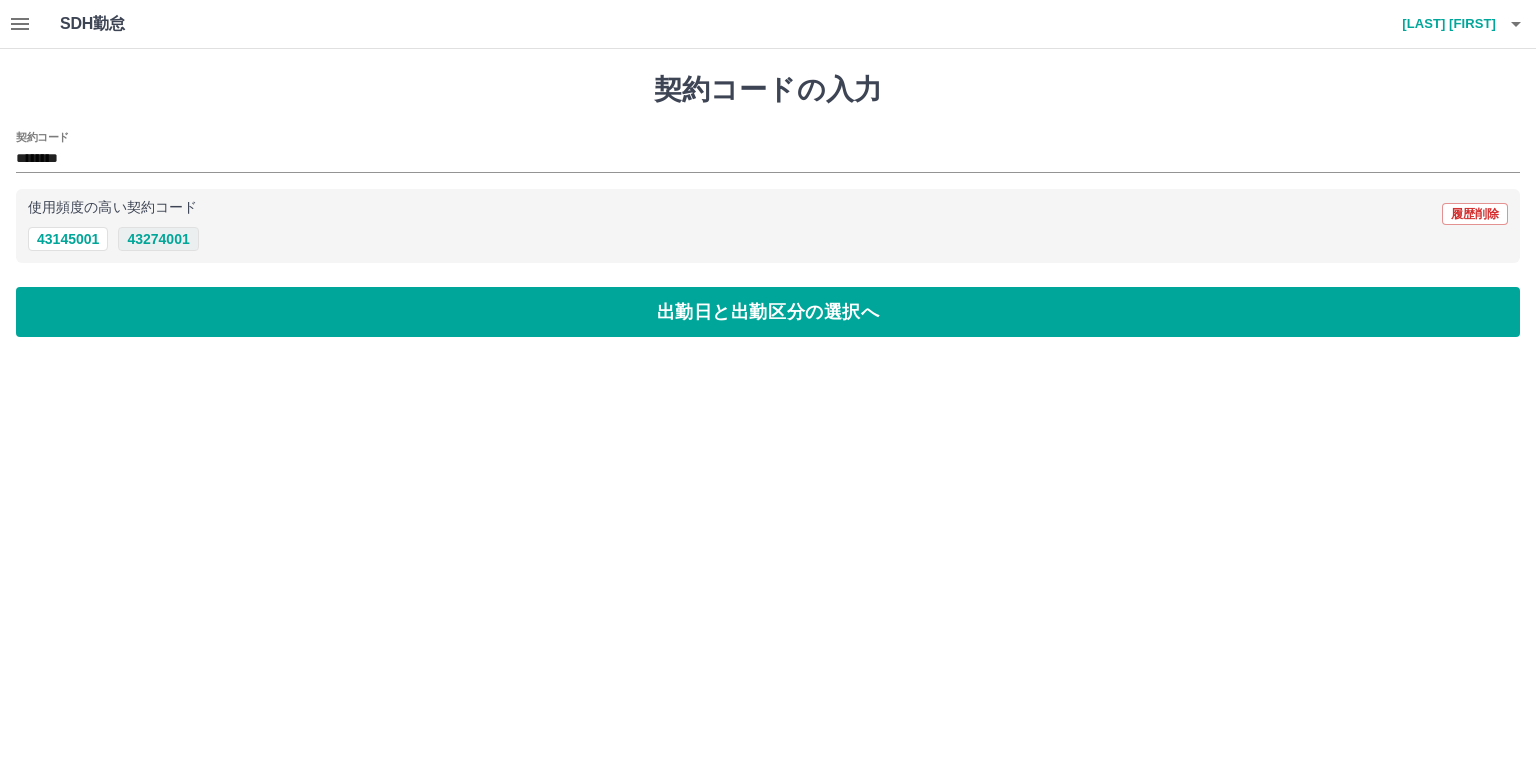 type on "********" 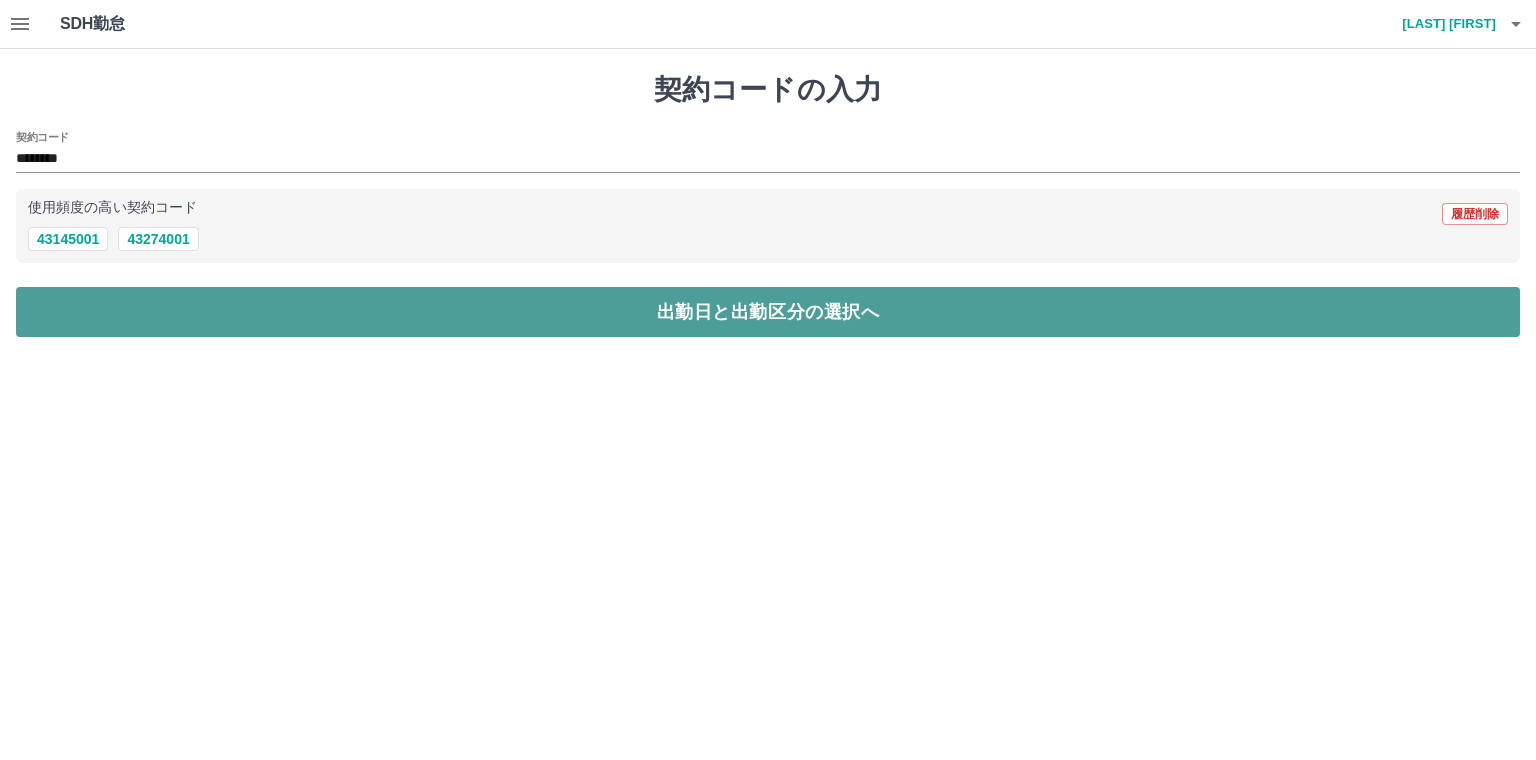 click on "出勤日と出勤区分の選択へ" at bounding box center (768, 312) 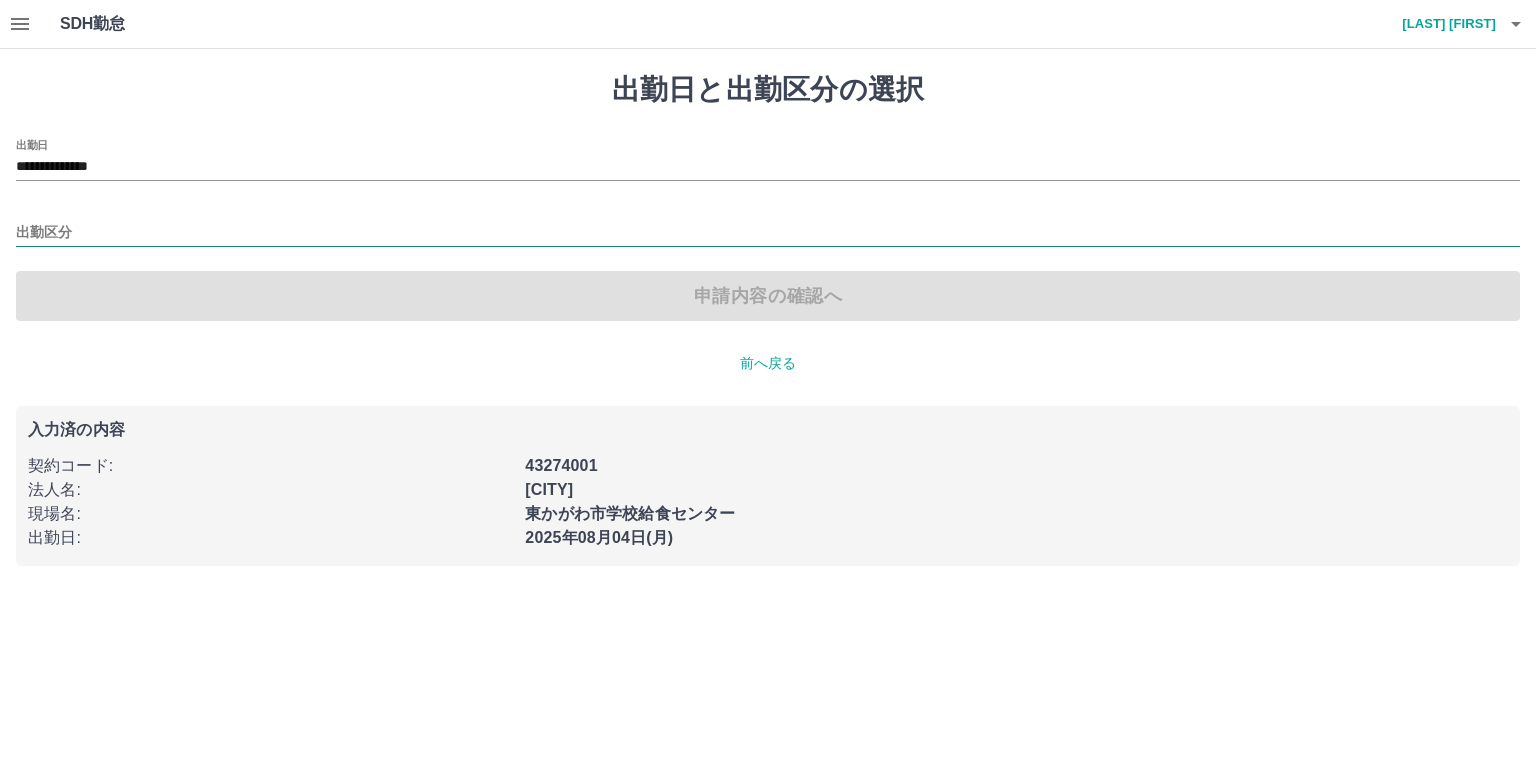 click on "出勤区分" at bounding box center [768, 233] 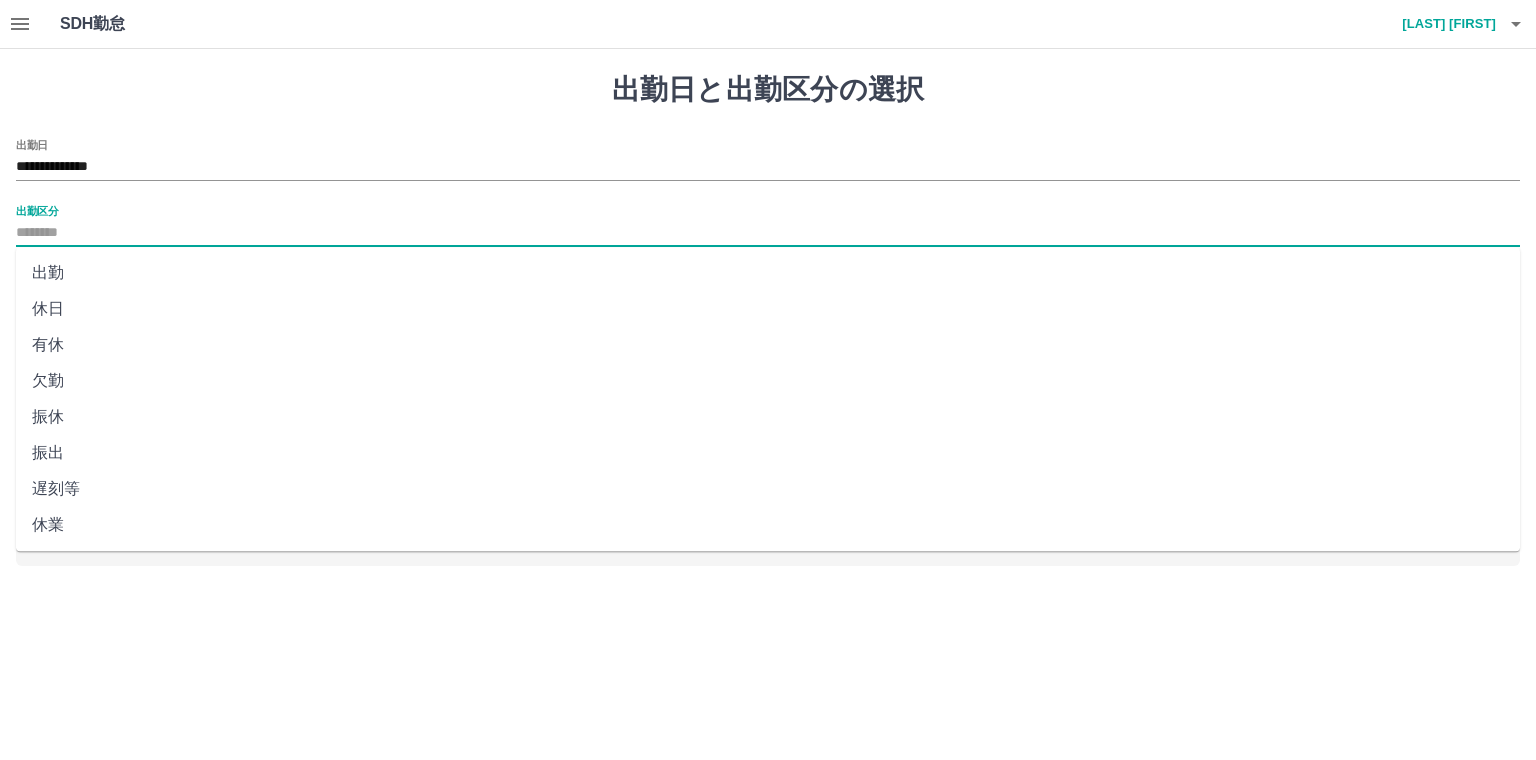 click on "出勤区分" at bounding box center [768, 233] 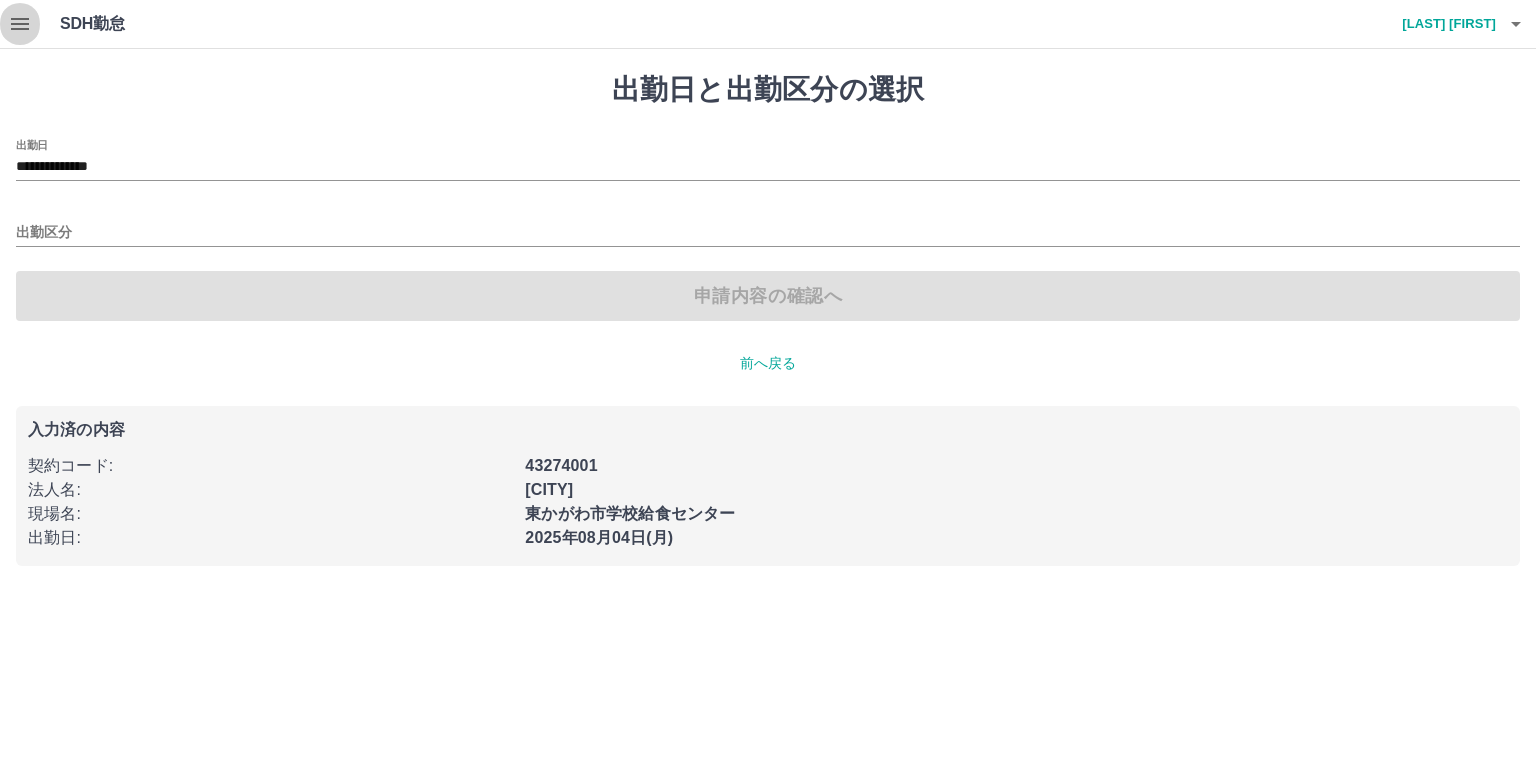 click 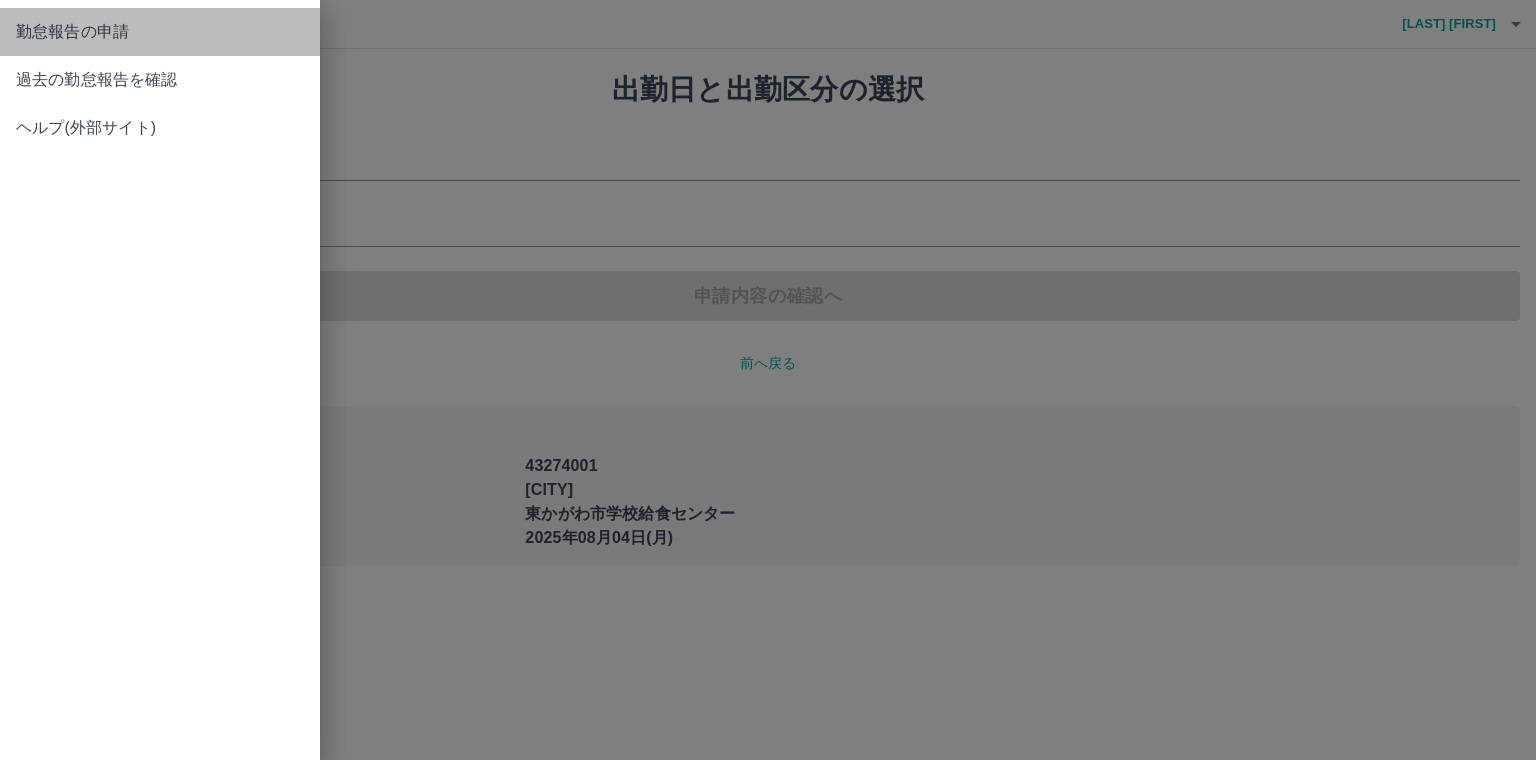 click on "勤怠報告の申請" at bounding box center [160, 32] 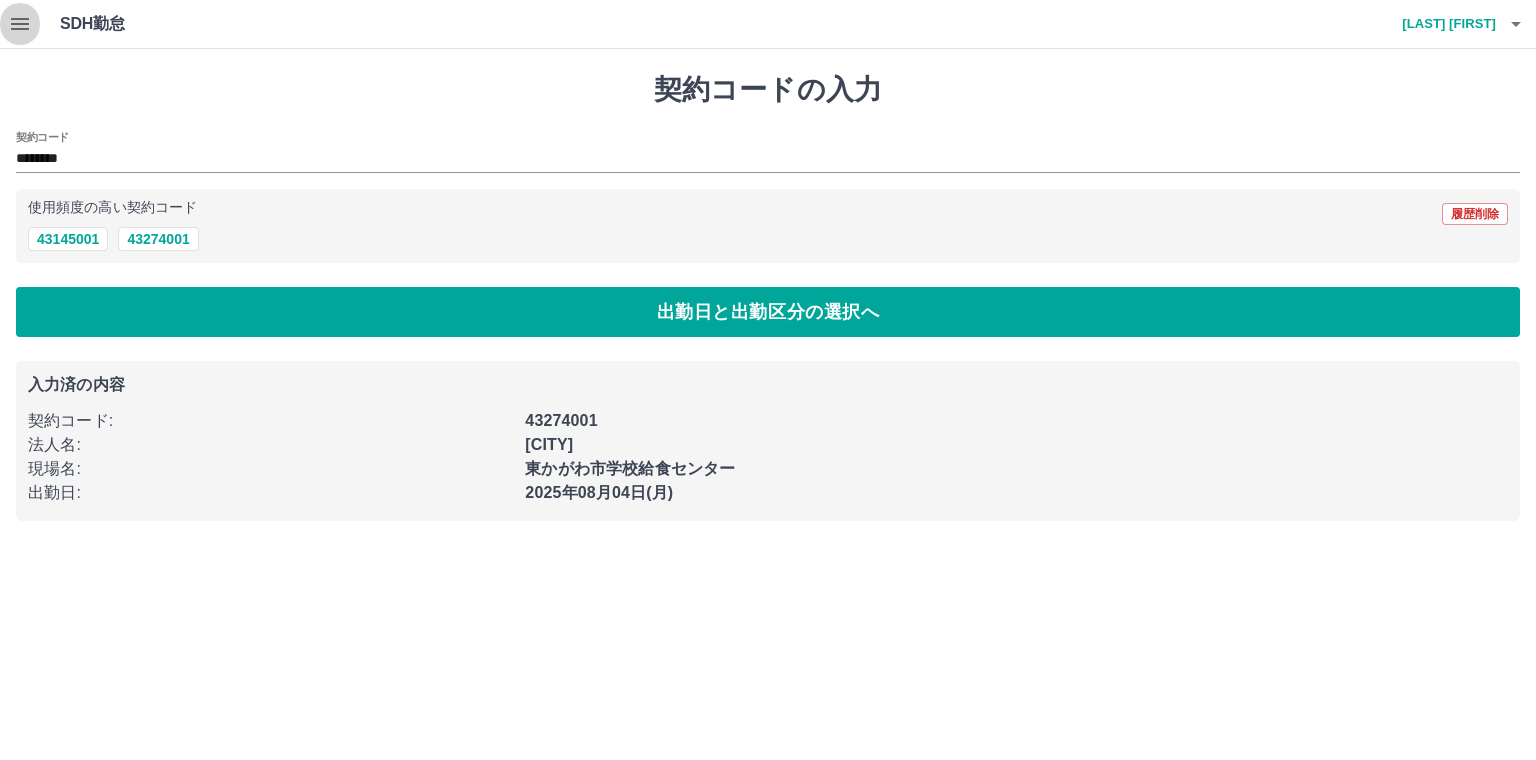 click at bounding box center [20, 24] 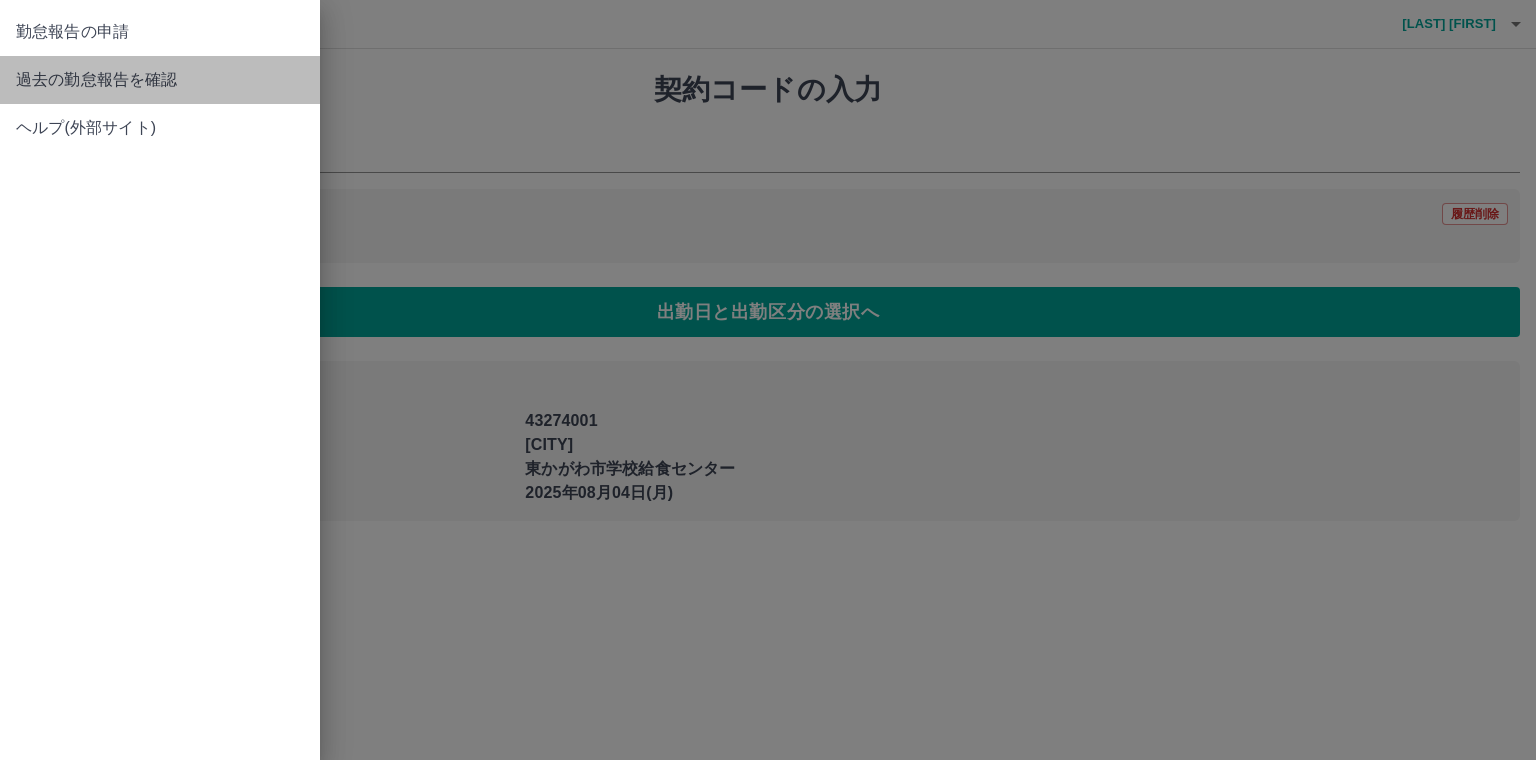 click on "過去の勤怠報告を確認" at bounding box center [160, 80] 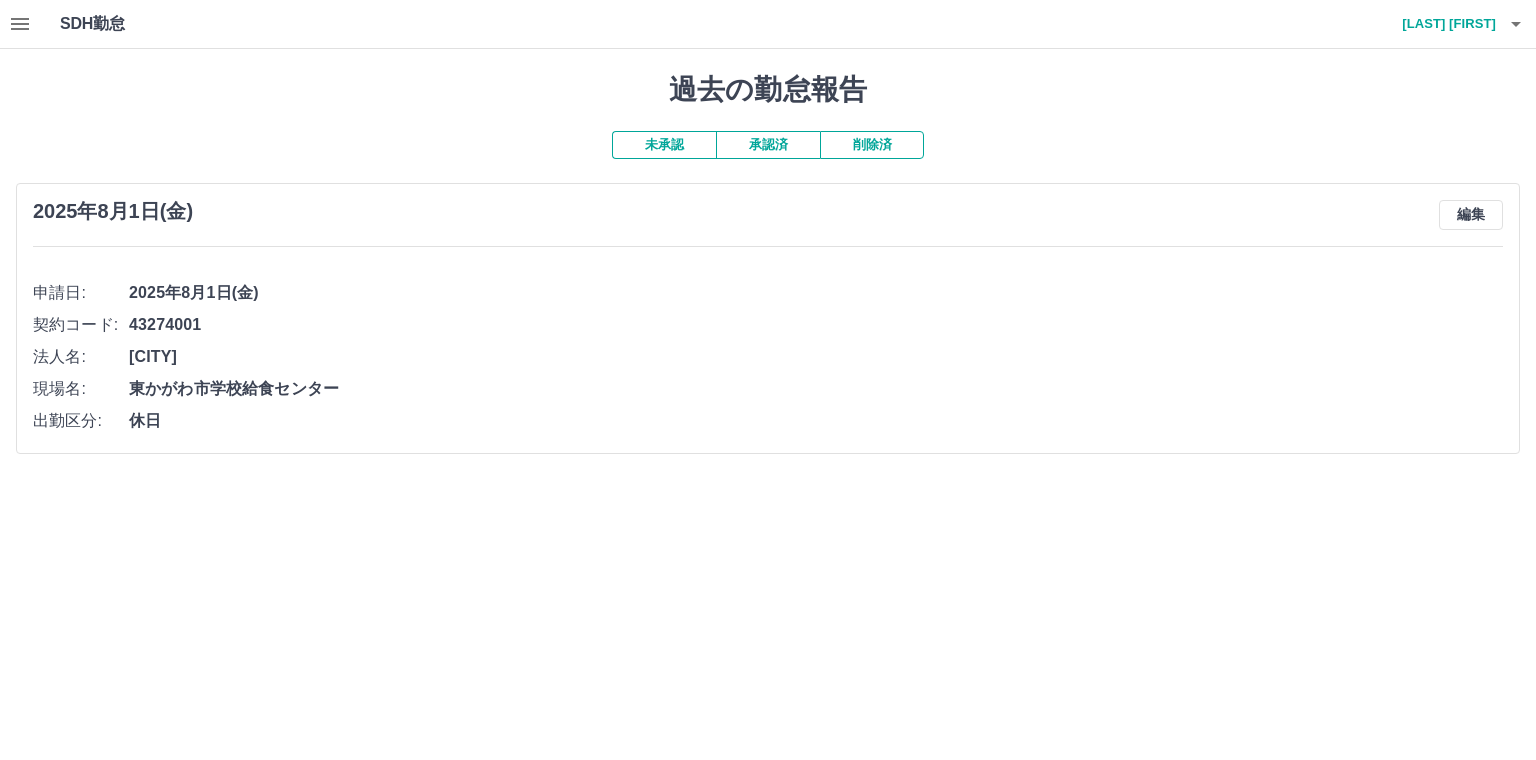 click 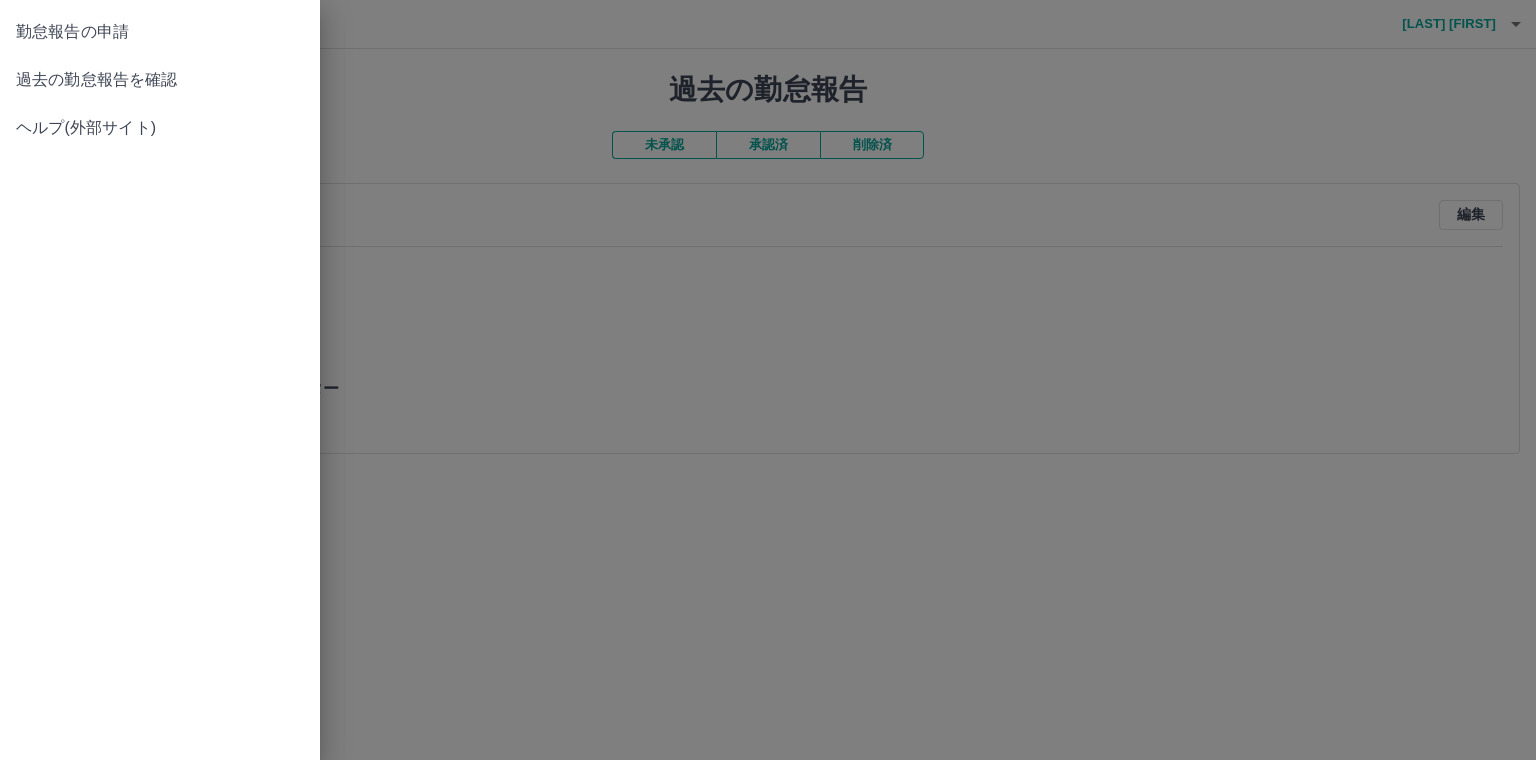 click on "勤怠報告の申請" at bounding box center (160, 32) 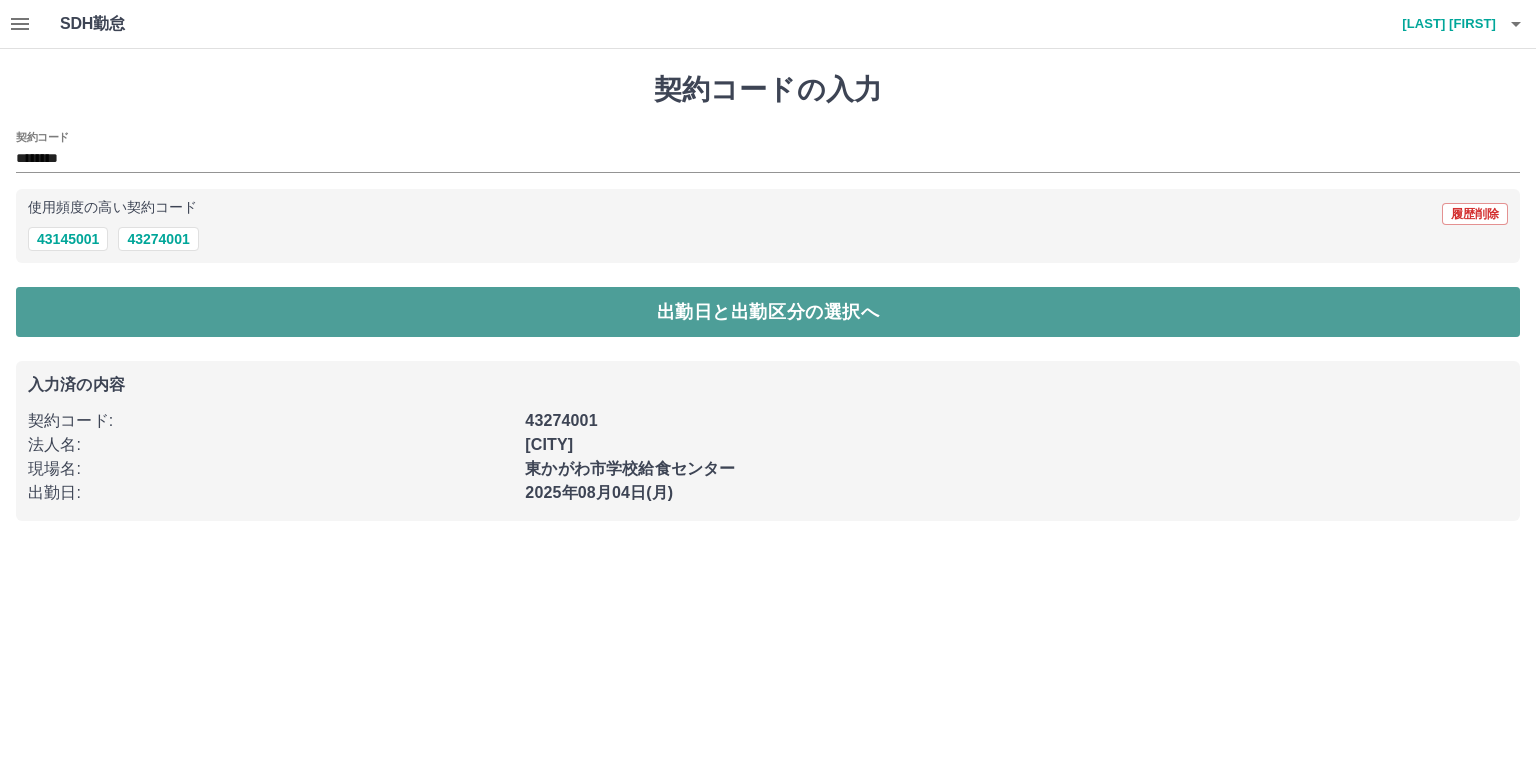 click on "出勤日と出勤区分の選択へ" at bounding box center [768, 312] 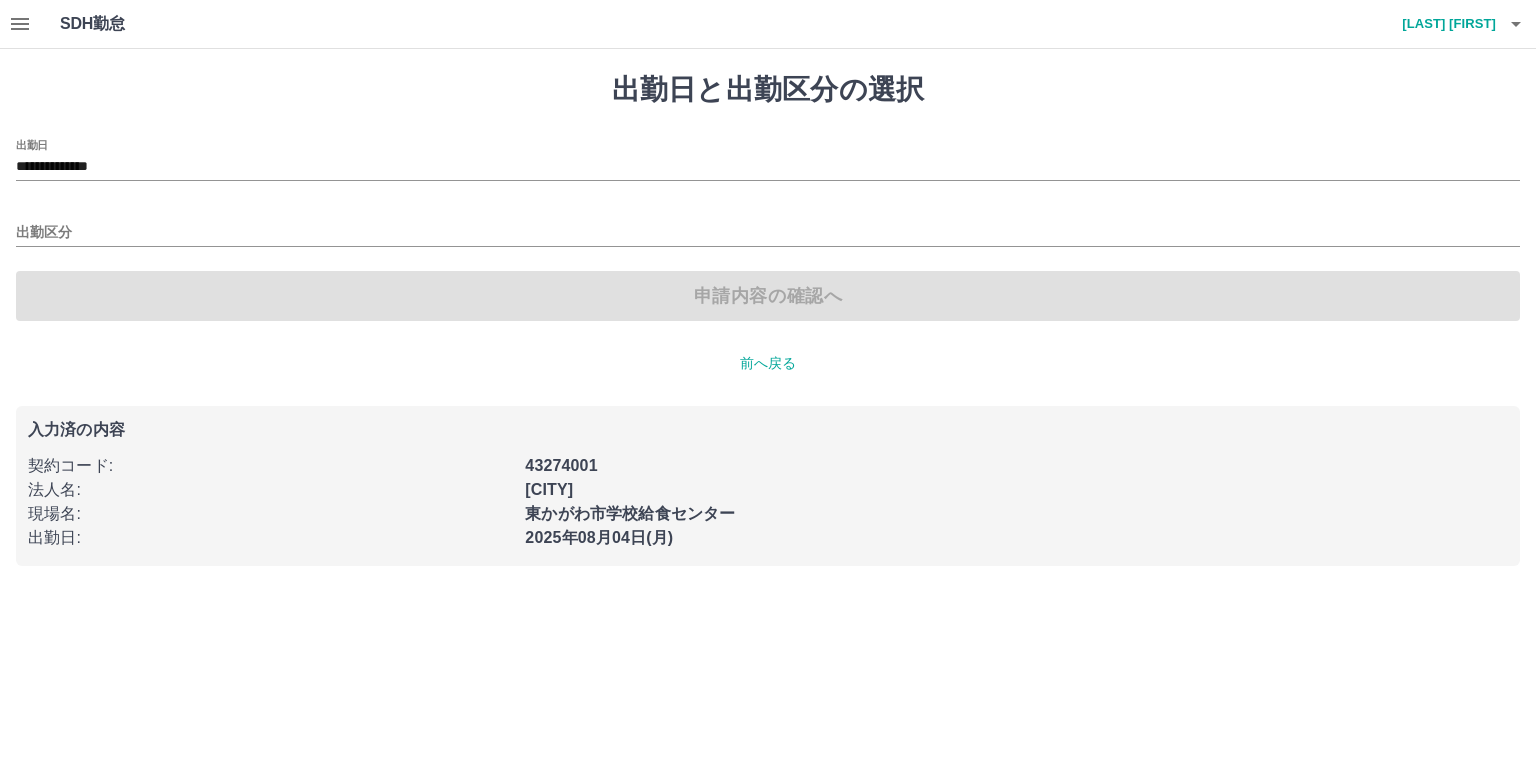 click on "出勤区分" at bounding box center [768, 226] 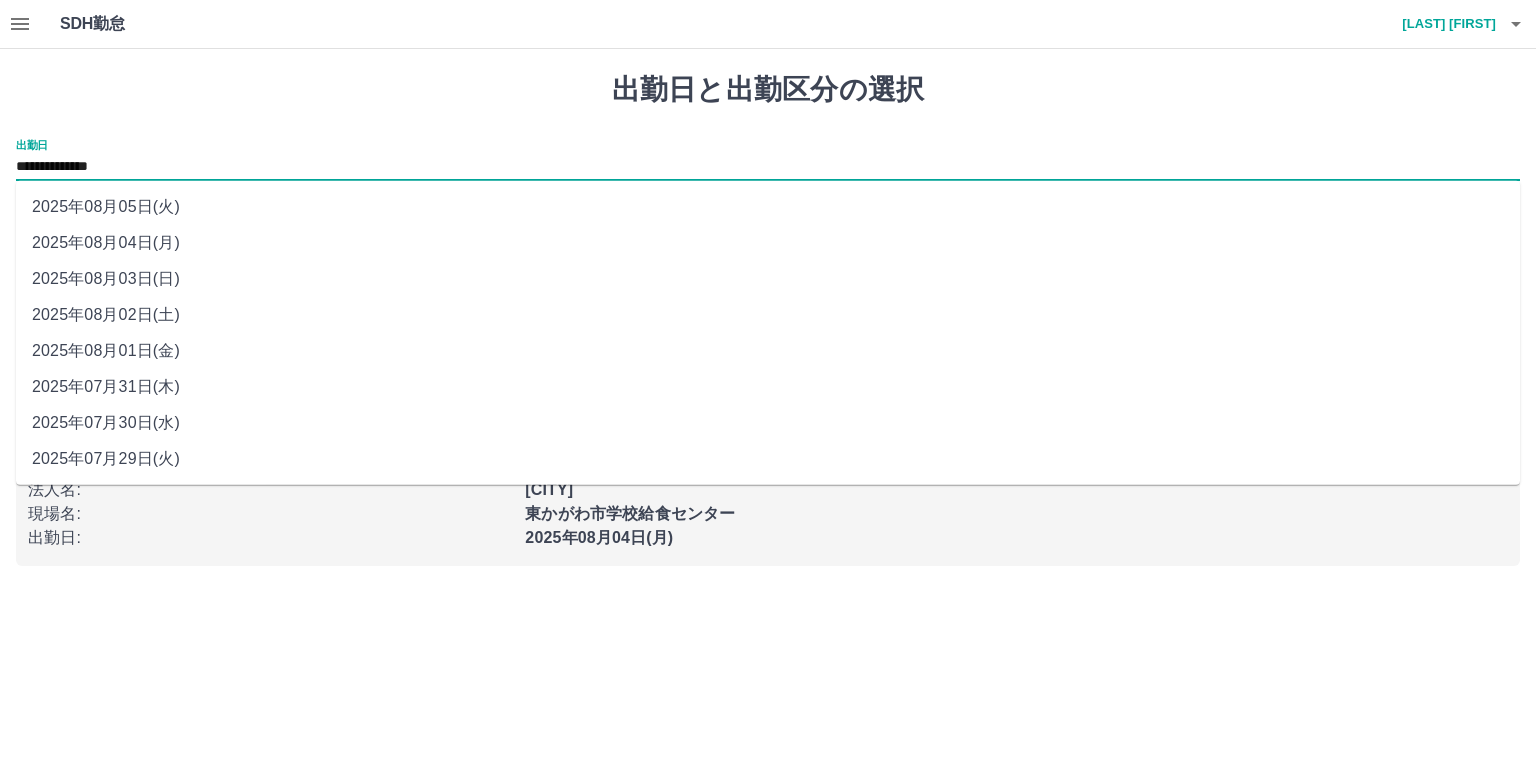 click on "**********" at bounding box center (768, 167) 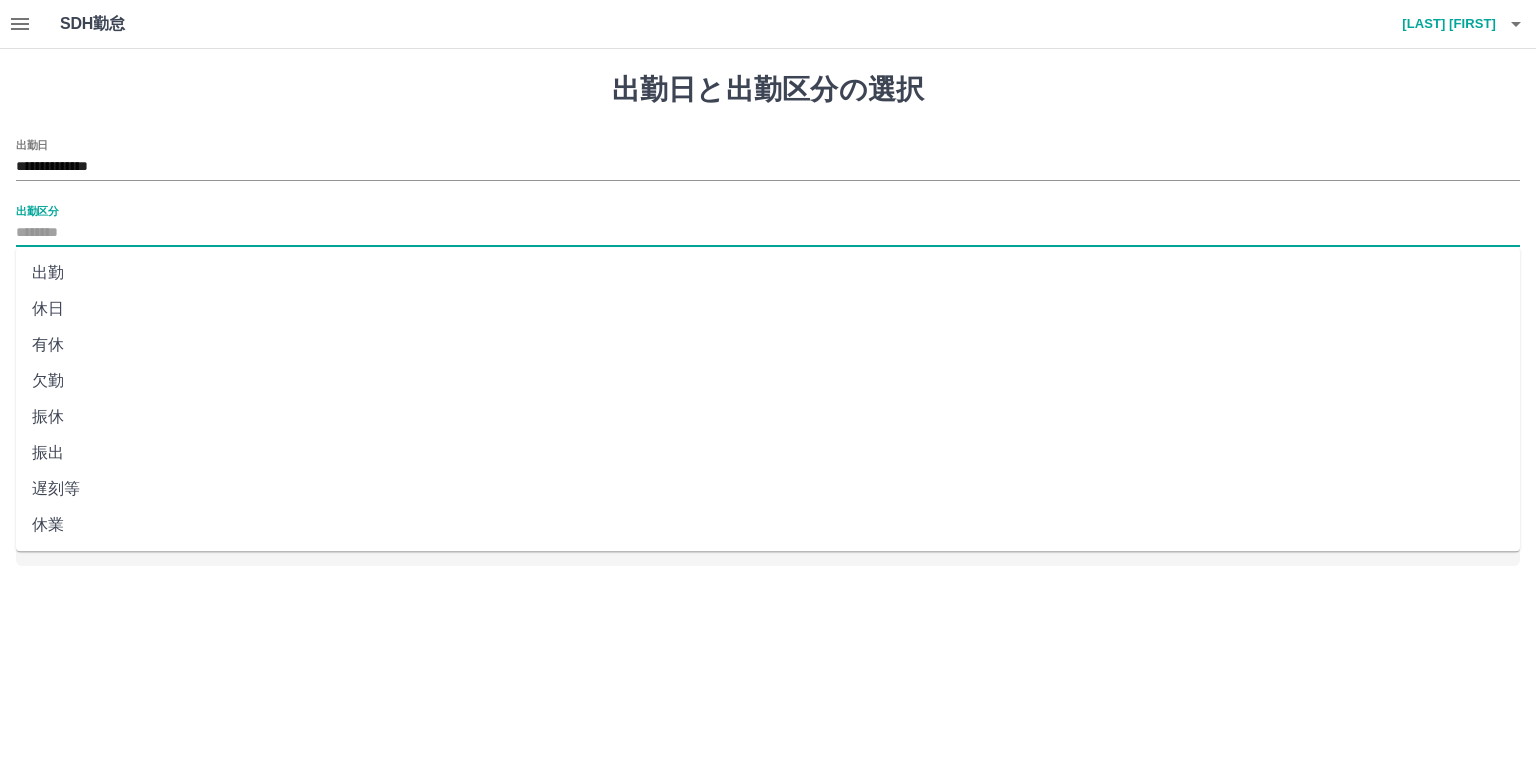 click on "出勤区分" at bounding box center [768, 233] 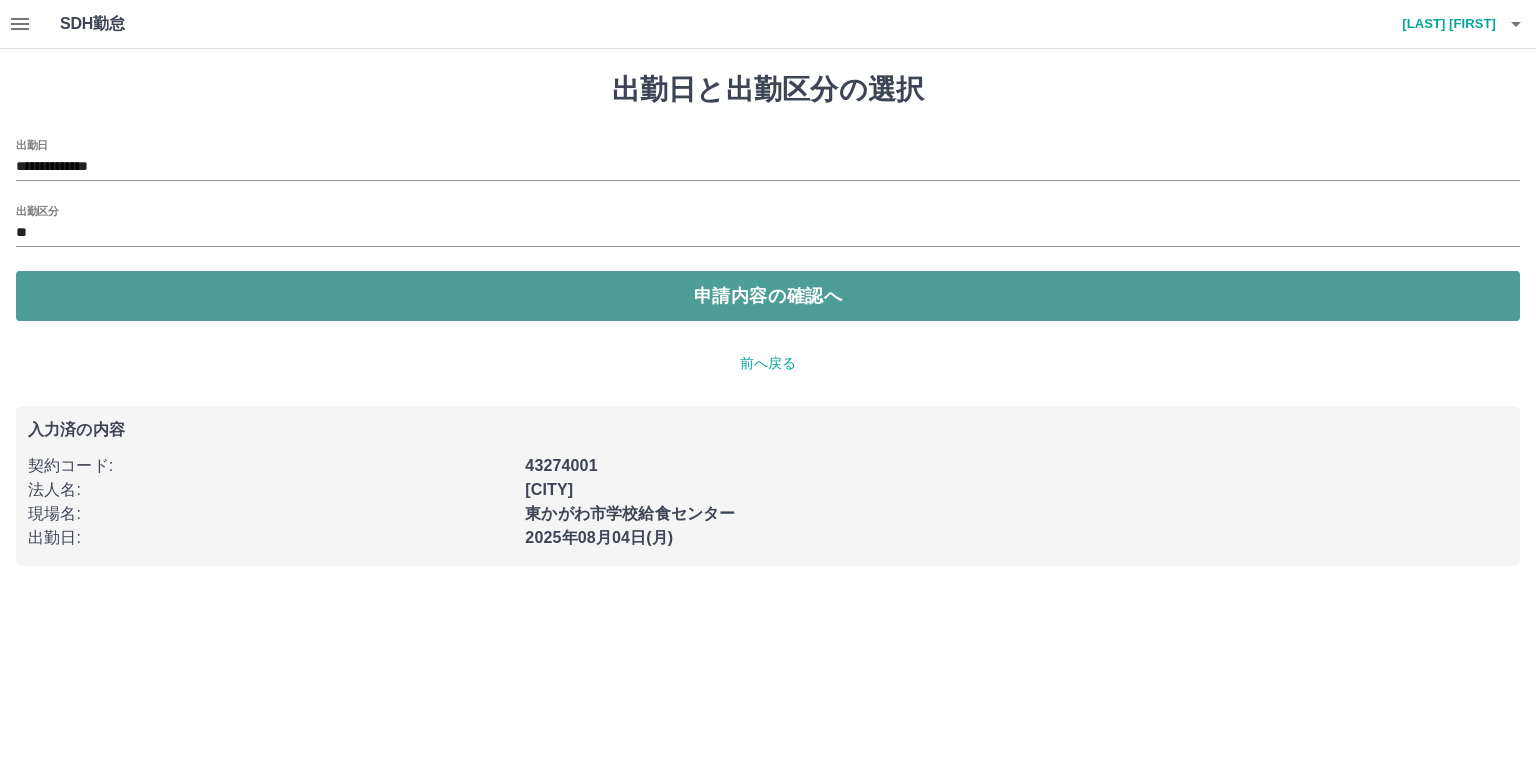 click on "申請内容の確認へ" at bounding box center [768, 296] 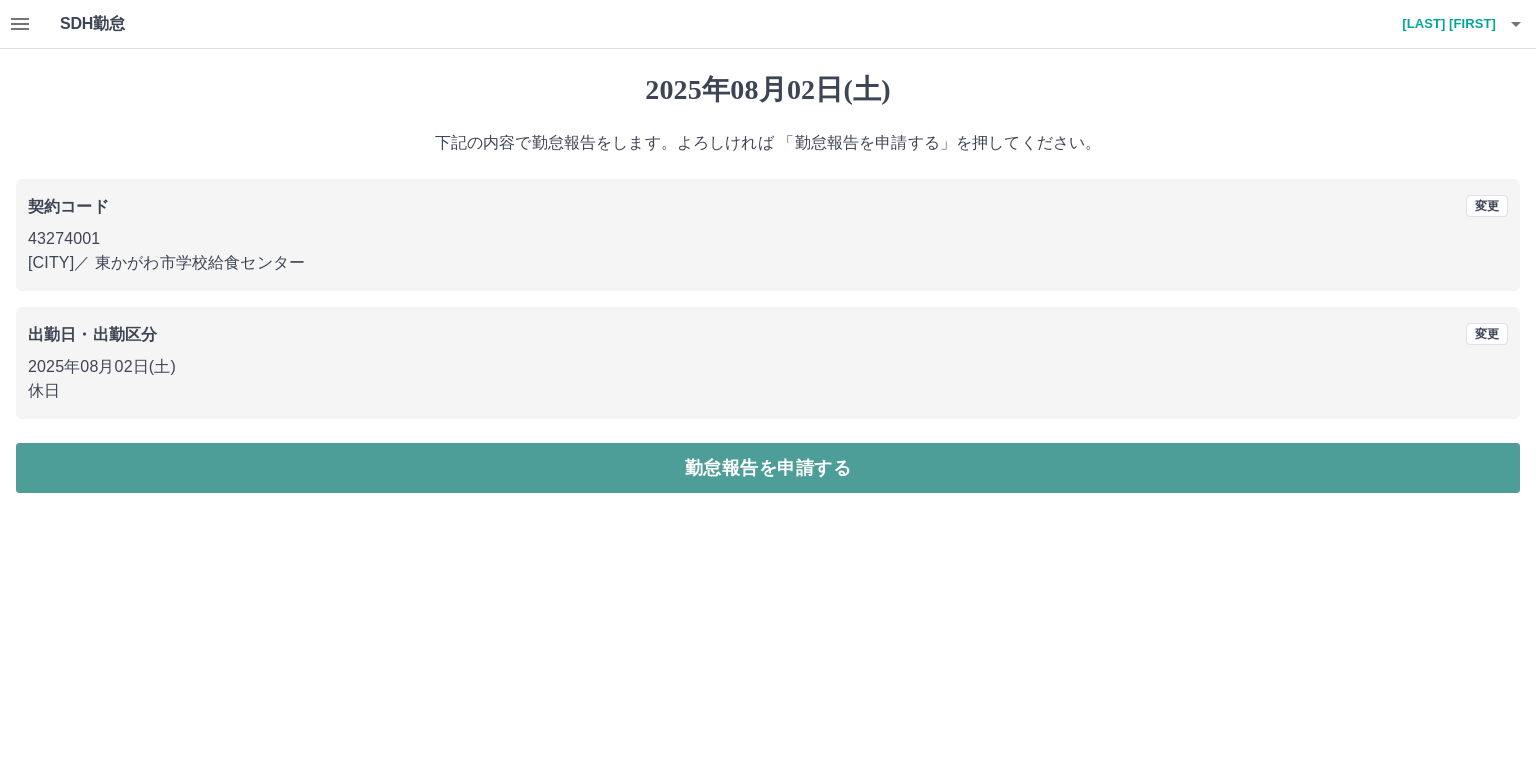 click on "勤怠報告を申請する" at bounding box center (768, 468) 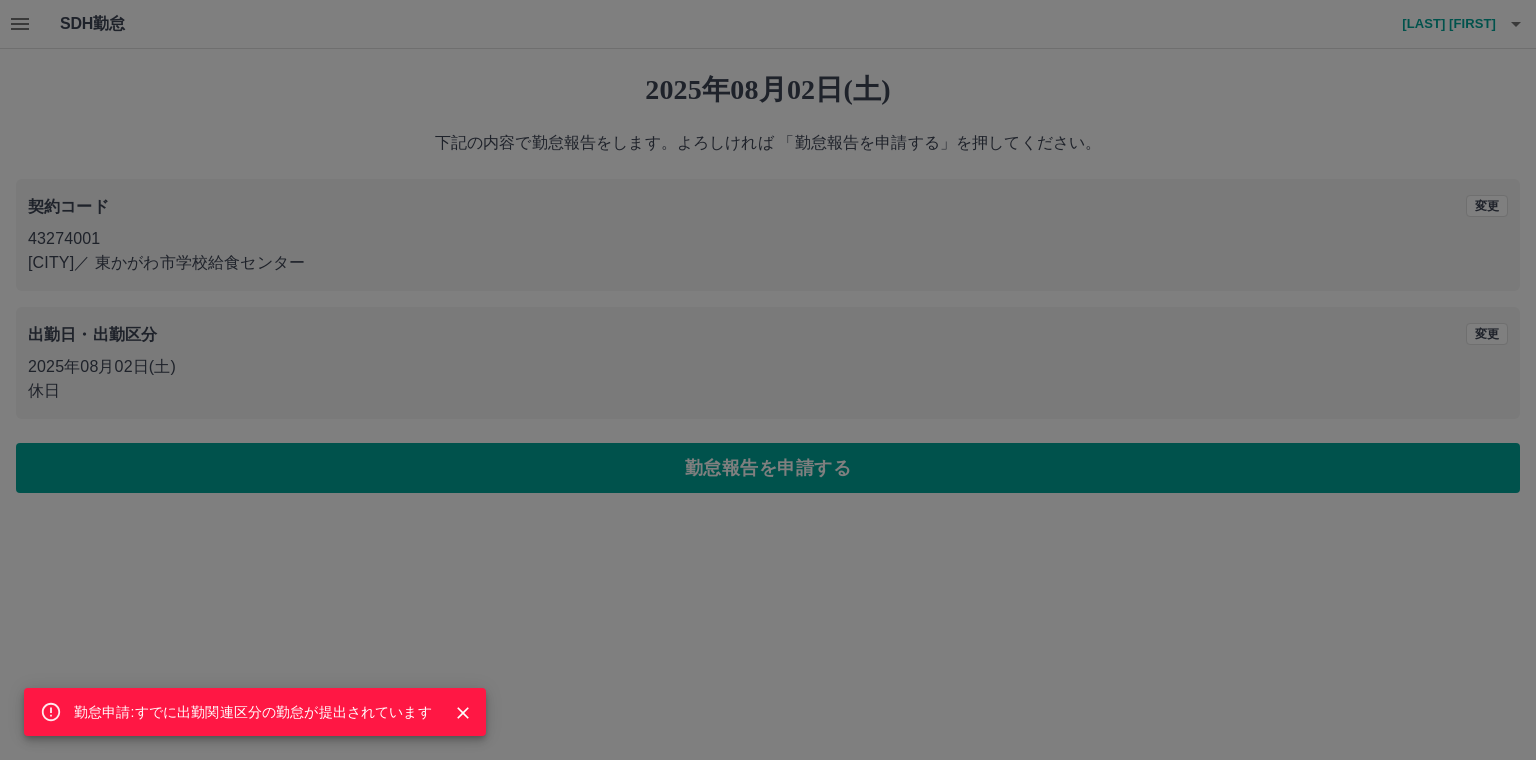 click on "勤怠申請:すでに出勤関連区分の勤怠が提出されています" at bounding box center [253, 712] 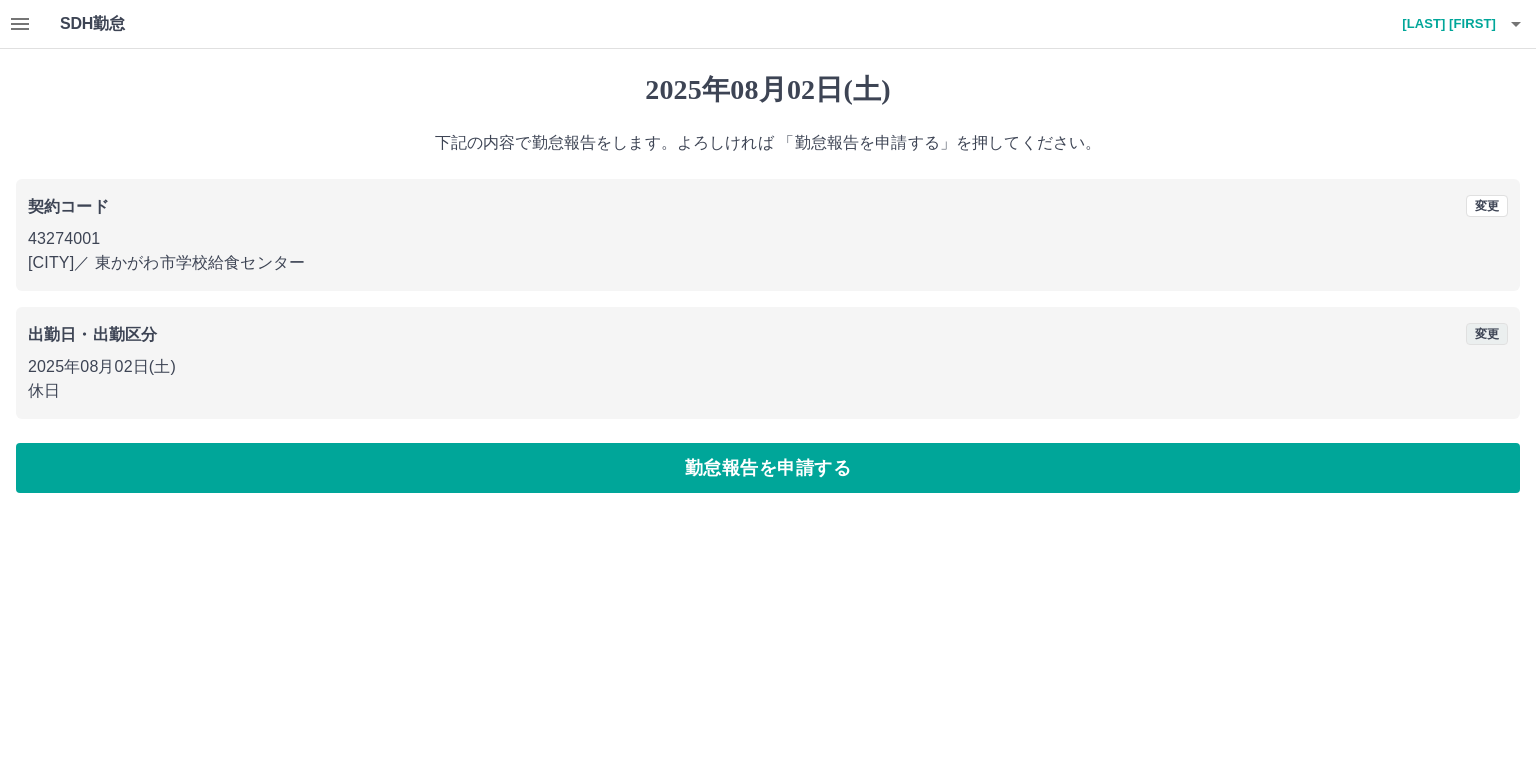 click on "変更" at bounding box center [1487, 334] 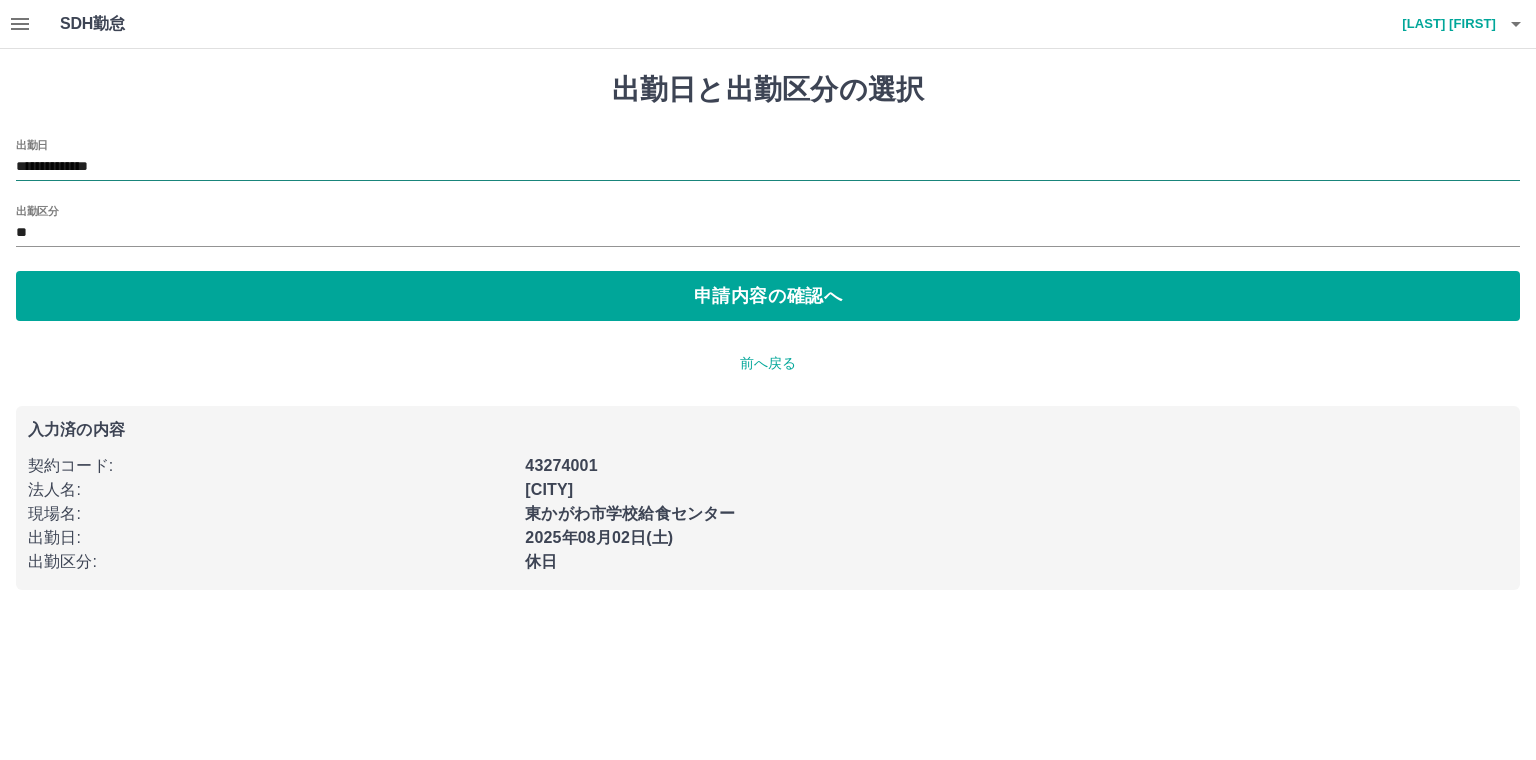 click on "**********" at bounding box center (768, 167) 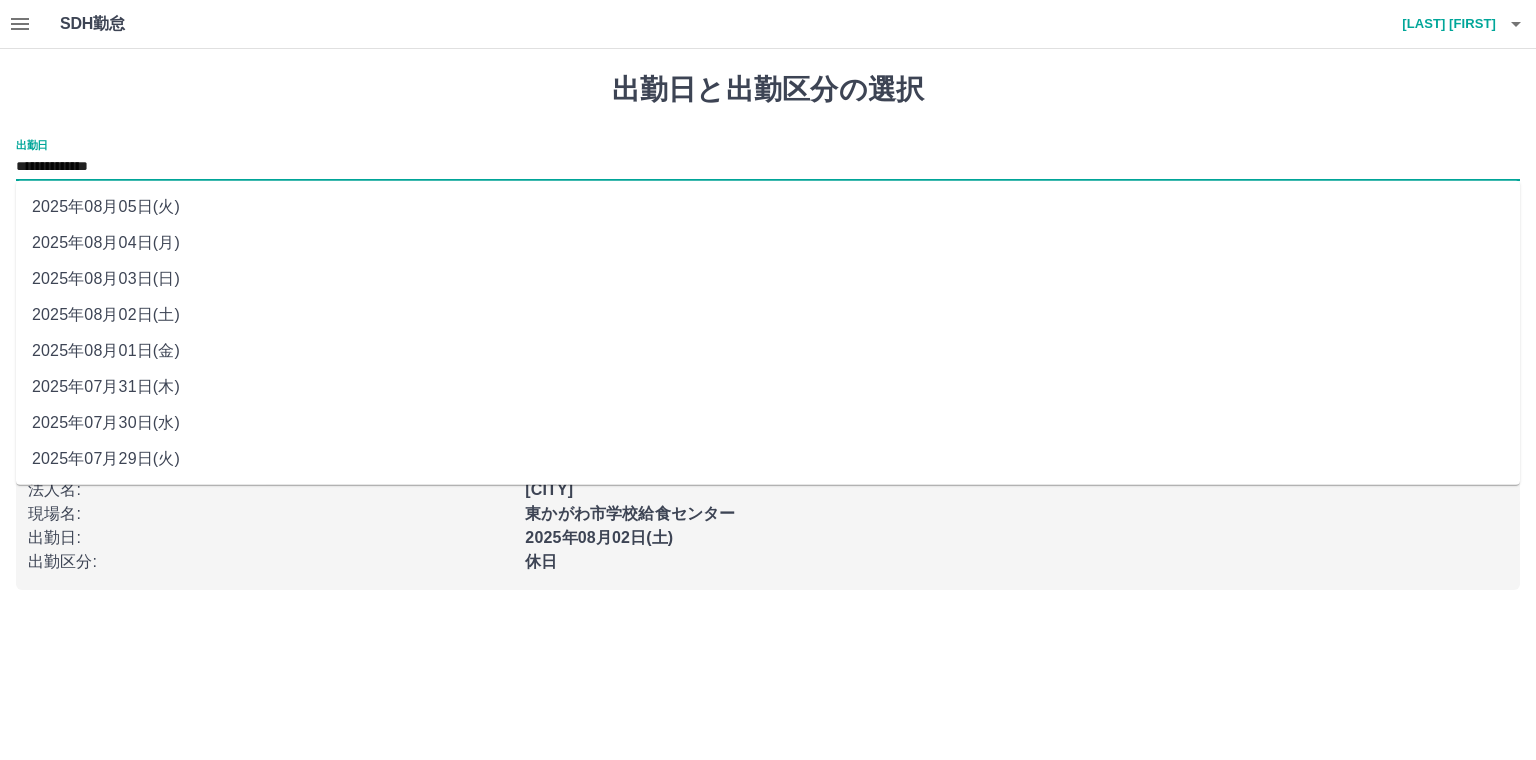 click on "2025年08月03日(日)" at bounding box center (768, 279) 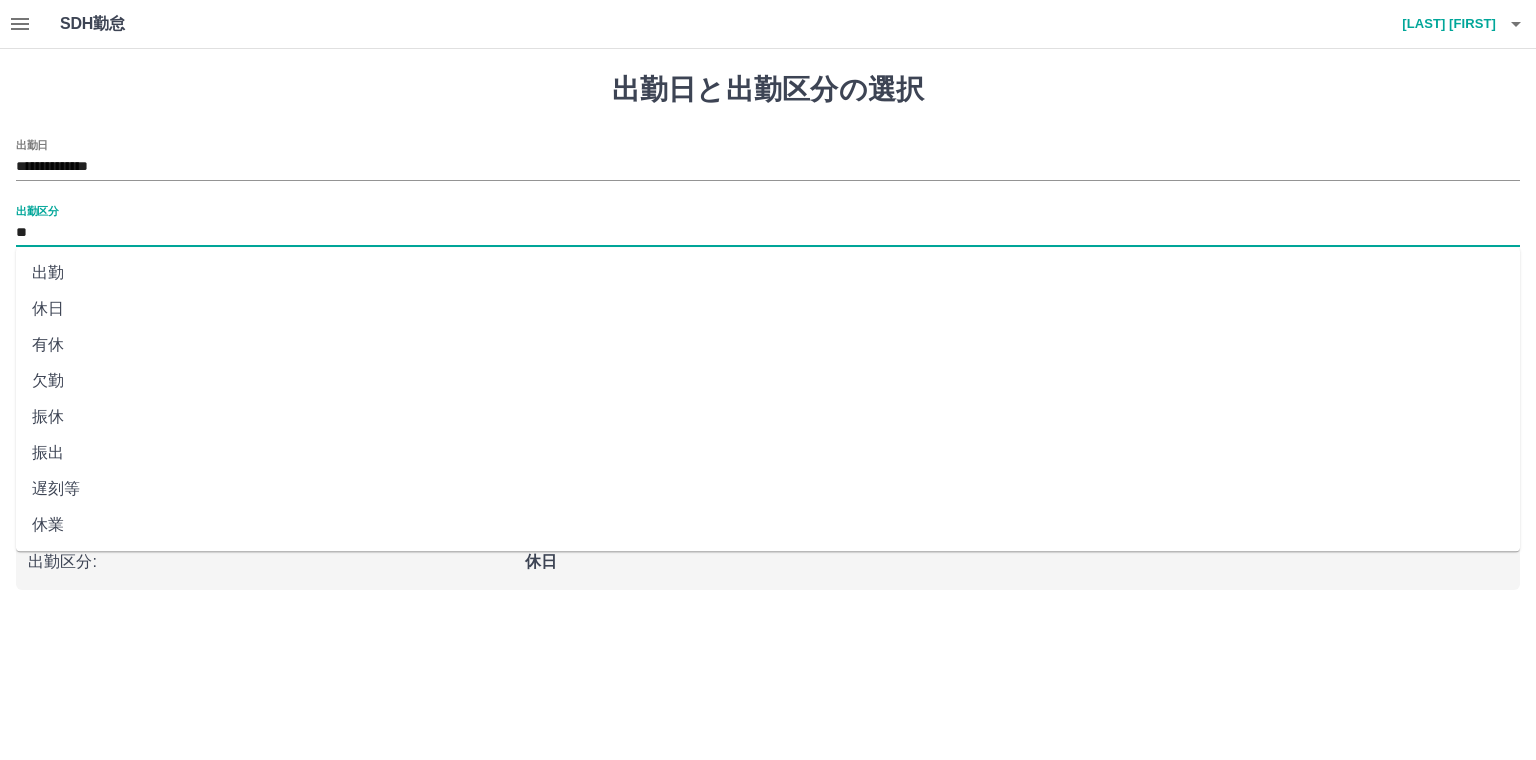 click on "**" at bounding box center (768, 233) 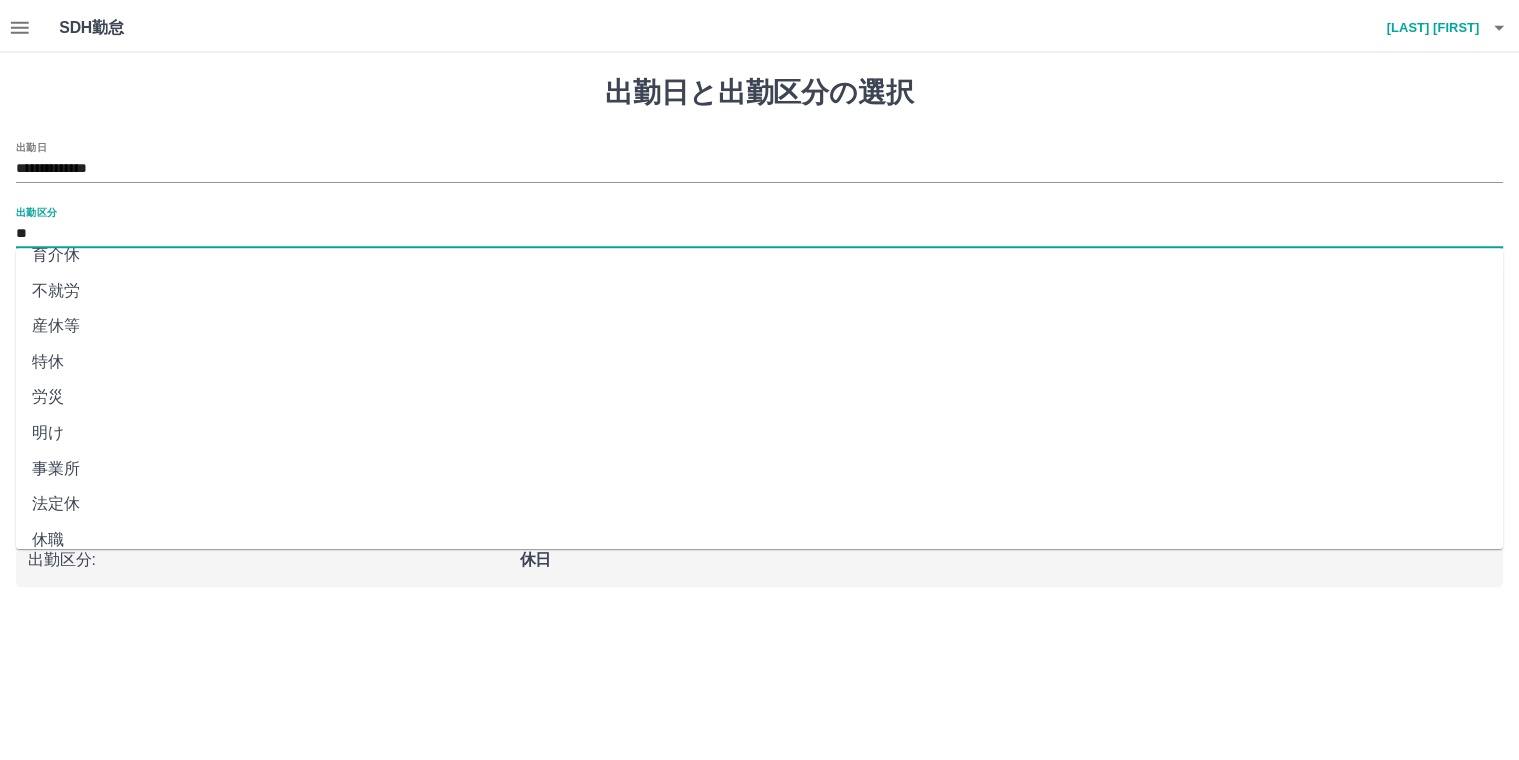 scroll, scrollTop: 360, scrollLeft: 0, axis: vertical 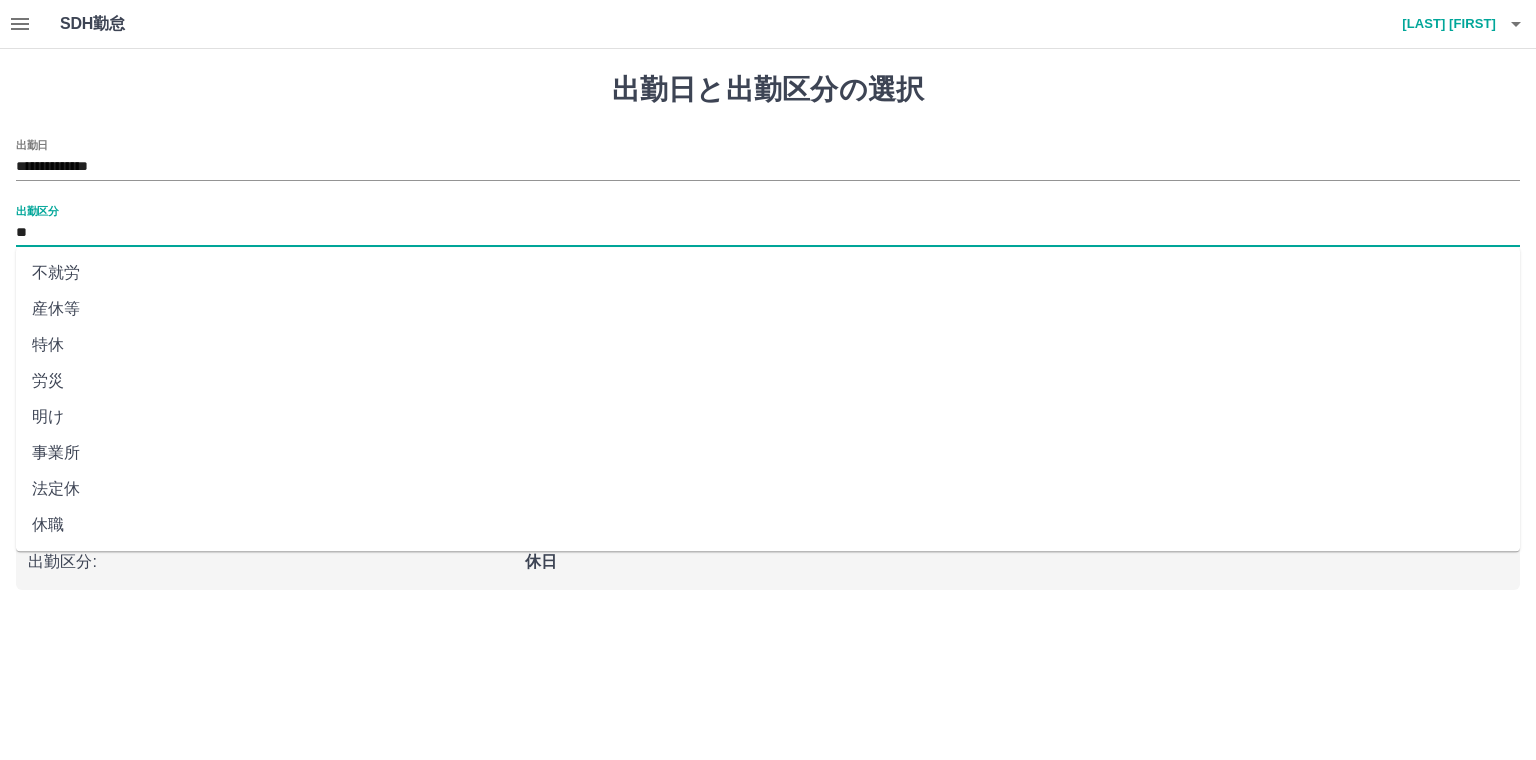 click on "法定休" at bounding box center [768, 489] 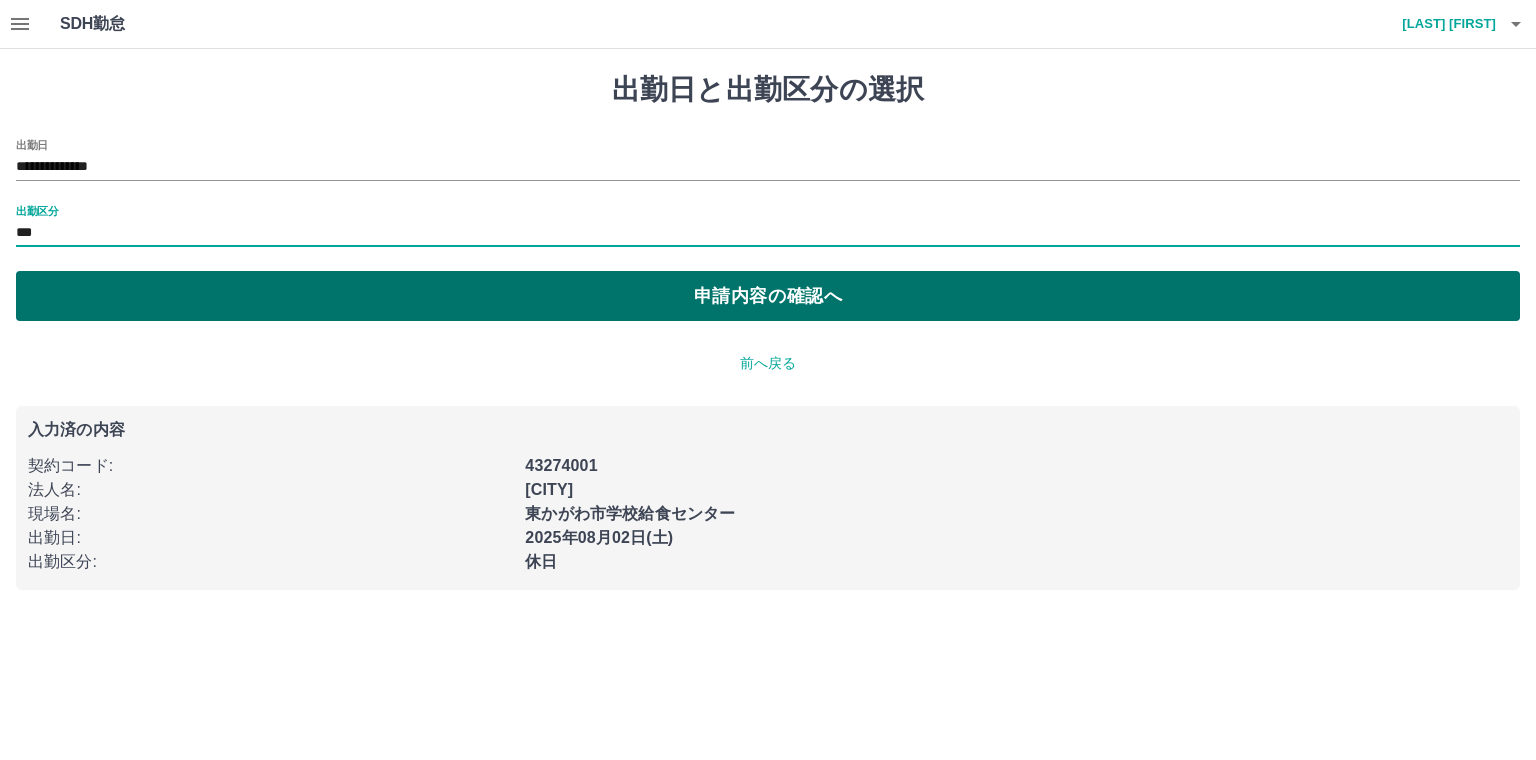 click on "申請内容の確認へ" at bounding box center [768, 296] 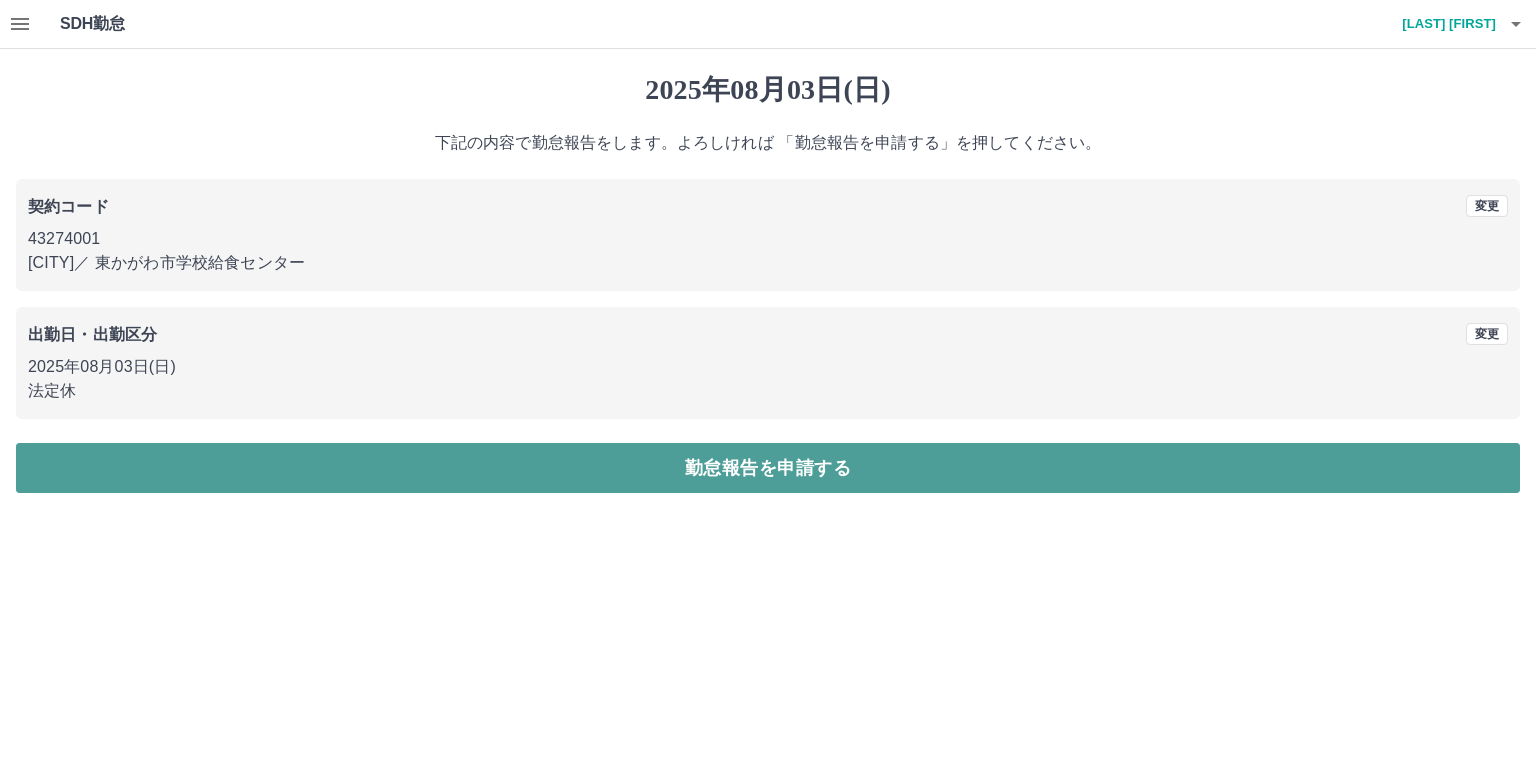 click on "勤怠報告を申請する" at bounding box center [768, 468] 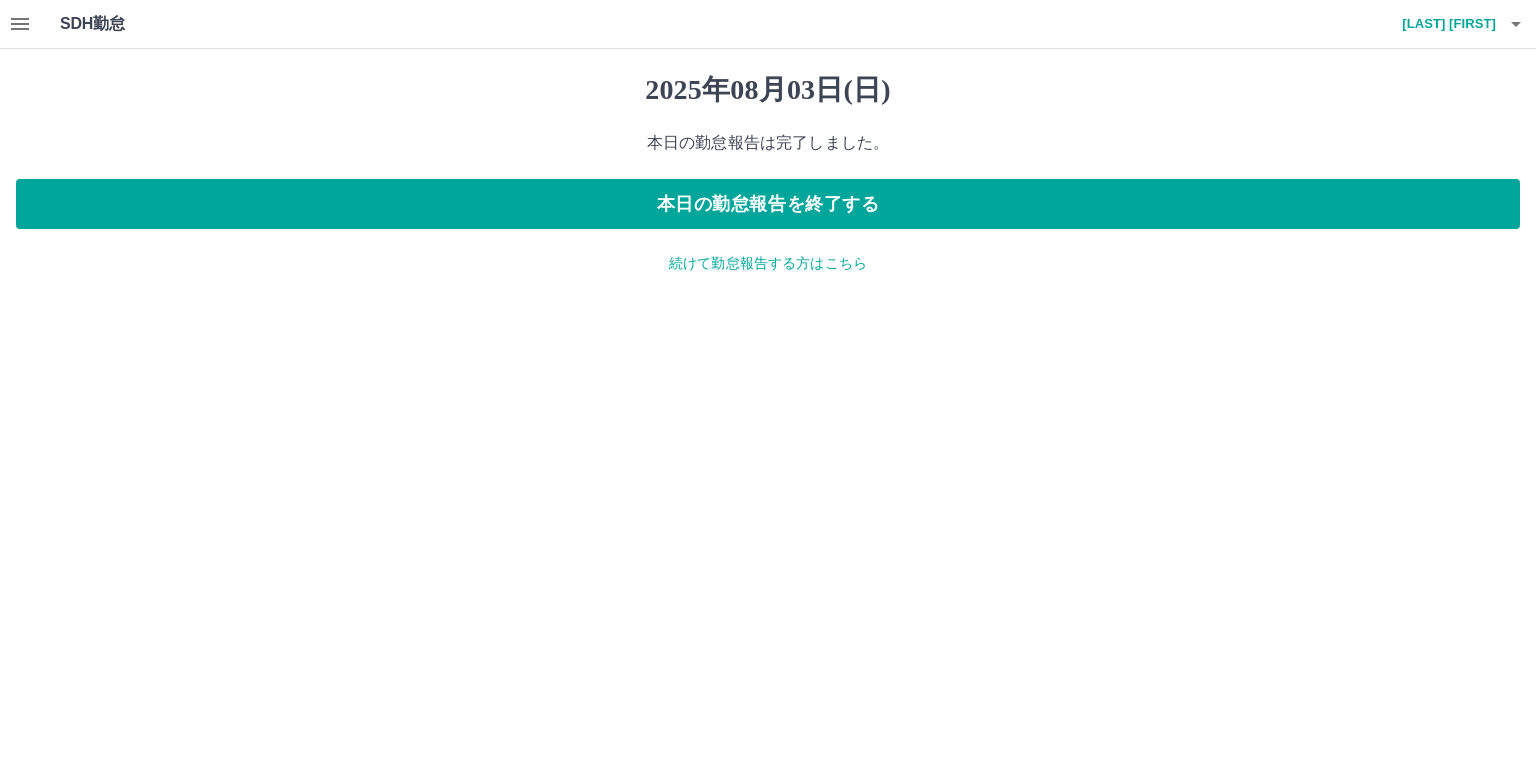 click on "続けて勤怠報告する方はこちら" at bounding box center [768, 263] 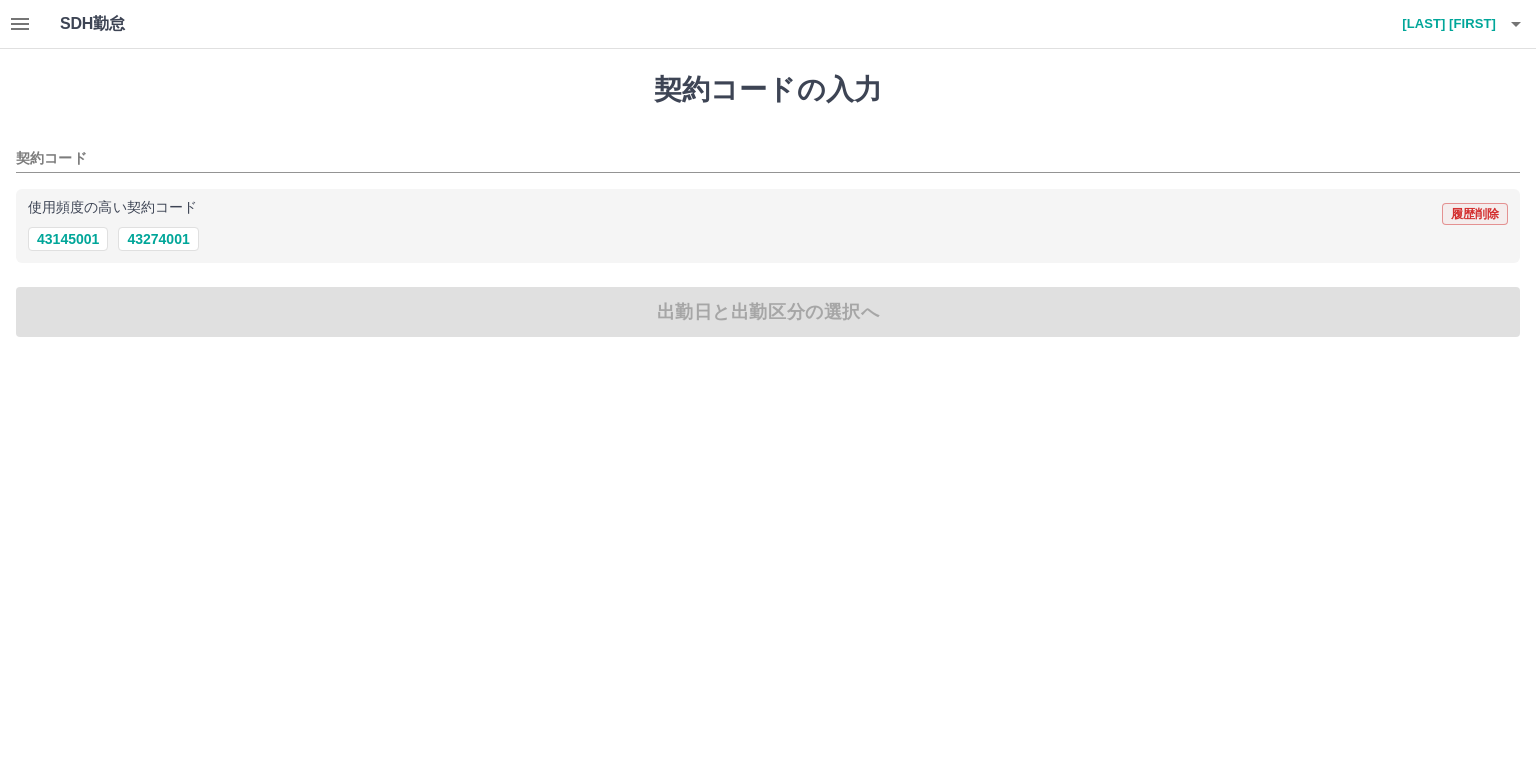 click on "履歴削除" at bounding box center (1475, 214) 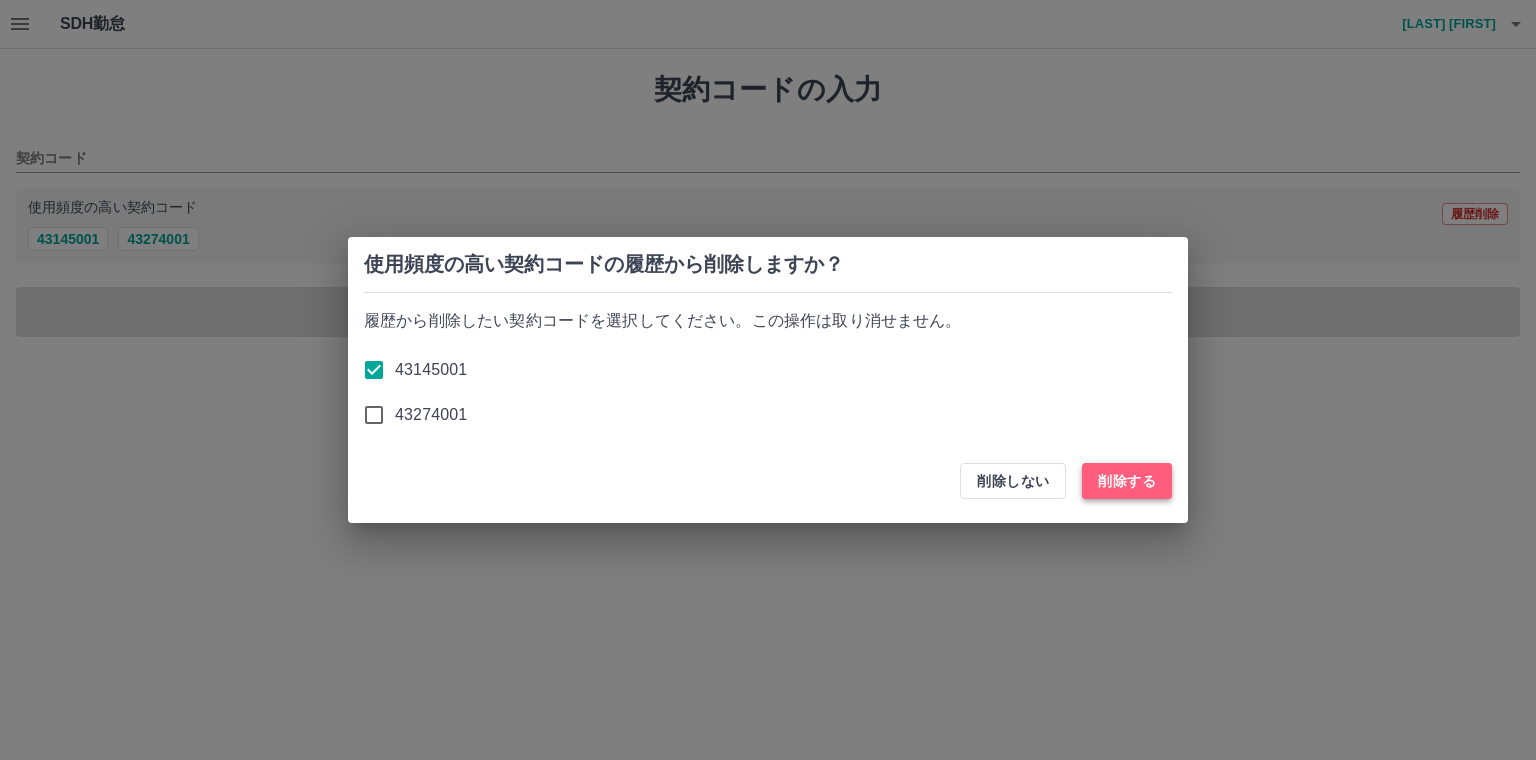 click on "削除する" at bounding box center [1127, 481] 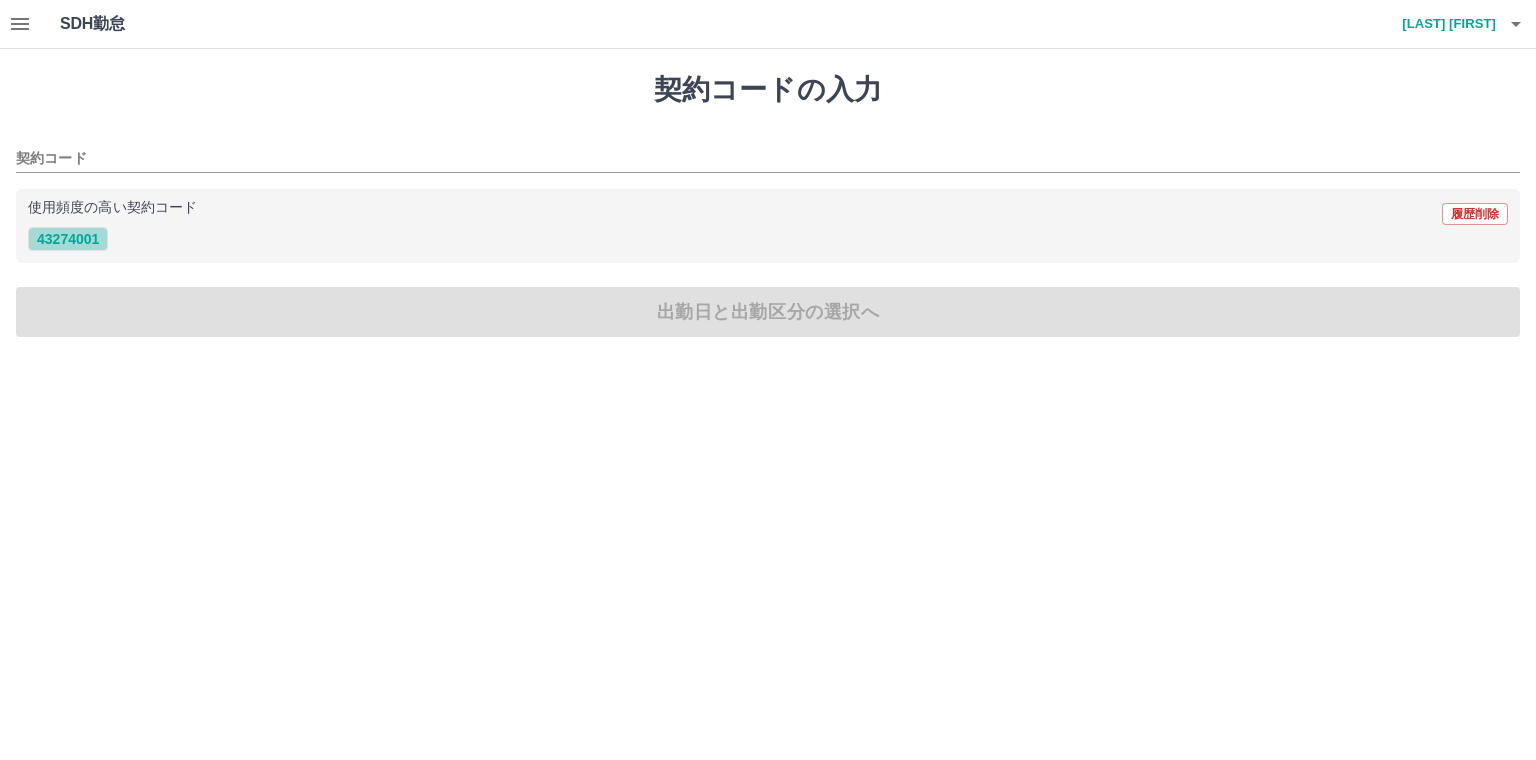 click on "43274001" at bounding box center (68, 239) 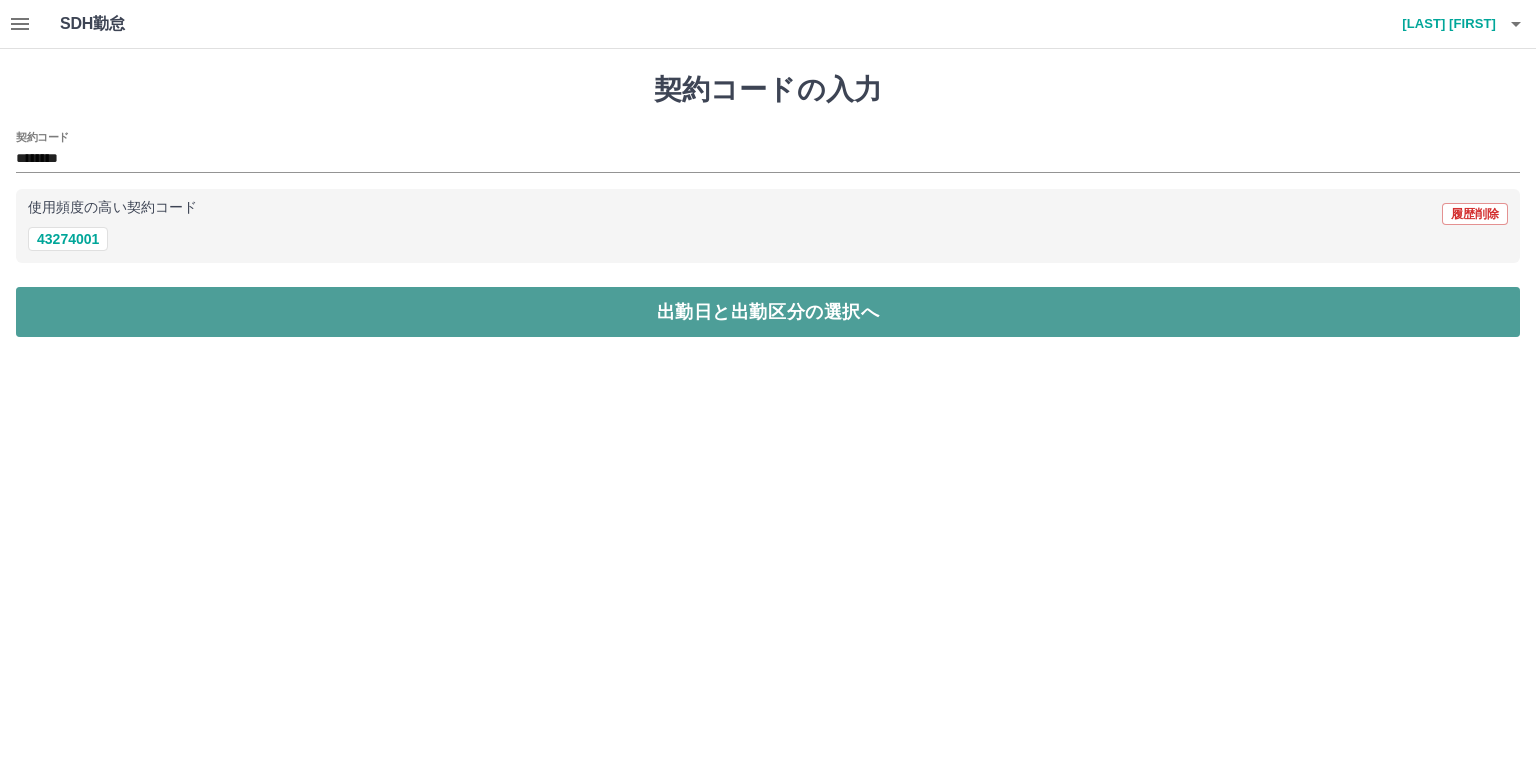 click on "出勤日と出勤区分の選択へ" at bounding box center [768, 312] 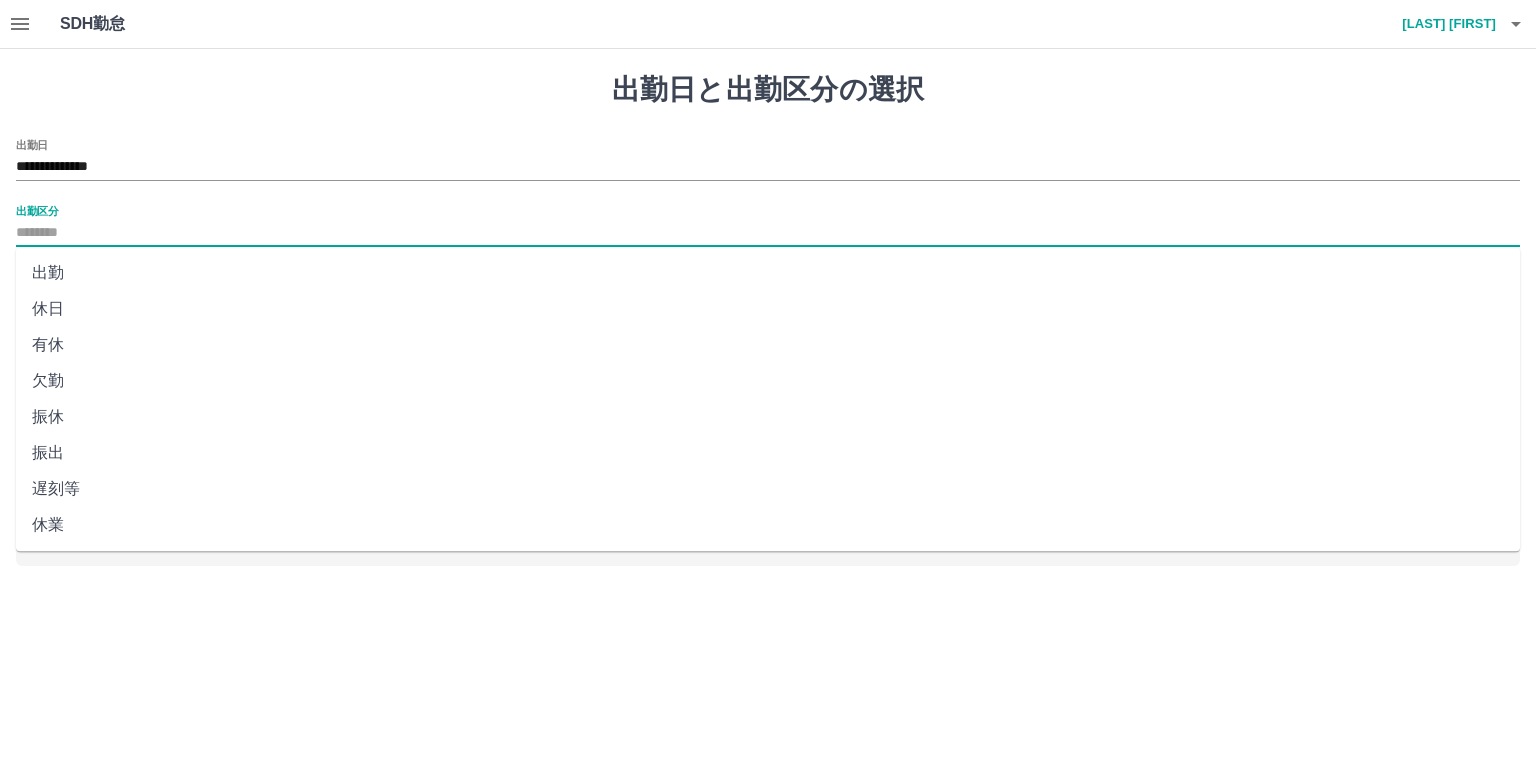 click on "出勤区分" at bounding box center (768, 233) 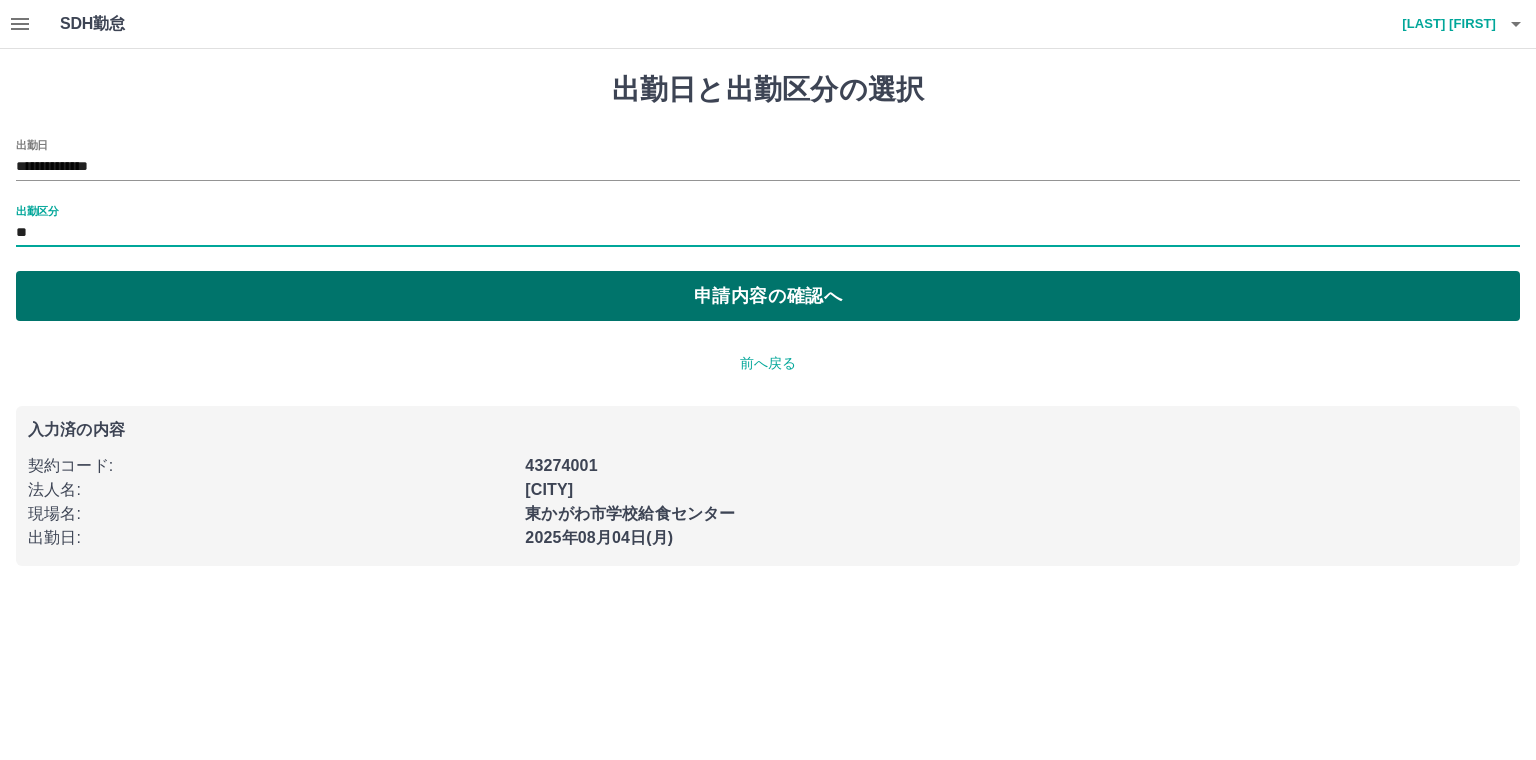 click on "申請内容の確認へ" at bounding box center [768, 296] 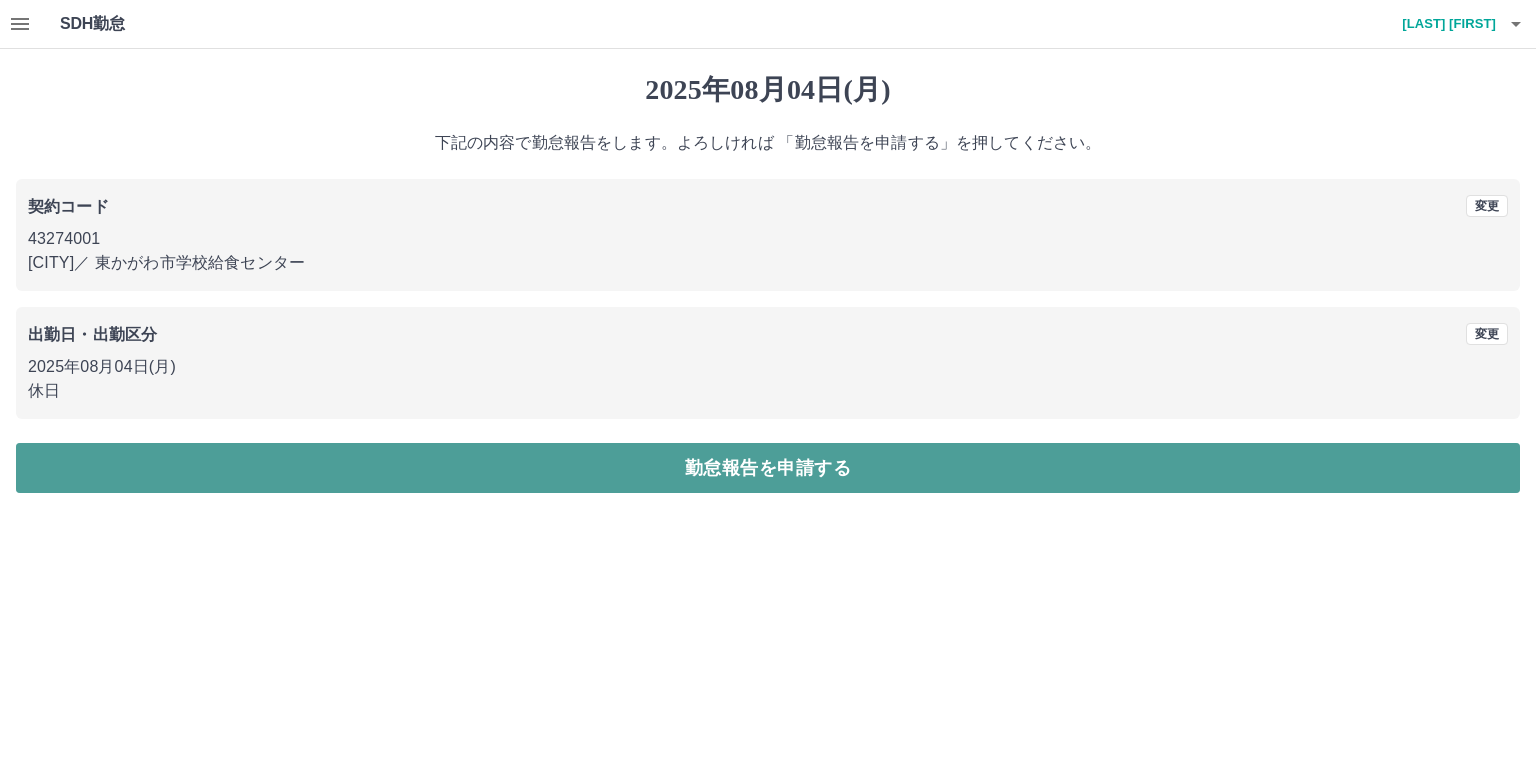 click on "勤怠報告を申請する" at bounding box center (768, 468) 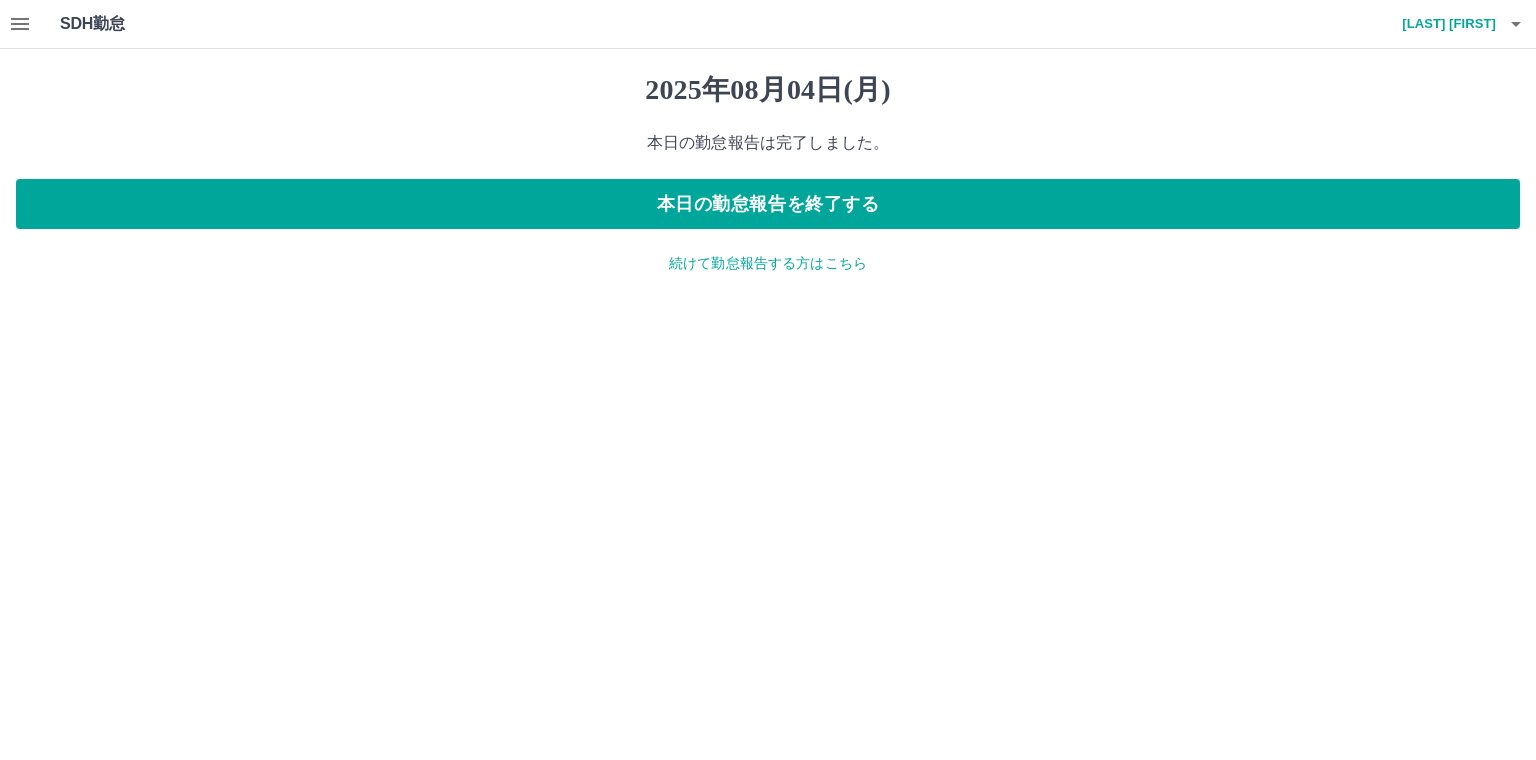 click on "続けて勤怠報告する方はこちら" at bounding box center (768, 263) 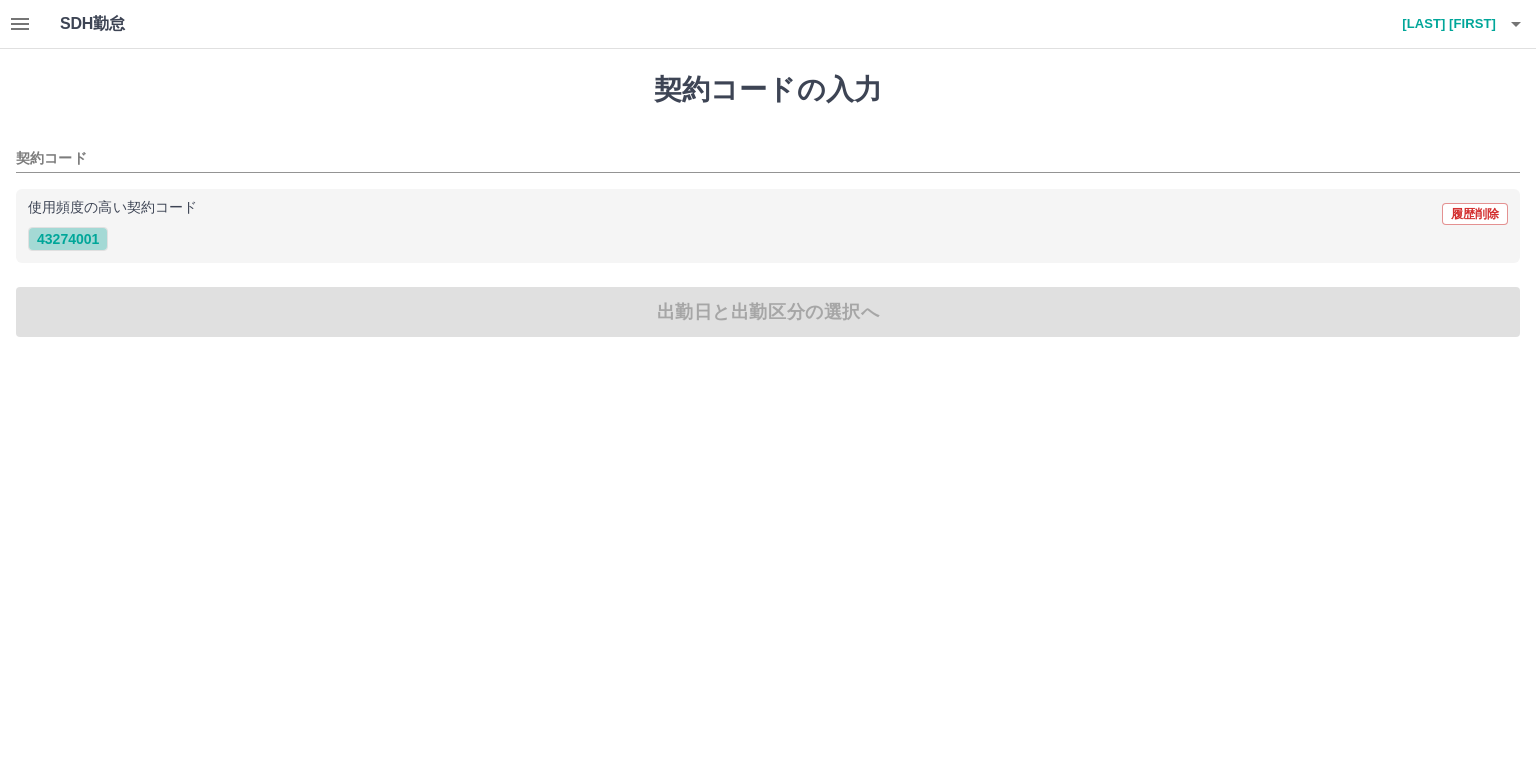 click on "43274001" at bounding box center (68, 239) 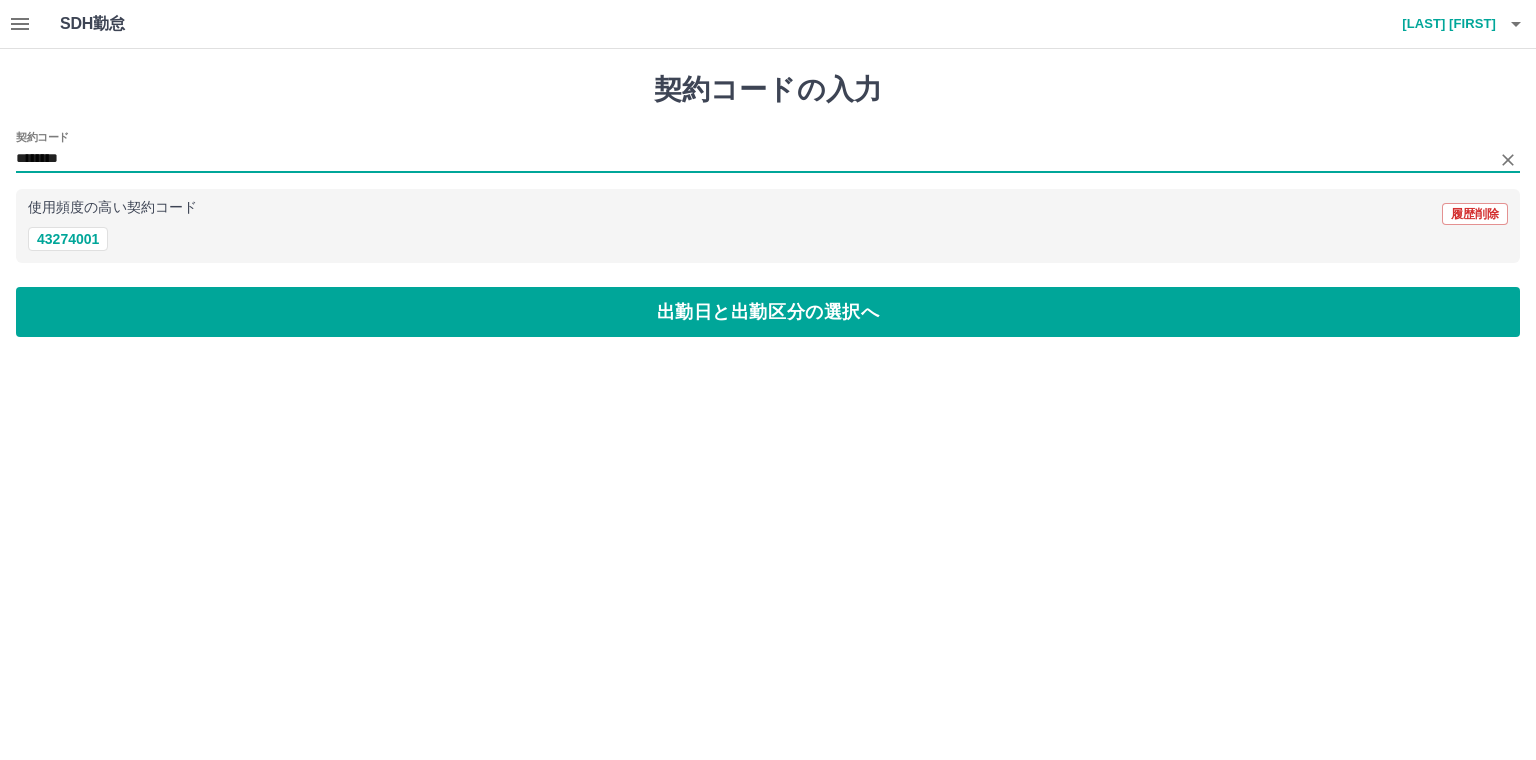 click on "********" at bounding box center (753, 159) 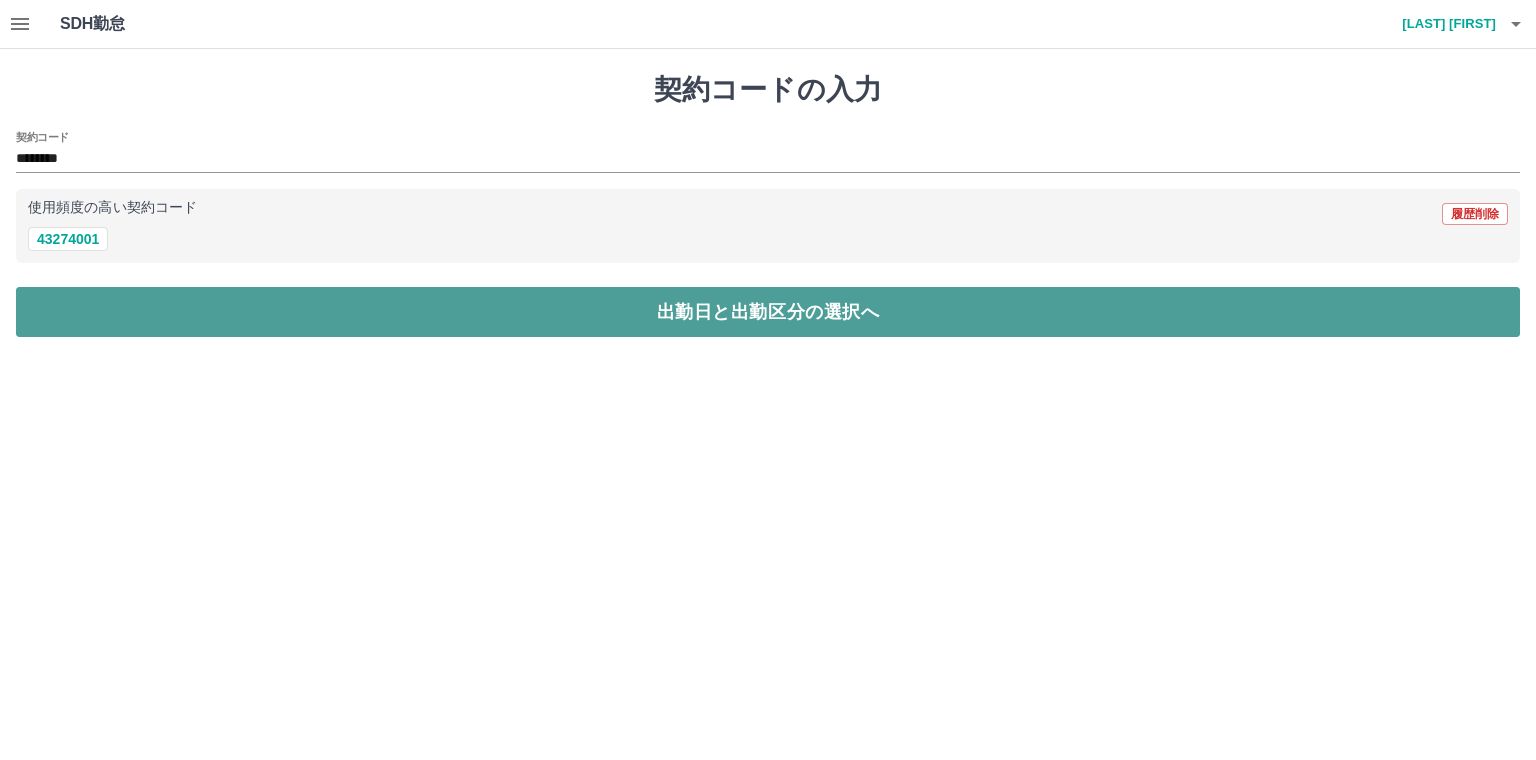click on "出勤日と出勤区分の選択へ" at bounding box center (768, 312) 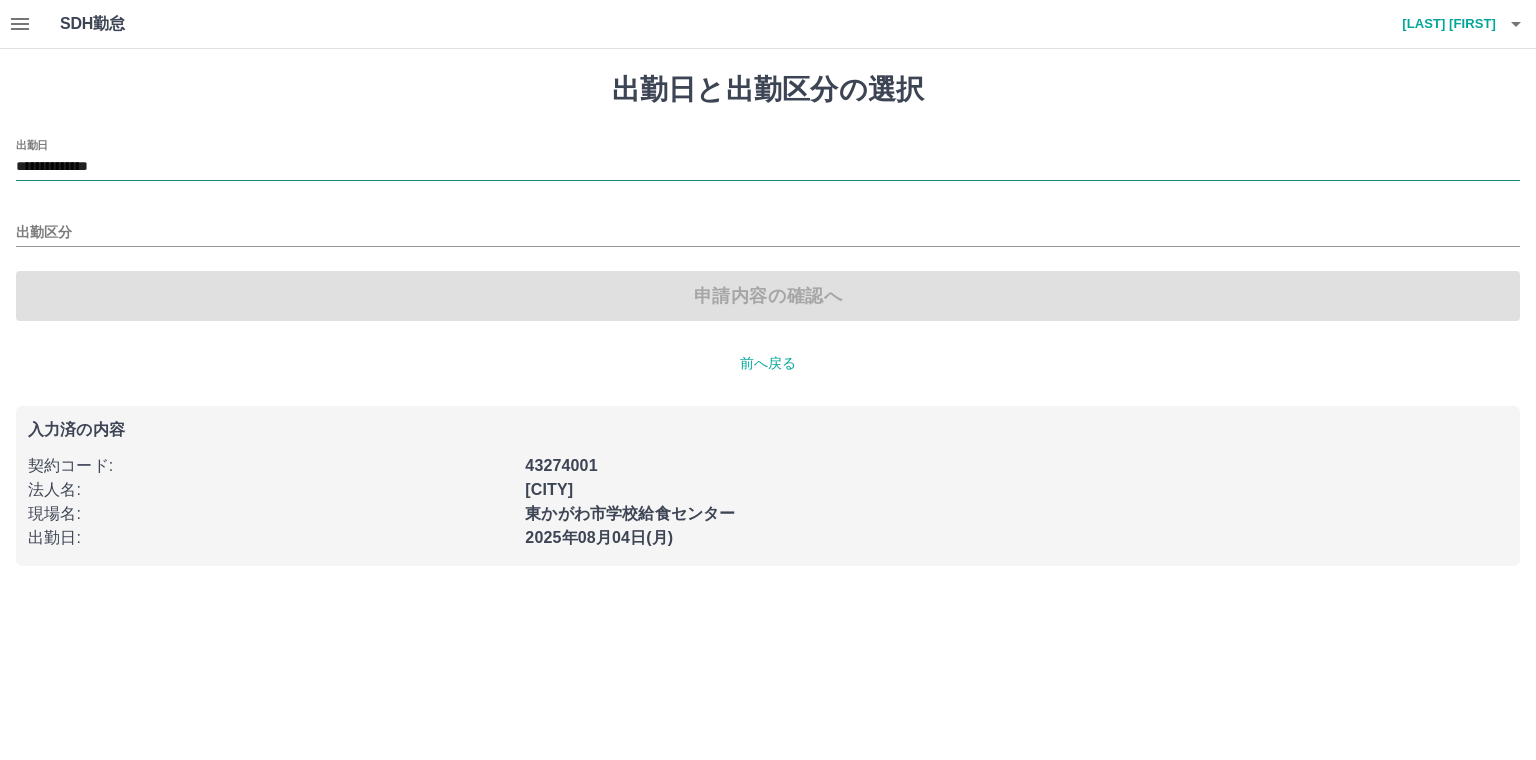 click on "**********" at bounding box center (768, 167) 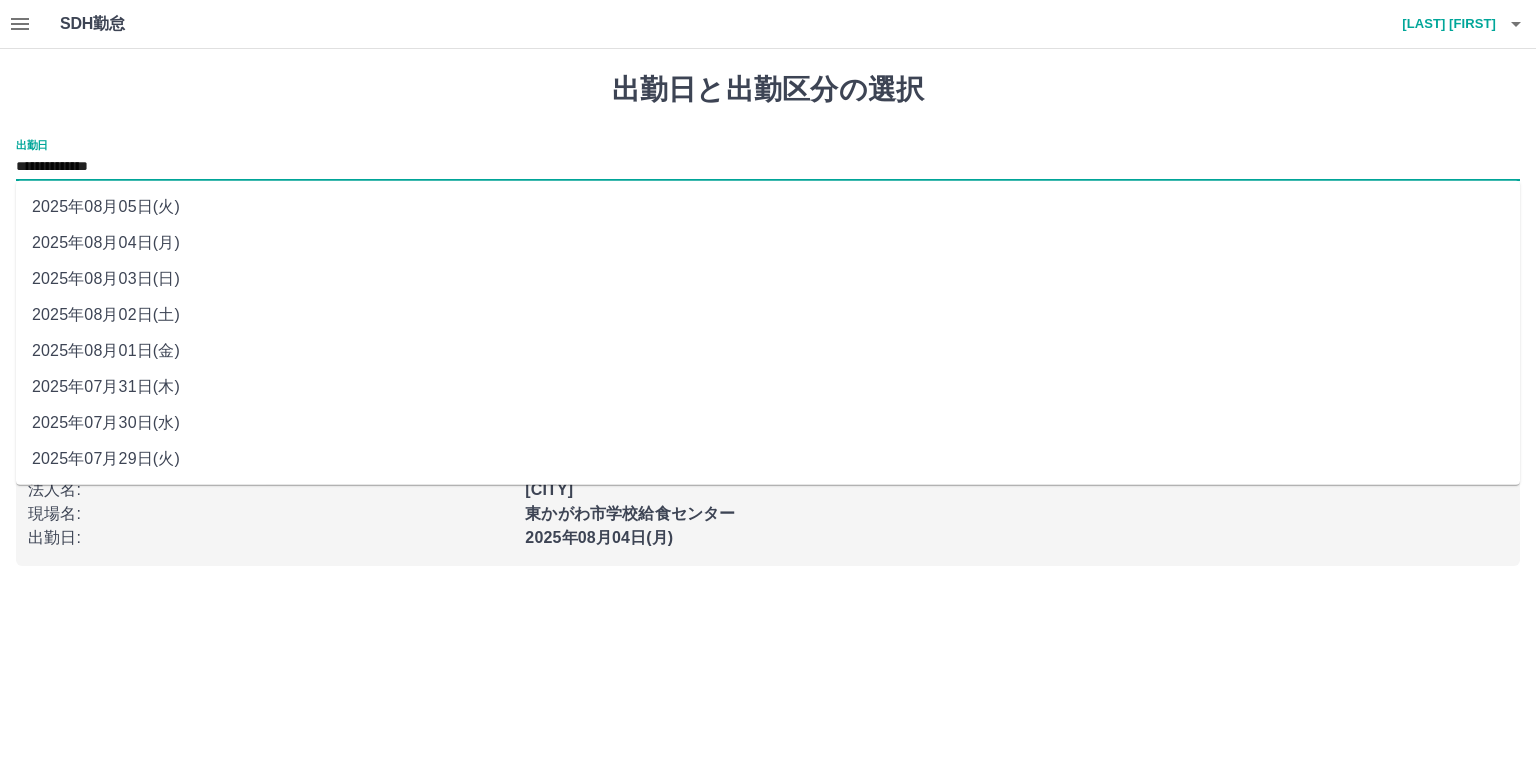 click on "2025年08月05日(火)" at bounding box center (768, 207) 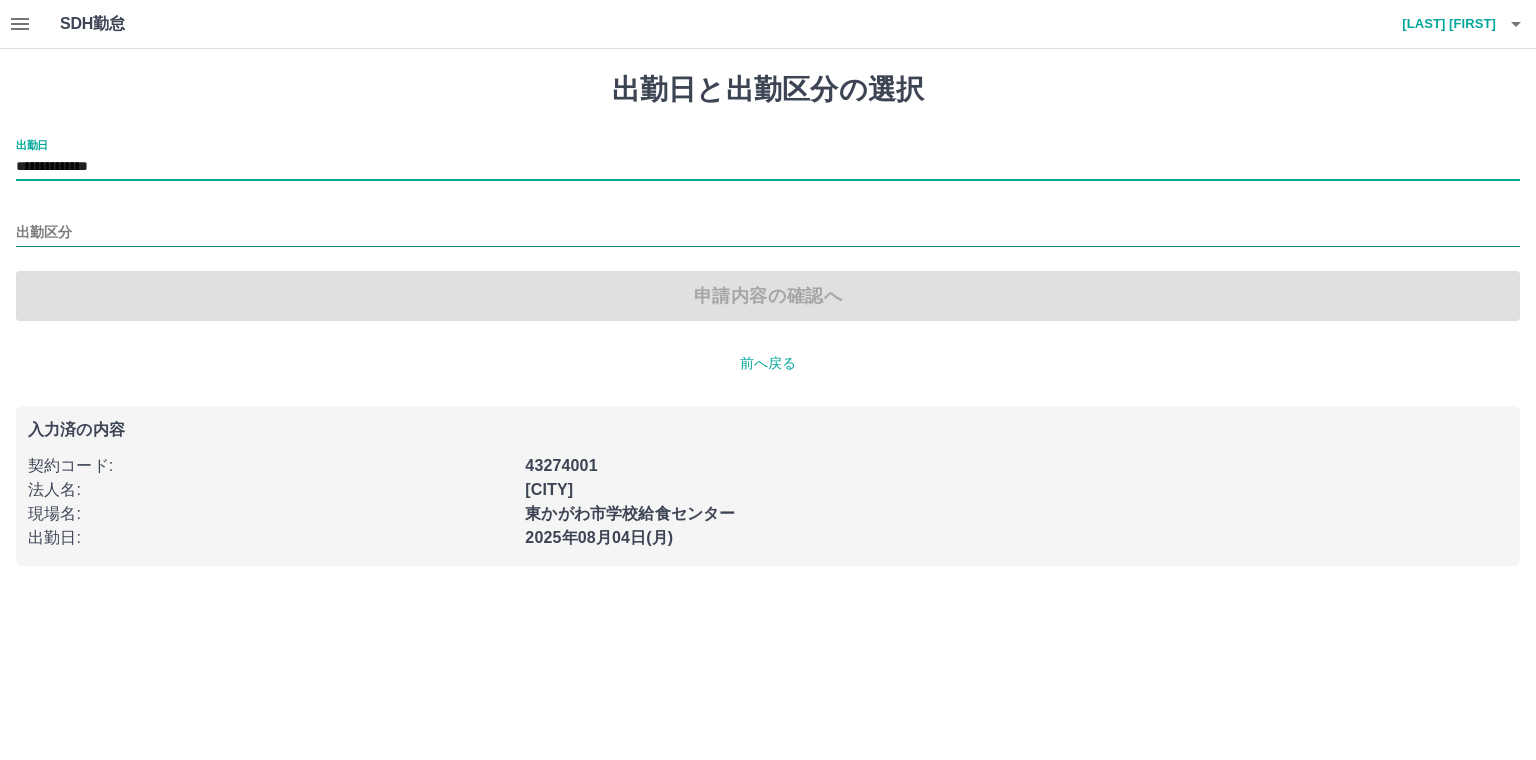 click on "出勤区分" at bounding box center (768, 233) 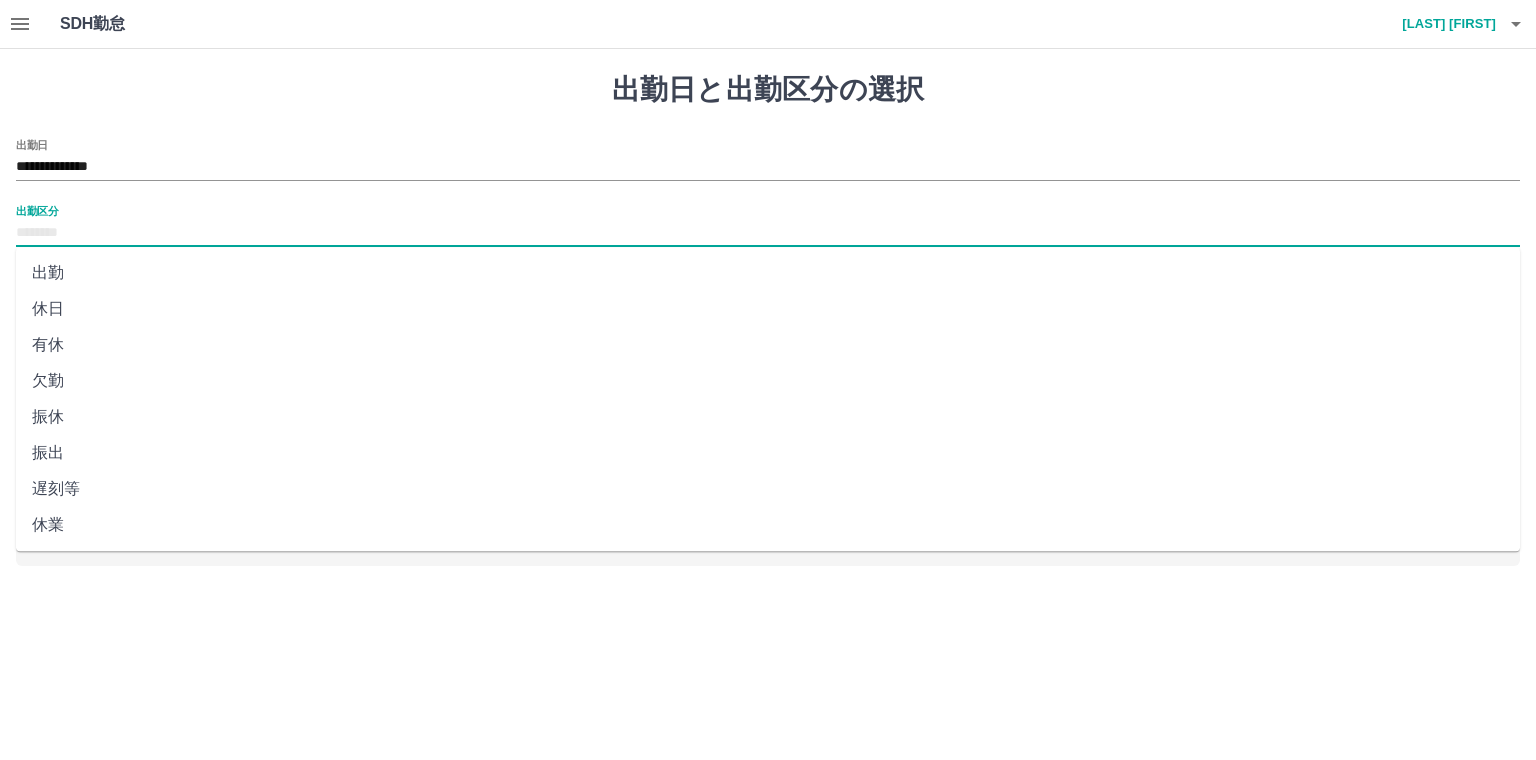 click on "休日" at bounding box center (768, 309) 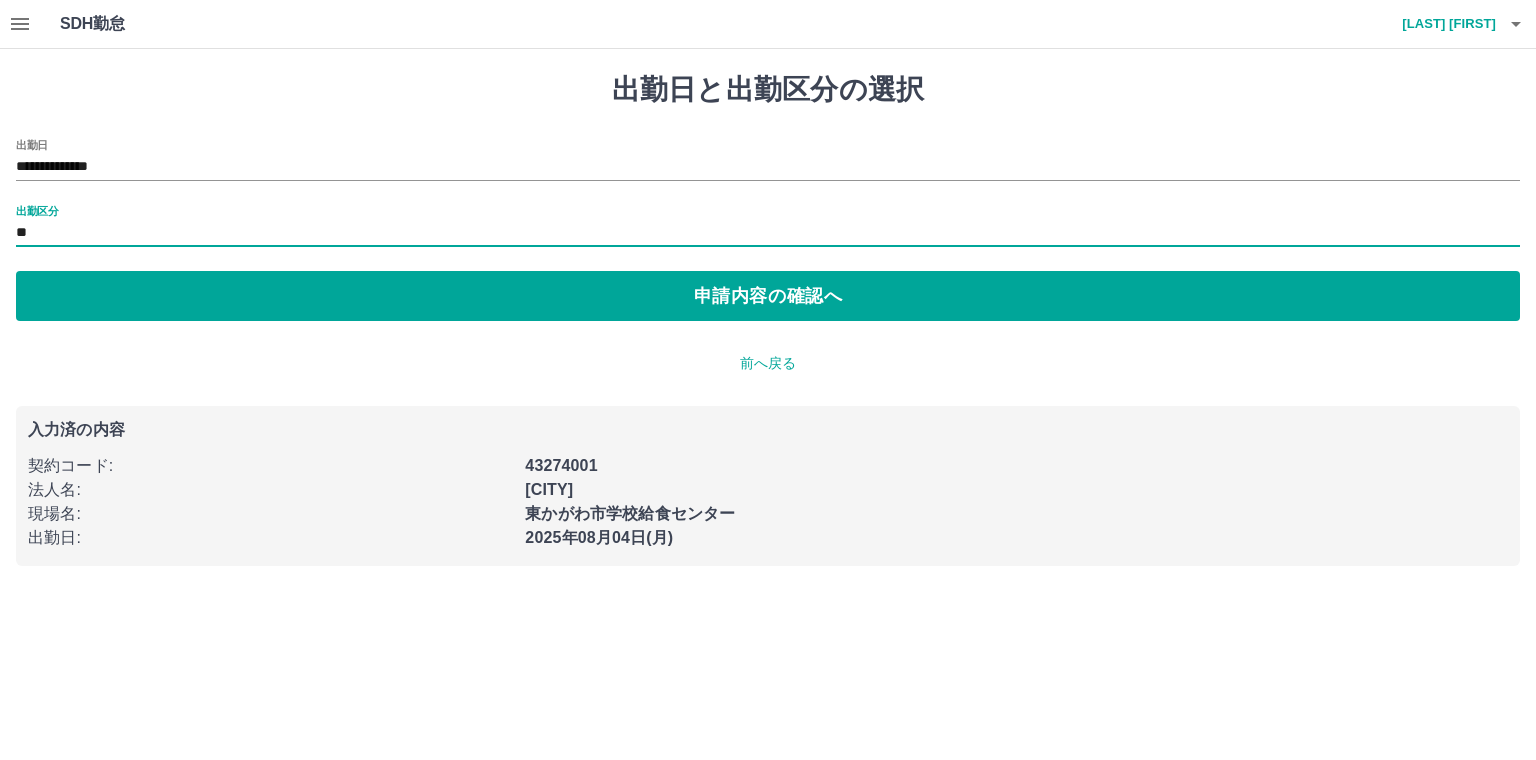 type on "**" 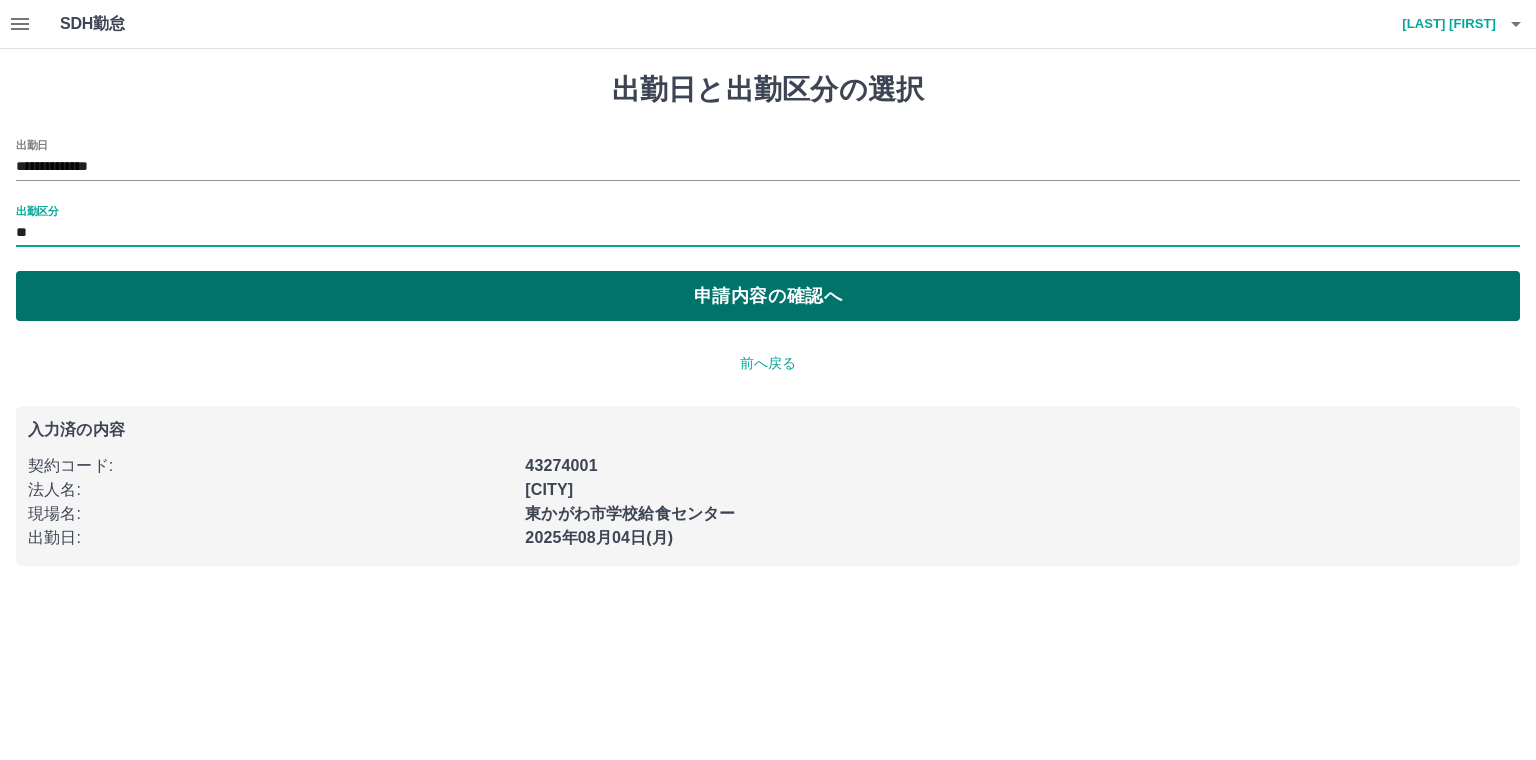 click on "申請内容の確認へ" at bounding box center [768, 296] 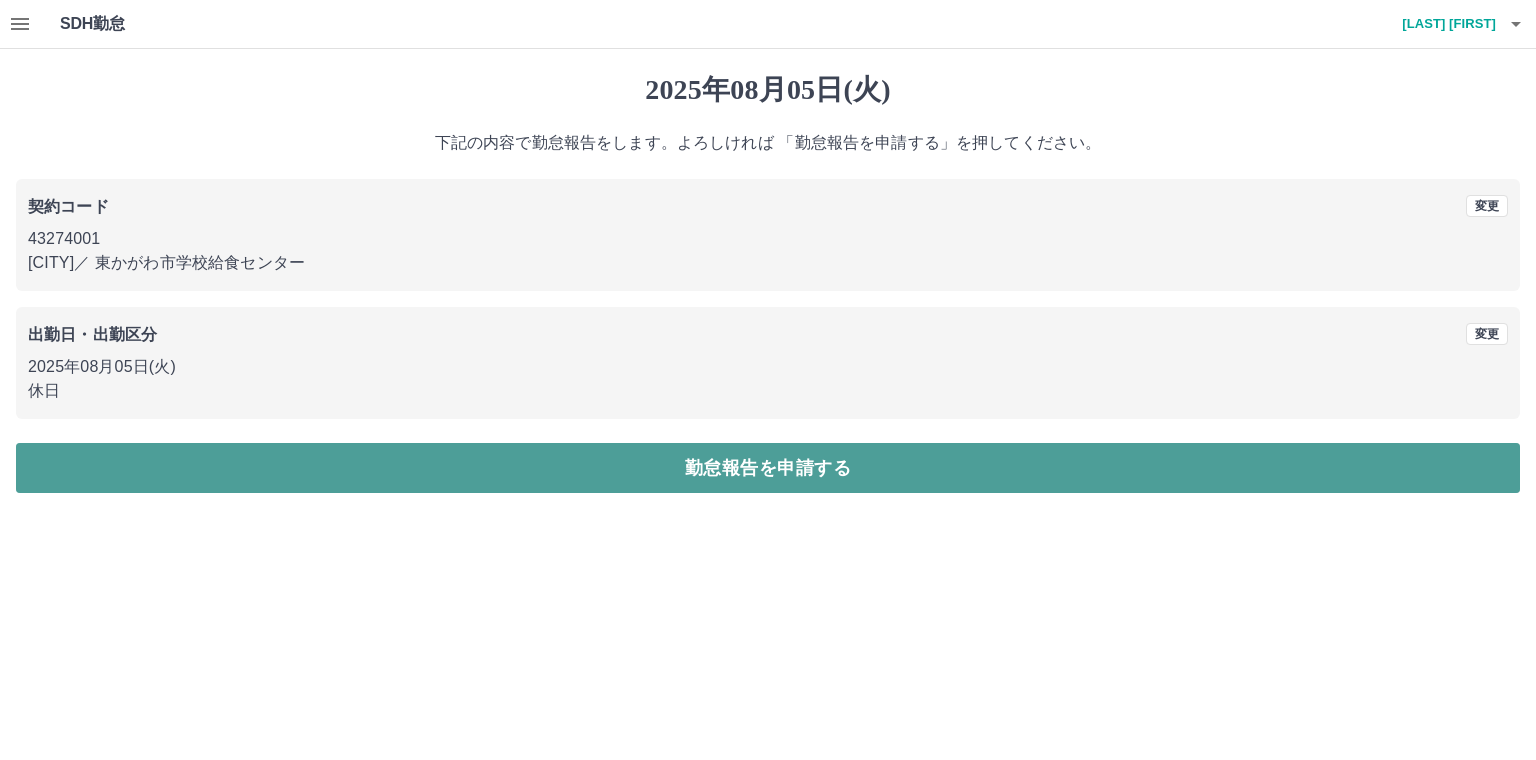 click on "勤怠報告を申請する" at bounding box center [768, 468] 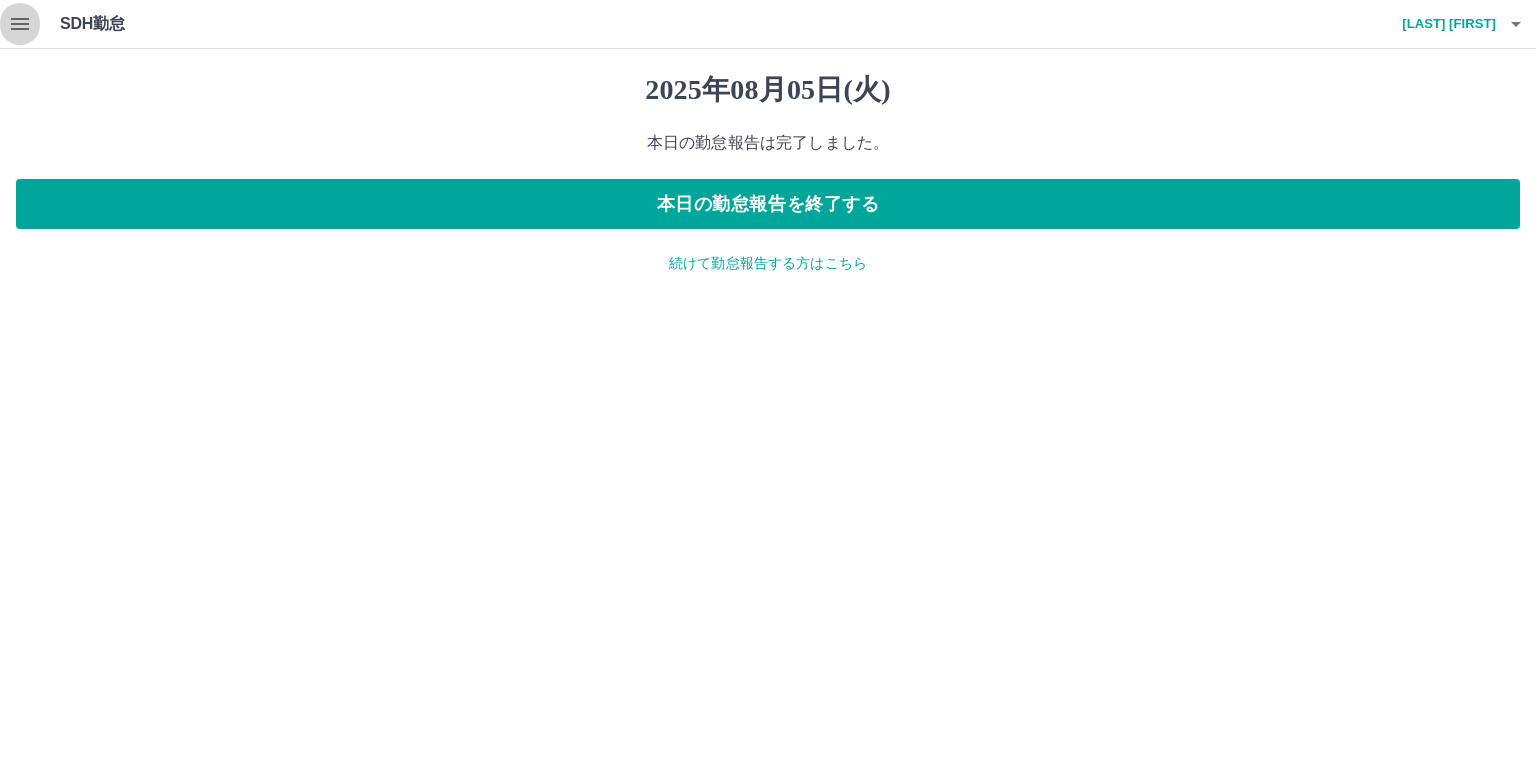 click 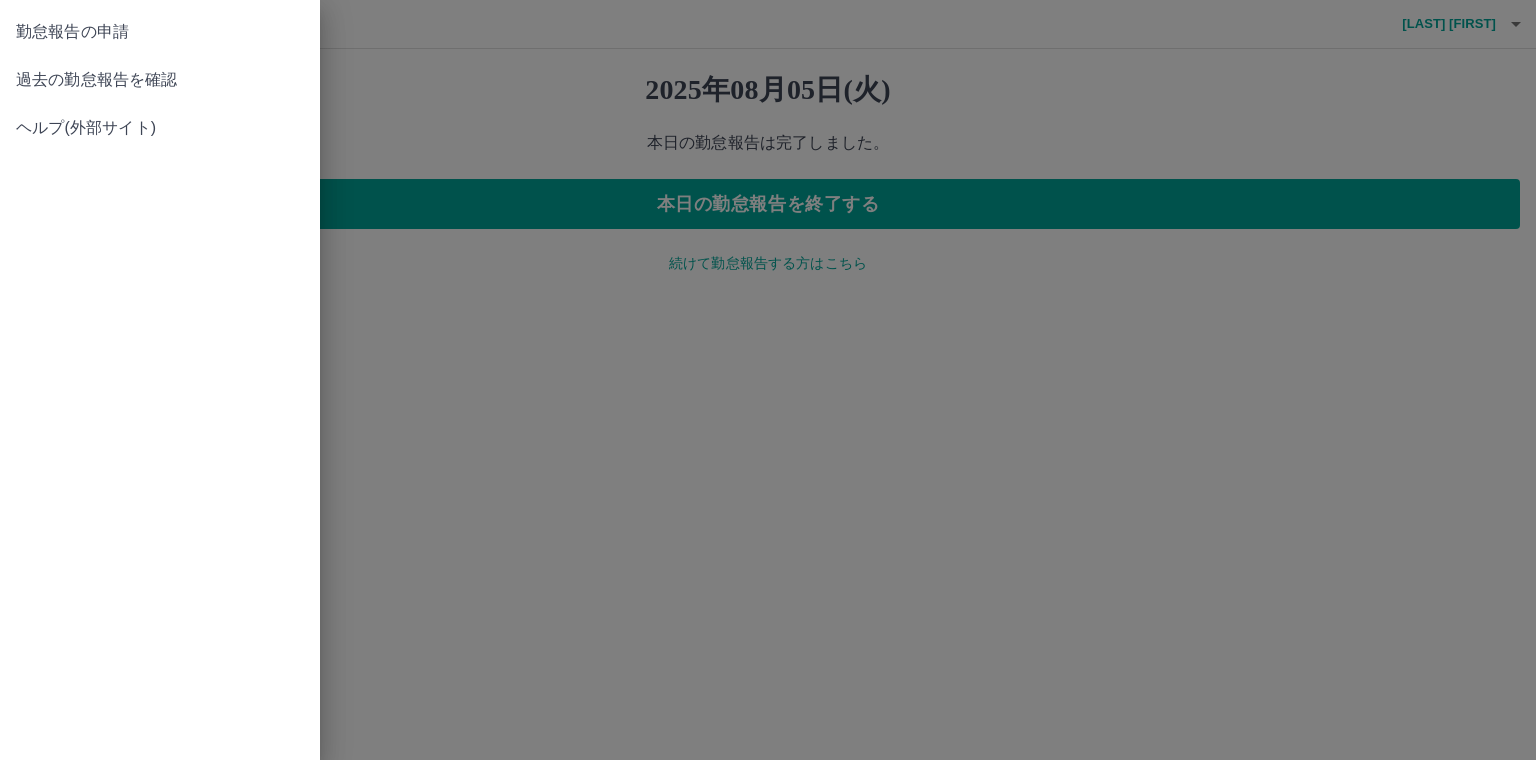 click on "過去の勤怠報告を確認" at bounding box center (160, 80) 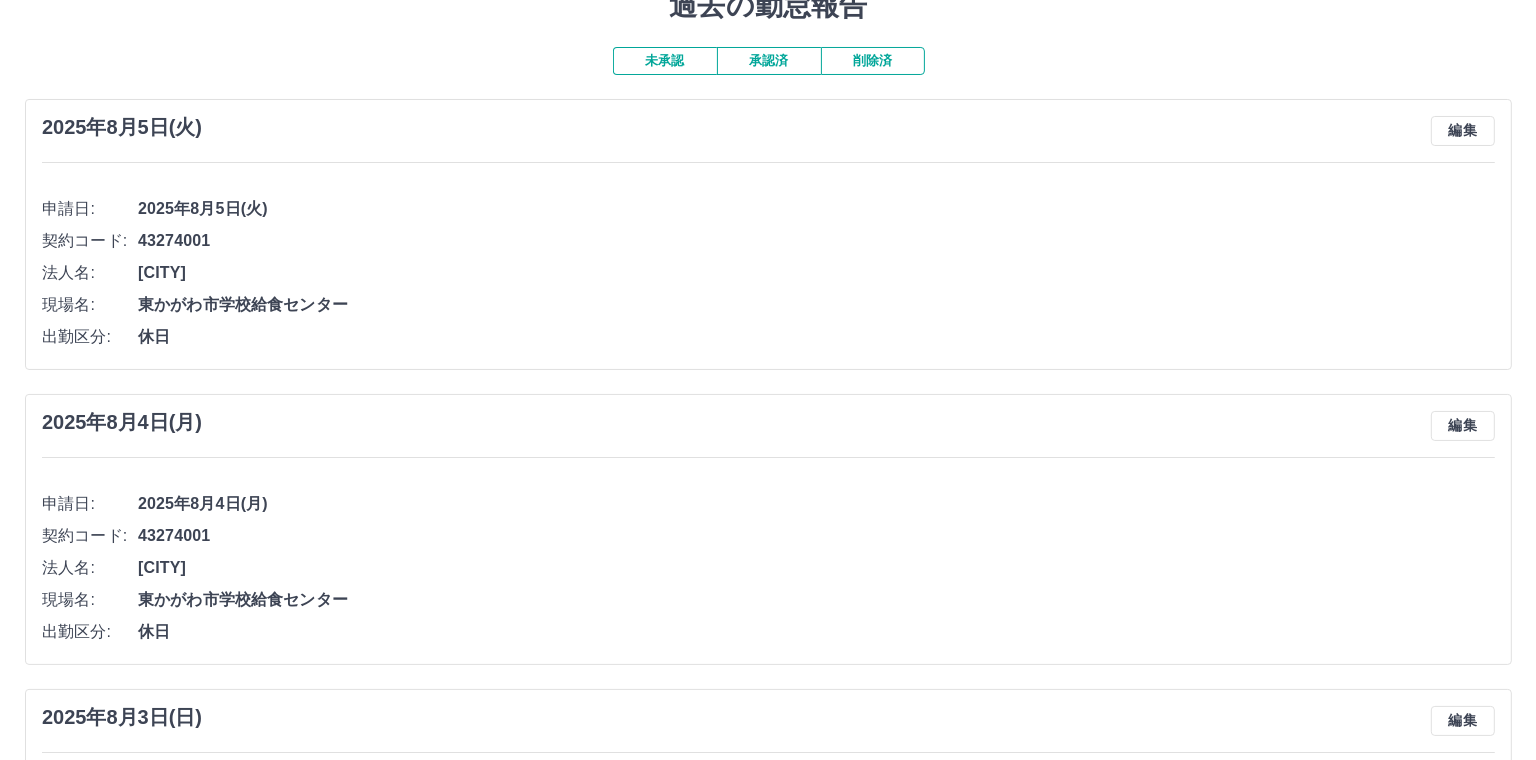 scroll, scrollTop: 0, scrollLeft: 0, axis: both 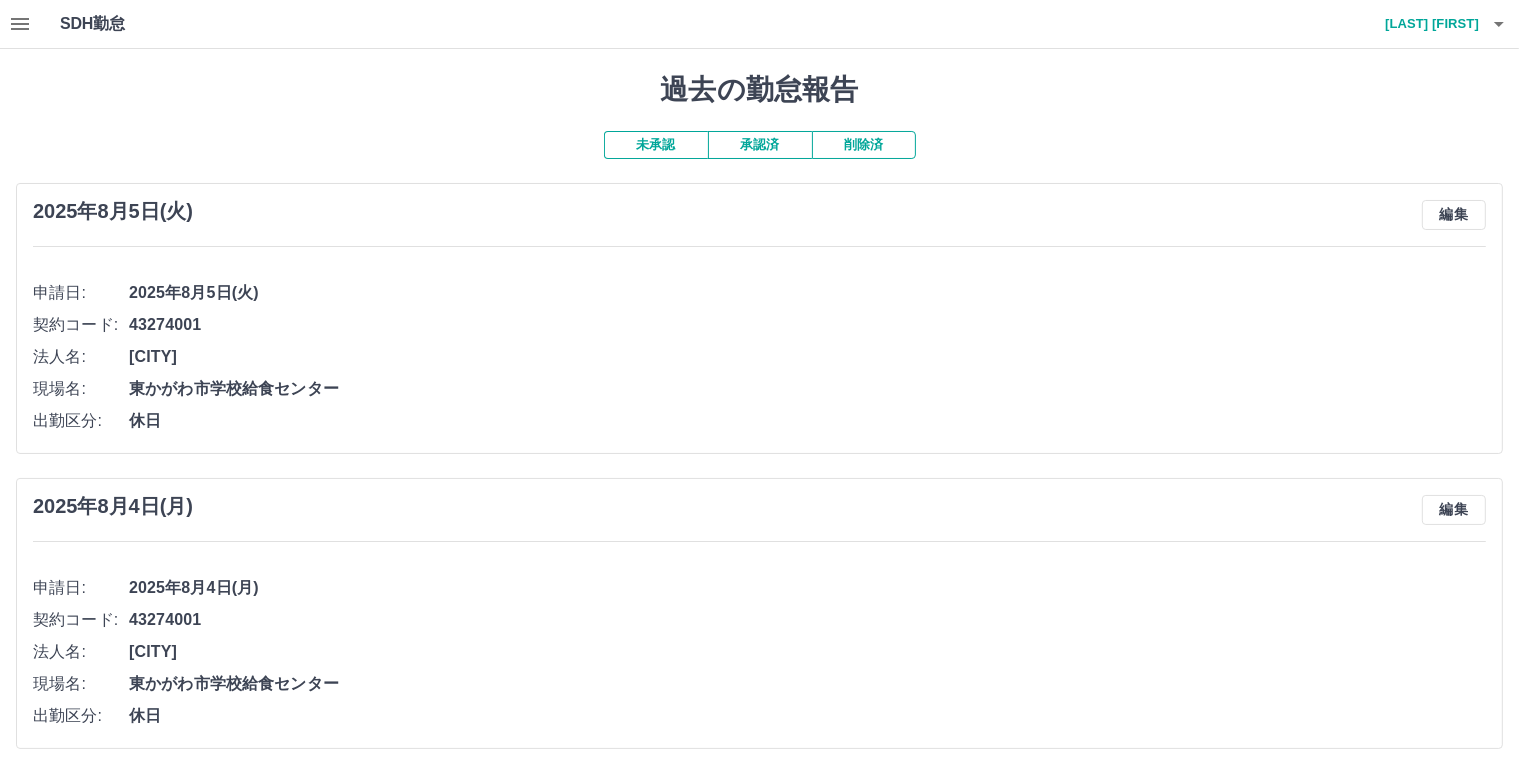 click on "未承認" at bounding box center [656, 145] 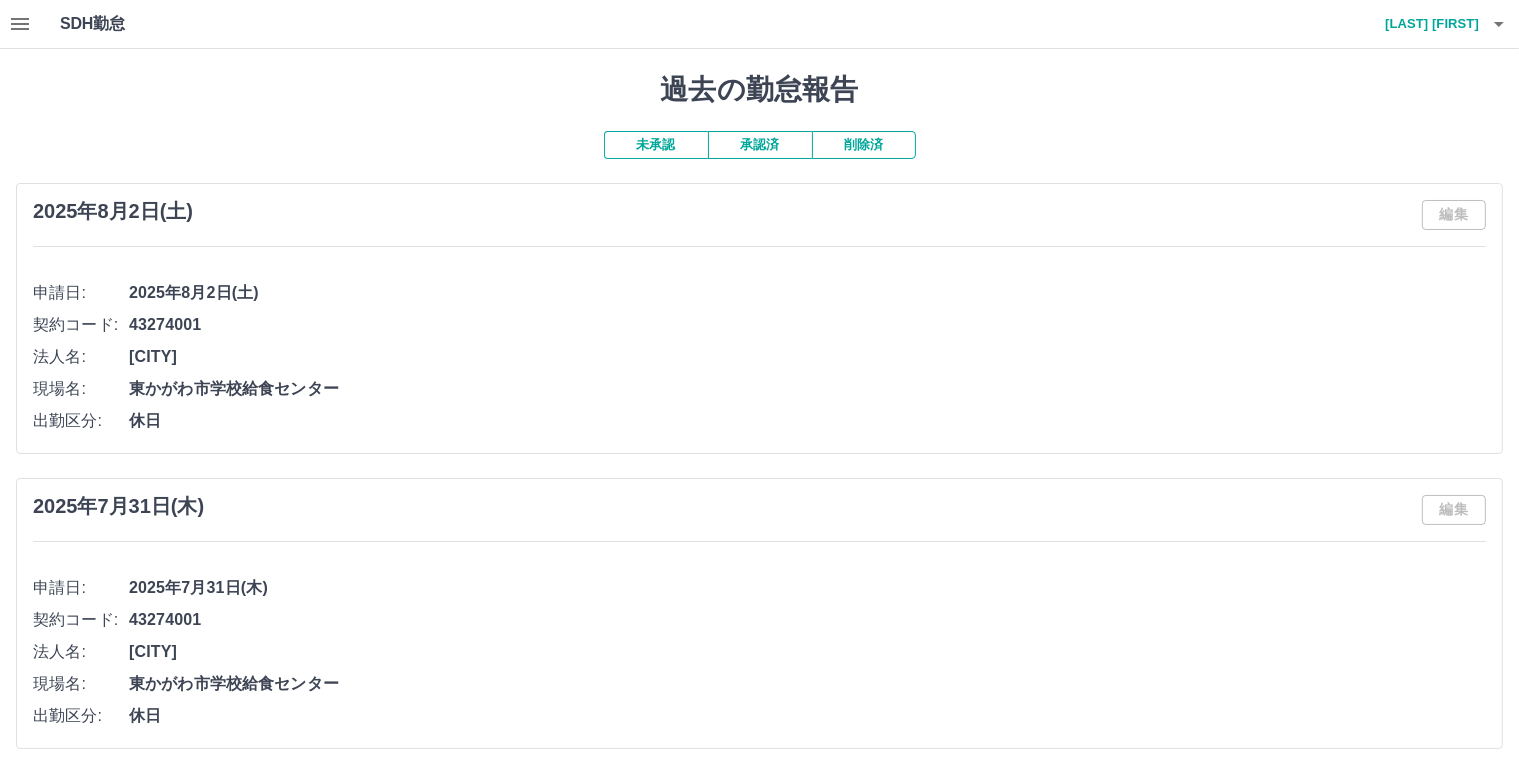 click on "上村　栄" at bounding box center (1419, 24) 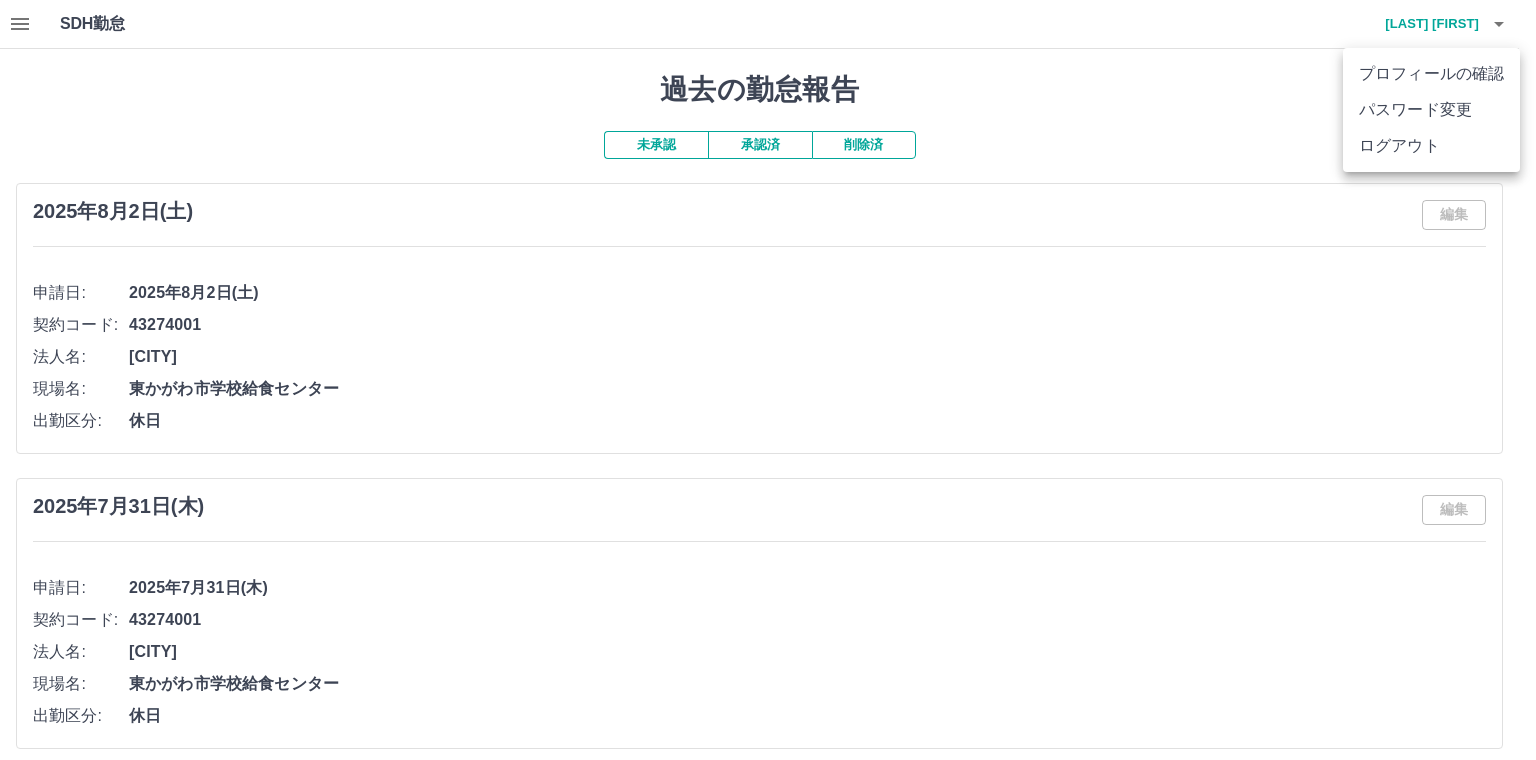 click on "ログアウト" at bounding box center [1431, 146] 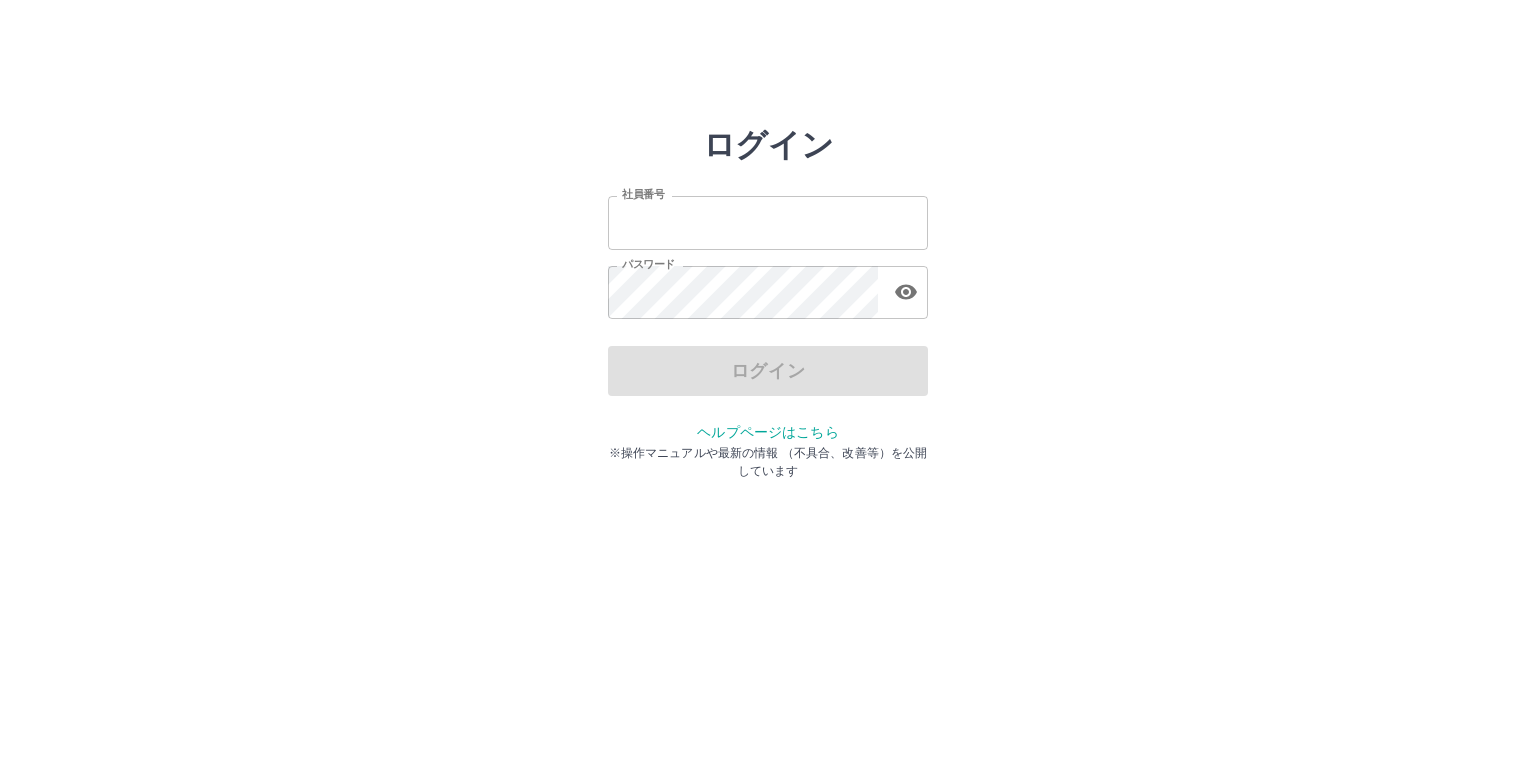 scroll, scrollTop: 0, scrollLeft: 0, axis: both 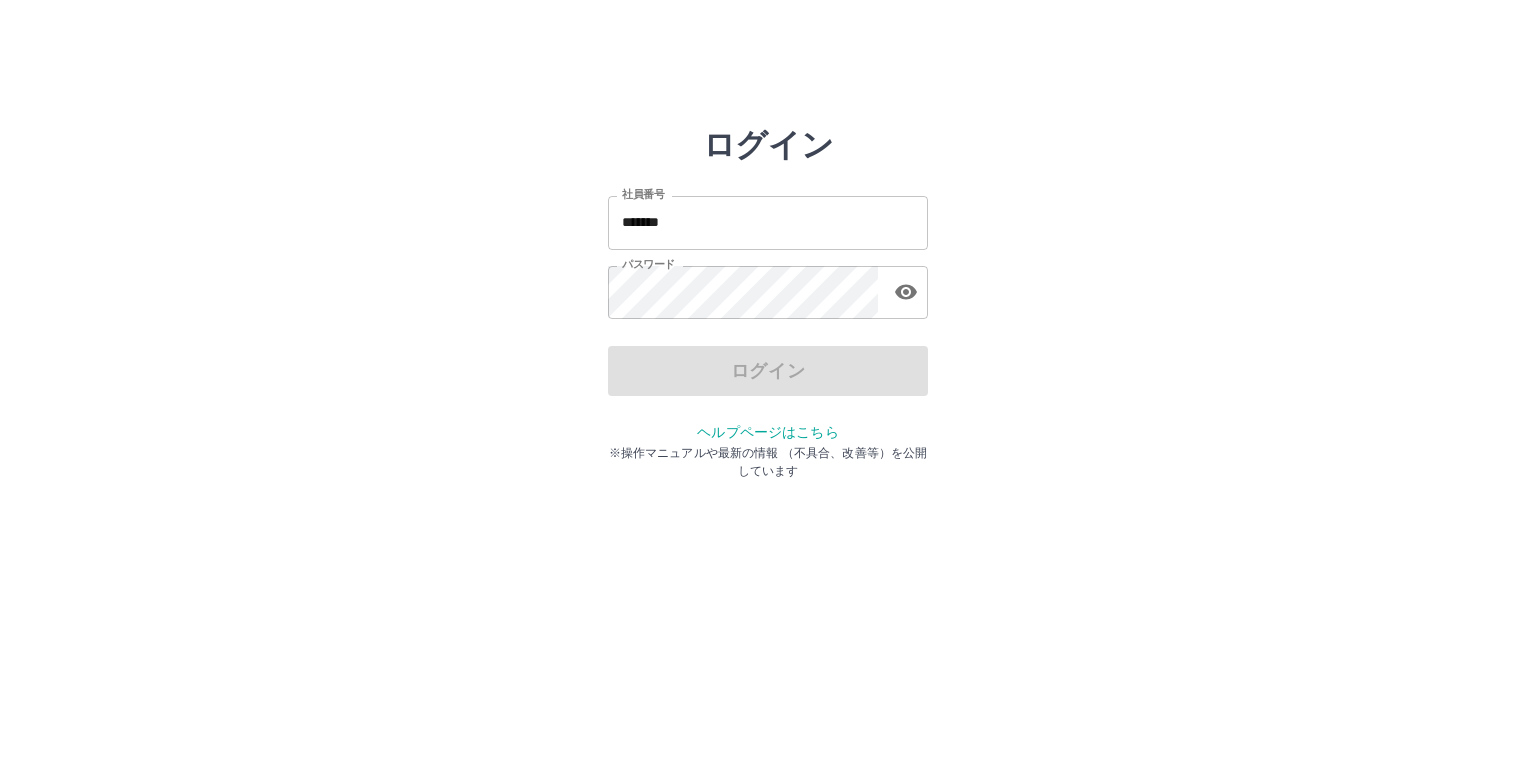 click on "*******" at bounding box center (768, 222) 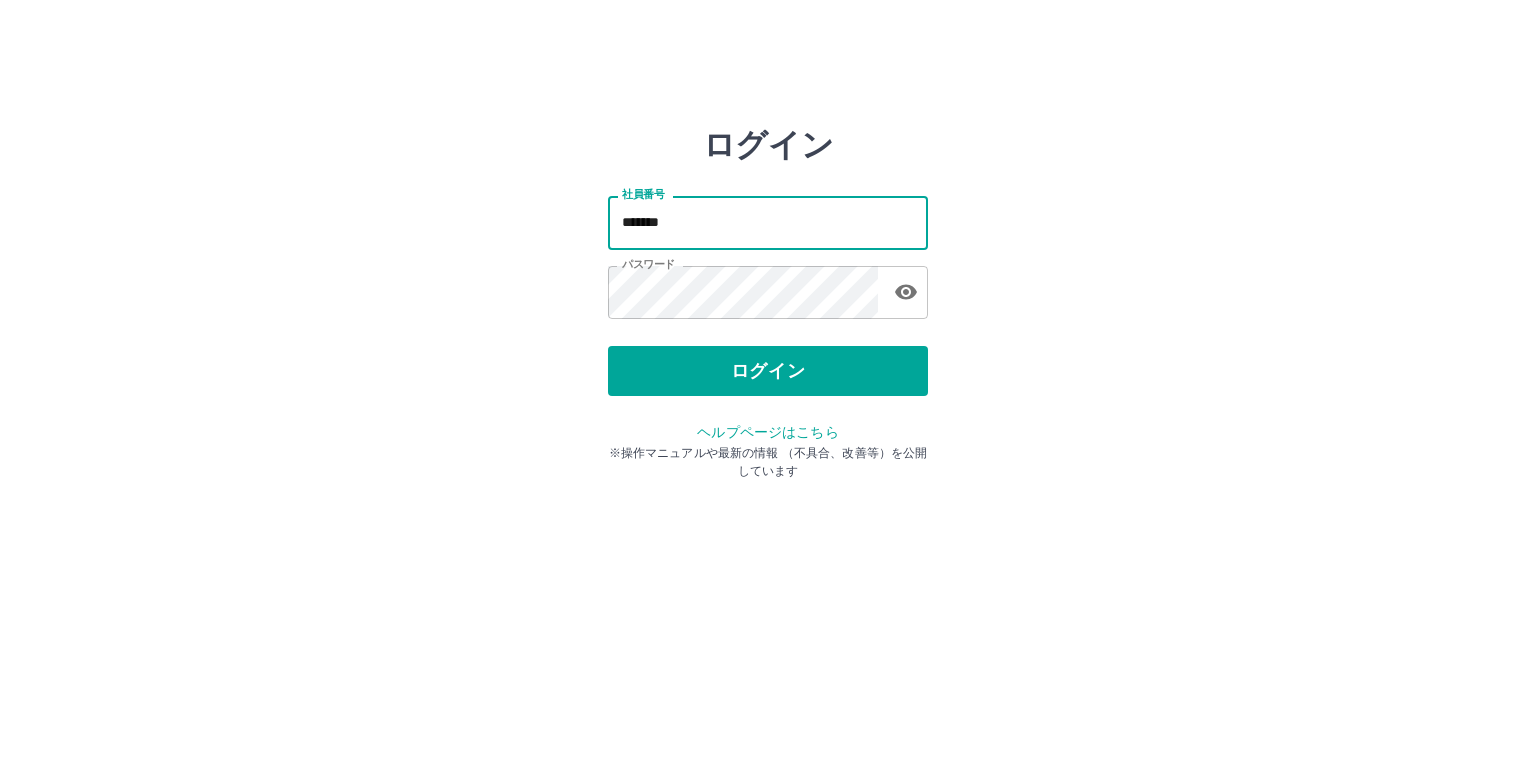 type on "*******" 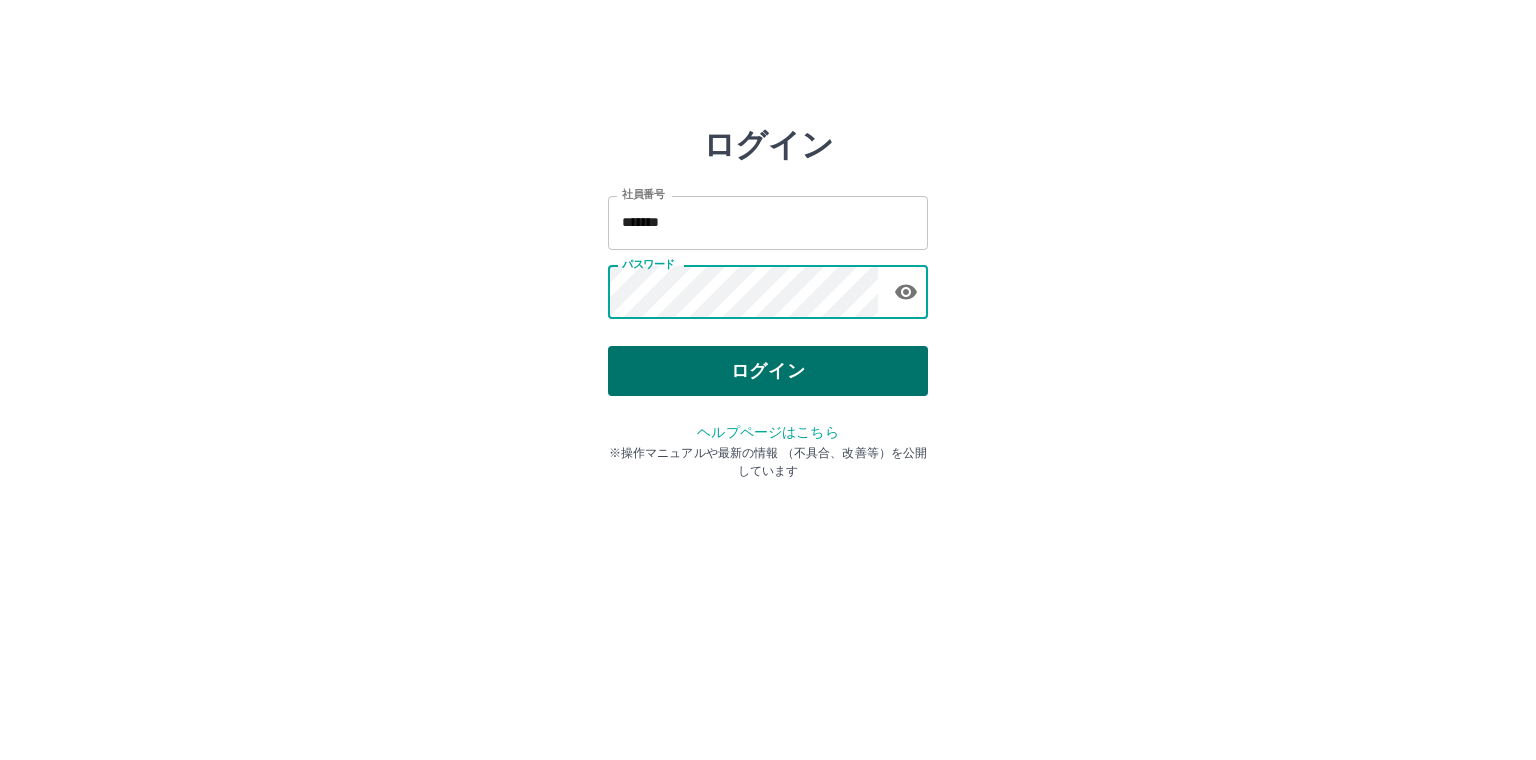 click on "ログイン" at bounding box center (768, 371) 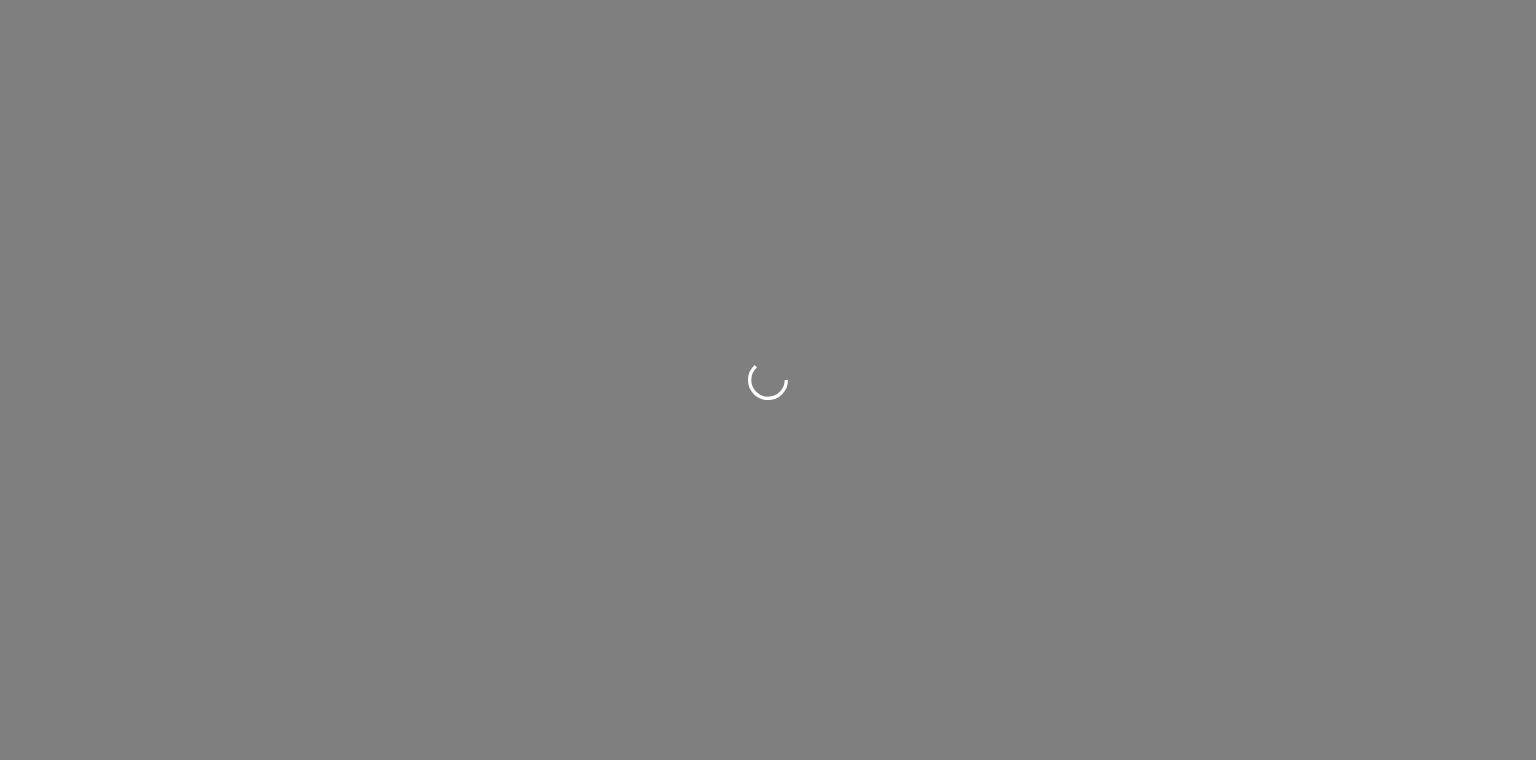 scroll, scrollTop: 0, scrollLeft: 0, axis: both 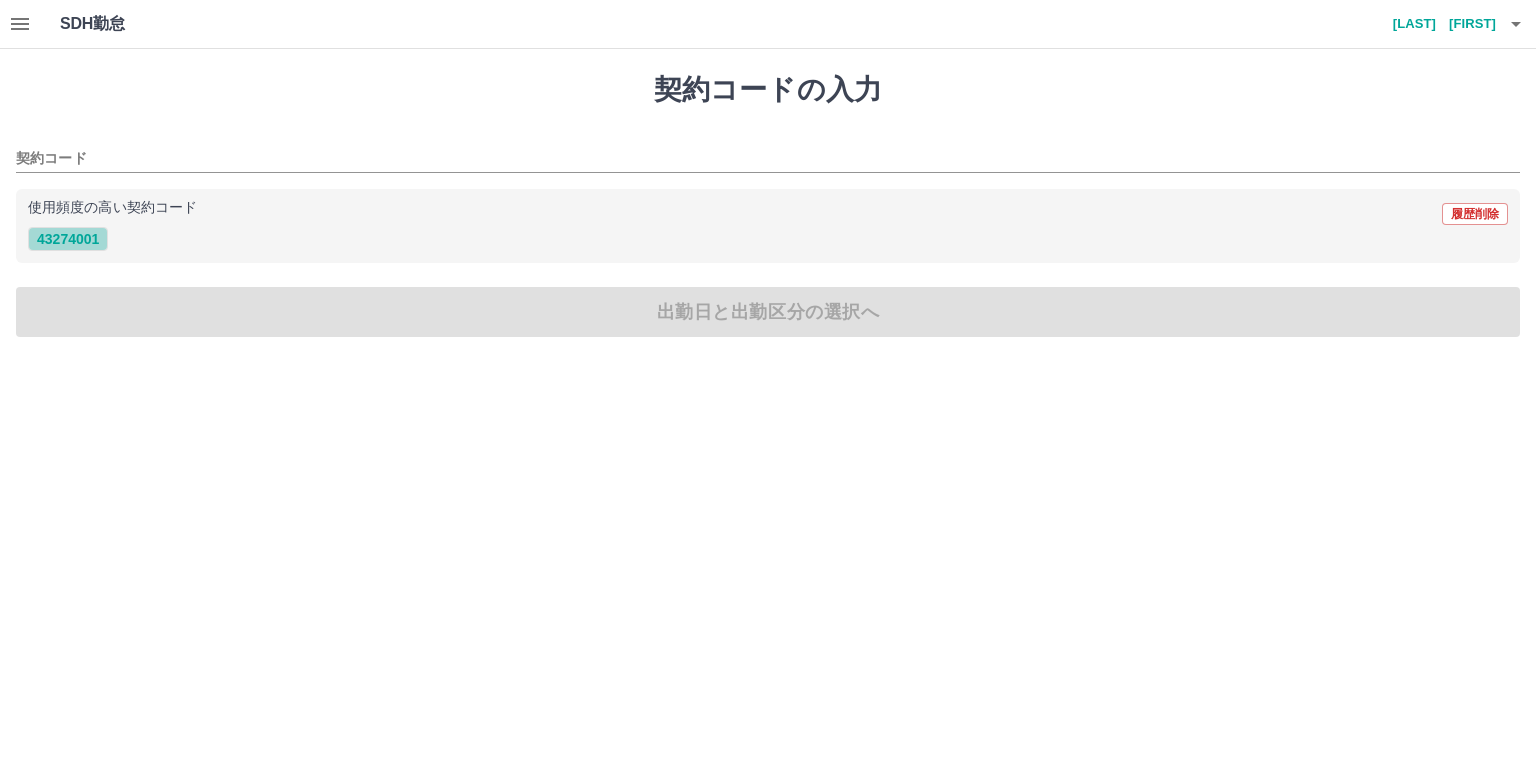 click on "43274001" at bounding box center (68, 239) 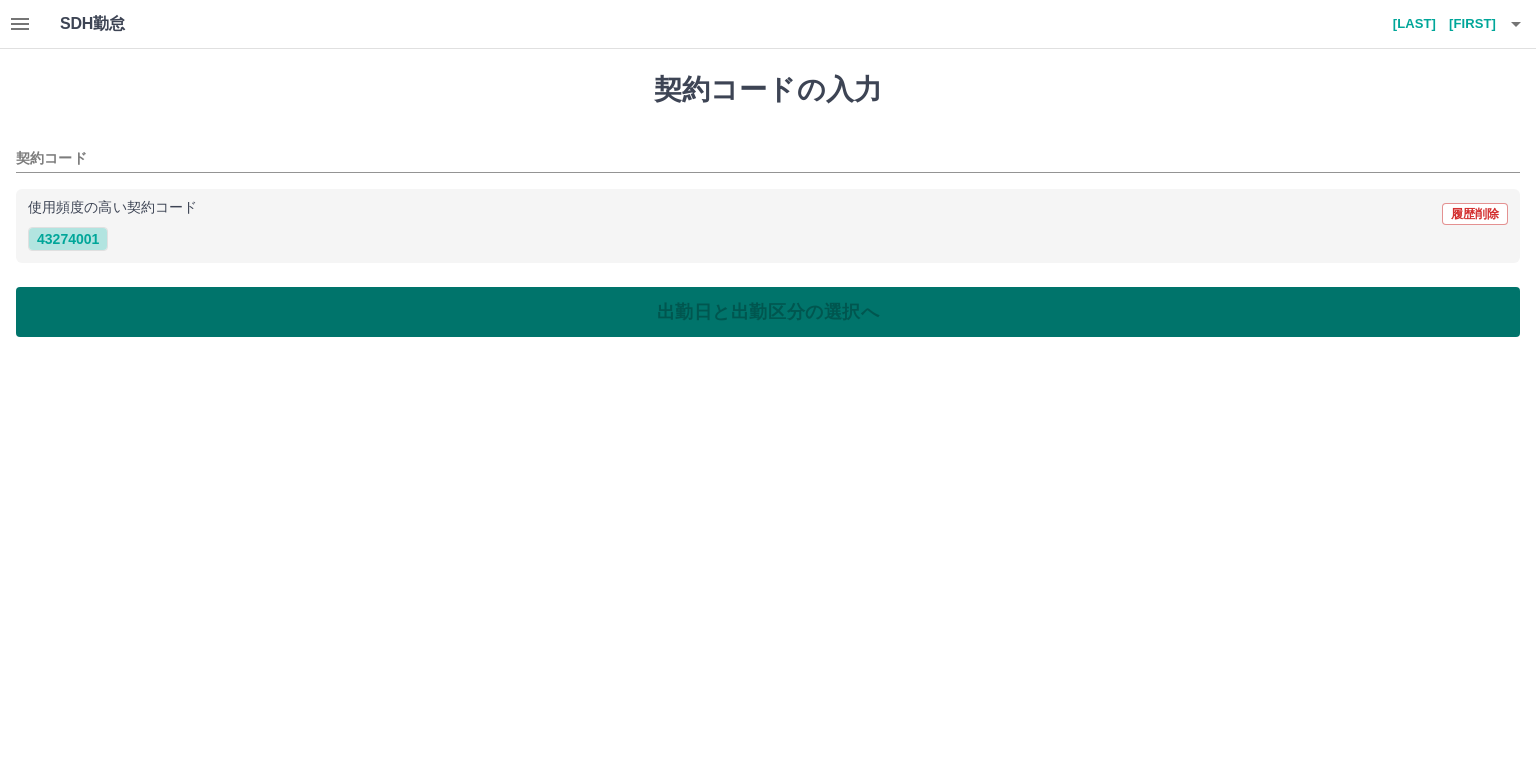 type on "********" 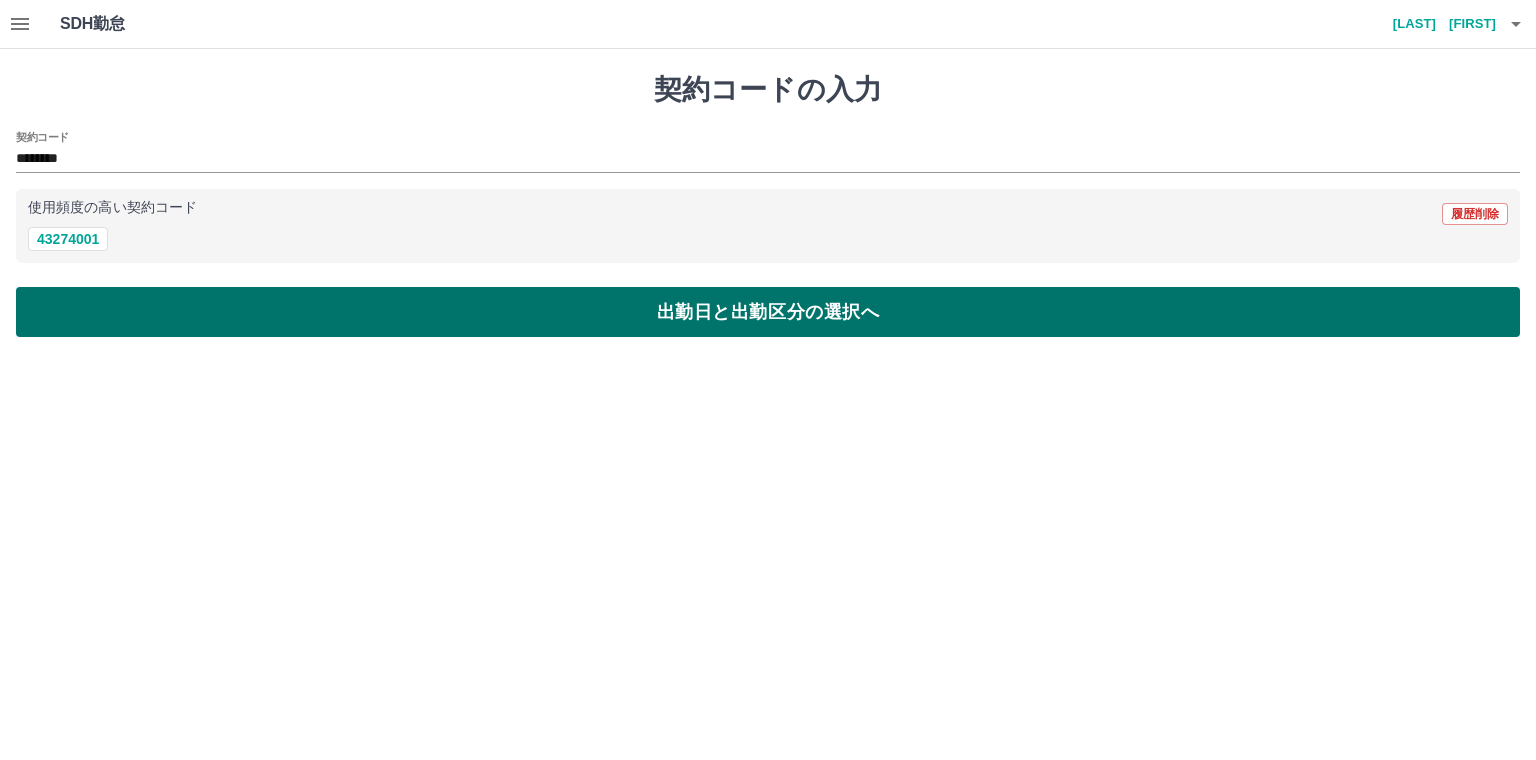 click on "出勤日と出勤区分の選択へ" at bounding box center (768, 312) 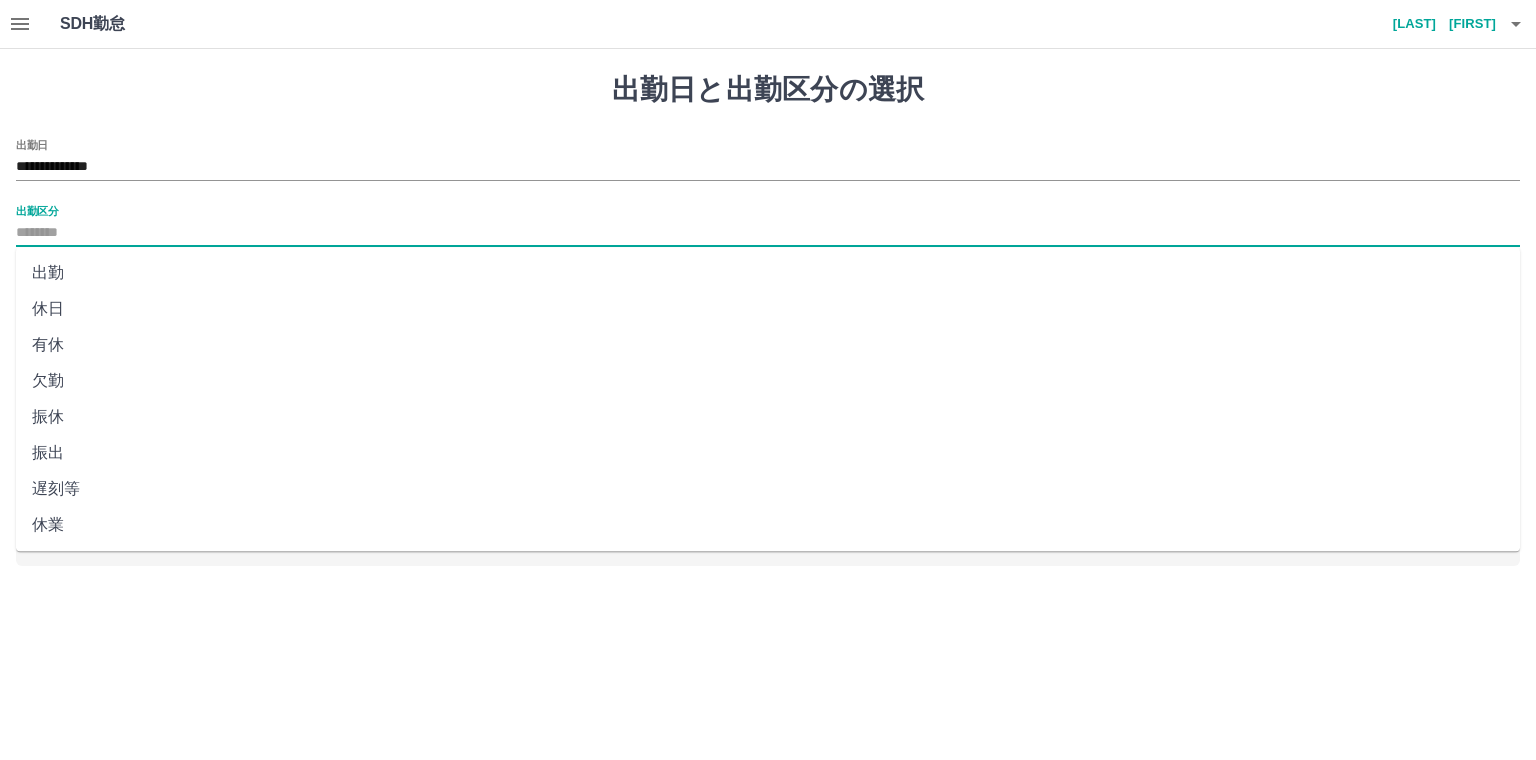 click on "出勤区分" at bounding box center (768, 233) 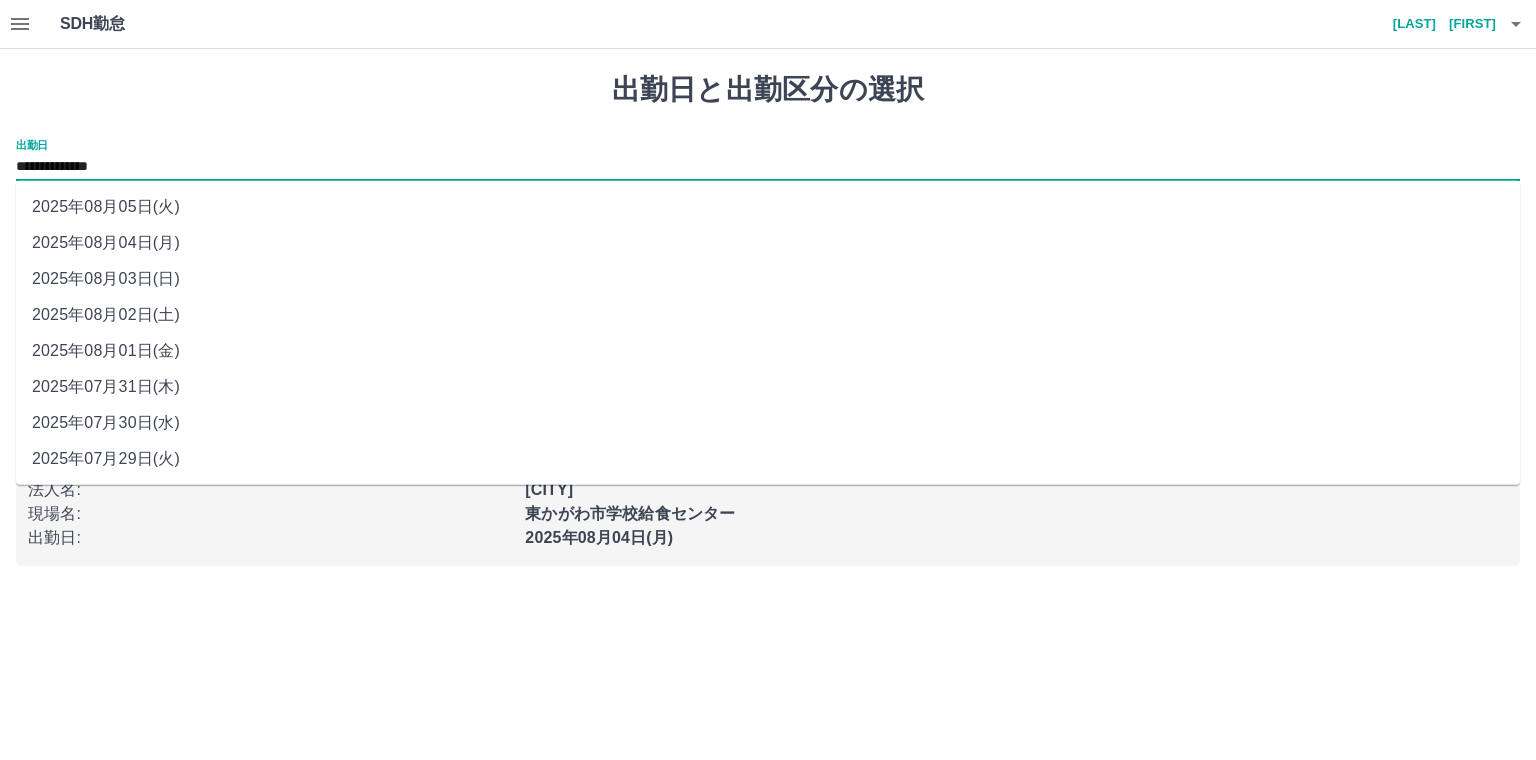 click on "**********" at bounding box center (768, 167) 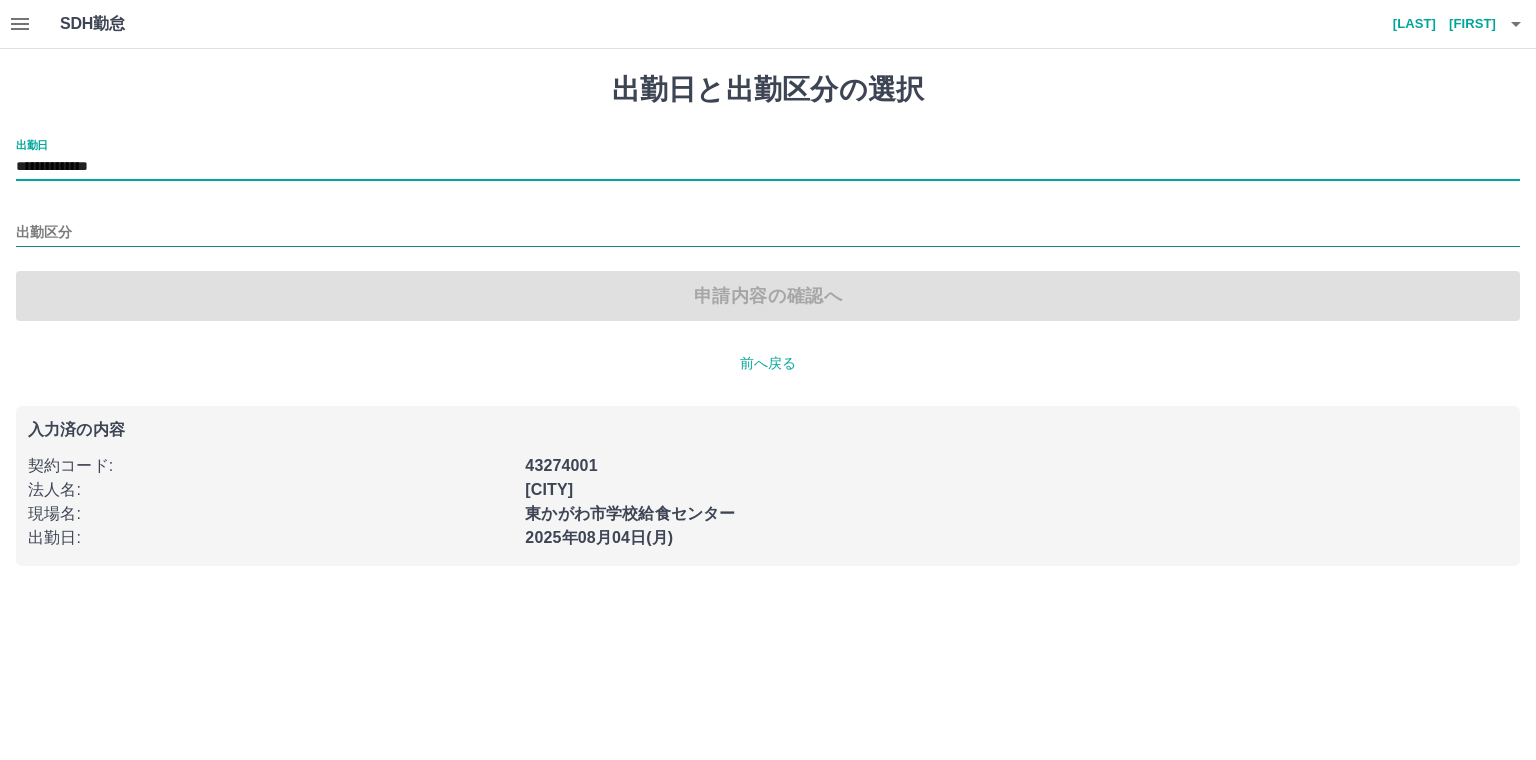 click on "出勤区分" at bounding box center (768, 233) 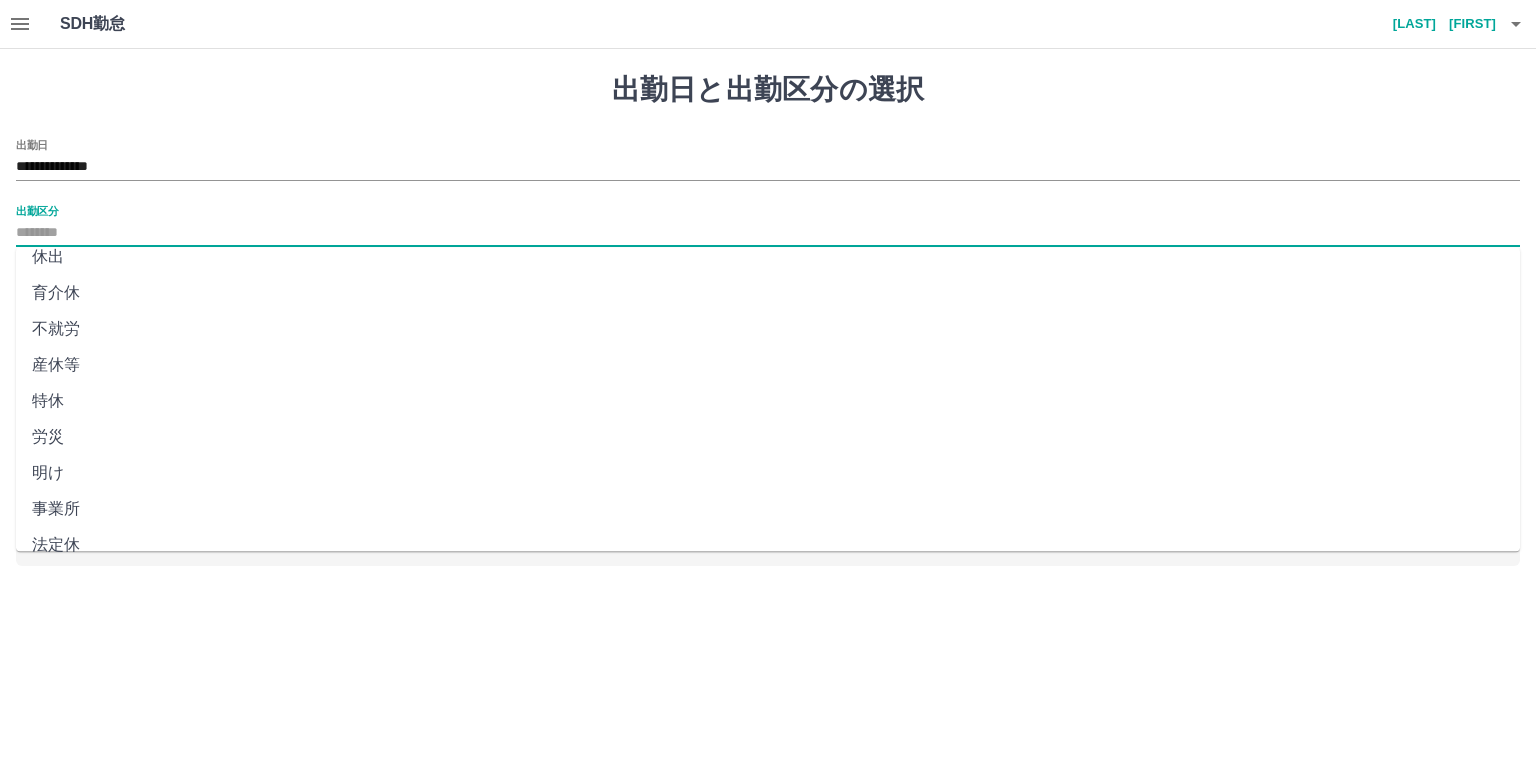 scroll, scrollTop: 360, scrollLeft: 0, axis: vertical 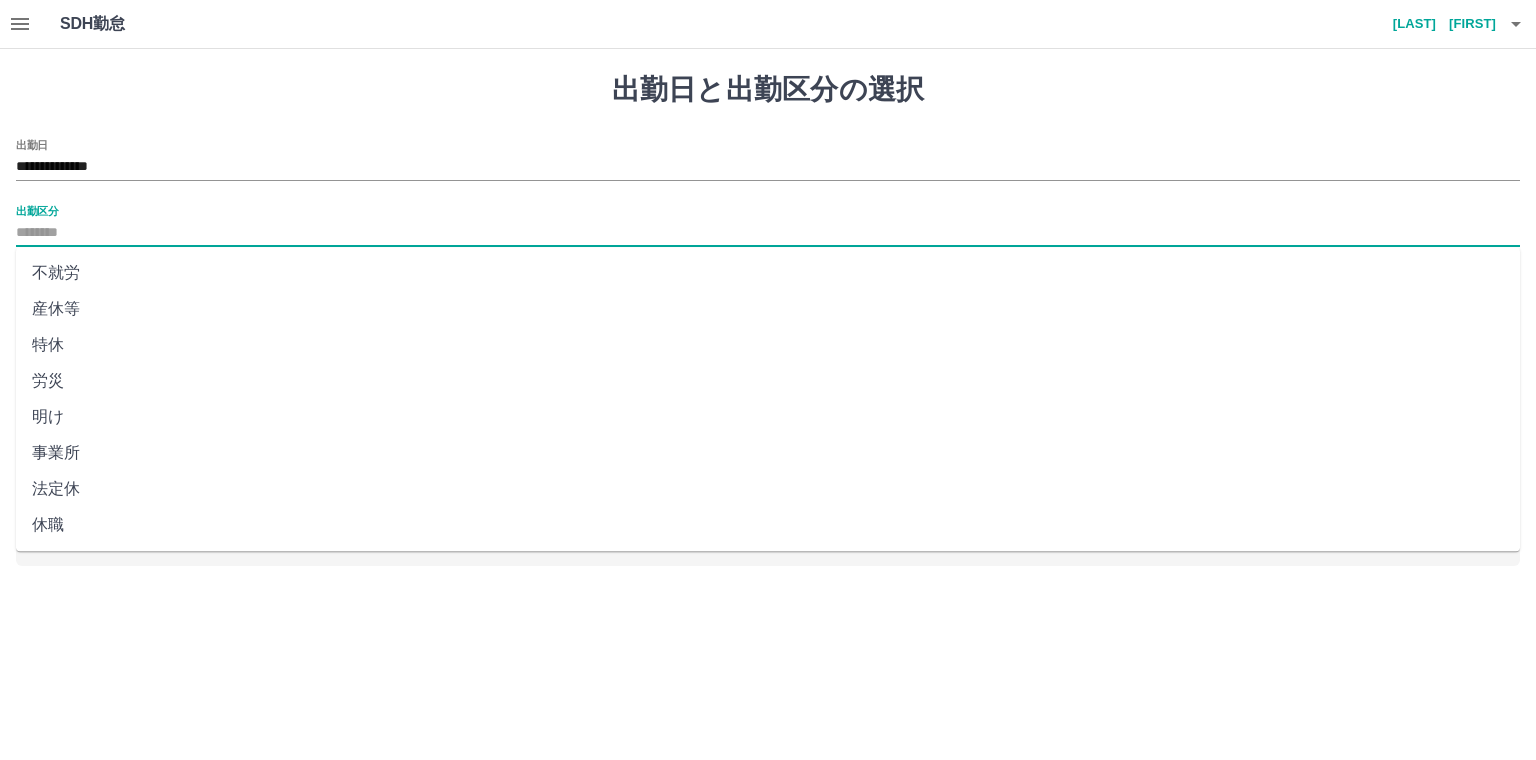 click on "法定休" at bounding box center [768, 489] 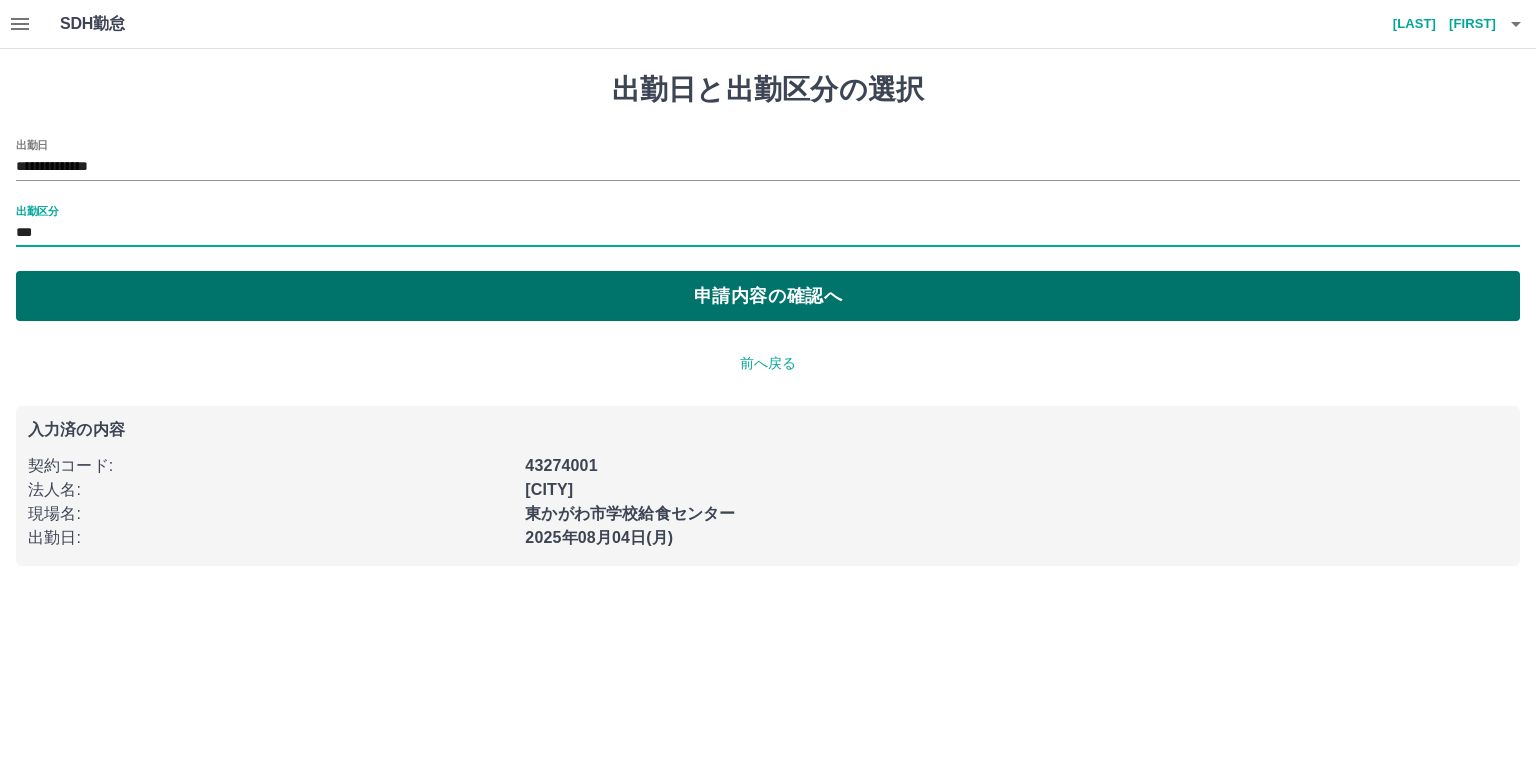 click on "申請内容の確認へ" at bounding box center (768, 296) 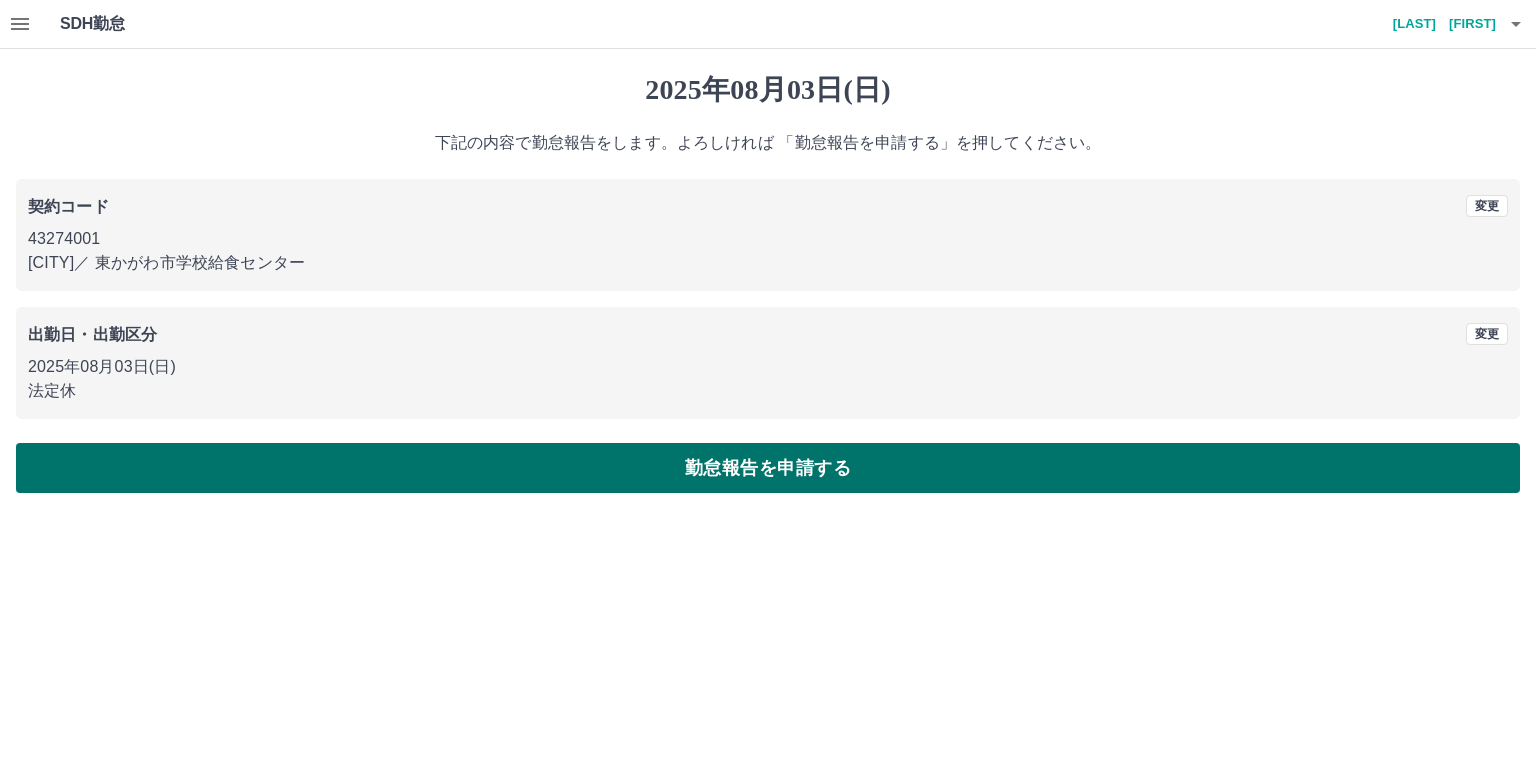 click on "勤怠報告を申請する" at bounding box center [768, 468] 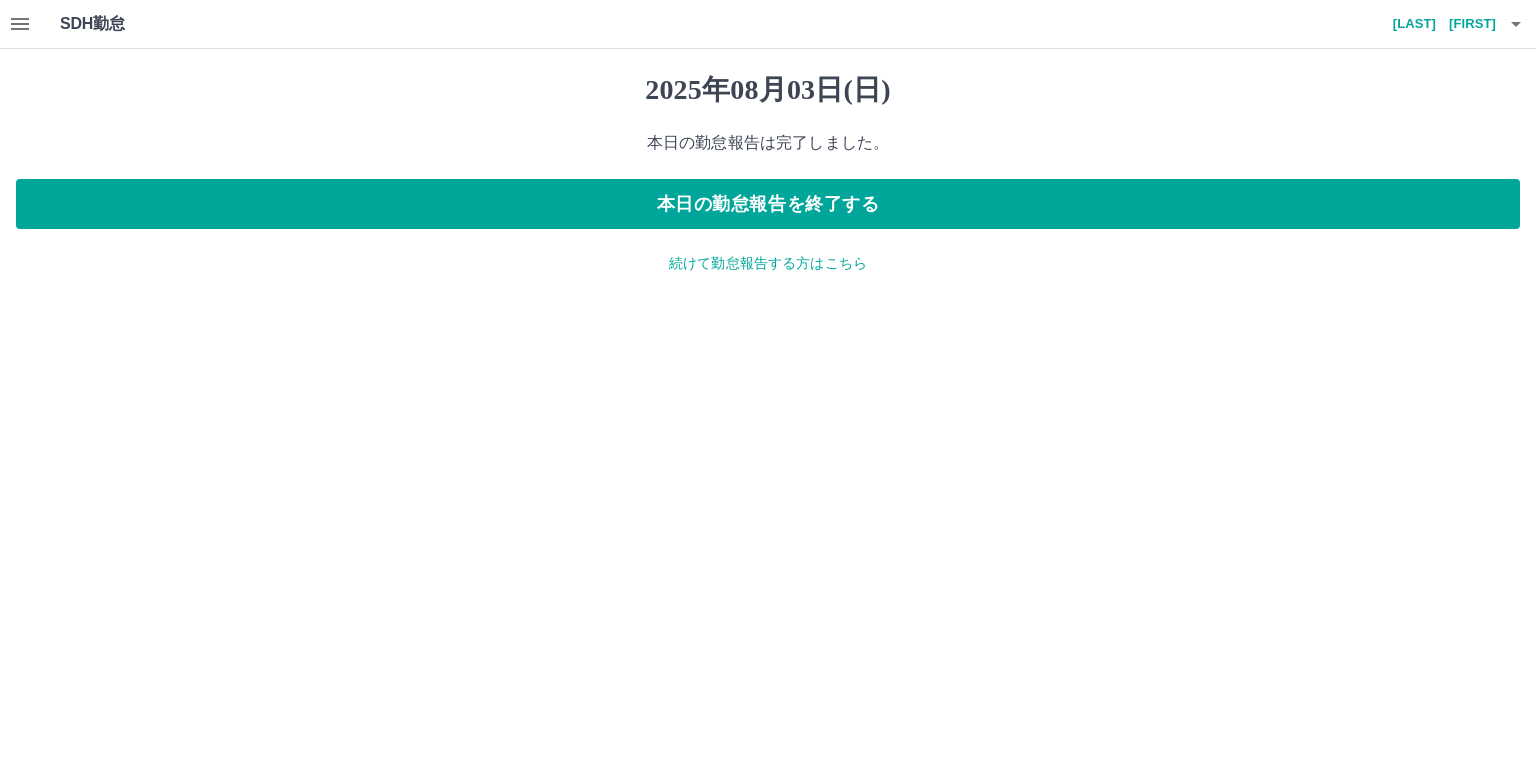click on "続けて勤怠報告する方はこちら" at bounding box center [768, 263] 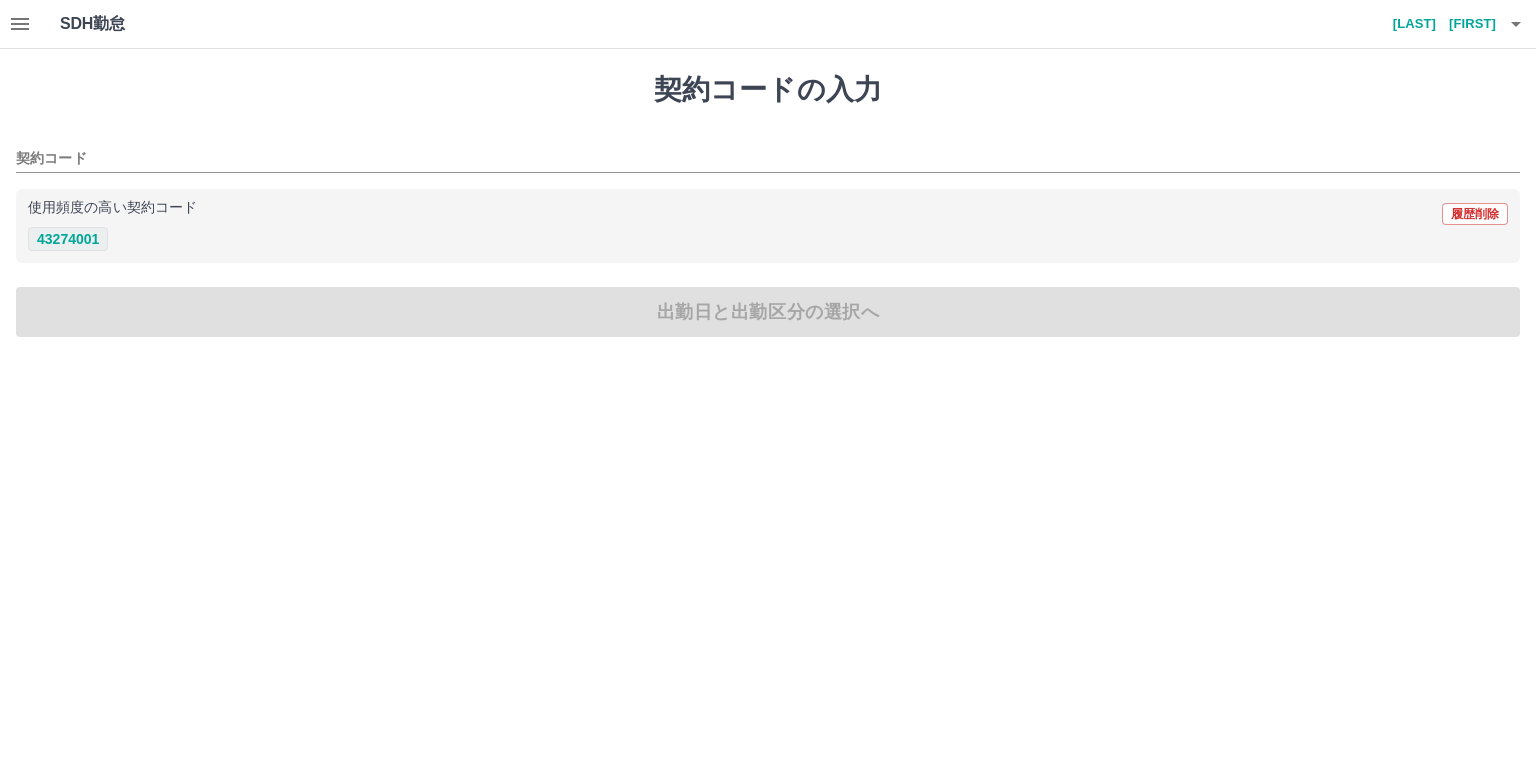 click on "43274001" at bounding box center (68, 239) 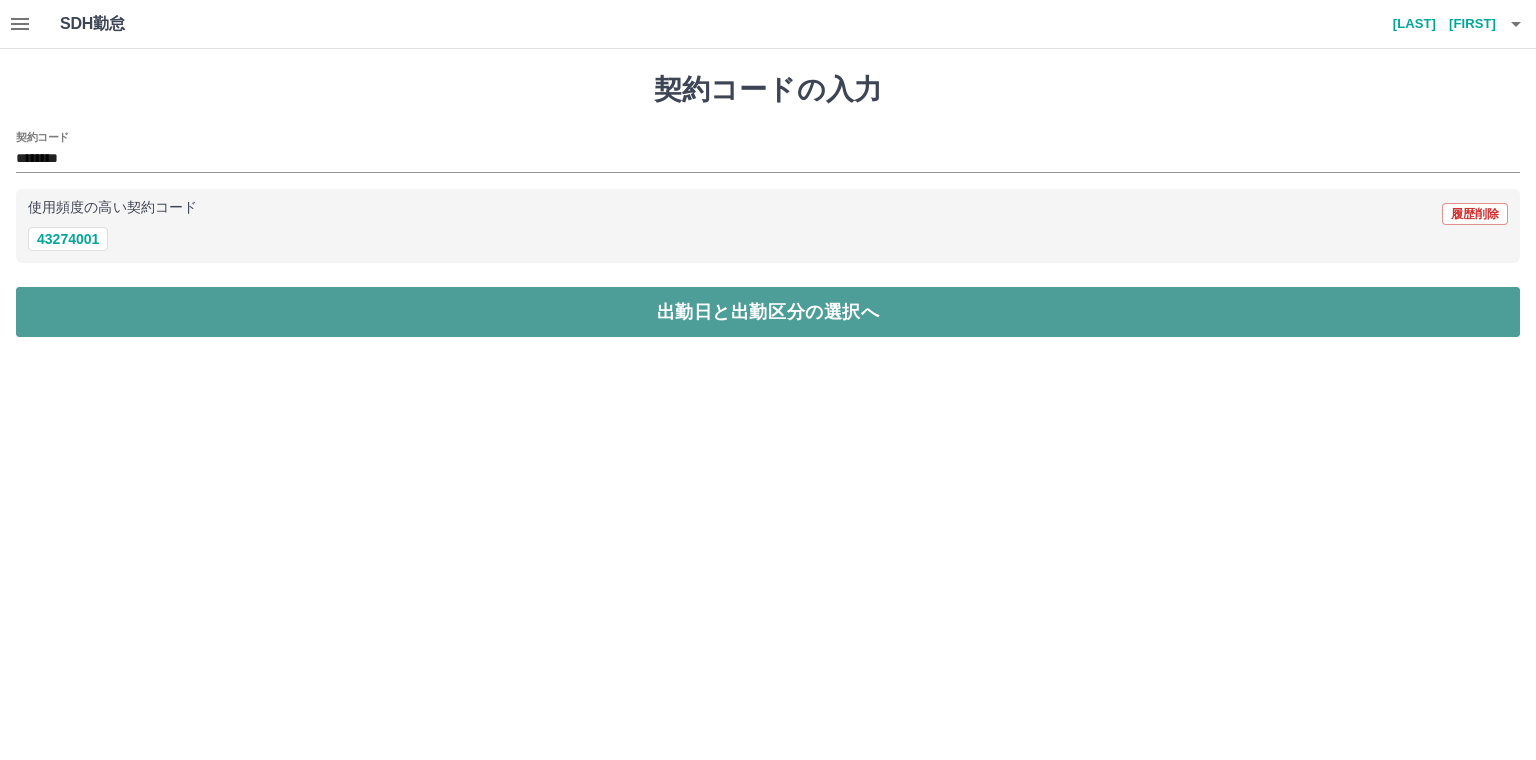 click on "出勤日と出勤区分の選択へ" at bounding box center [768, 312] 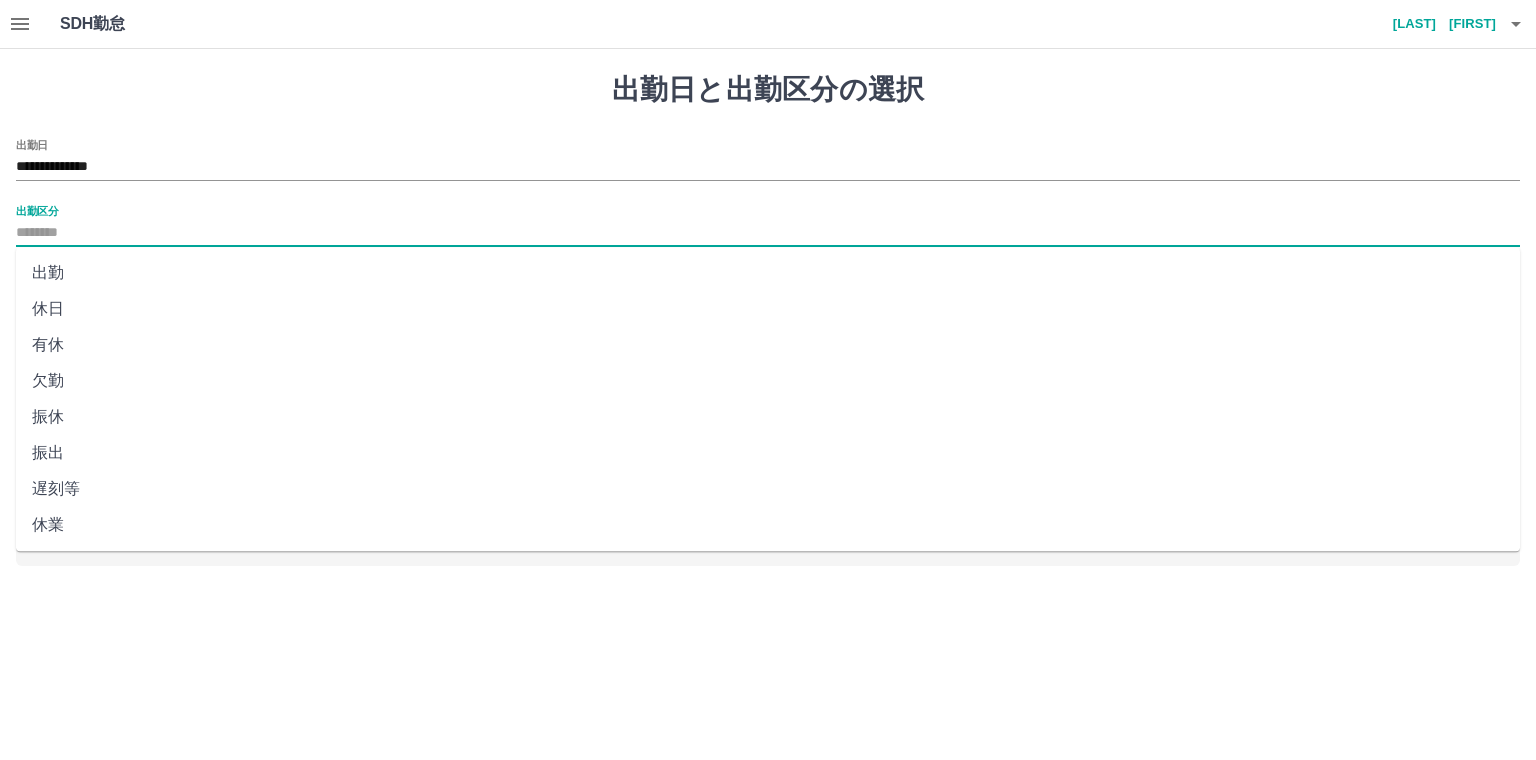 click on "出勤区分" at bounding box center [768, 233] 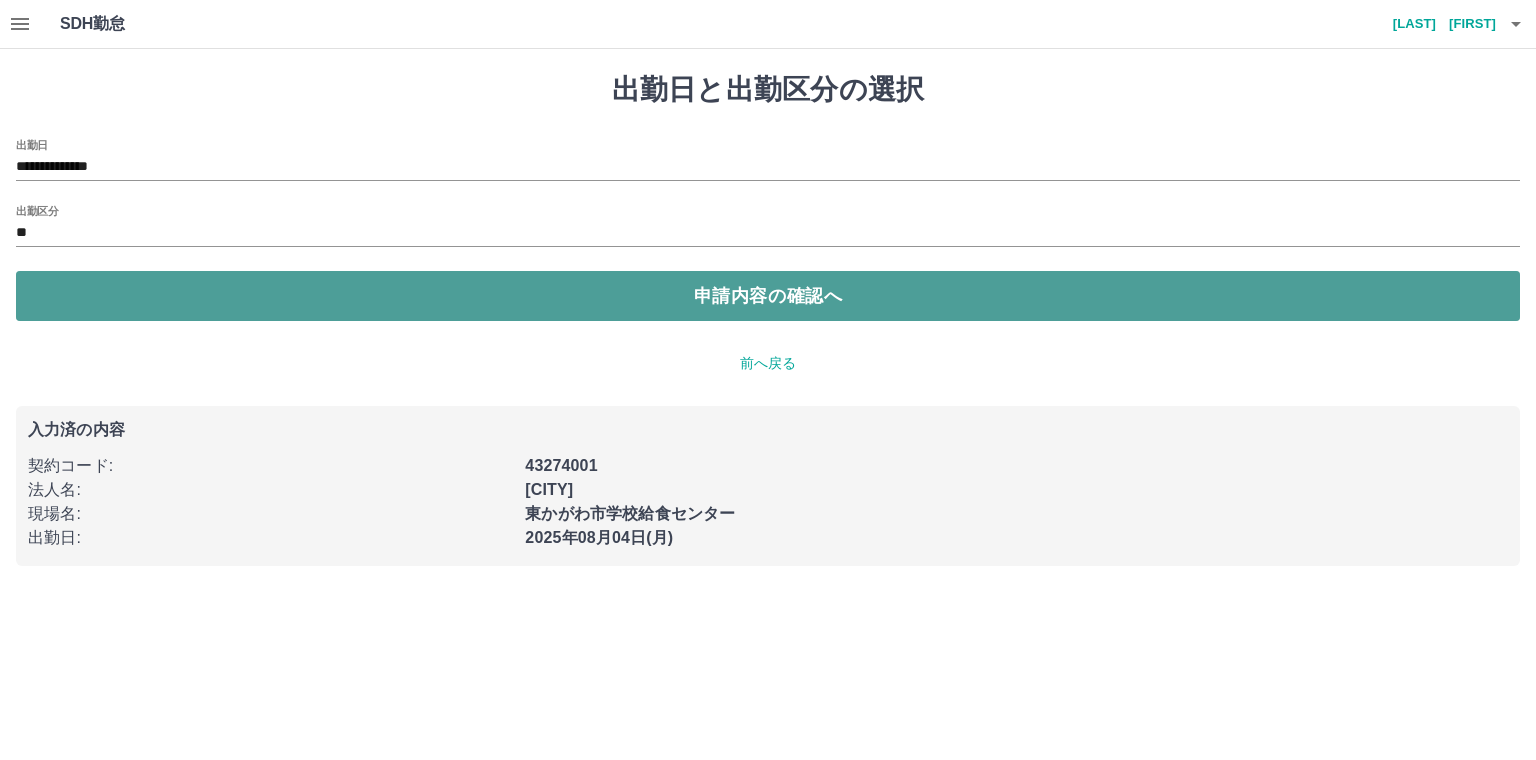 click on "申請内容の確認へ" at bounding box center [768, 296] 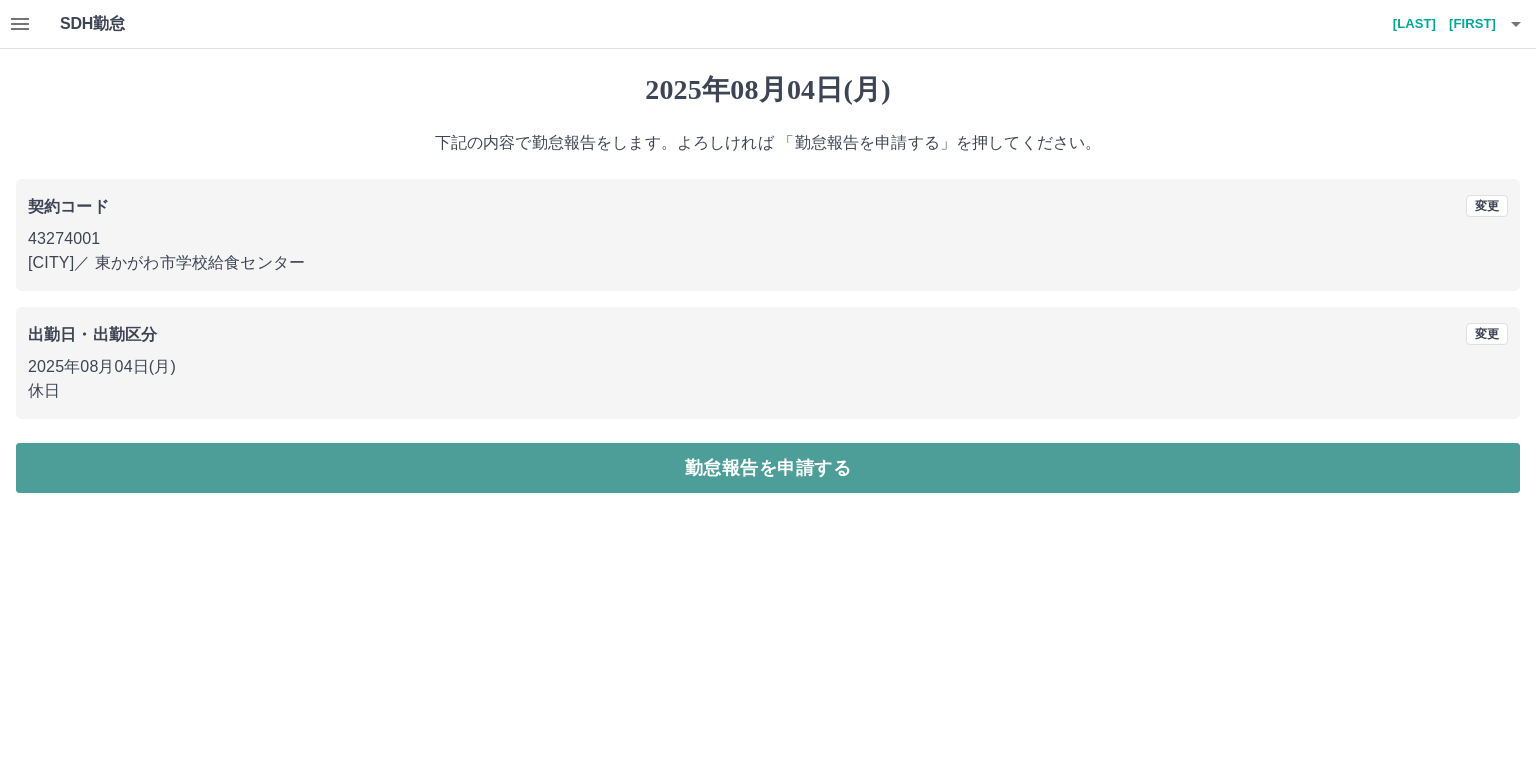 click on "勤怠報告を申請する" at bounding box center [768, 468] 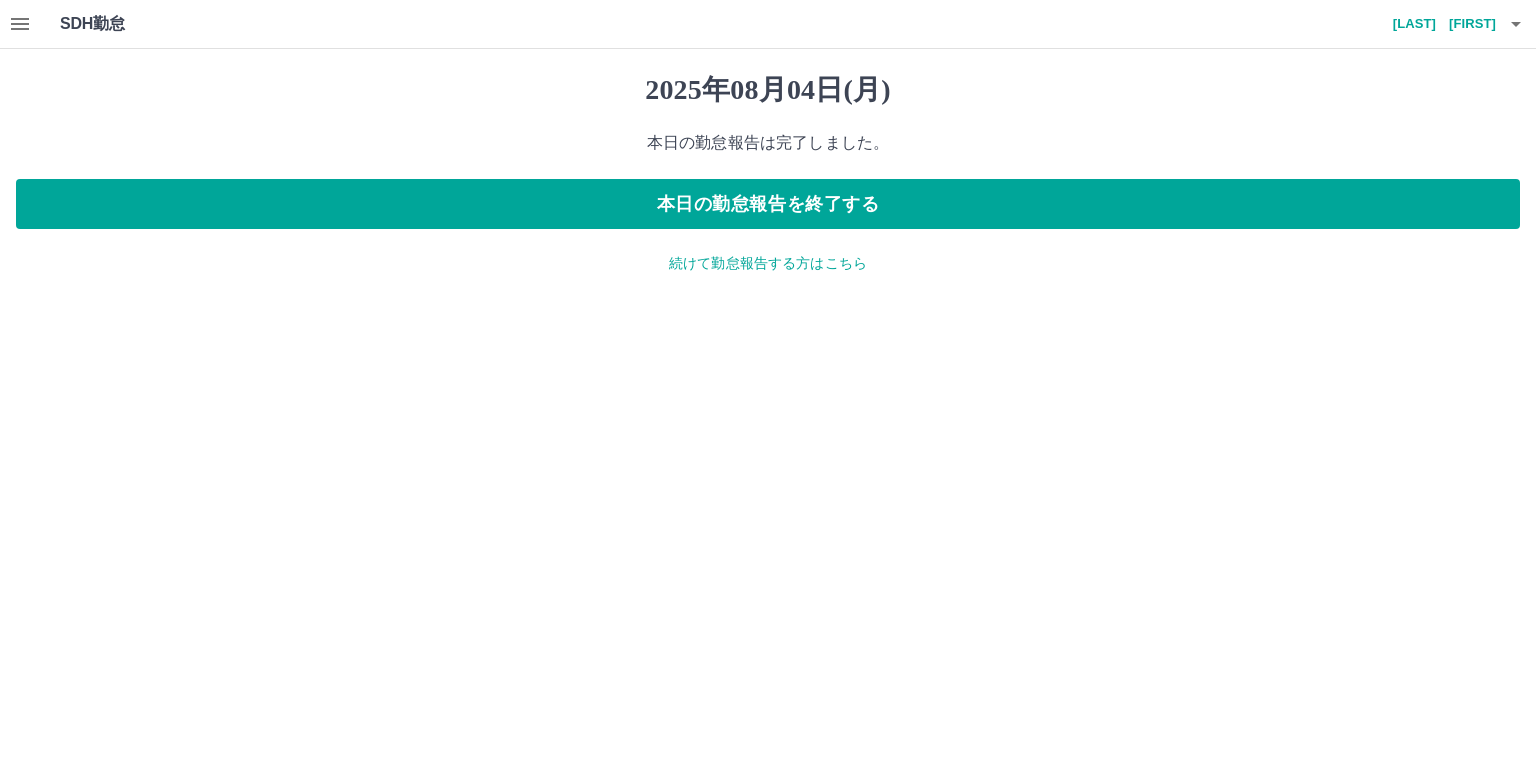 click on "続けて勤怠報告する方はこちら" at bounding box center [768, 263] 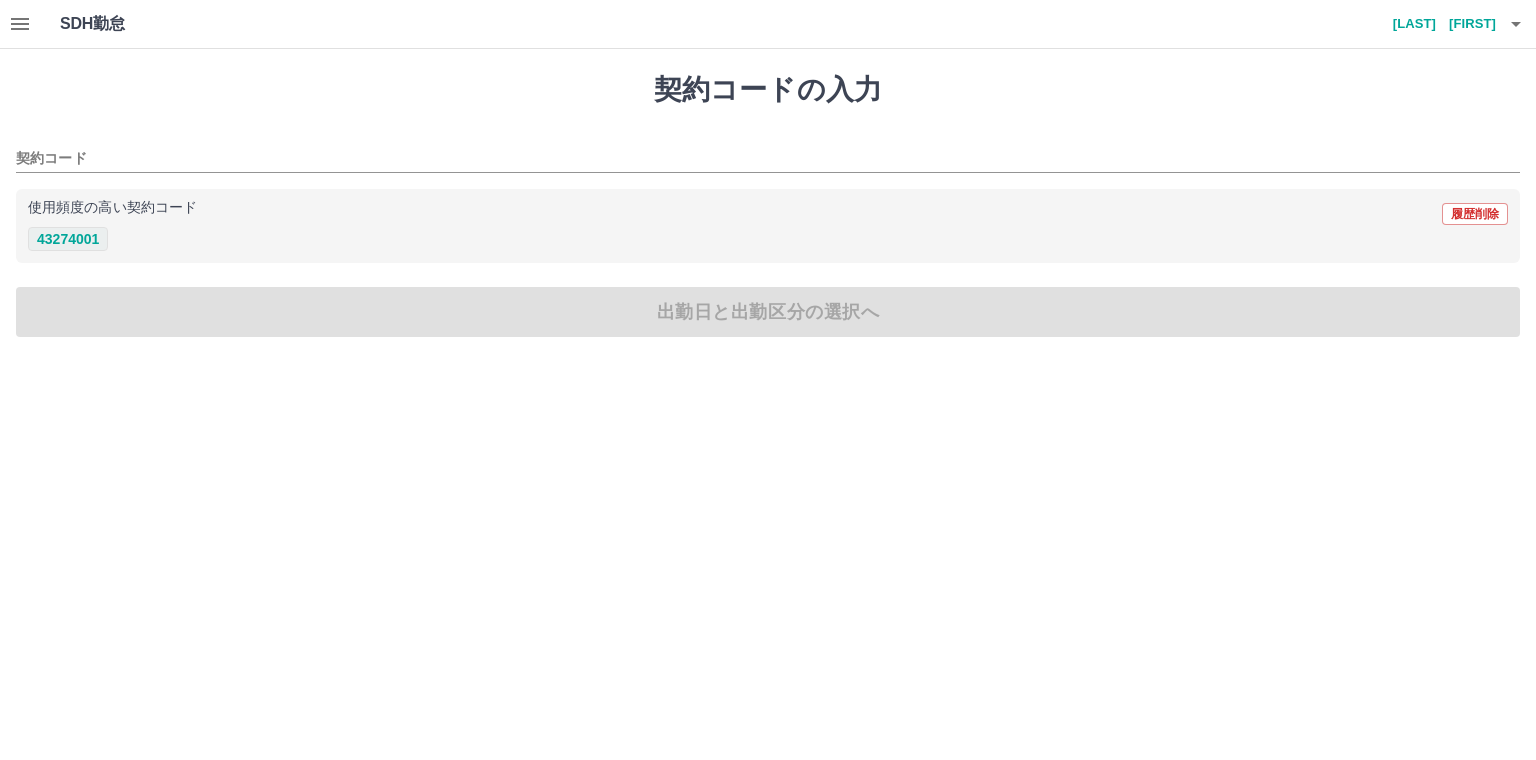 click on "43274001" at bounding box center [68, 239] 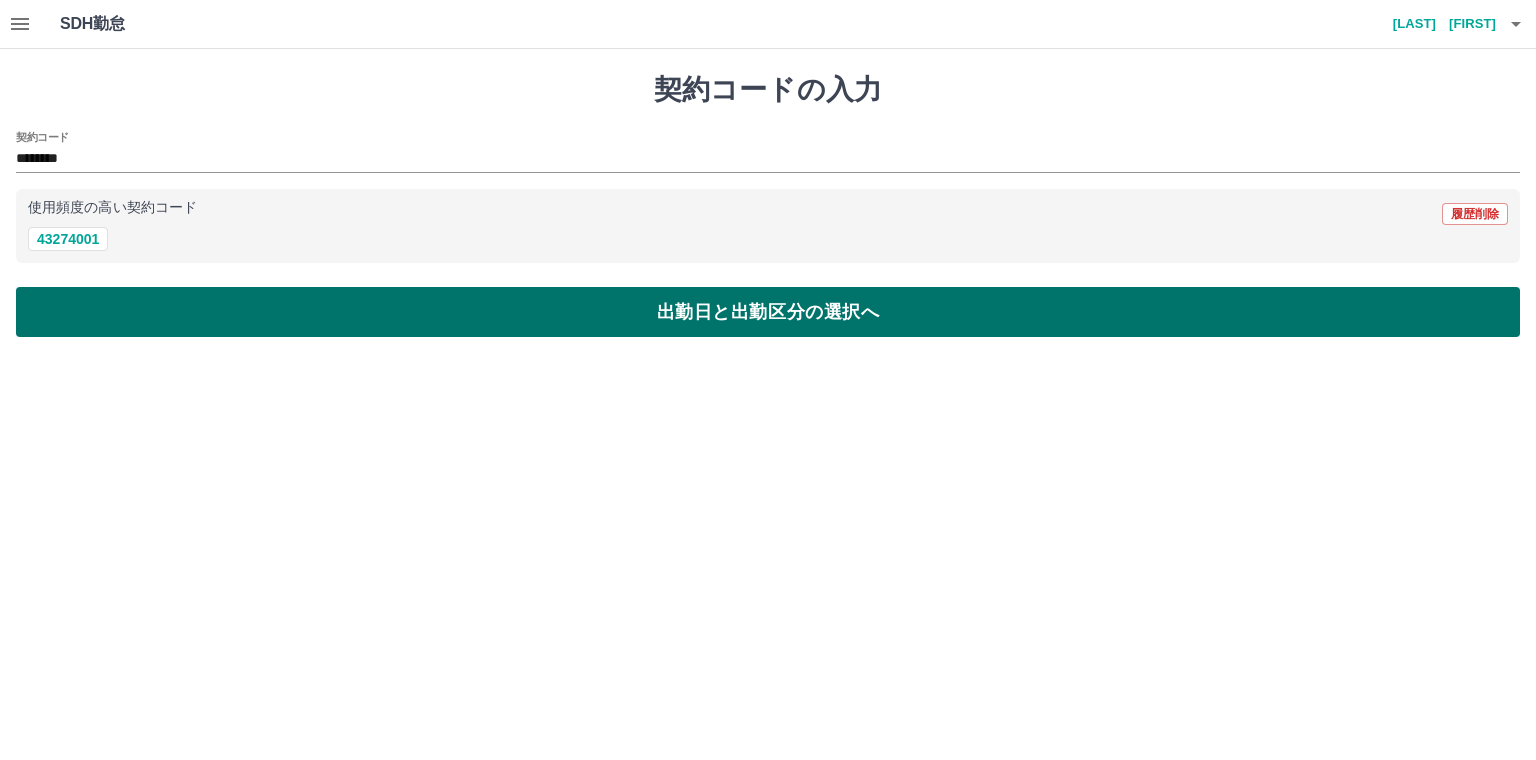 click on "出勤日と出勤区分の選択へ" at bounding box center [768, 312] 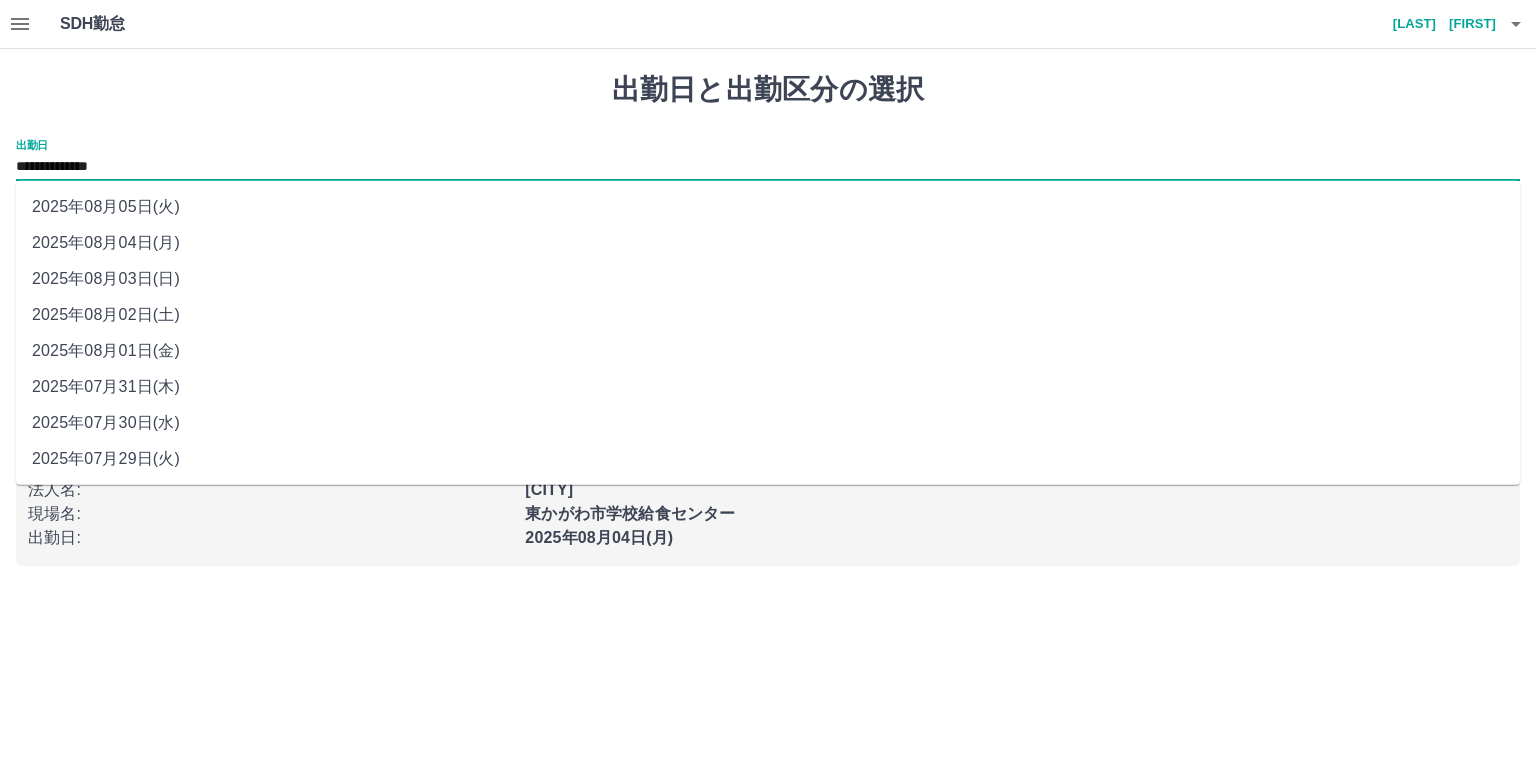 click on "**********" at bounding box center (768, 167) 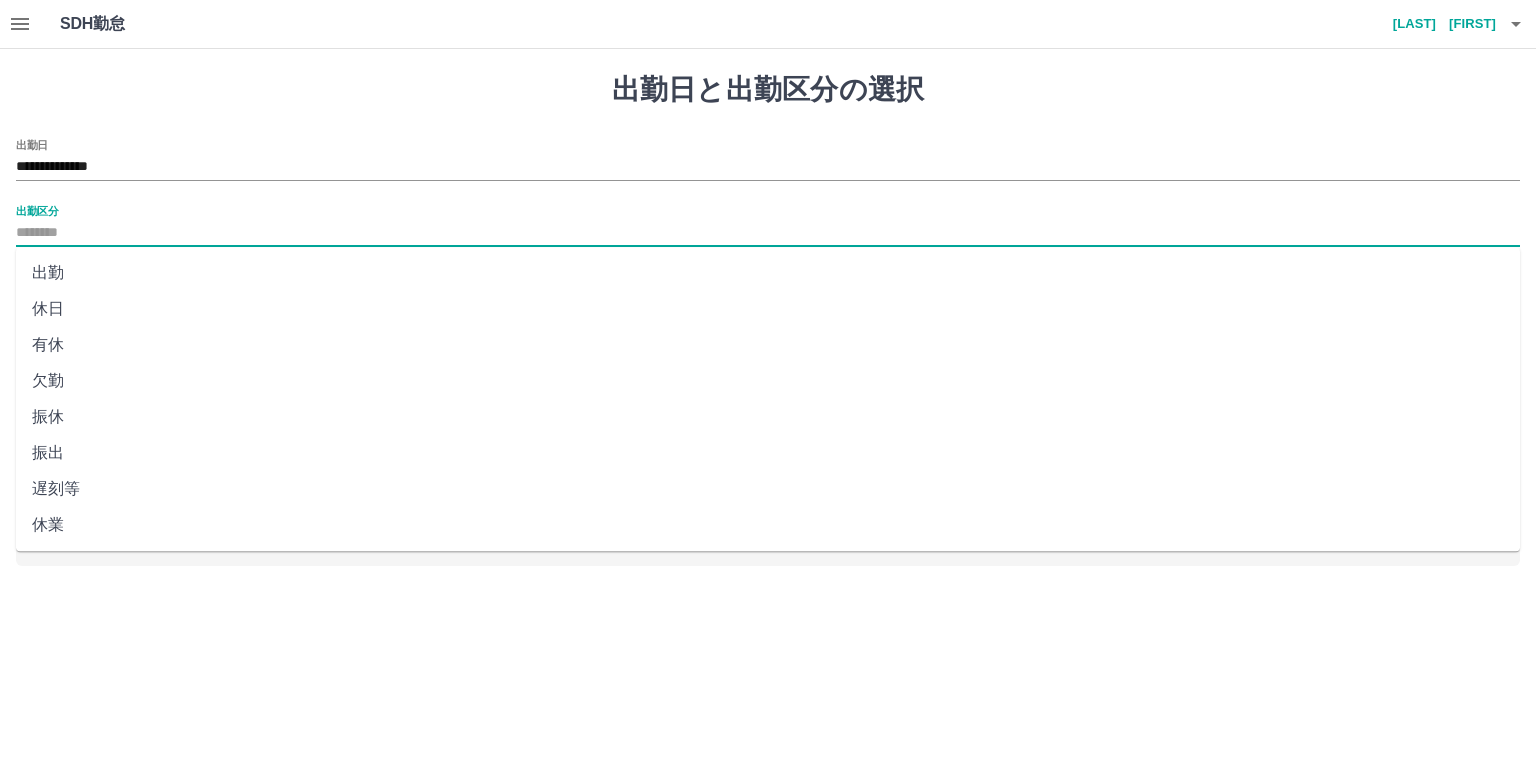 click on "出勤区分" at bounding box center (768, 233) 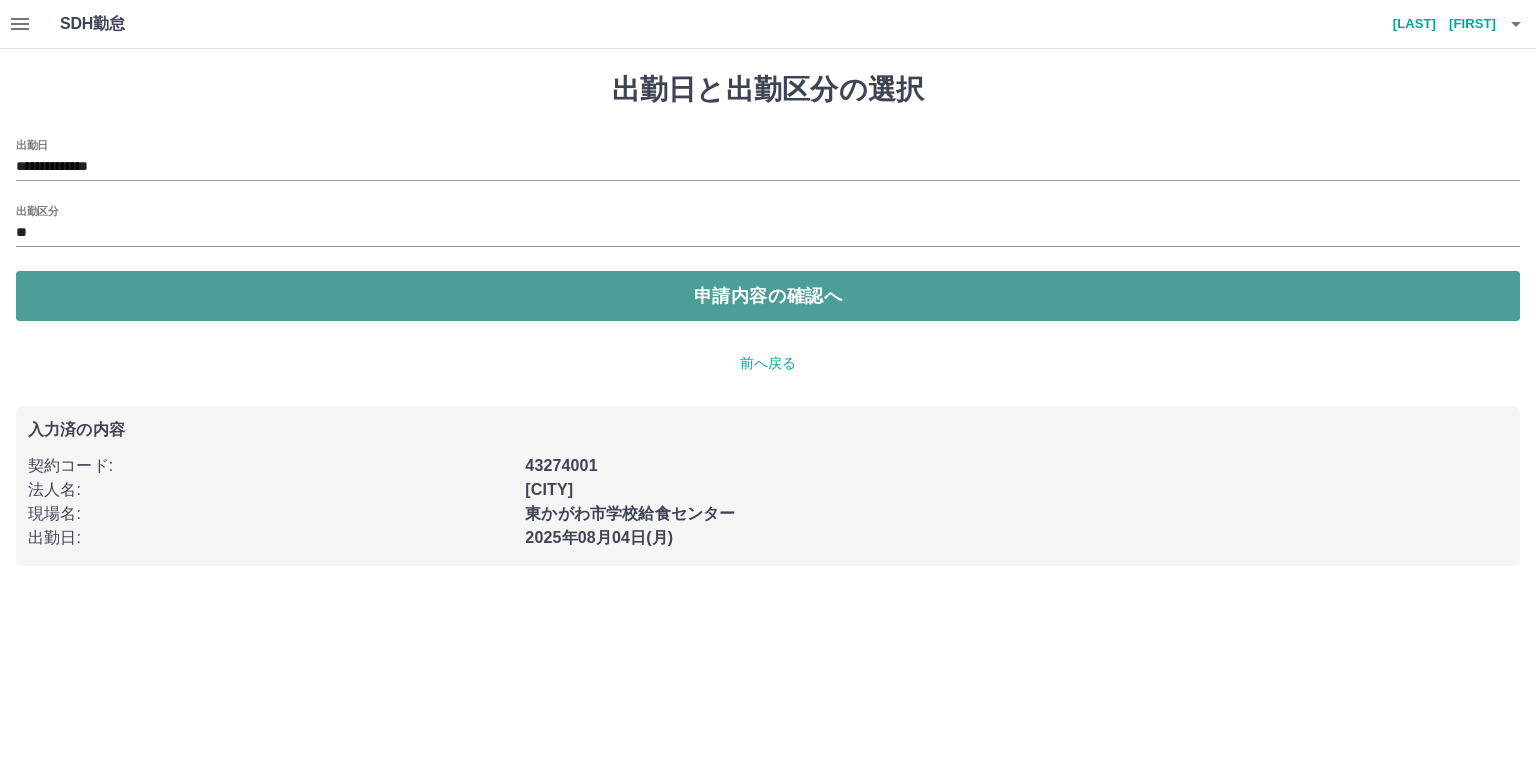 click on "申請内容の確認へ" at bounding box center [768, 296] 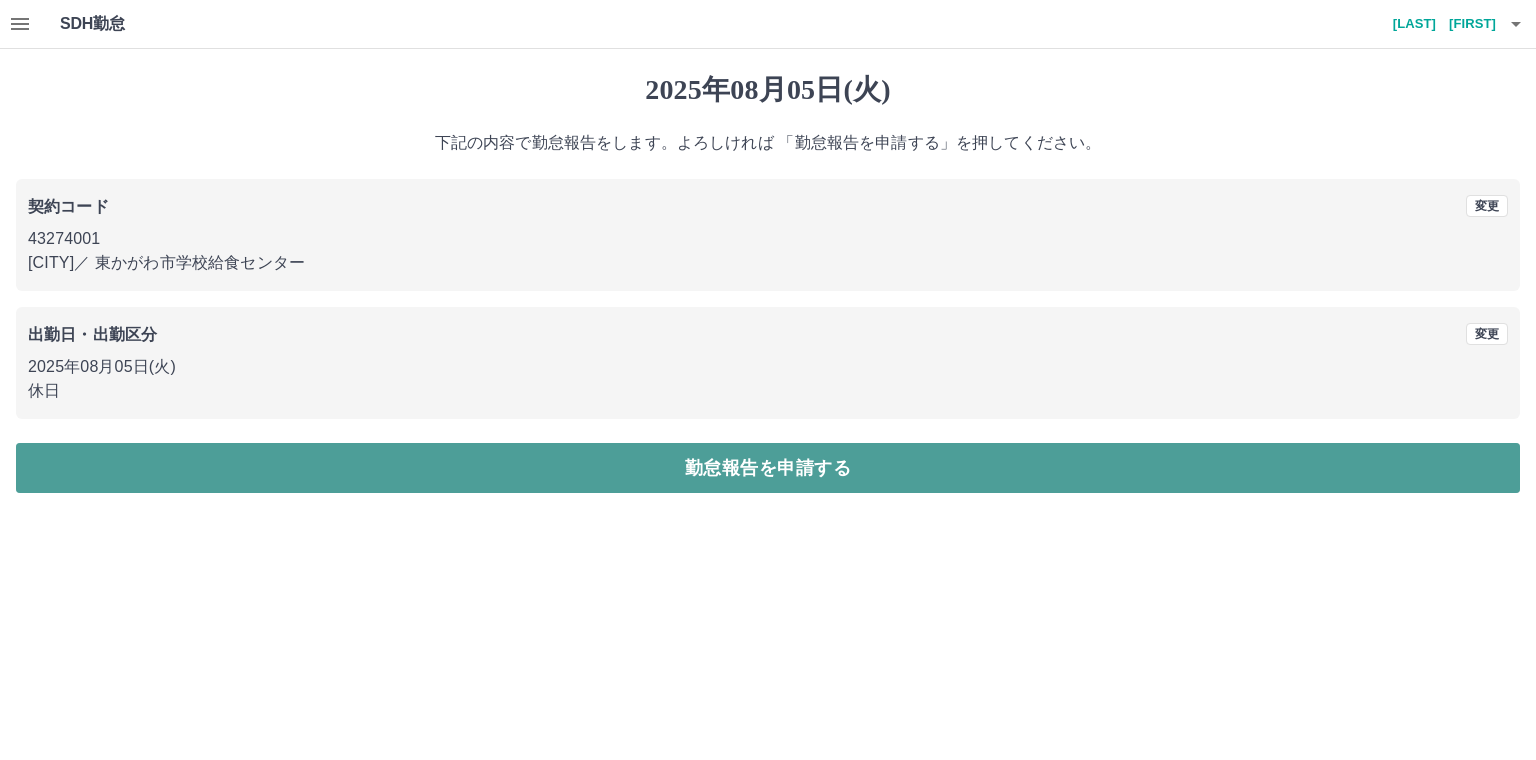click on "勤怠報告を申請する" at bounding box center [768, 468] 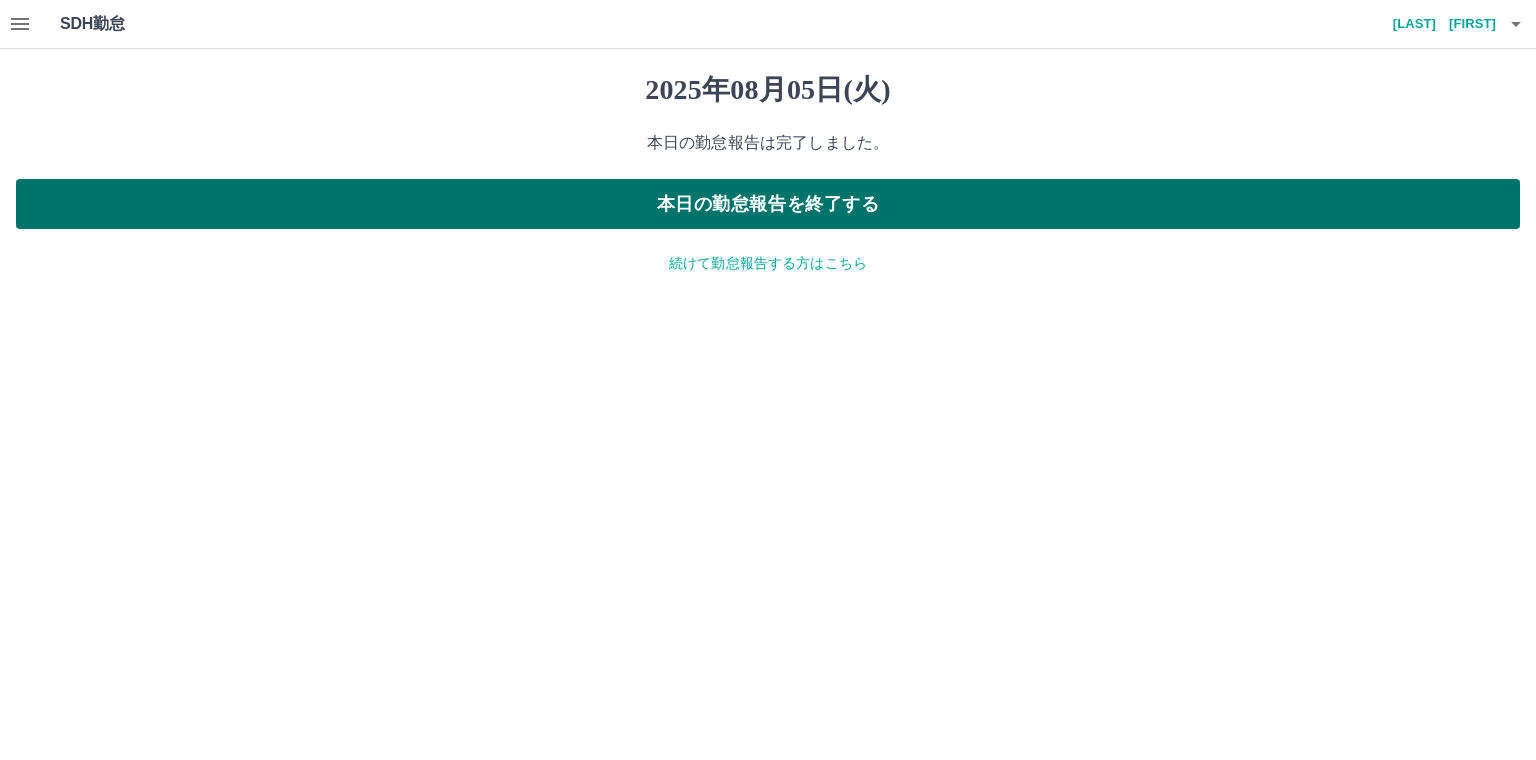 click on "本日の勤怠報告を終了する" at bounding box center (768, 204) 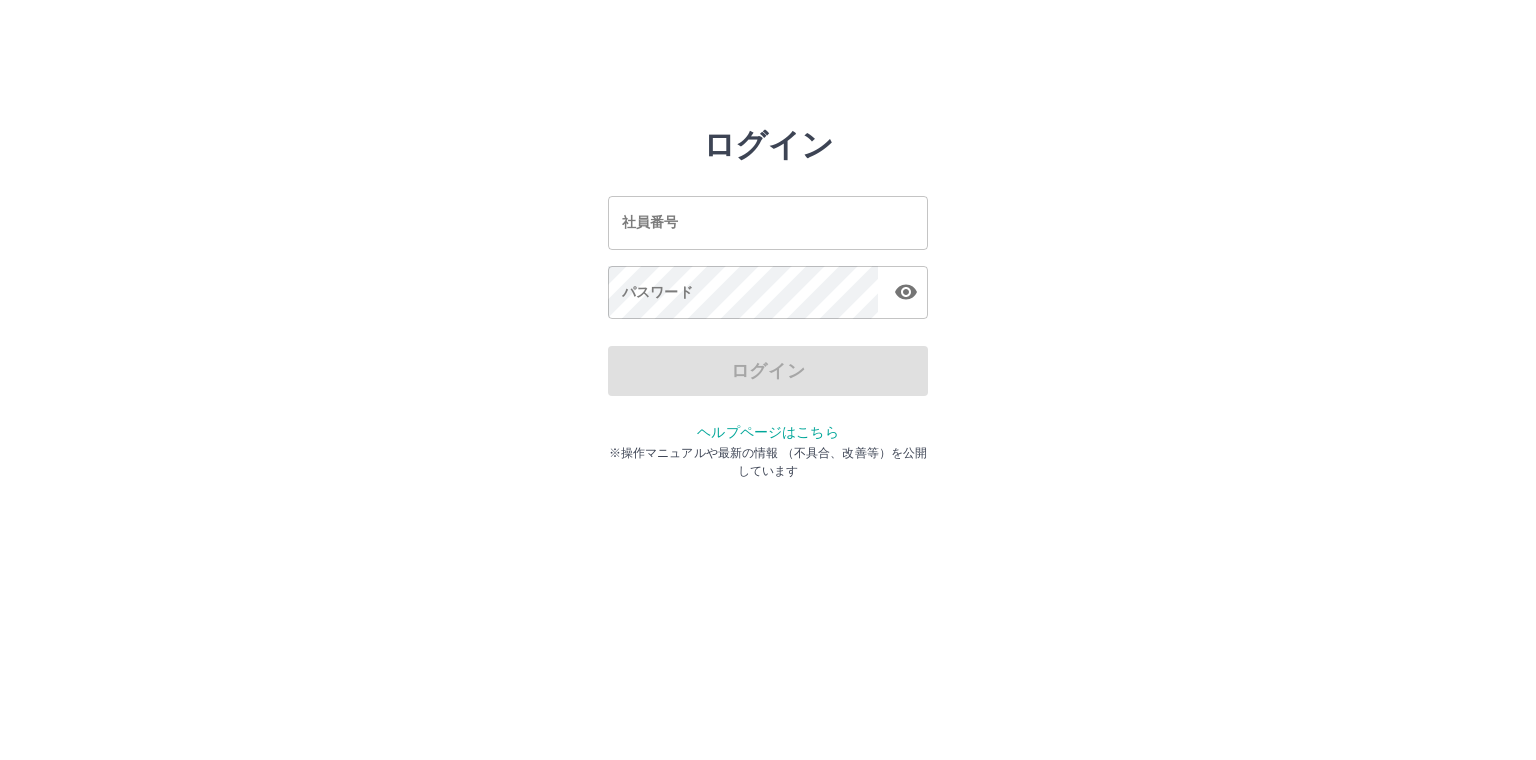 scroll, scrollTop: 0, scrollLeft: 0, axis: both 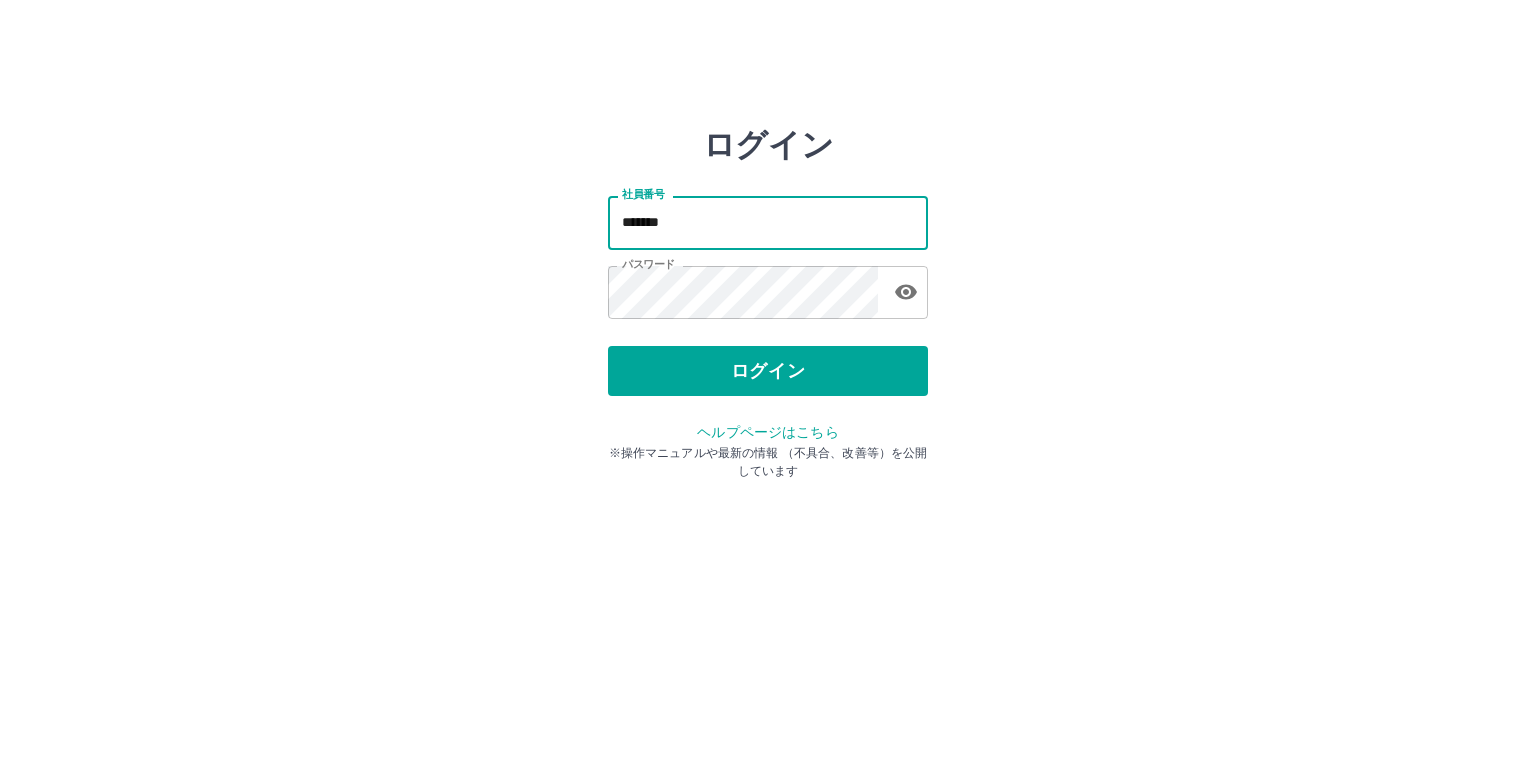 click on "*******" at bounding box center (768, 222) 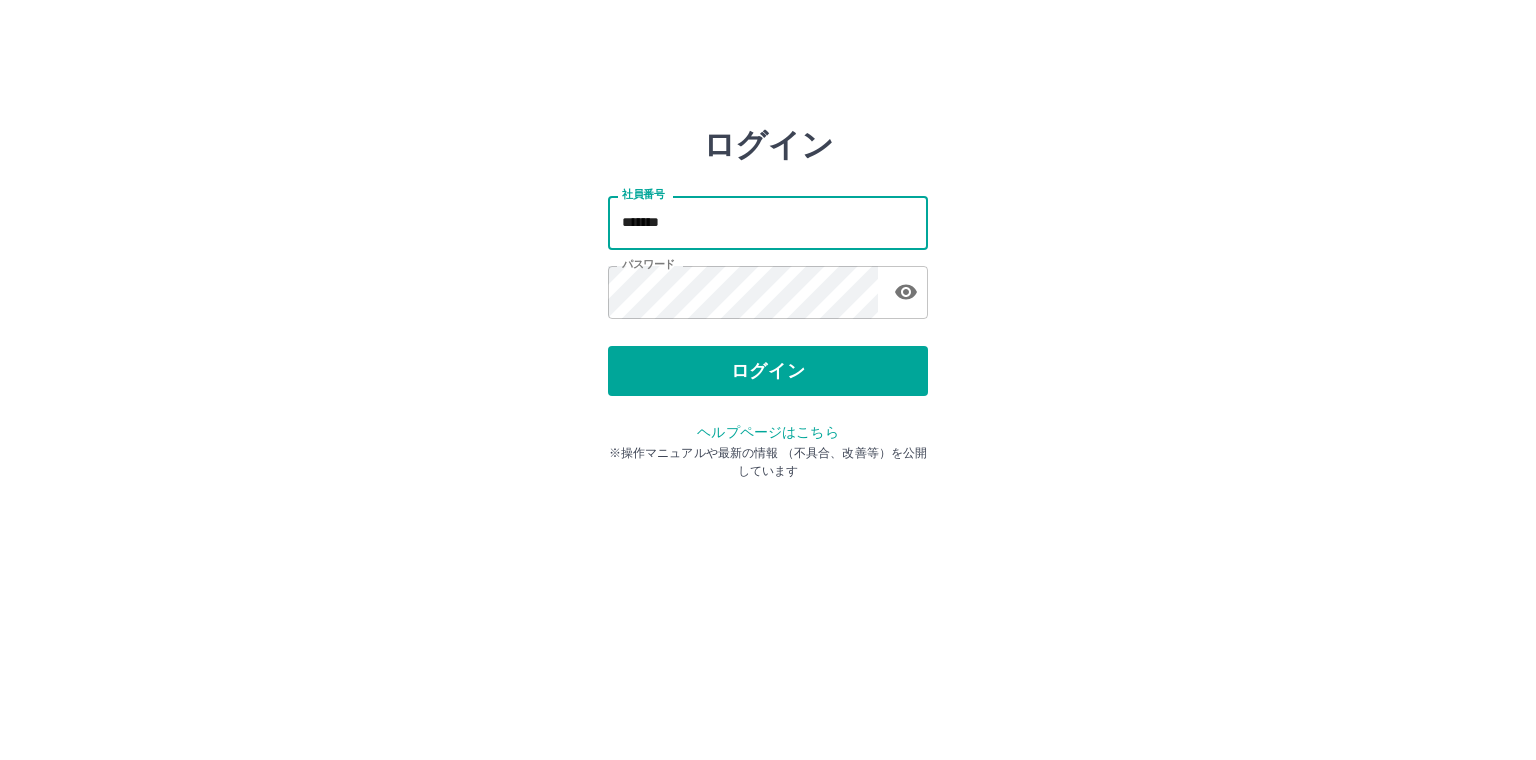 type on "*******" 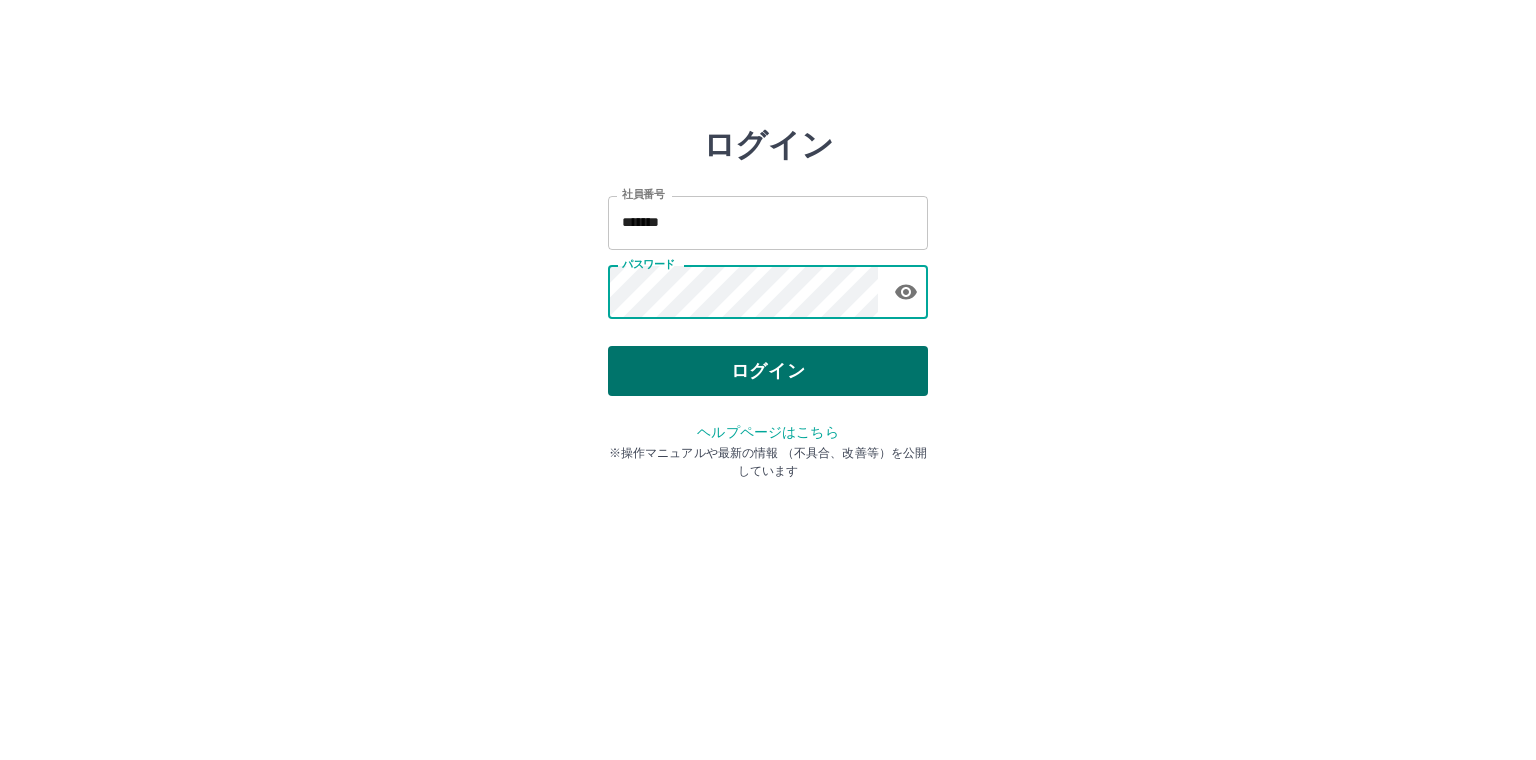 click on "ログイン" at bounding box center (768, 371) 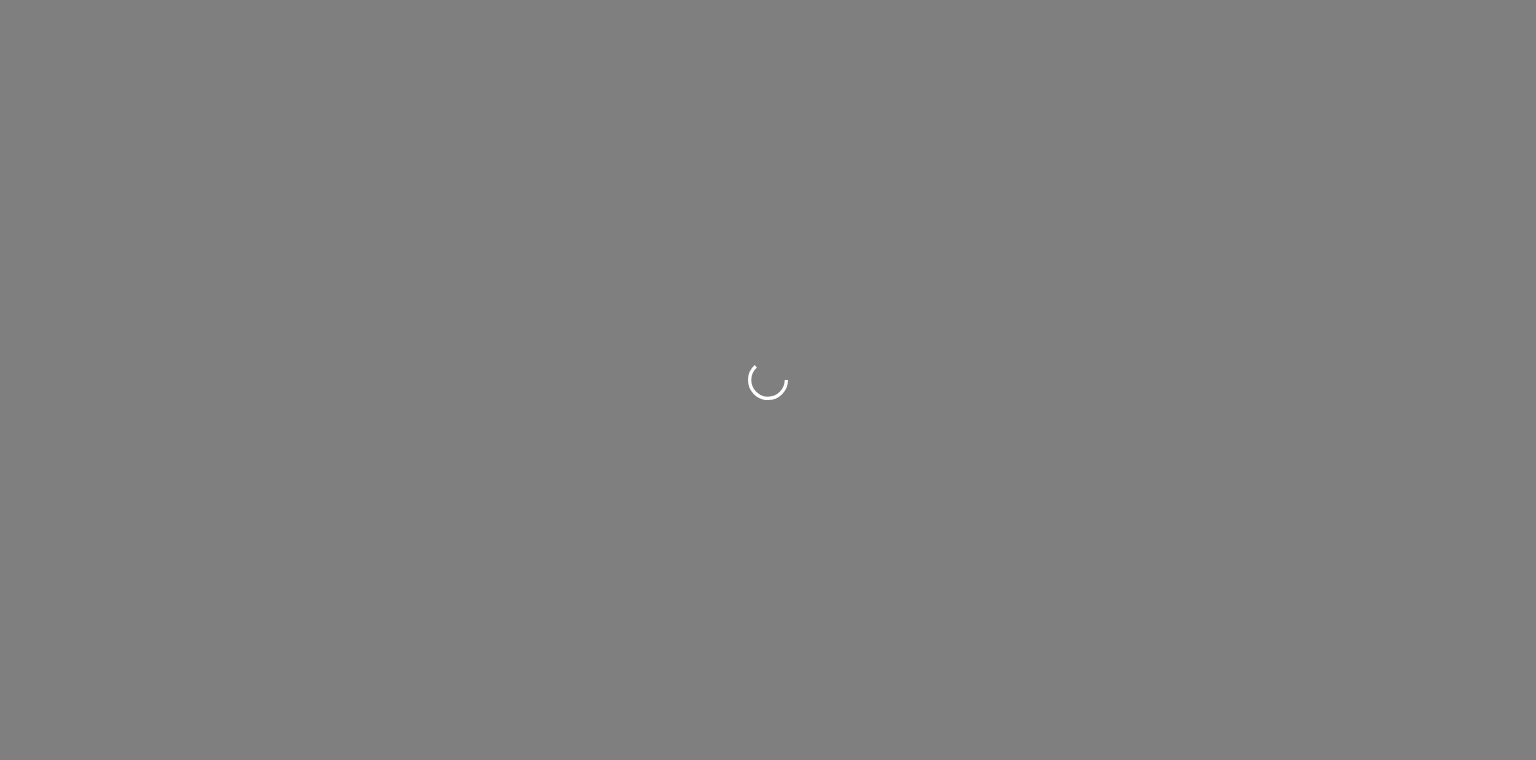 scroll, scrollTop: 0, scrollLeft: 0, axis: both 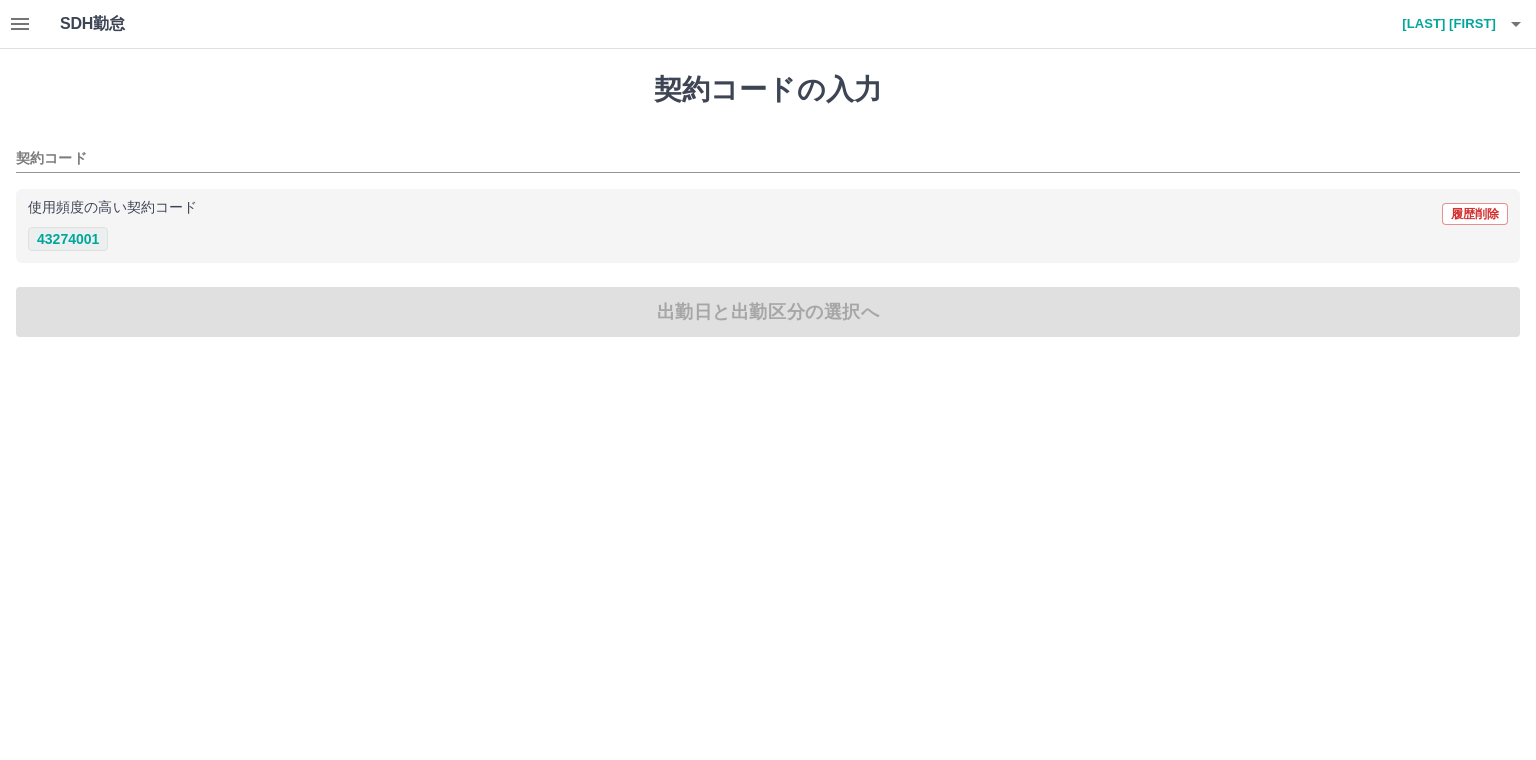 click on "43274001" at bounding box center (68, 239) 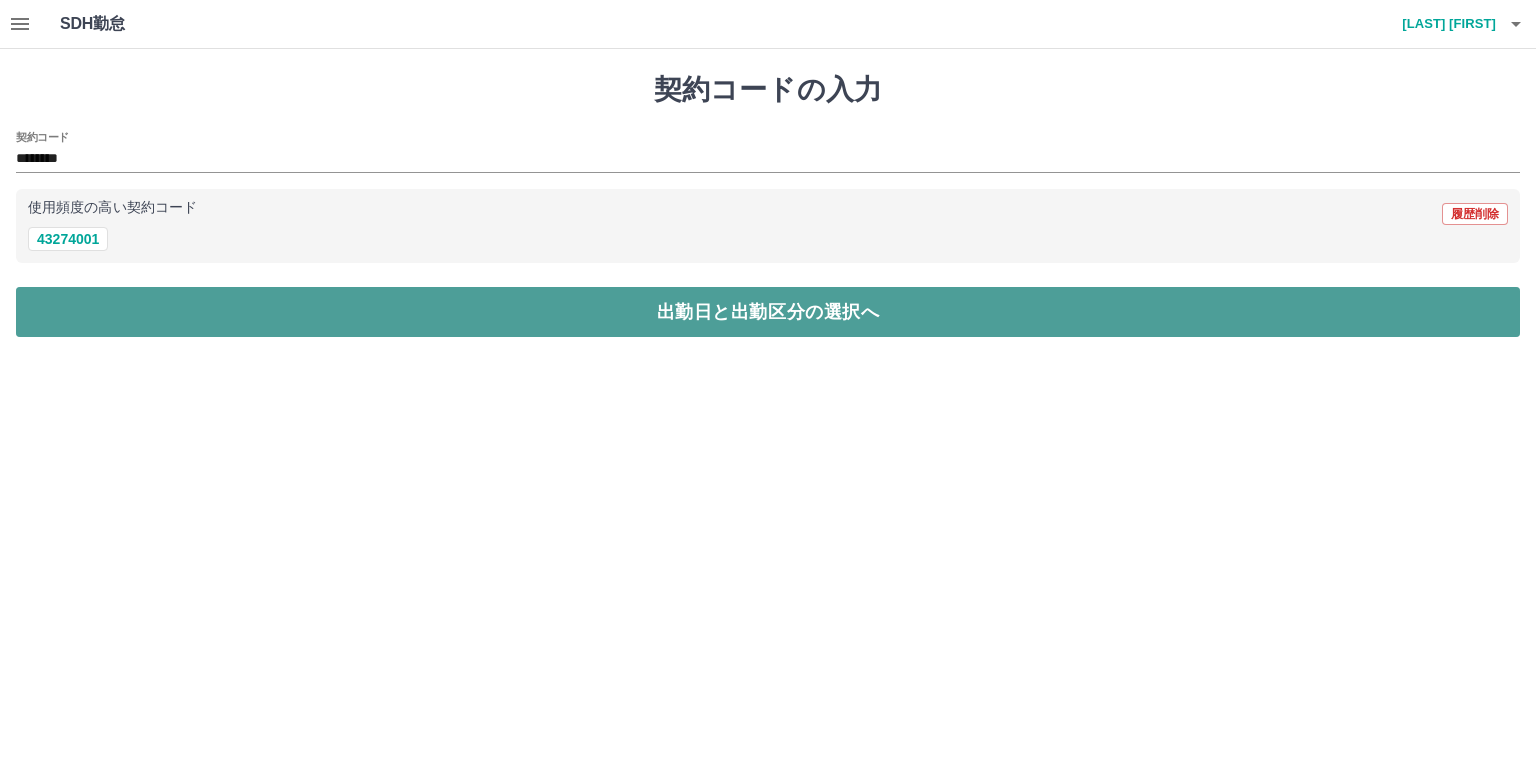 click on "出勤日と出勤区分の選択へ" at bounding box center (768, 312) 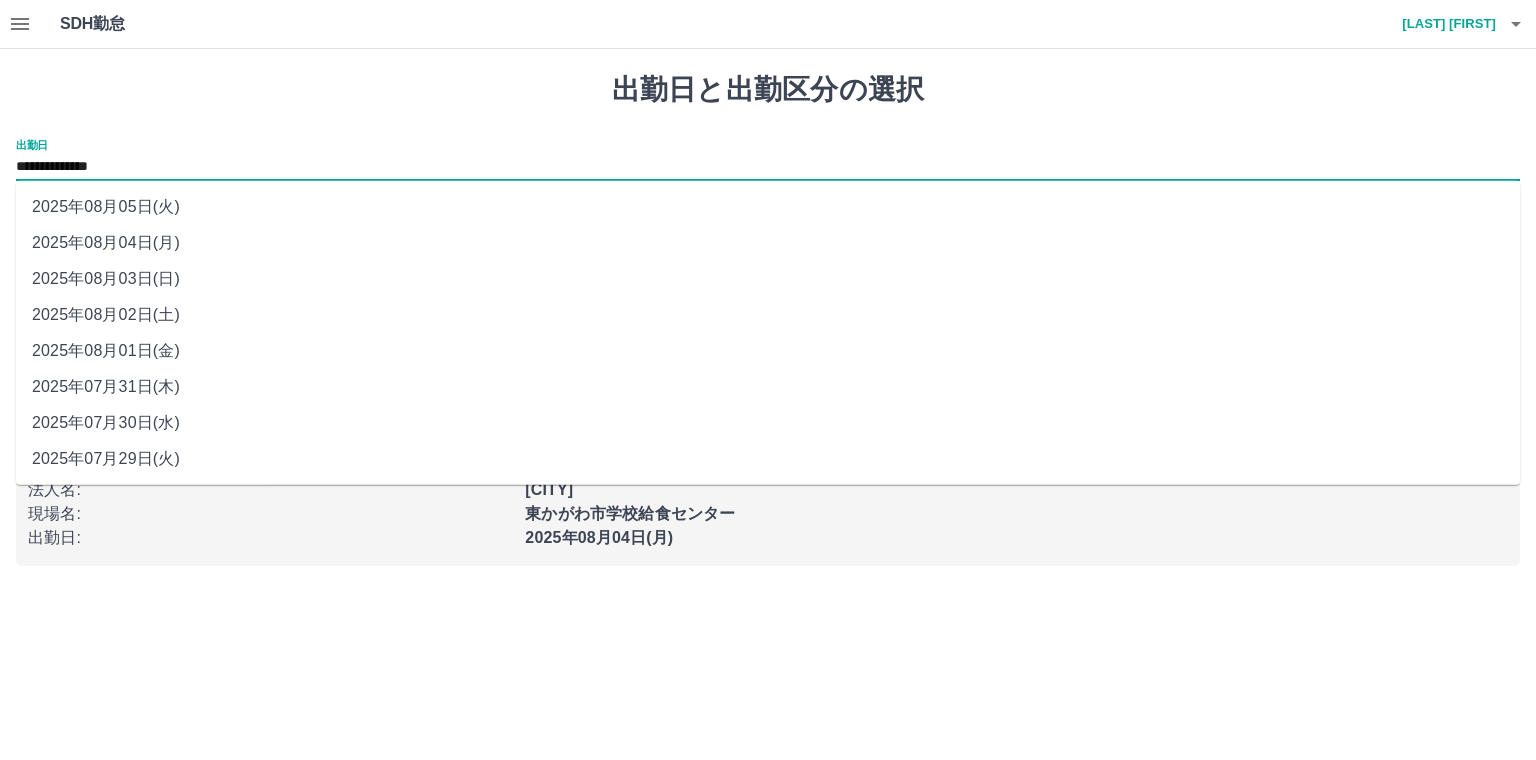 click on "**********" at bounding box center [768, 167] 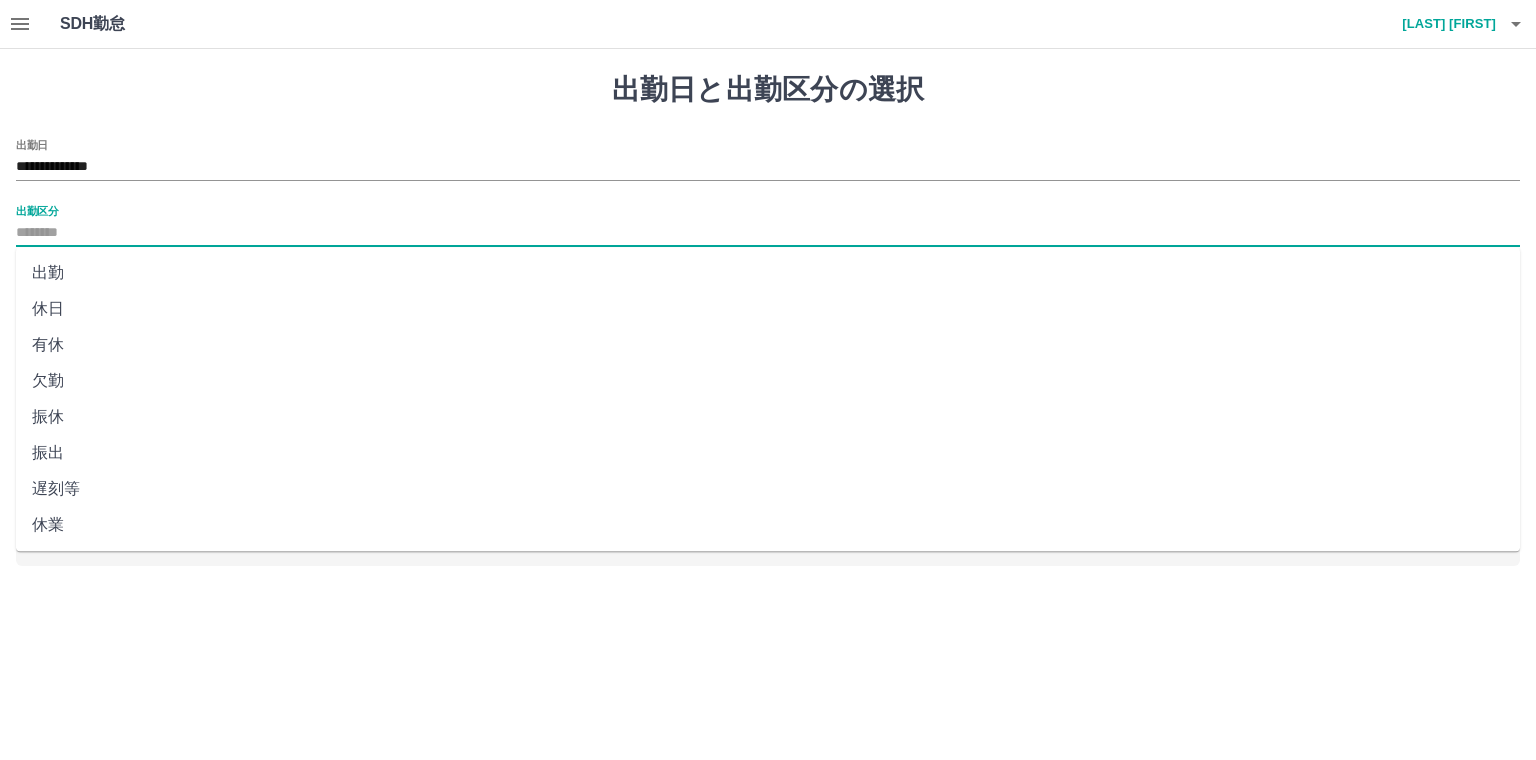 click on "出勤区分" at bounding box center [768, 233] 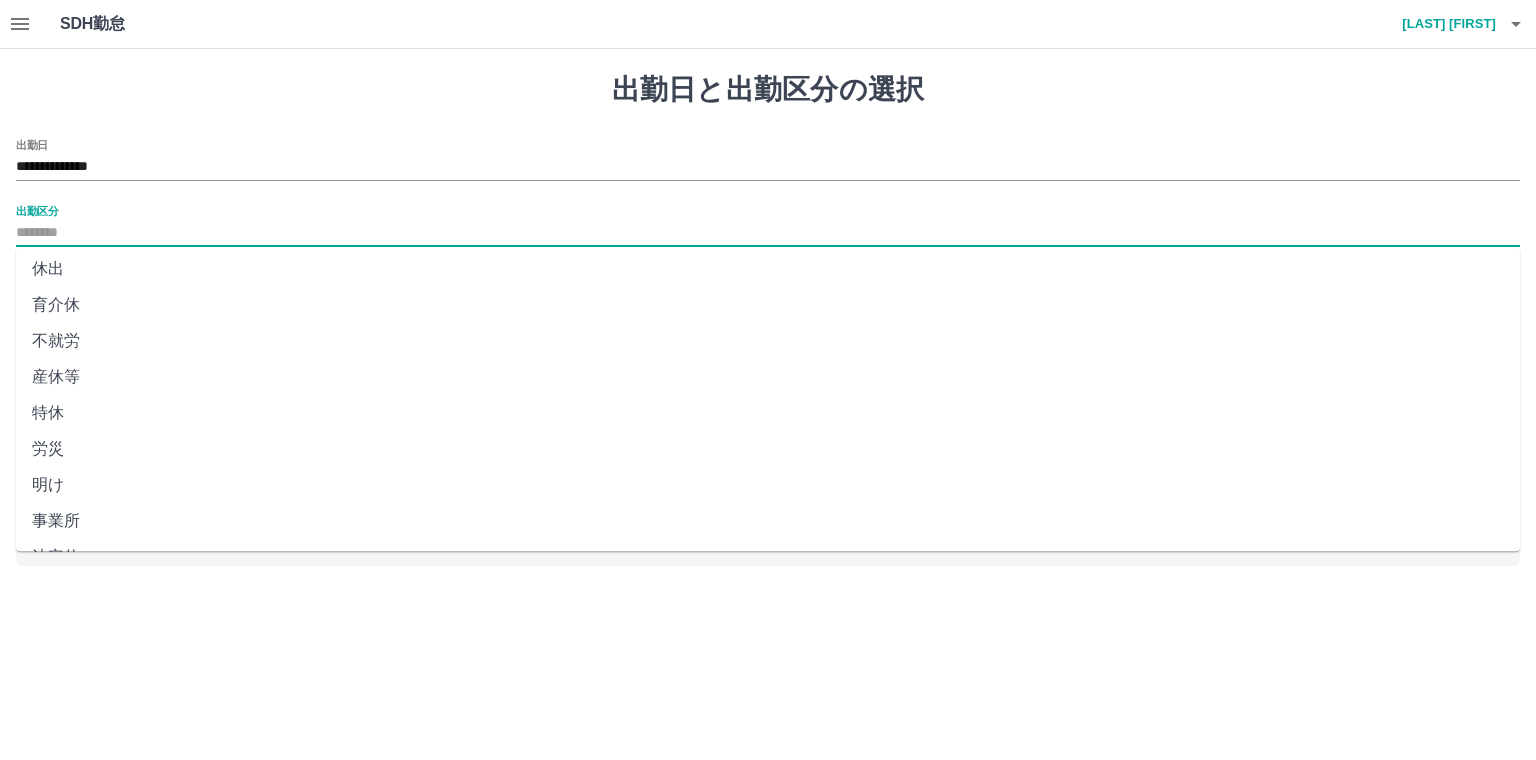 scroll, scrollTop: 360, scrollLeft: 0, axis: vertical 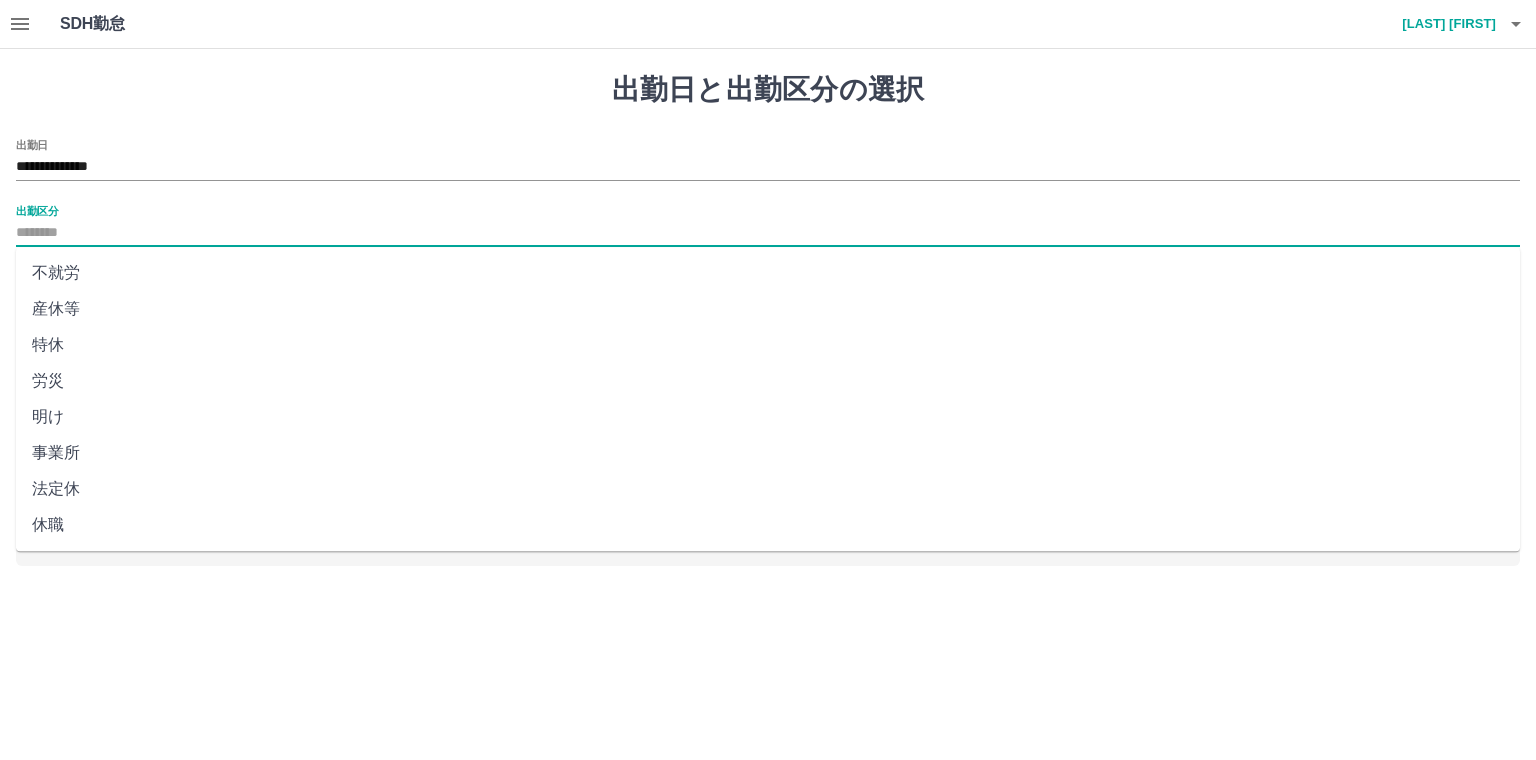 click on "法定休" at bounding box center [768, 489] 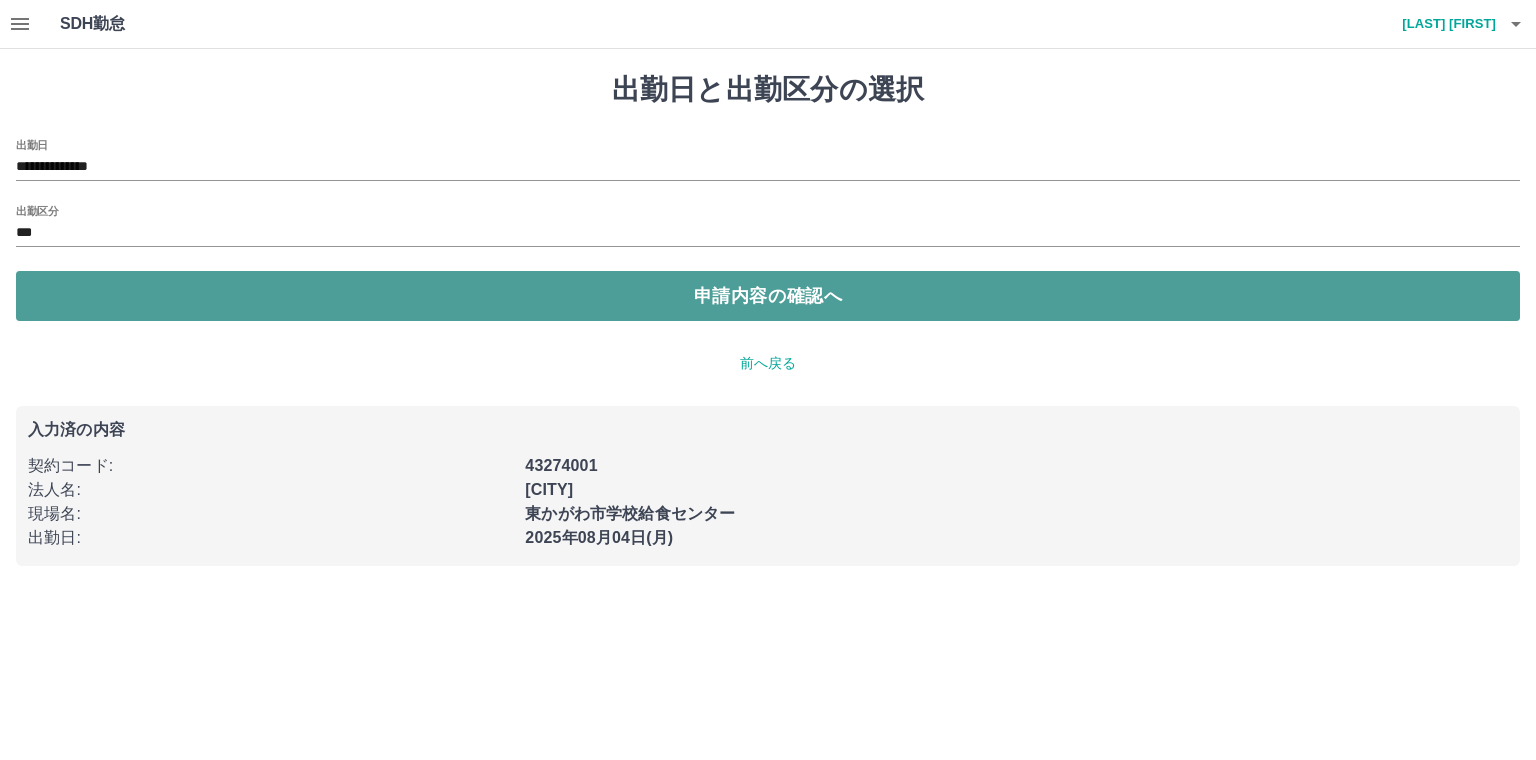 click on "申請内容の確認へ" at bounding box center (768, 296) 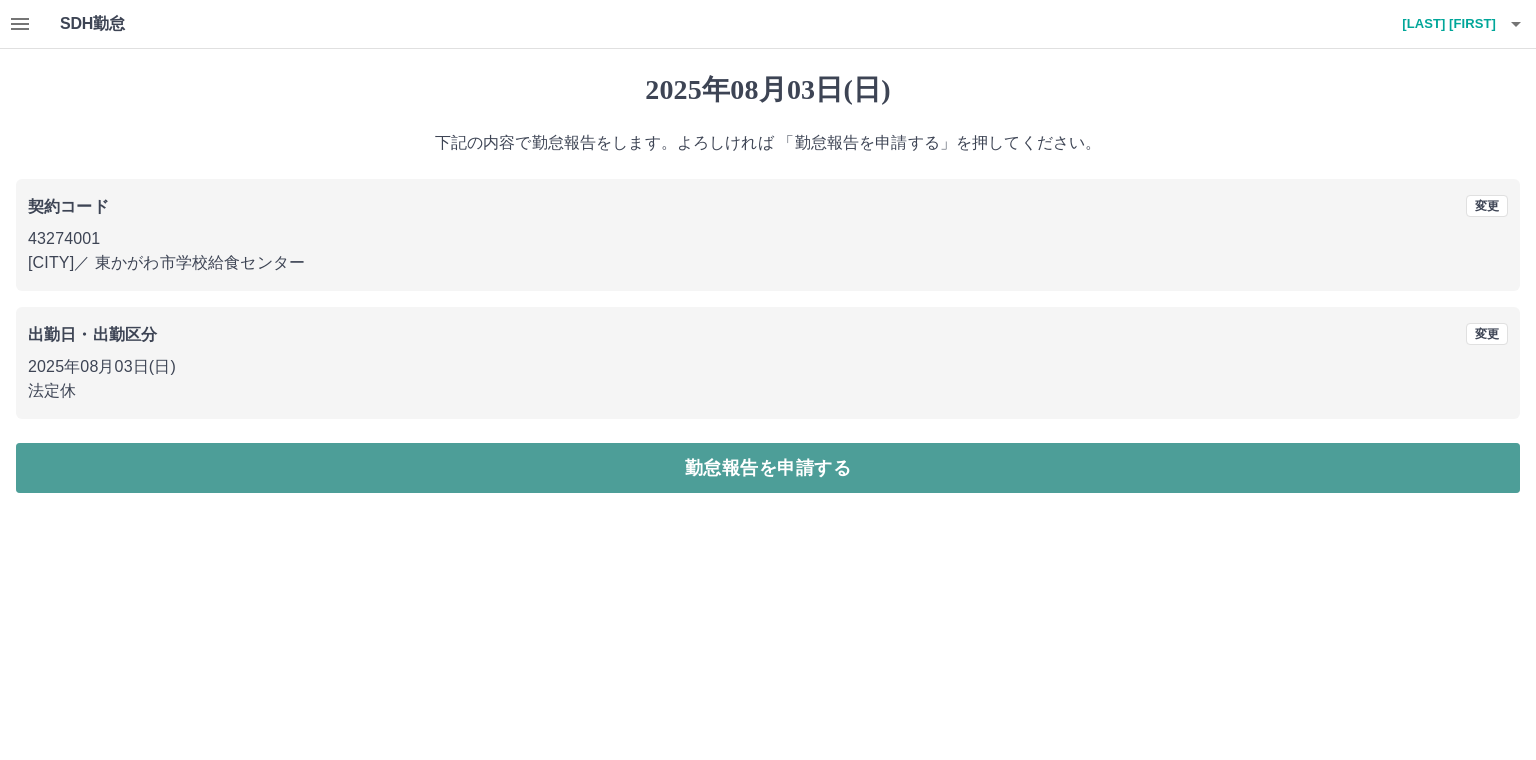 click on "勤怠報告を申請する" at bounding box center (768, 468) 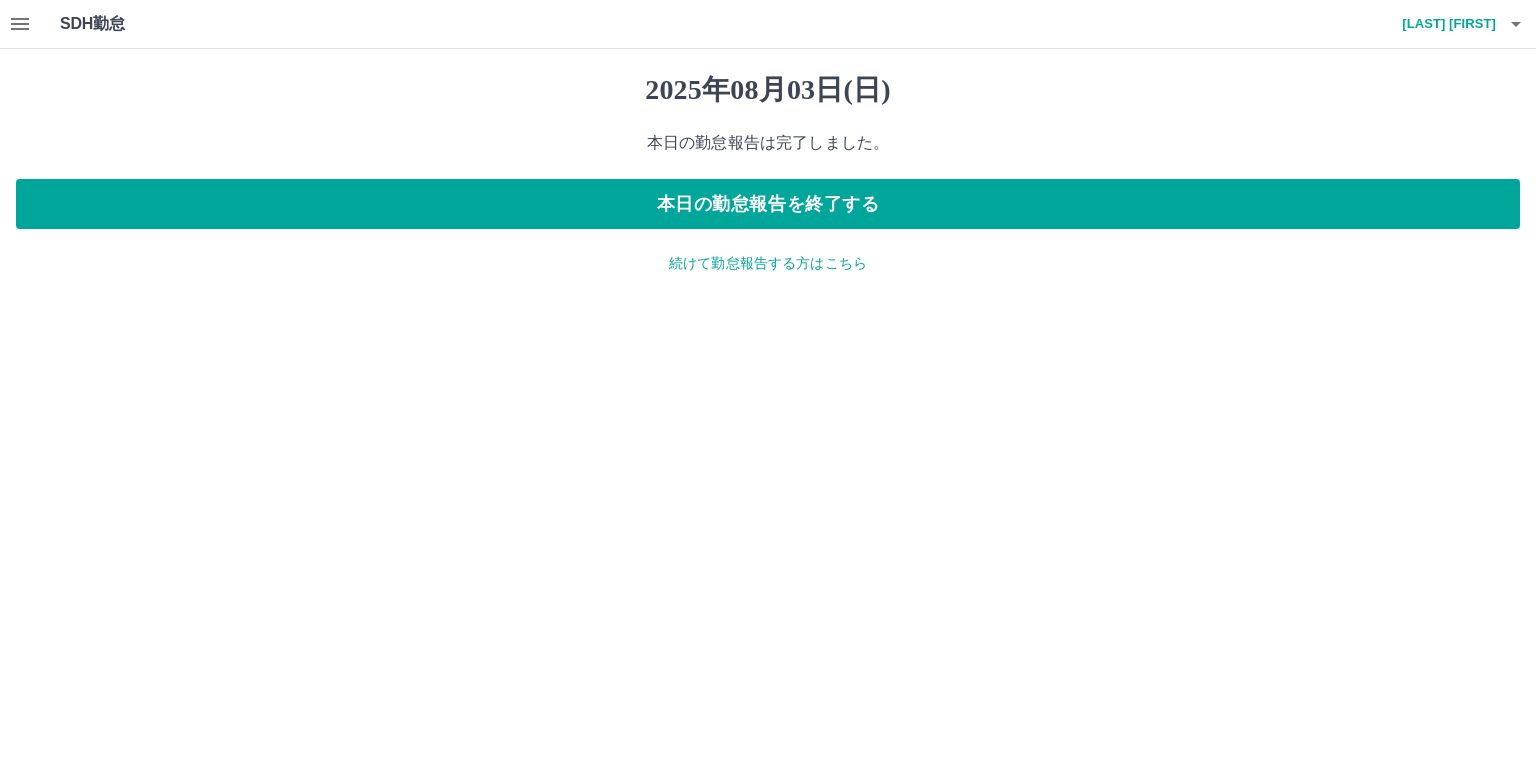 click on "続けて勤怠報告する方はこちら" at bounding box center (768, 263) 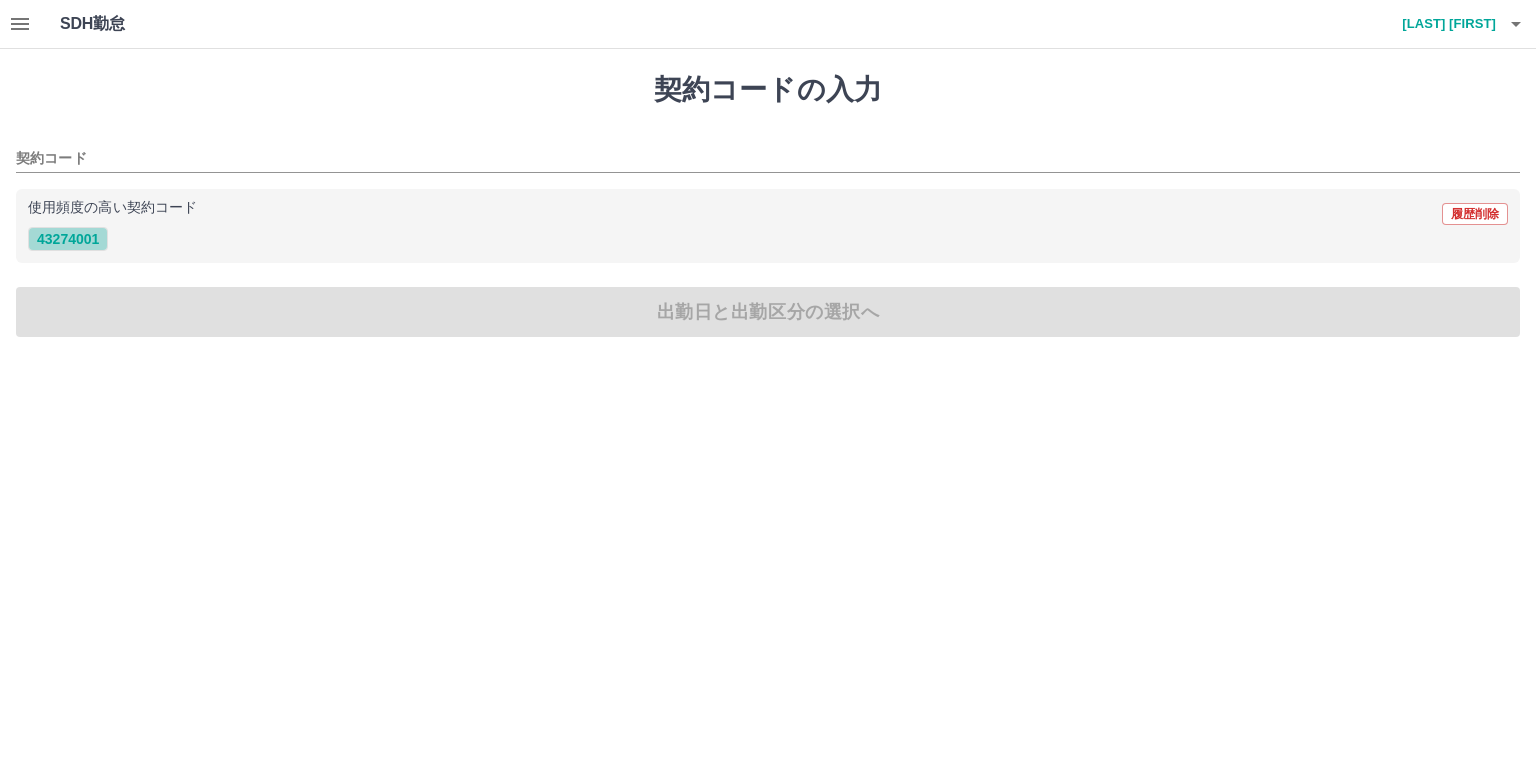click on "43274001" at bounding box center (68, 239) 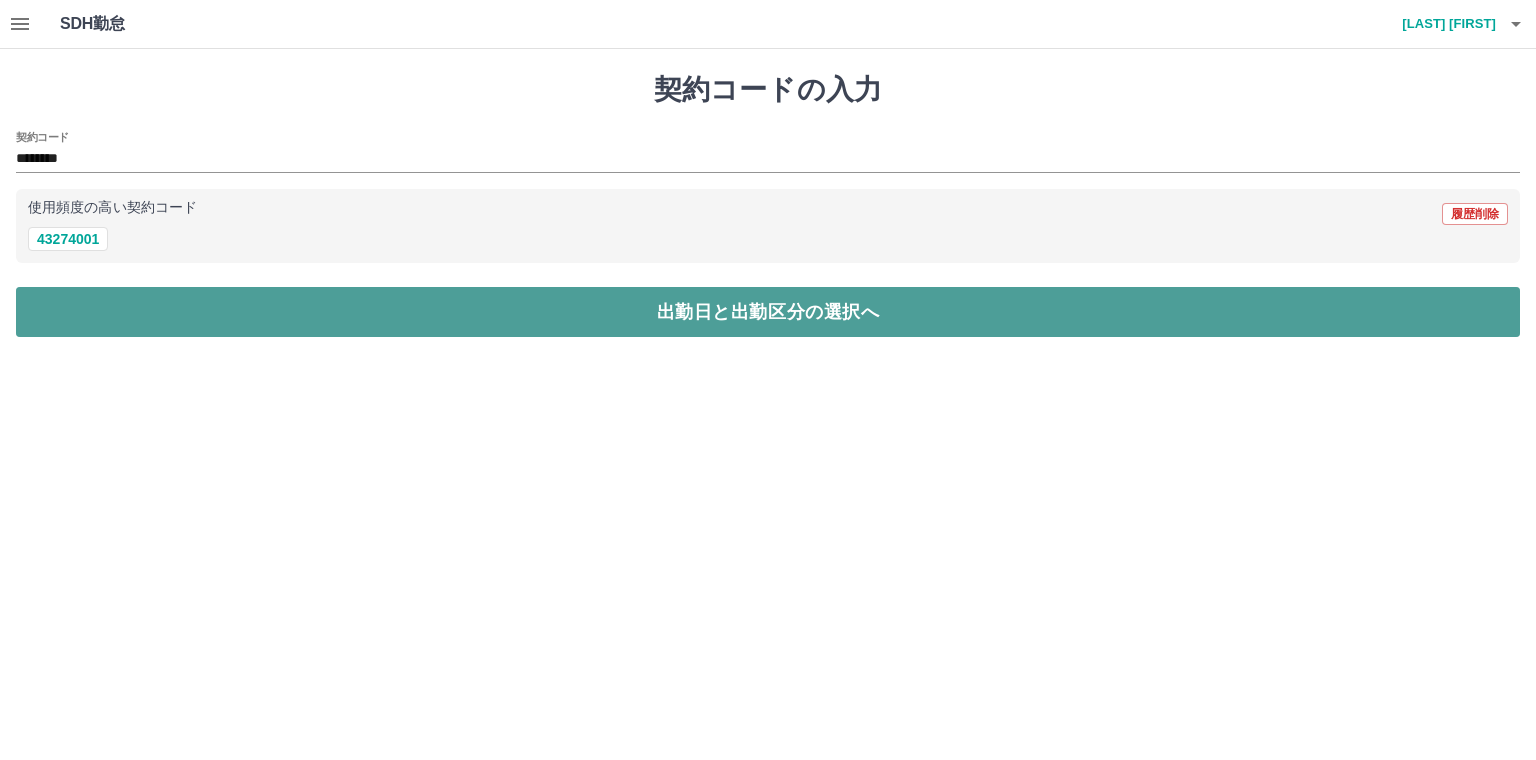 click on "出勤日と出勤区分の選択へ" at bounding box center [768, 312] 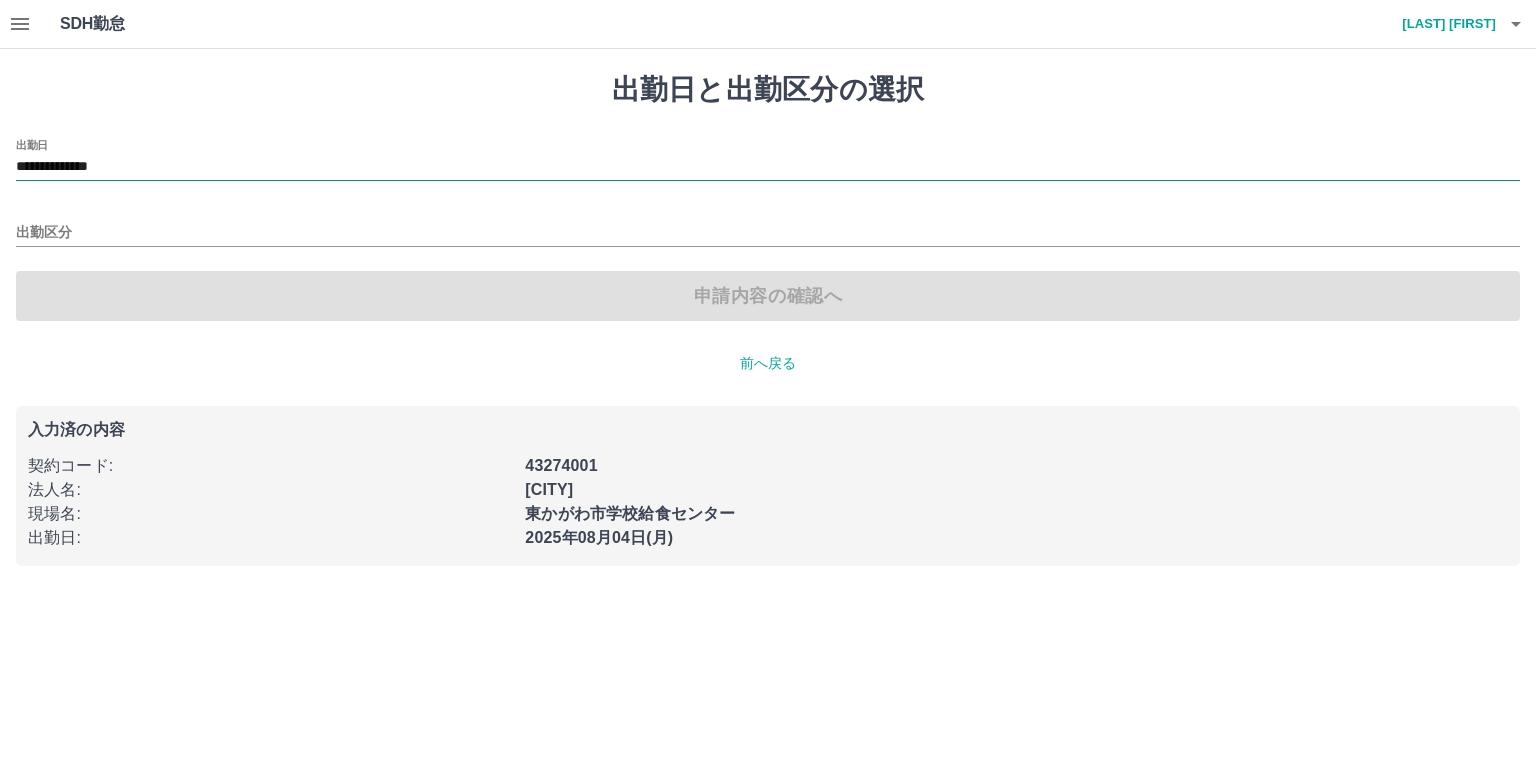 click on "**********" at bounding box center [768, 167] 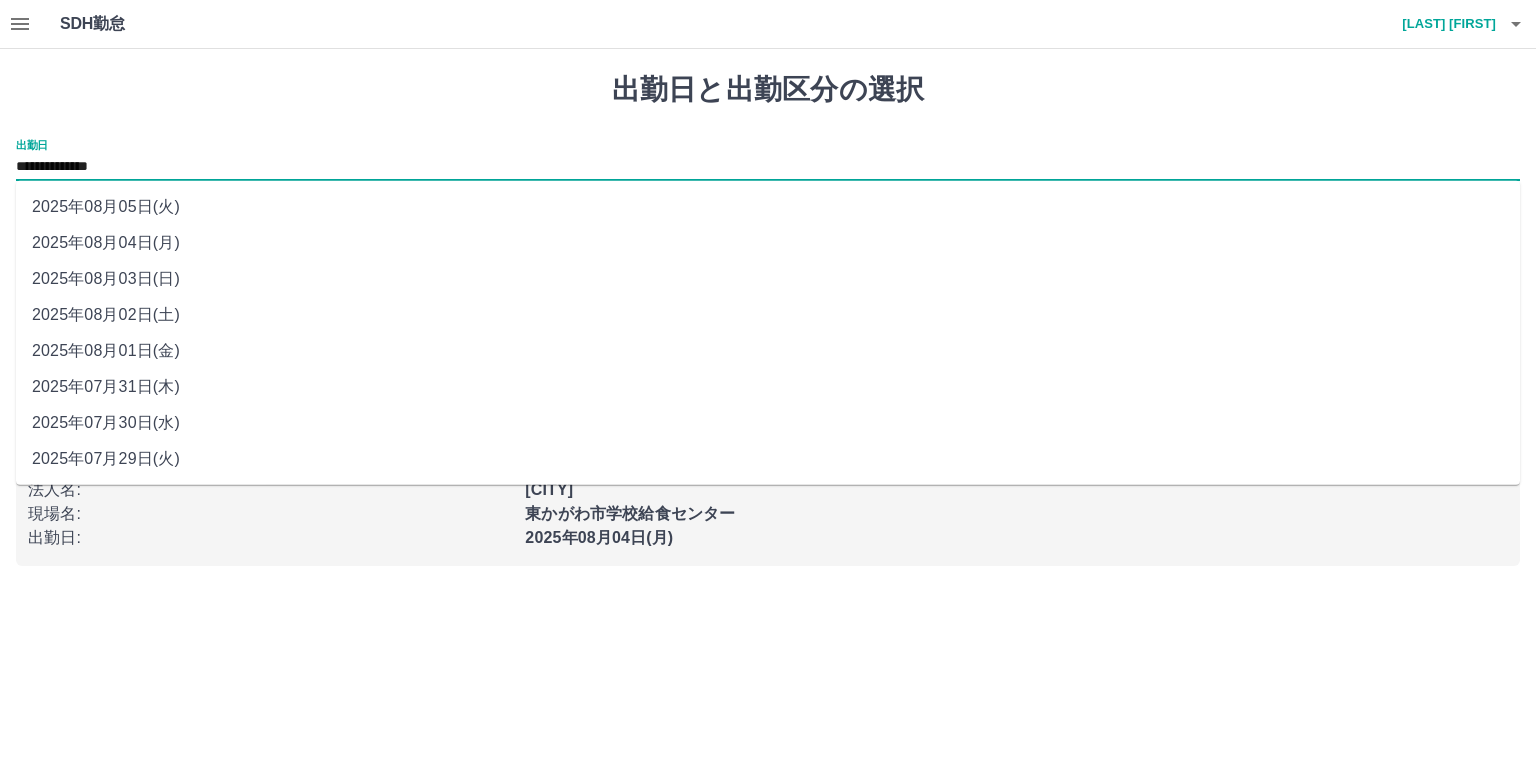 click on "2025年08月04日(月)" at bounding box center [768, 243] 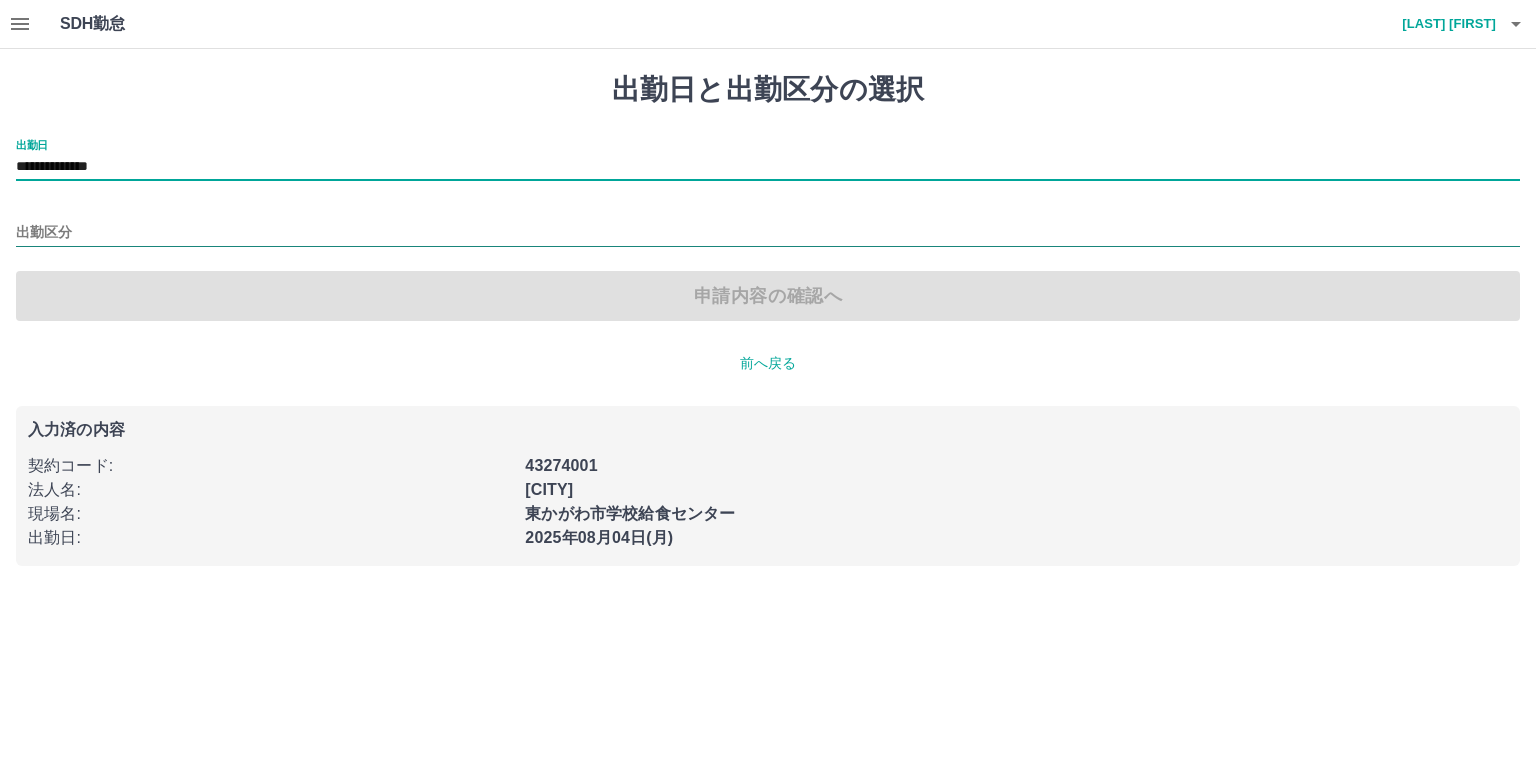 click on "出勤区分" at bounding box center [768, 233] 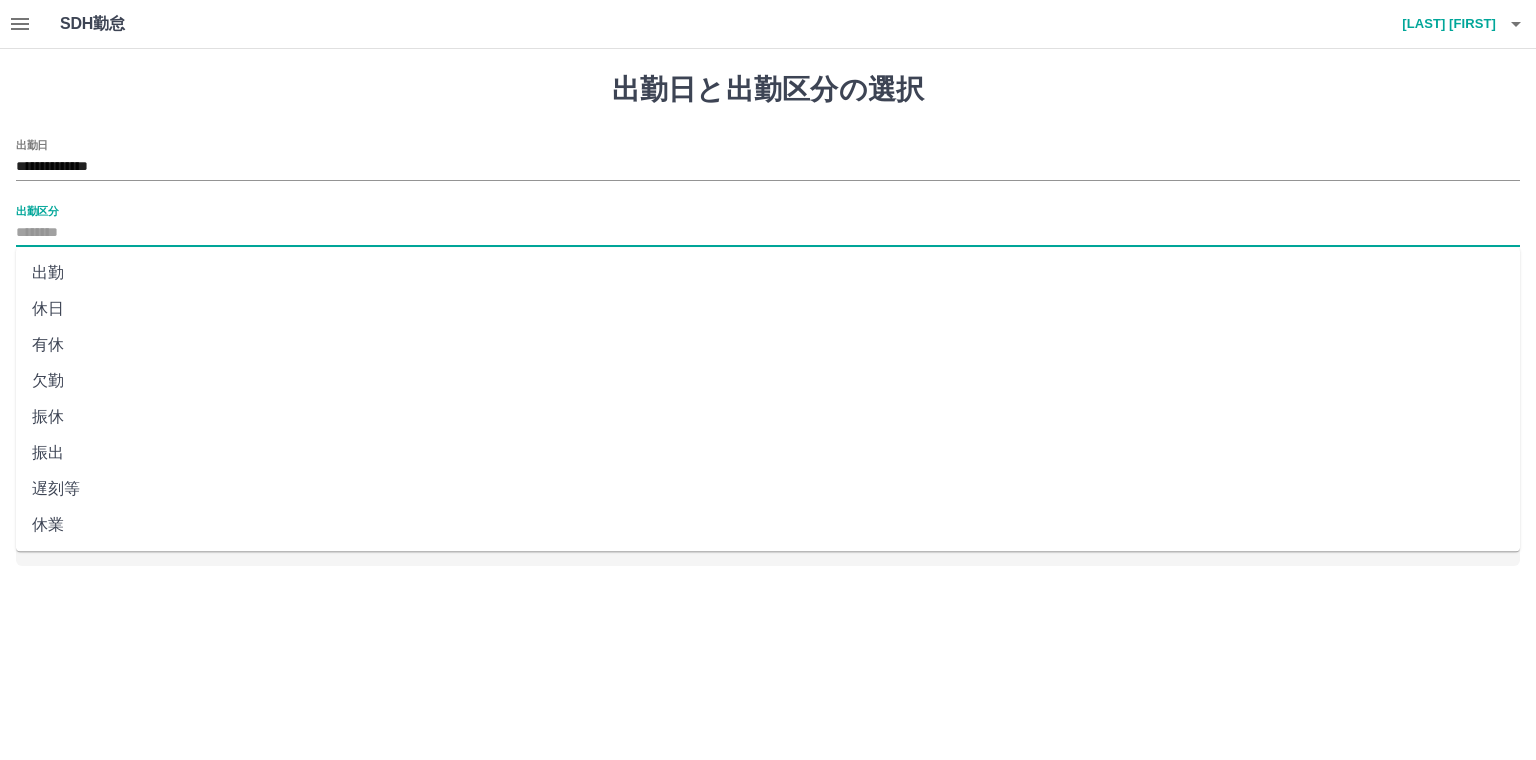 click on "休日" at bounding box center (768, 309) 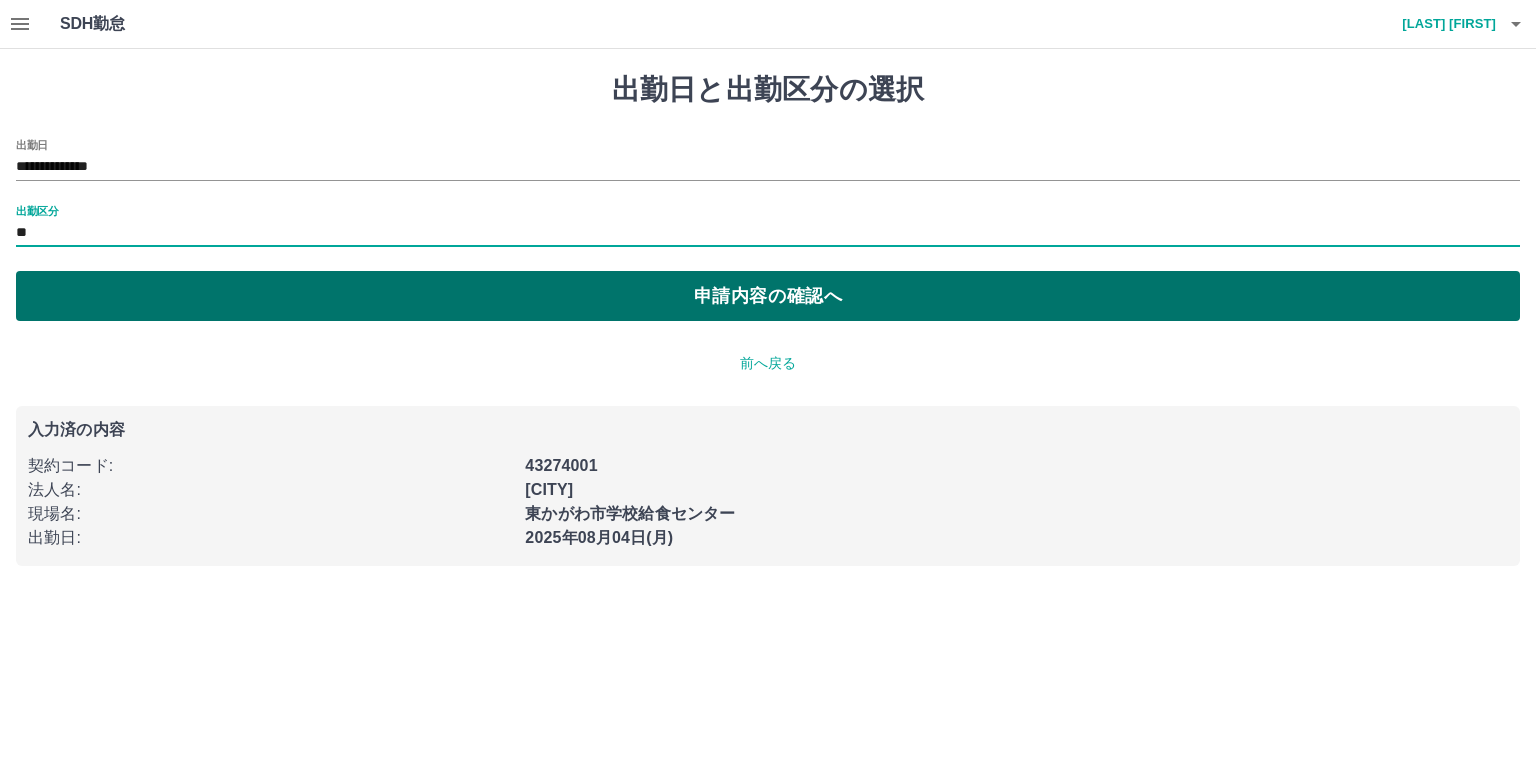 click on "申請内容の確認へ" at bounding box center [768, 296] 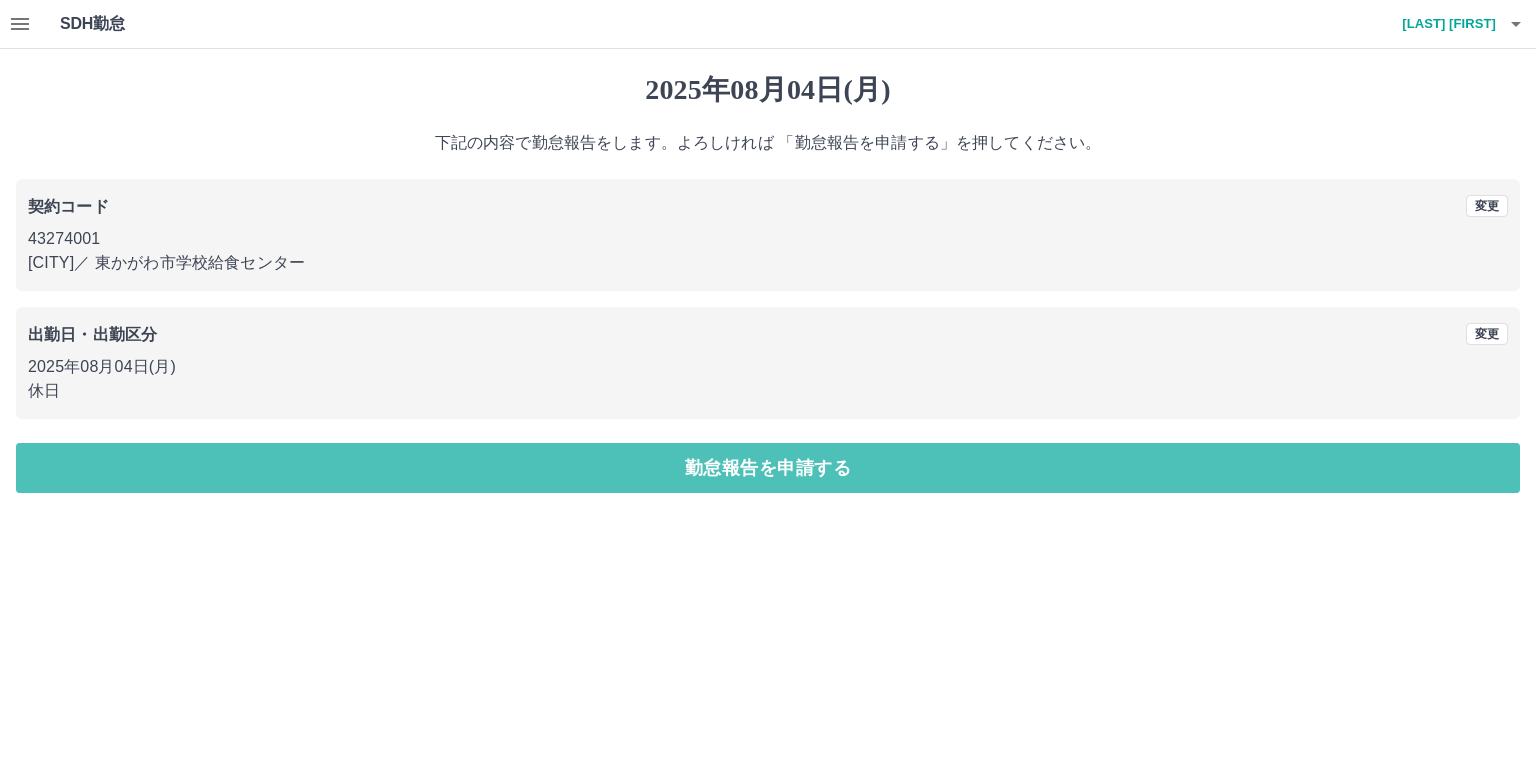 drag, startPoint x: 294, startPoint y: 465, endPoint x: 521, endPoint y: 348, distance: 255.37816 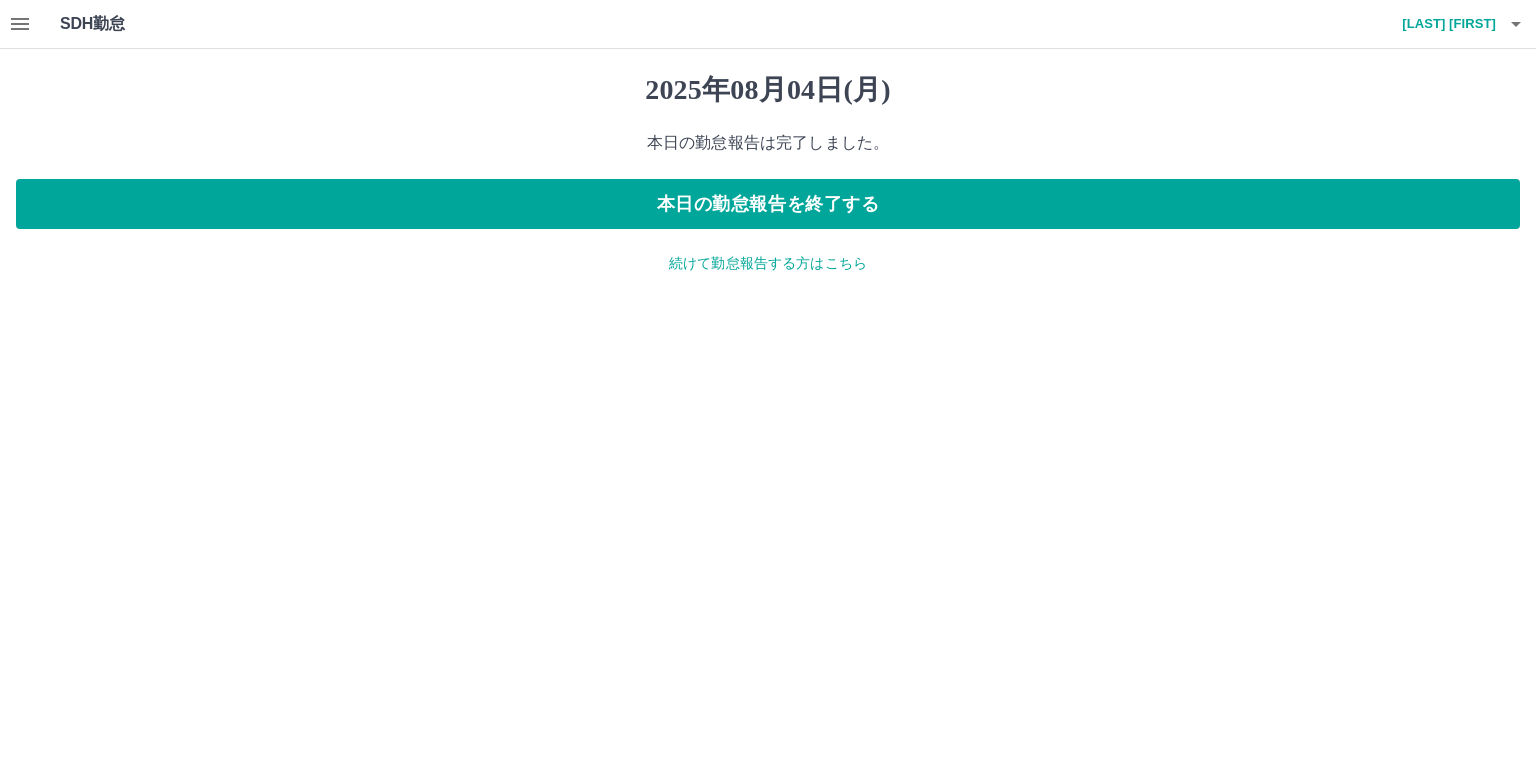 click on "続けて勤怠報告する方はこちら" at bounding box center (768, 263) 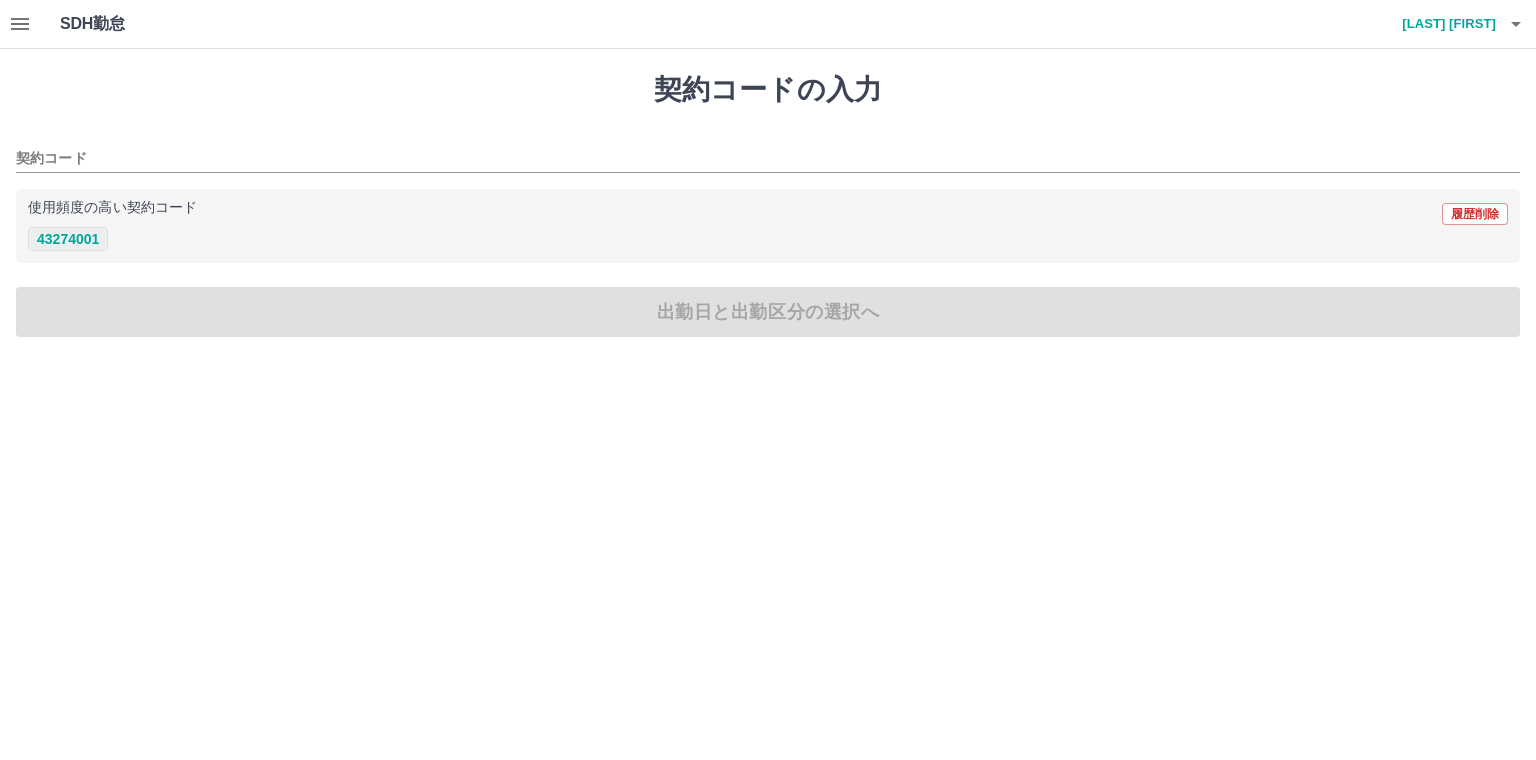 click on "43274001" at bounding box center [68, 239] 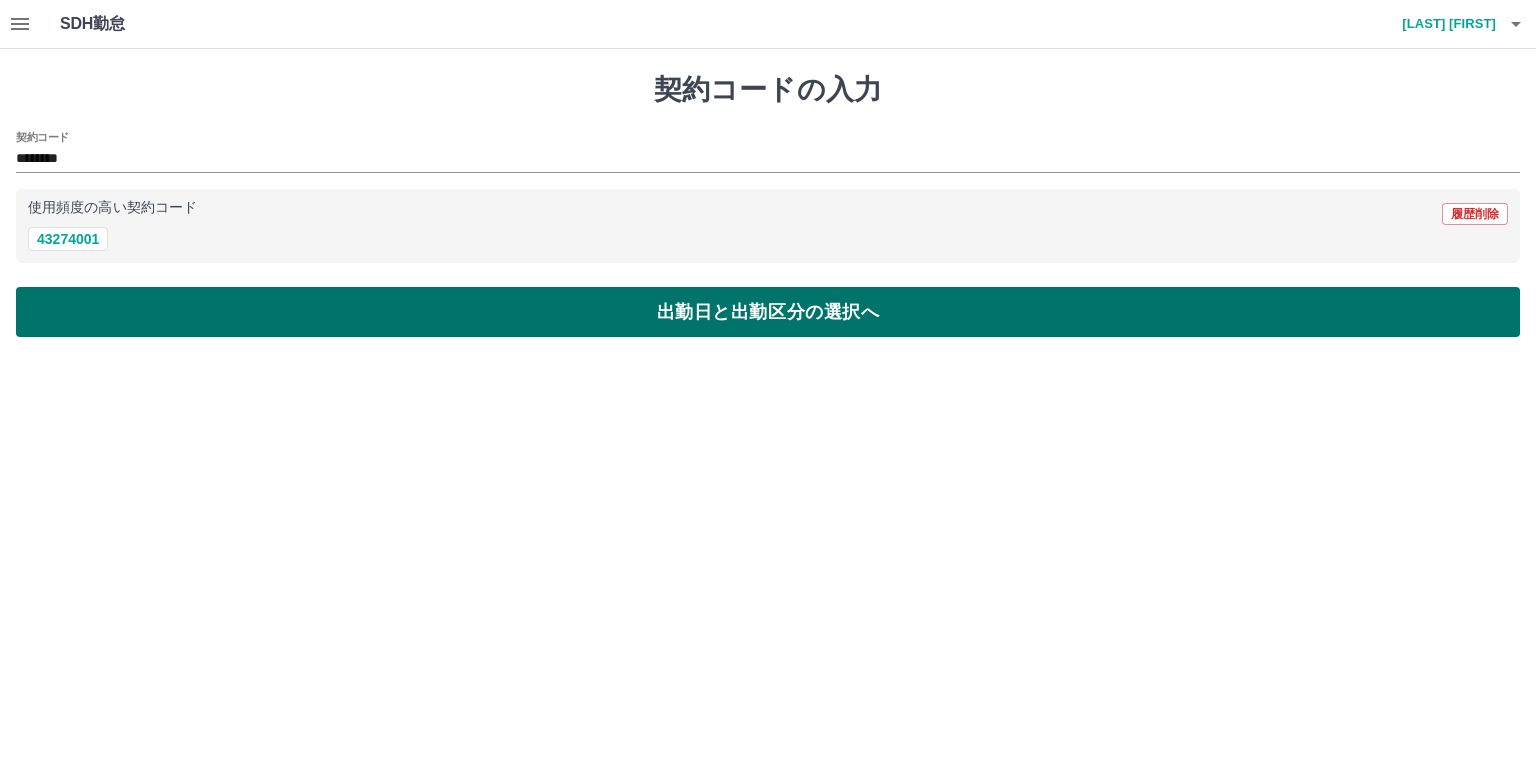 click on "出勤日と出勤区分の選択へ" at bounding box center (768, 312) 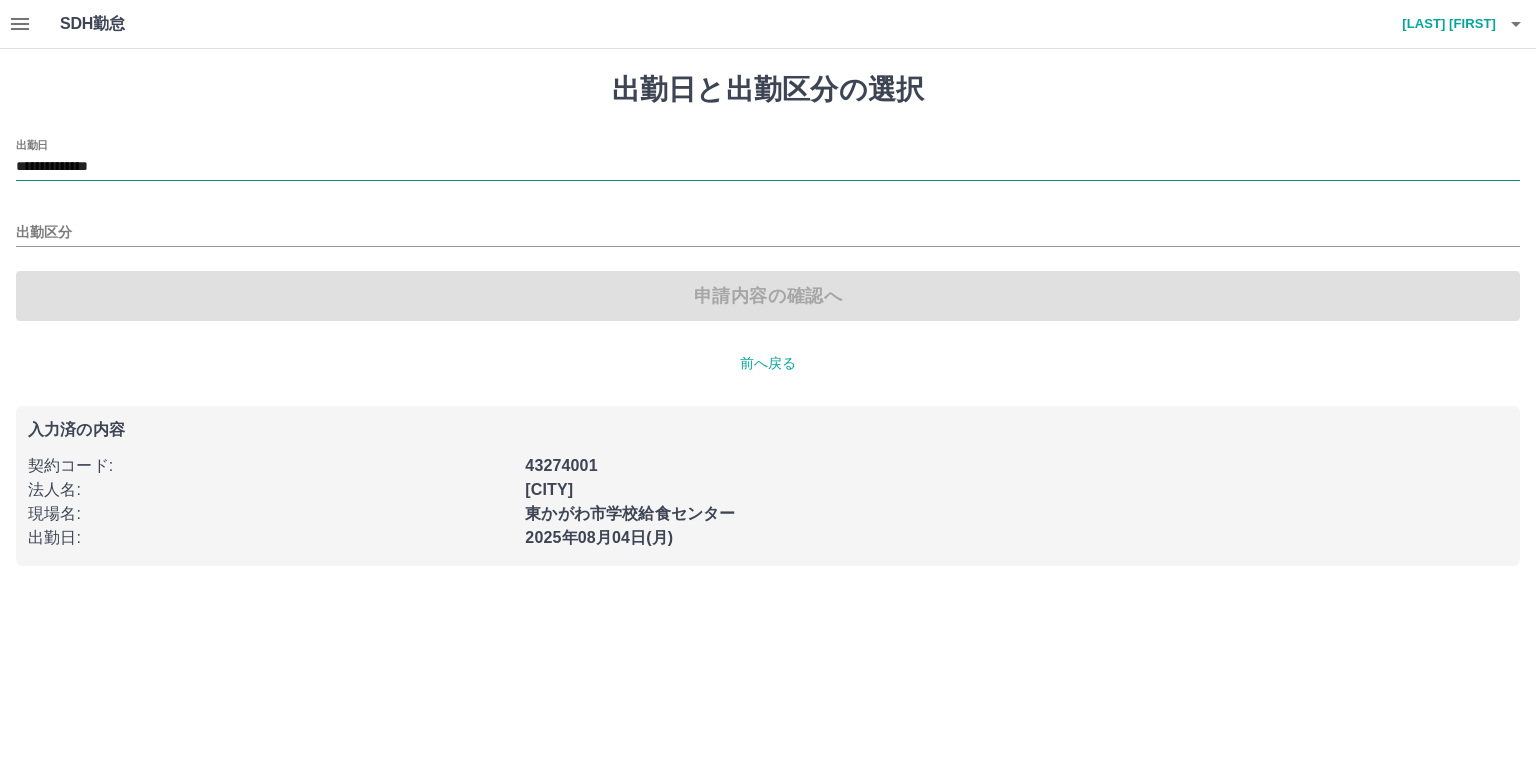 click on "**********" at bounding box center [768, 167] 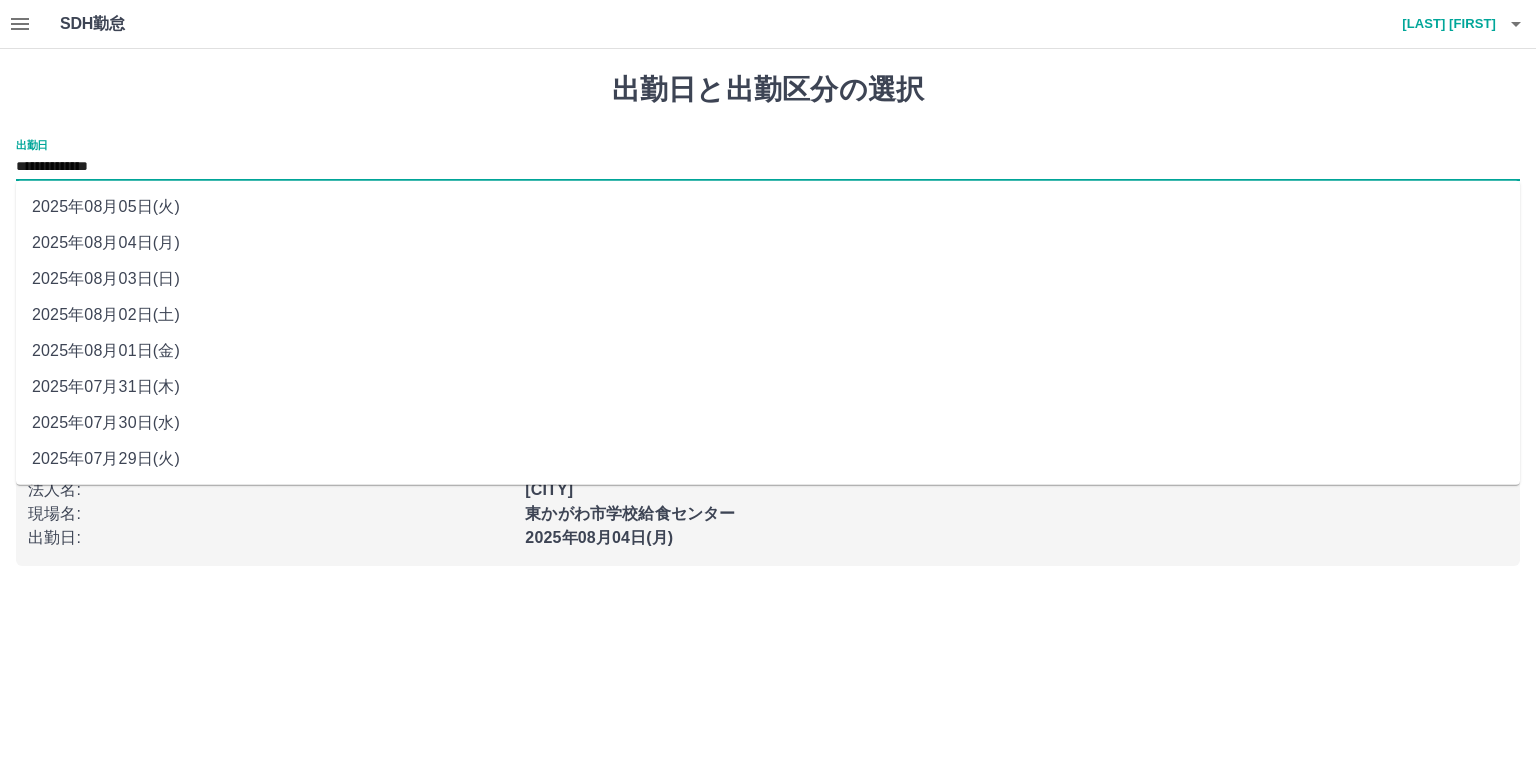 click on "2025年08月05日(火)" at bounding box center [768, 207] 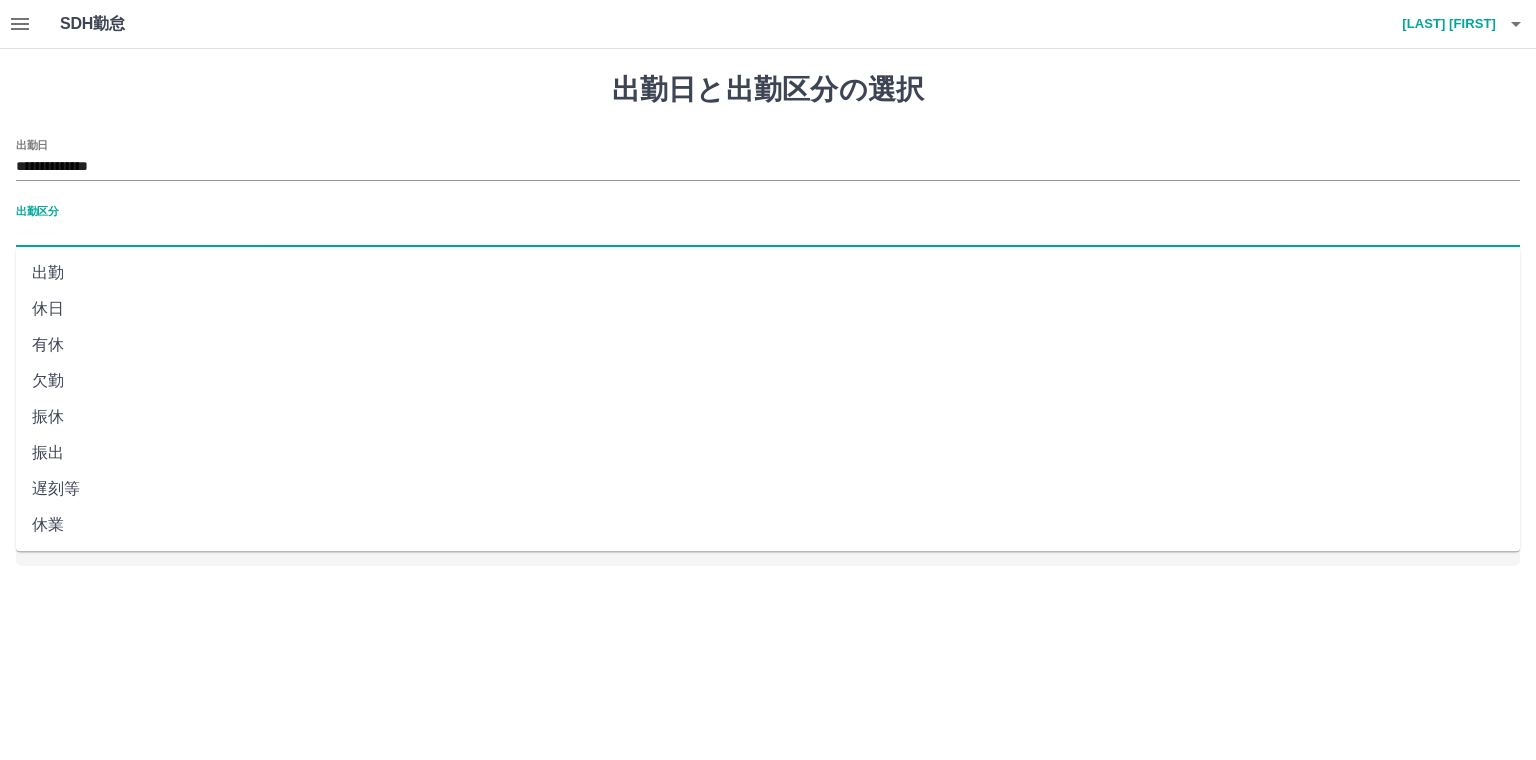 click on "出勤区分" at bounding box center [768, 233] 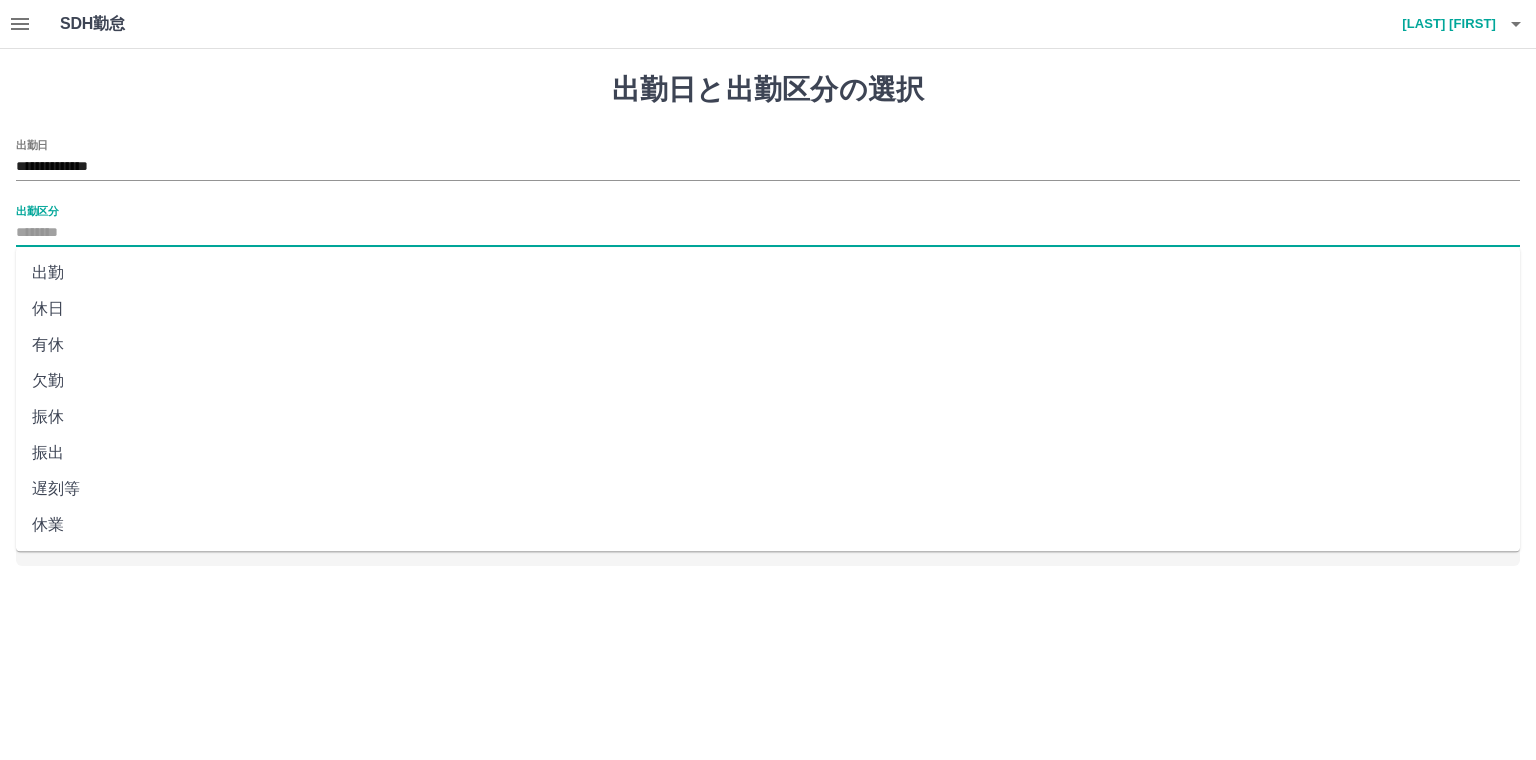 click on "休日" at bounding box center [768, 309] 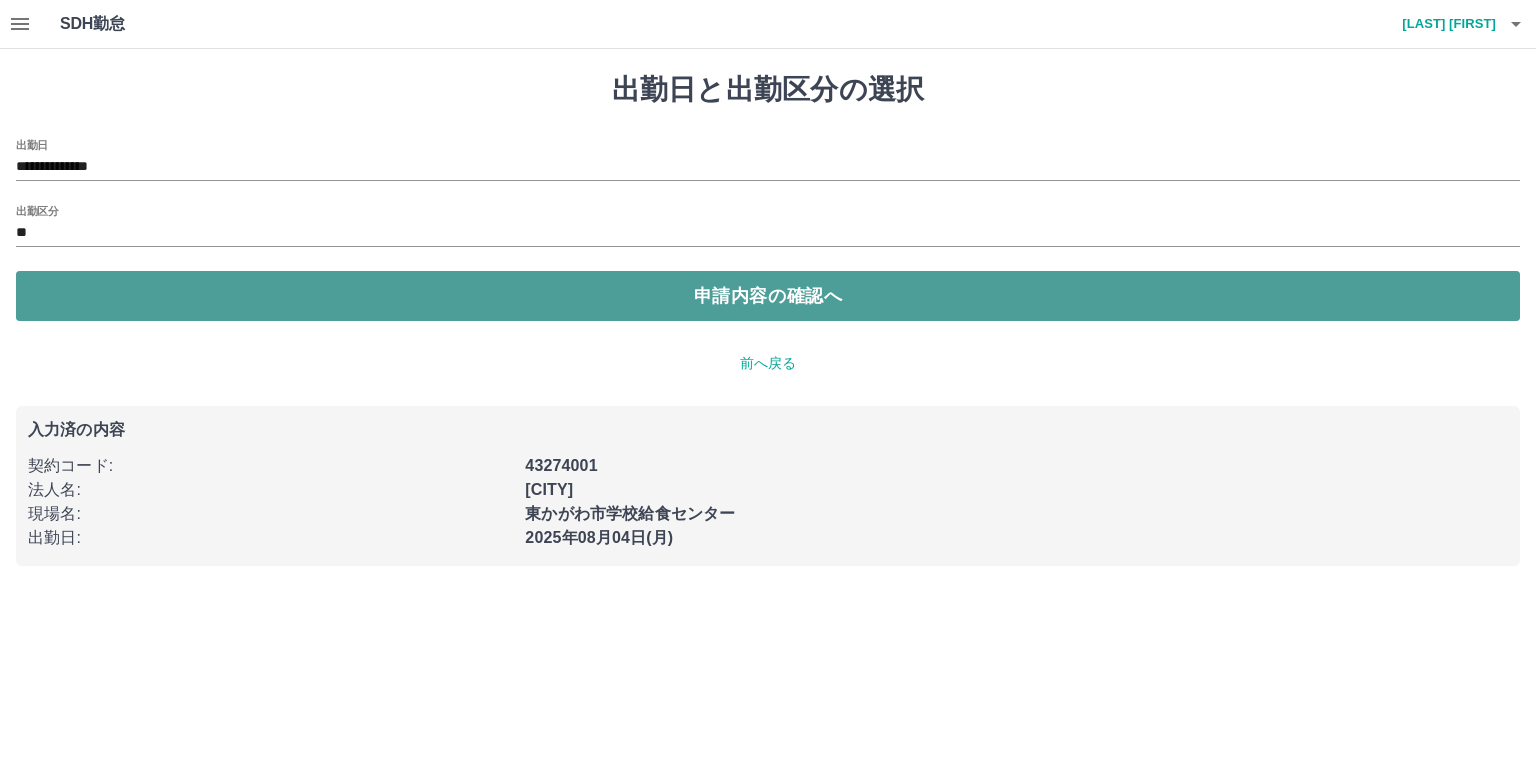 click on "申請内容の確認へ" at bounding box center [768, 296] 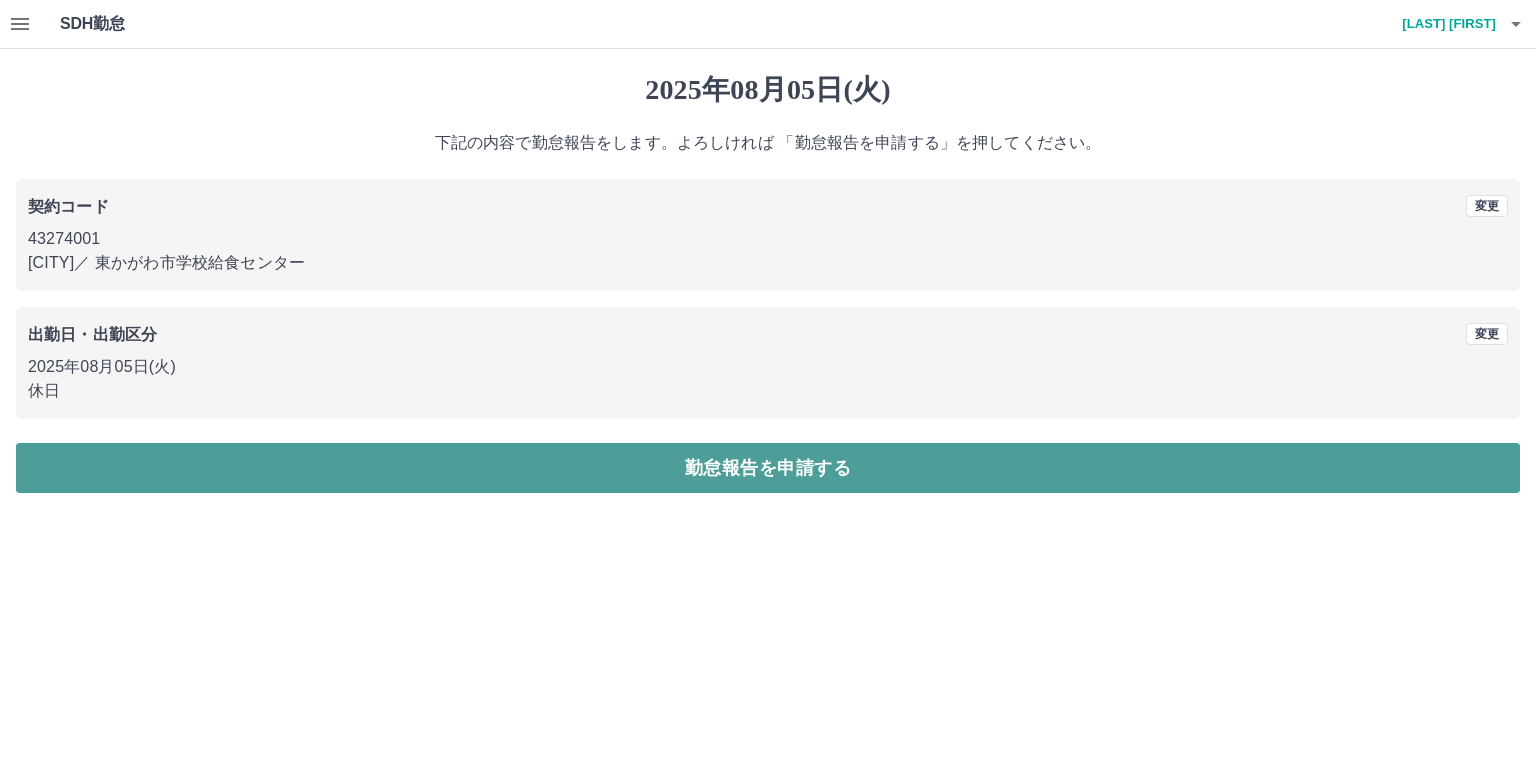 drag, startPoint x: 328, startPoint y: 474, endPoint x: 666, endPoint y: 430, distance: 340.85187 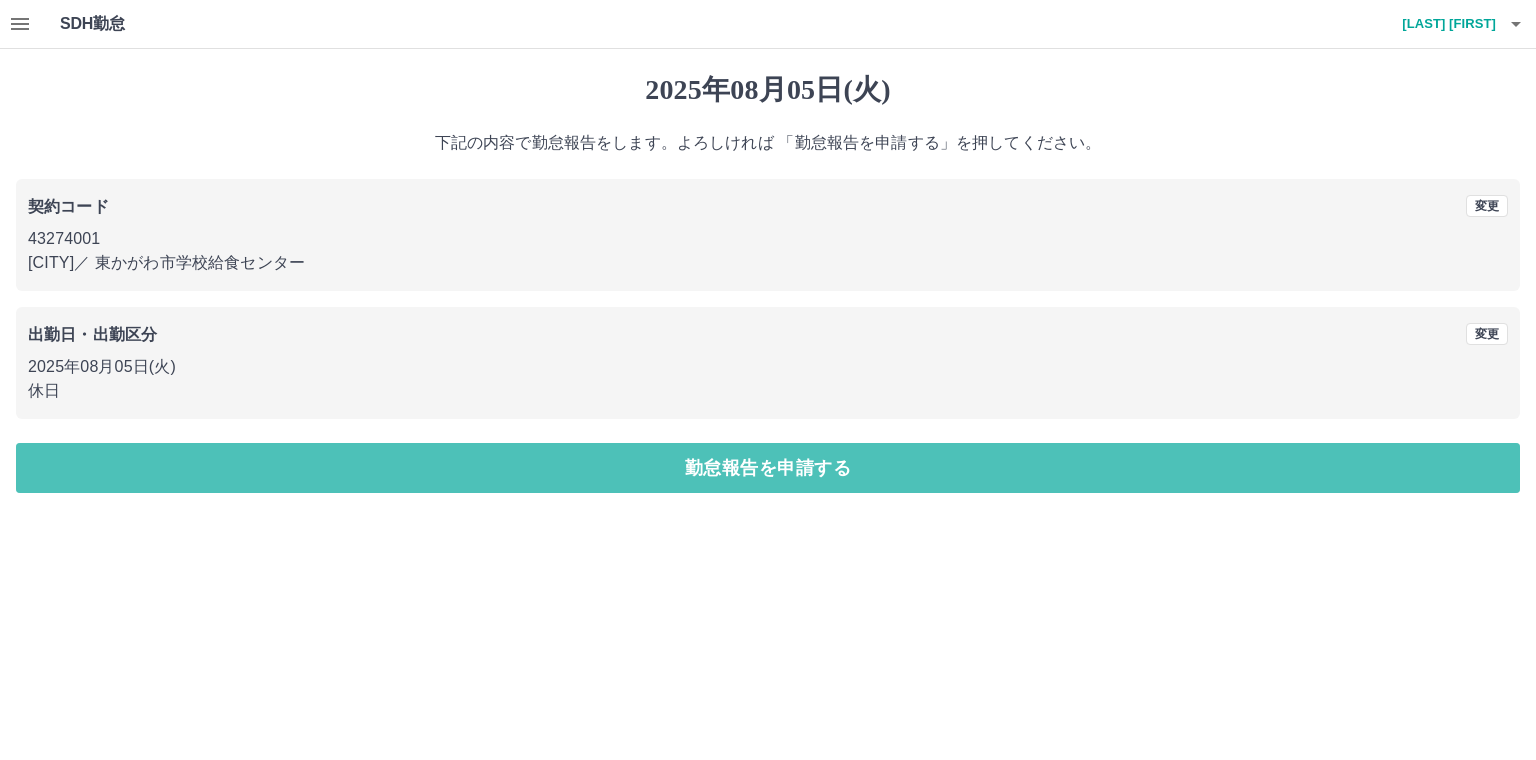 click on "勤怠報告を申請する" at bounding box center (768, 468) 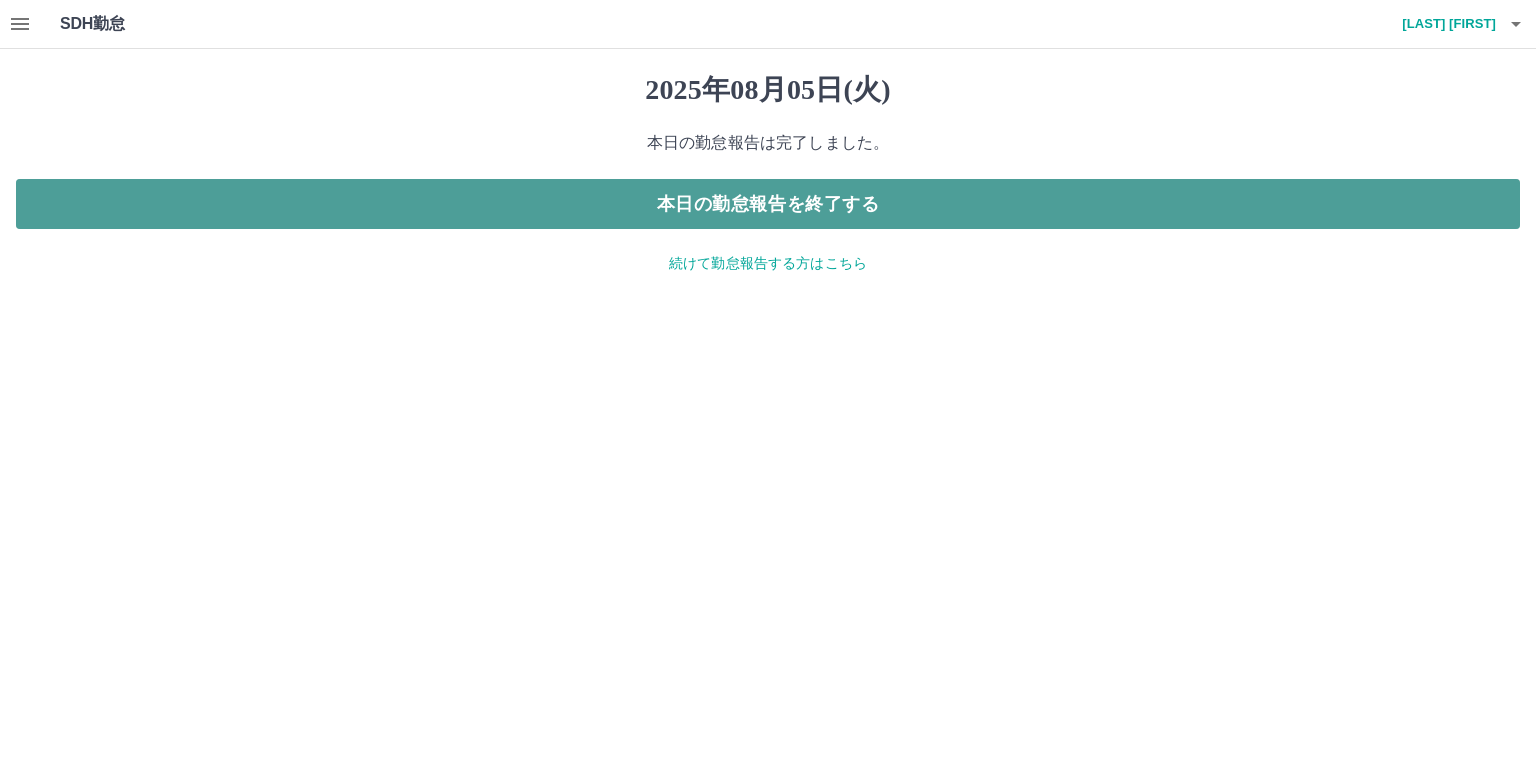 click on "本日の勤怠報告を終了する" at bounding box center [768, 204] 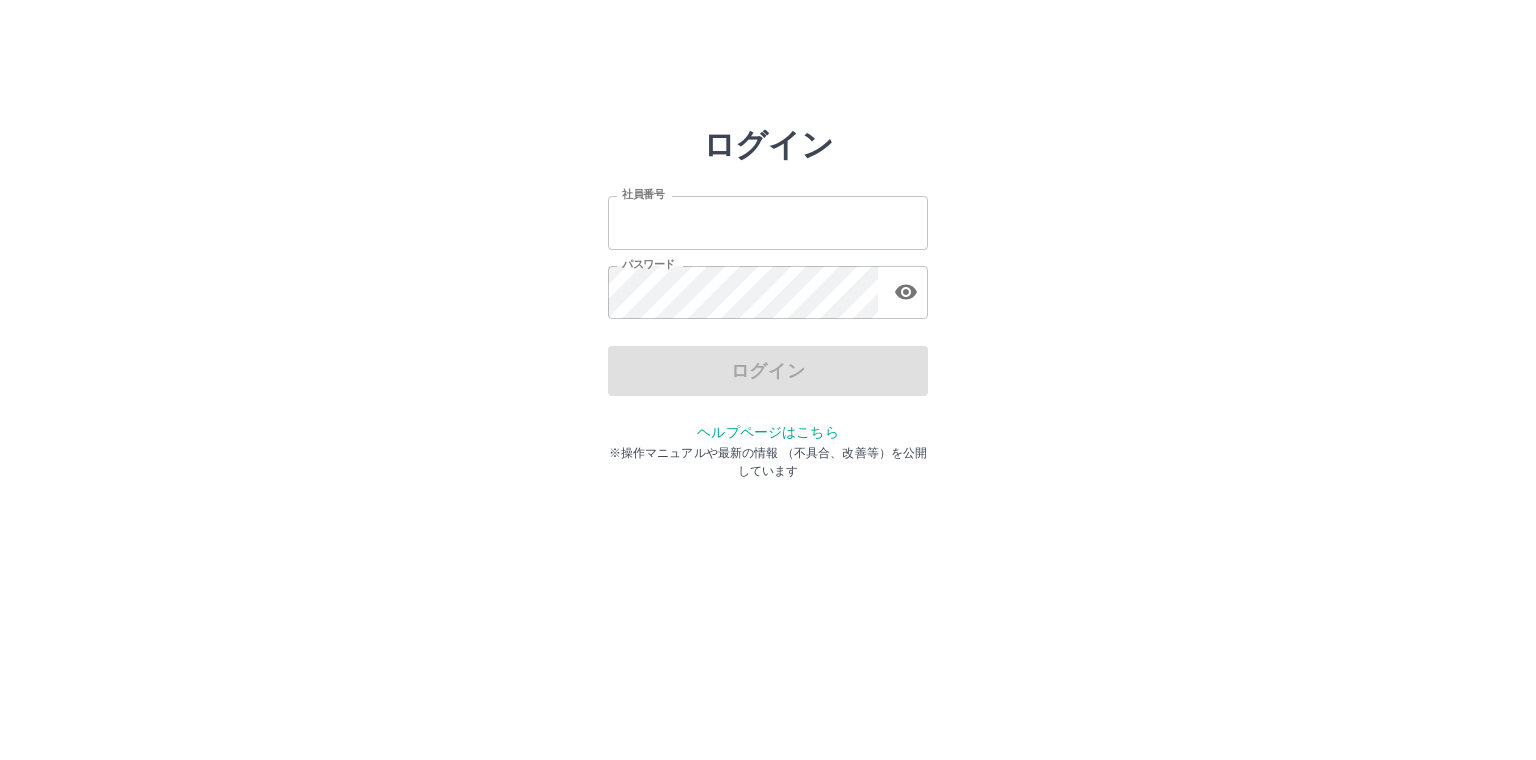 scroll, scrollTop: 0, scrollLeft: 0, axis: both 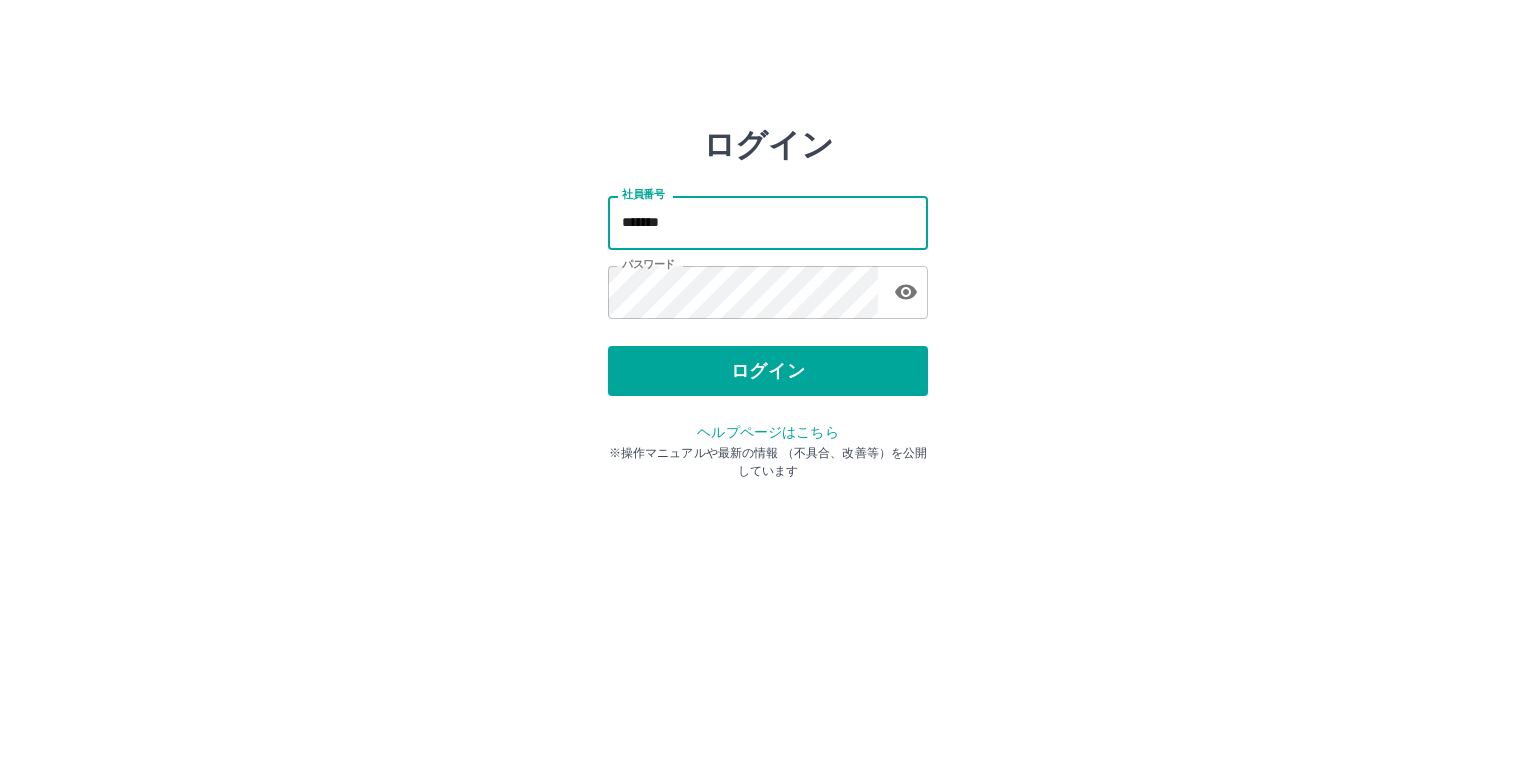 click on "*******" at bounding box center (768, 222) 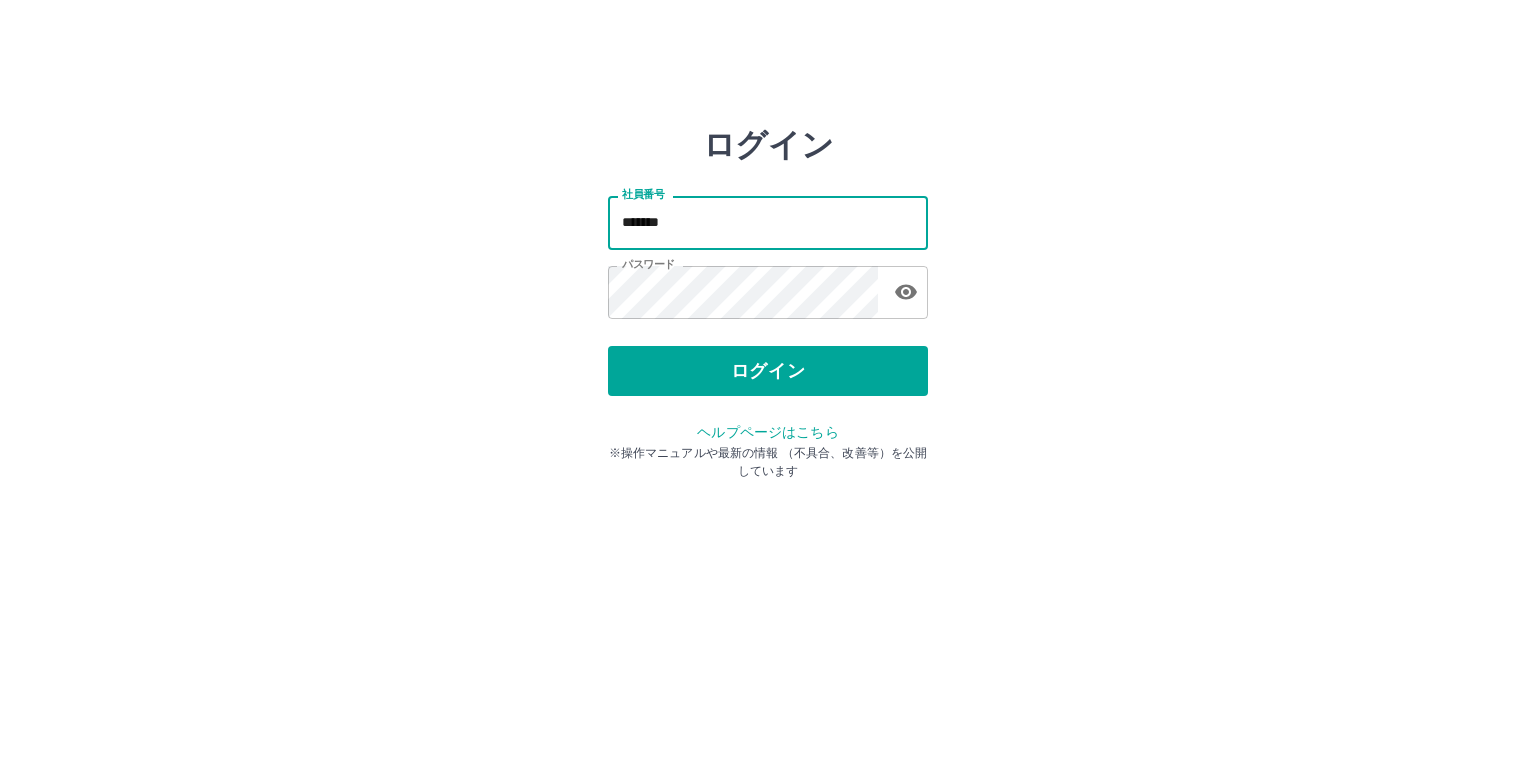 type on "*******" 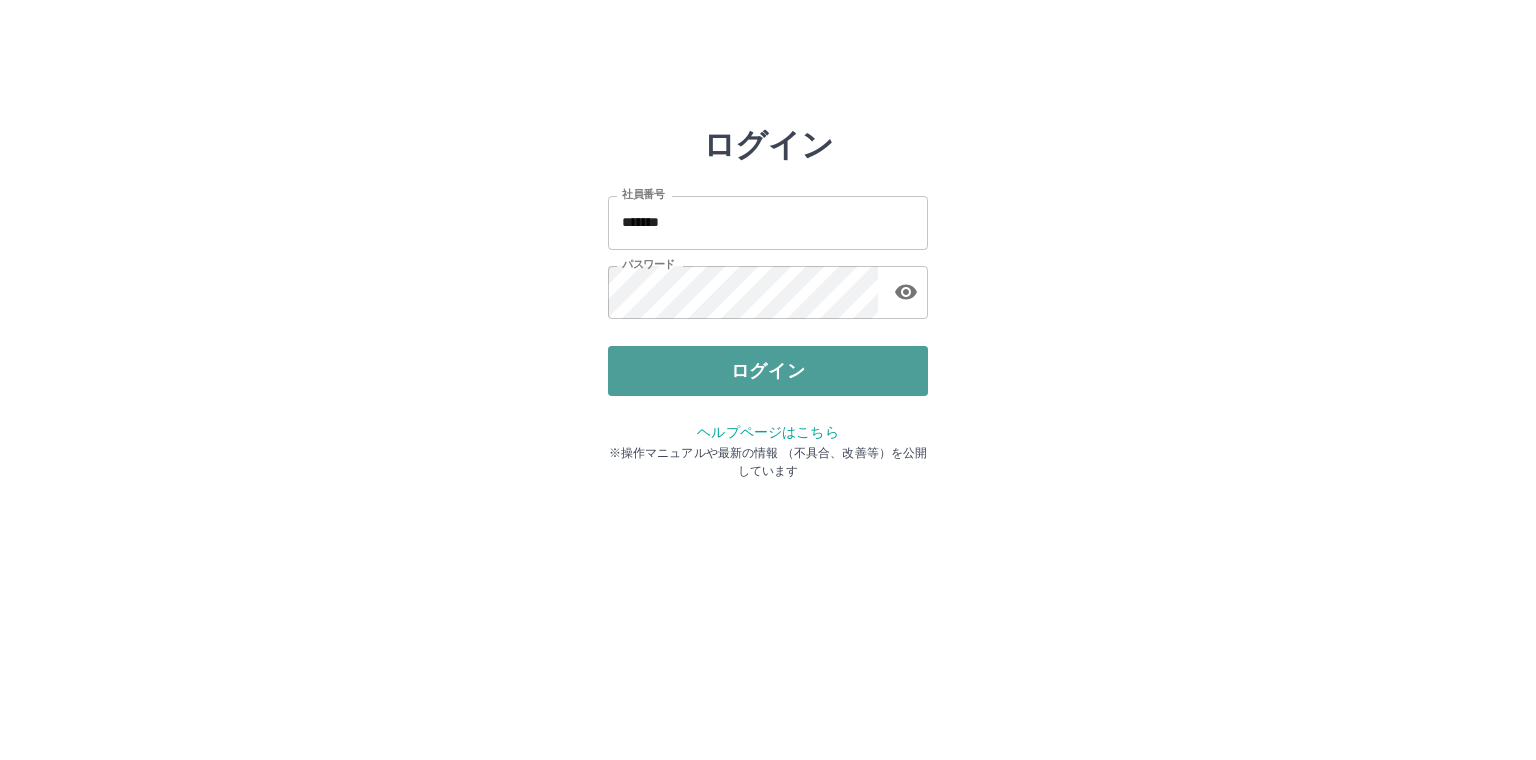 click on "ログイン" at bounding box center [768, 371] 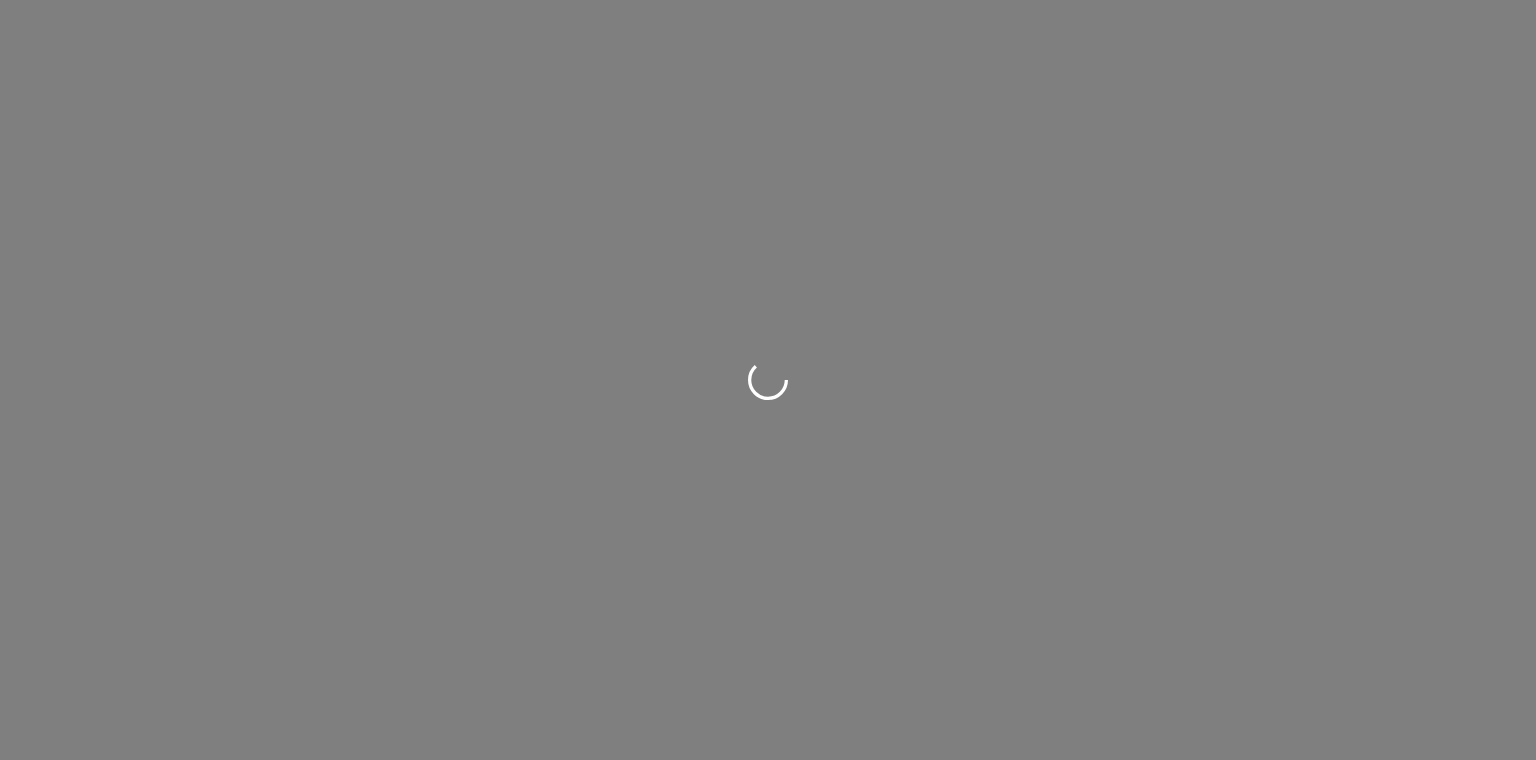 scroll, scrollTop: 0, scrollLeft: 0, axis: both 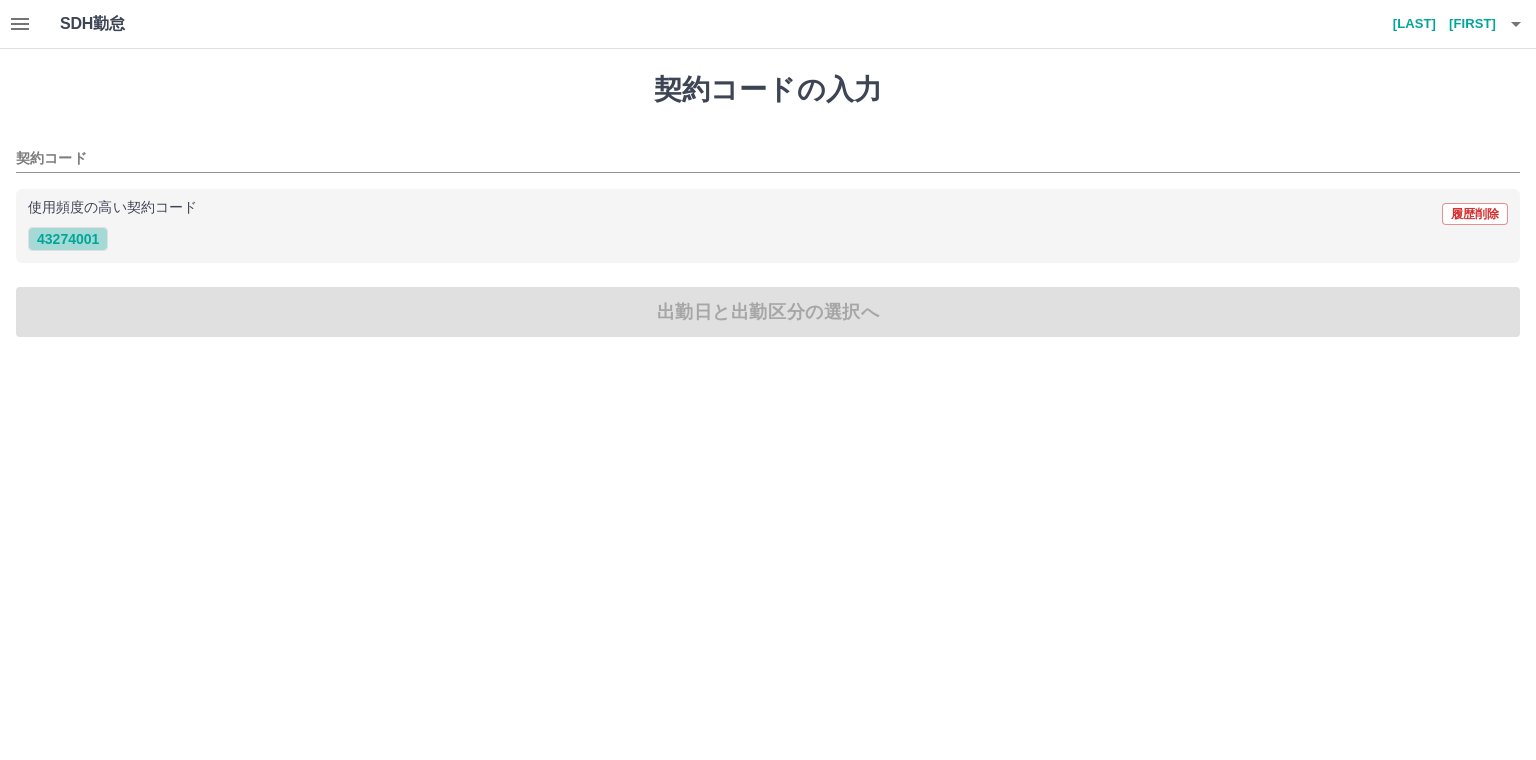 click on "43274001" at bounding box center [68, 239] 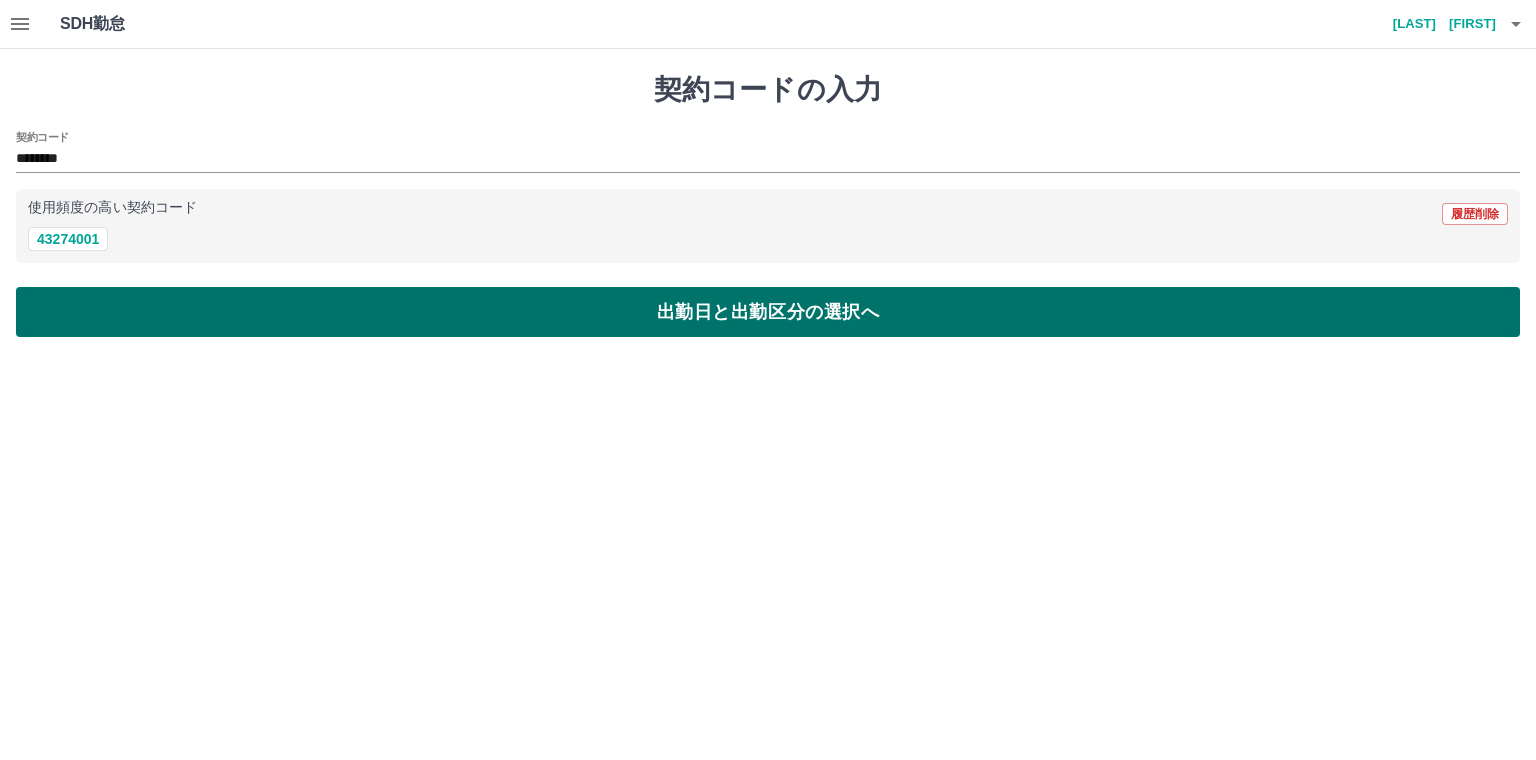 click on "出勤日と出勤区分の選択へ" at bounding box center (768, 312) 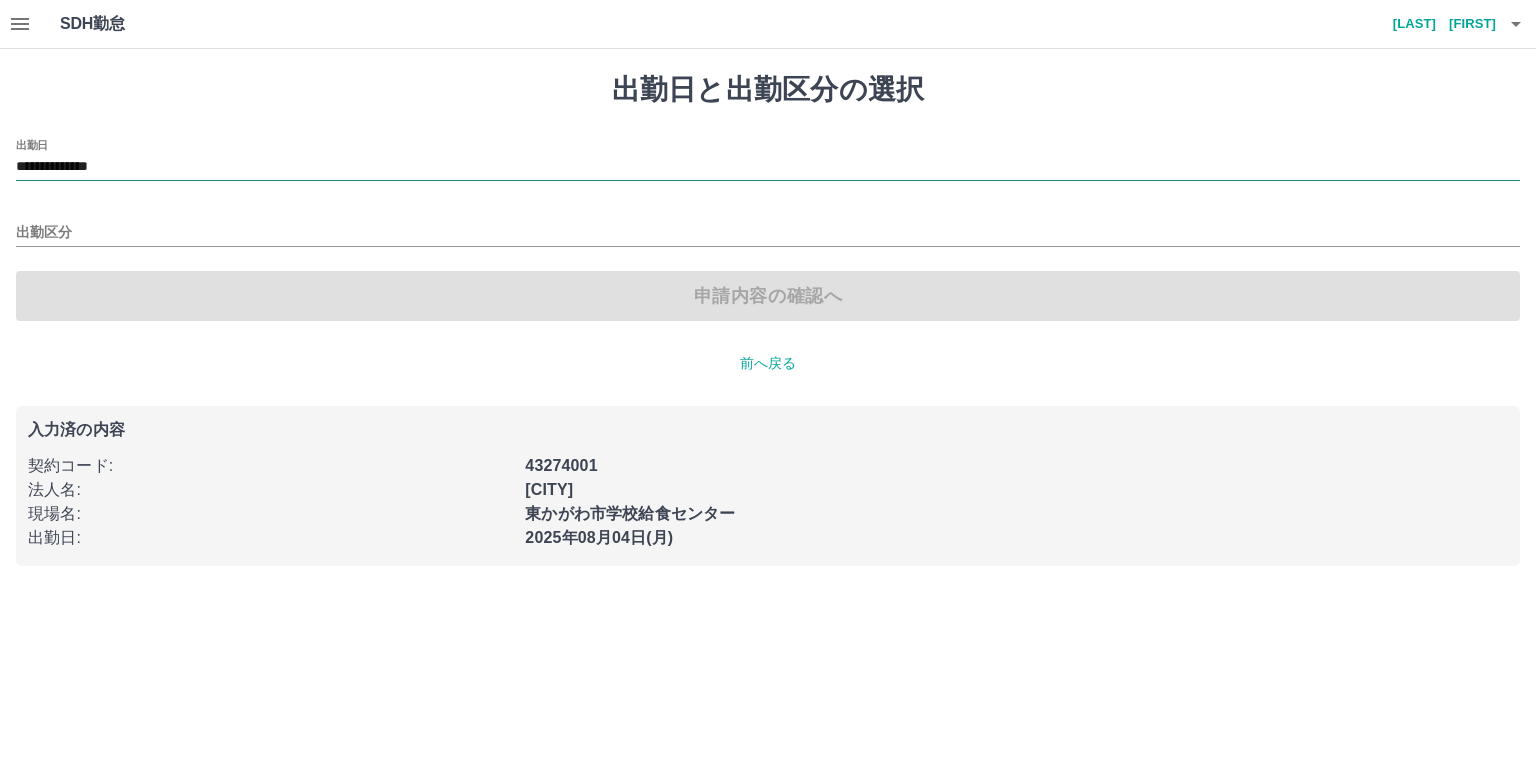 click on "**********" at bounding box center (768, 167) 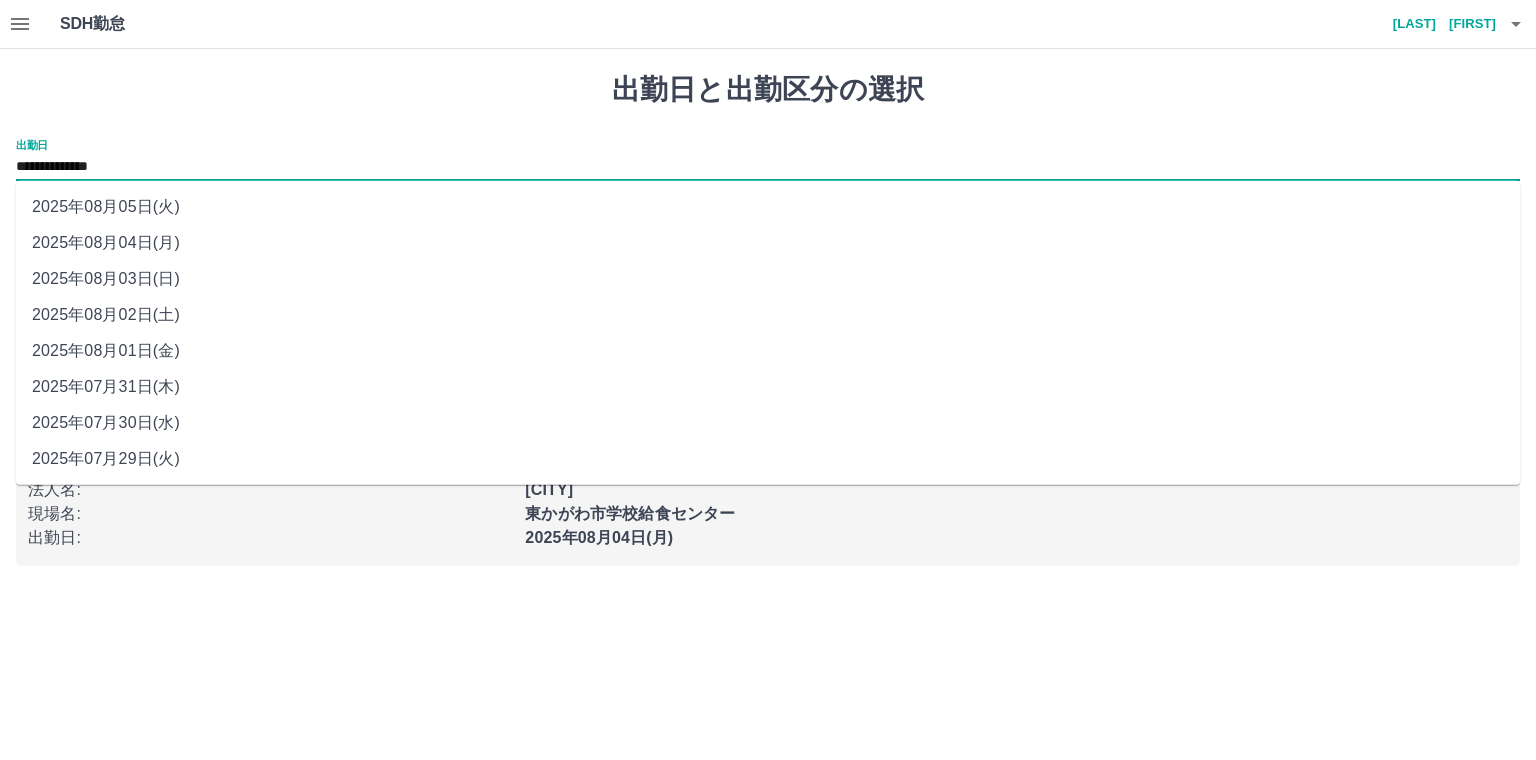 click on "2025年08月03日(日)" at bounding box center [768, 279] 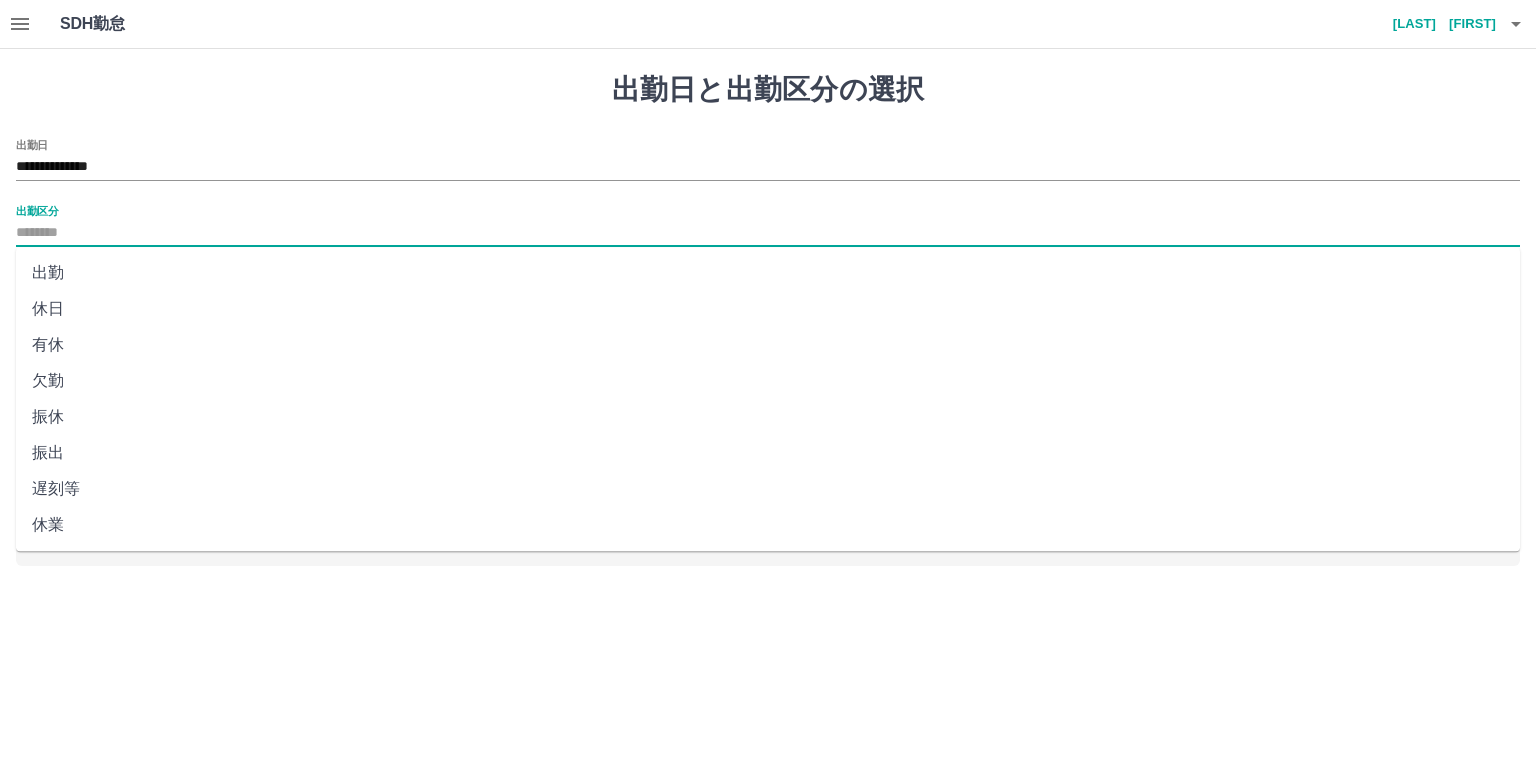 click on "出勤区分" at bounding box center (768, 233) 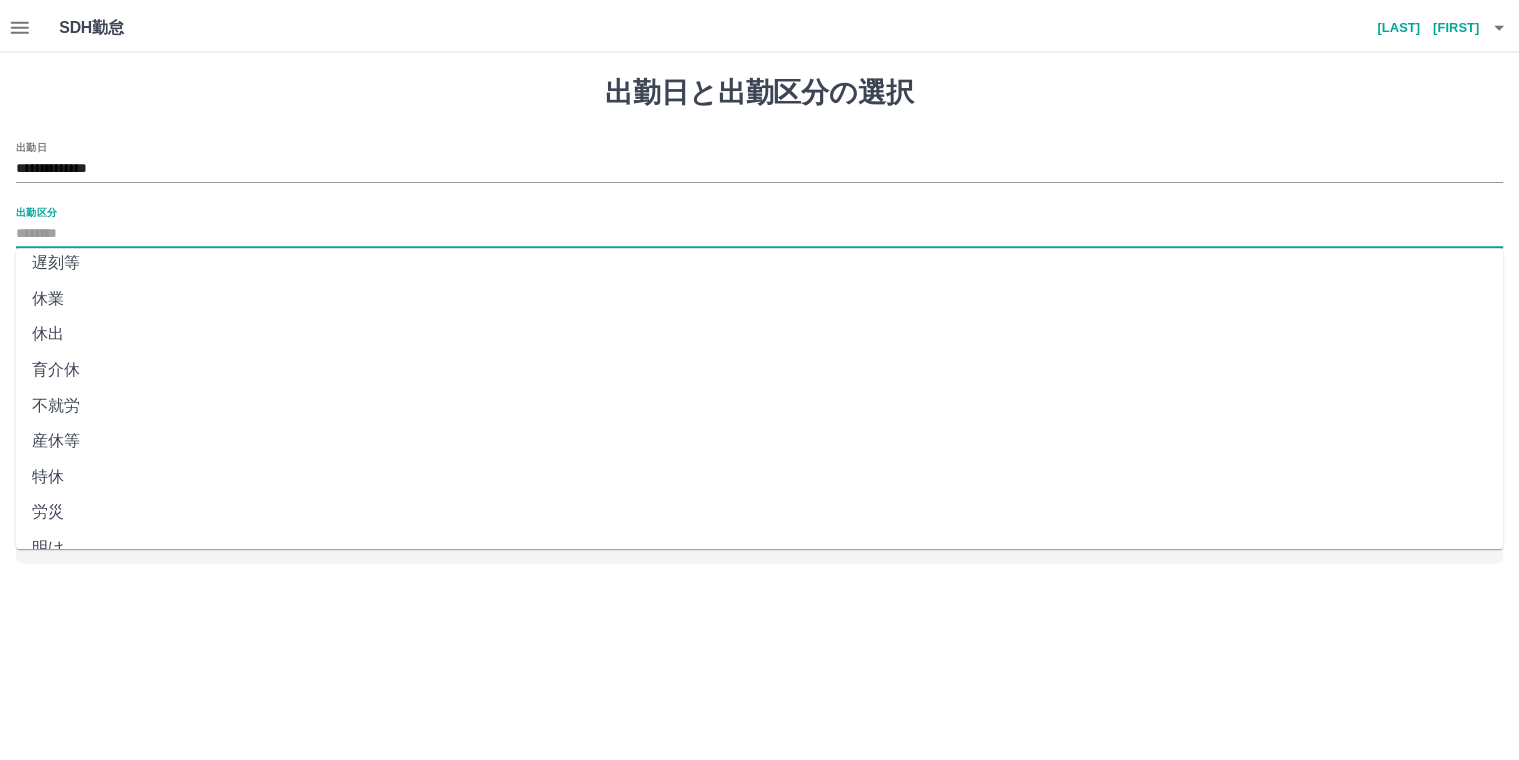 scroll, scrollTop: 360, scrollLeft: 0, axis: vertical 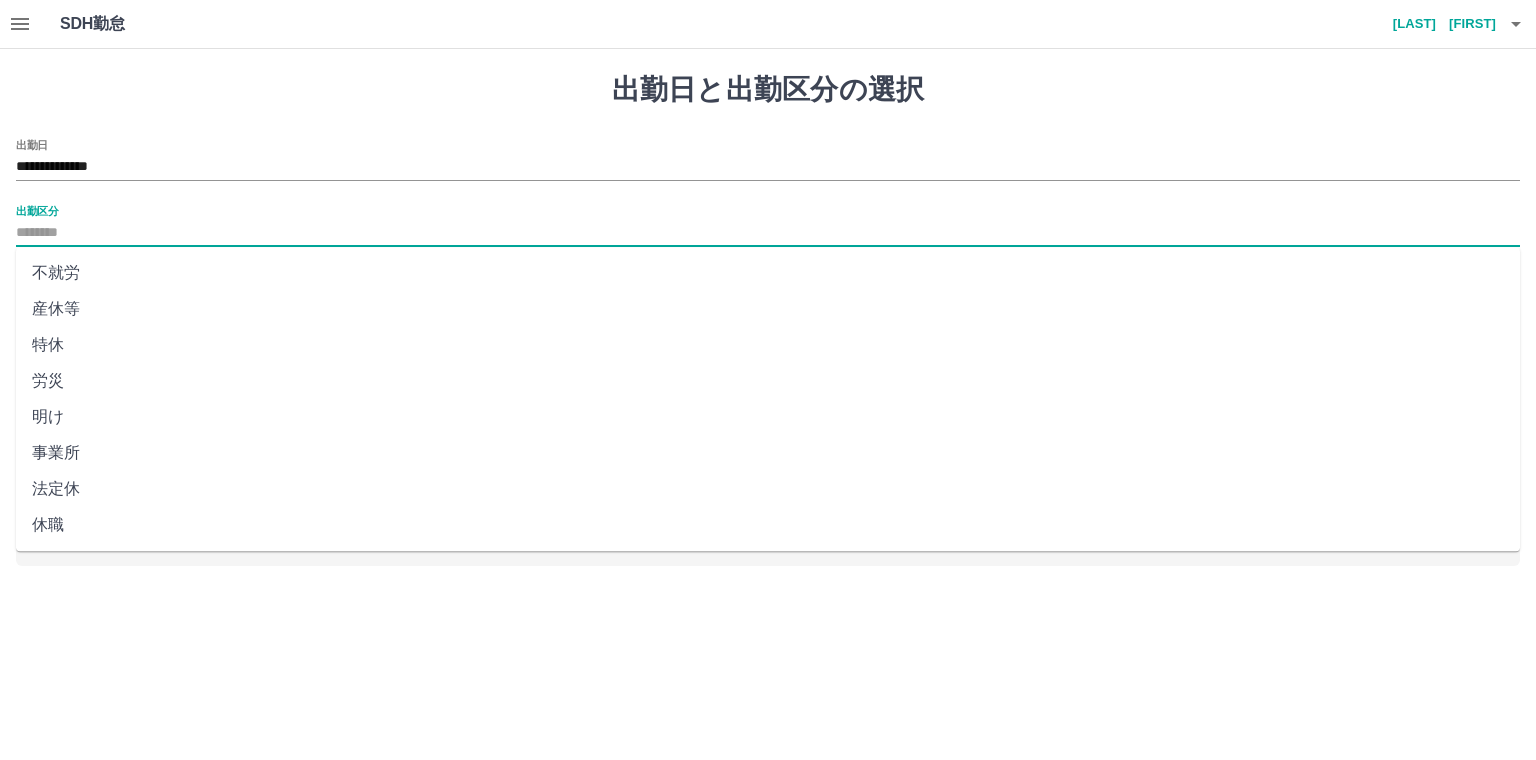 click on "法定休" at bounding box center (768, 489) 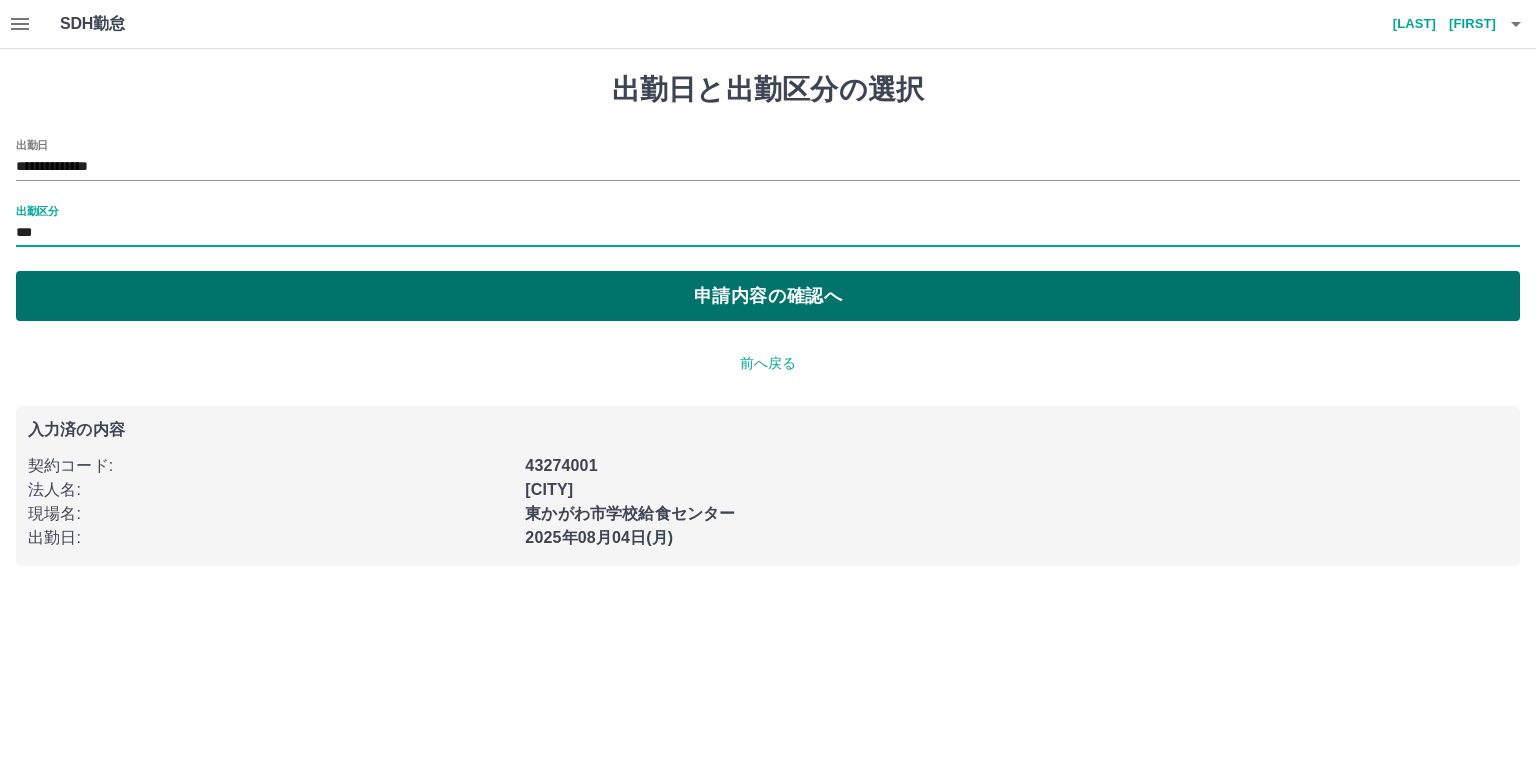 click on "申請内容の確認へ" at bounding box center [768, 296] 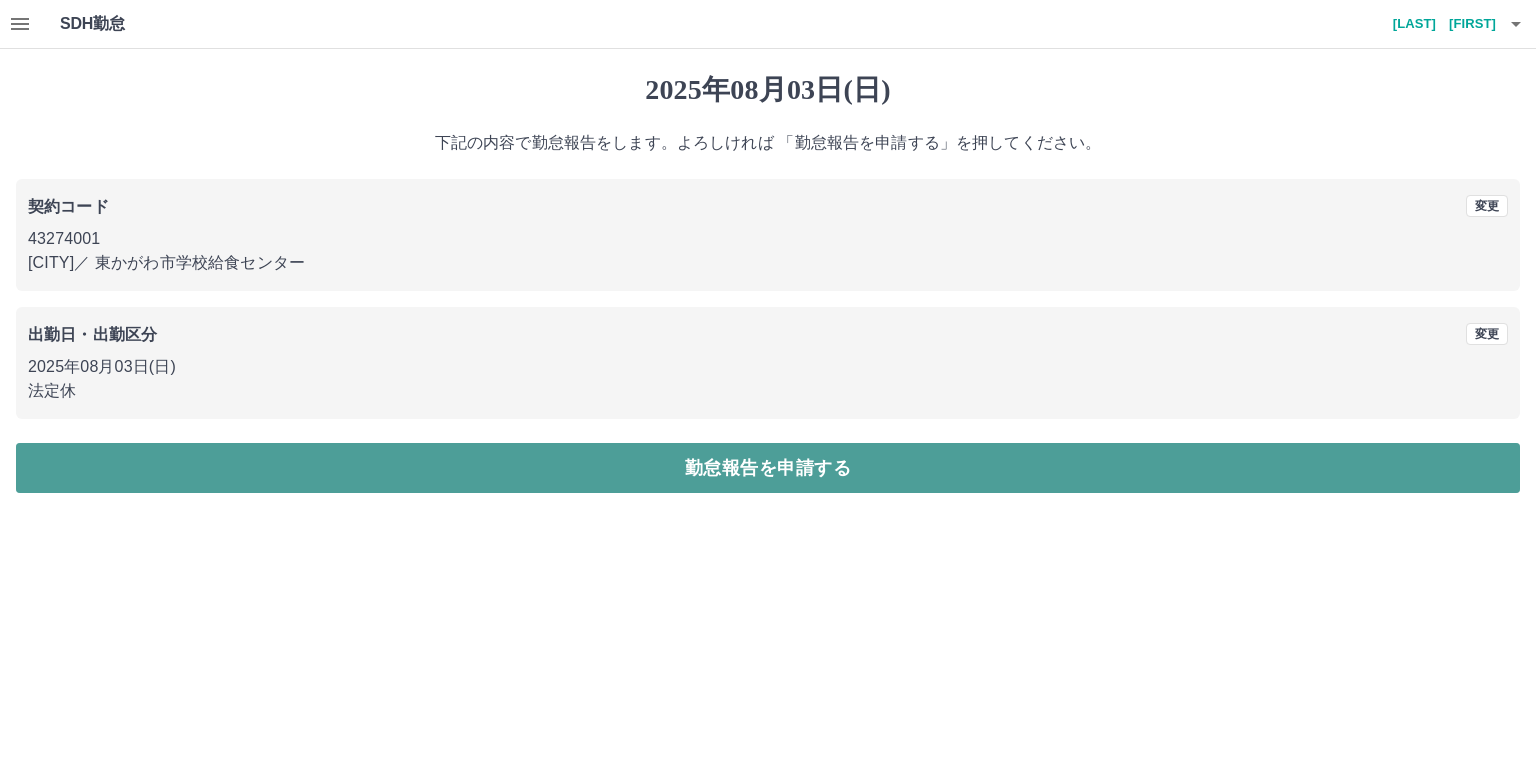 click on "勤怠報告を申請する" at bounding box center [768, 468] 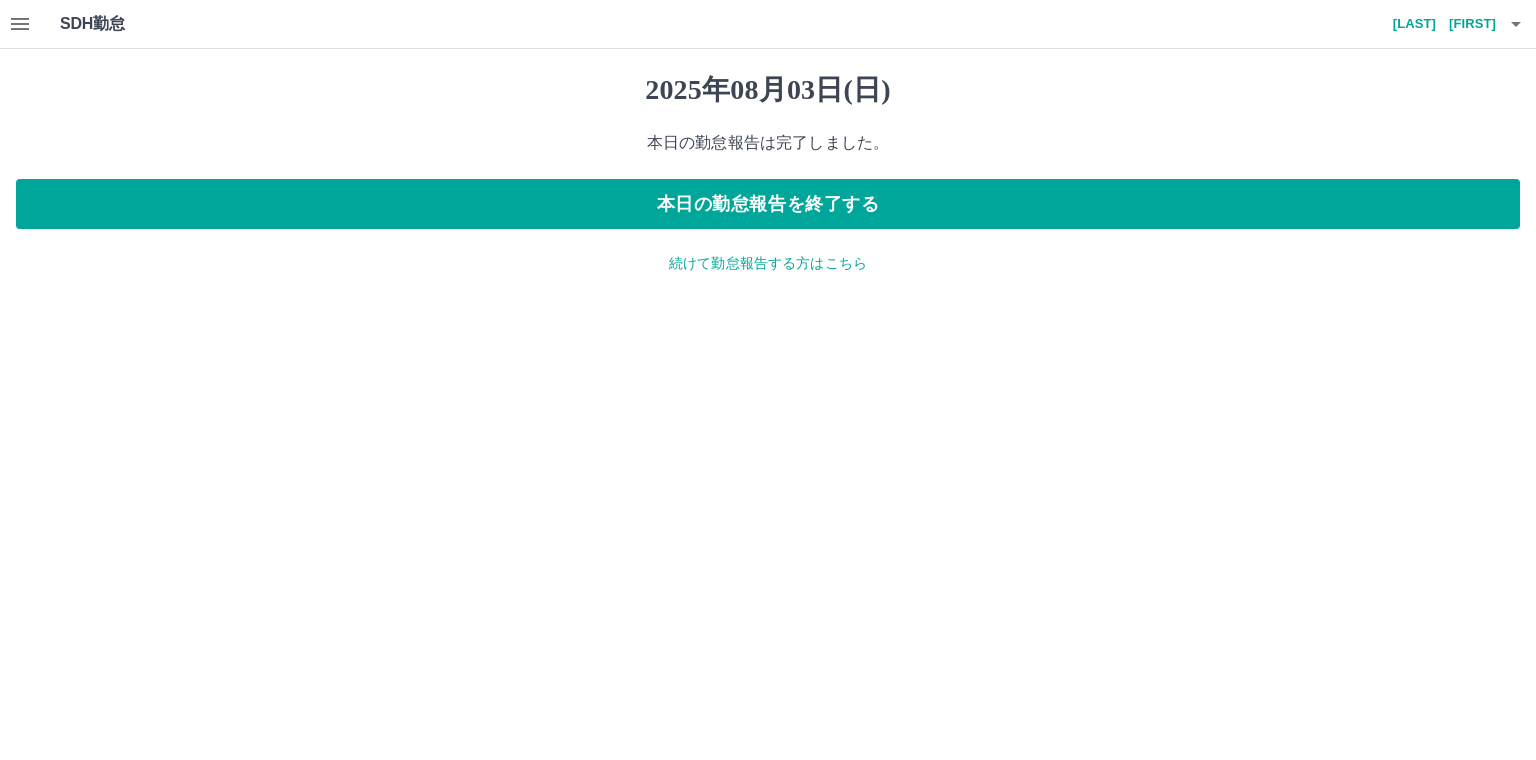 click on "続けて勤怠報告する方はこちら" at bounding box center [768, 263] 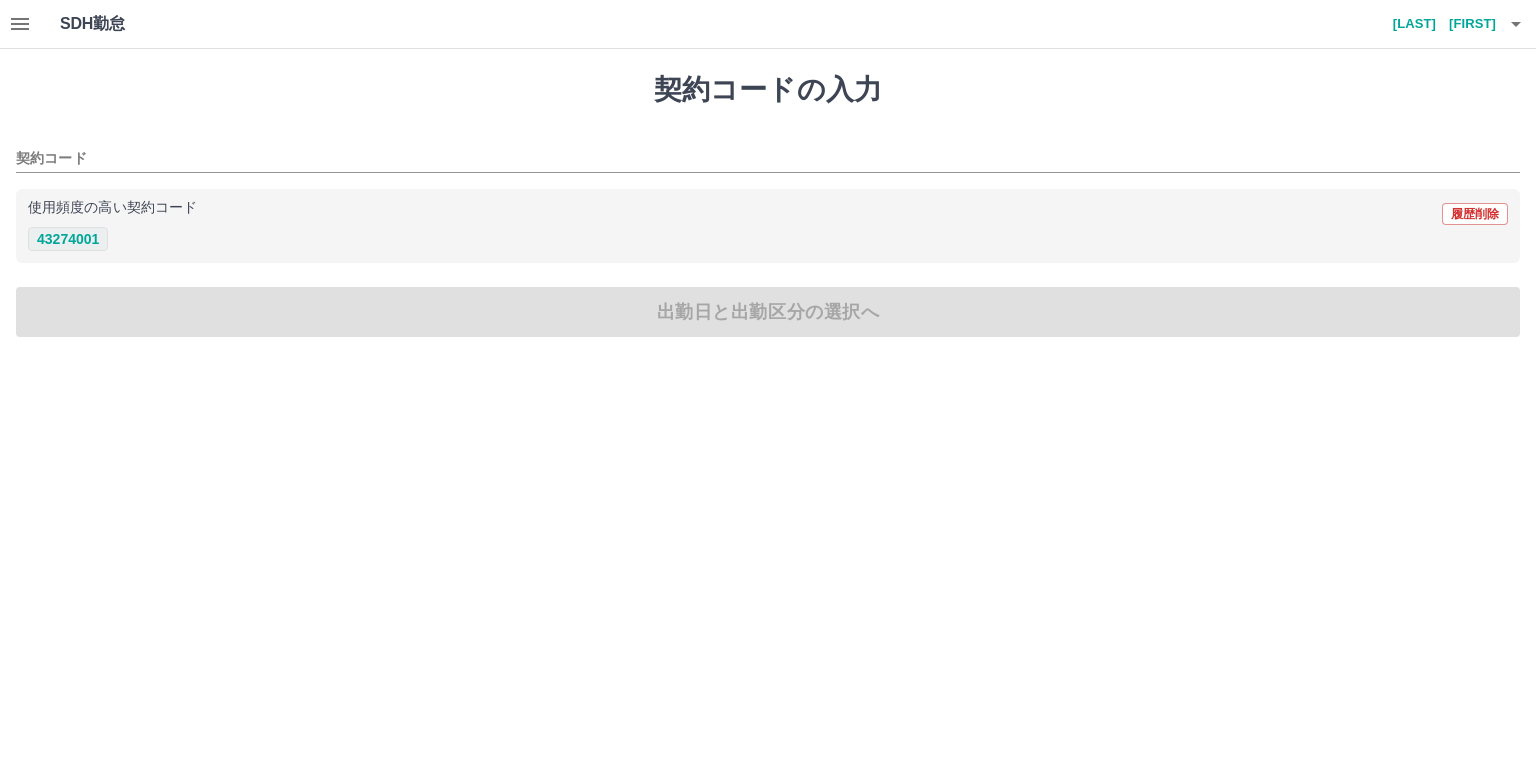 click on "43274001" at bounding box center (68, 239) 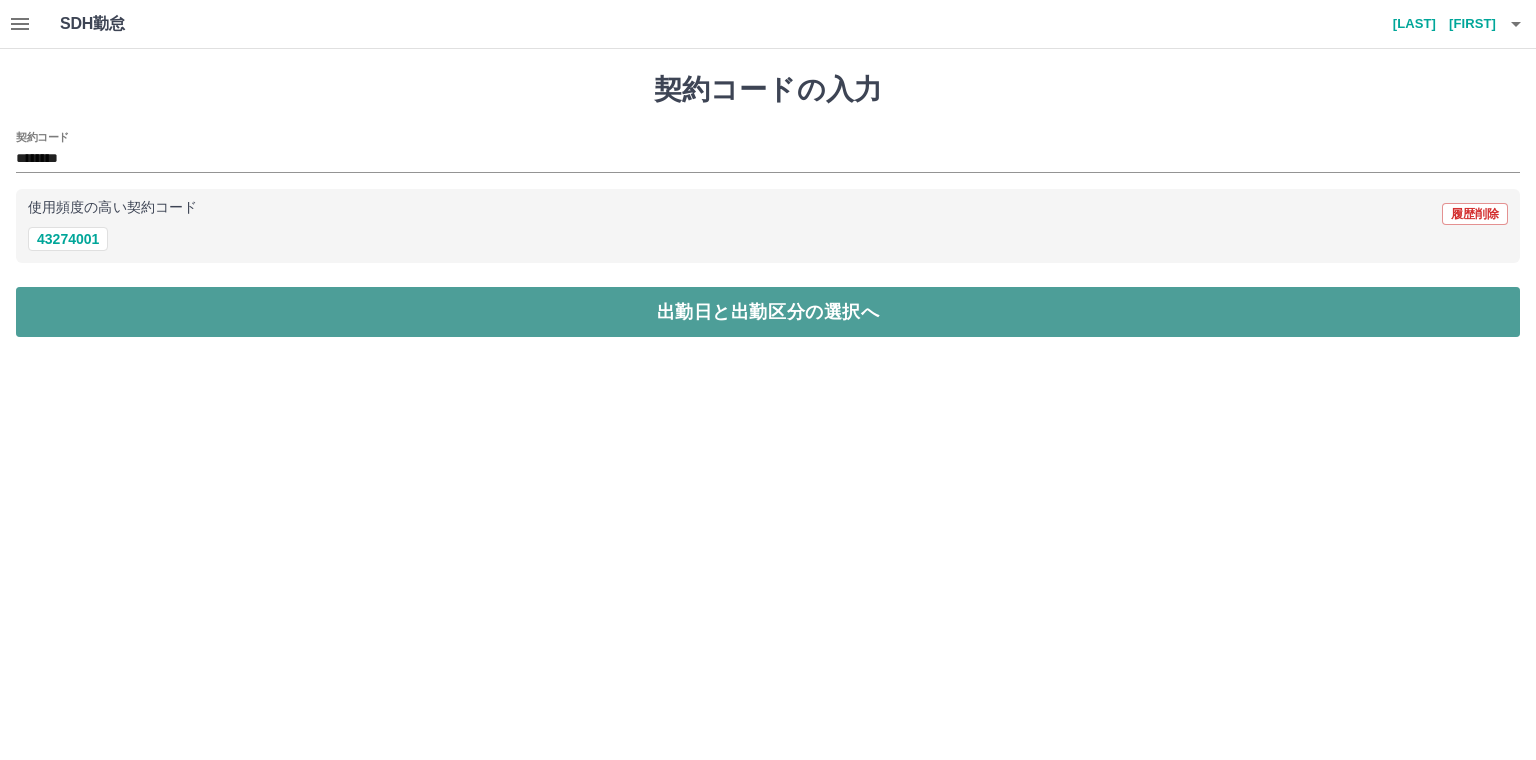 click on "出勤日と出勤区分の選択へ" at bounding box center (768, 312) 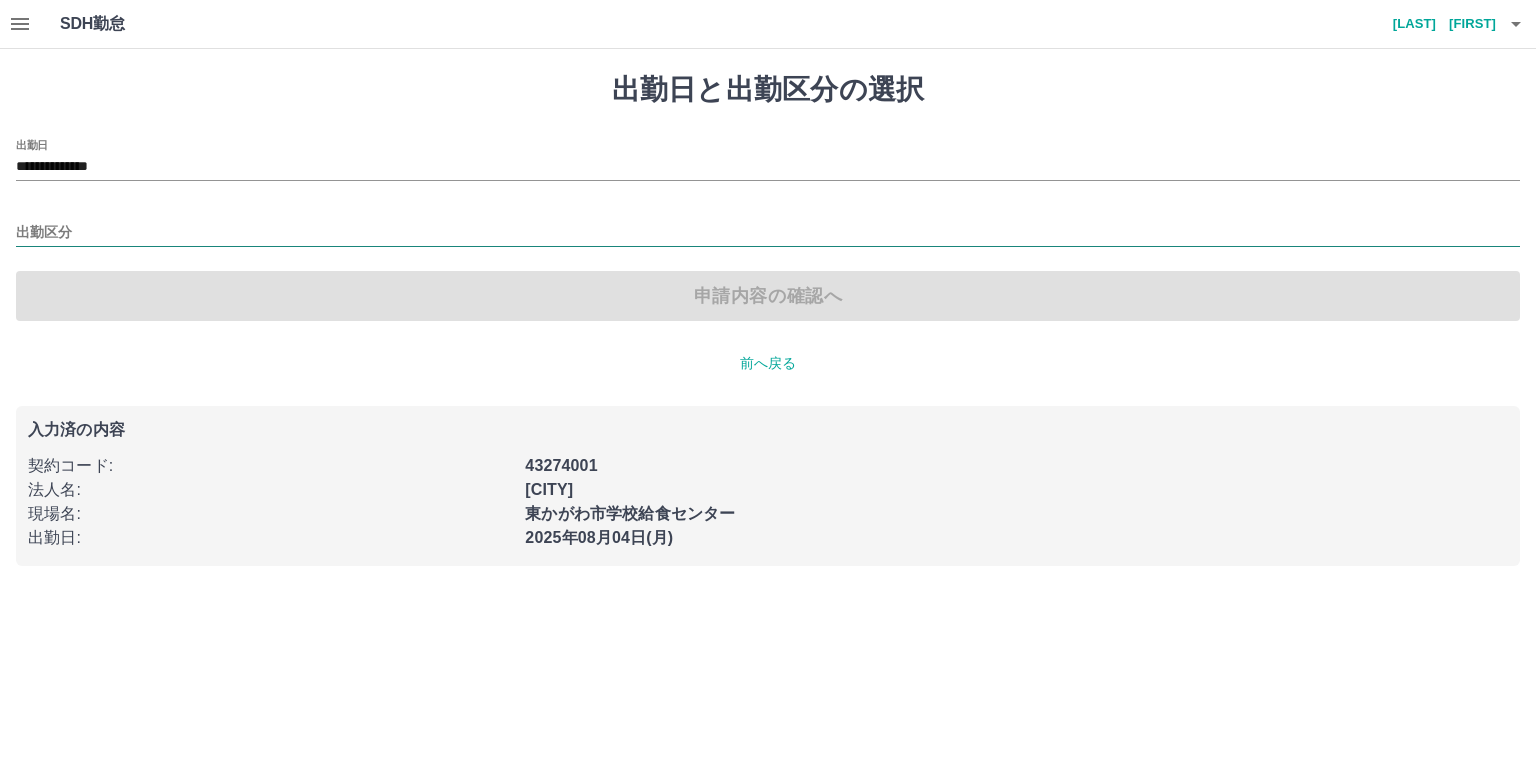click on "出勤区分" at bounding box center (768, 233) 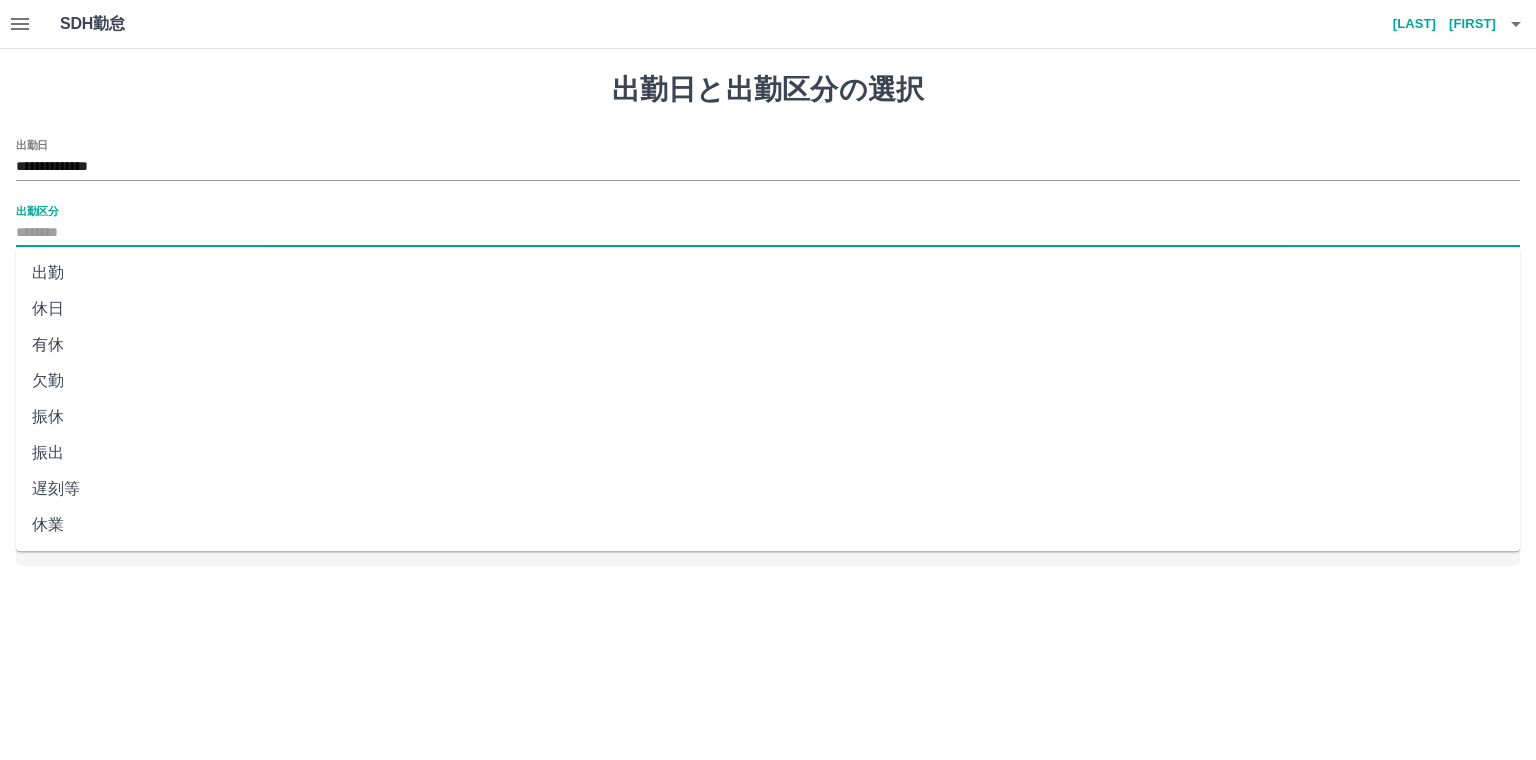 click on "休日" at bounding box center (768, 309) 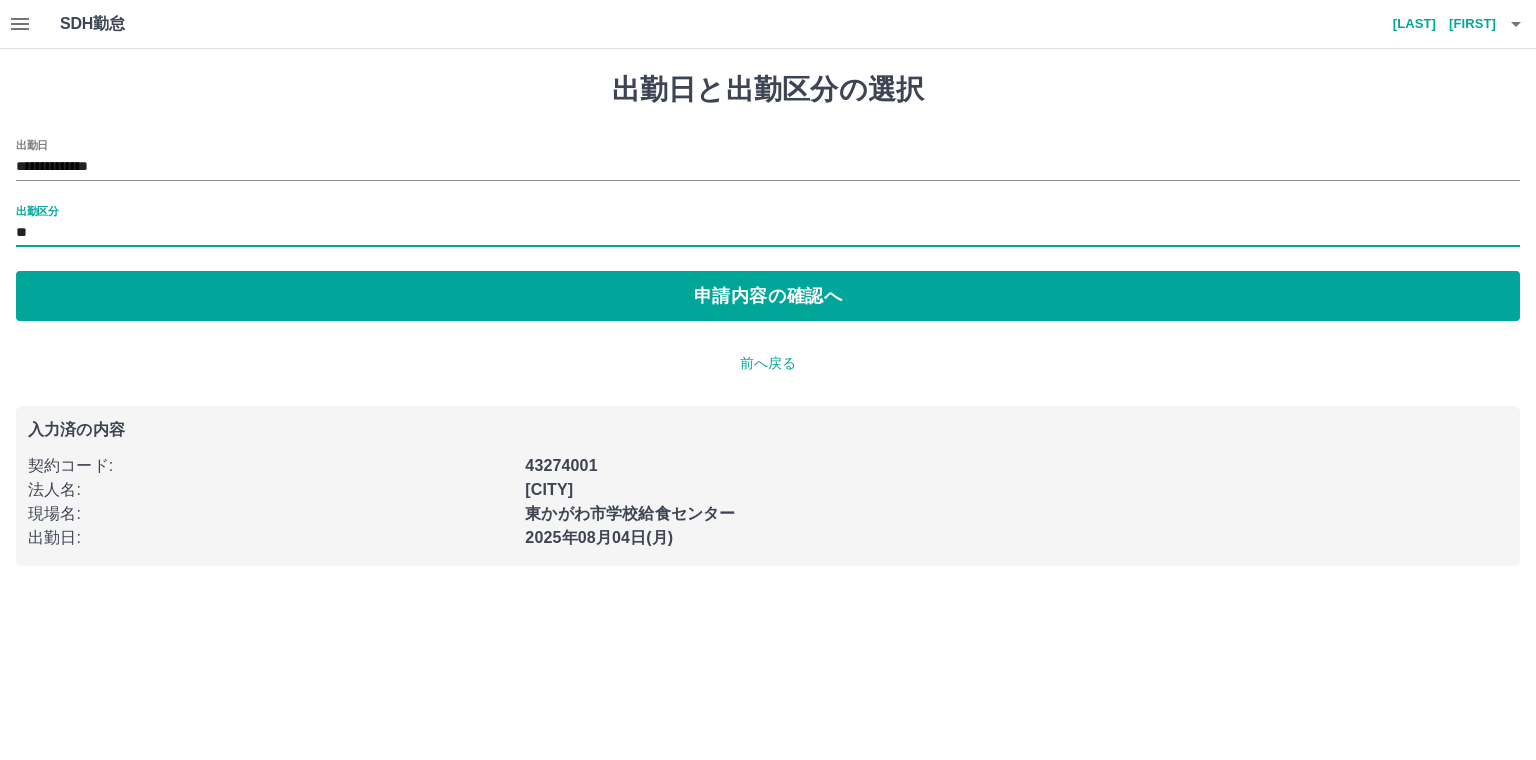 click on "申請内容の確認へ" at bounding box center (768, 296) 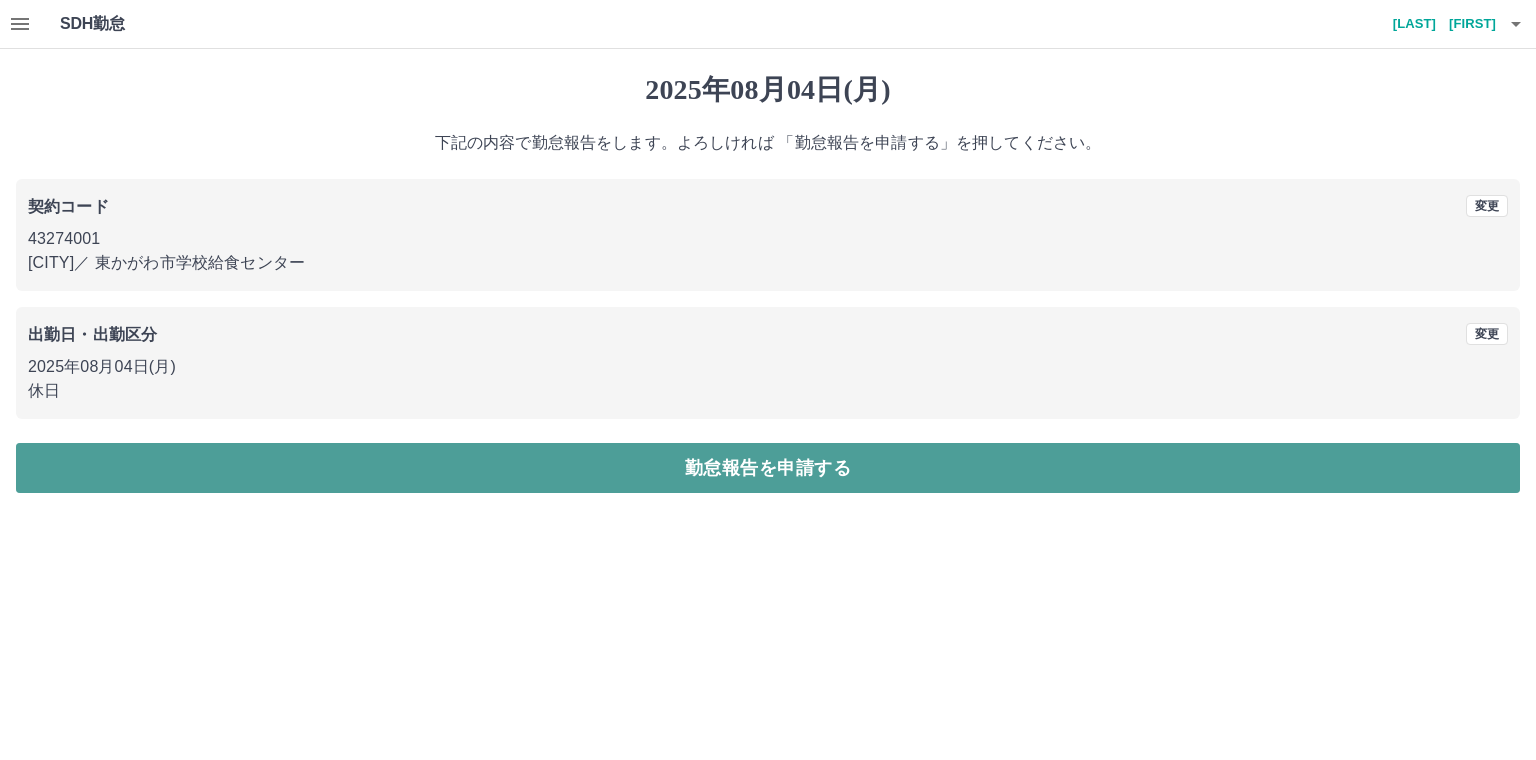 click on "勤怠報告を申請する" at bounding box center [768, 468] 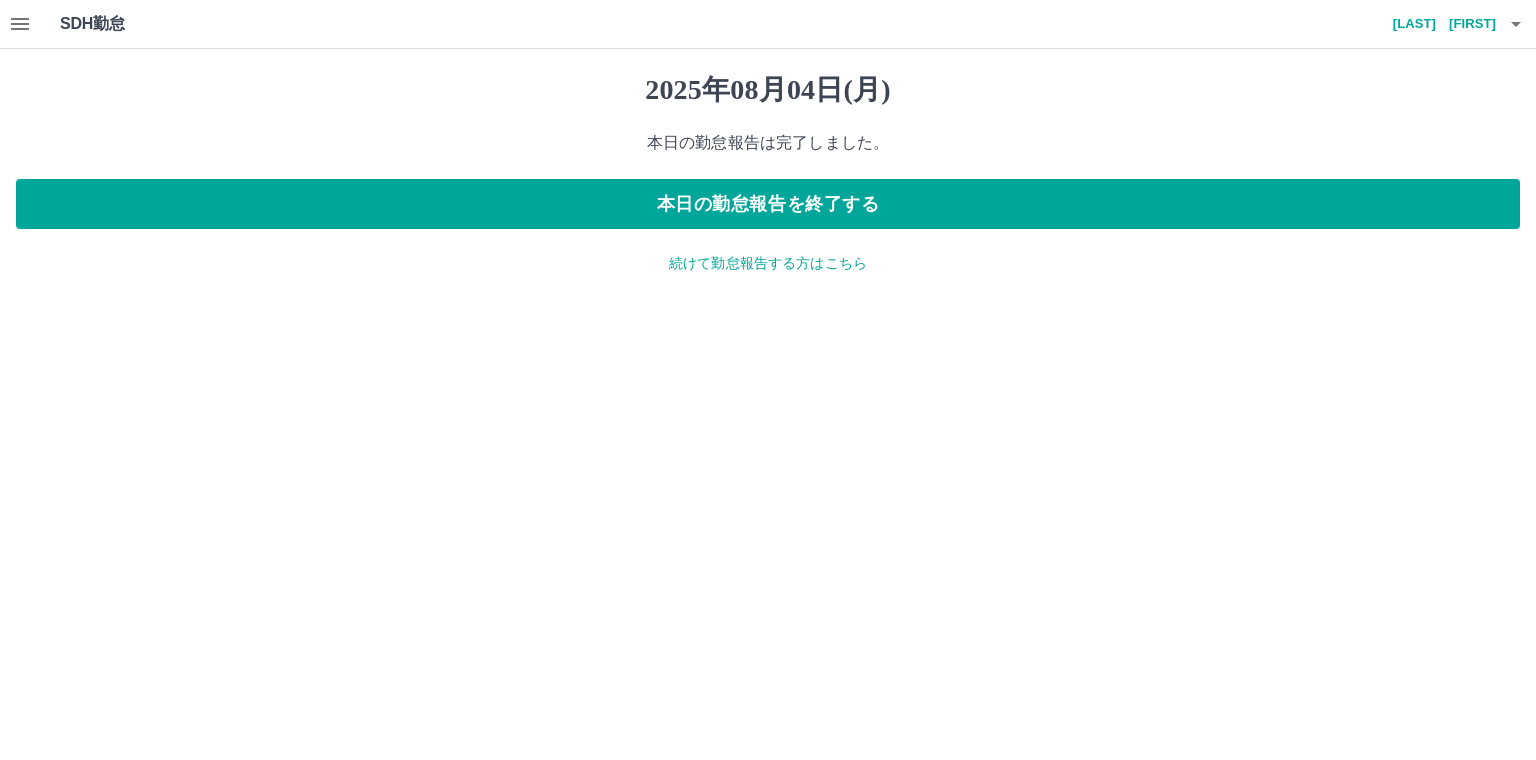 click on "続けて勤怠報告する方はこちら" at bounding box center (768, 263) 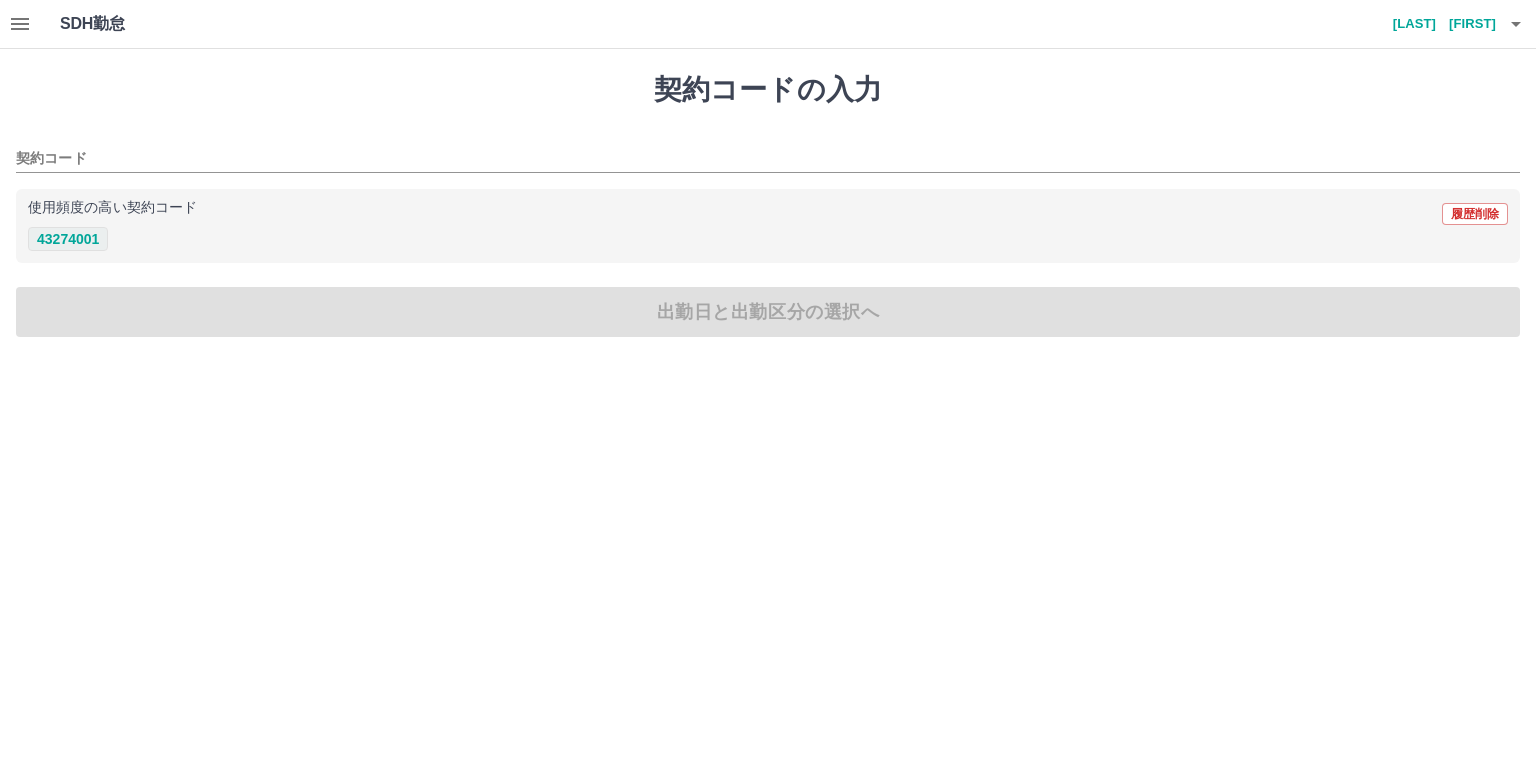 click on "43274001" at bounding box center [68, 239] 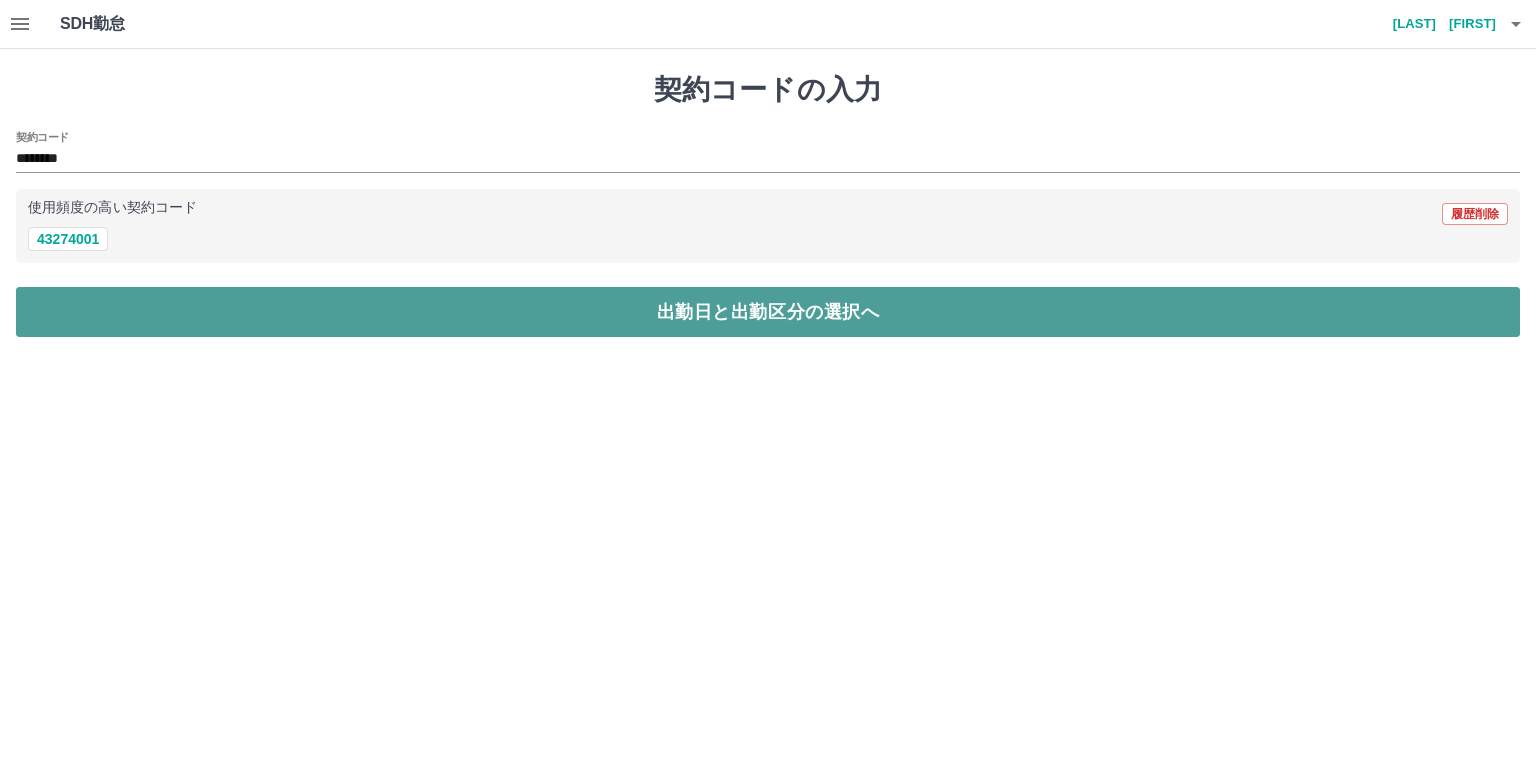 click on "出勤日と出勤区分の選択へ" at bounding box center (768, 312) 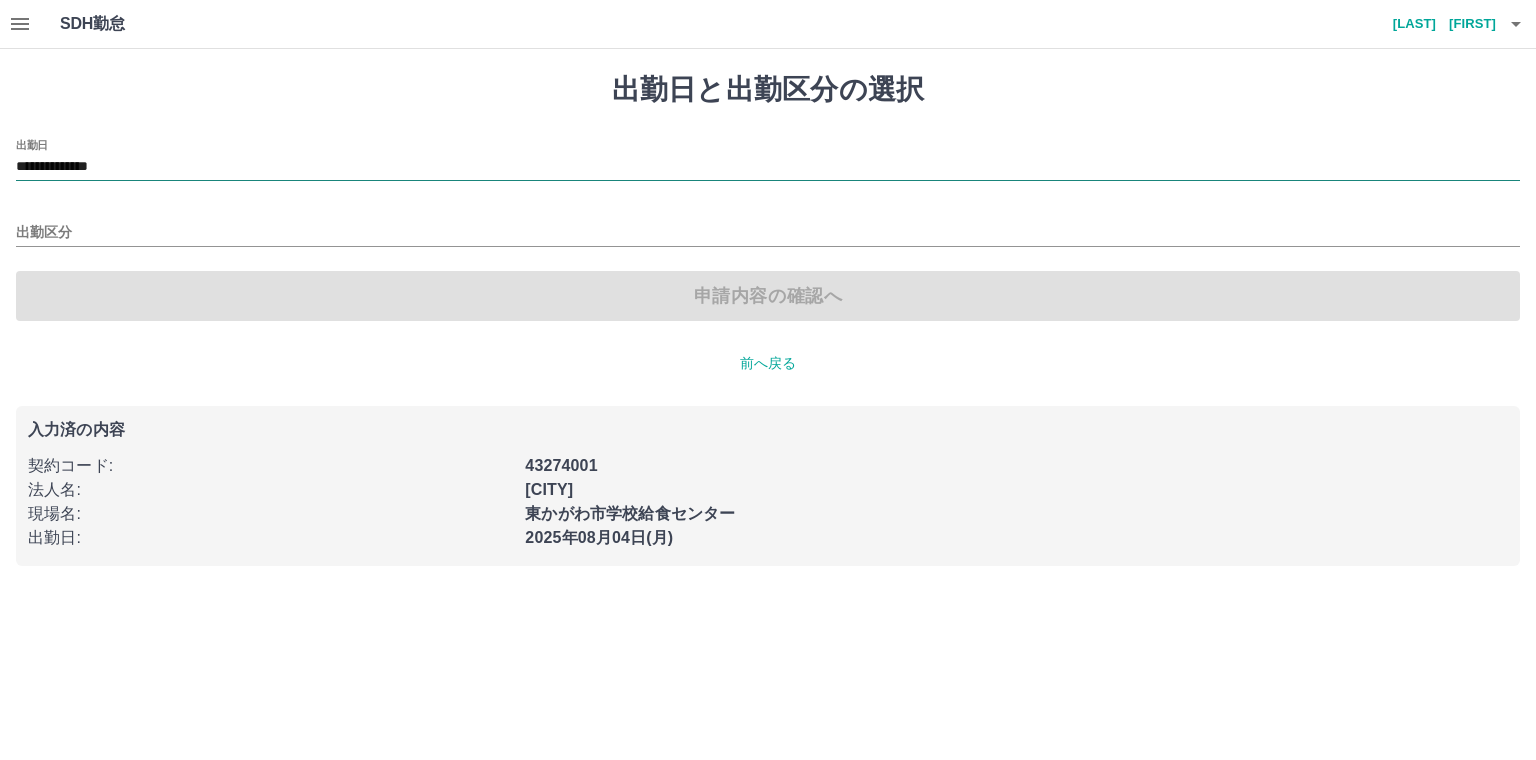 click on "**********" at bounding box center (768, 167) 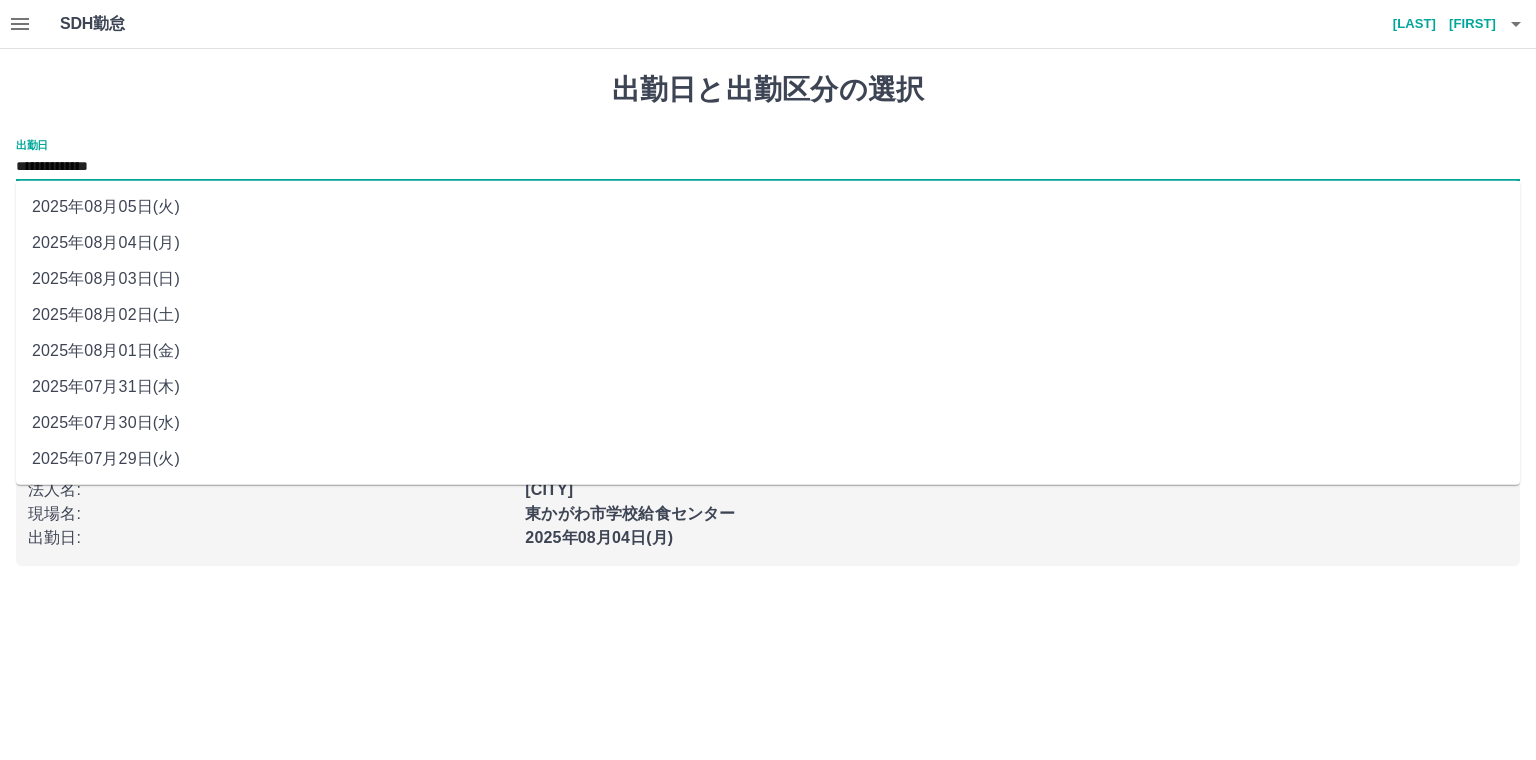 click on "2025年08月05日(火)" at bounding box center [768, 207] 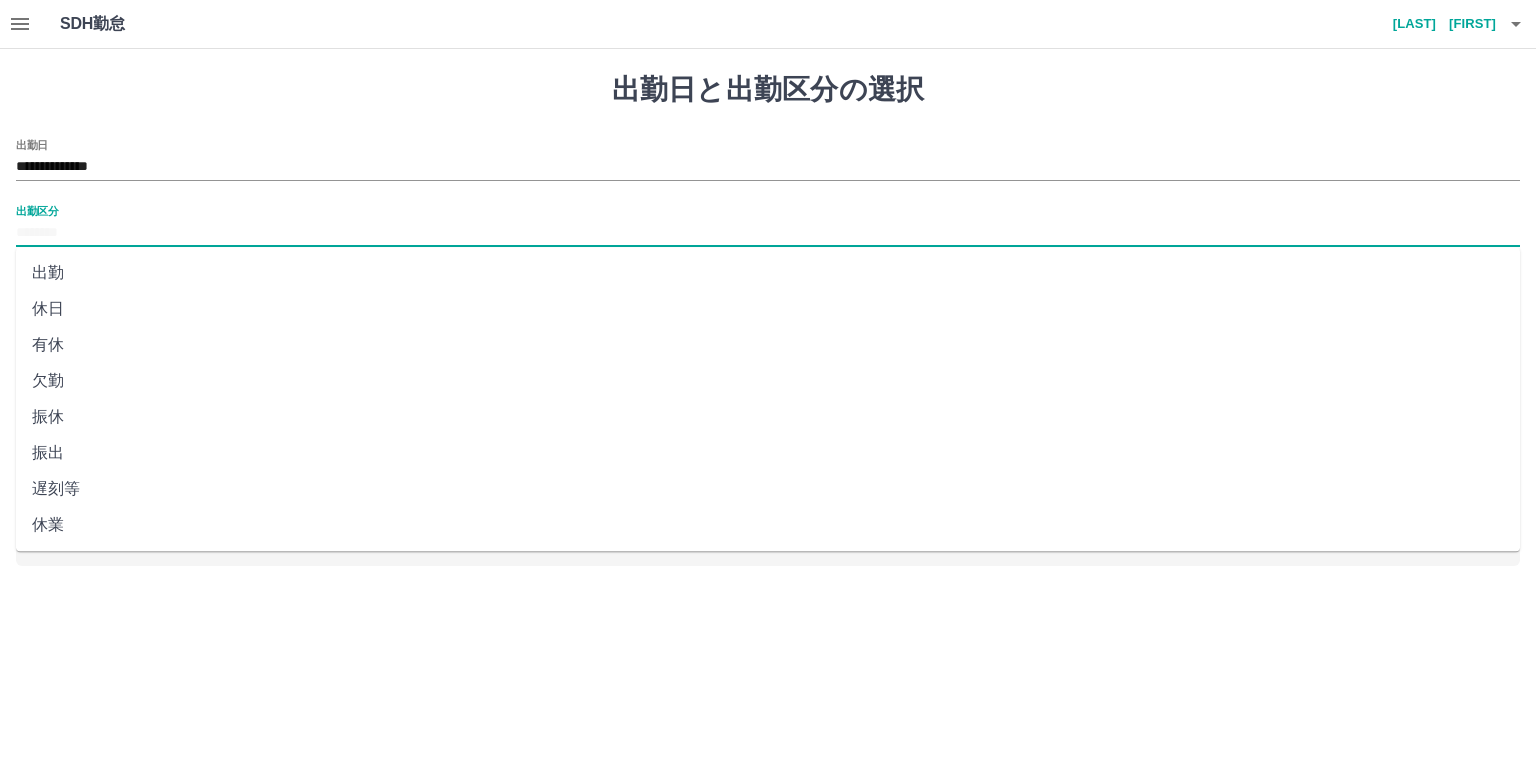 click on "出勤区分" at bounding box center [768, 233] 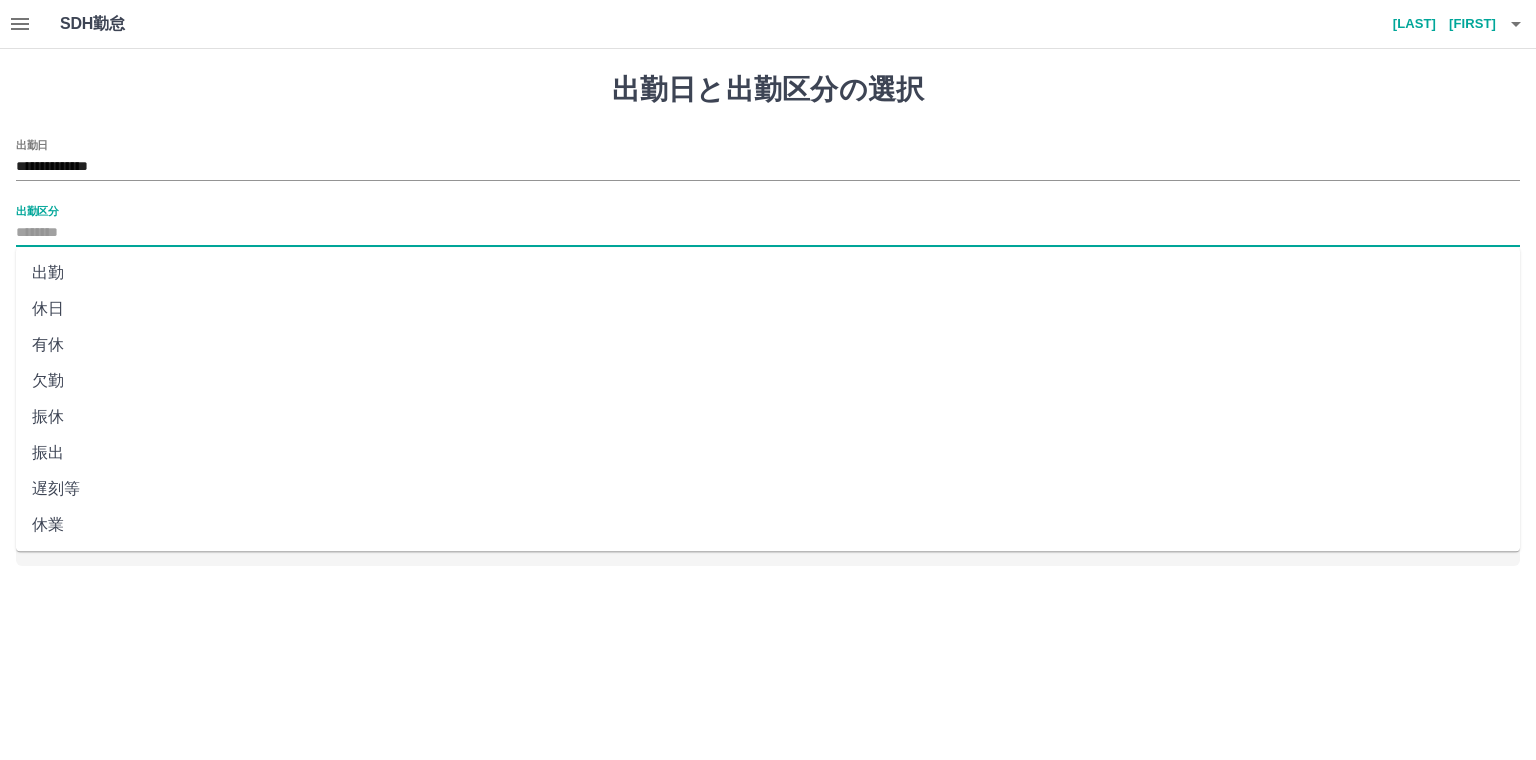 click on "休日" at bounding box center [768, 309] 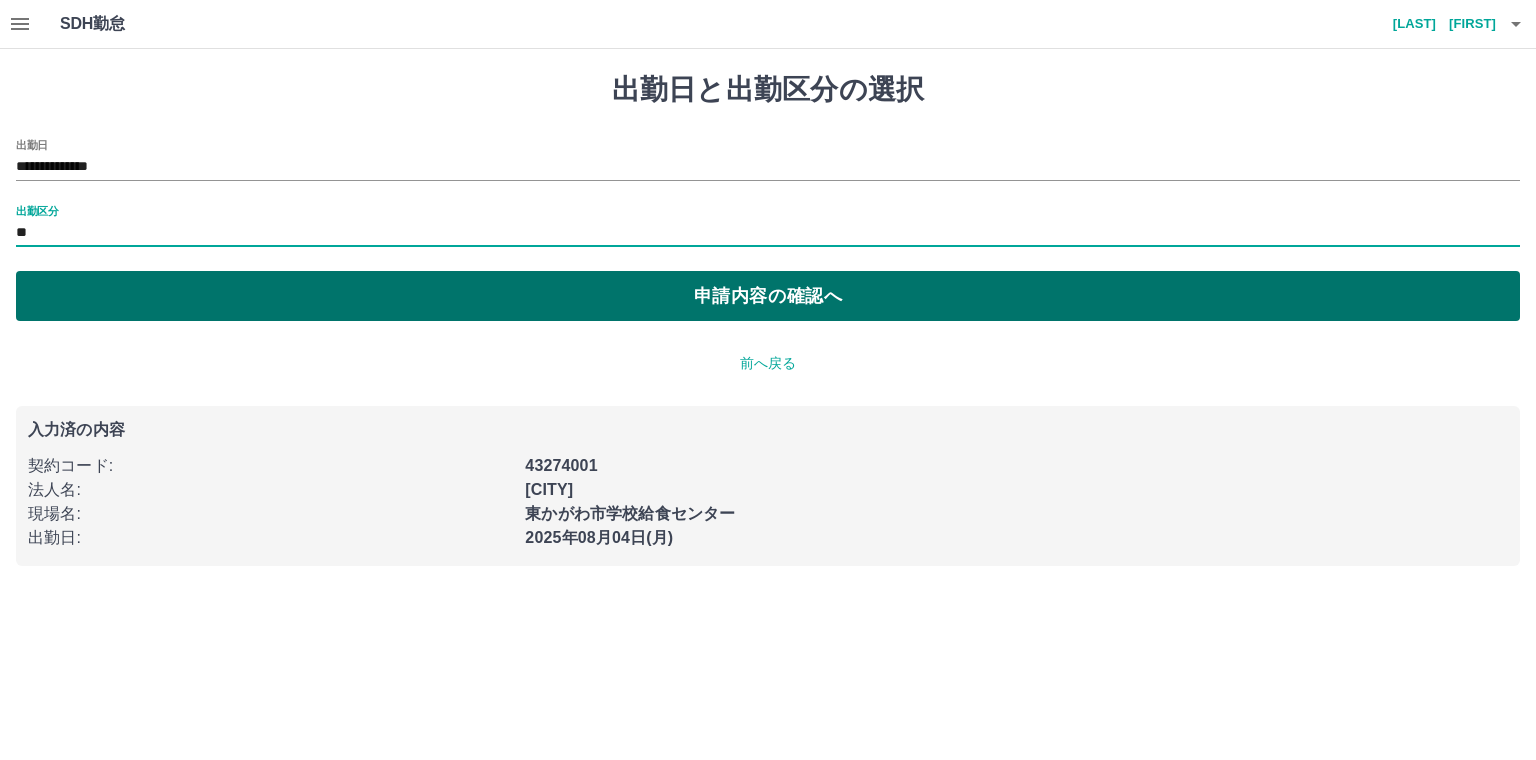 click on "申請内容の確認へ" at bounding box center (768, 296) 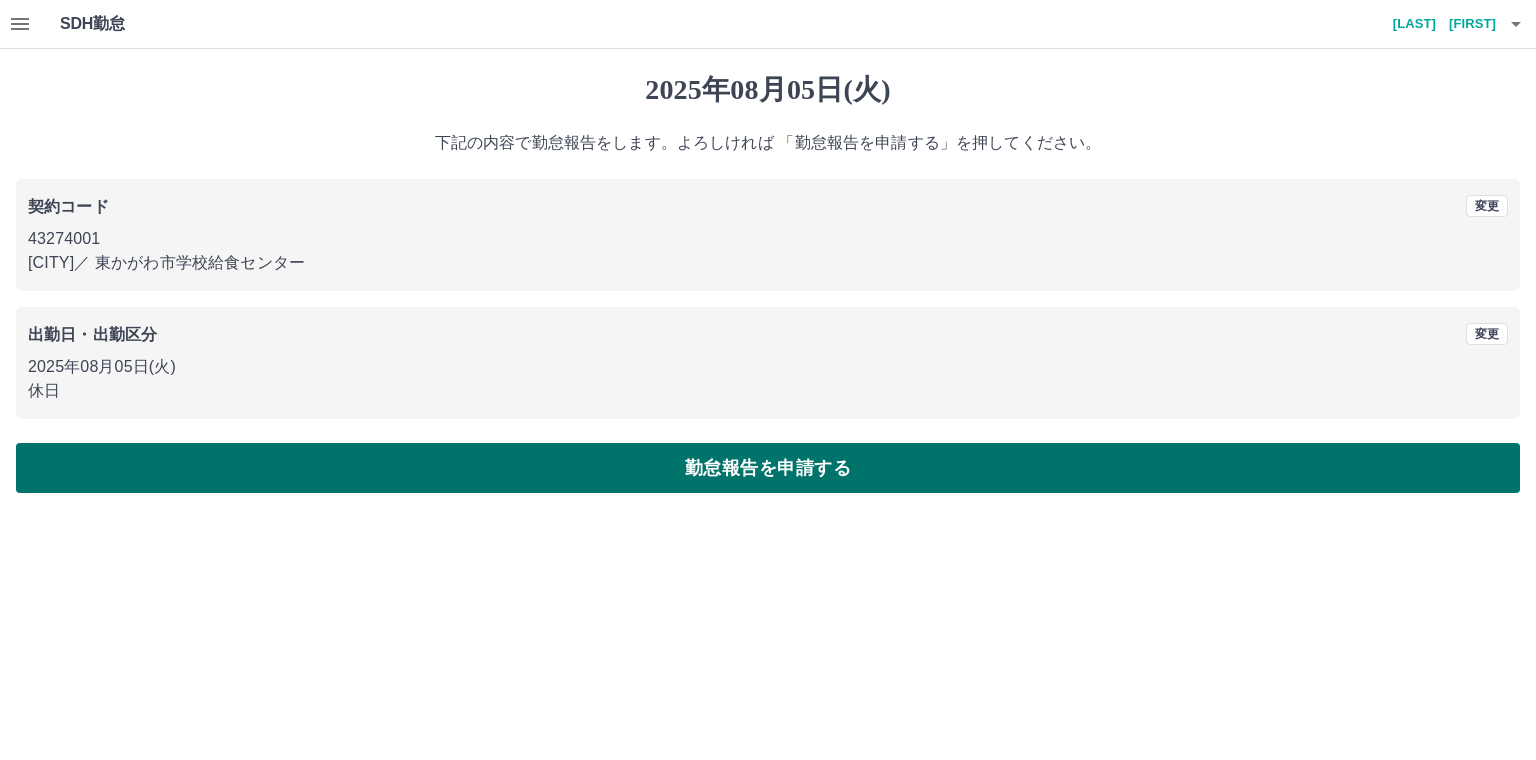 click on "勤怠報告を申請する" at bounding box center [768, 468] 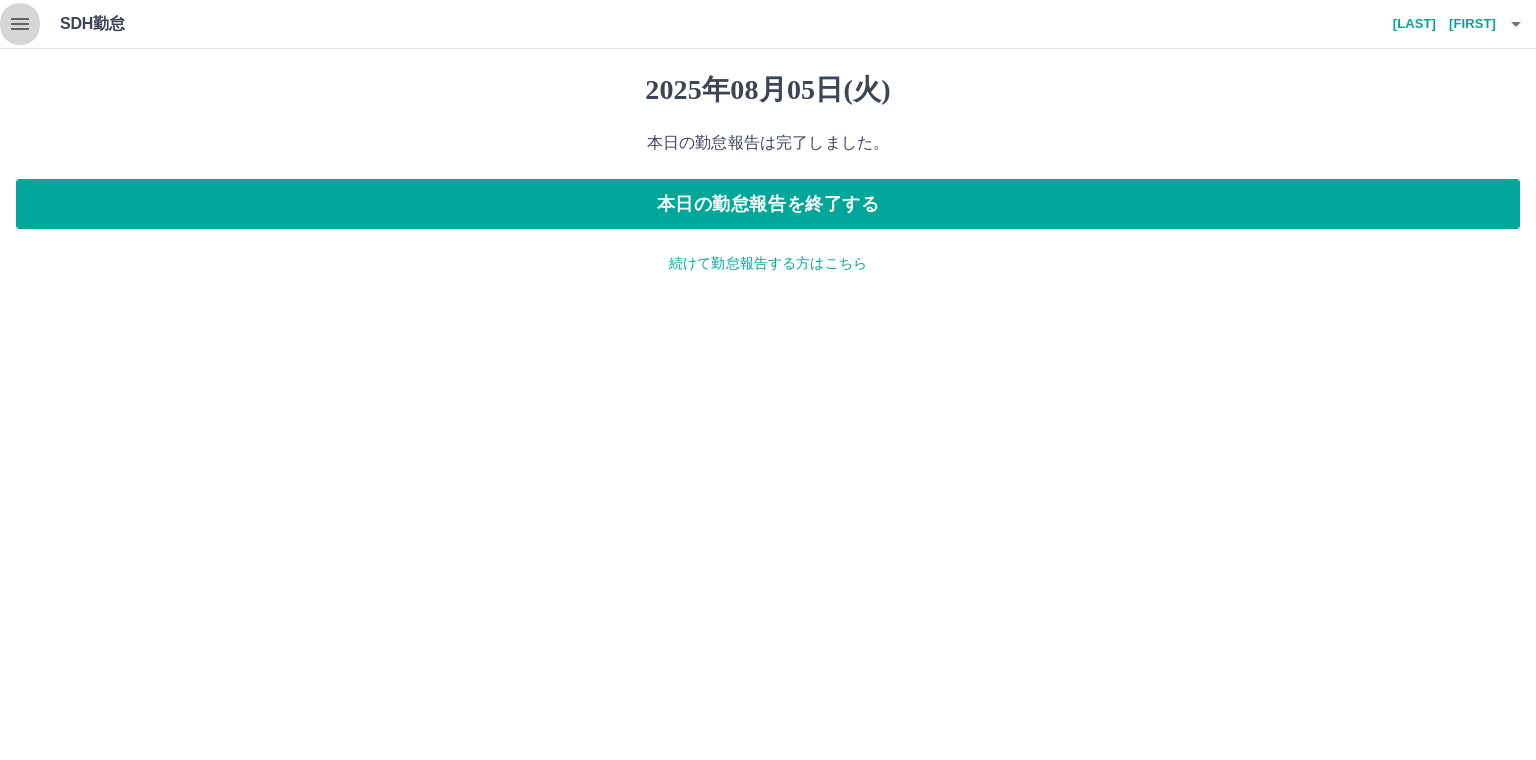 click 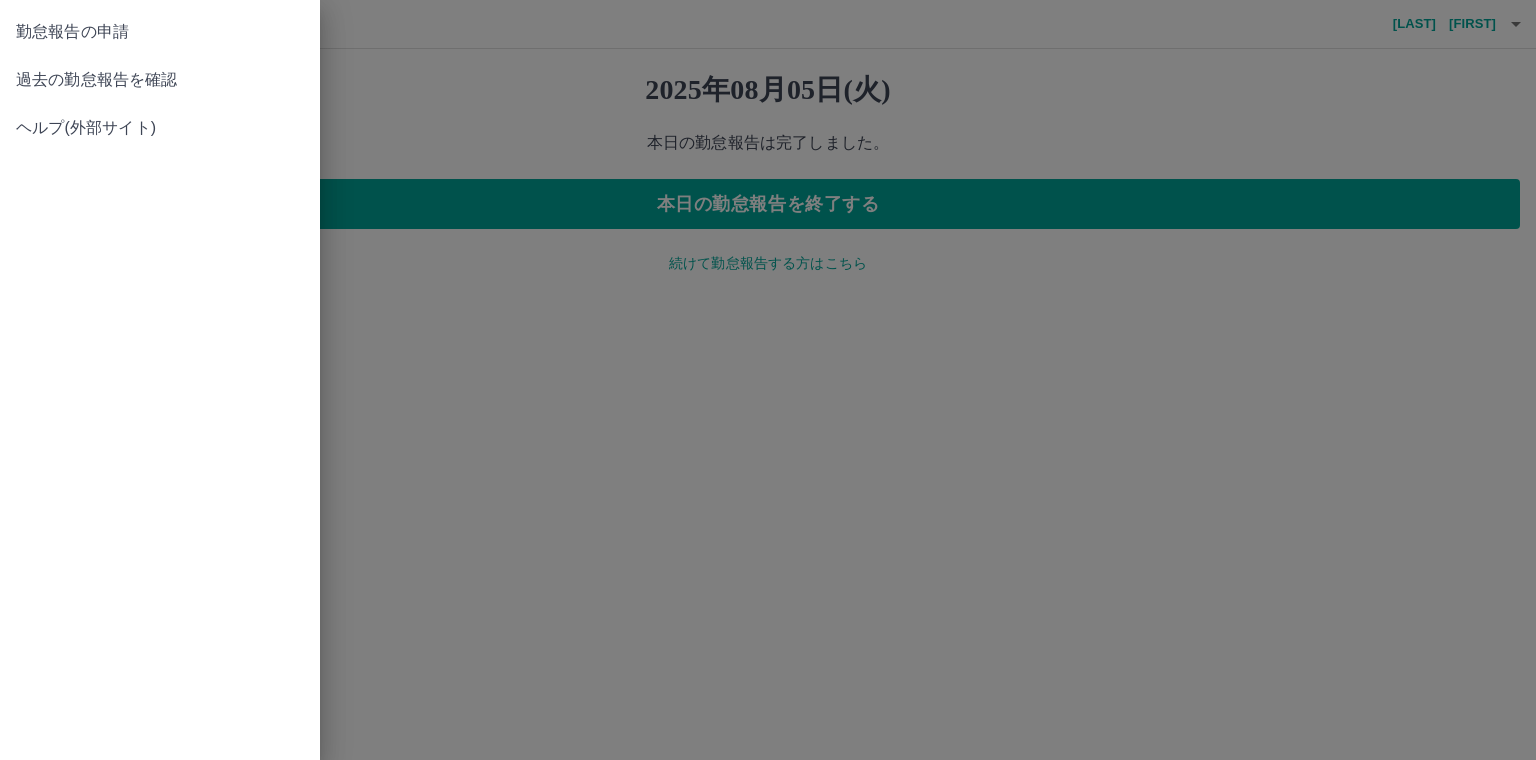 click on "過去の勤怠報告を確認" at bounding box center [160, 80] 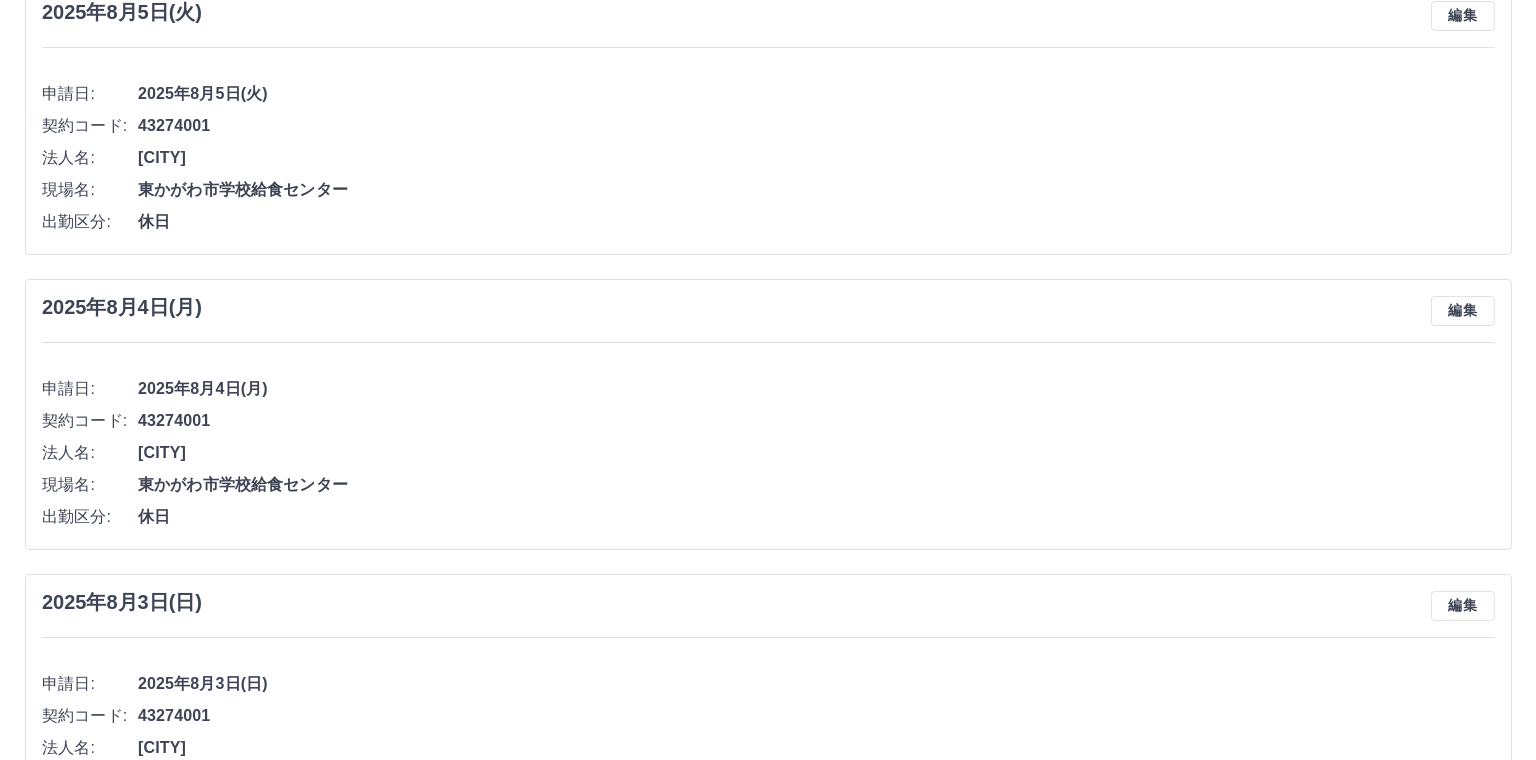 scroll, scrollTop: 0, scrollLeft: 0, axis: both 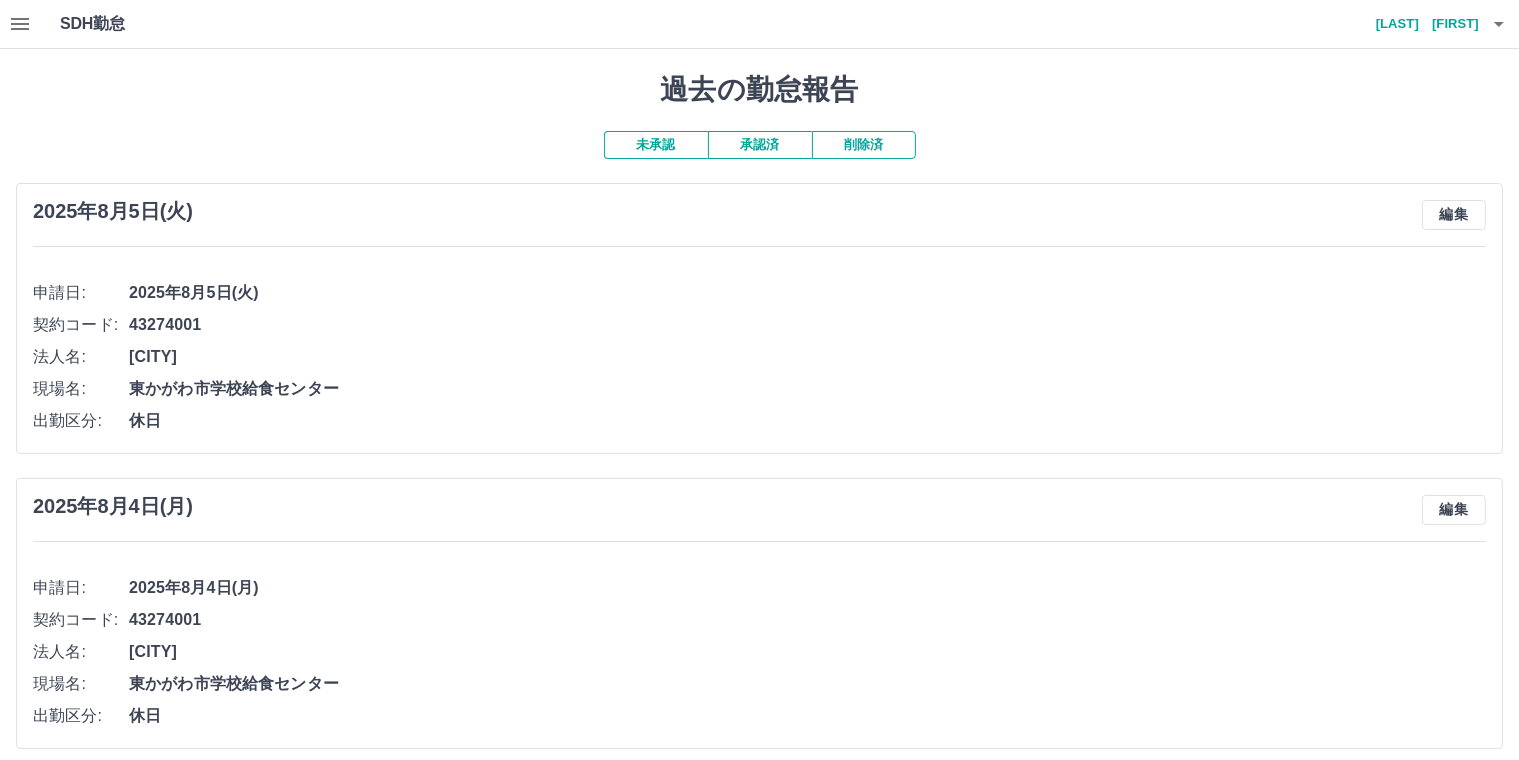 click on "[LAST]　[FIRST]" at bounding box center [1419, 24] 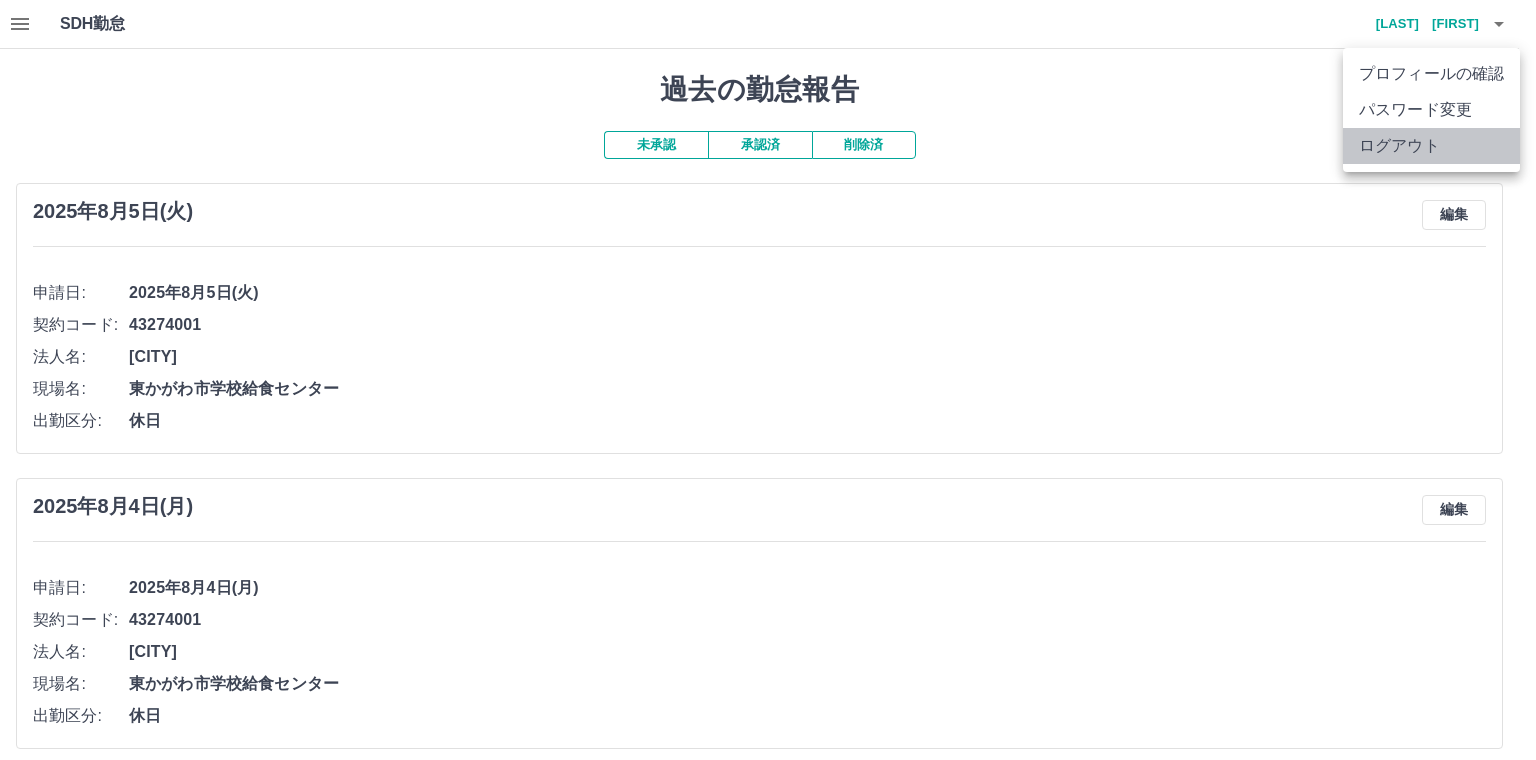 click on "ログアウト" at bounding box center (1431, 146) 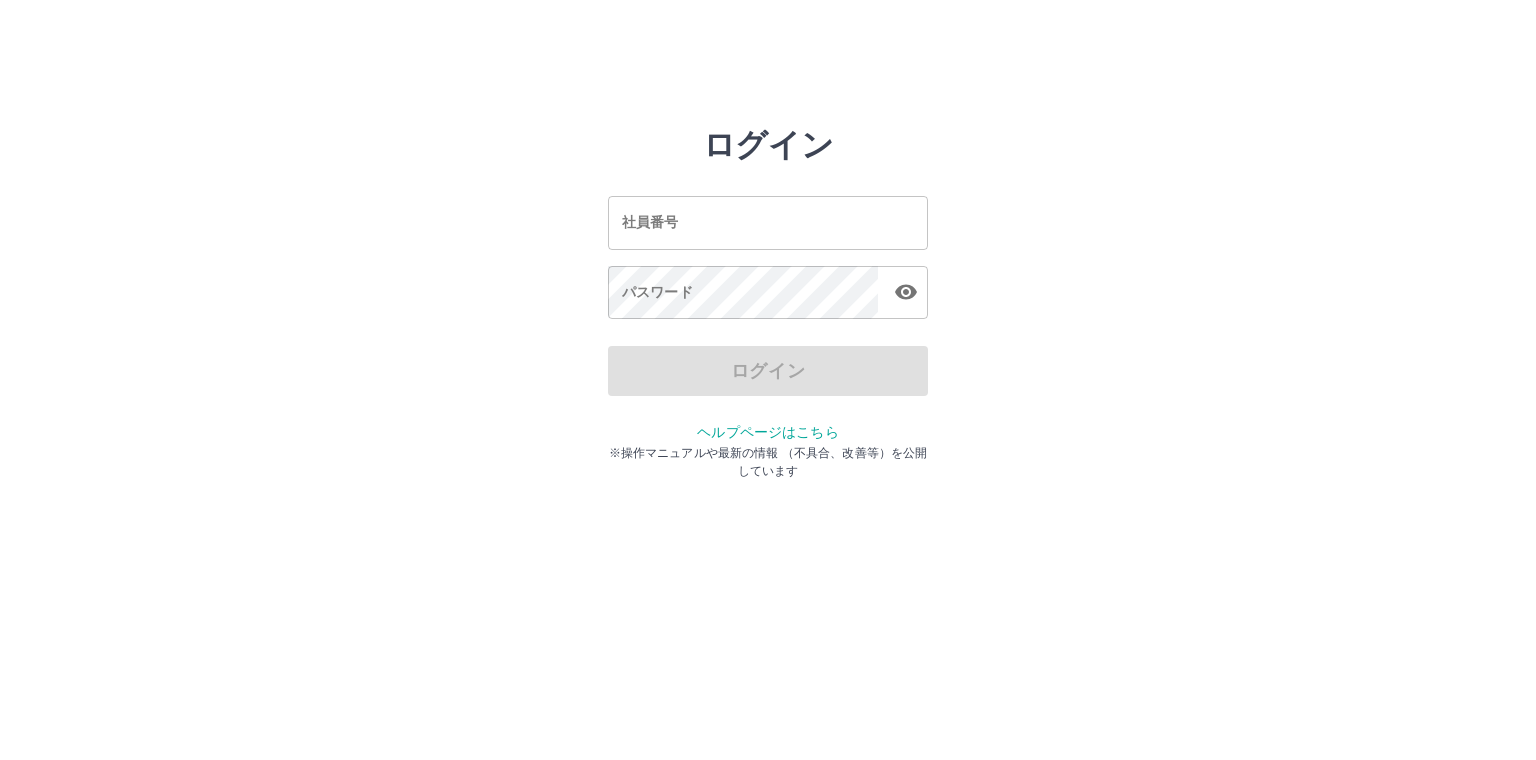 scroll, scrollTop: 0, scrollLeft: 0, axis: both 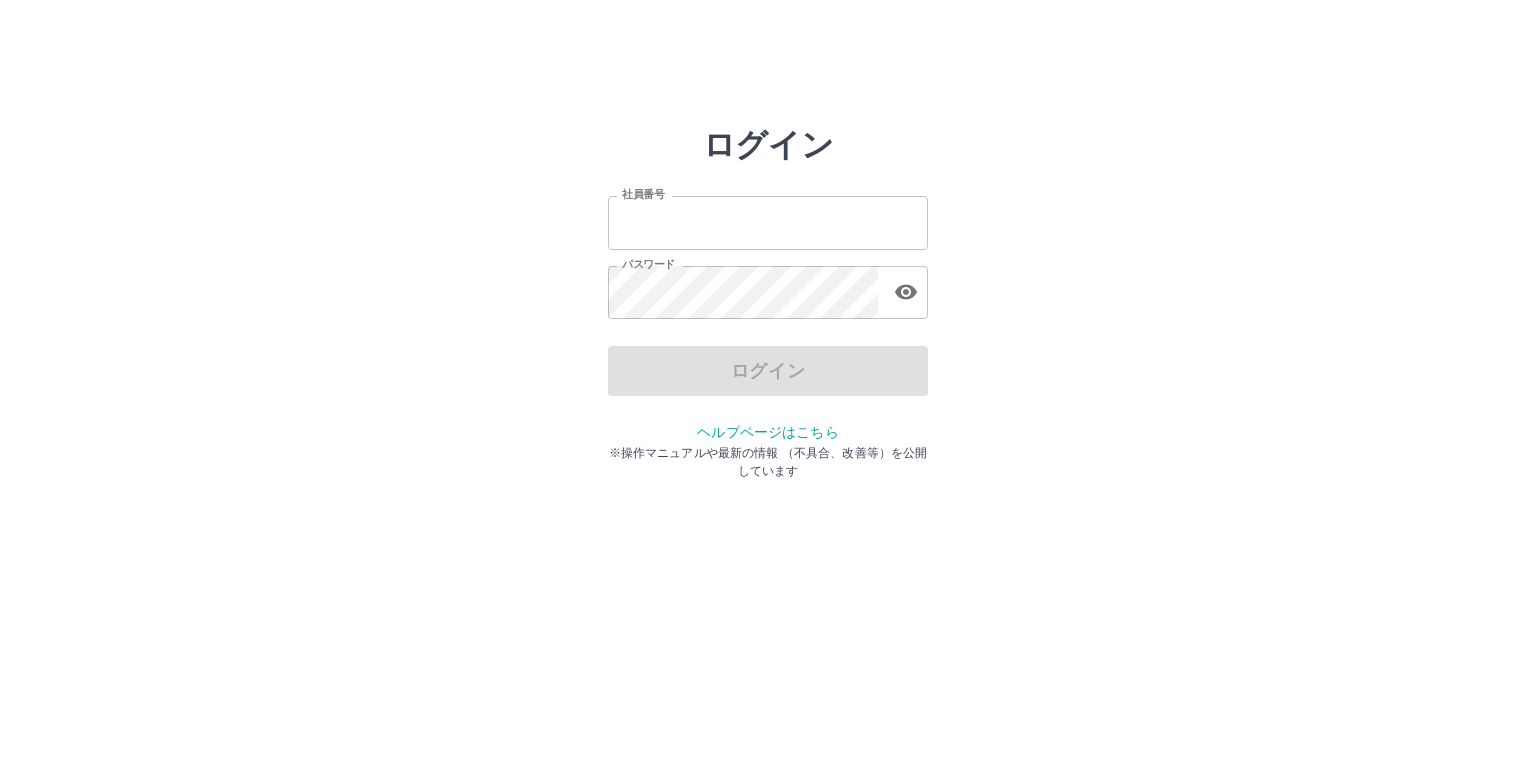 type on "*******" 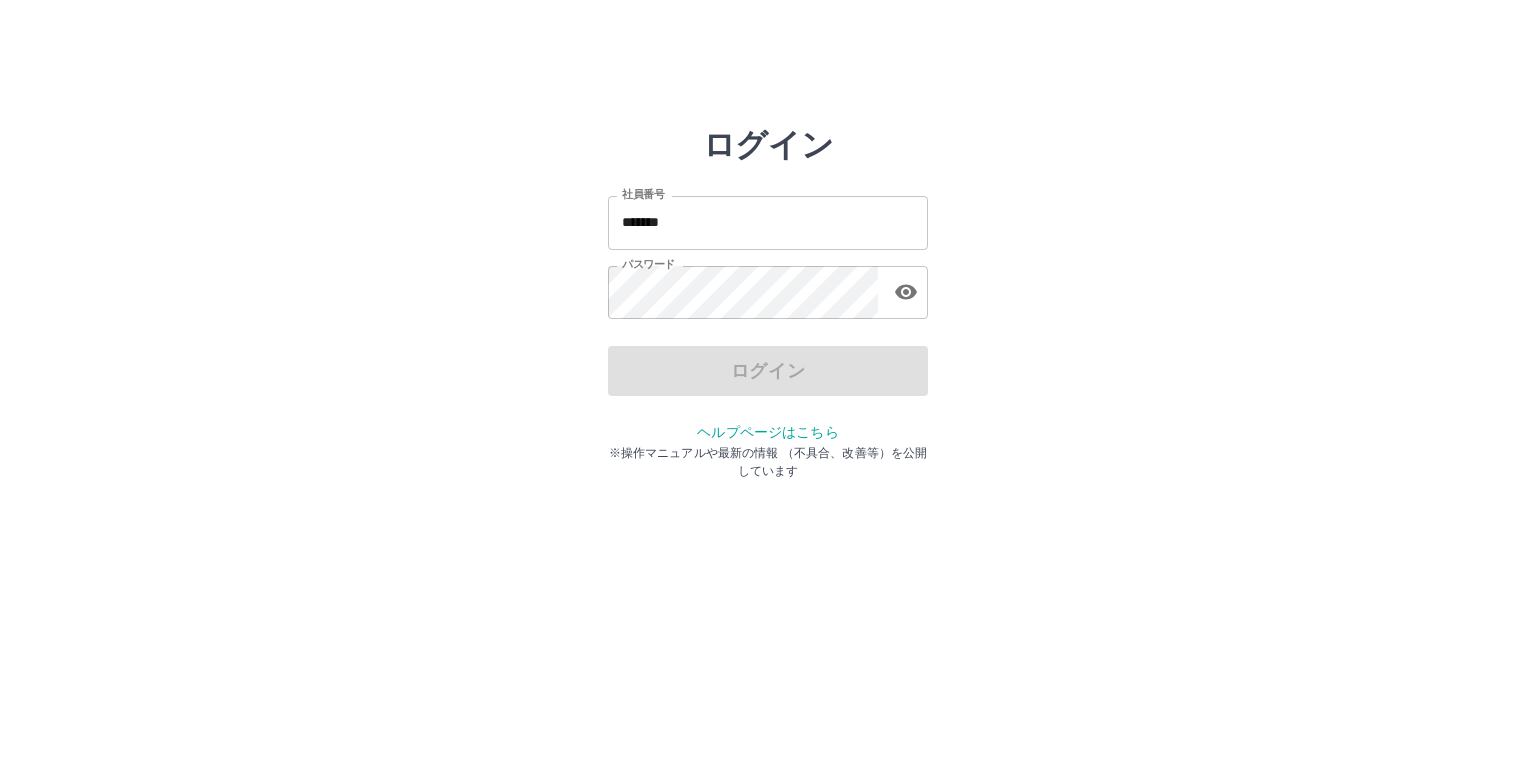 click on "ログイン" at bounding box center (768, 371) 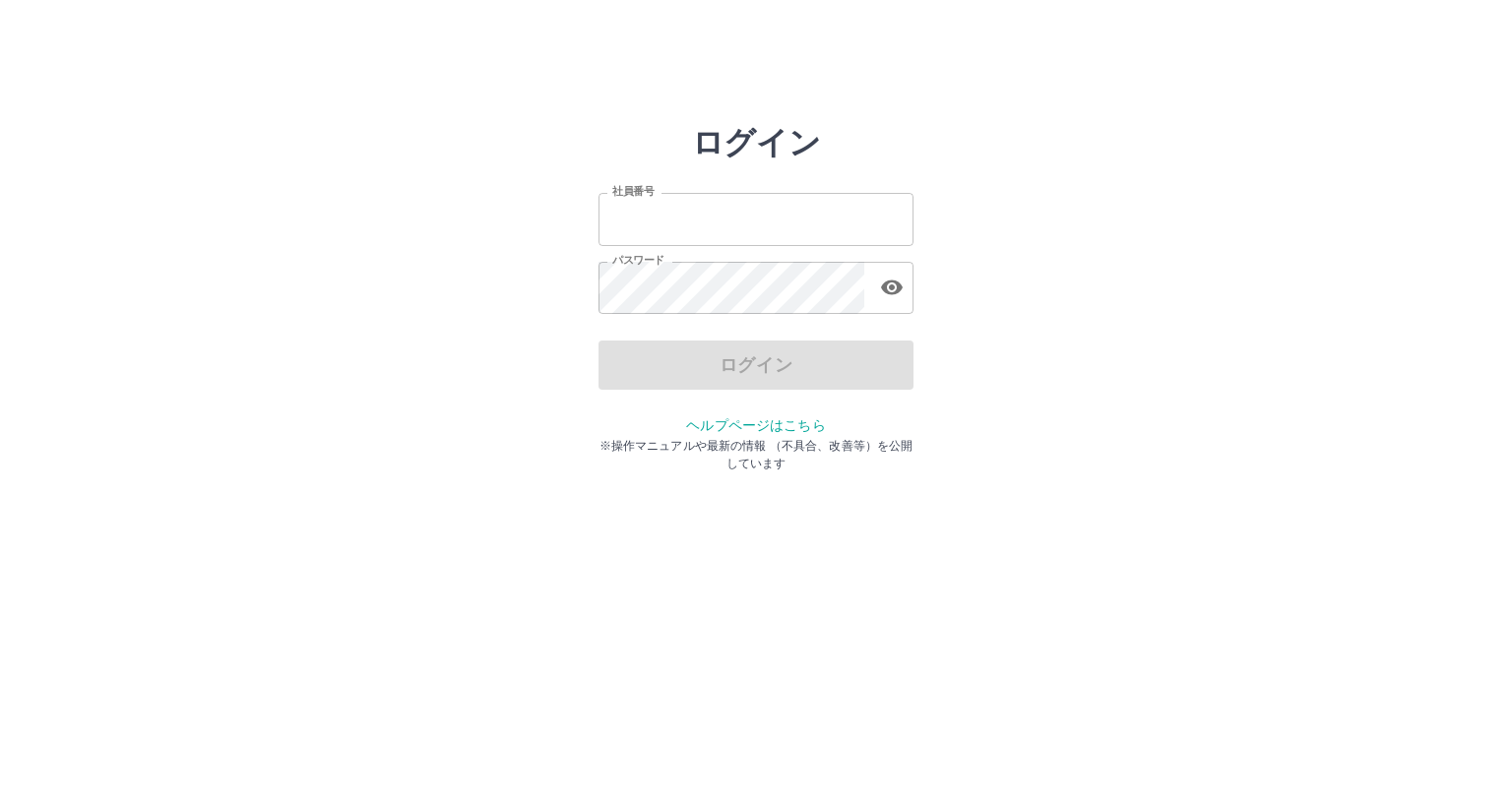 scroll, scrollTop: 0, scrollLeft: 0, axis: both 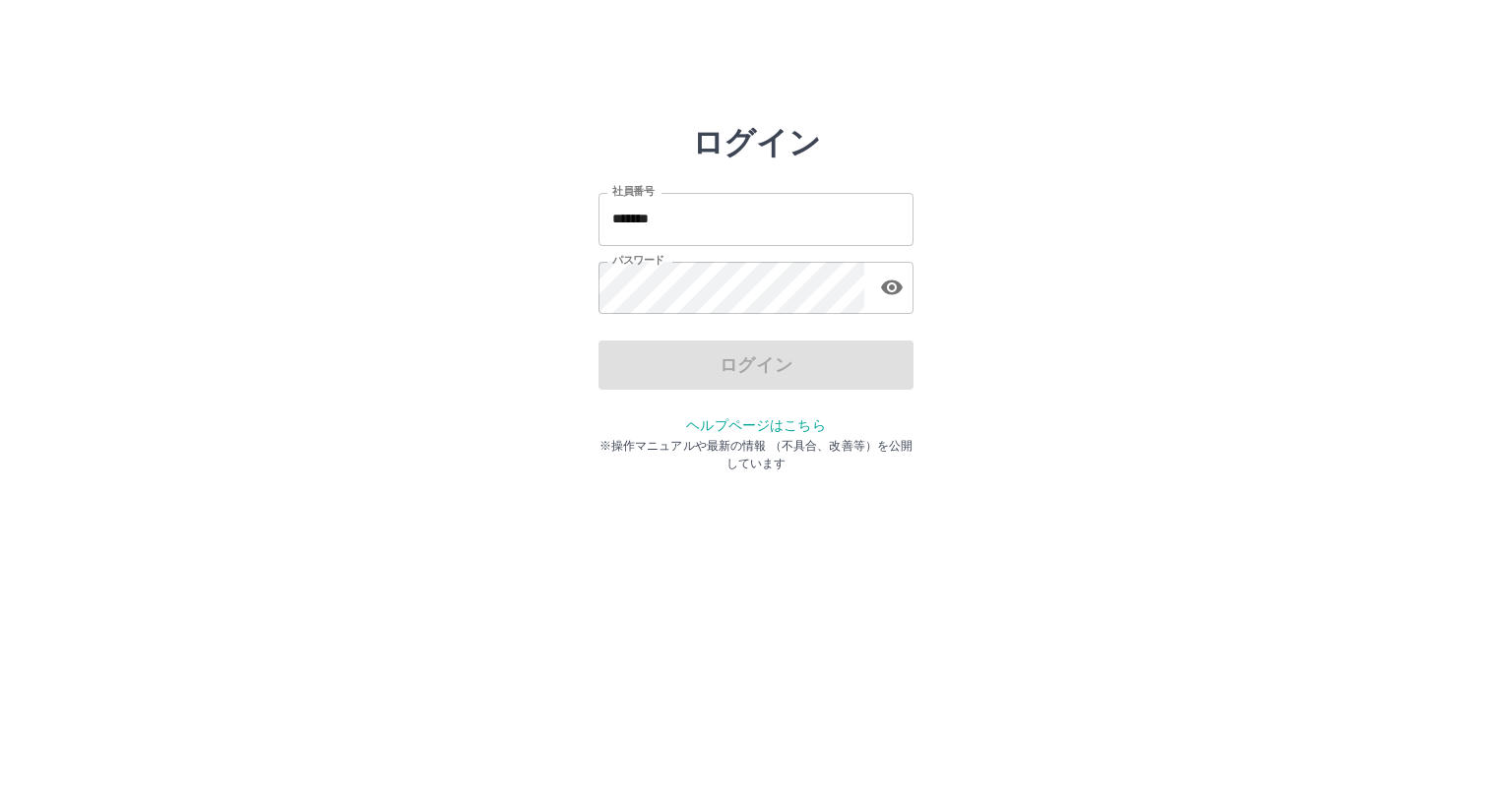 click on "ログイン" at bounding box center [756, 365] 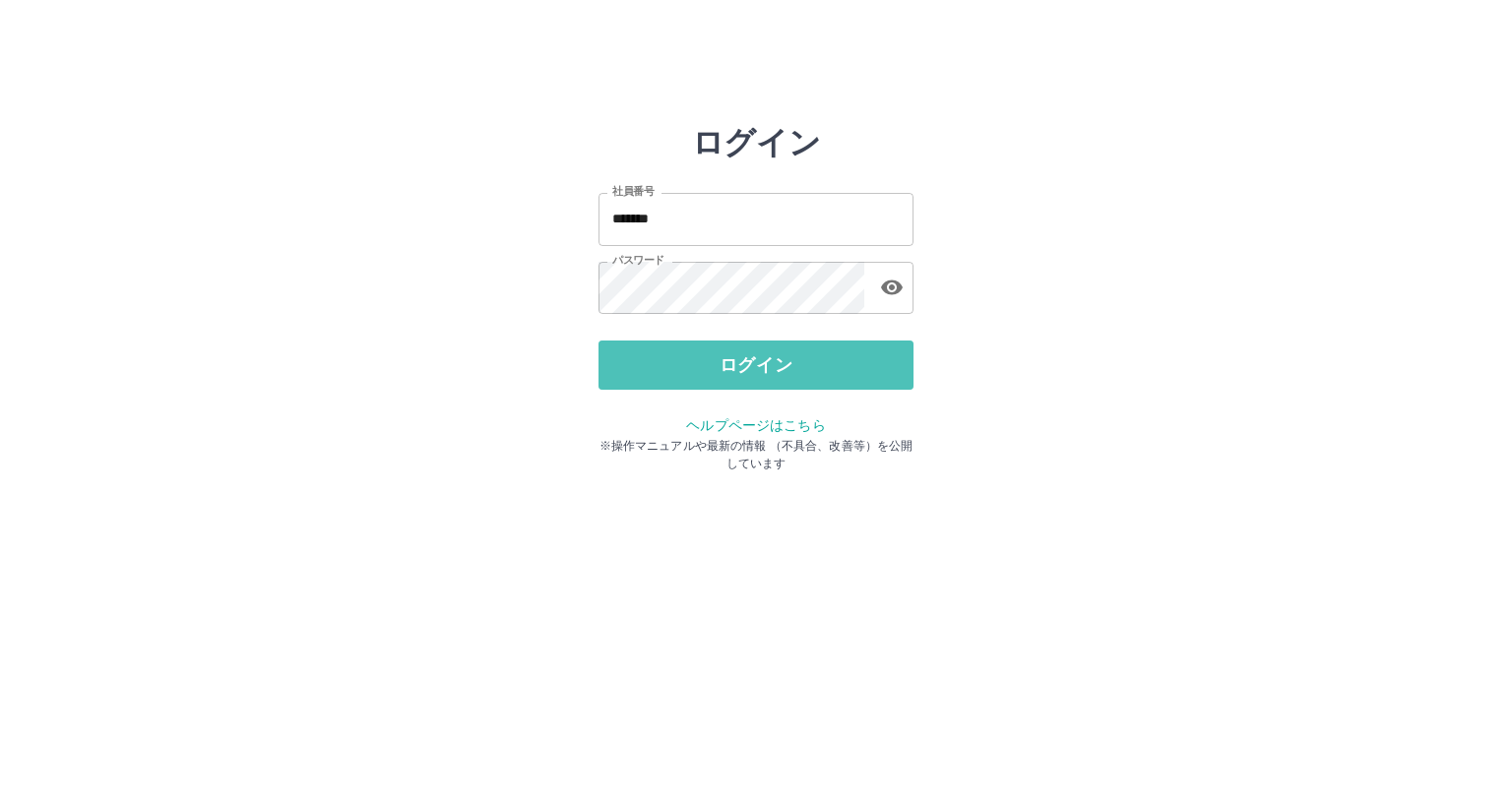 click on "ログイン" at bounding box center (756, 365) 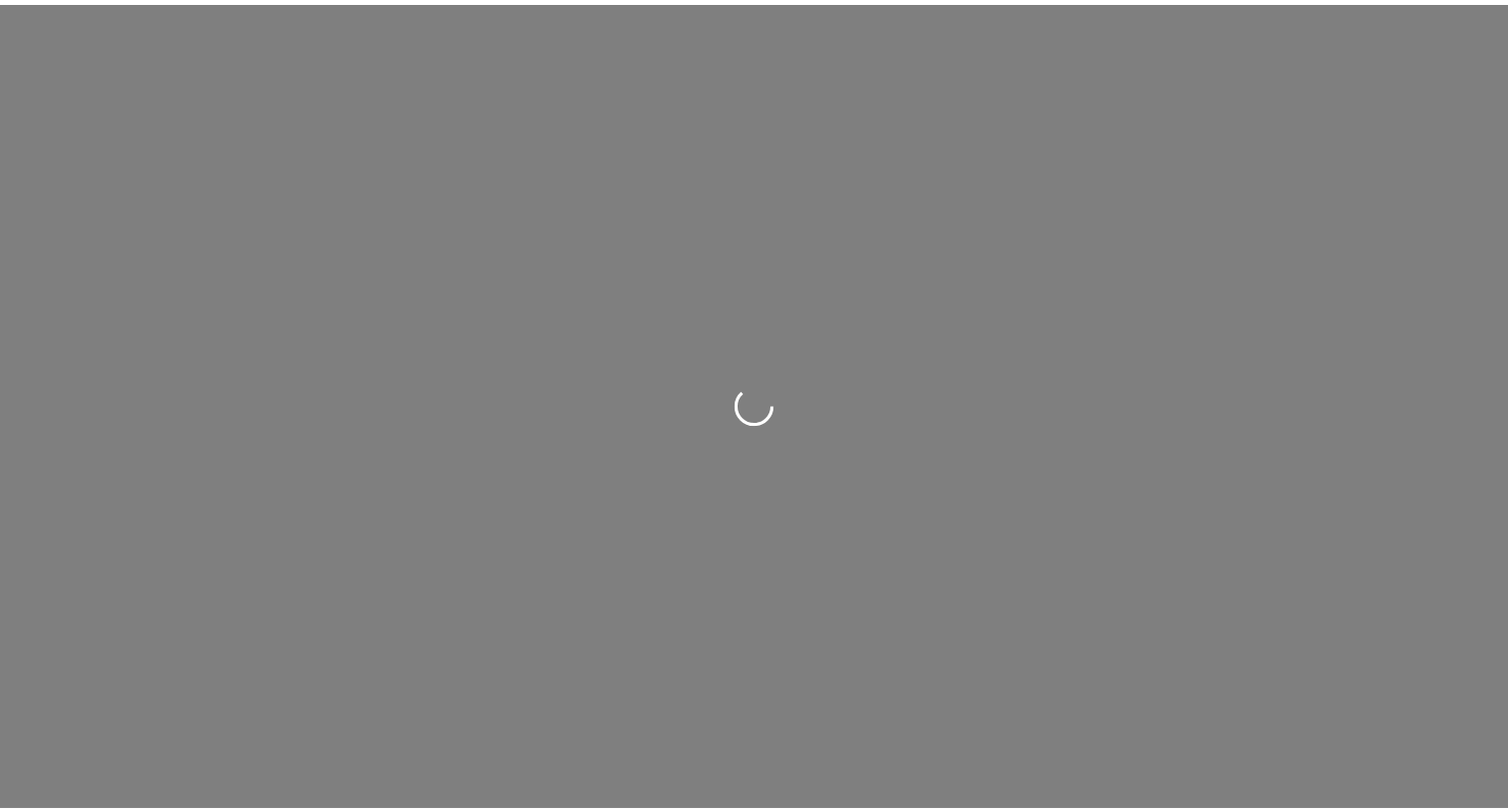 scroll, scrollTop: 0, scrollLeft: 0, axis: both 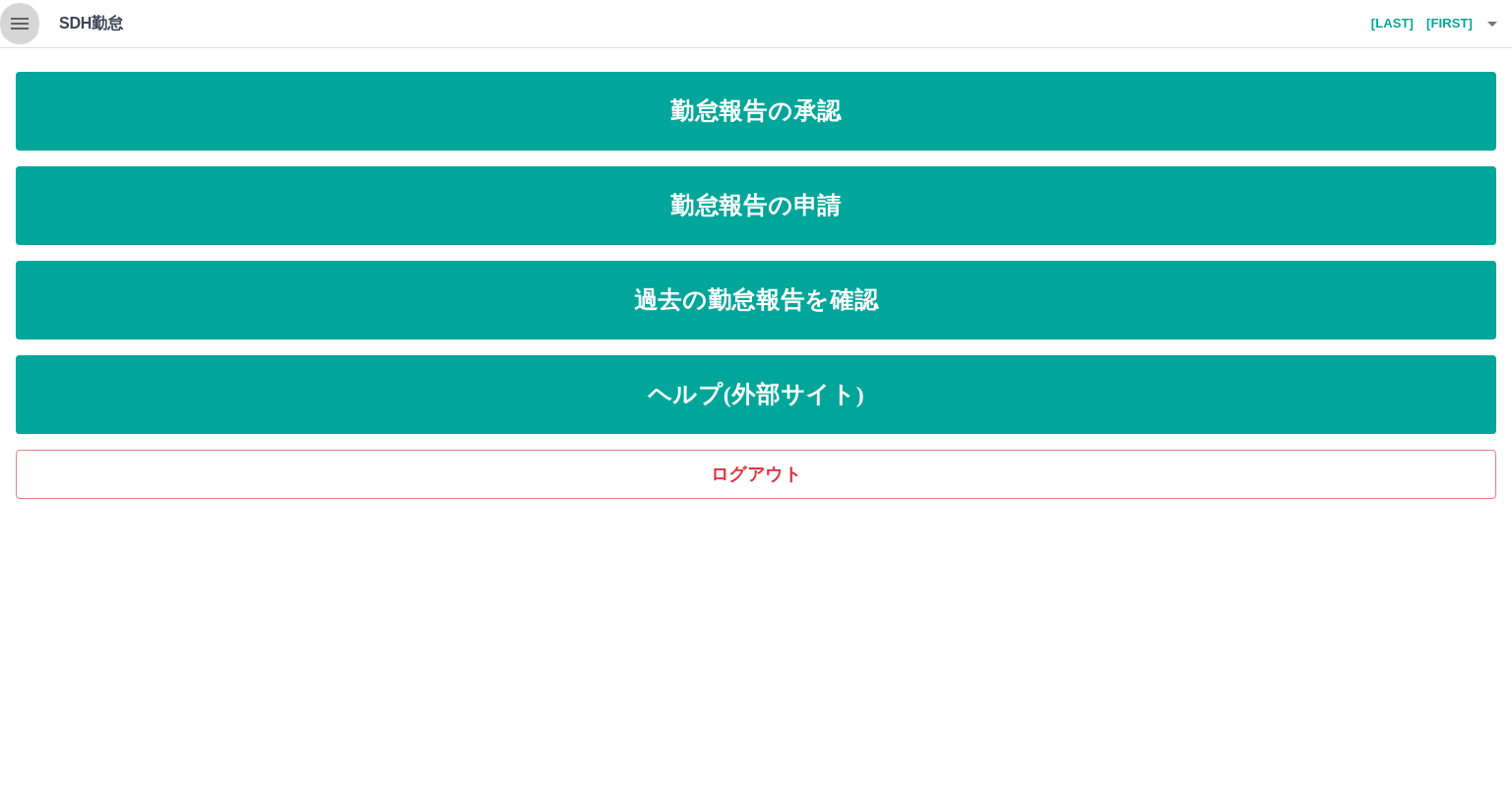 click 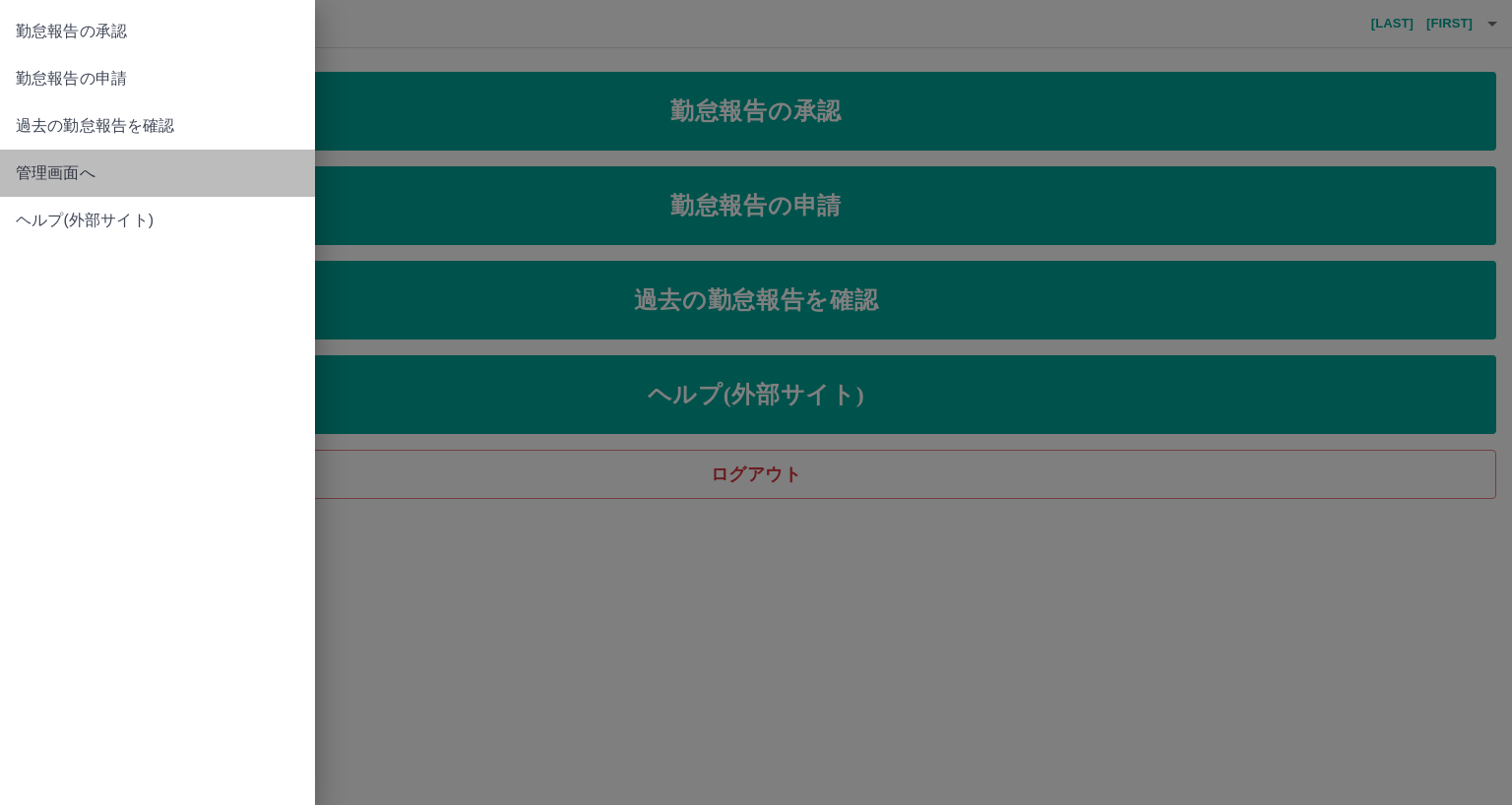 click on "管理画面へ" at bounding box center (158, 173) 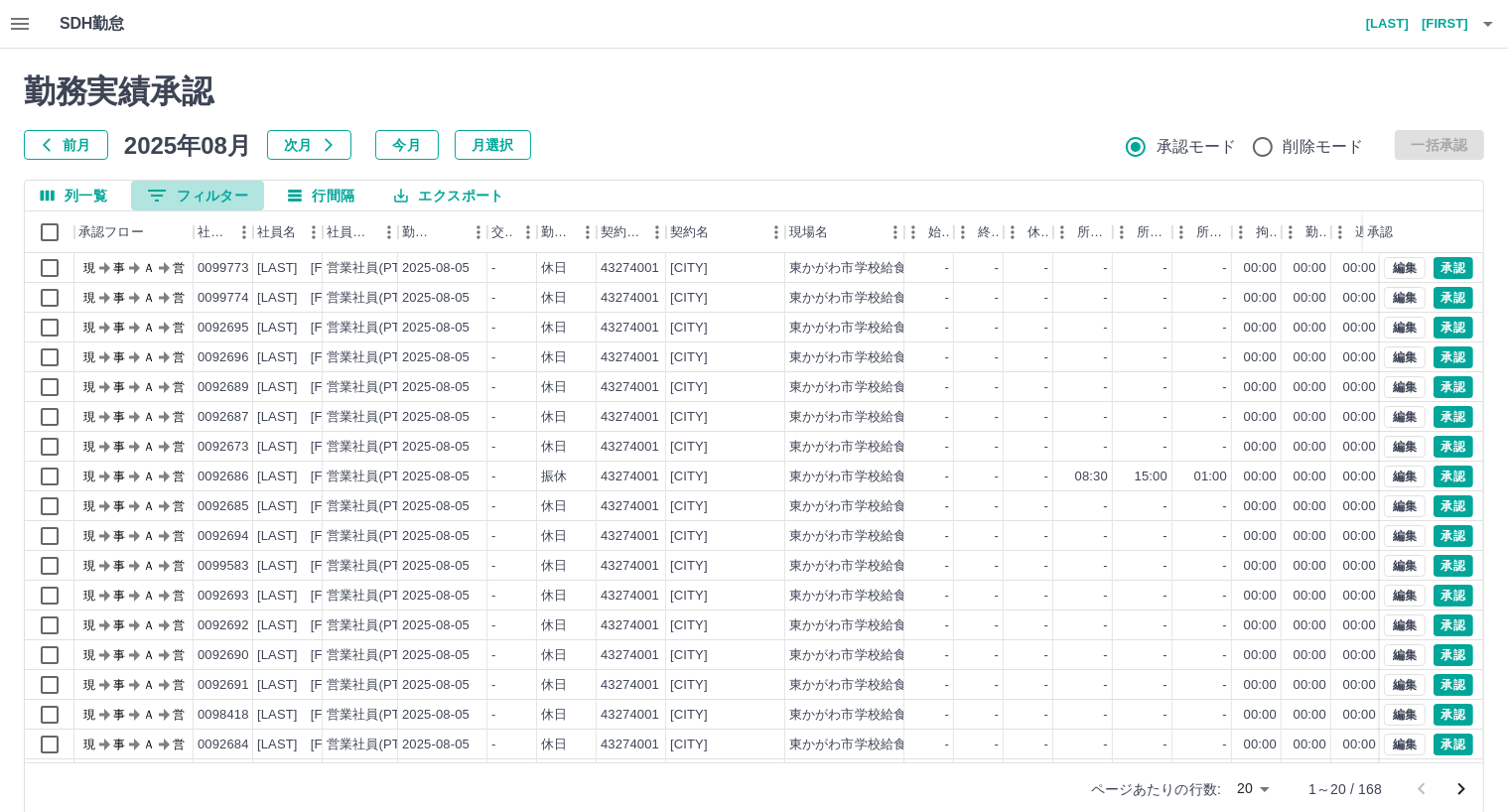 click on "0 フィルター" at bounding box center (198, 196) 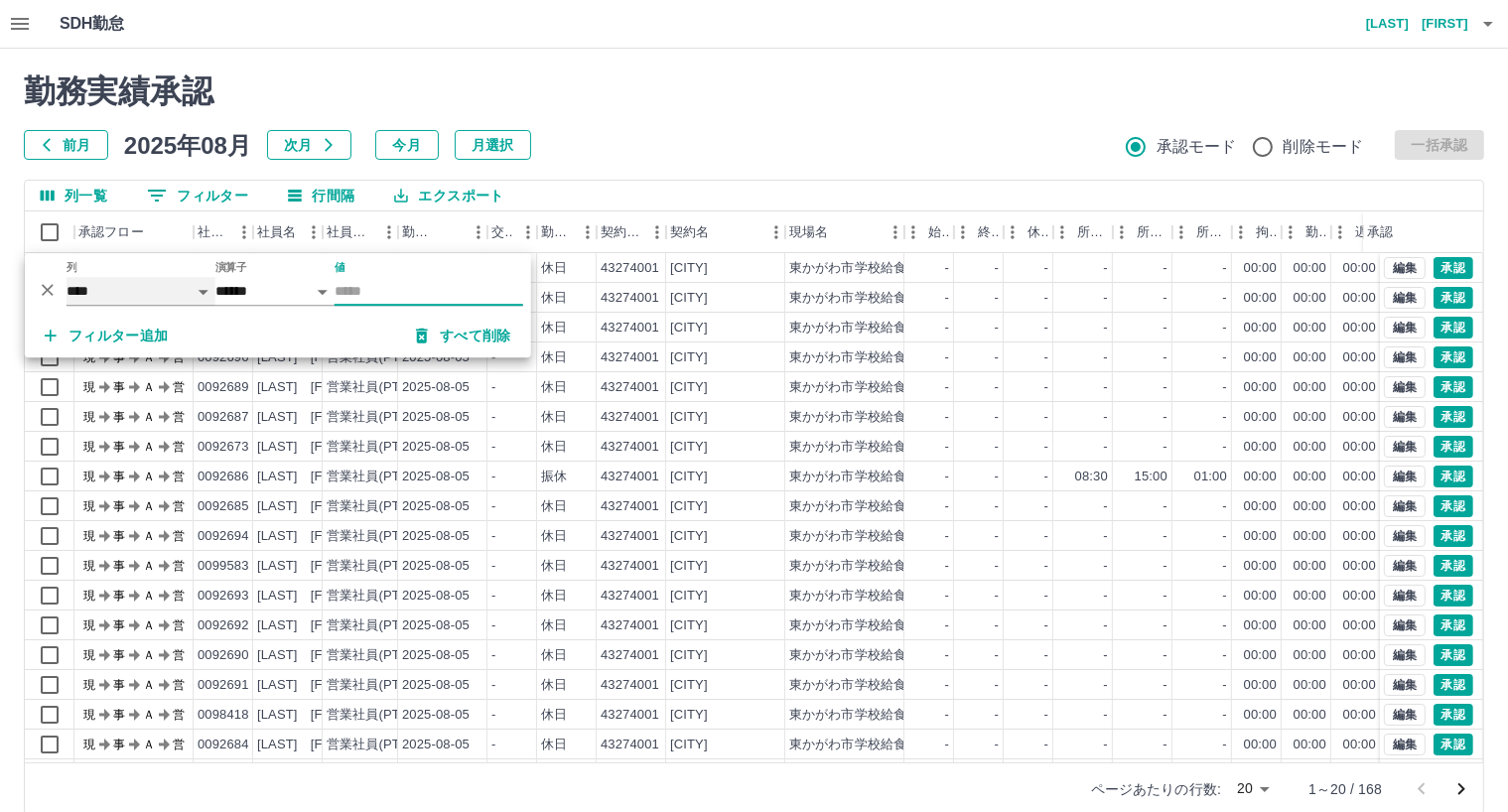 click on "**** *** **** *** *** **** ***** *** *** ** ** ** **** **** **** ** ** *** **** *****" at bounding box center [141, 291] 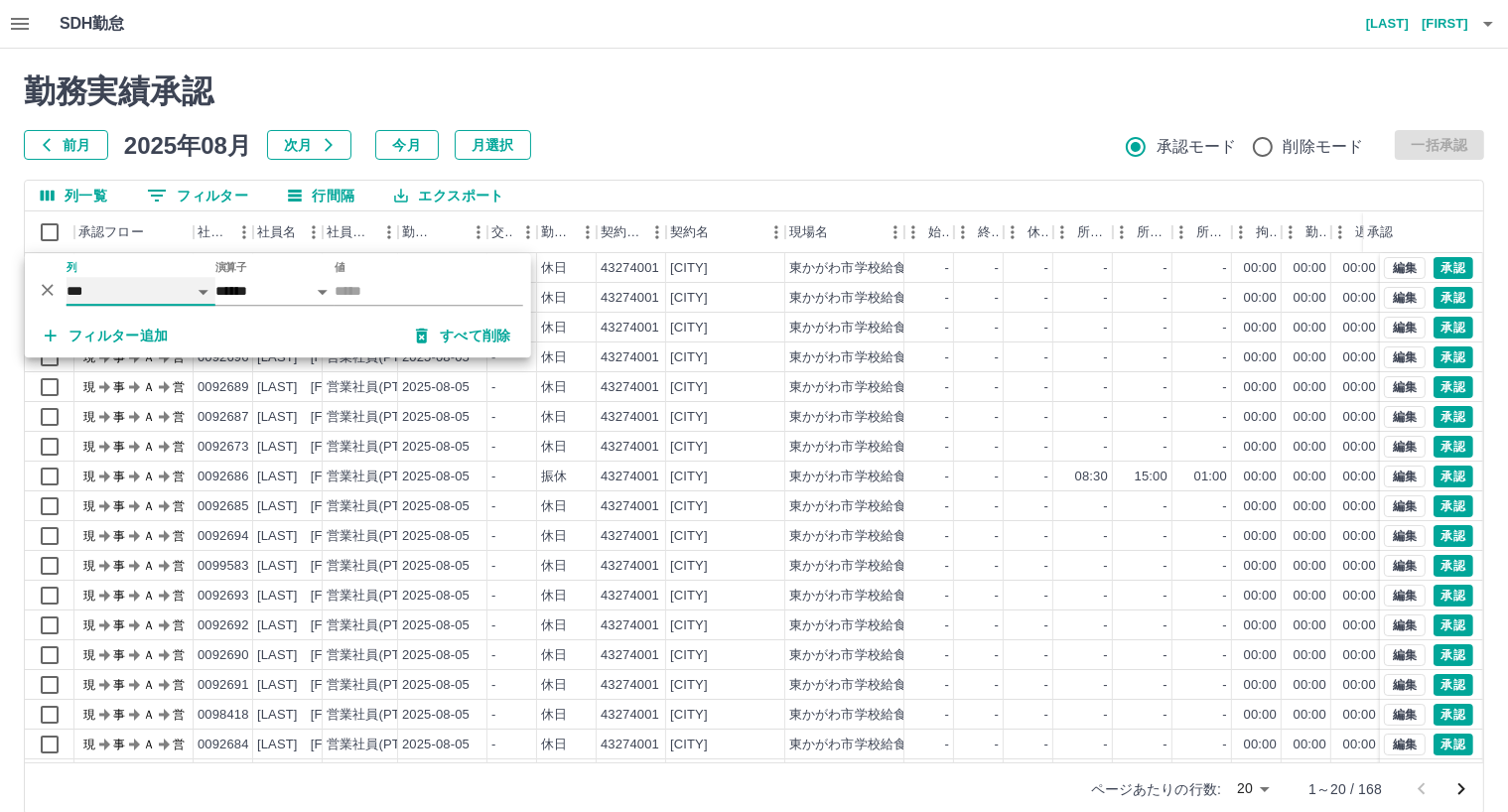 click on "**** *** **** *** *** **** ***** *** *** ** ** ** **** **** **** ** ** *** **** *****" at bounding box center [141, 291] 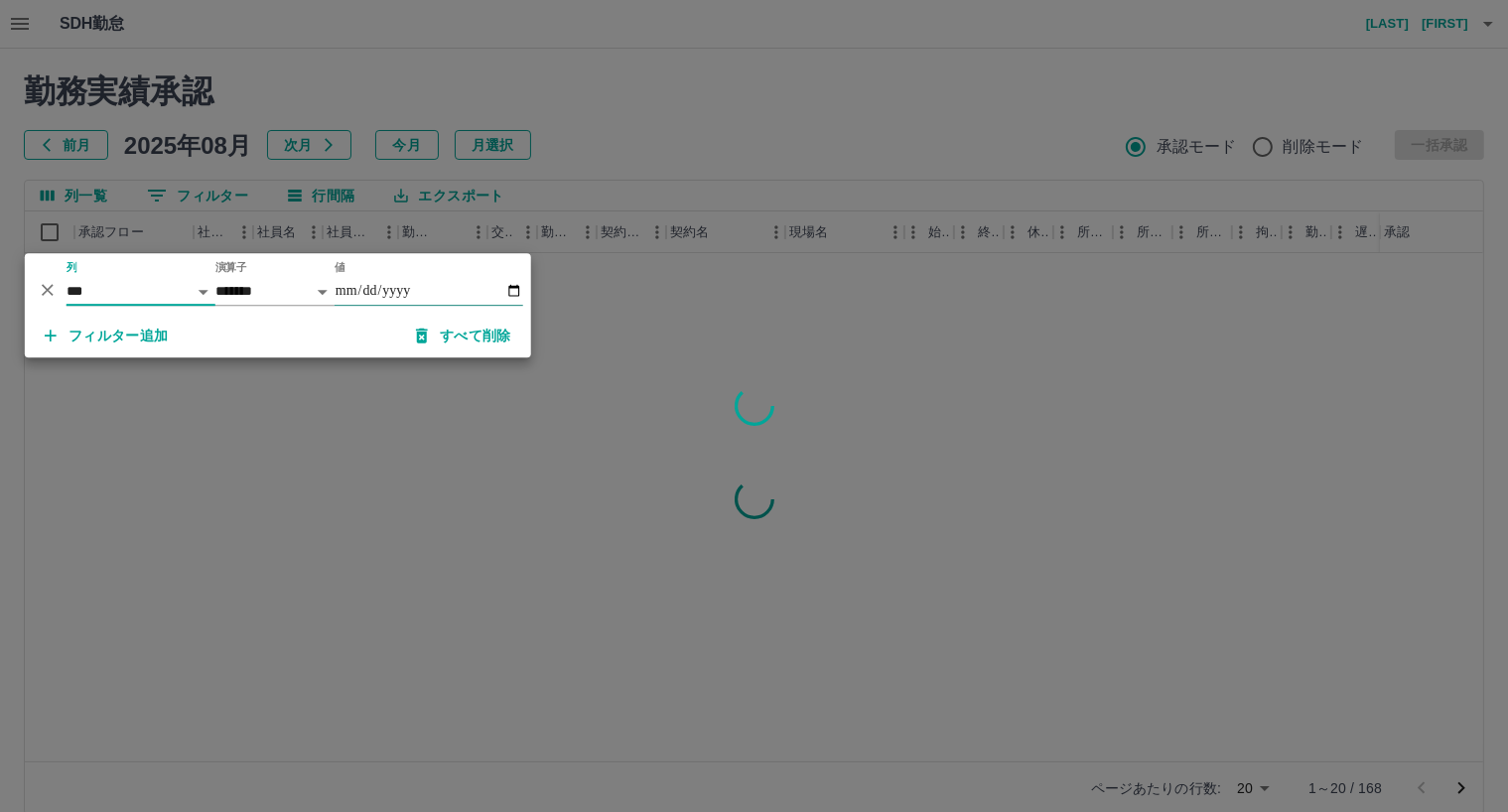 click on "値" at bounding box center (429, 291) 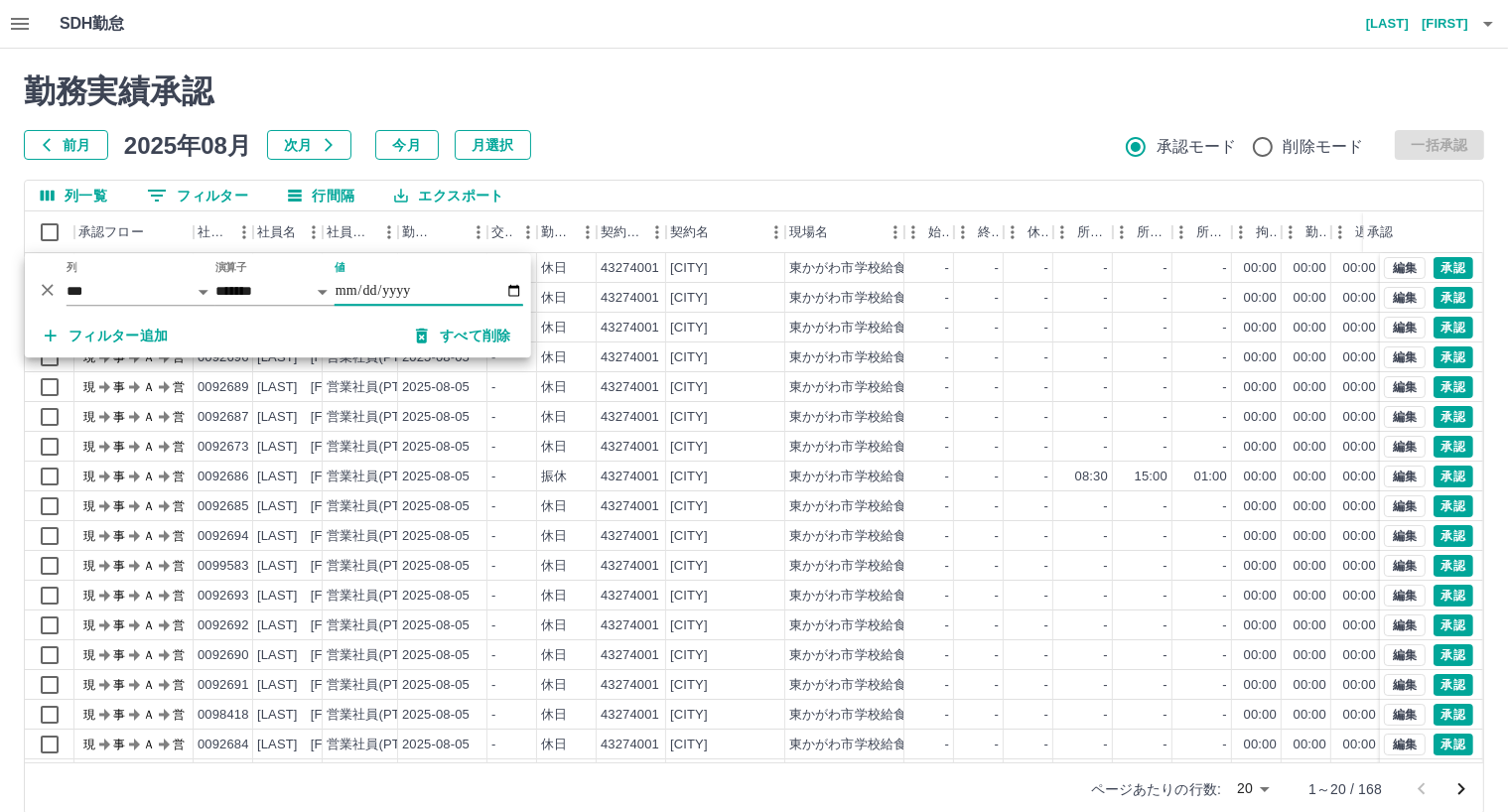 type on "**********" 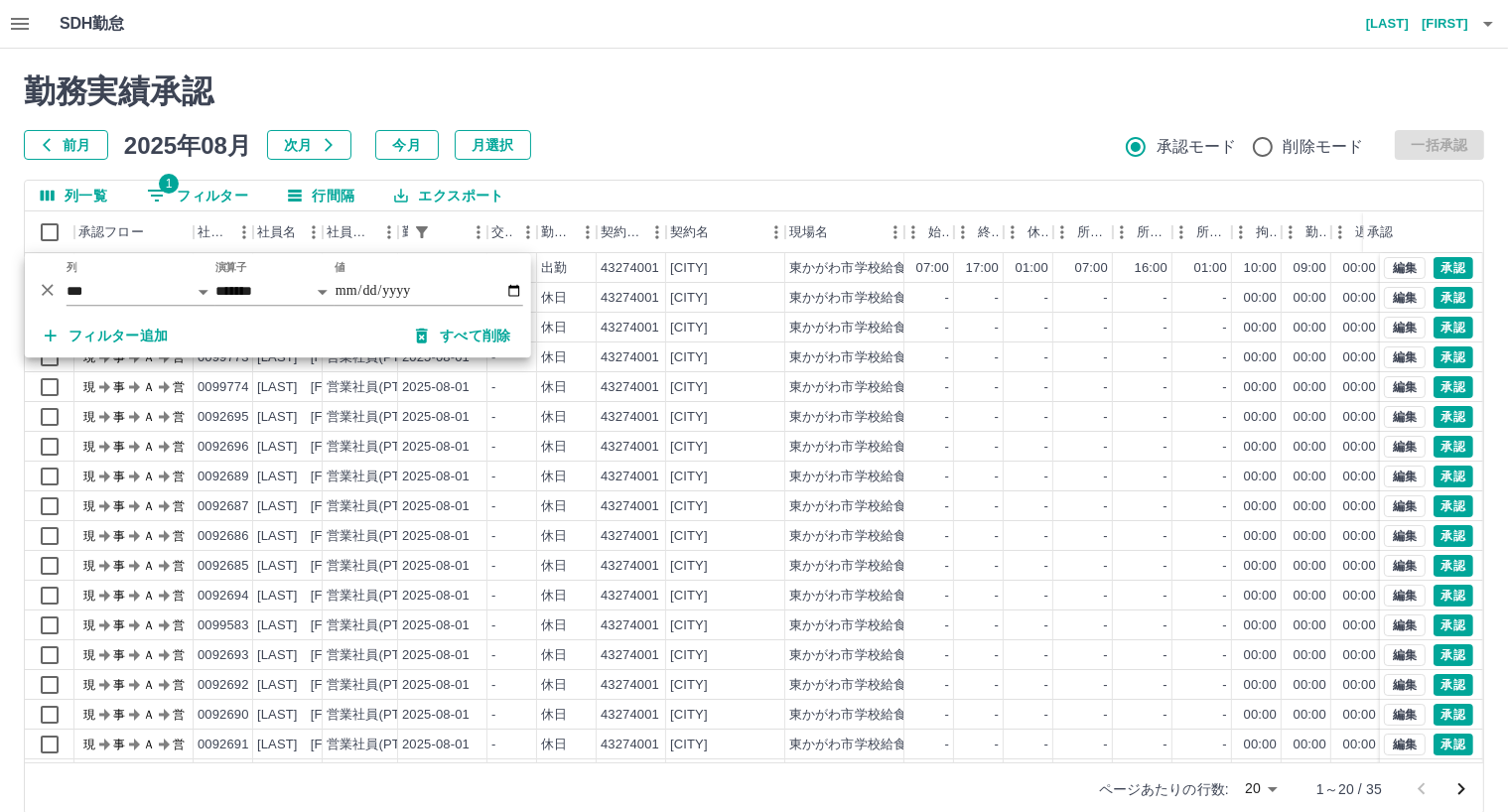click on "前月 2025年08月 次月 今月 月選択 承認モード 削除モード 一括承認" at bounding box center (754, 145) 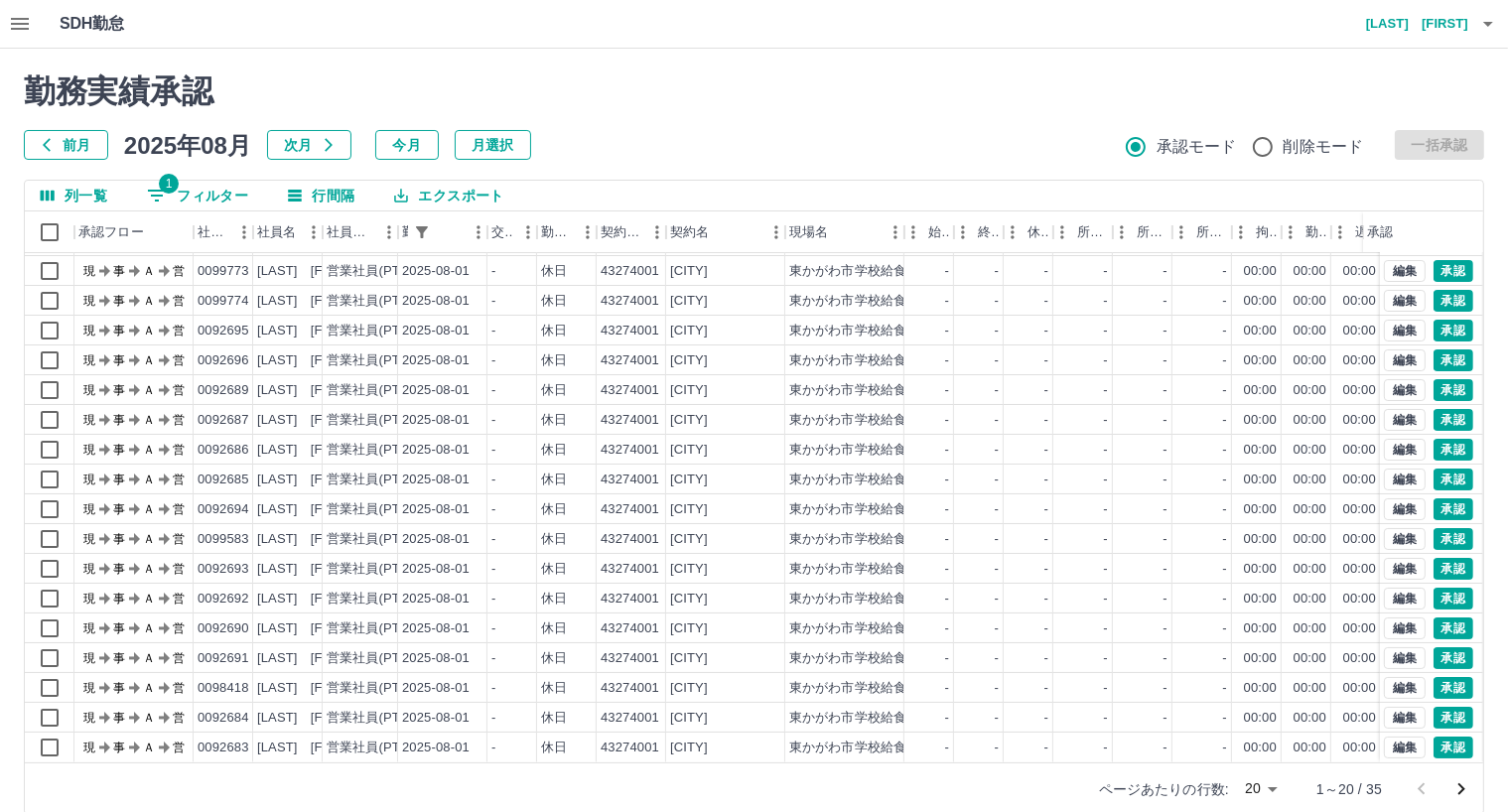 scroll, scrollTop: 103, scrollLeft: 0, axis: vertical 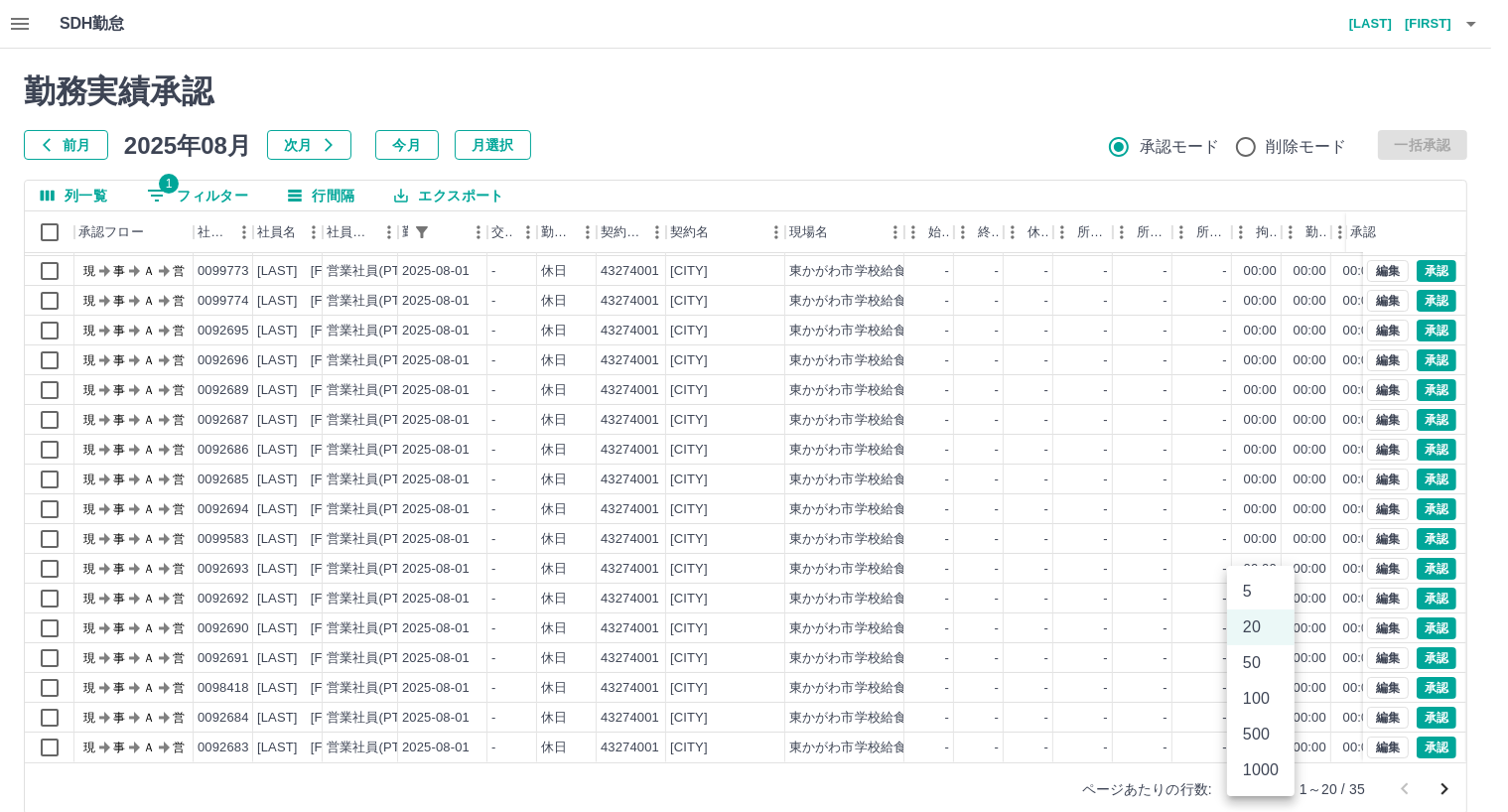 click on "SDH勤怠 川原　由加利 勤務実績承認 前月 2025年08月 次月 今月 月選択 承認モード 削除モード 一括承認 列一覧 1 フィルター 行間隔 エクスポート 承認フロー 社員番号 社員名 社員区分 勤務日 交通費 勤務区分 契約コード 契約名 現場名 始業 終業 休憩 所定開始 所定終業 所定休憩 拘束 勤務 遅刻等 コメント ステータス 承認 現 事 Ａ 営 0092673 濱田　靖彦 営業社員(PT契約) 2025-08-01  -  休日 43274001 東かがわ 東かがわ市学校給食センター - - - - - - 00:00 00:00 00:00 現場責任者承認待 現 事 Ａ 営 0092672 住田　一美 営業社員(PT契約) 2025-08-01  -  休日 43274001 東かがわ 東かがわ市学校給食センター - - - - - - 00:00 00:00 00:00 現場責任者承認待 現 事 Ａ 営 0099773 濵田　かおり 営業社員(PT契約) 2025-08-01  -  休日 43274001 東かがわ 東かがわ市学校給食センター - - - - - - 00:00 00:00 00:00 現 -" at bounding box center (754, 419) 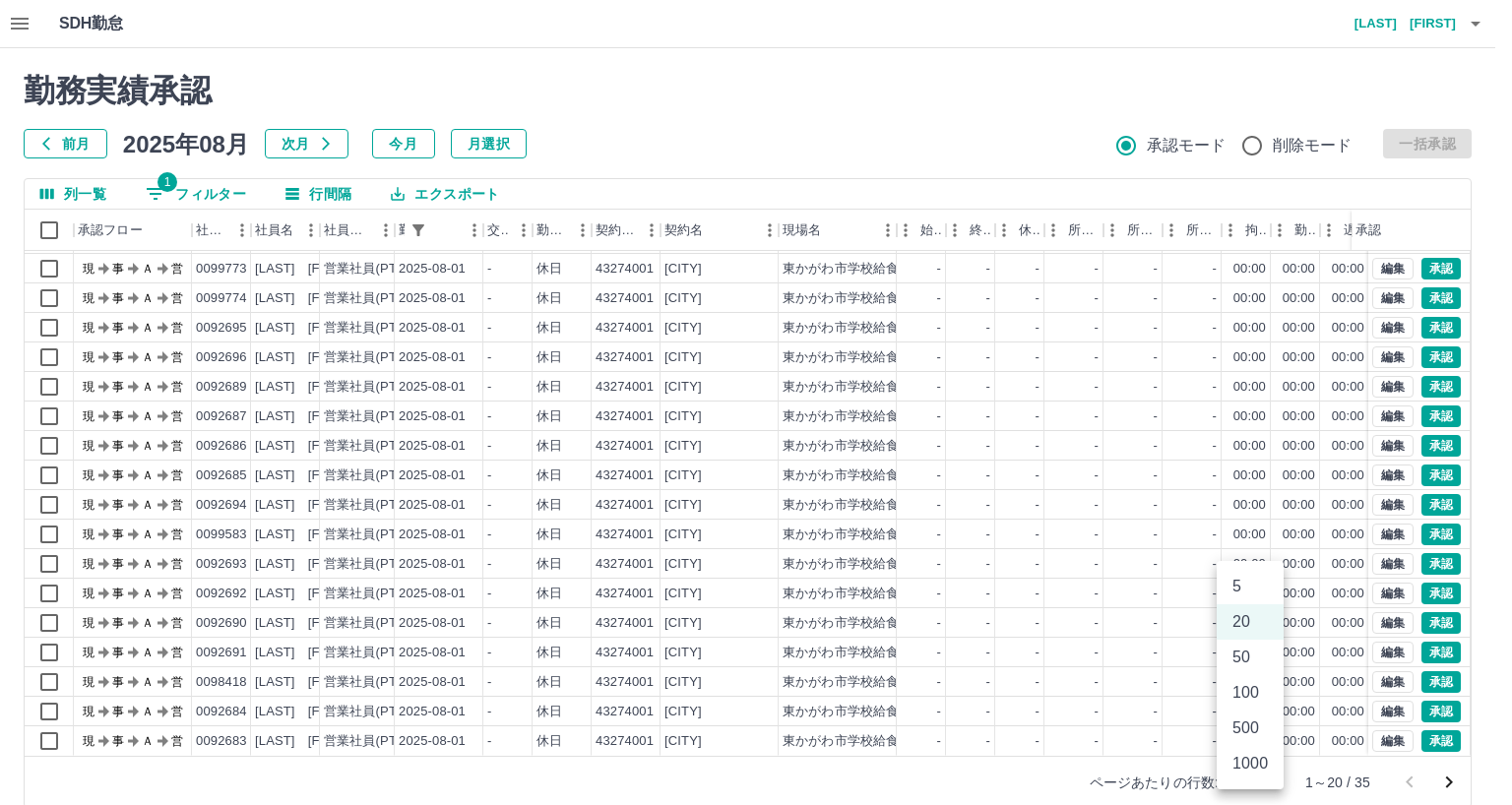 click on "50" at bounding box center [1250, 657] 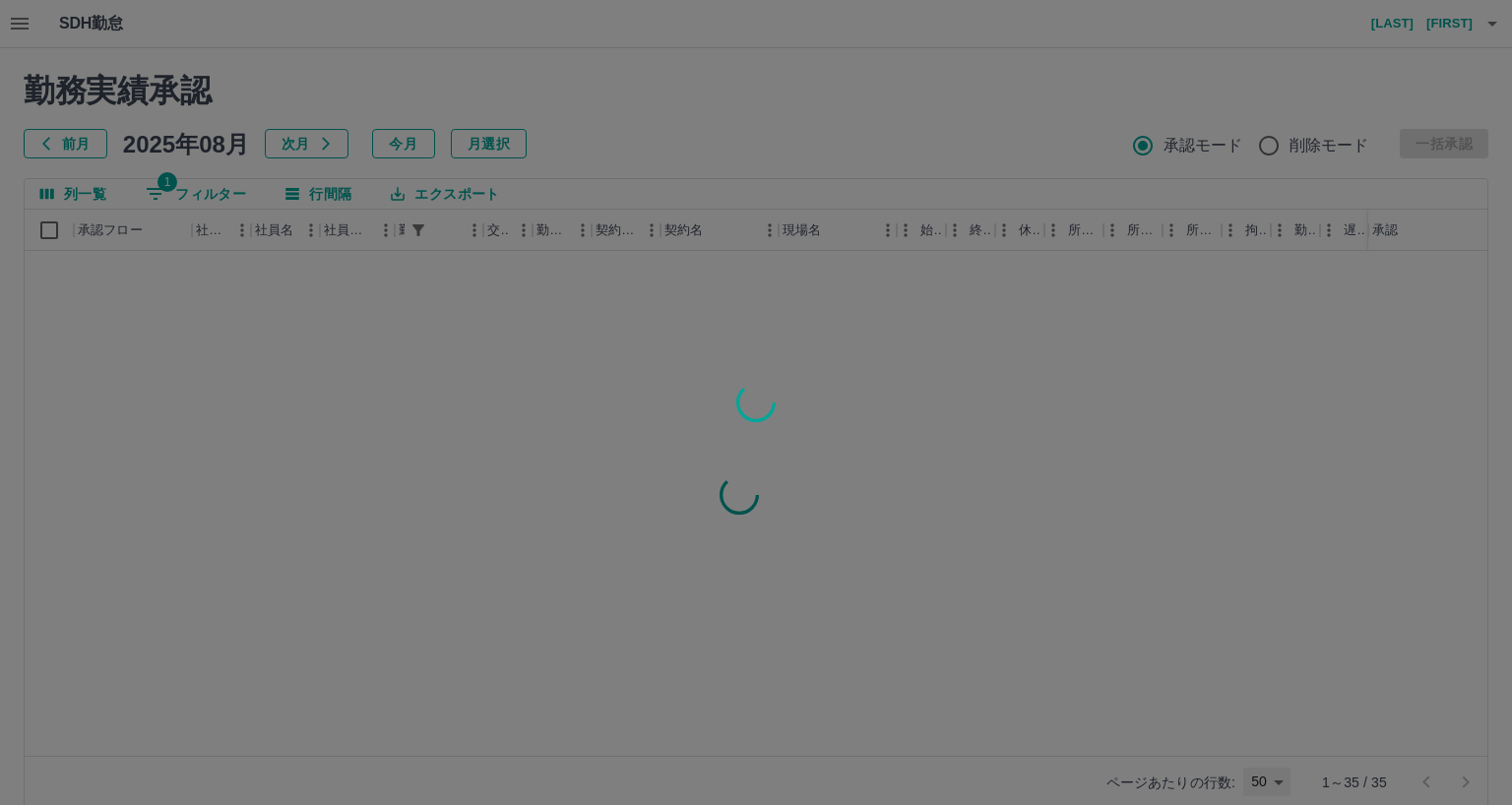 type on "**" 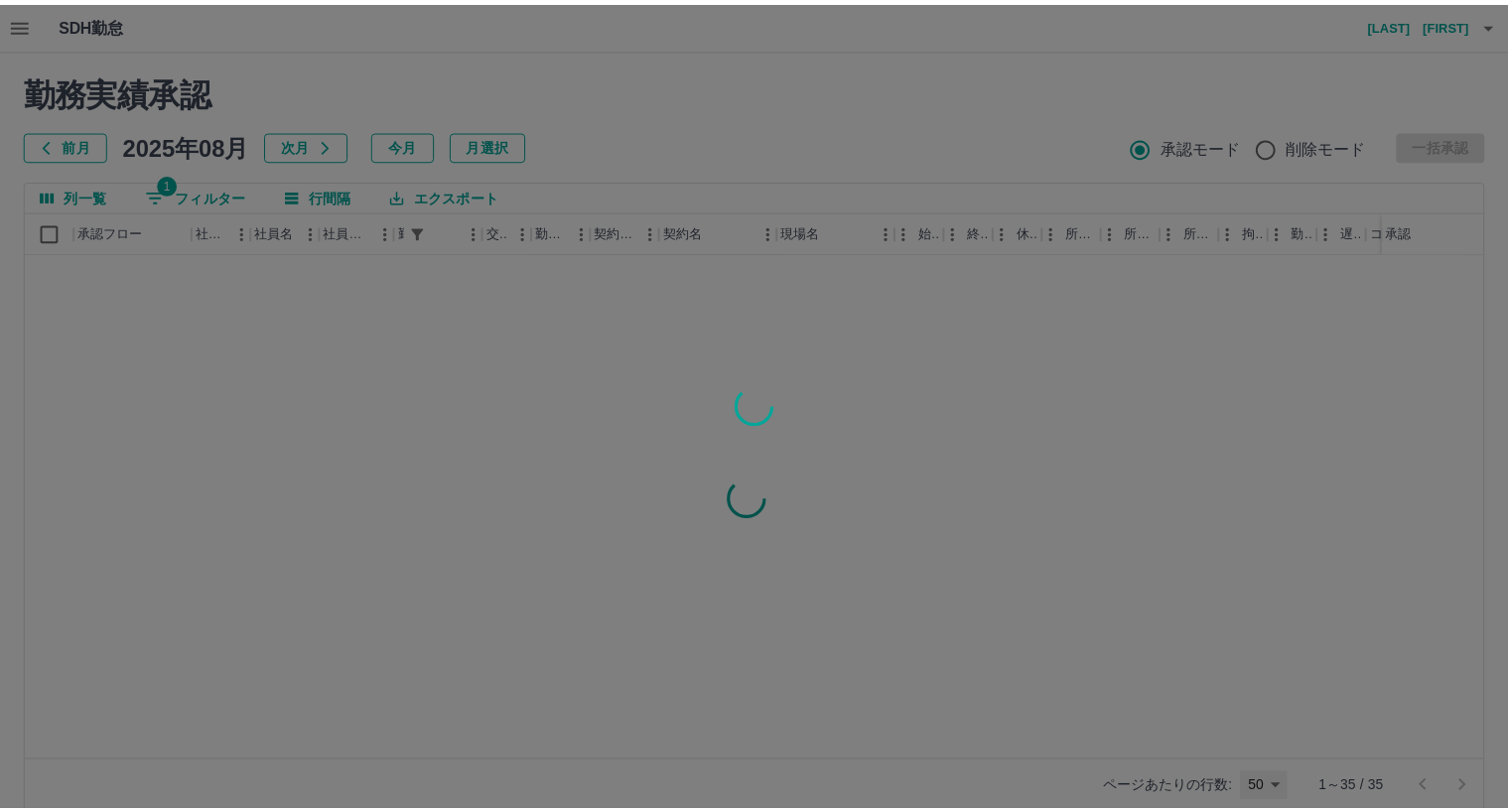 scroll, scrollTop: 0, scrollLeft: 0, axis: both 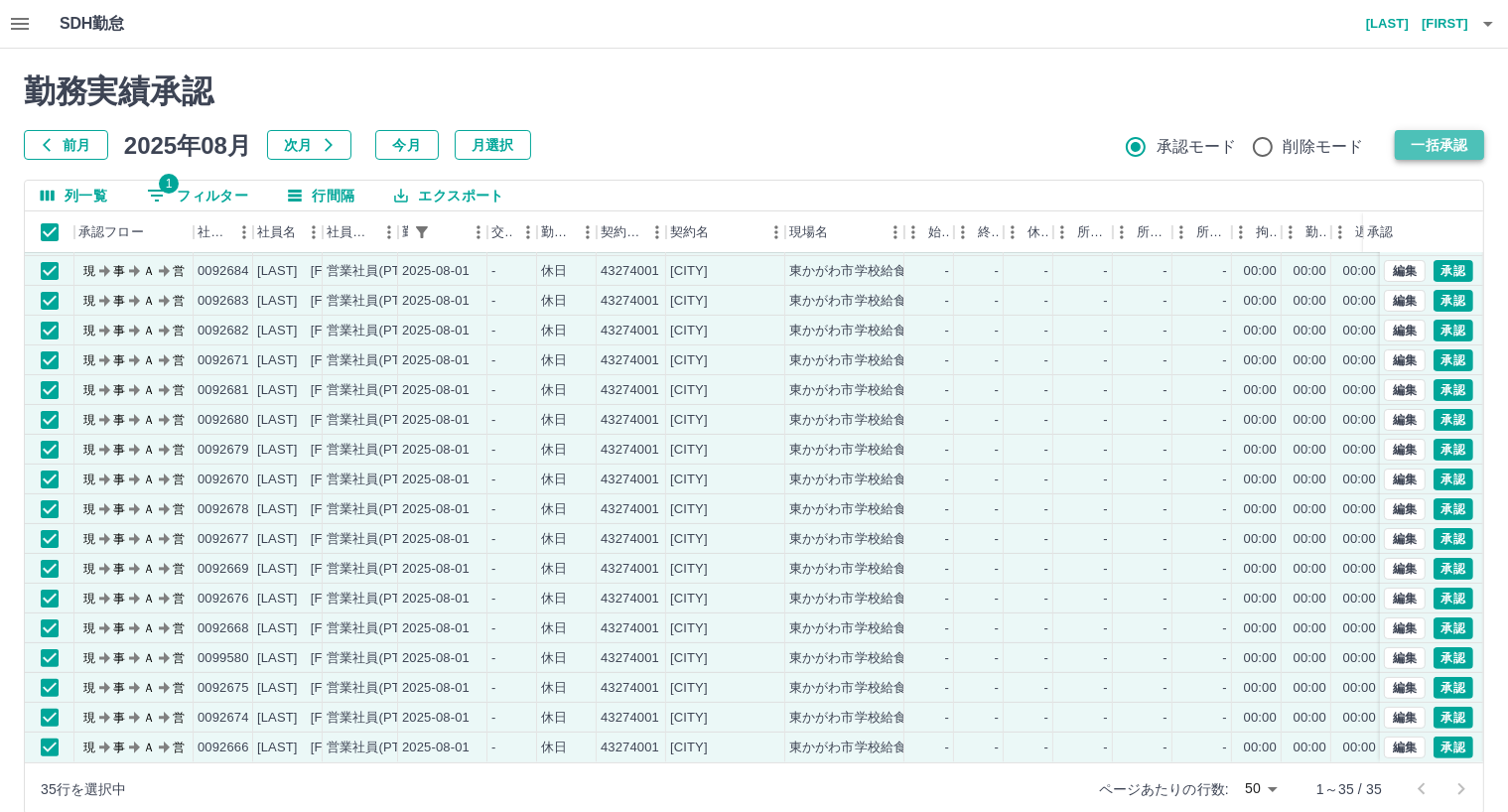 click on "一括承認" at bounding box center [1439, 145] 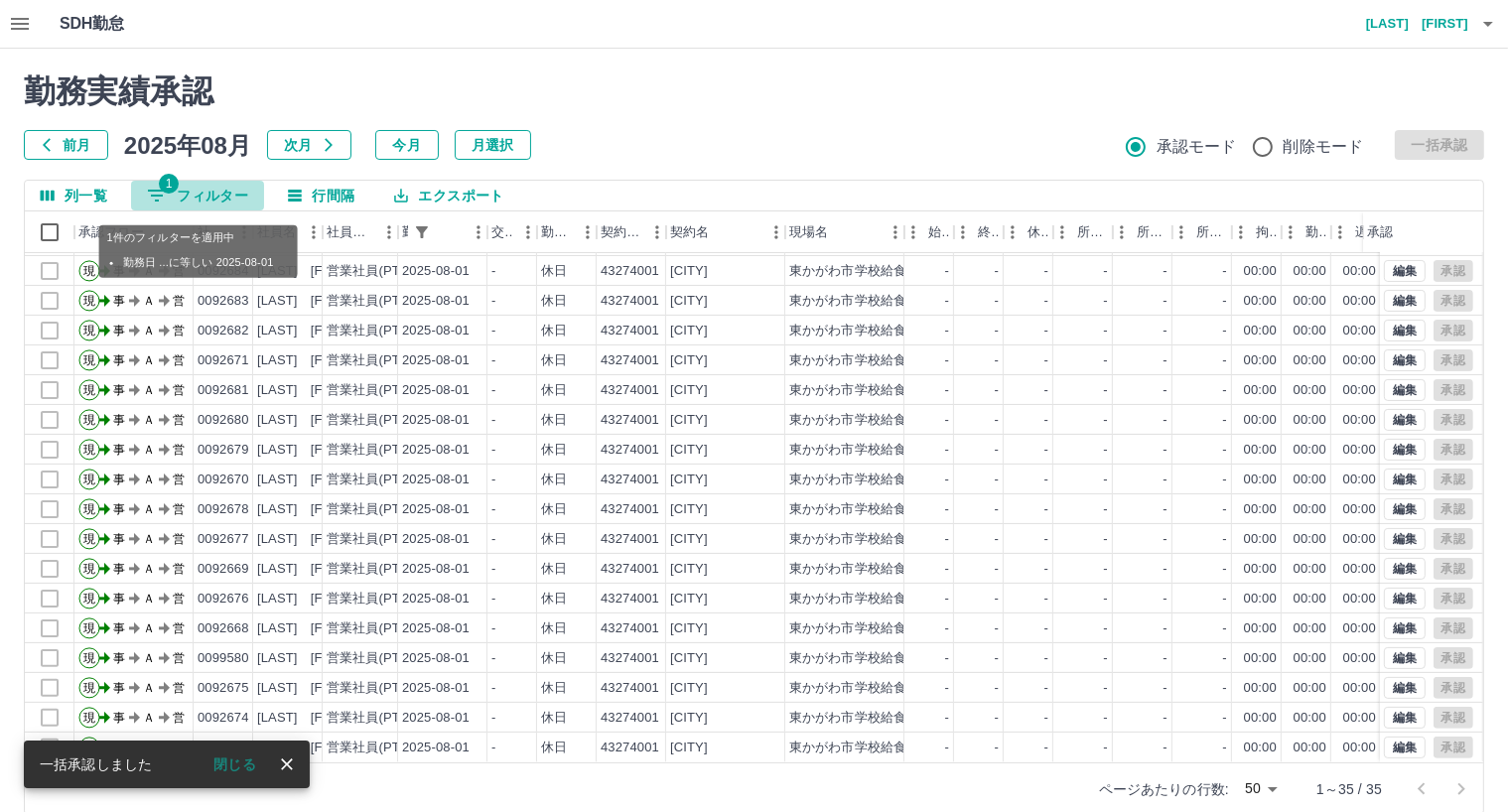 click on "1 フィルター" at bounding box center (198, 196) 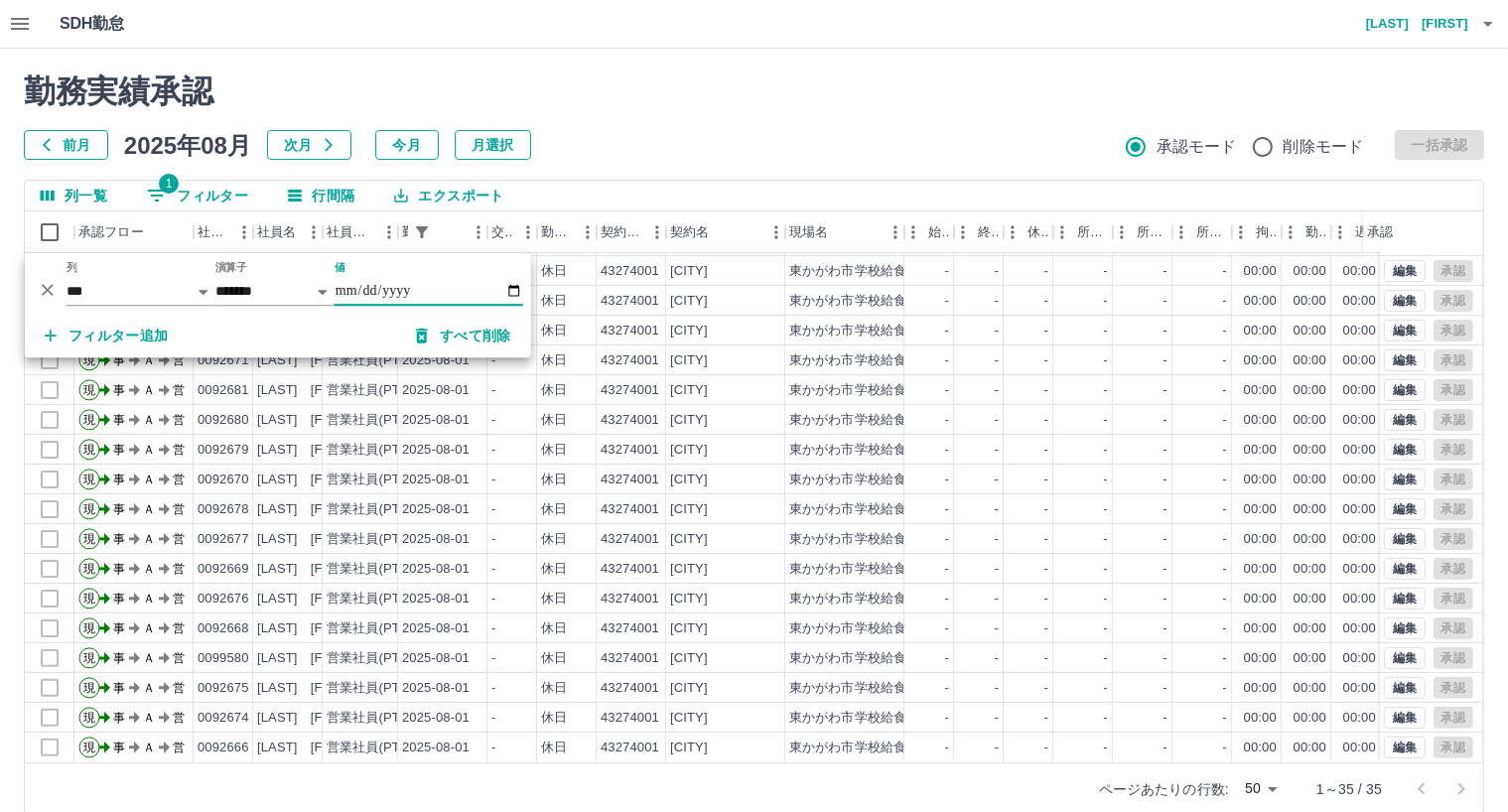 click on "**********" at bounding box center [429, 291] 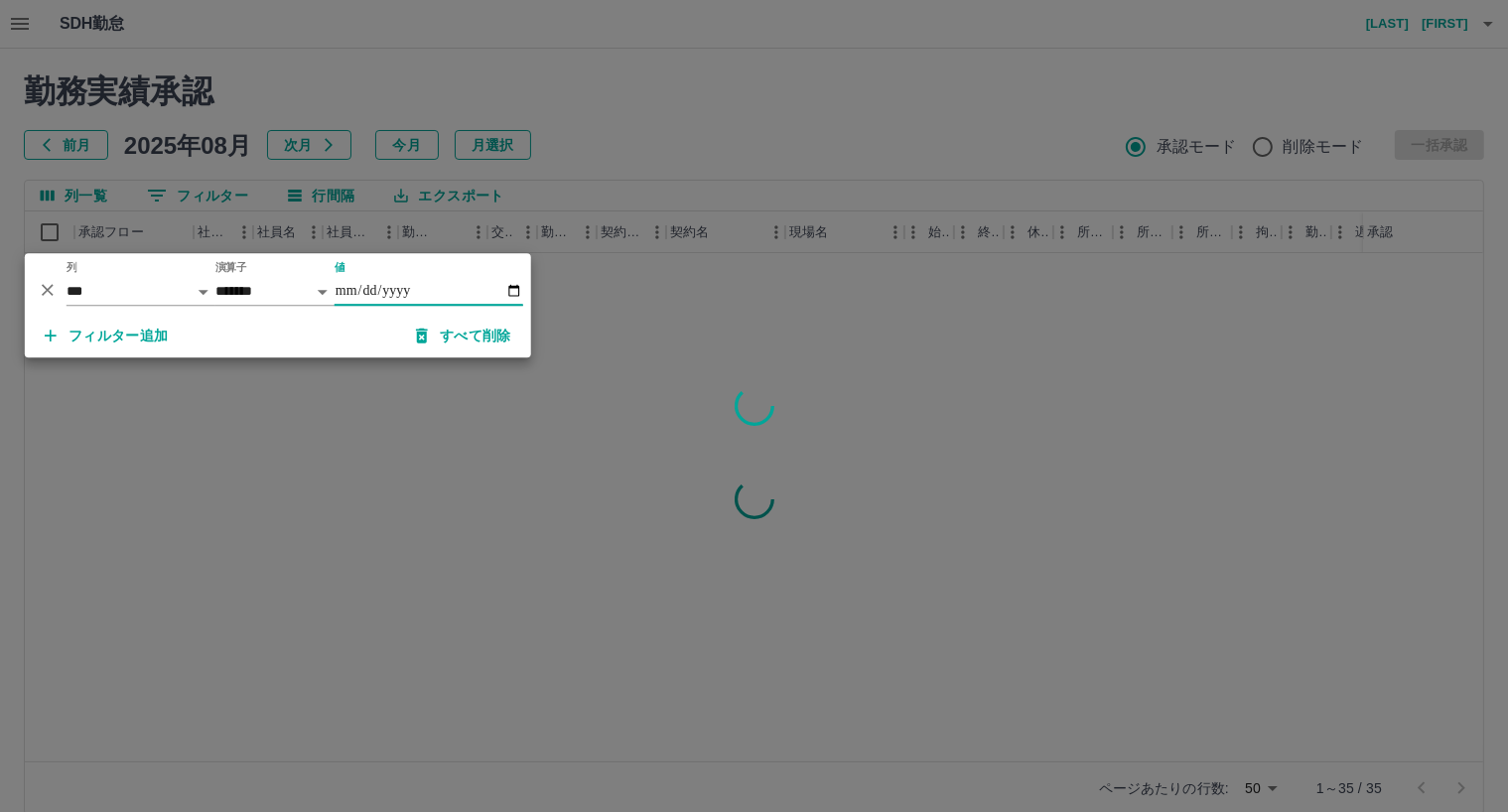 type on "**********" 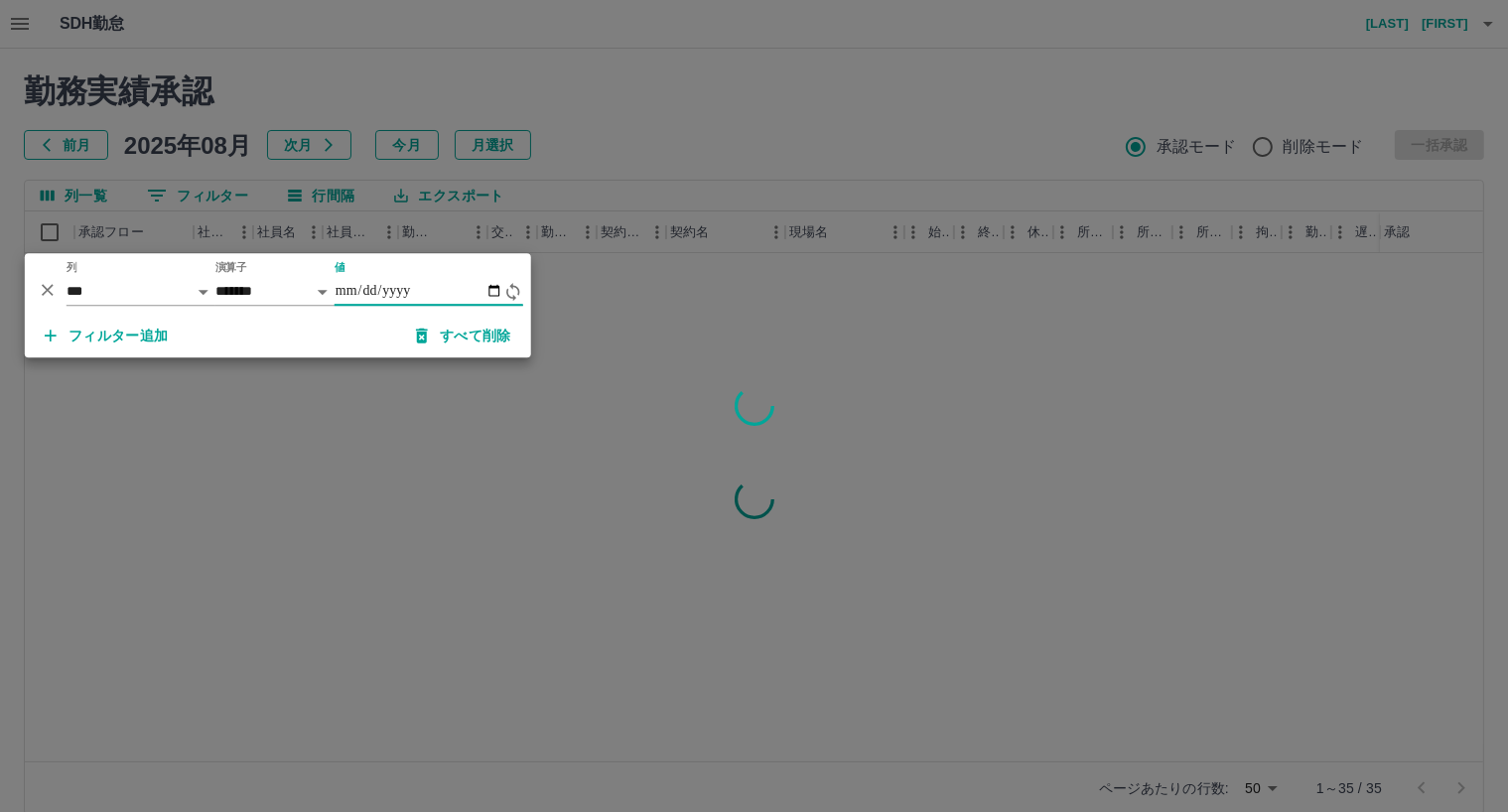 scroll, scrollTop: 0, scrollLeft: 0, axis: both 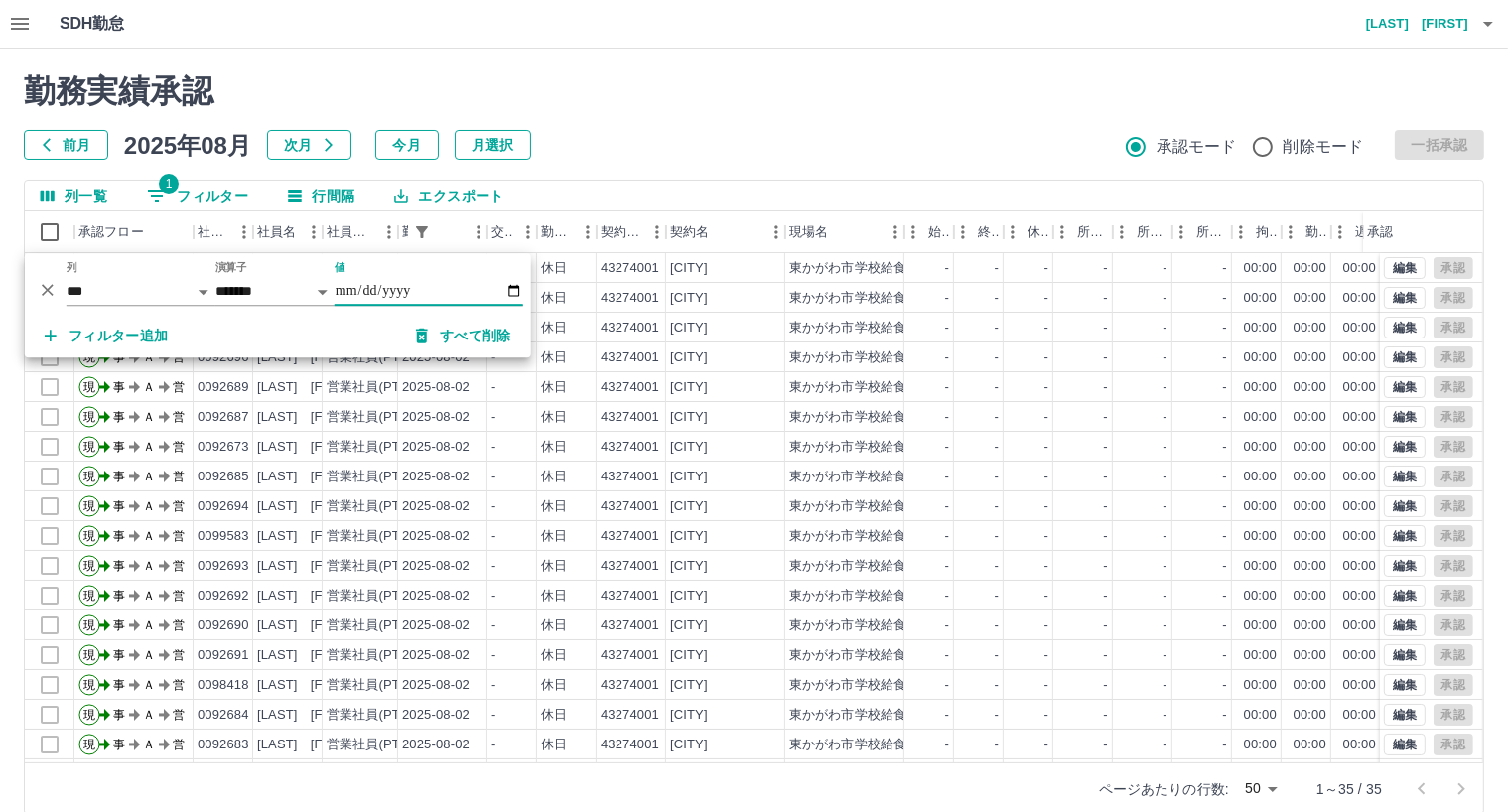 click on "前月 2025年08月 次月 今月 月選択 承認モード 削除モード 一括承認" at bounding box center (754, 145) 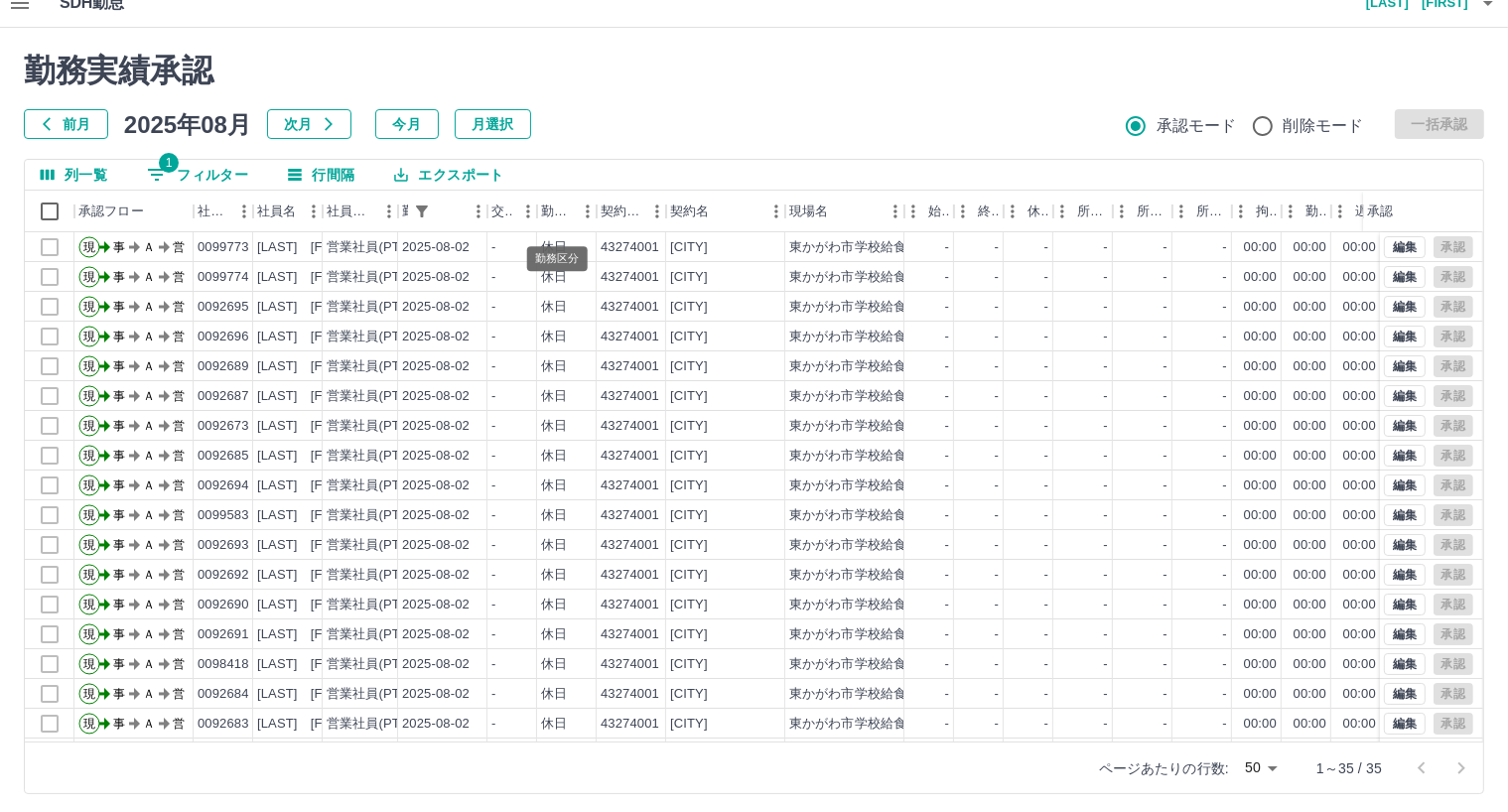scroll, scrollTop: 28, scrollLeft: 0, axis: vertical 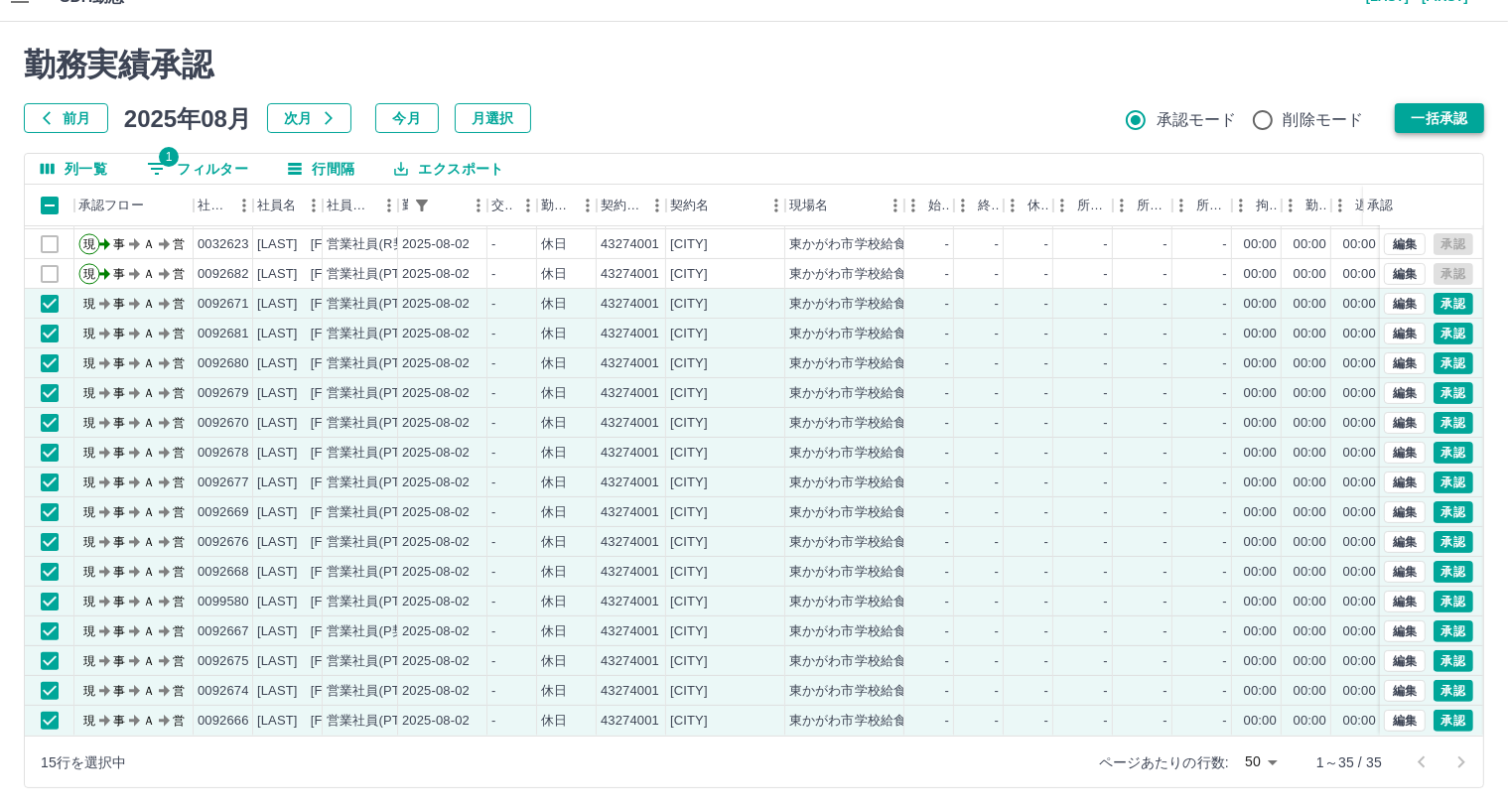 click on "一括承認" at bounding box center (1439, 118) 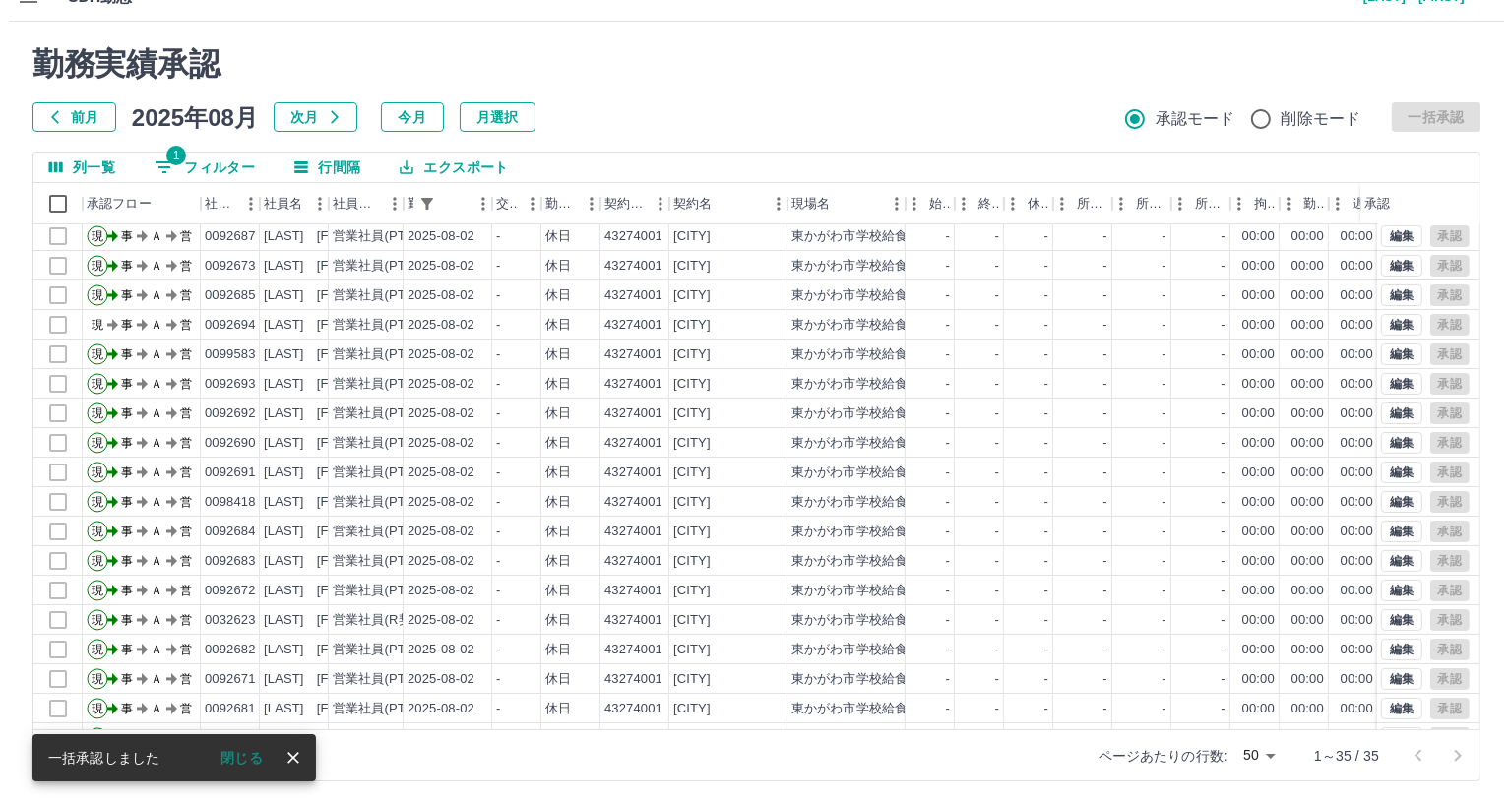 scroll, scrollTop: 0, scrollLeft: 0, axis: both 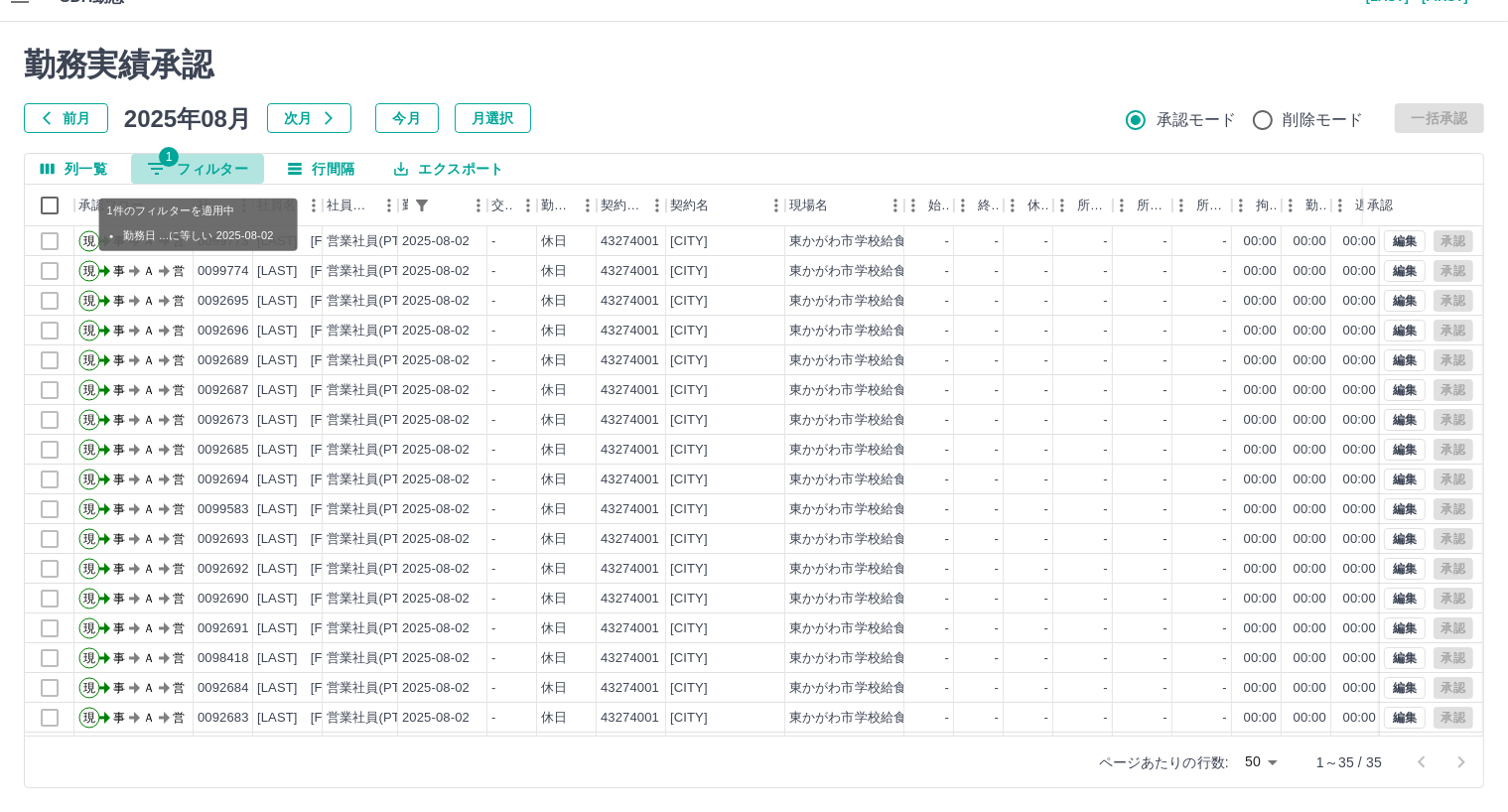 click on "1 フィルター" at bounding box center [198, 169] 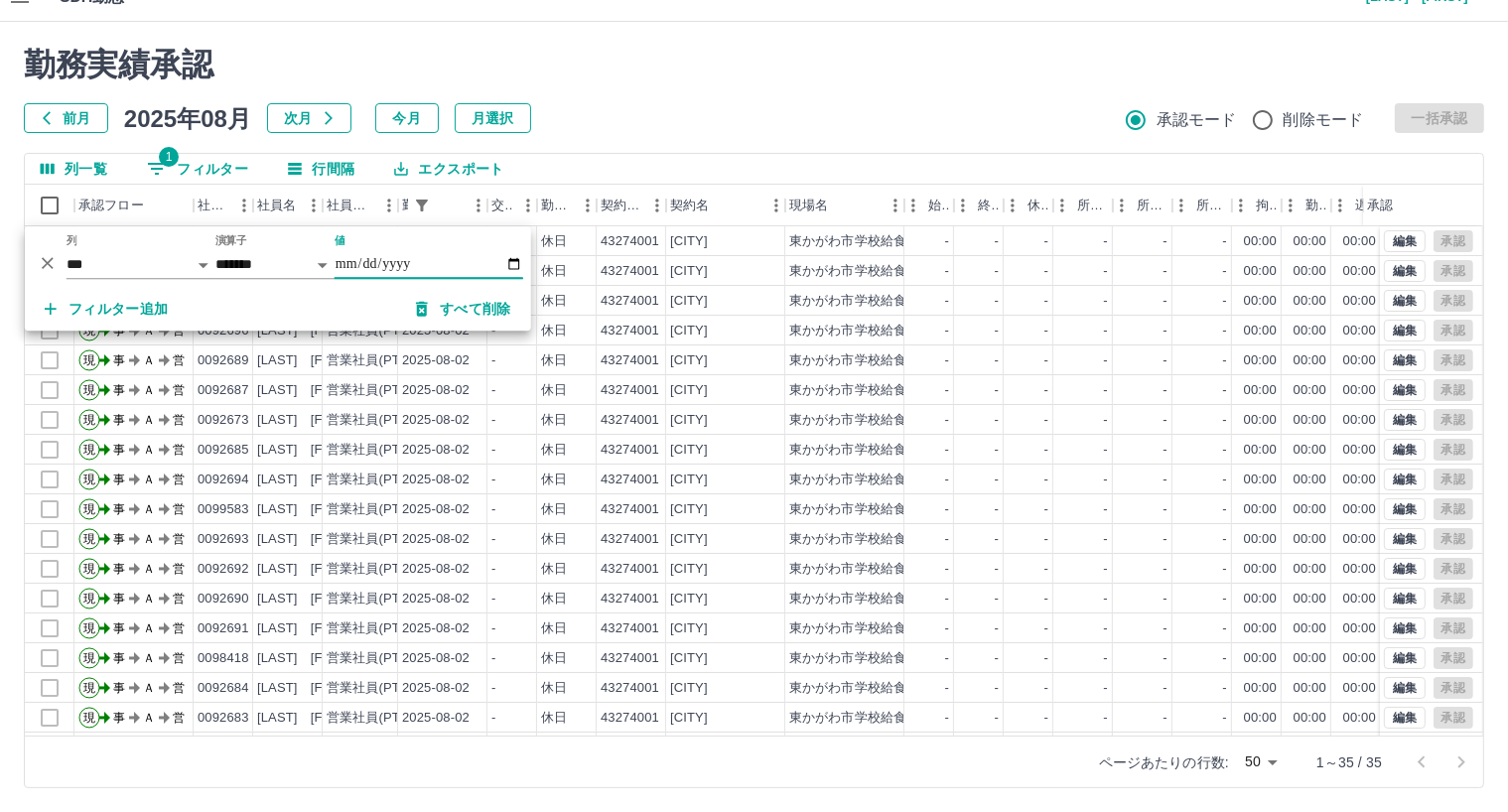 click on "**********" at bounding box center (429, 264) 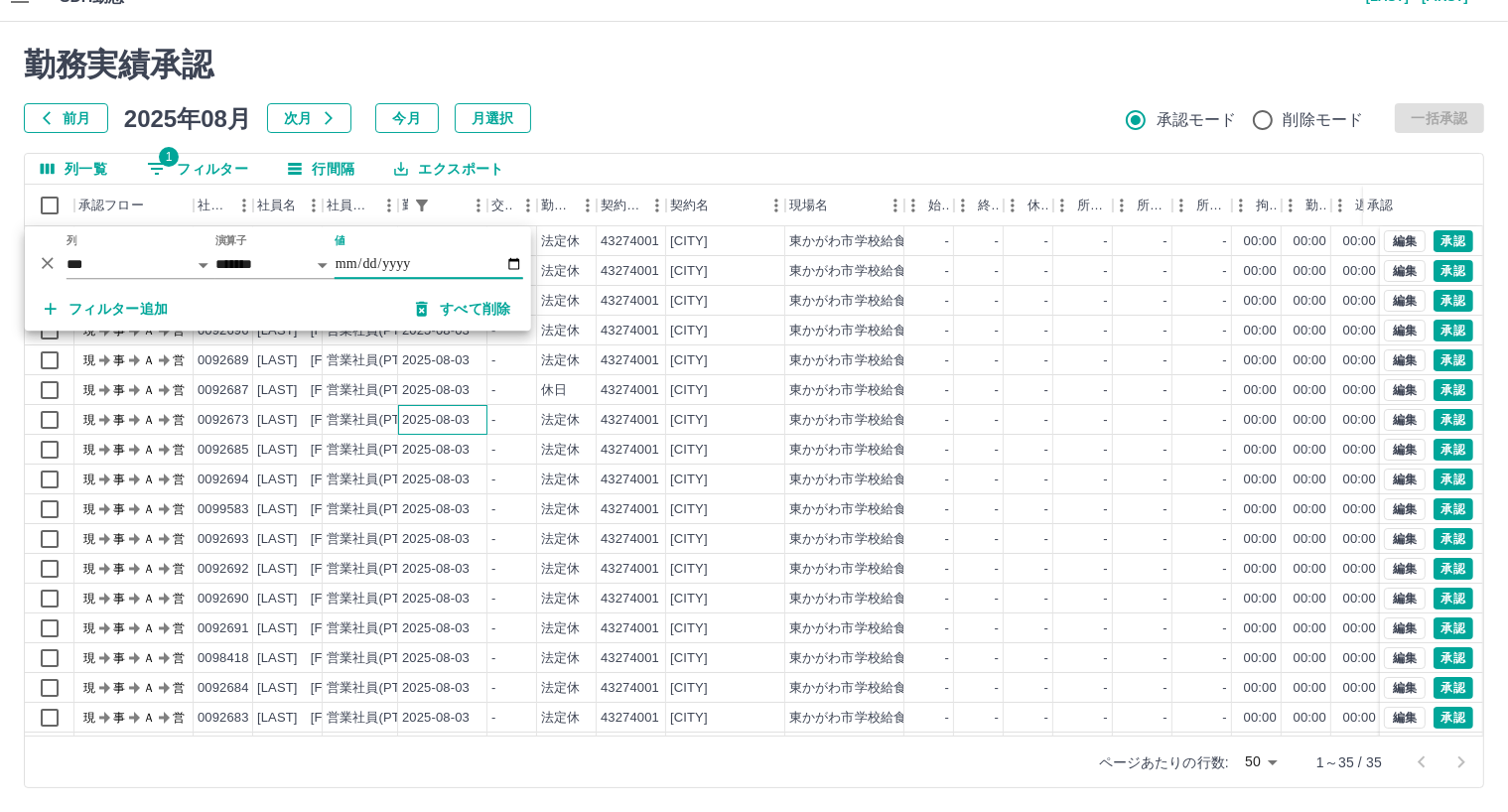 click on "2025-08-03" at bounding box center [436, 420] 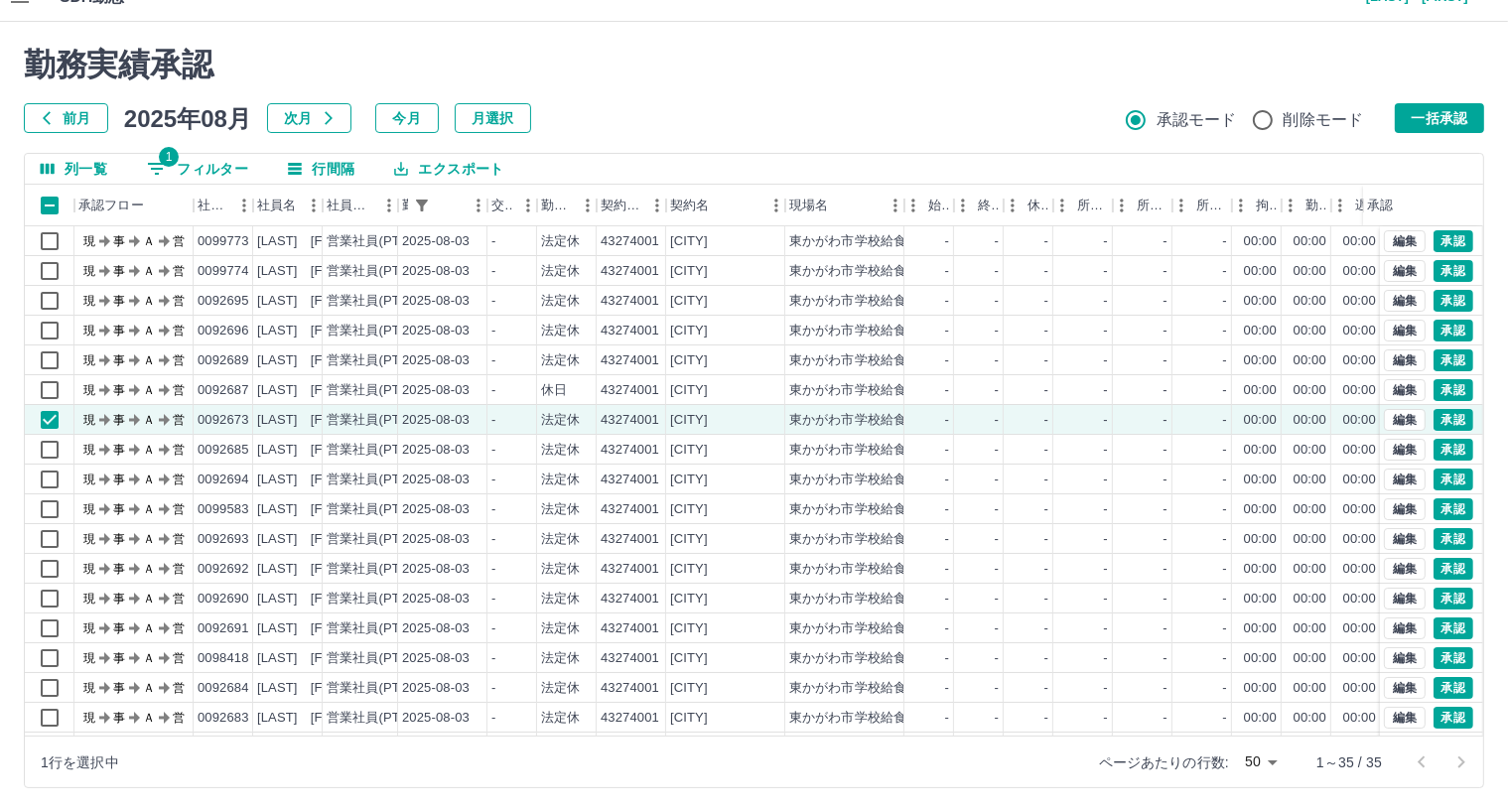 click on "勤務実績承認 前月 2025年08月 次月 今月 月選択 承認モード 削除モード 一括承認" at bounding box center [754, 89] 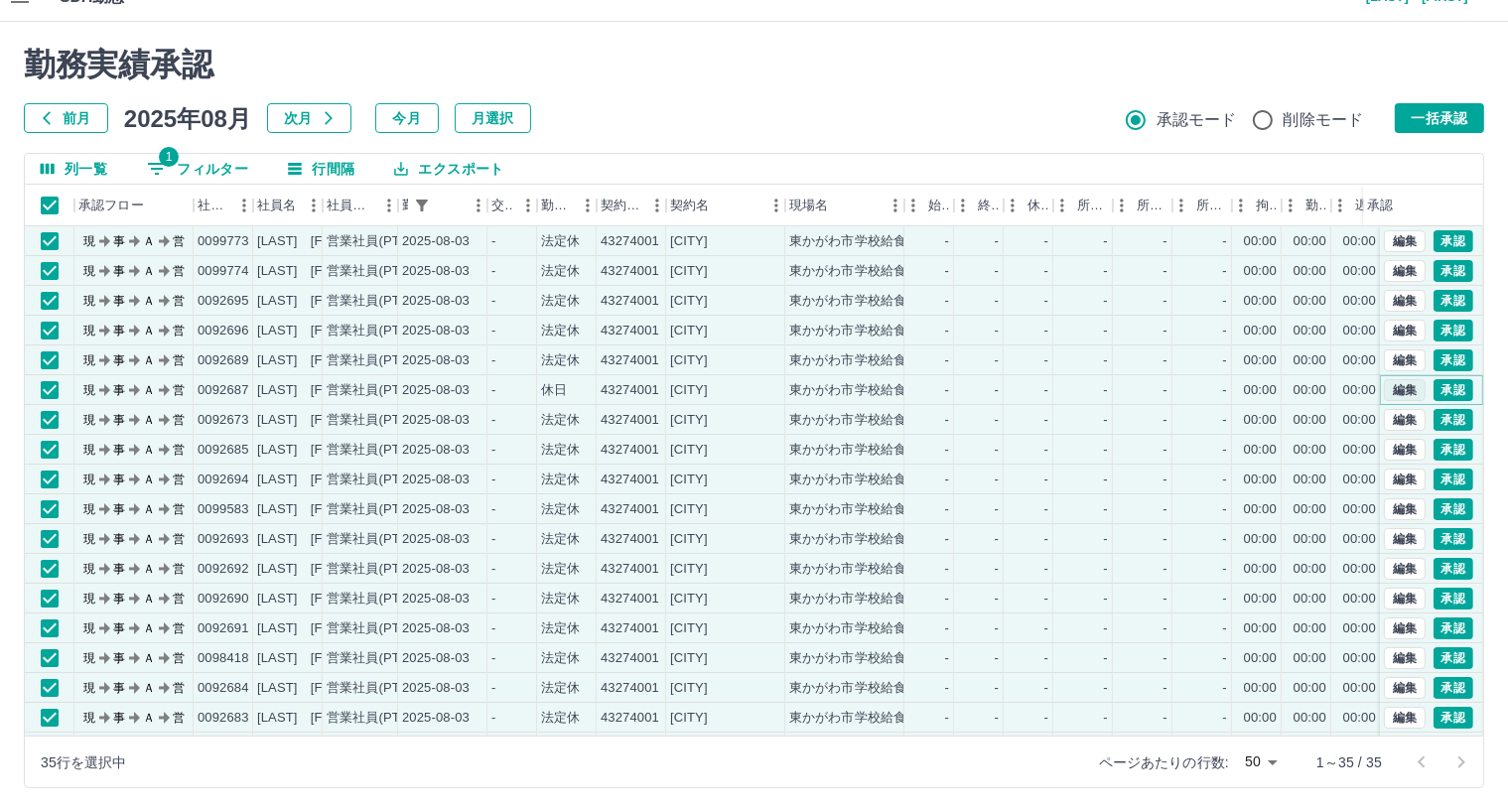 click on "編集" at bounding box center [1405, 390] 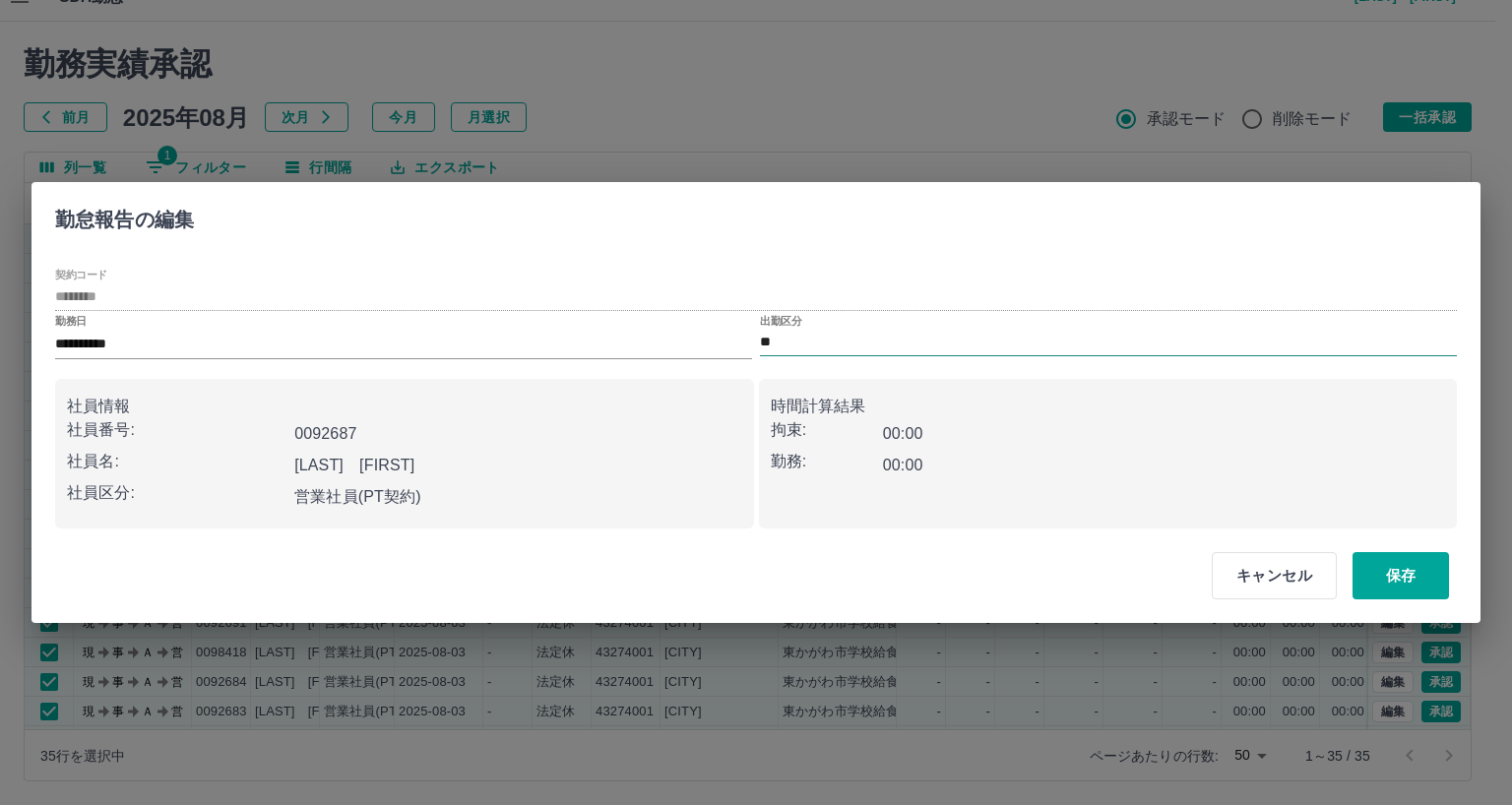 click on "**" at bounding box center (1108, 342) 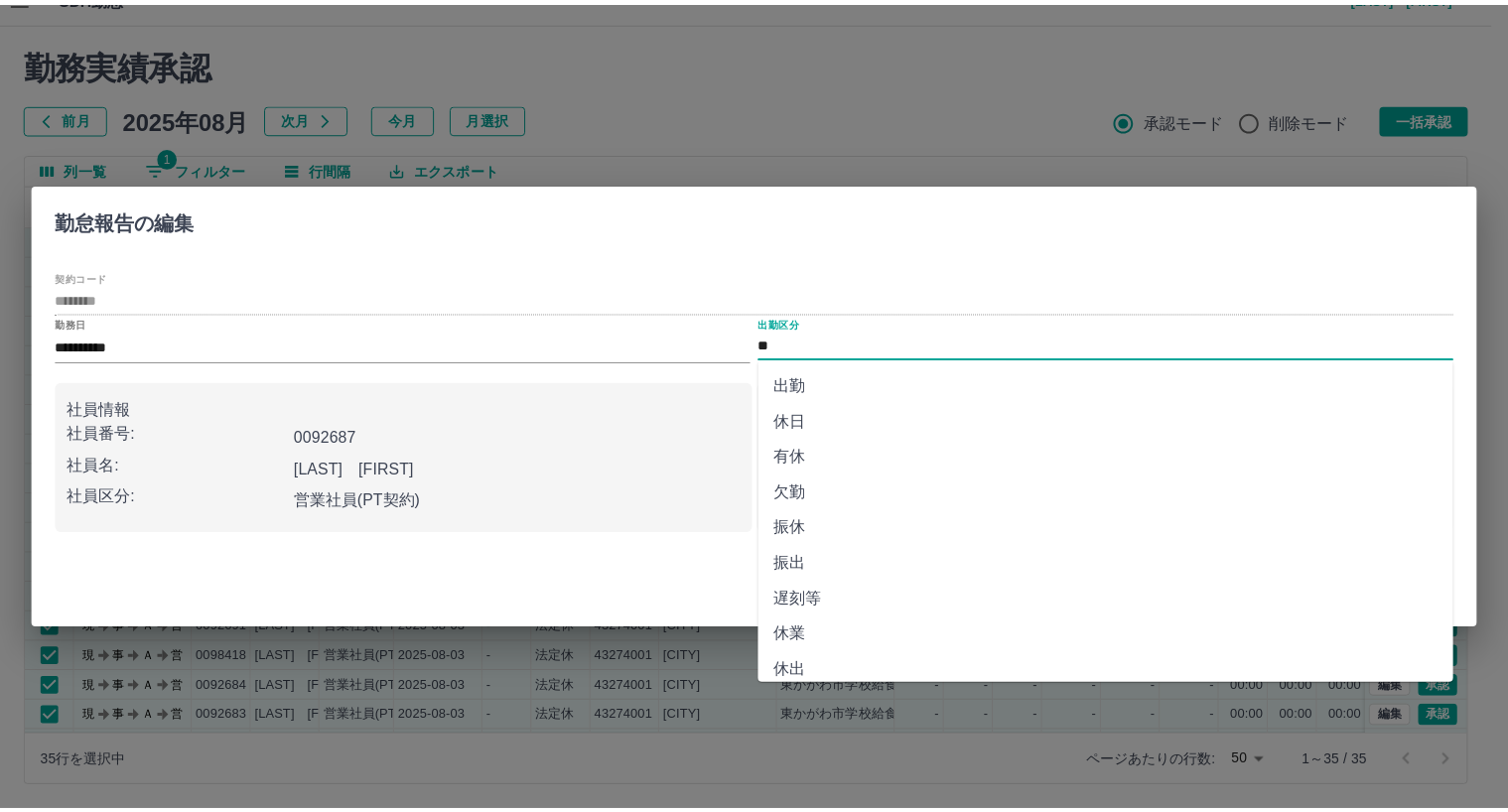 scroll, scrollTop: 334, scrollLeft: 0, axis: vertical 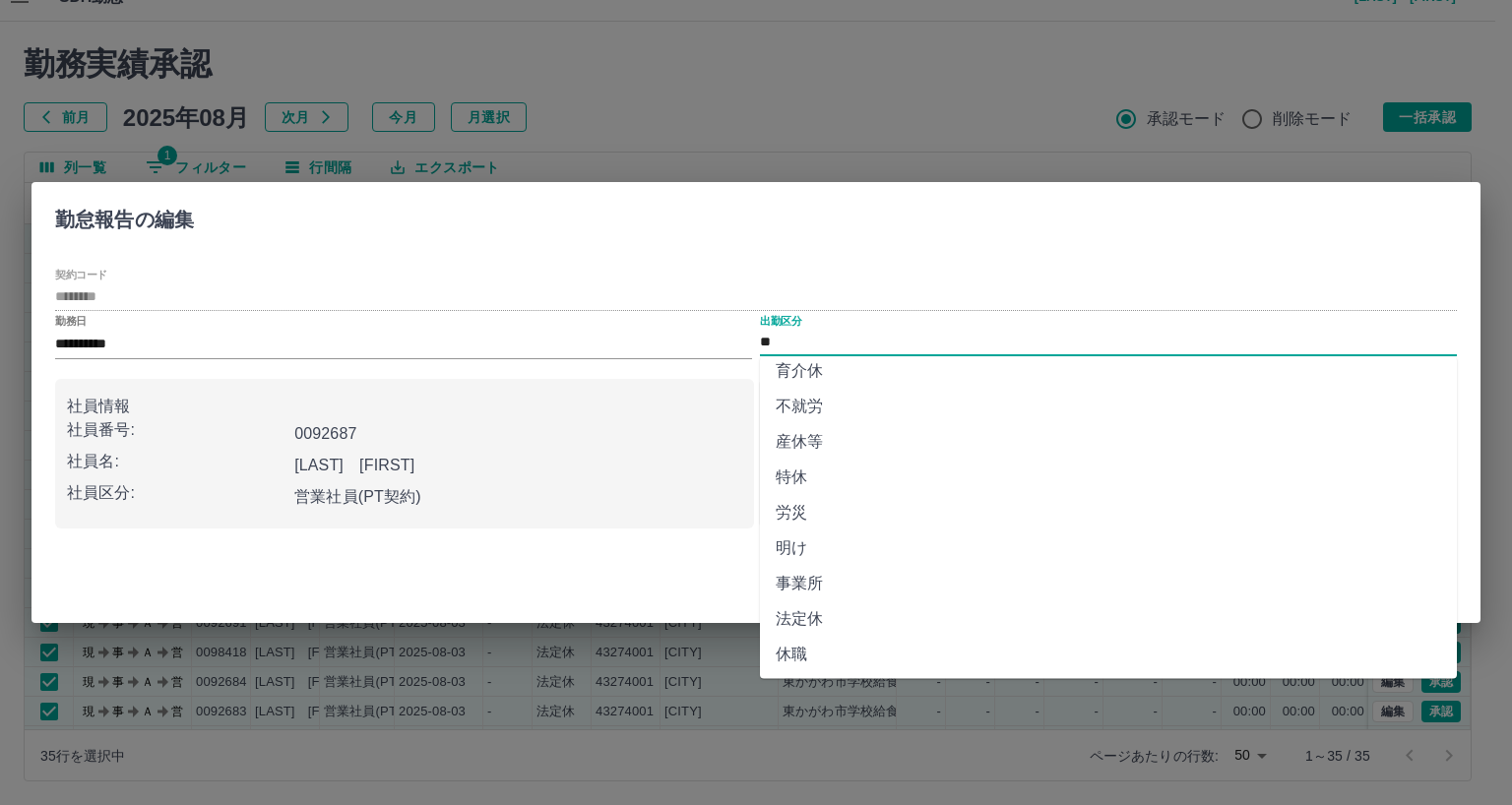 click on "法定休" at bounding box center (1108, 619) 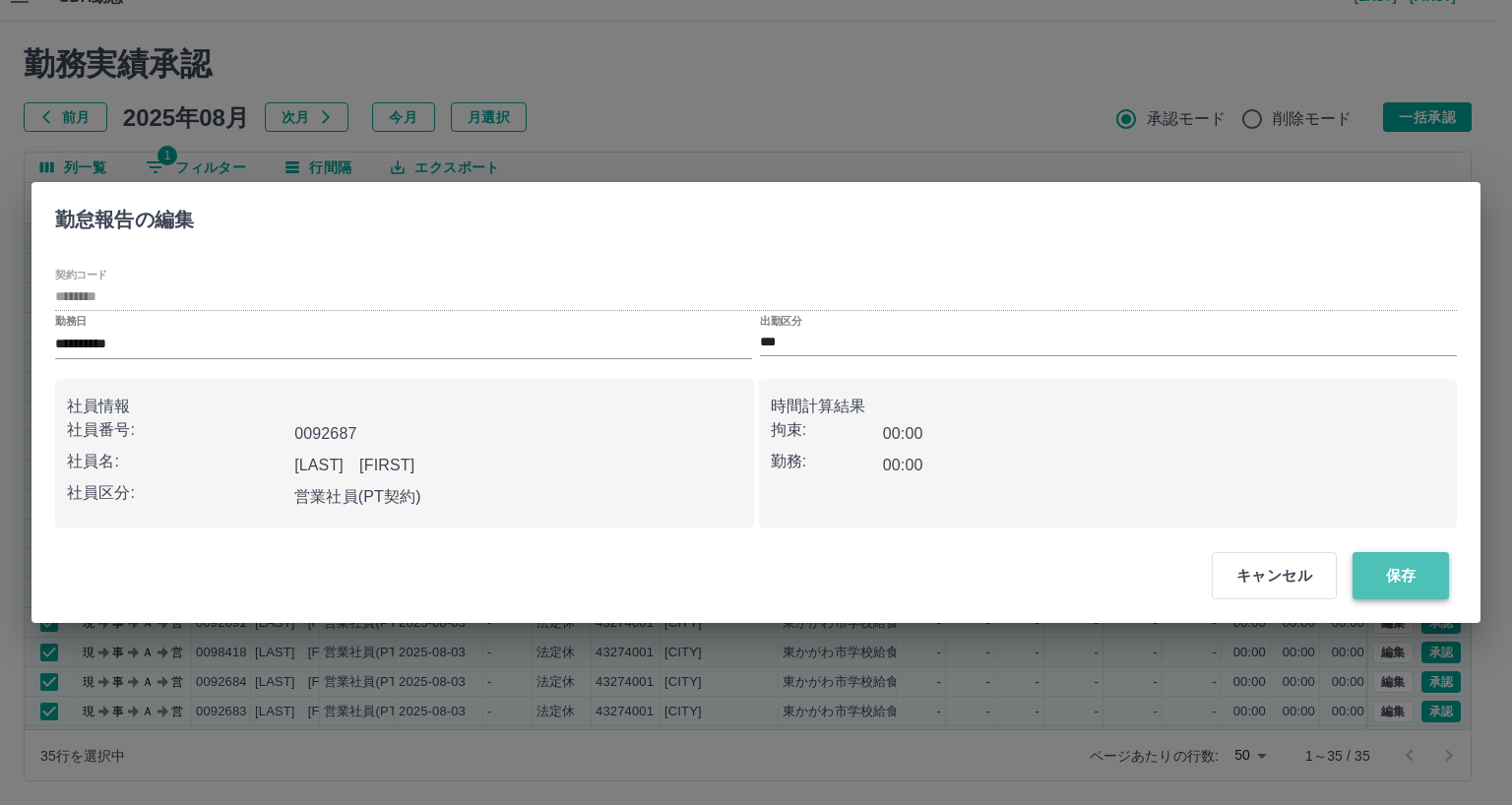click on "保存" at bounding box center [1401, 576] 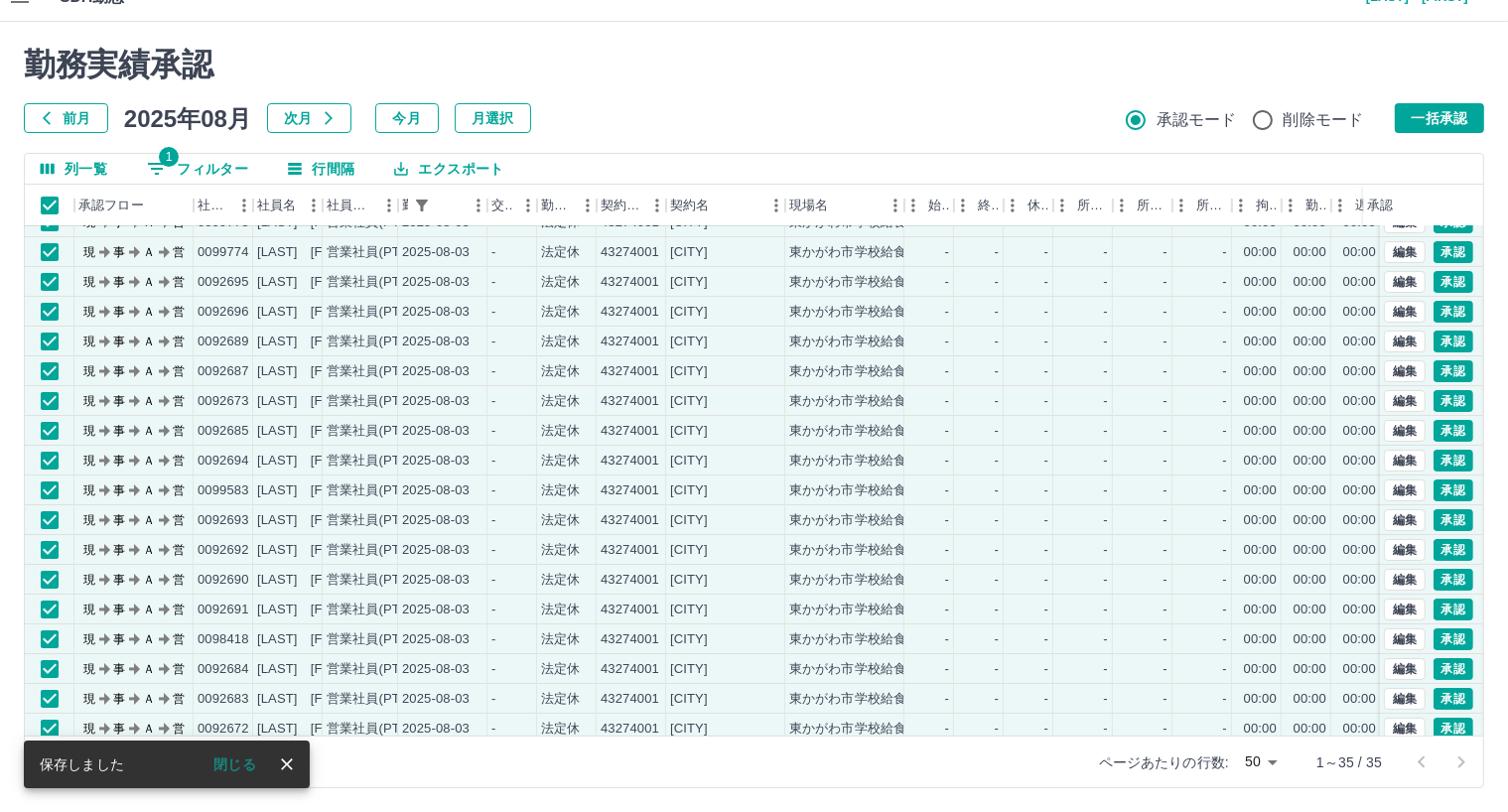 scroll, scrollTop: 0, scrollLeft: 0, axis: both 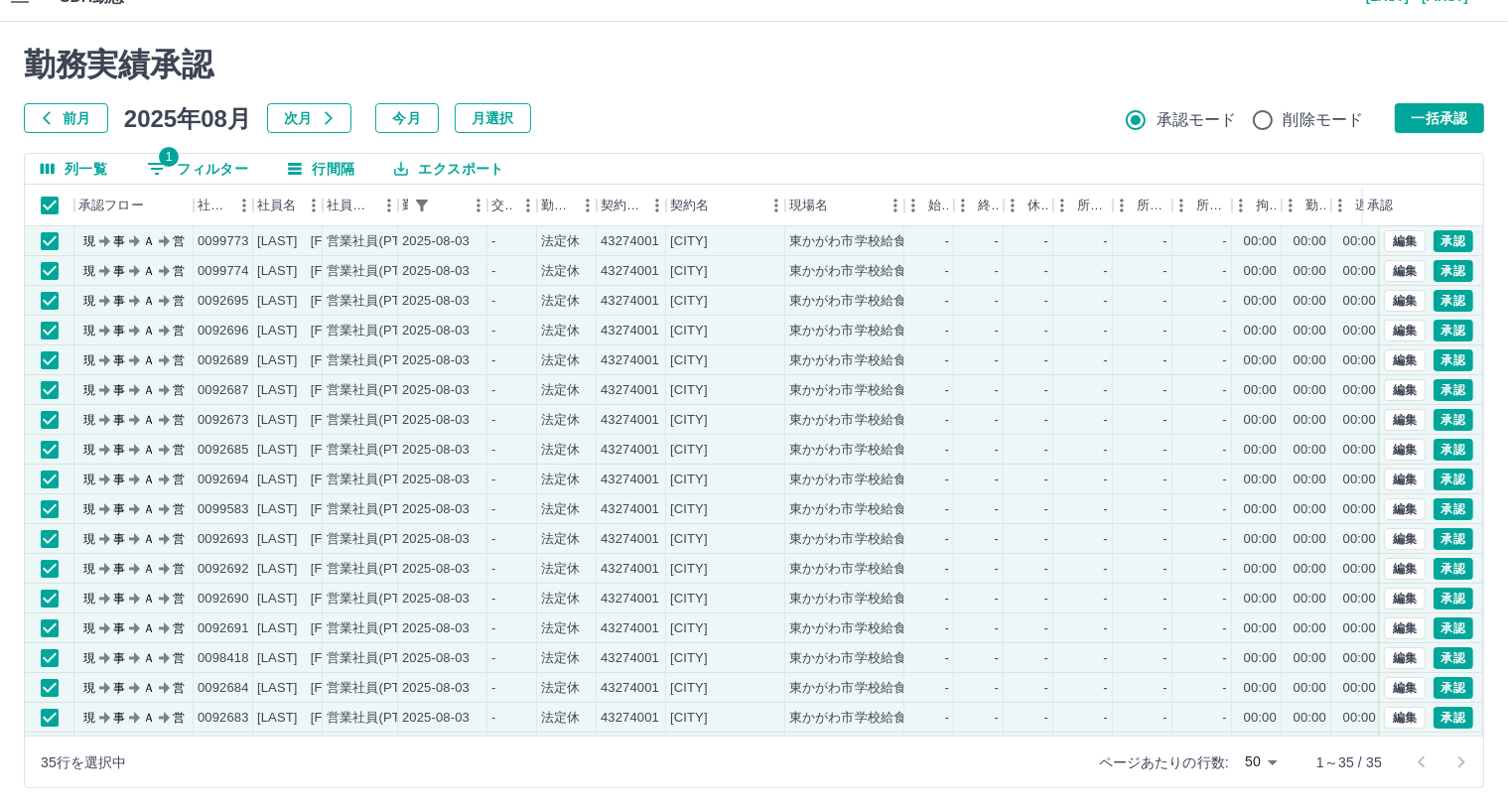drag, startPoint x: 1464, startPoint y: 114, endPoint x: 1429, endPoint y: 68, distance: 57.801384 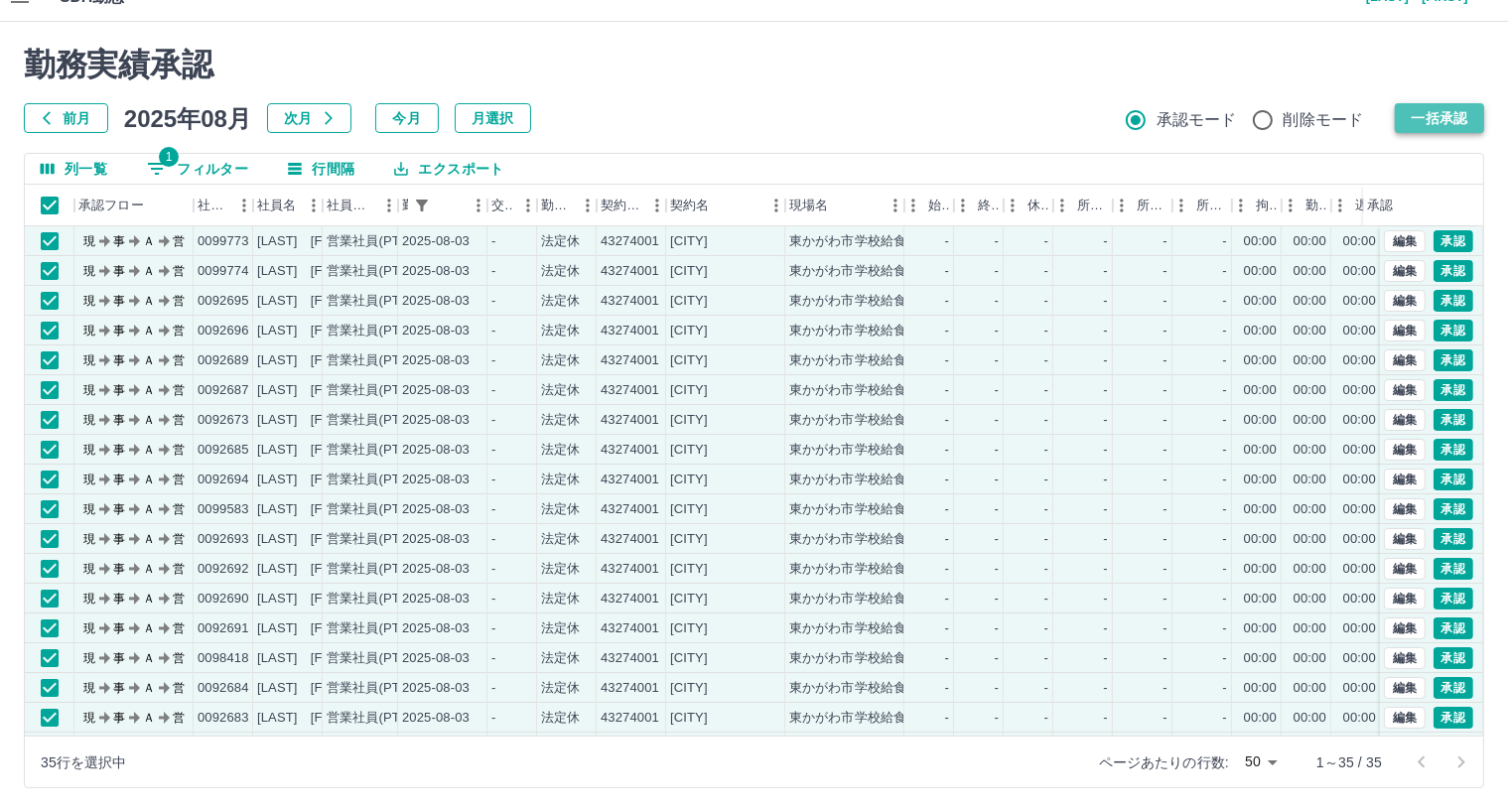 click on "一括承認" at bounding box center [1439, 118] 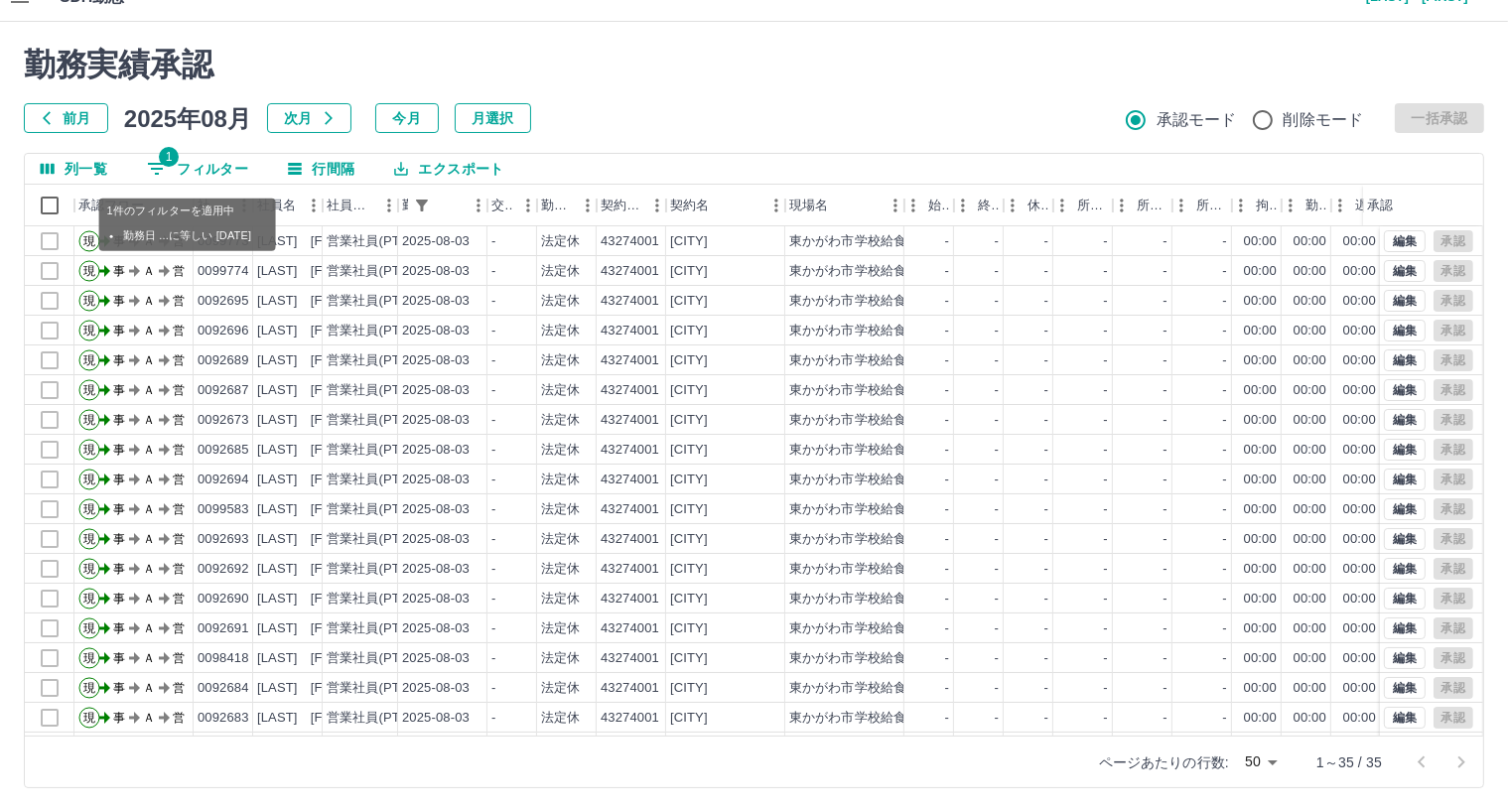 click on "1 フィルター" at bounding box center [198, 169] 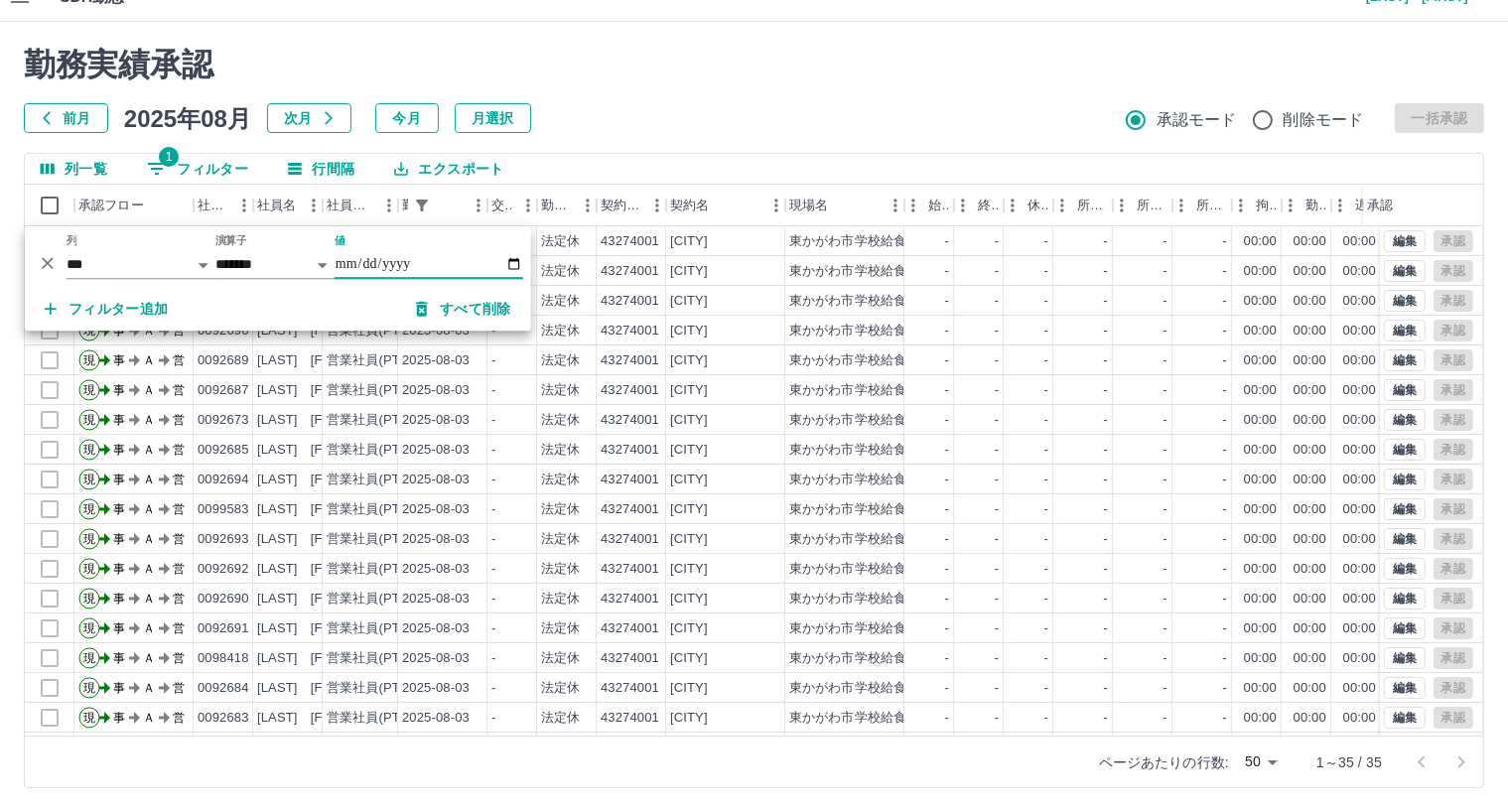 click on "**********" at bounding box center [429, 264] 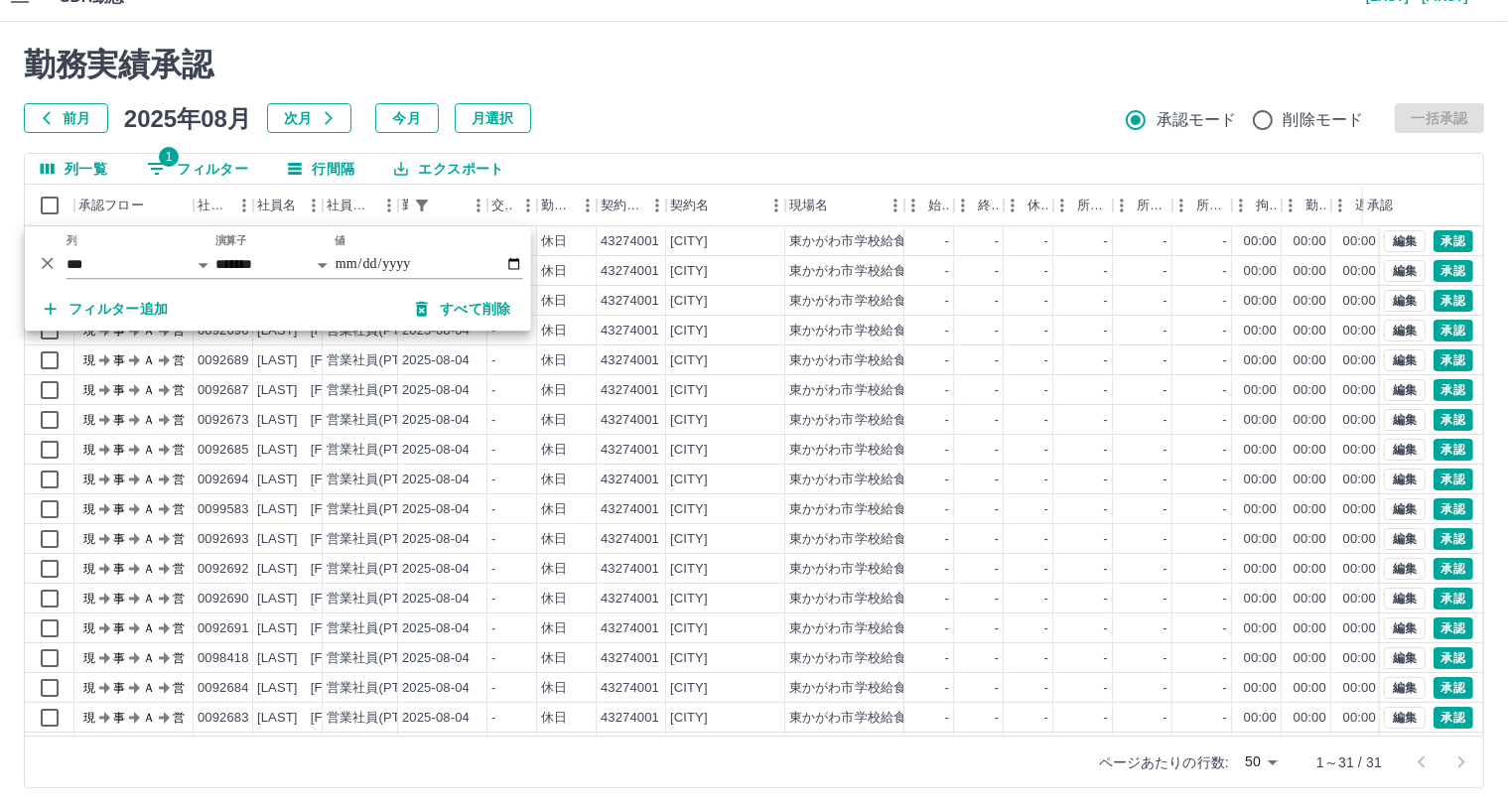 click on "勤務実績承認" at bounding box center [754, 65] 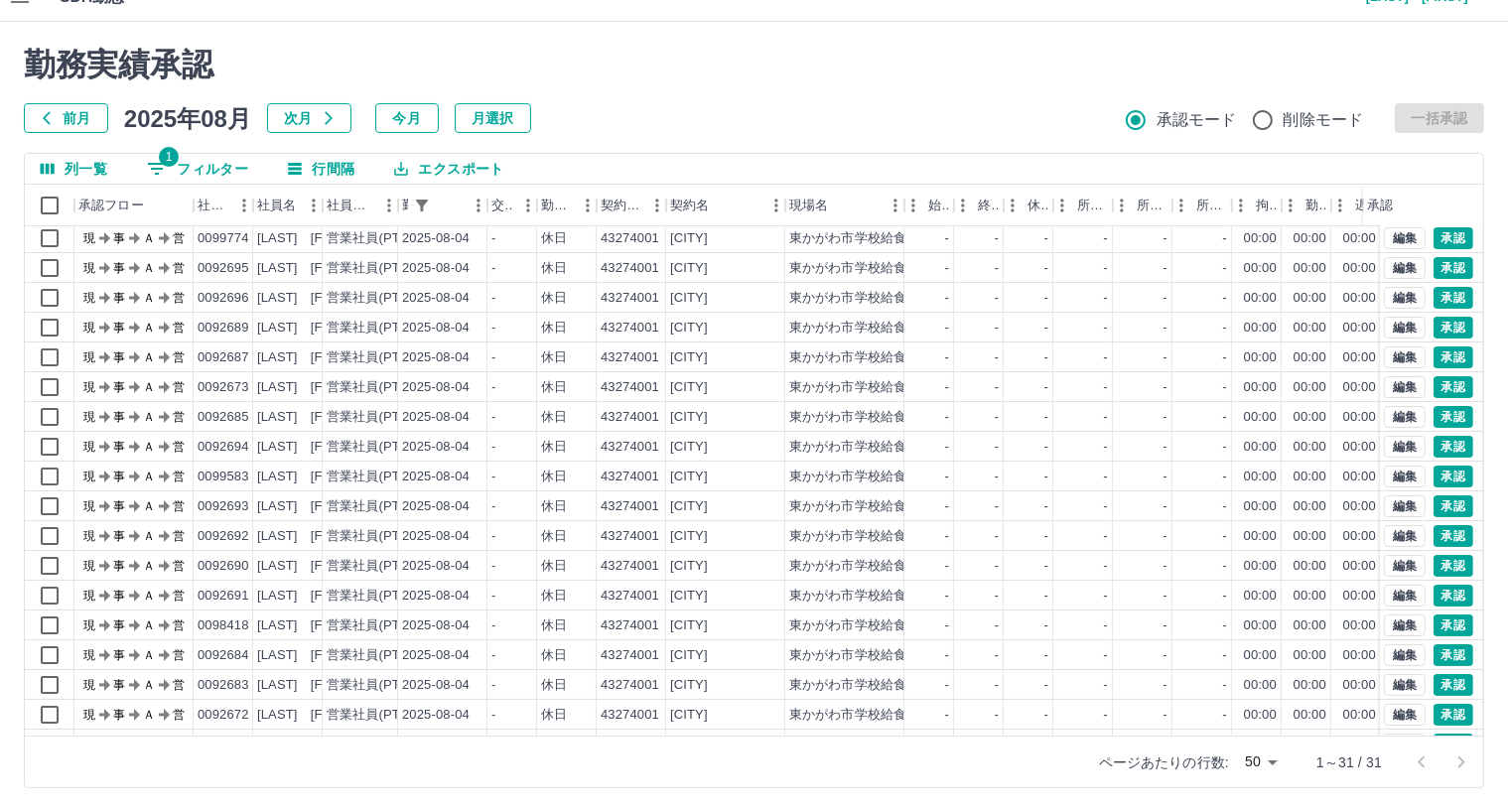 scroll, scrollTop: 0, scrollLeft: 0, axis: both 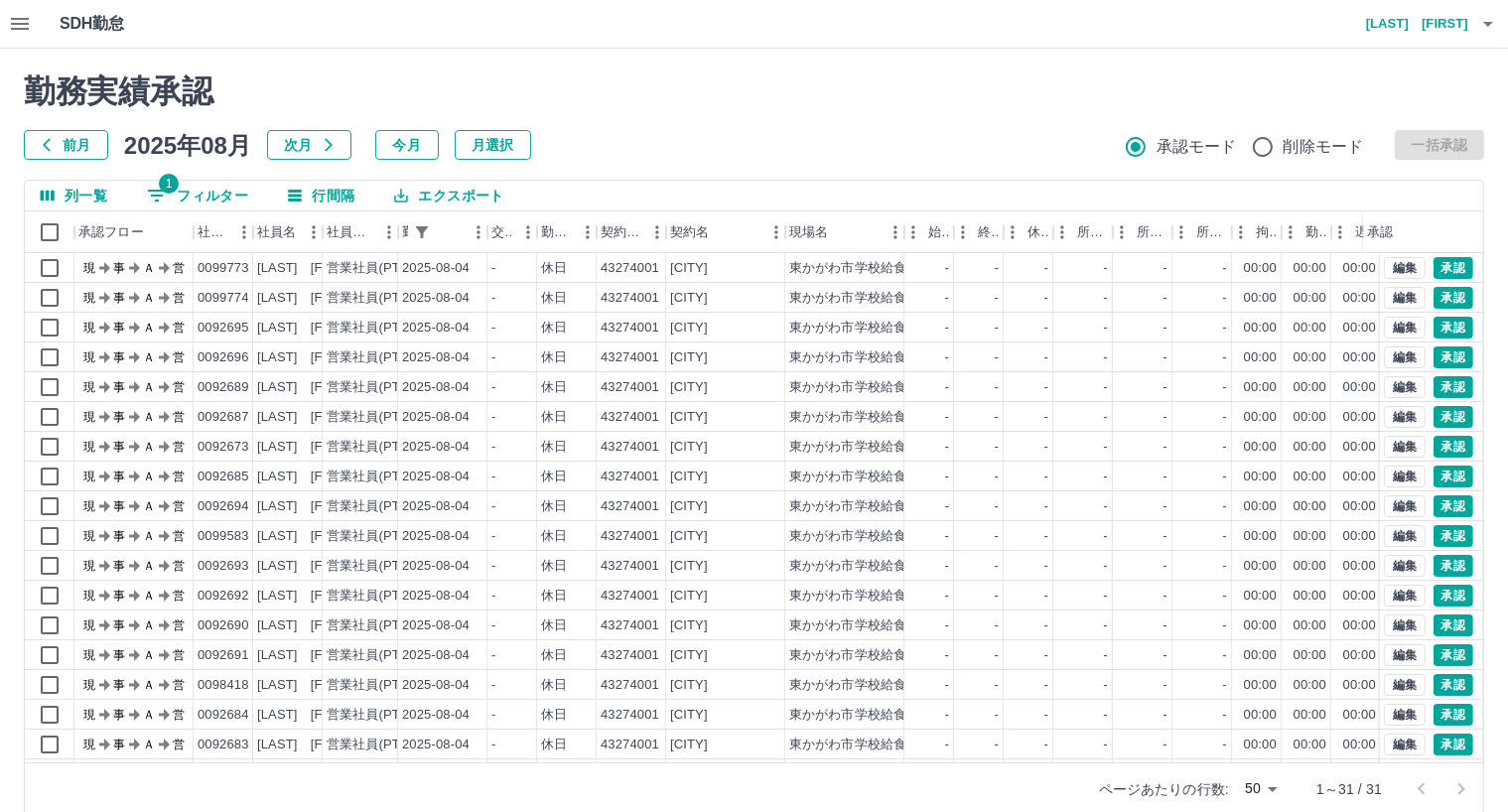 click on "[LAST]　[FIRST]" at bounding box center (1409, 24) 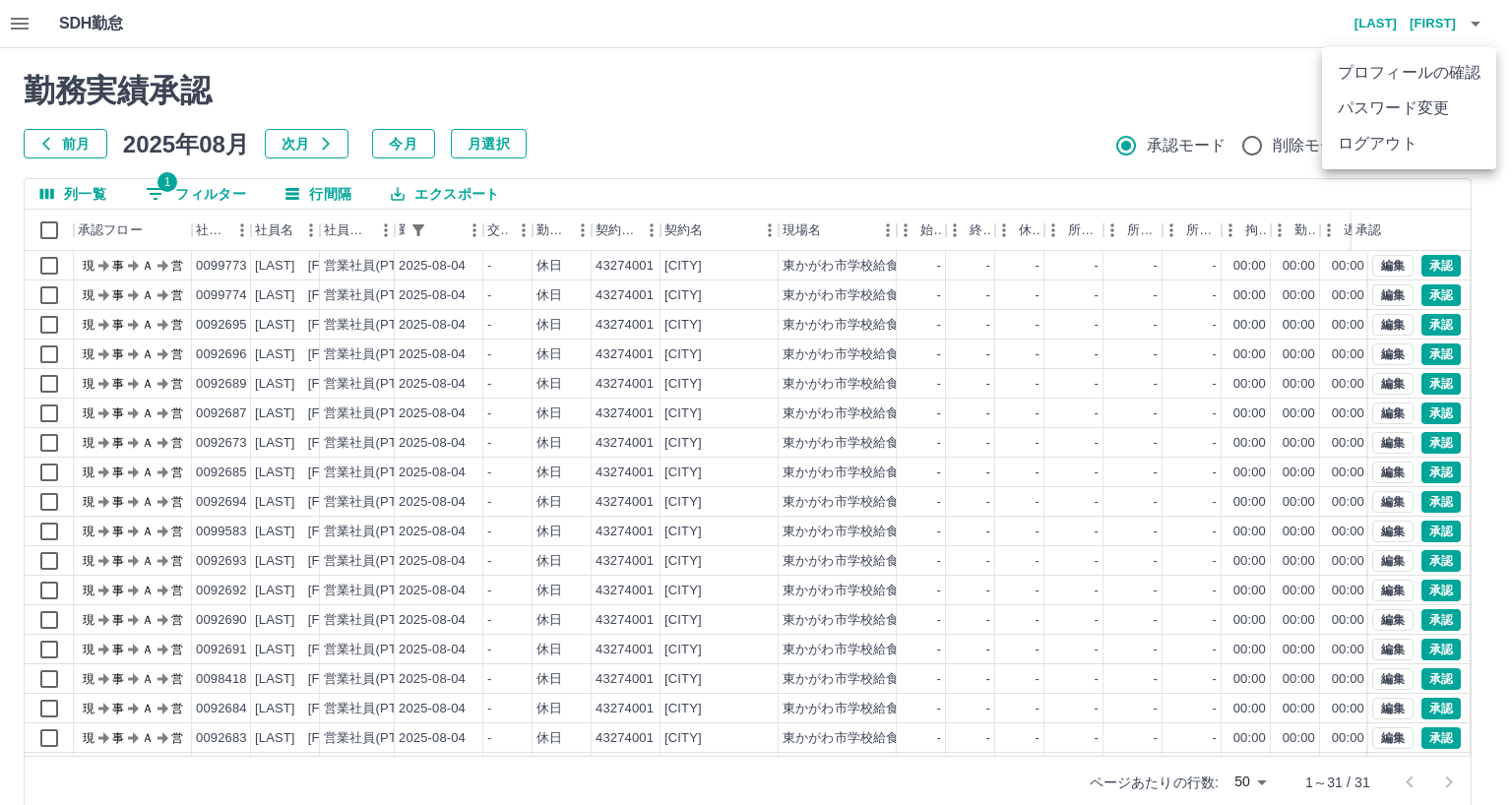 click on "ログアウト" at bounding box center (1409, 144) 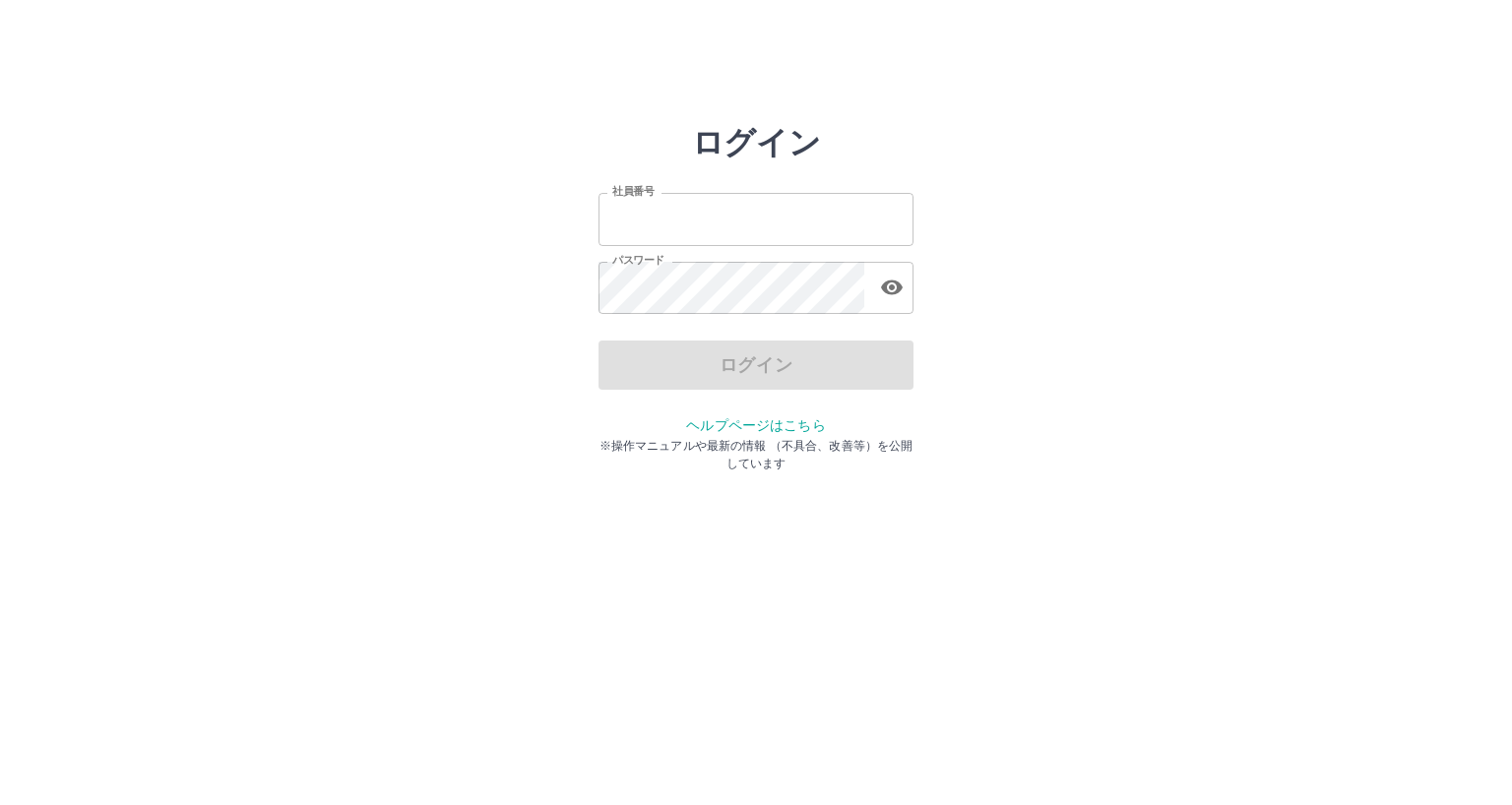 scroll, scrollTop: 0, scrollLeft: 0, axis: both 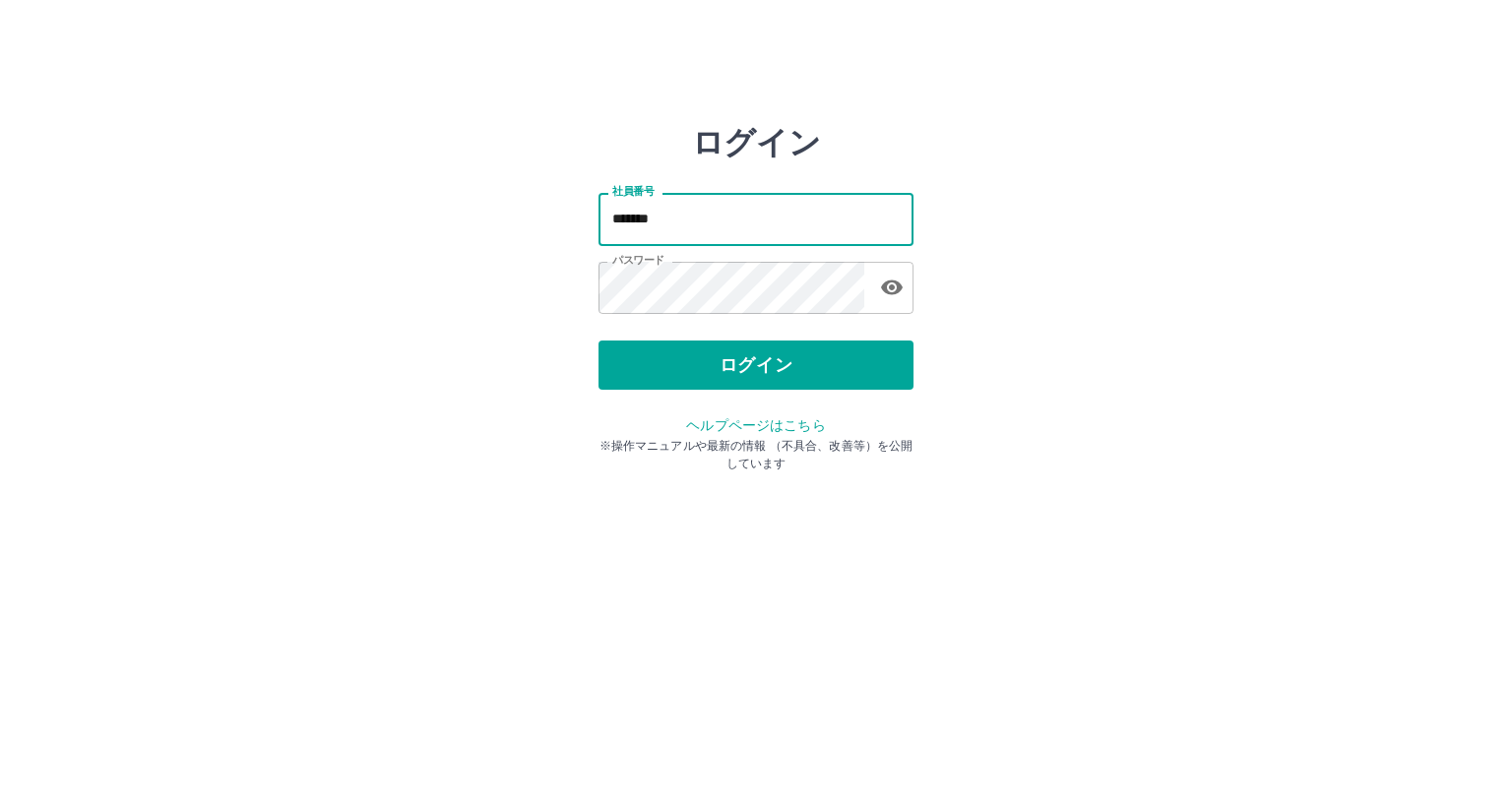 click on "*******" at bounding box center (756, 218) 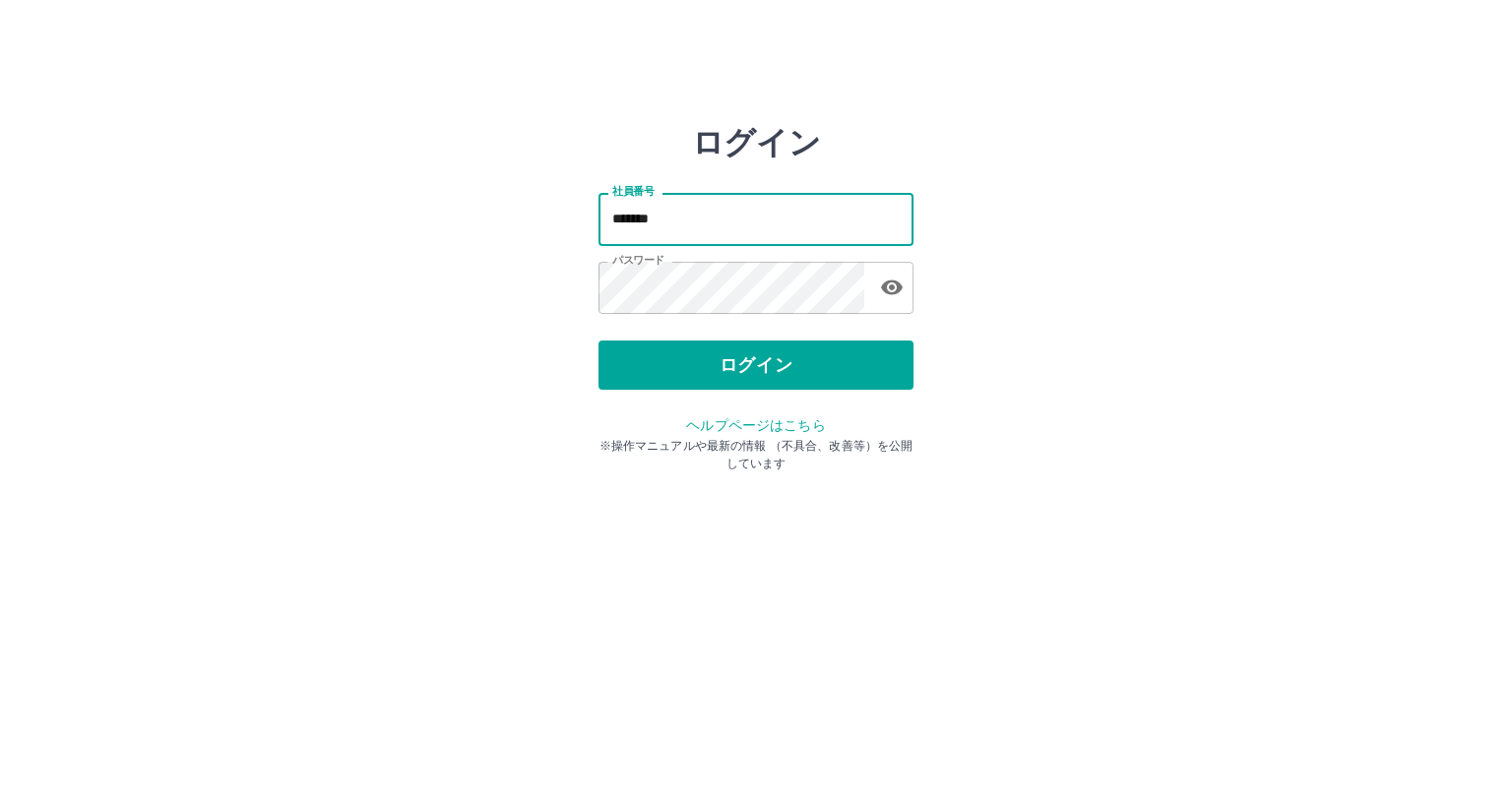 type on "*******" 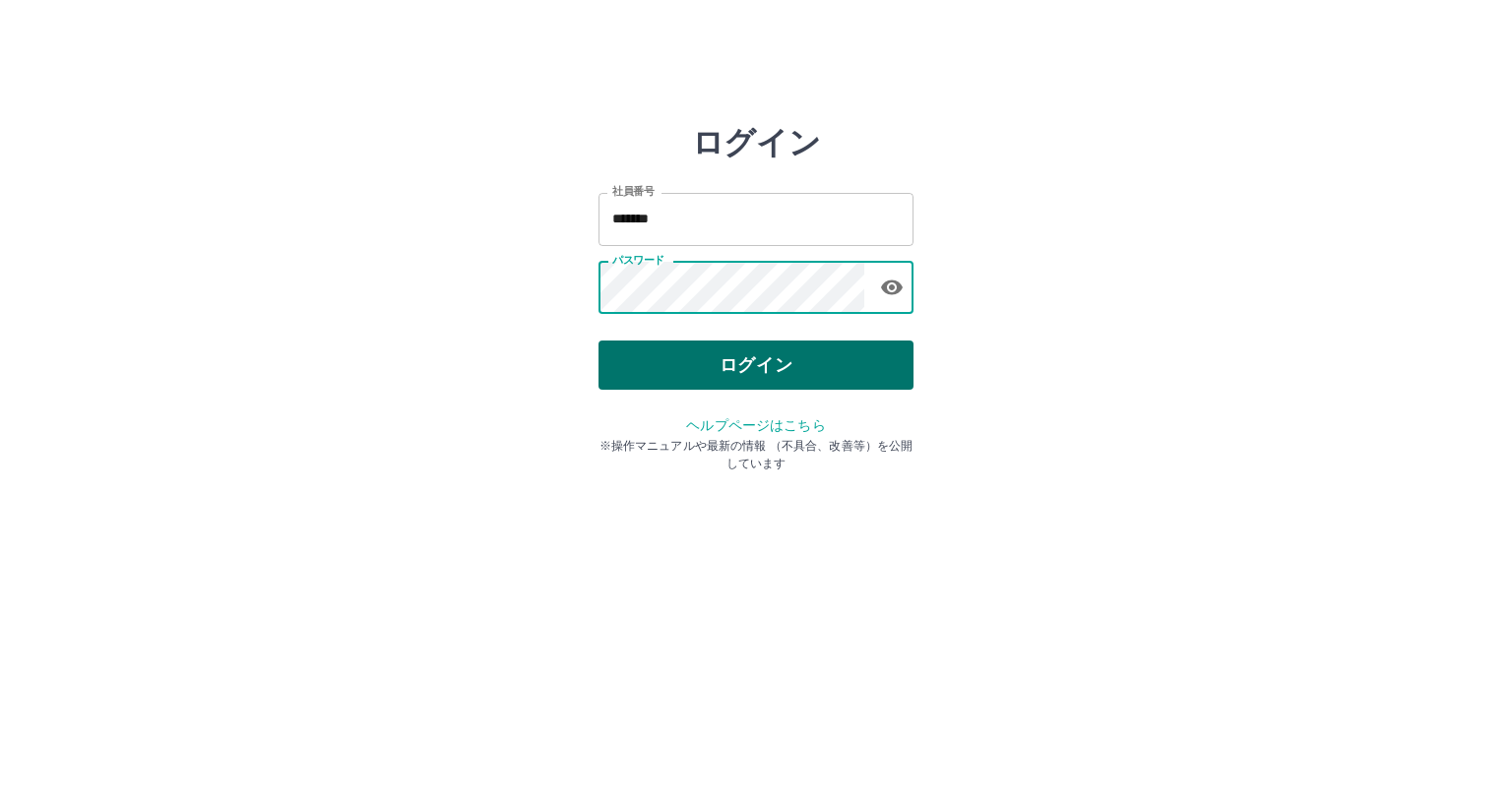click on "ログイン" at bounding box center [756, 365] 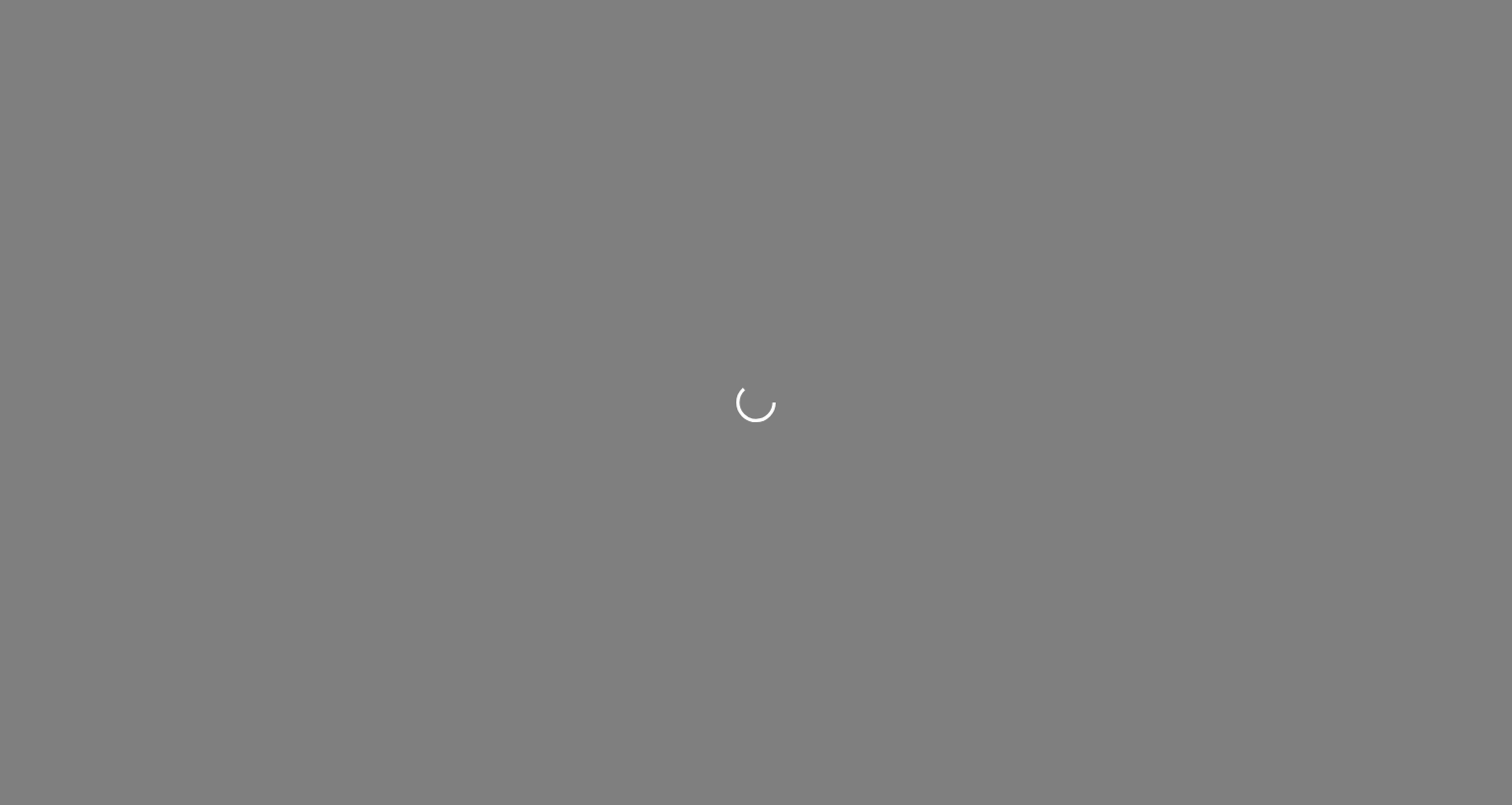scroll, scrollTop: 0, scrollLeft: 0, axis: both 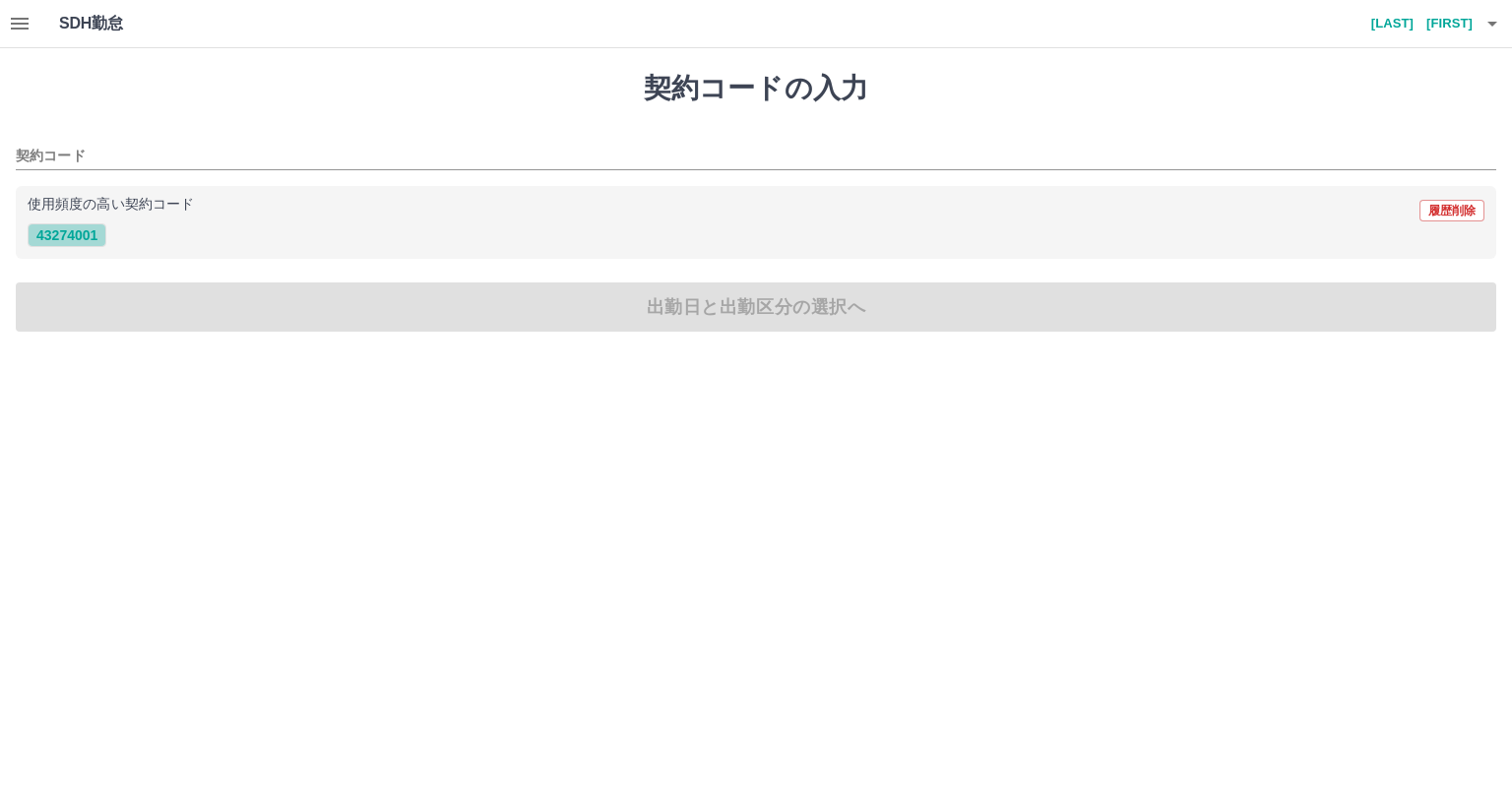 click on "43274001" at bounding box center (67, 235) 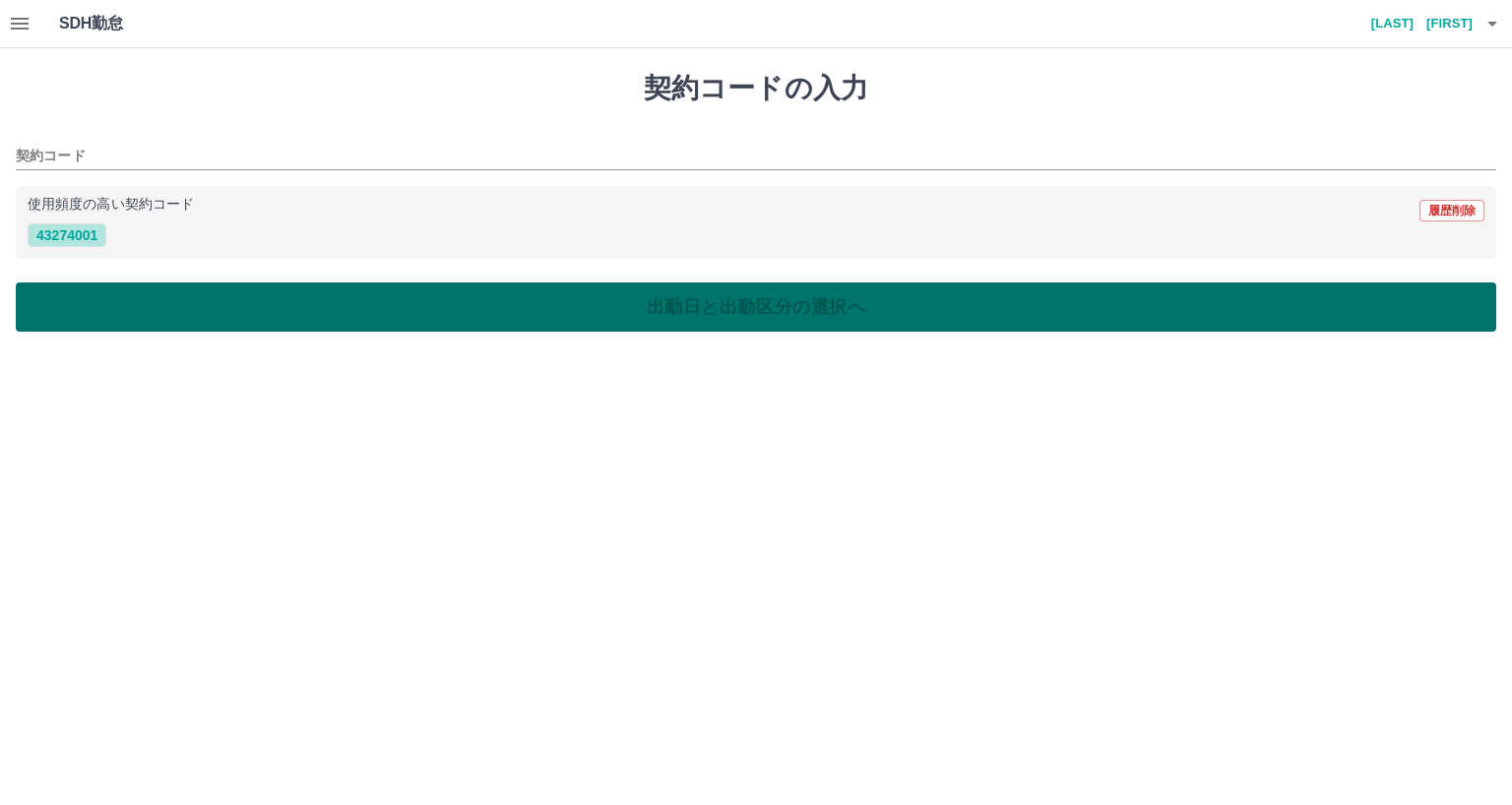 type on "********" 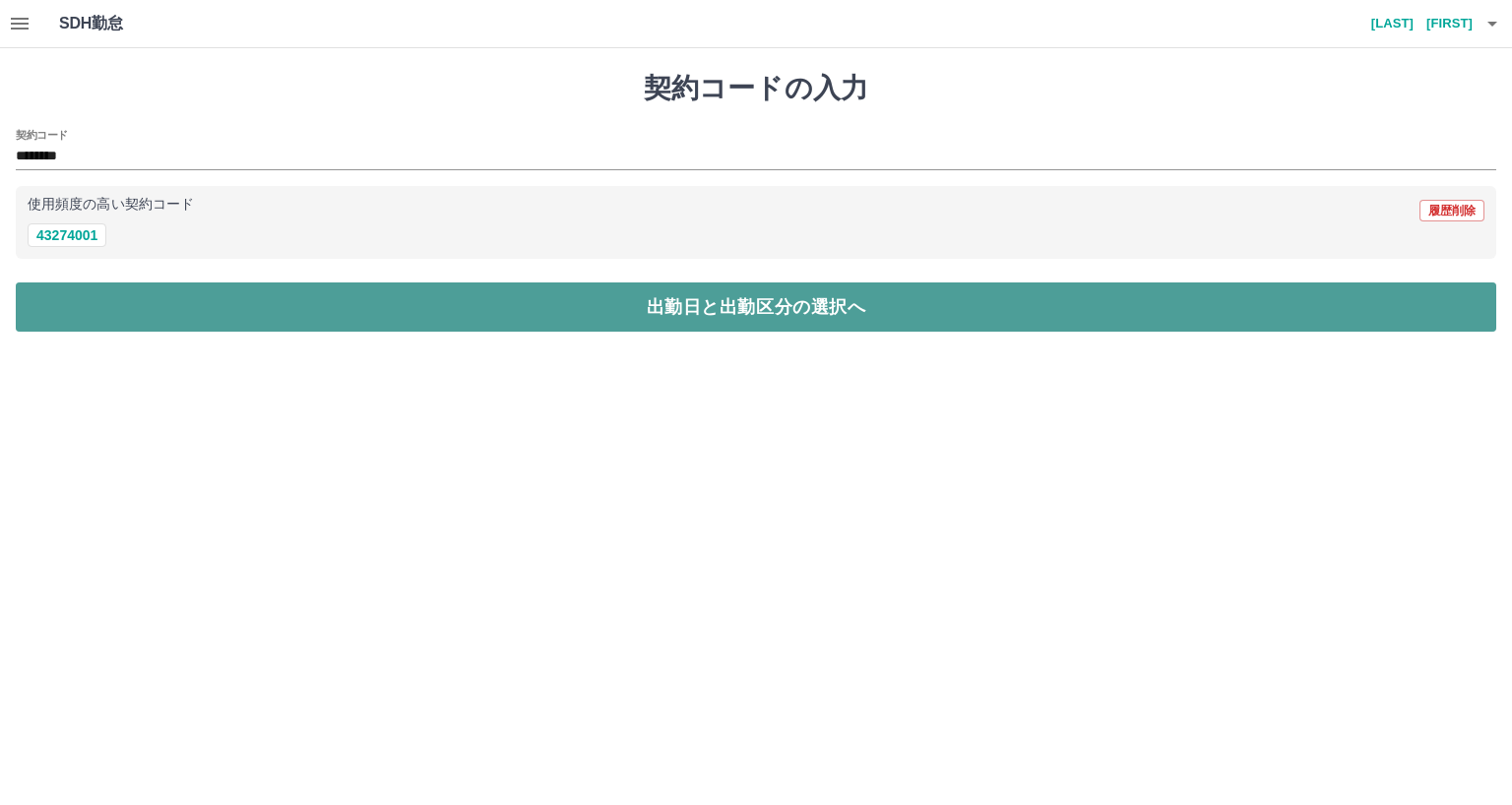 click on "出勤日と出勤区分の選択へ" at bounding box center [756, 307] 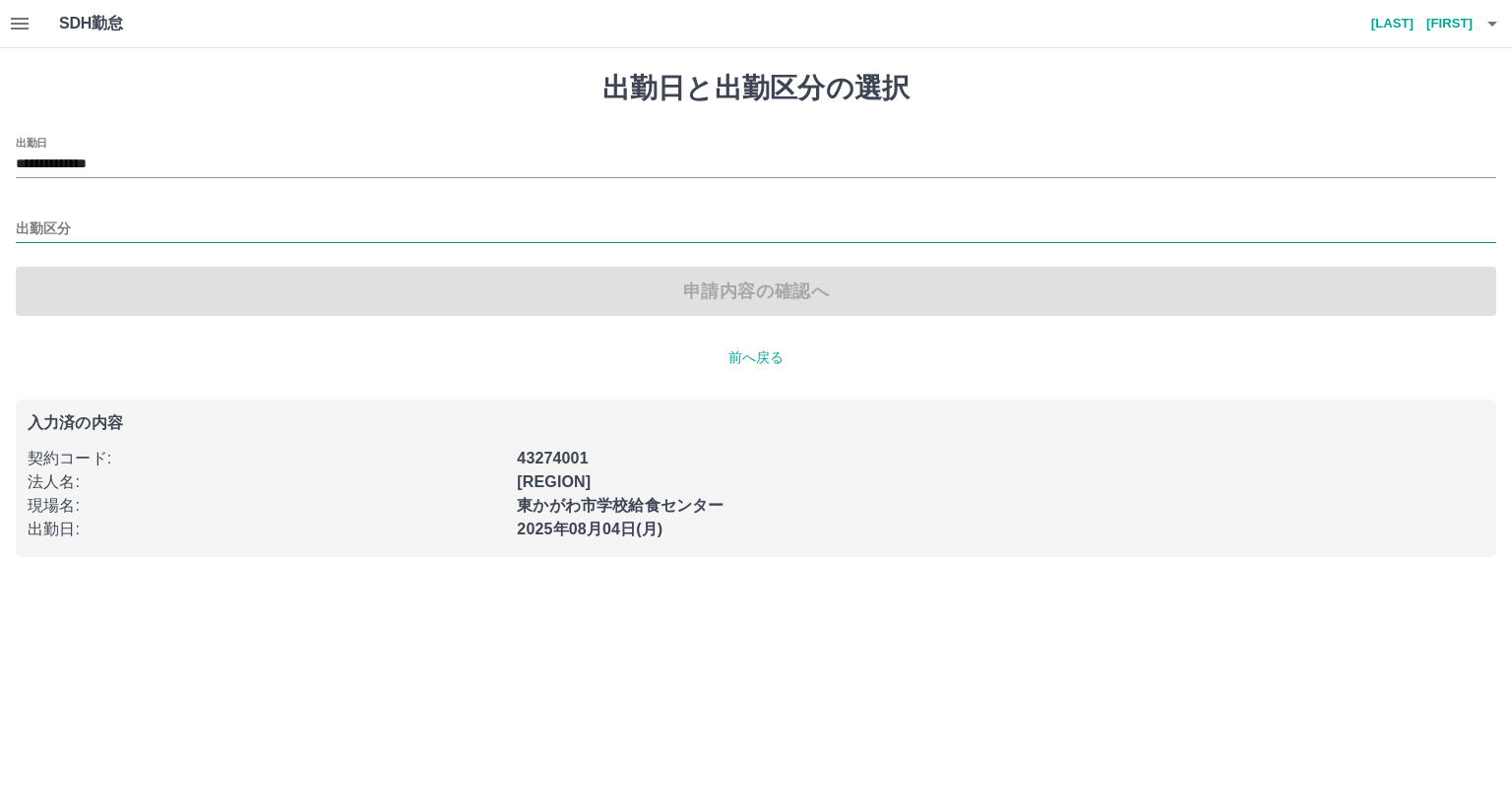 click on "出勤区分" at bounding box center [756, 229] 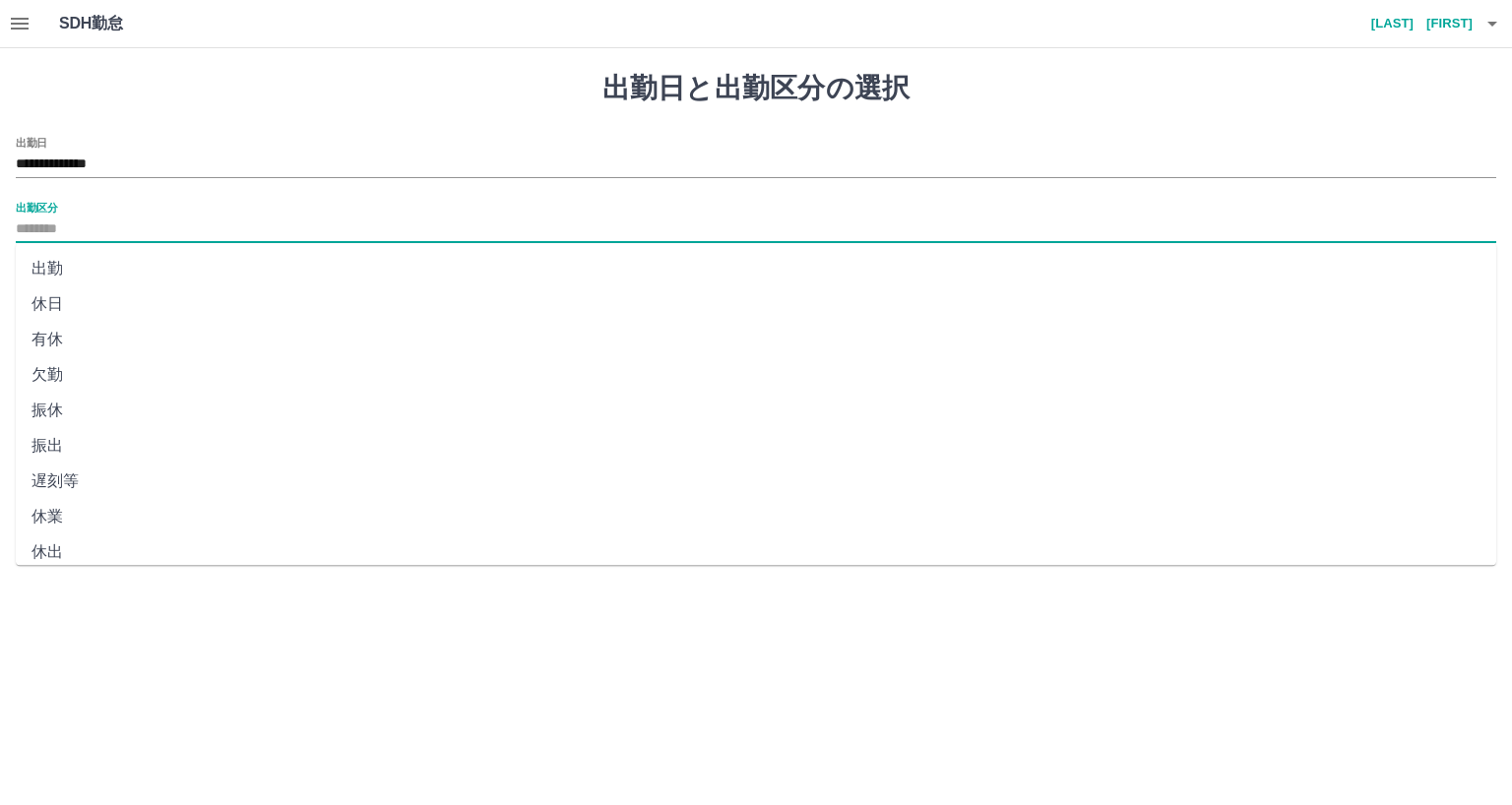 click on "休日" at bounding box center [756, 304] 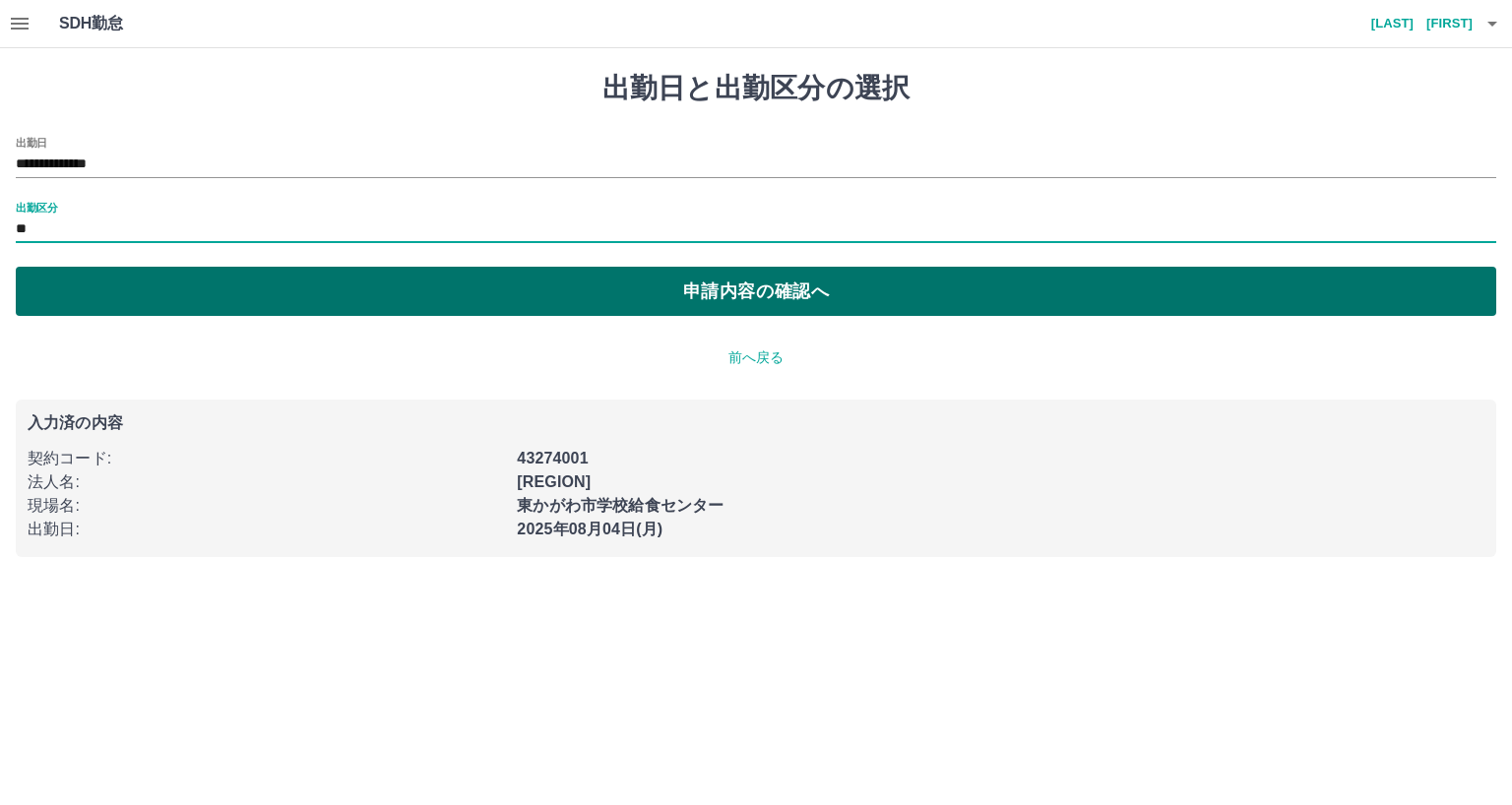 click on "申請内容の確認へ" at bounding box center (756, 291) 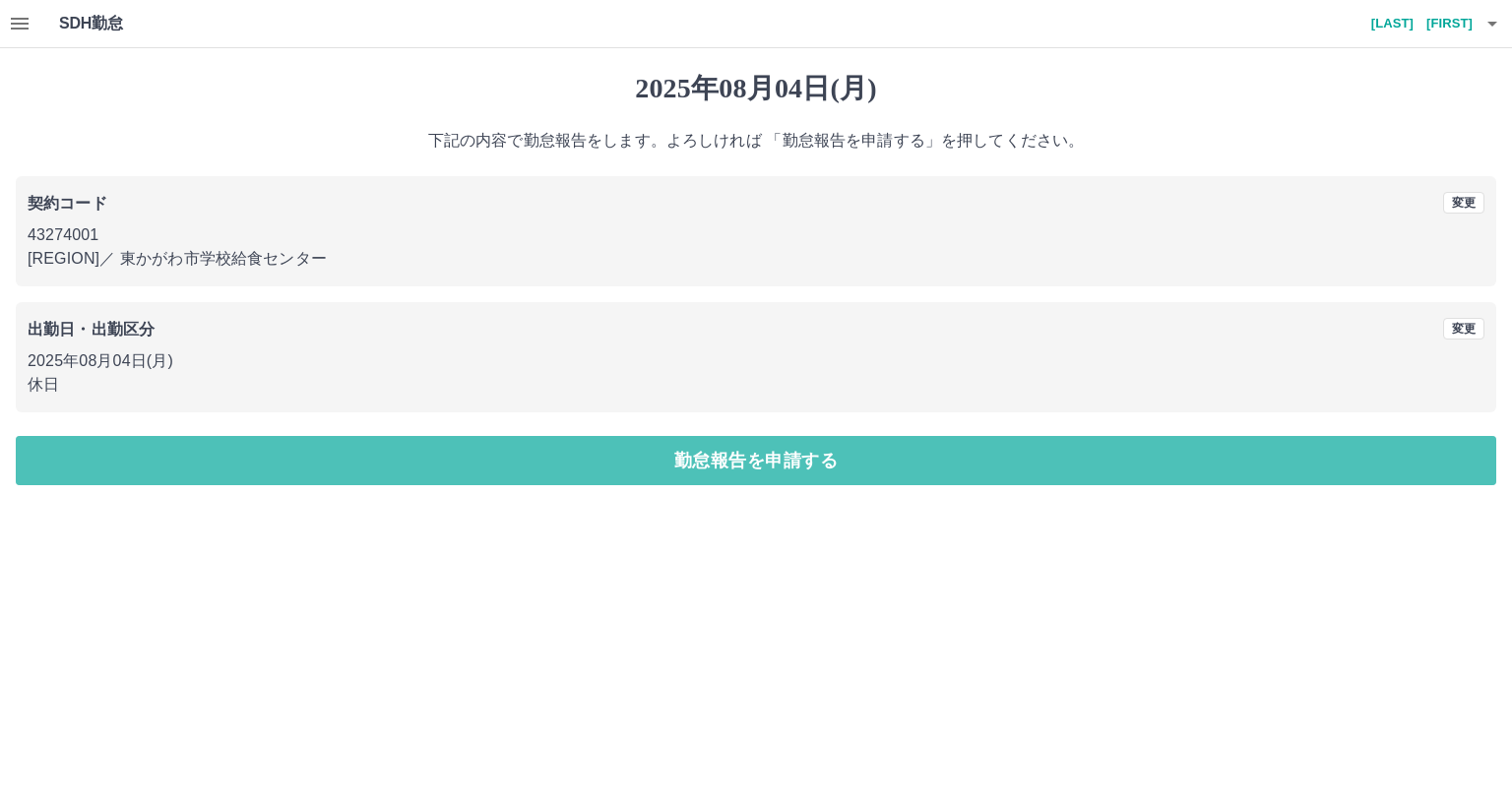 click on "勤怠報告を申請する" at bounding box center [756, 461] 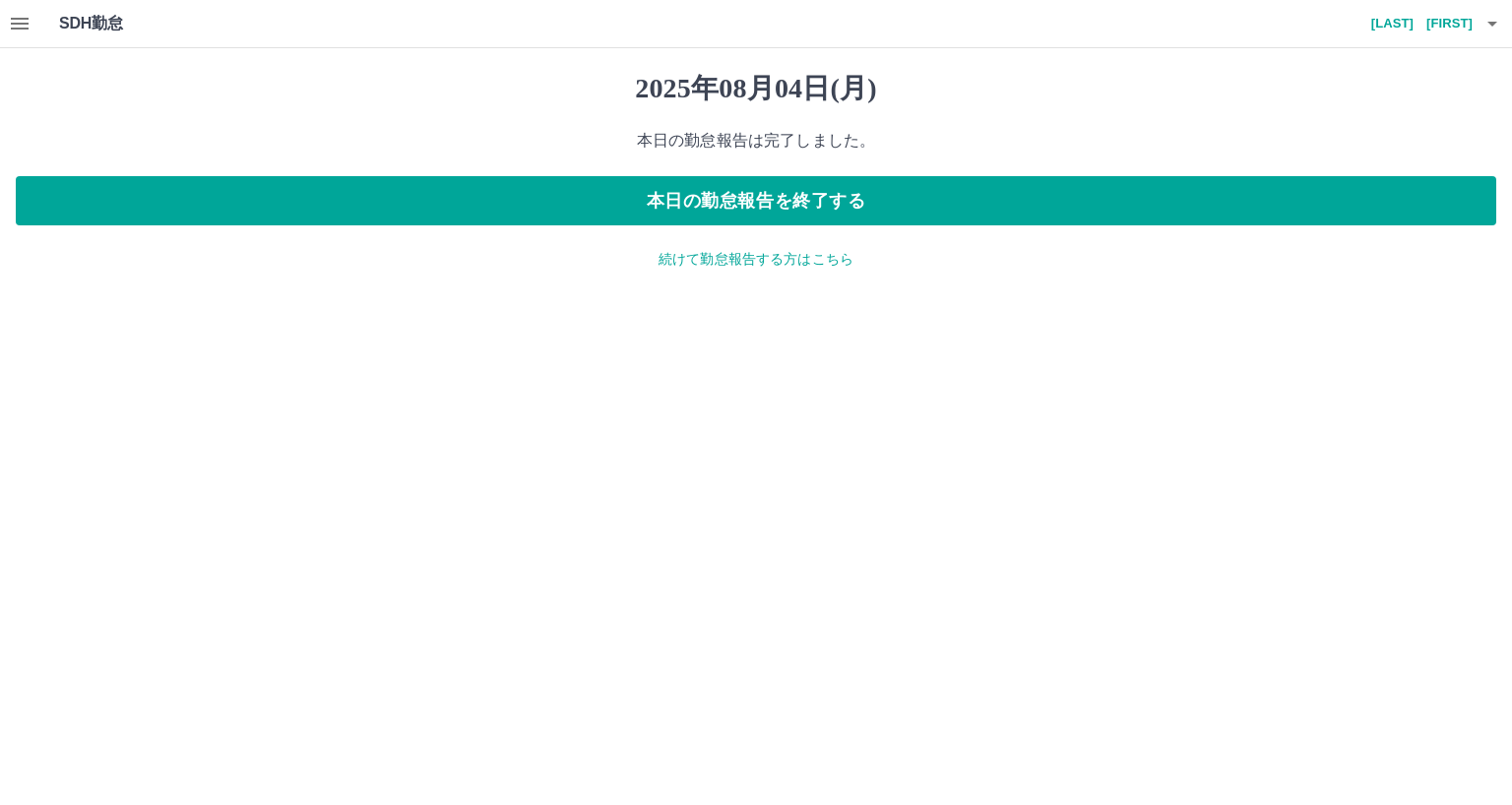 click on "続けて勤怠報告する方はこちら" at bounding box center (756, 259) 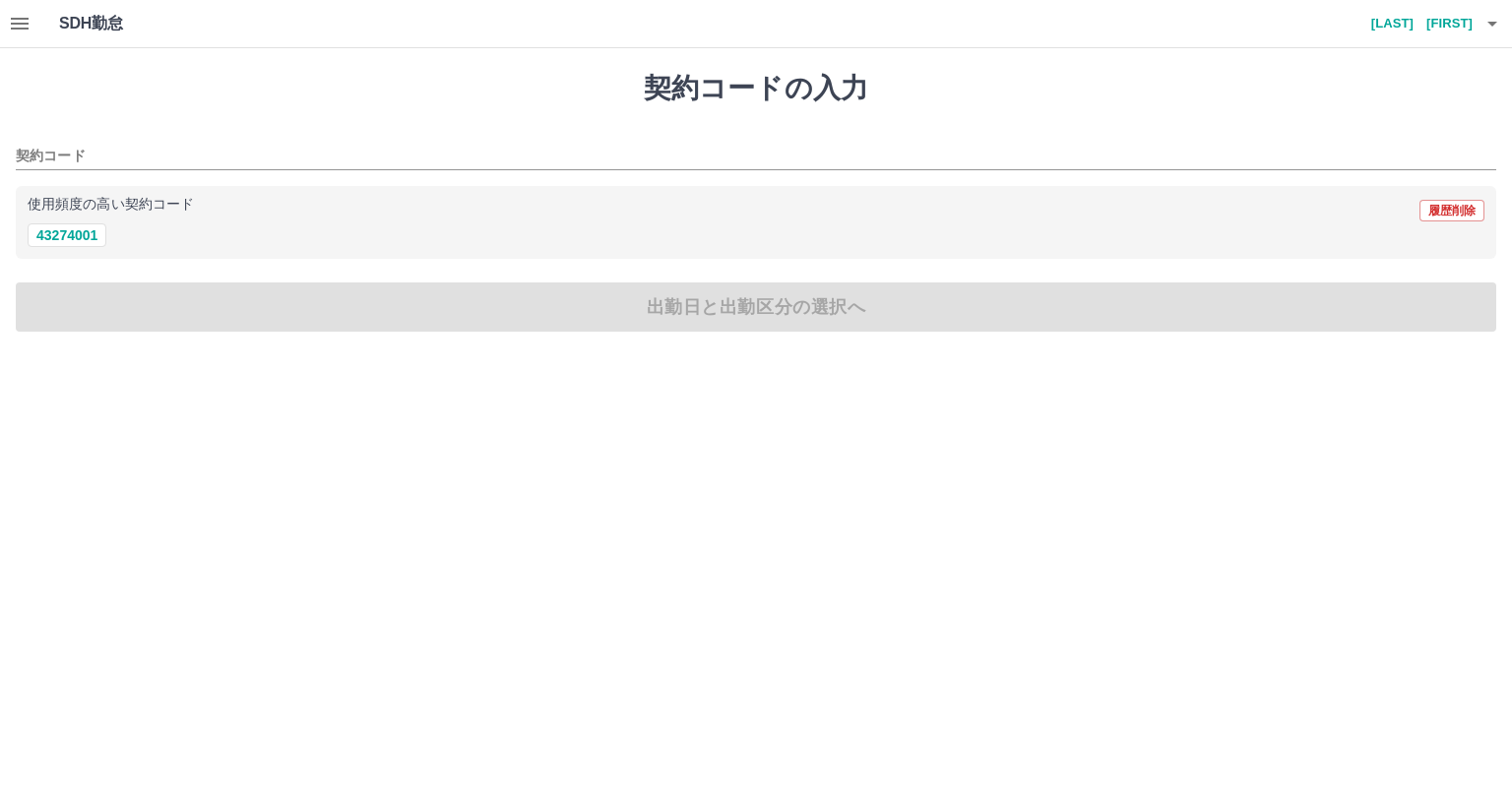 click on "[LAST]　[FIRST]" at bounding box center (1414, 24) 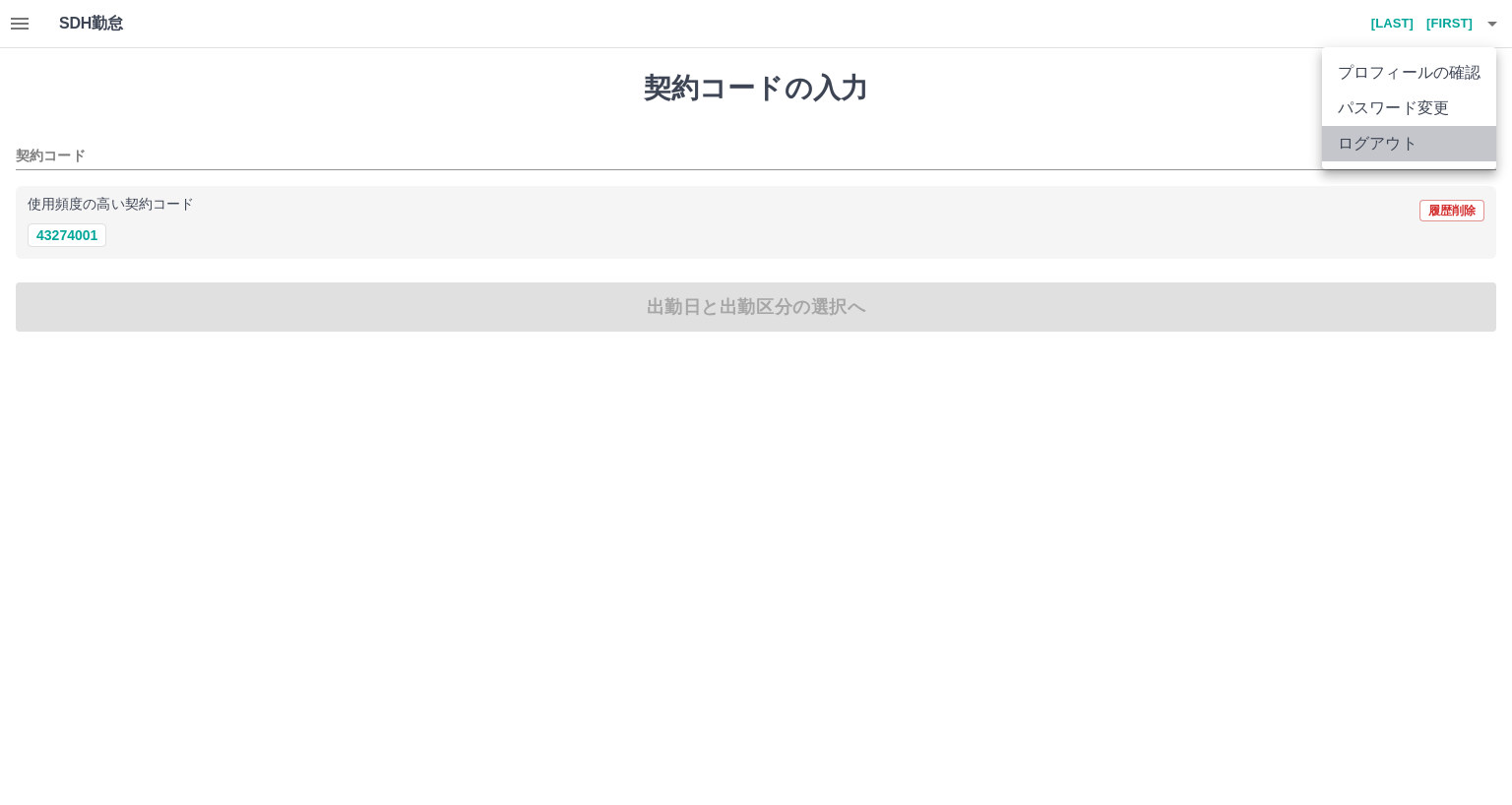 click on "ログアウト" at bounding box center [1409, 144] 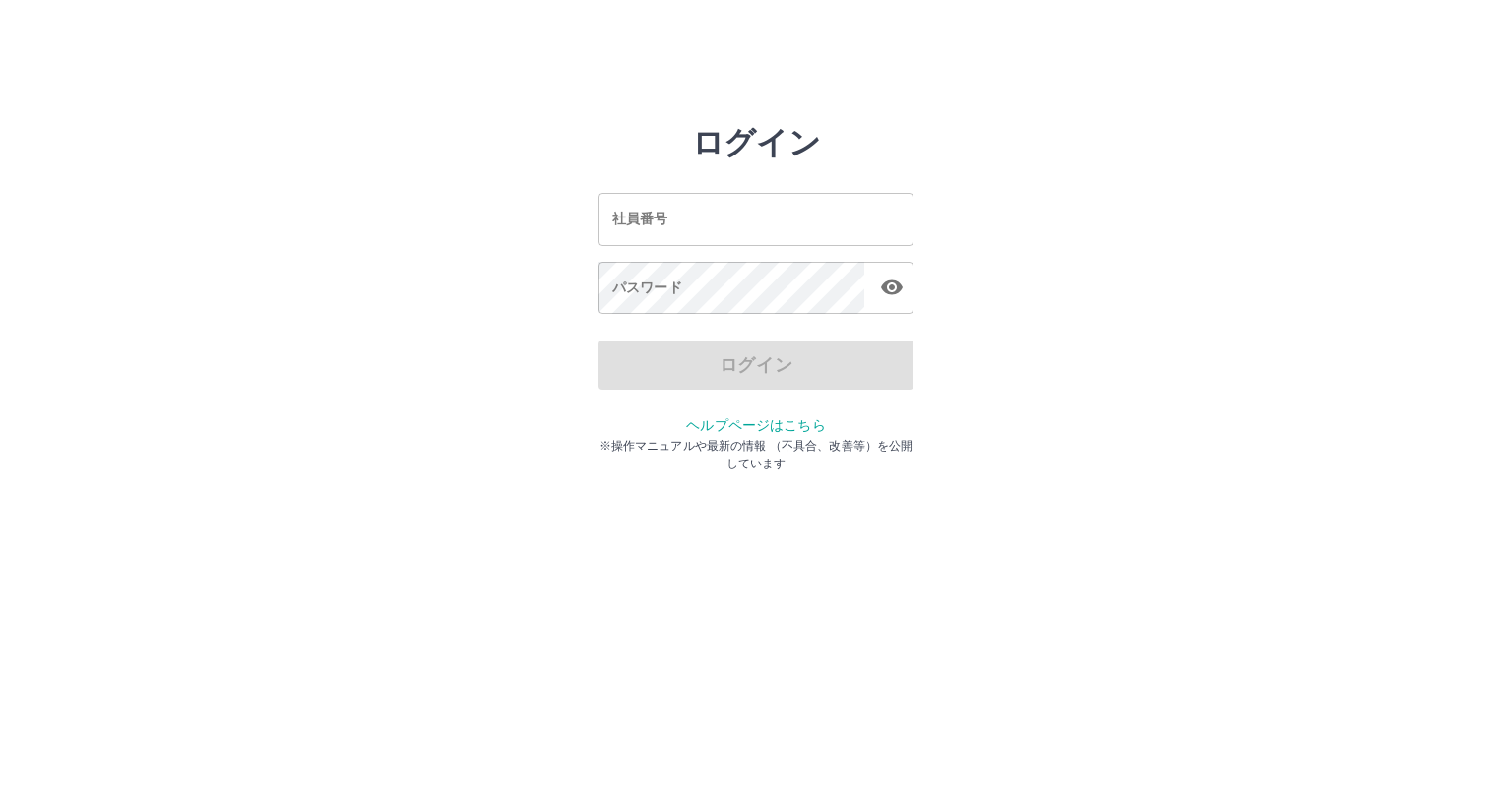 scroll, scrollTop: 0, scrollLeft: 0, axis: both 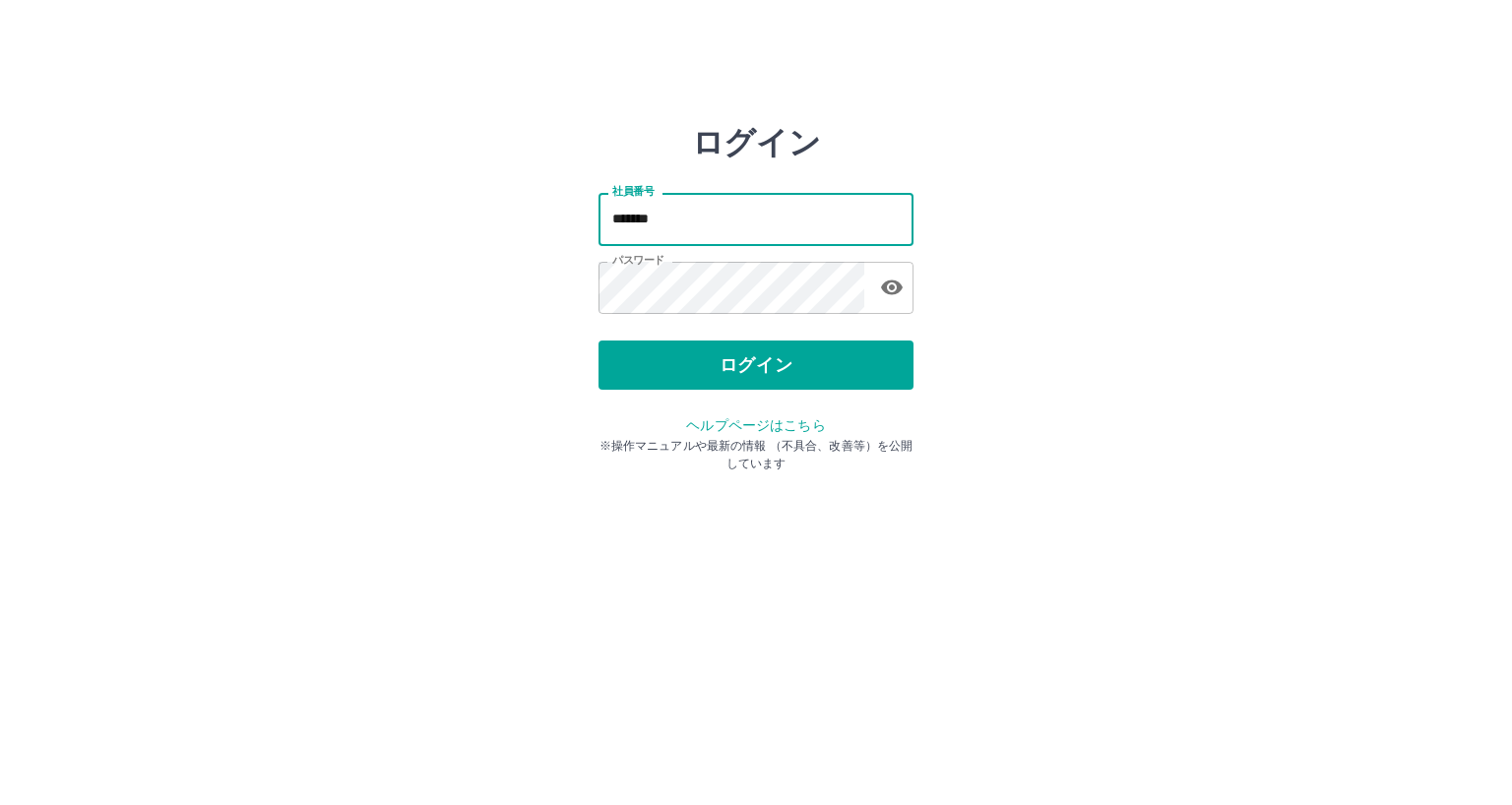 click on "*******" at bounding box center (756, 218) 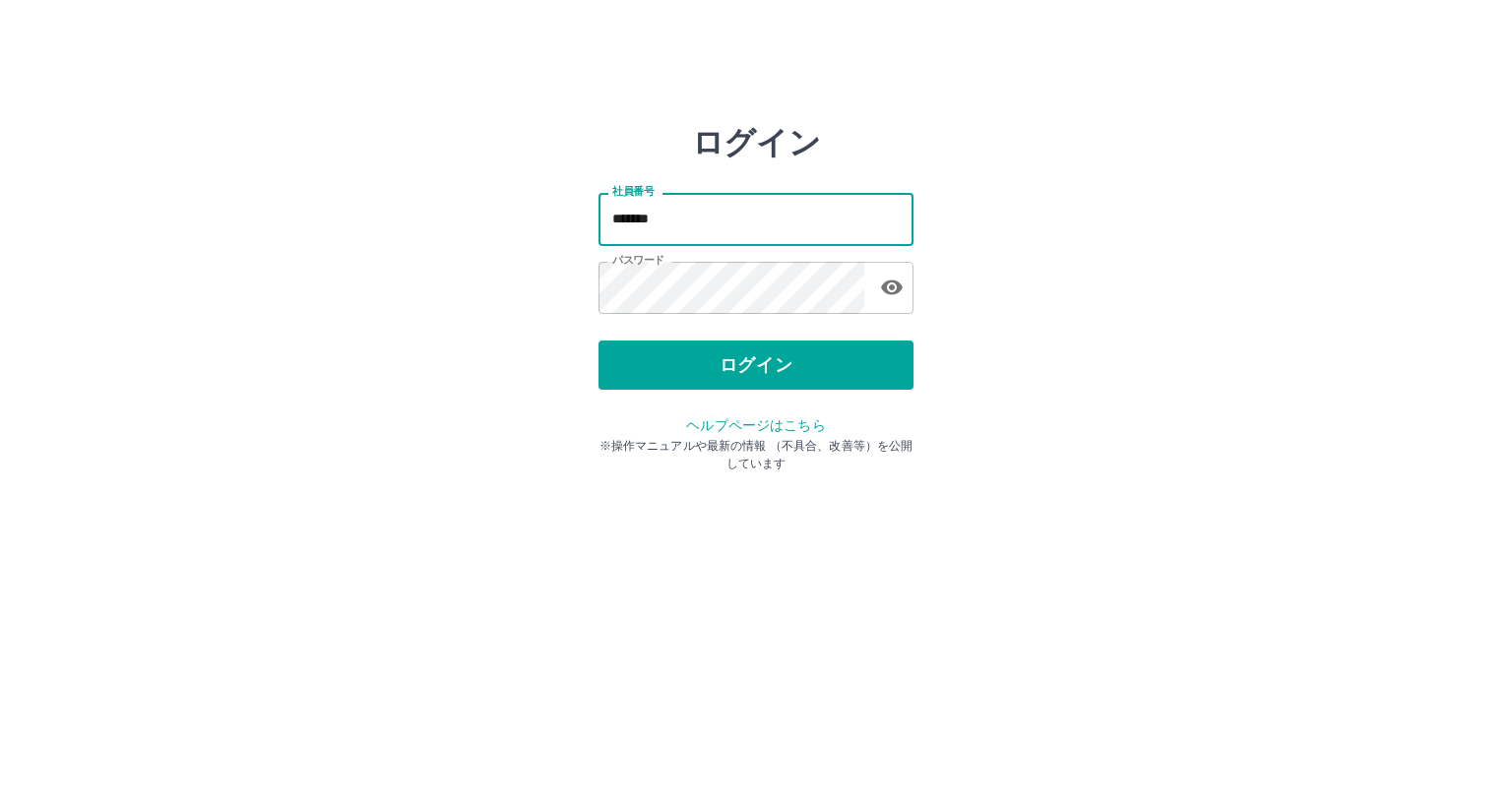 type on "*******" 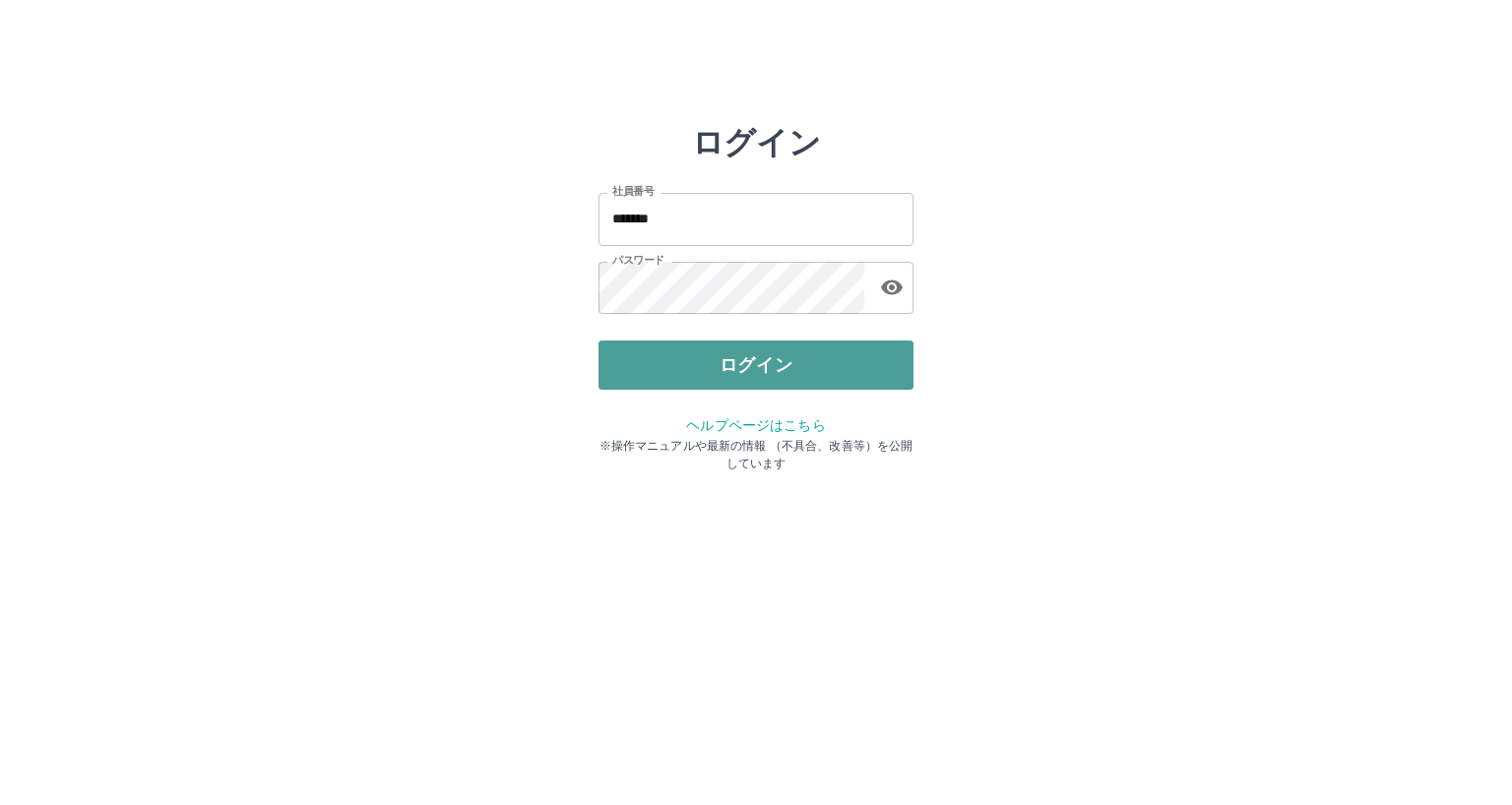 click on "ログイン" at bounding box center [756, 365] 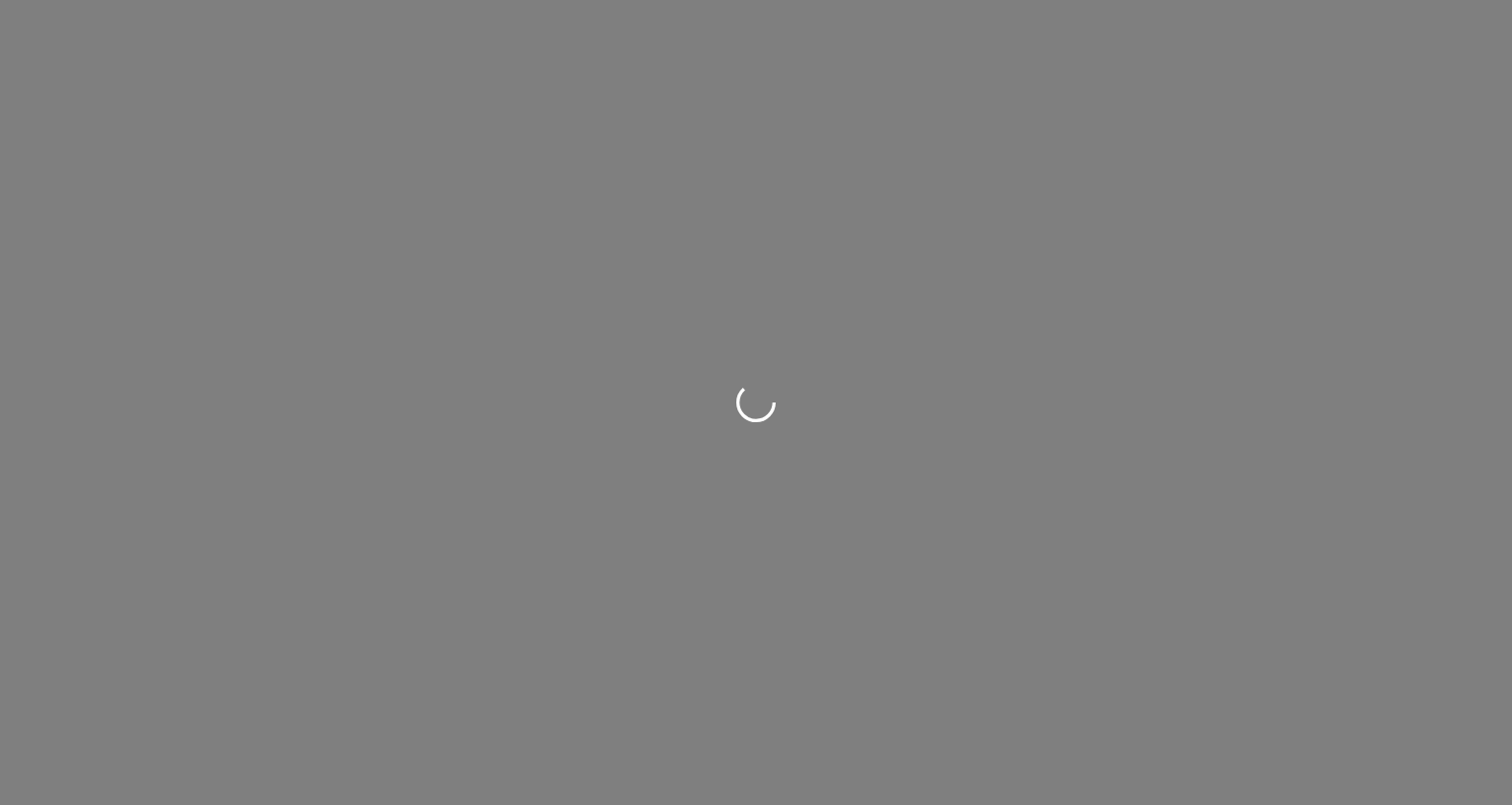 scroll, scrollTop: 0, scrollLeft: 0, axis: both 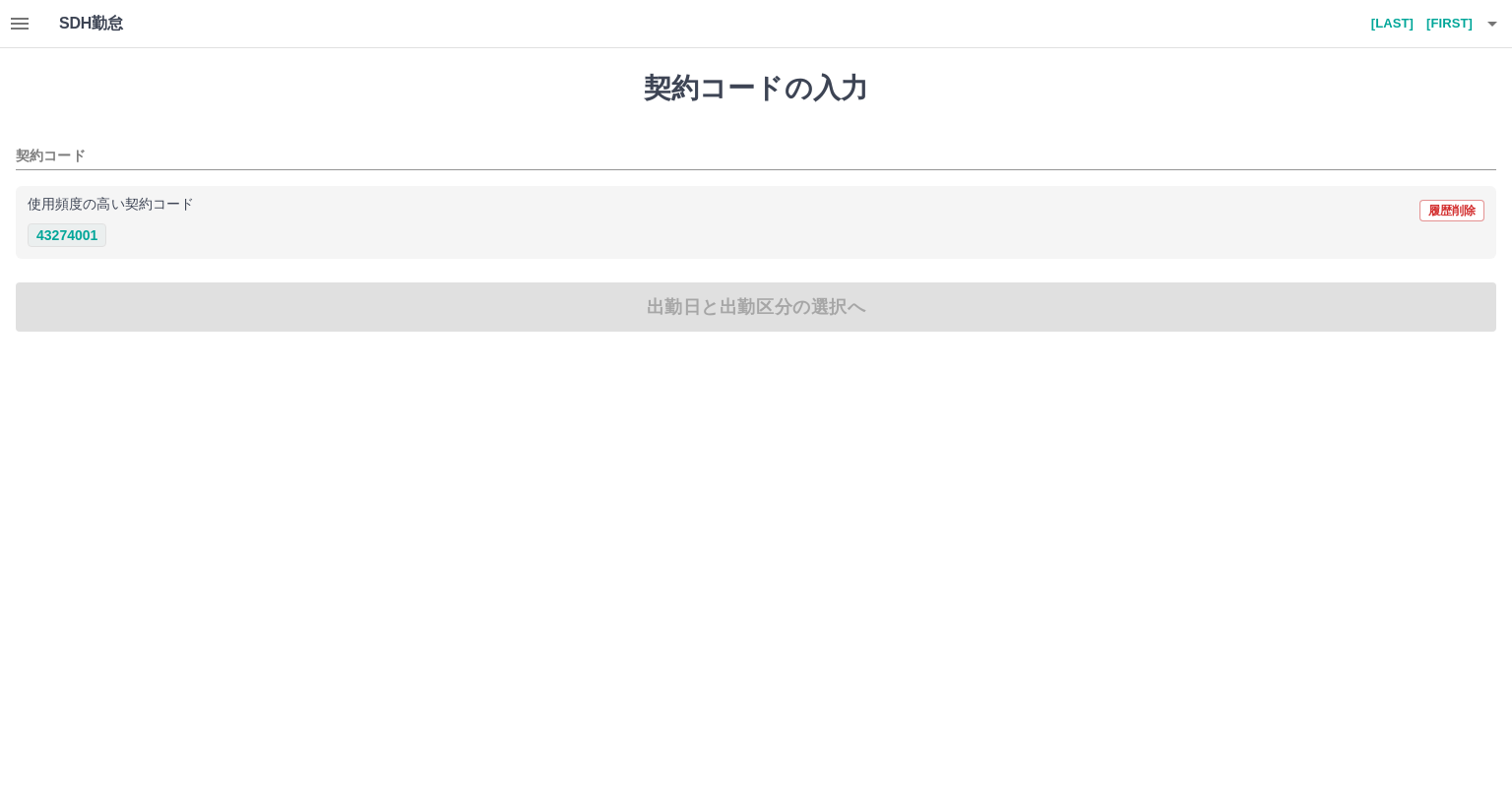 click on "43274001" at bounding box center [67, 235] 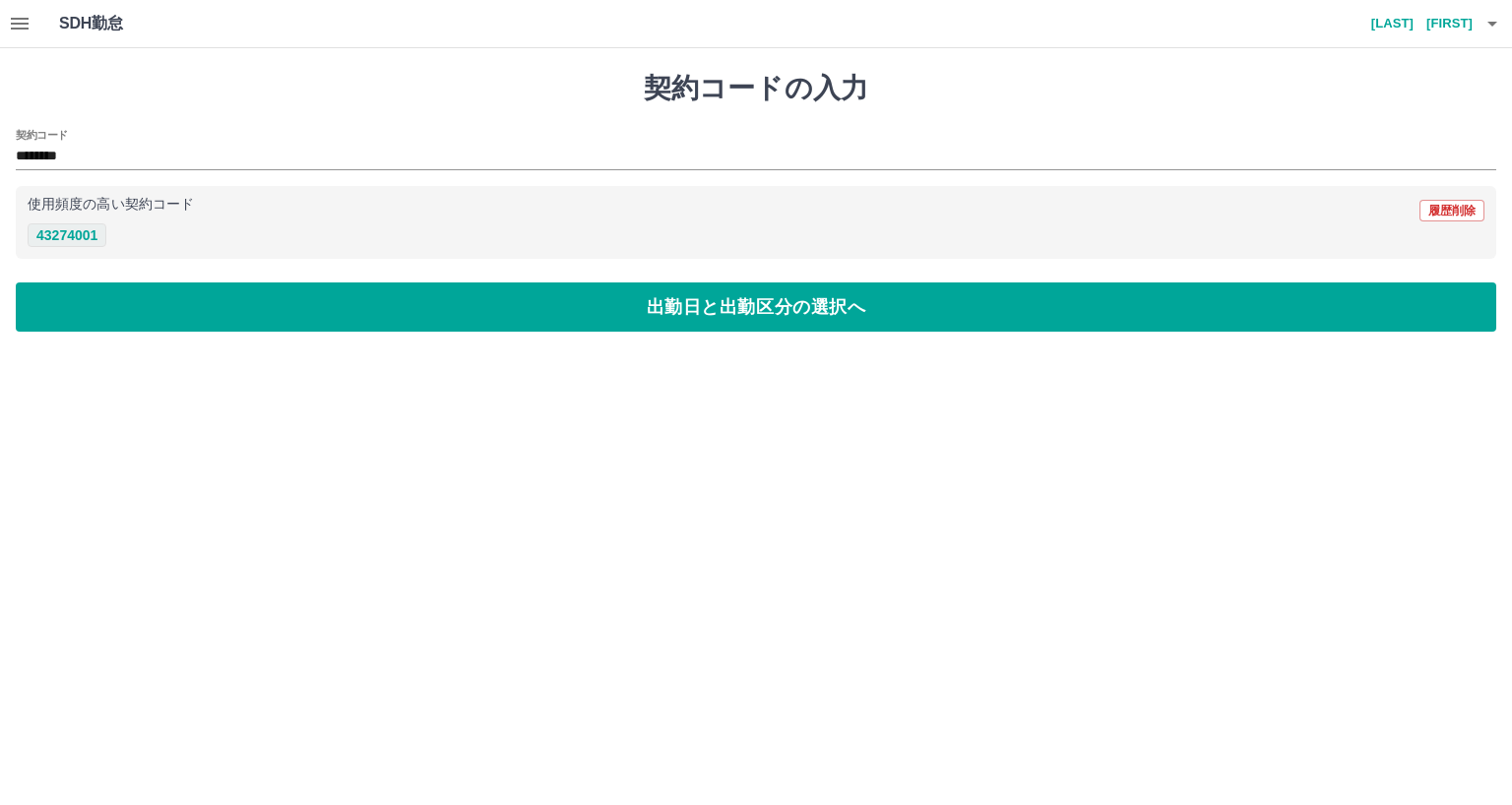 type on "********" 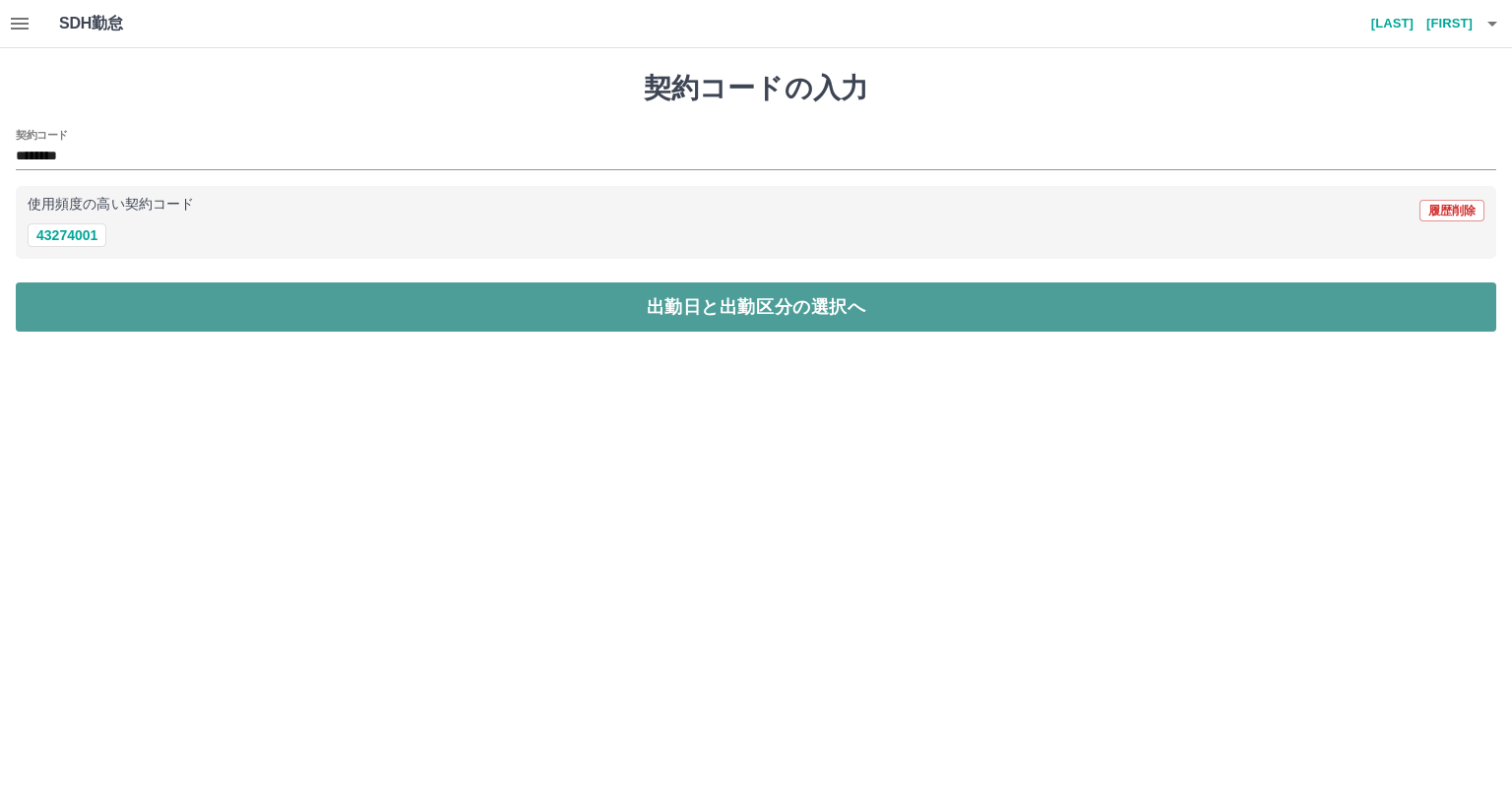 click on "出勤日と出勤区分の選択へ" at bounding box center (756, 307) 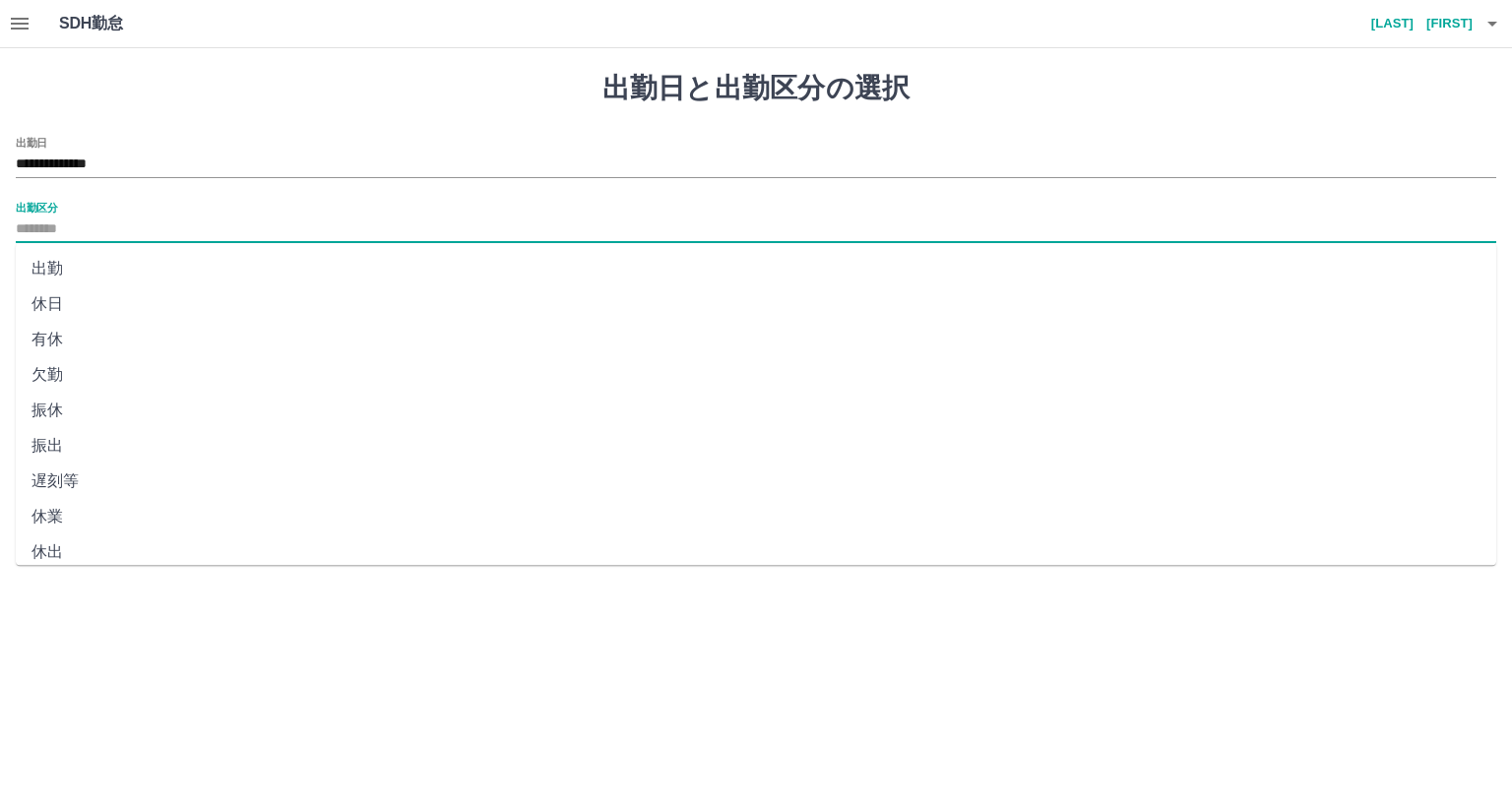 click on "出勤区分" at bounding box center (756, 229) 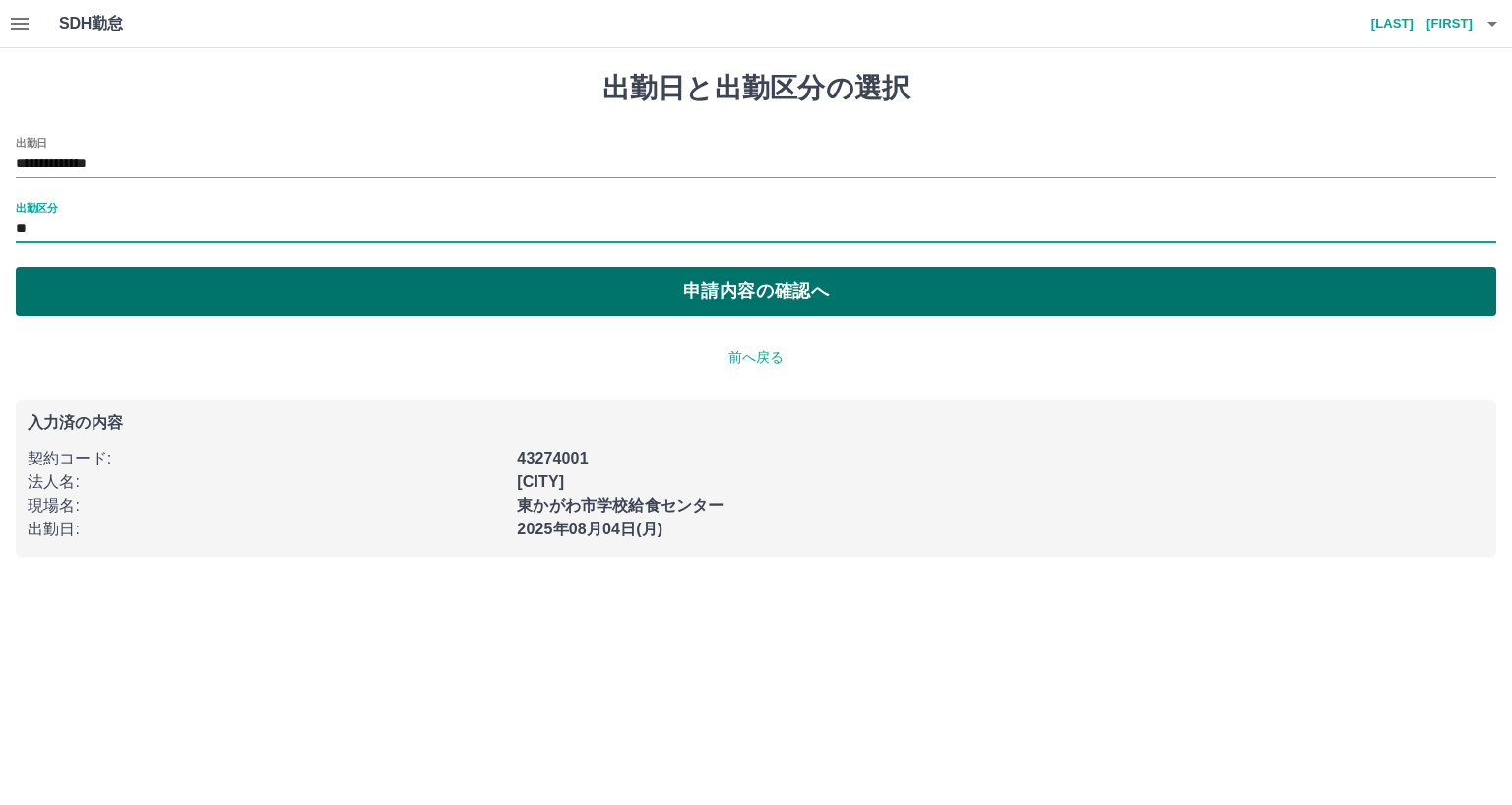click on "申請内容の確認へ" at bounding box center (756, 291) 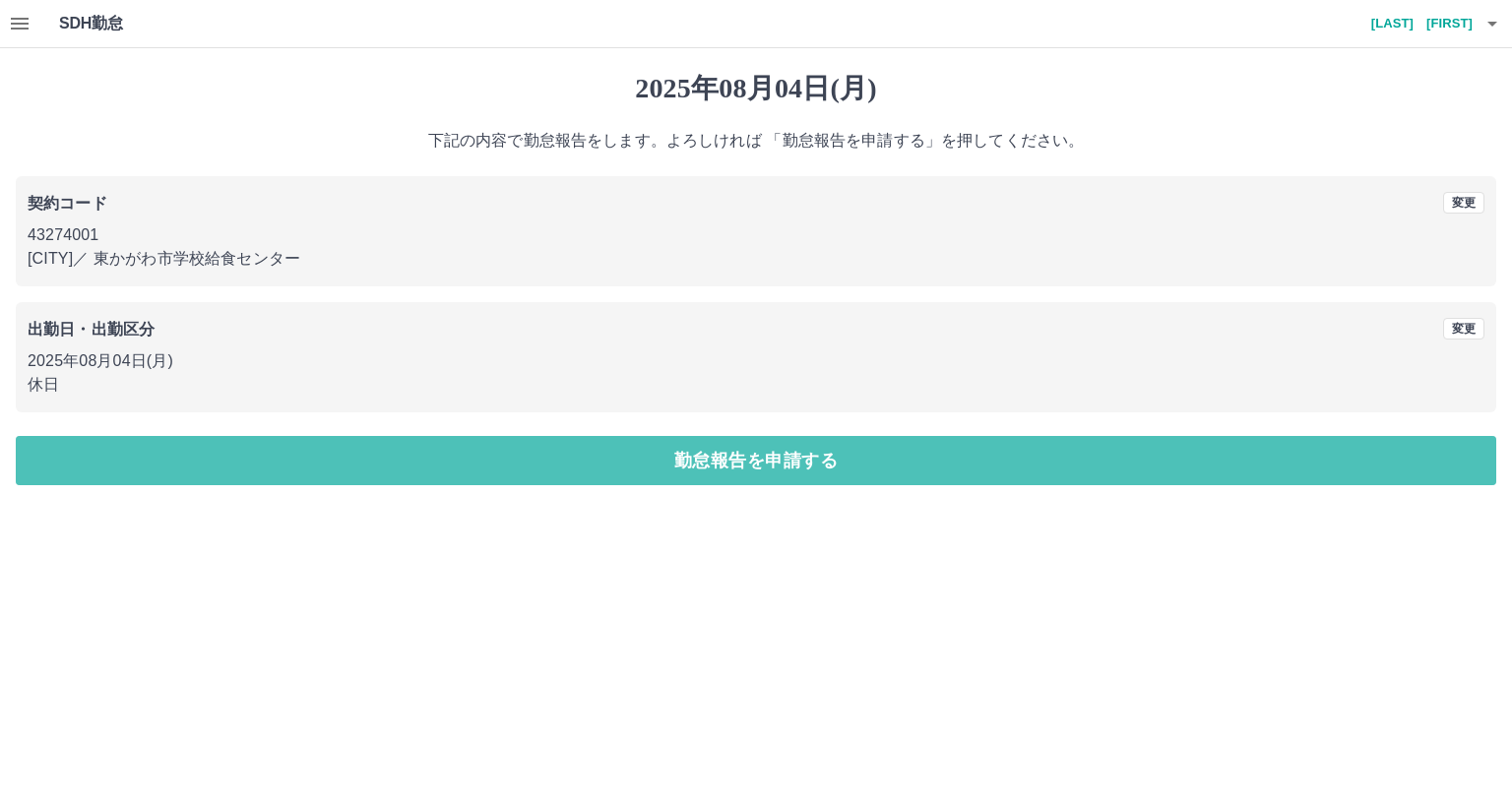 click on "勤怠報告を申請する" at bounding box center [756, 461] 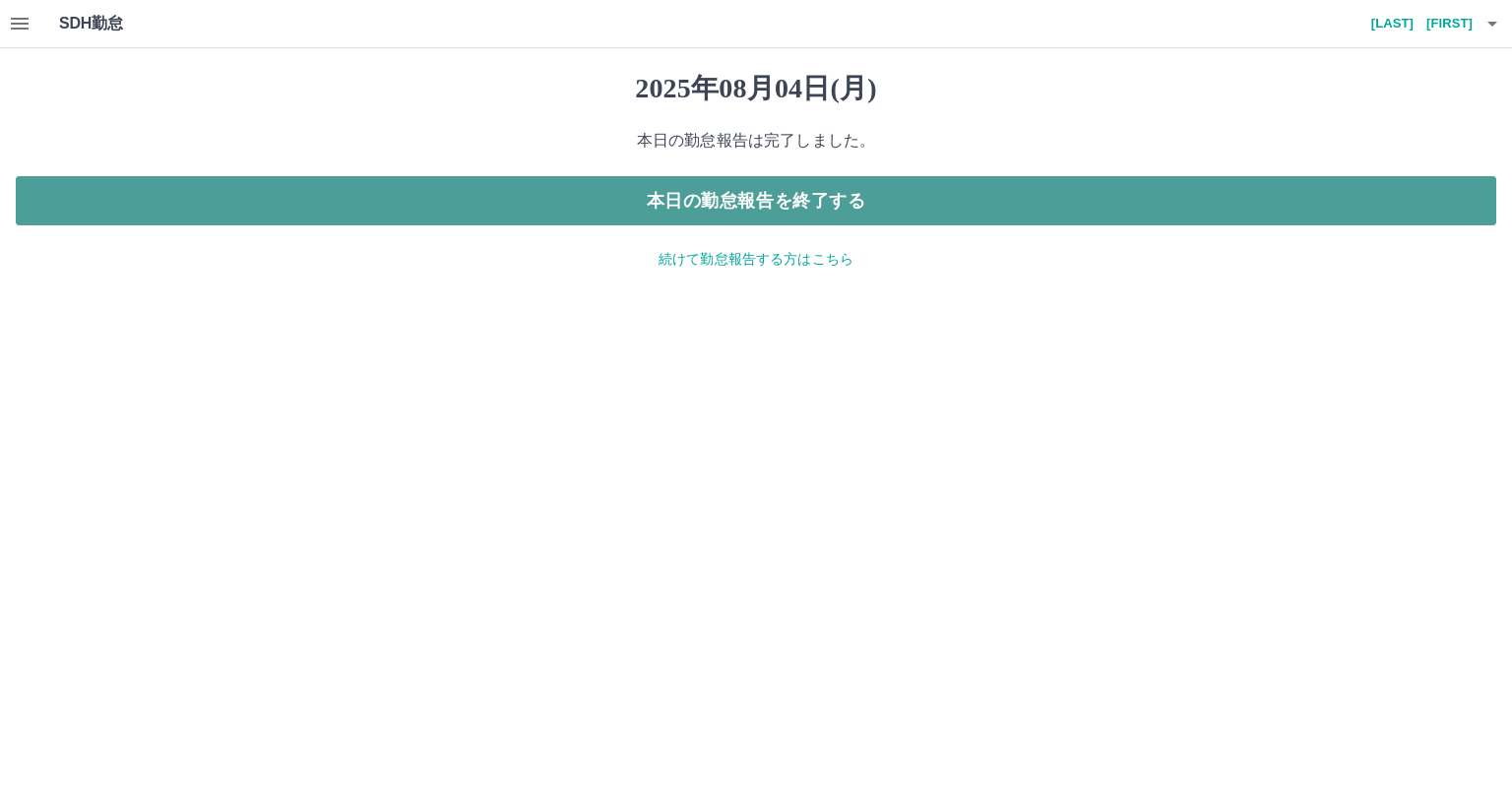 click on "本日の勤怠報告を終了する" at bounding box center (756, 201) 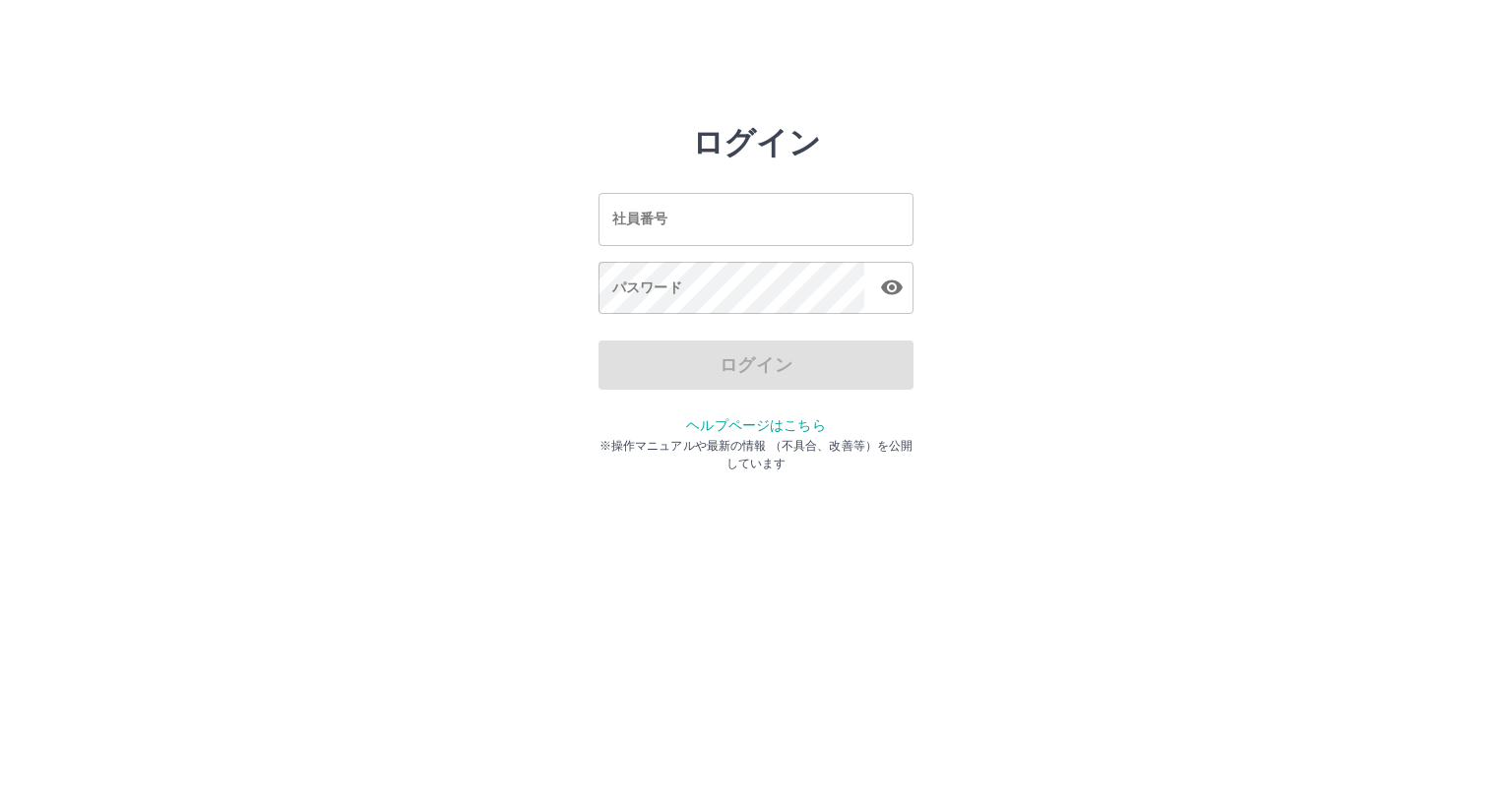 scroll, scrollTop: 0, scrollLeft: 0, axis: both 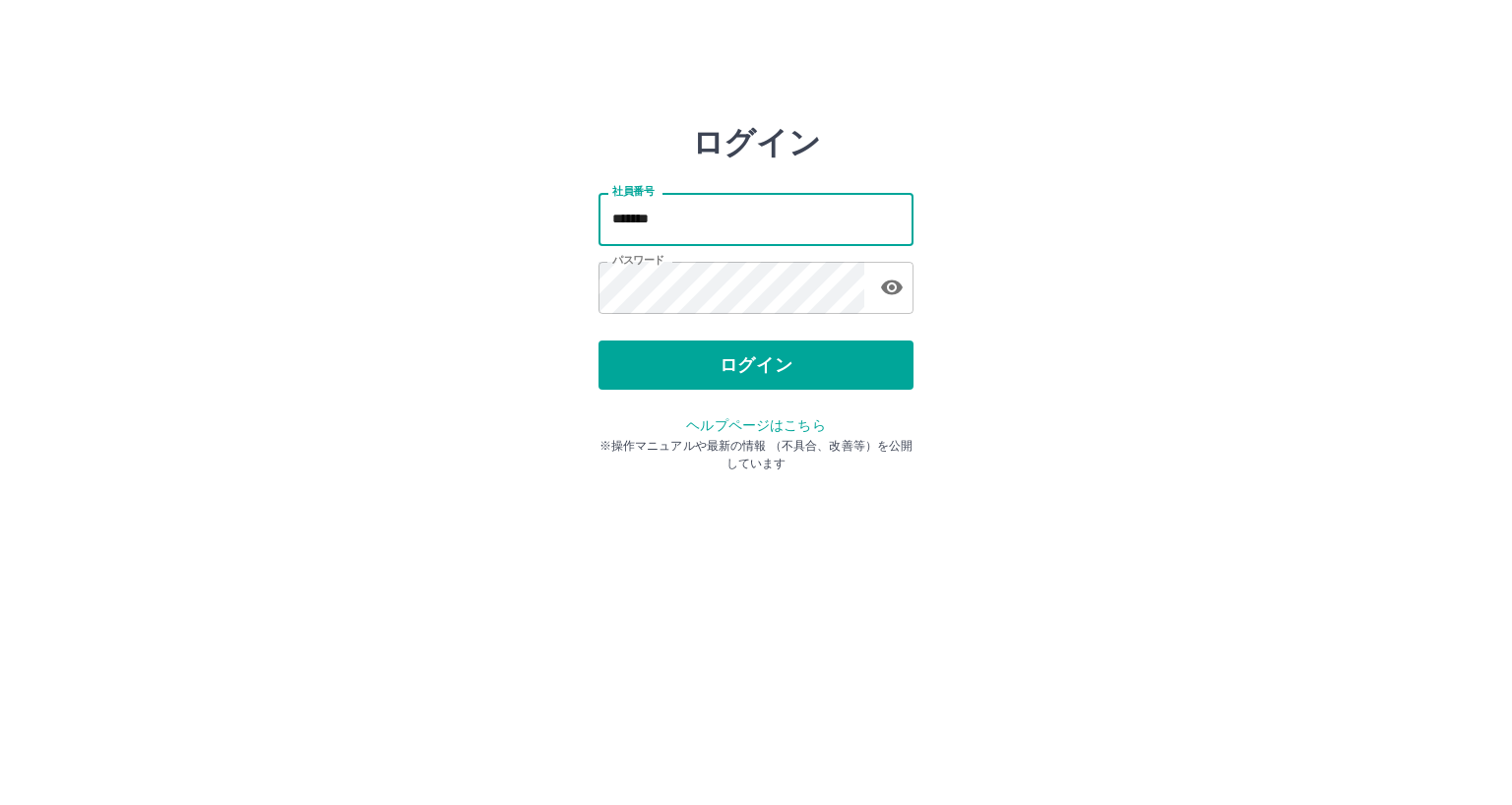 click on "*******" at bounding box center (756, 218) 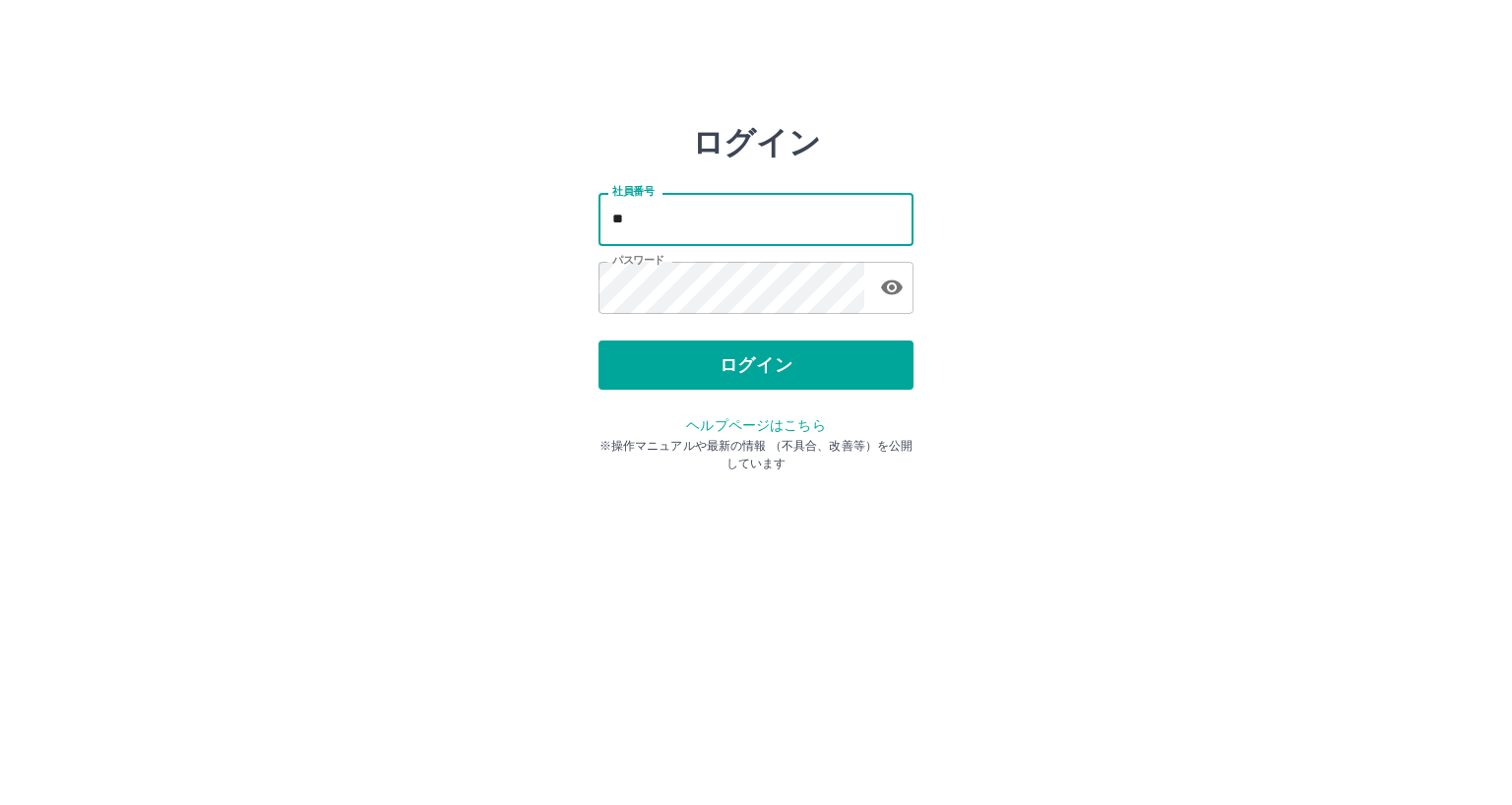 type on "*******" 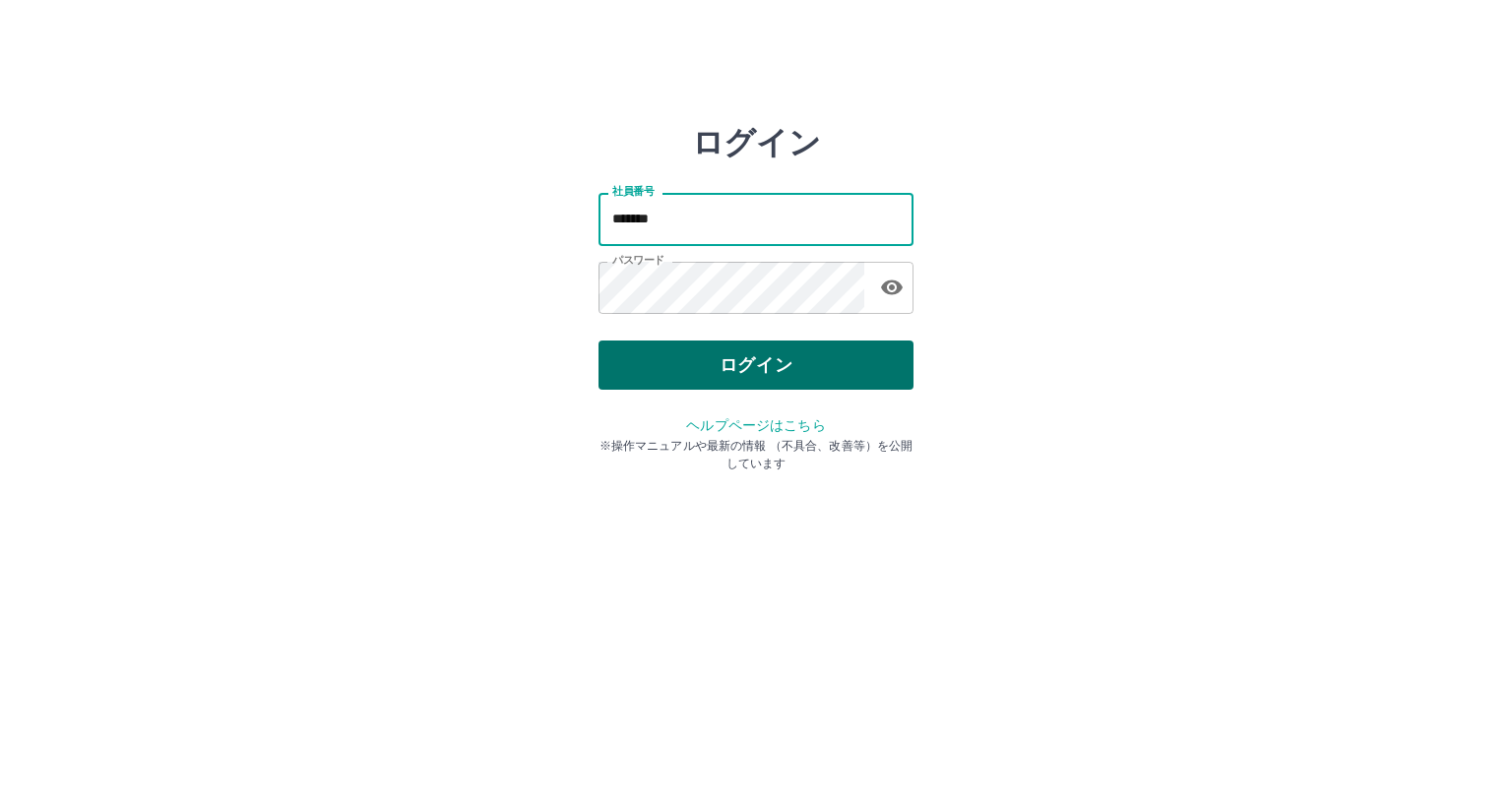 click on "ログイン" at bounding box center (756, 365) 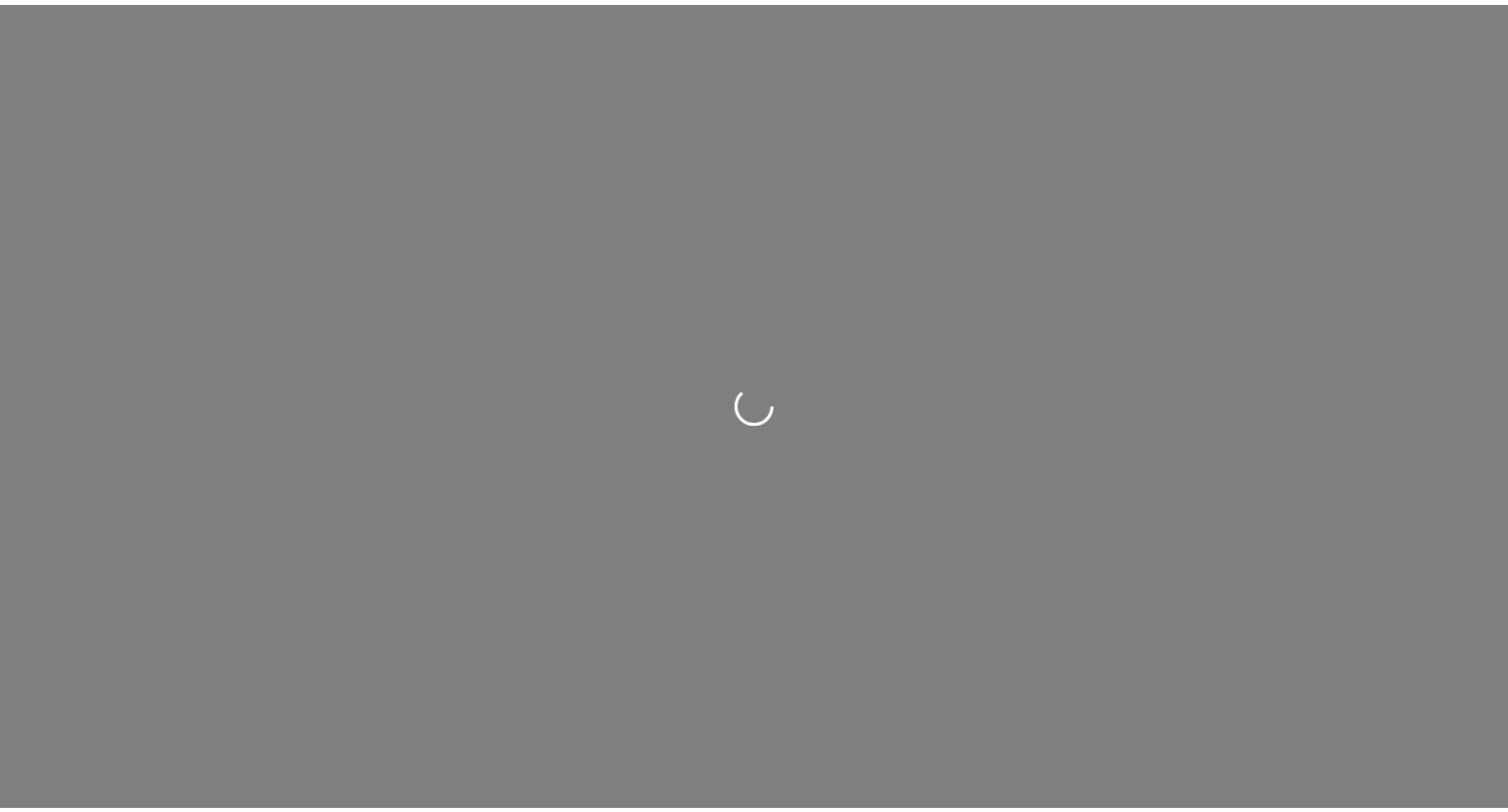 scroll, scrollTop: 0, scrollLeft: 0, axis: both 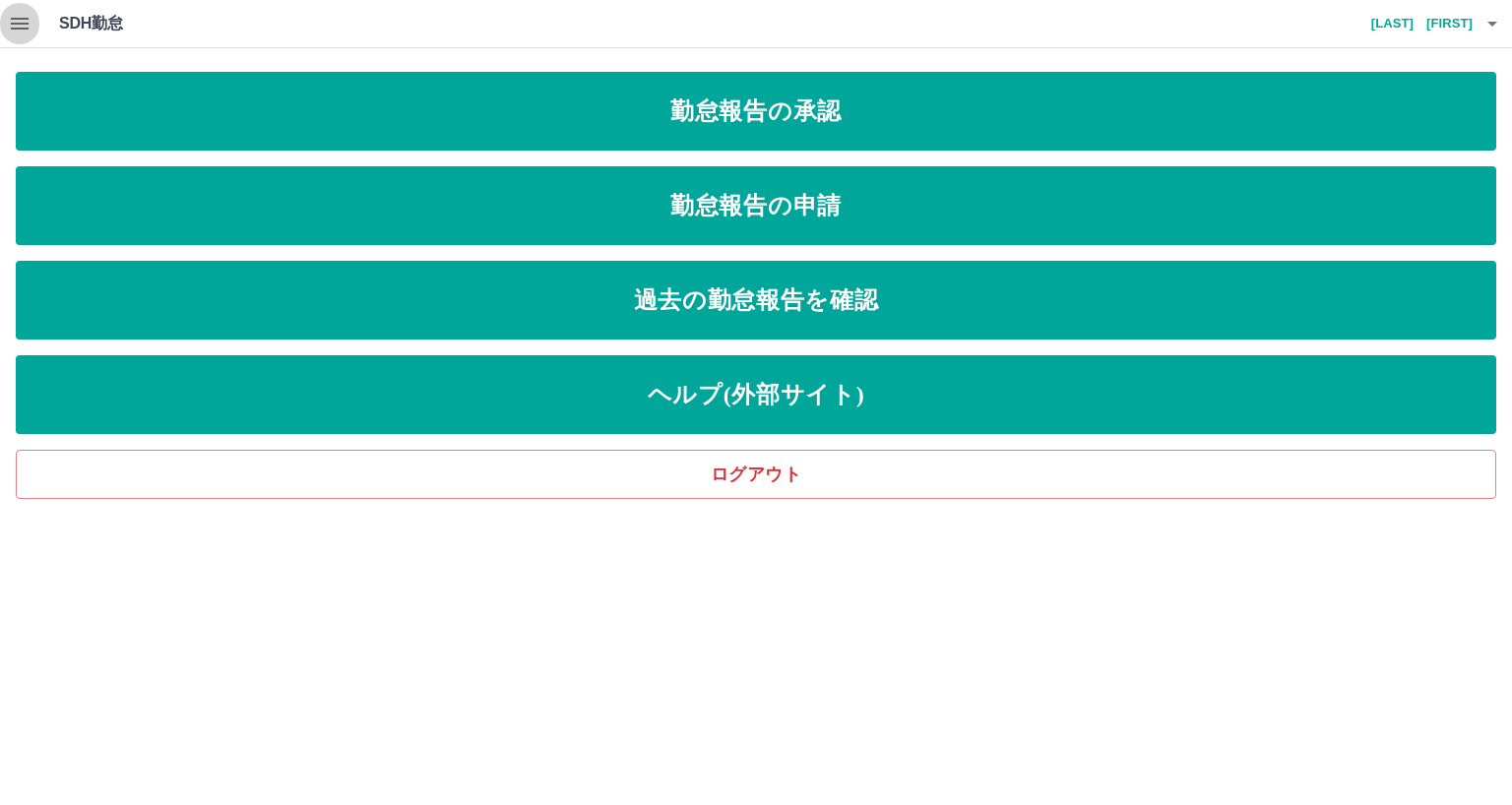 click 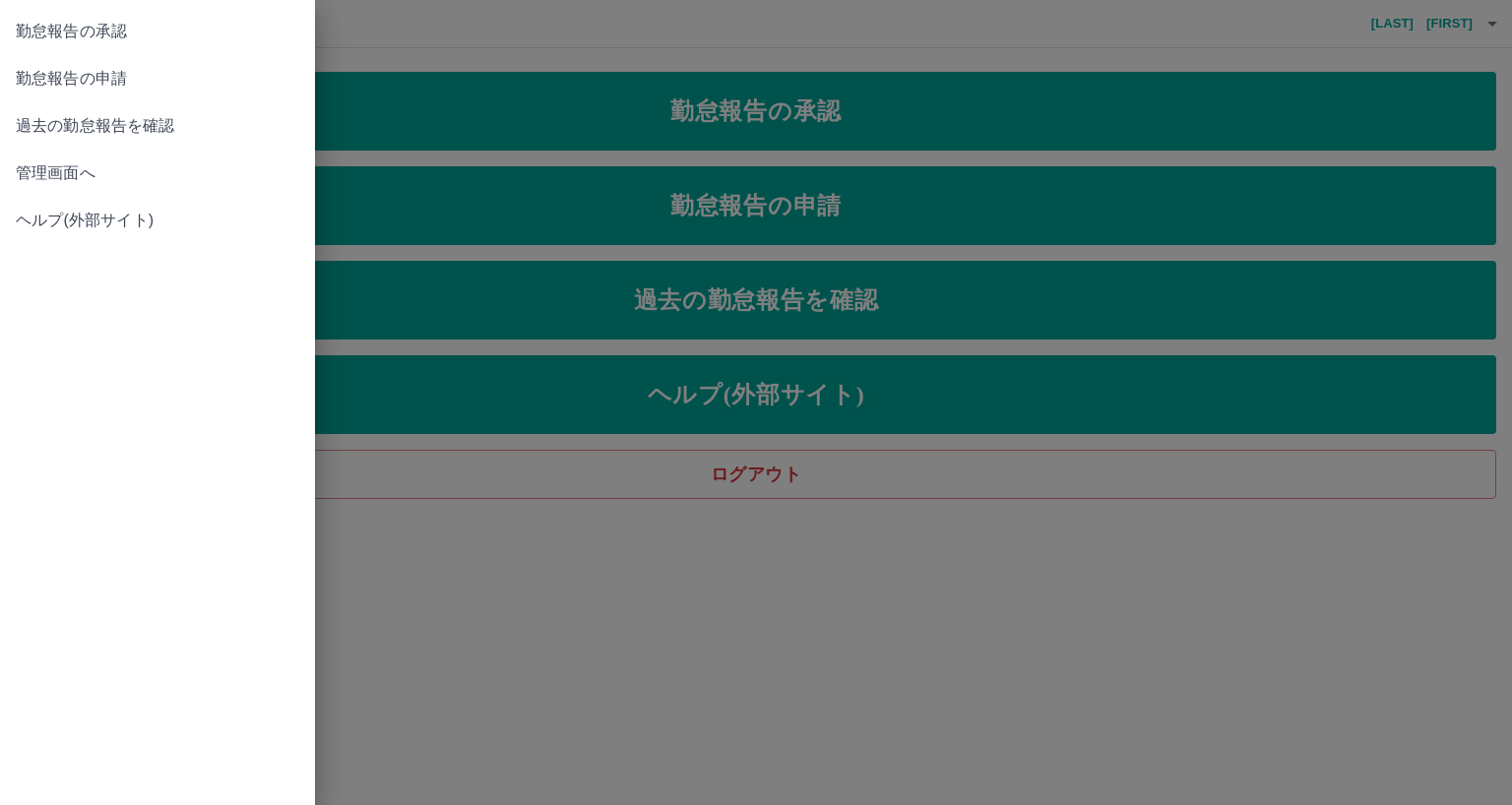 click on "管理画面へ" at bounding box center [158, 173] 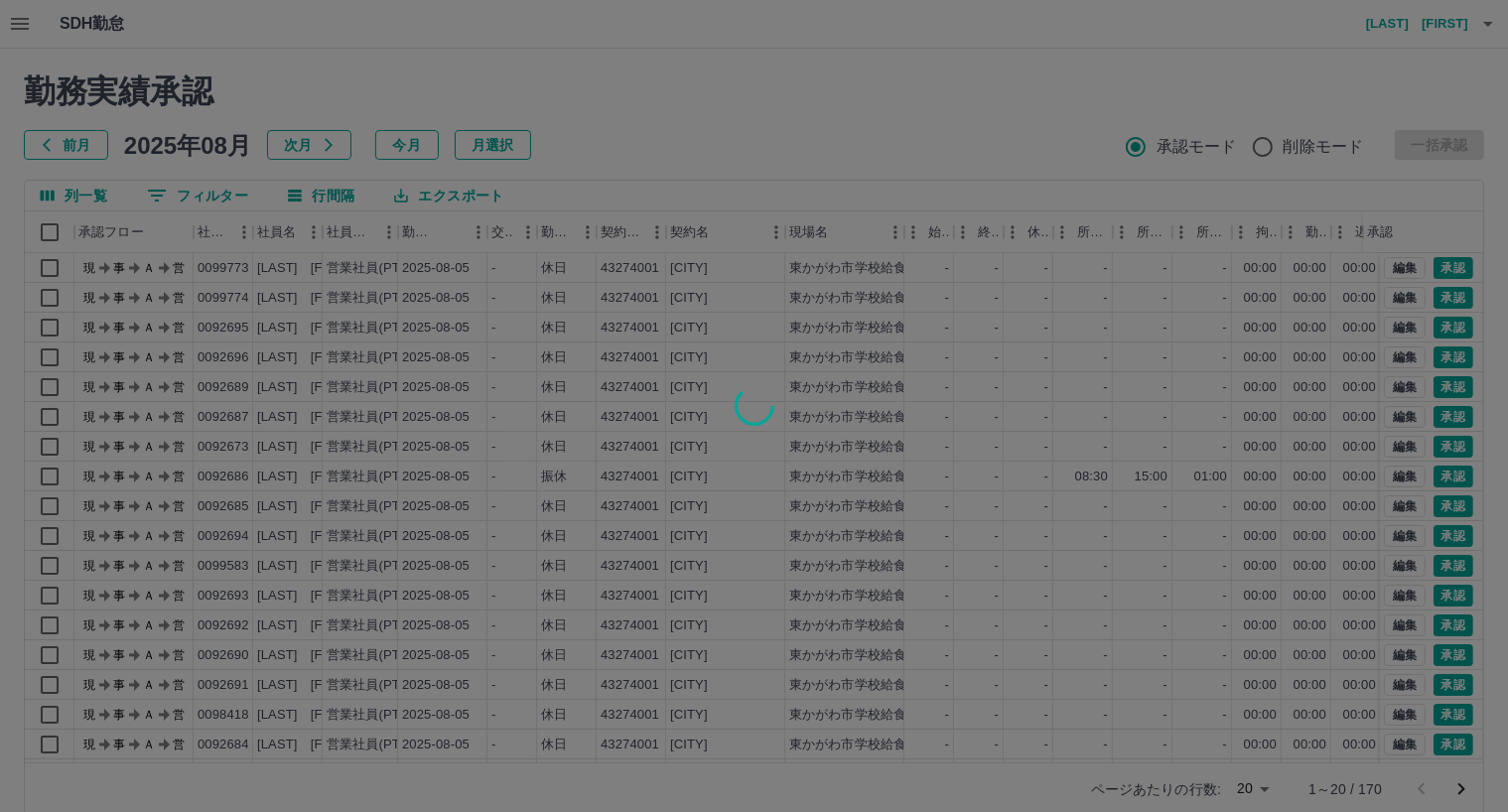 click at bounding box center (754, 406) 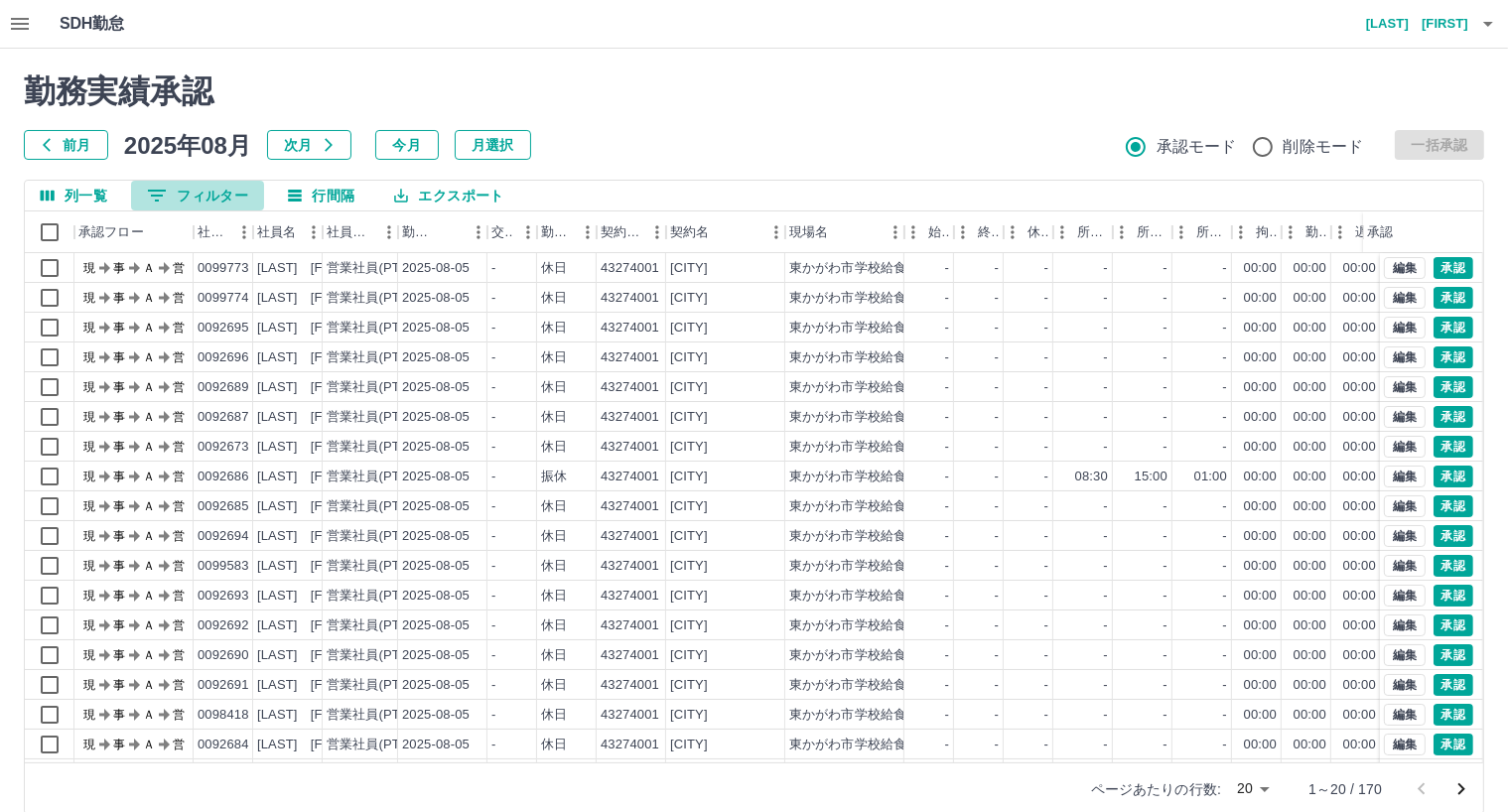 click on "0 フィルター" at bounding box center (198, 196) 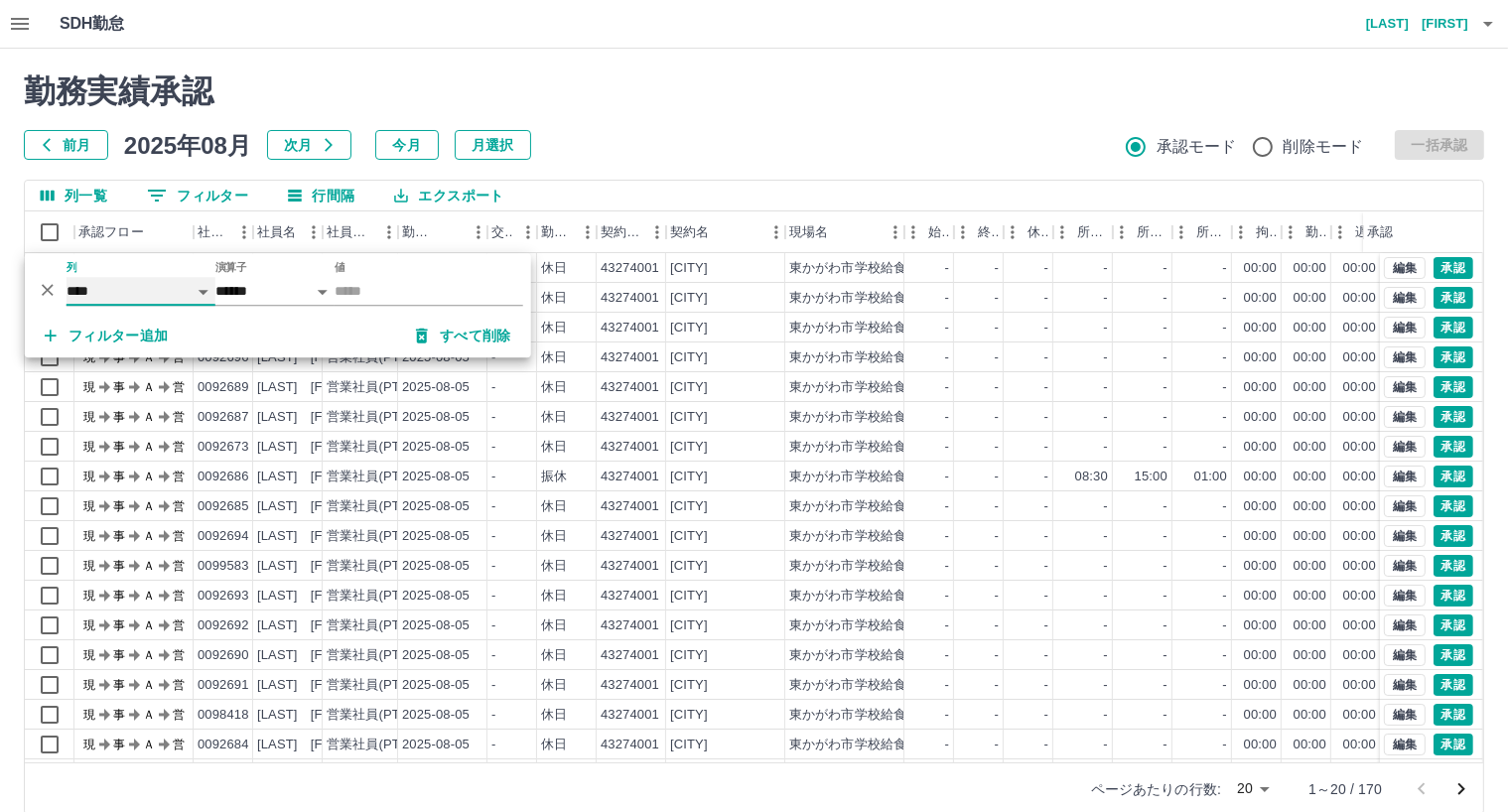 click on "**** *** **** *** *** **** ***** *** *** ** ** ** **** **** **** ** ** *** **** *****" at bounding box center (141, 291) 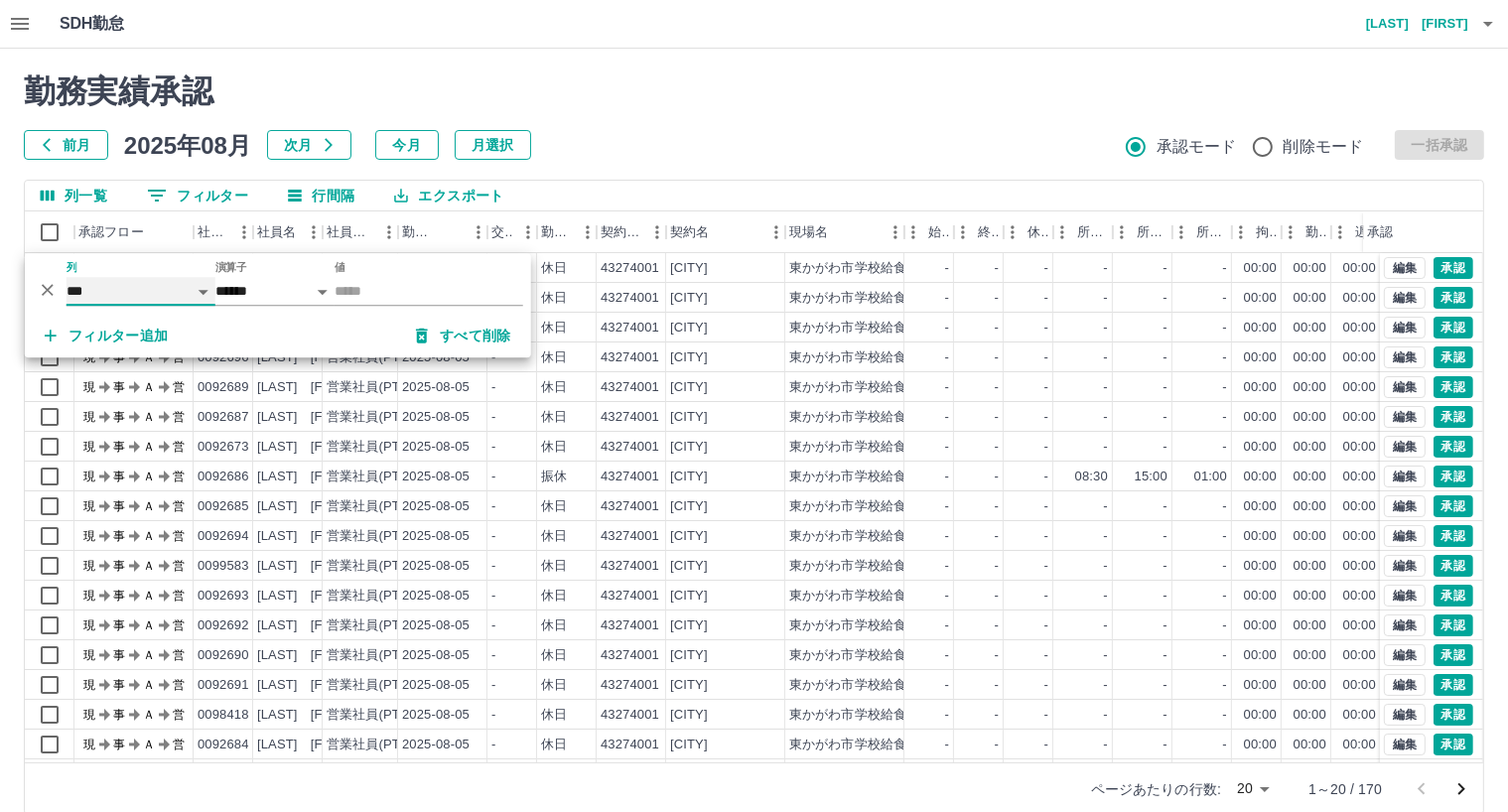 click on "**** *** **** *** *** **** ***** *** *** ** ** ** **** **** **** ** ** *** **** *****" at bounding box center [141, 291] 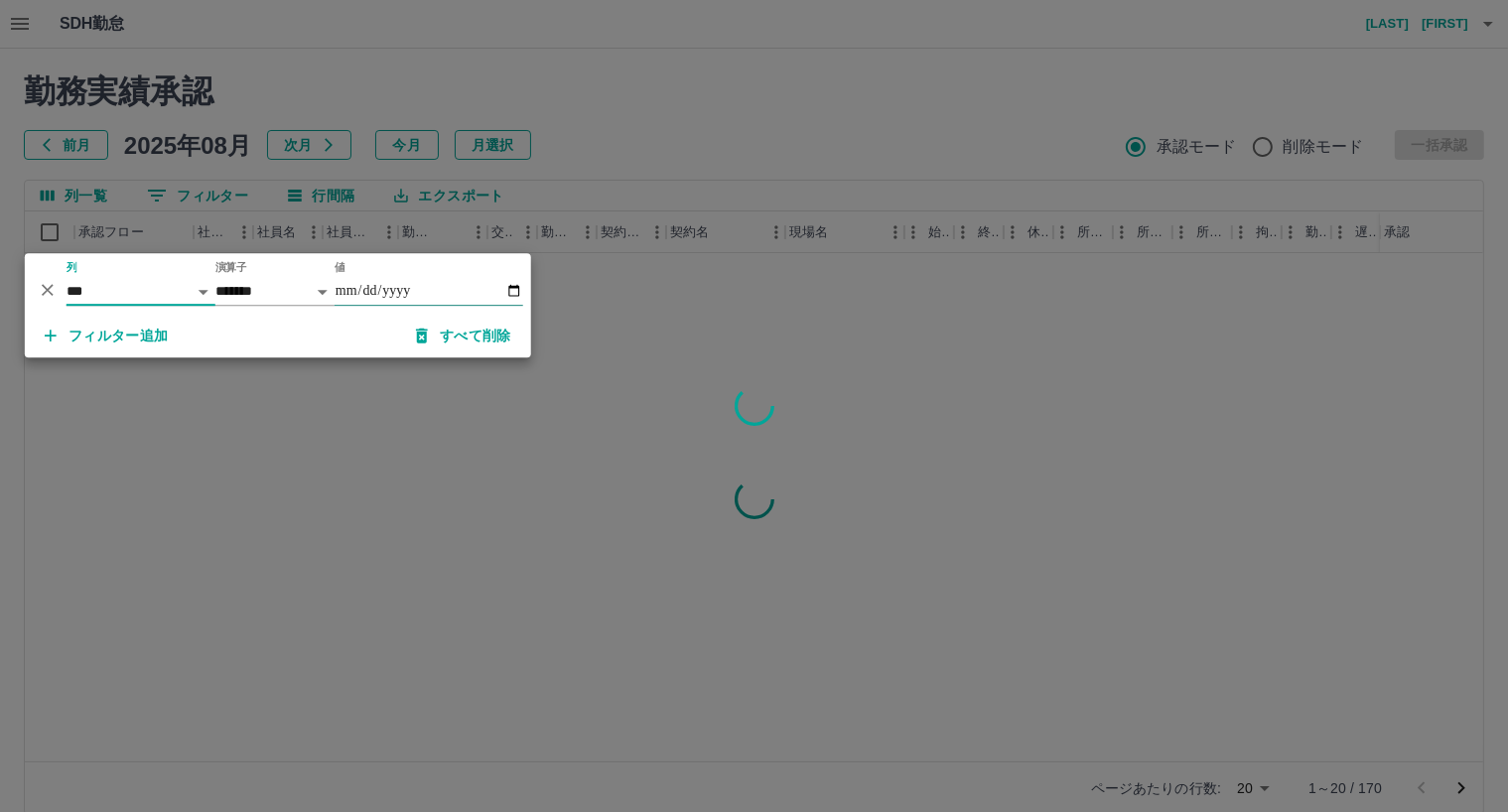click on "値" at bounding box center (429, 291) 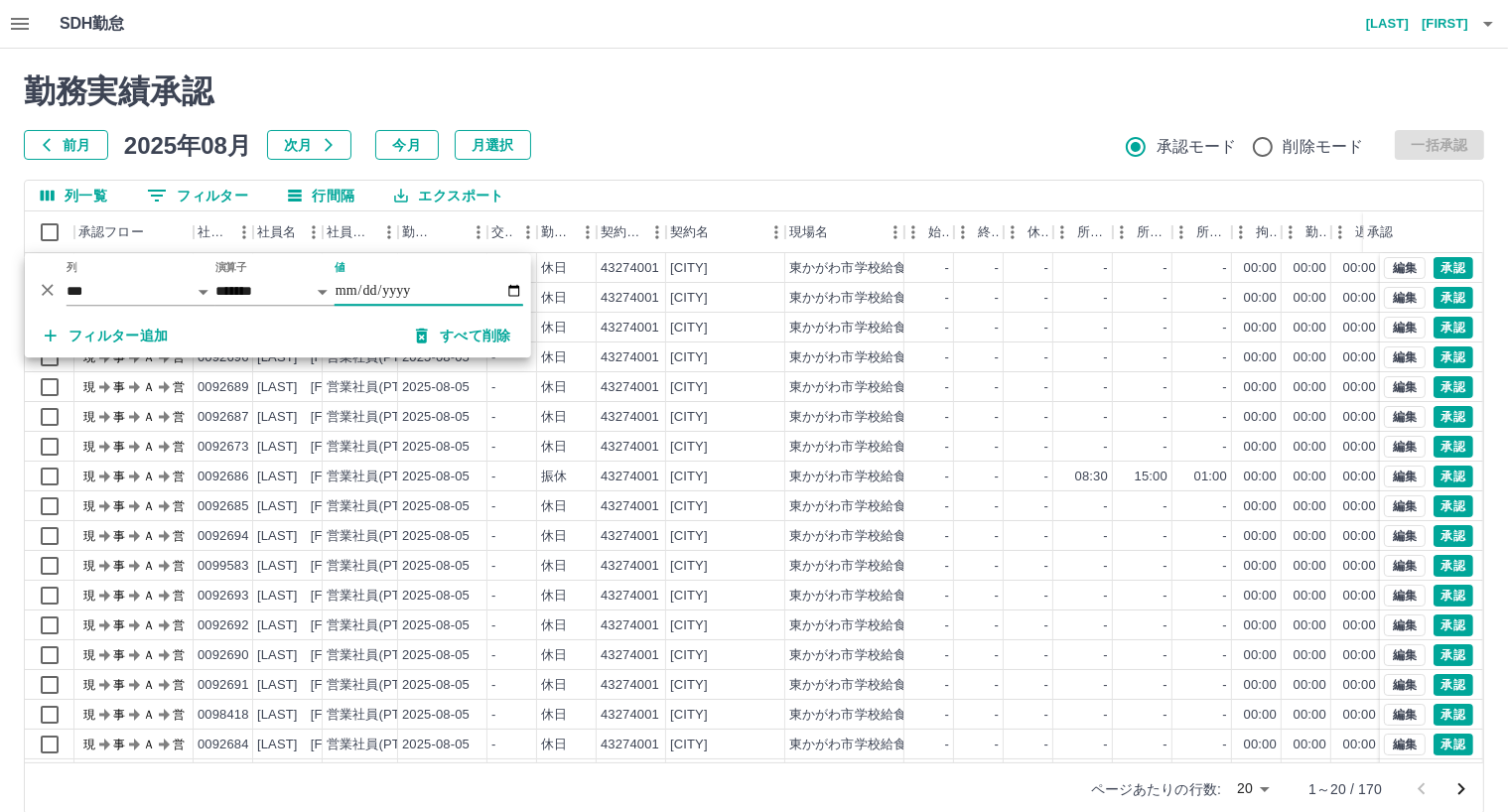 type on "**********" 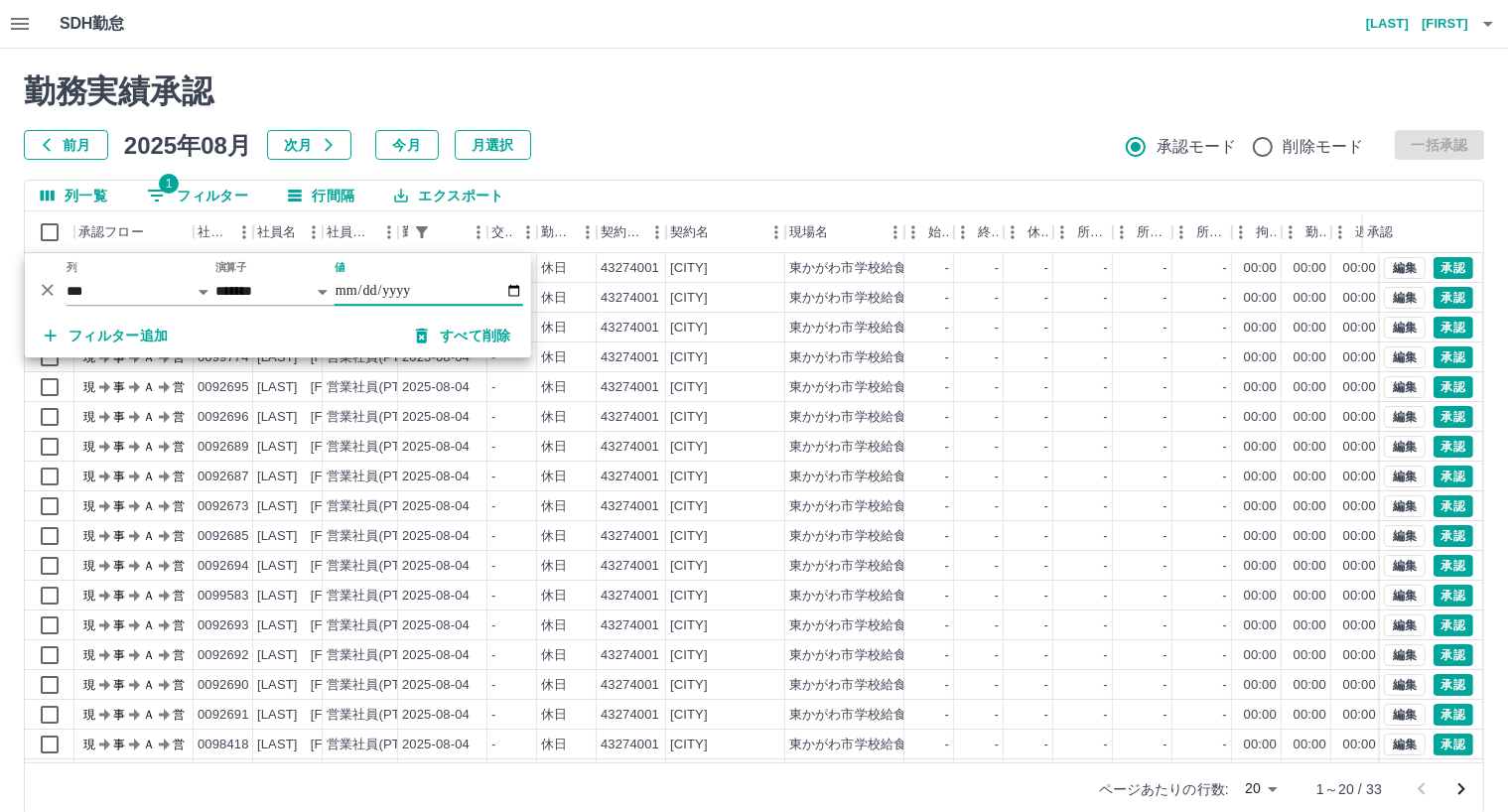 click on "勤務実績承認 前月 2025年08月 次月 今月 月選択 承認モード 削除モード 一括承認" at bounding box center [754, 116] 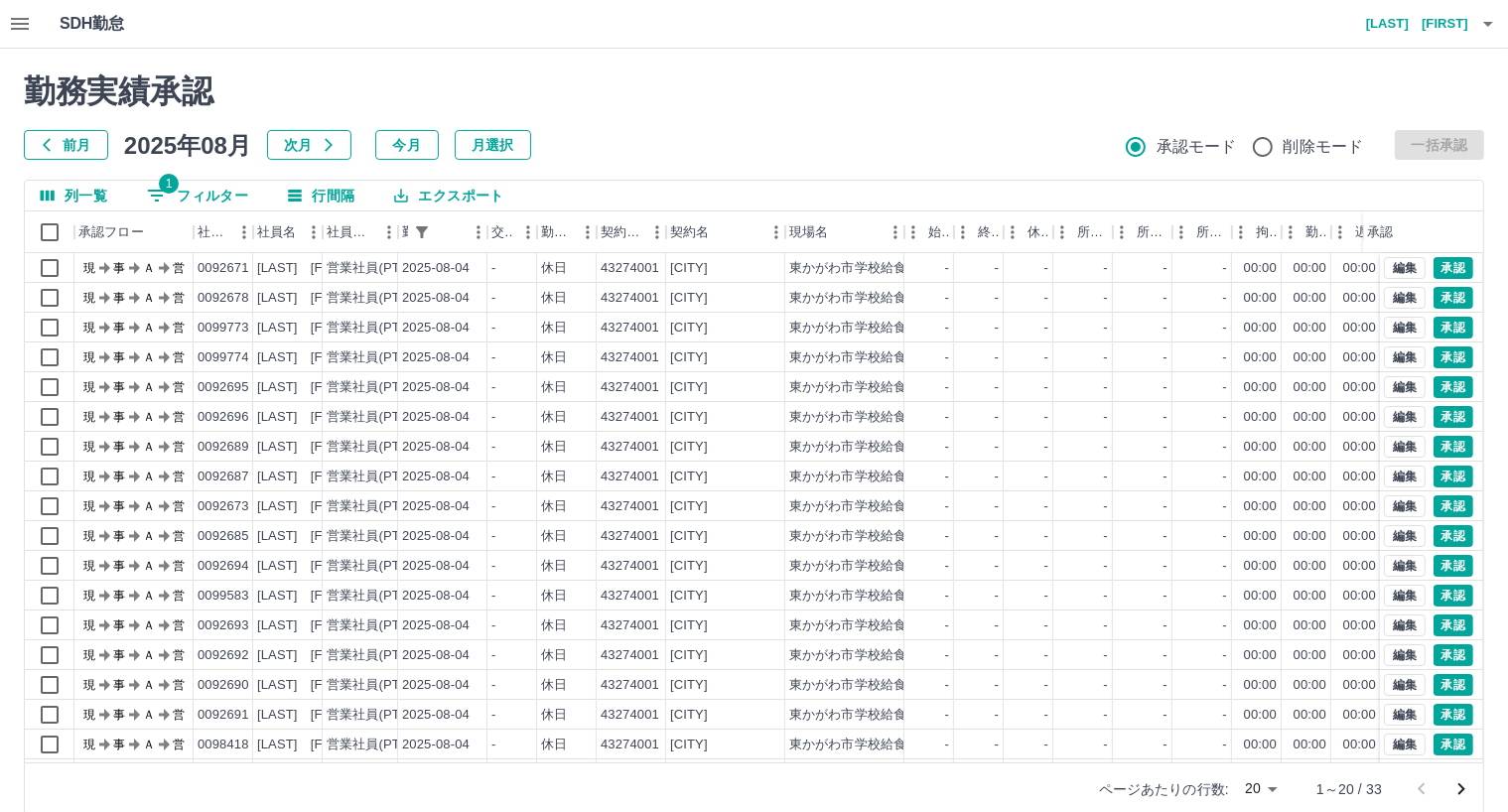 scroll, scrollTop: 0, scrollLeft: 0, axis: both 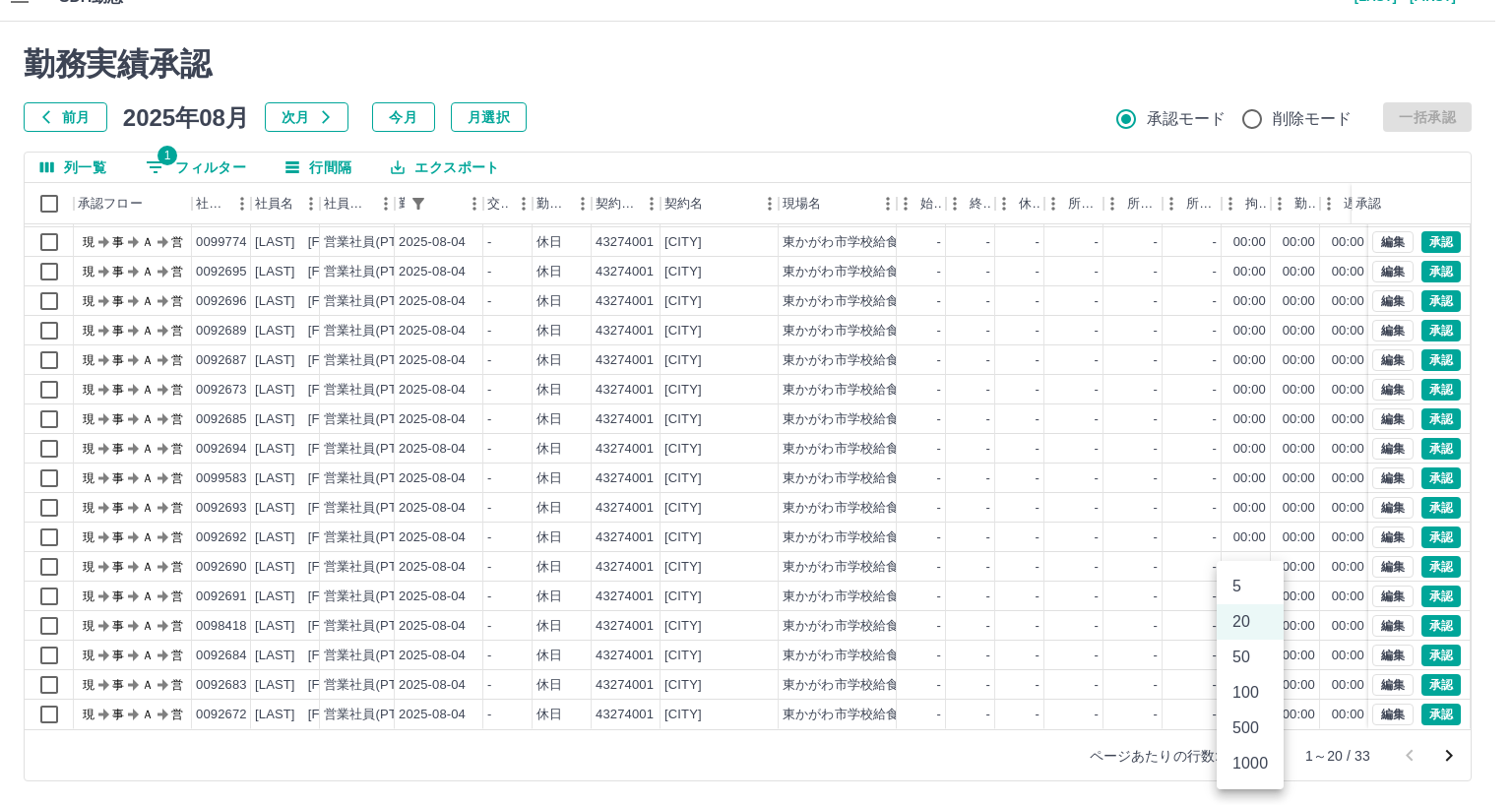 click on "SDH勤怠 [LAST]　[FIRST] 勤務実績承認 前月 2025年08月 次月 今月 月選択 承認モード 削除モード 一括承認 列一覧 1 フィルター 行間隔 エクスポート 承認フロー 社員番号 社員名 社員区分 勤務日 交通費 勤務区分 契約コード 契約名 現場名 始業 終業 休憩 所定開始 所定終業 所定休憩 拘束 勤務 遅刻等 コメント ステータス 承認 現 事 Ａ 営 0092678 [LAST]　[FIRST] 営業社員(PT契約) 2025-08-04  -  休日 43274001 [CITY] [CITY]学校給食センター - - - - - - 00:00 00:00 00:00 現場責任者承認待 現 事 Ａ 営 0099773 [LAST]　[FIRST] 営業社員(PT契約) 2025-08-04  -  休日 43274001 [CITY] [CITY]学校給食センター - - - - - - 00:00 00:00 00:00 現場責任者承認待 現 事 Ａ 営 0099774 [LAST]　[FIRST] 営業社員(PT契約) 2025-08-04  -  休日 43274001 [CITY] [CITY]学校給食センター - - - - - - 00:00 00:00 00:00 現 事" at bounding box center (756, 389) 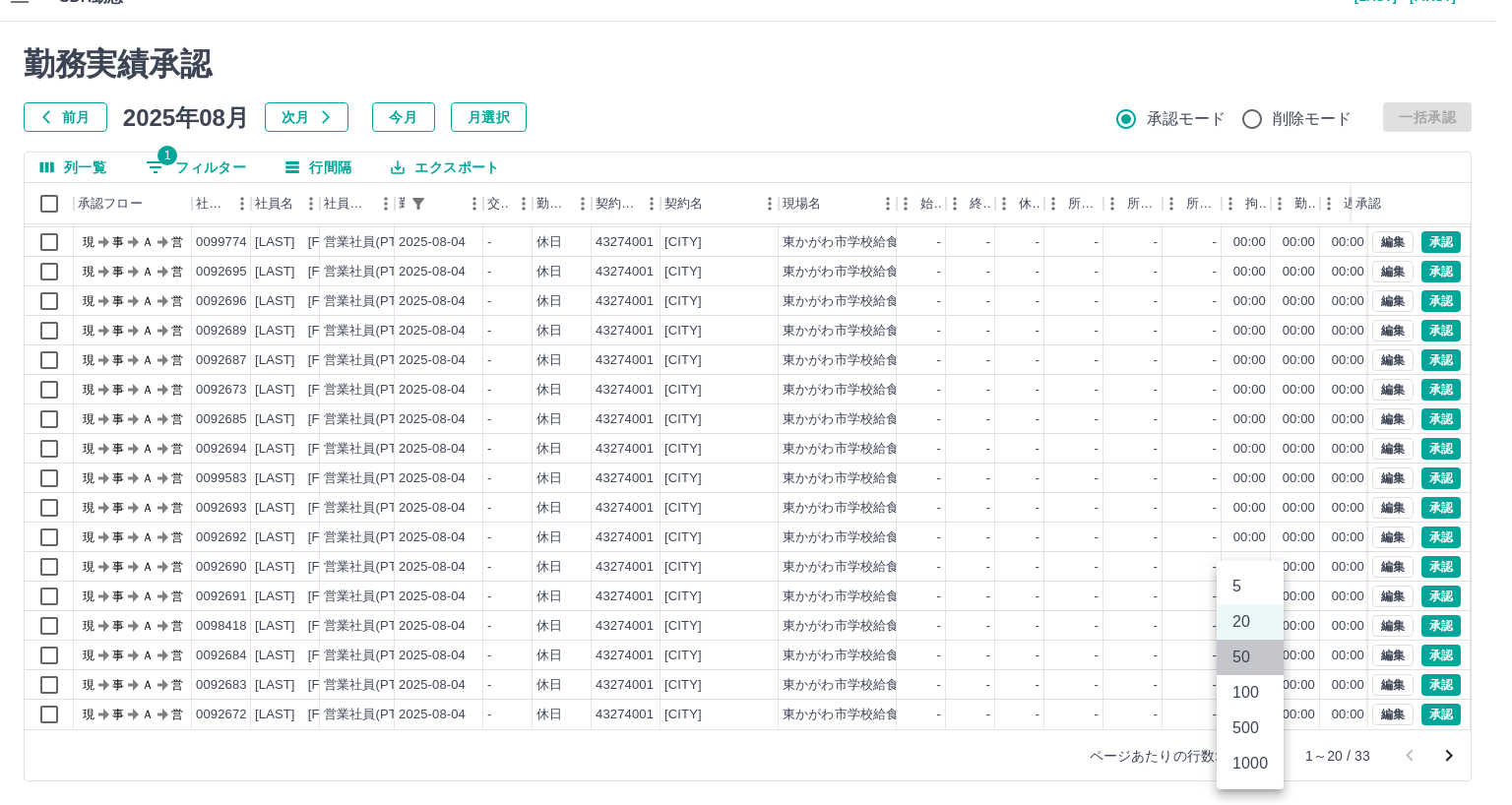 click on "50" at bounding box center (1250, 657) 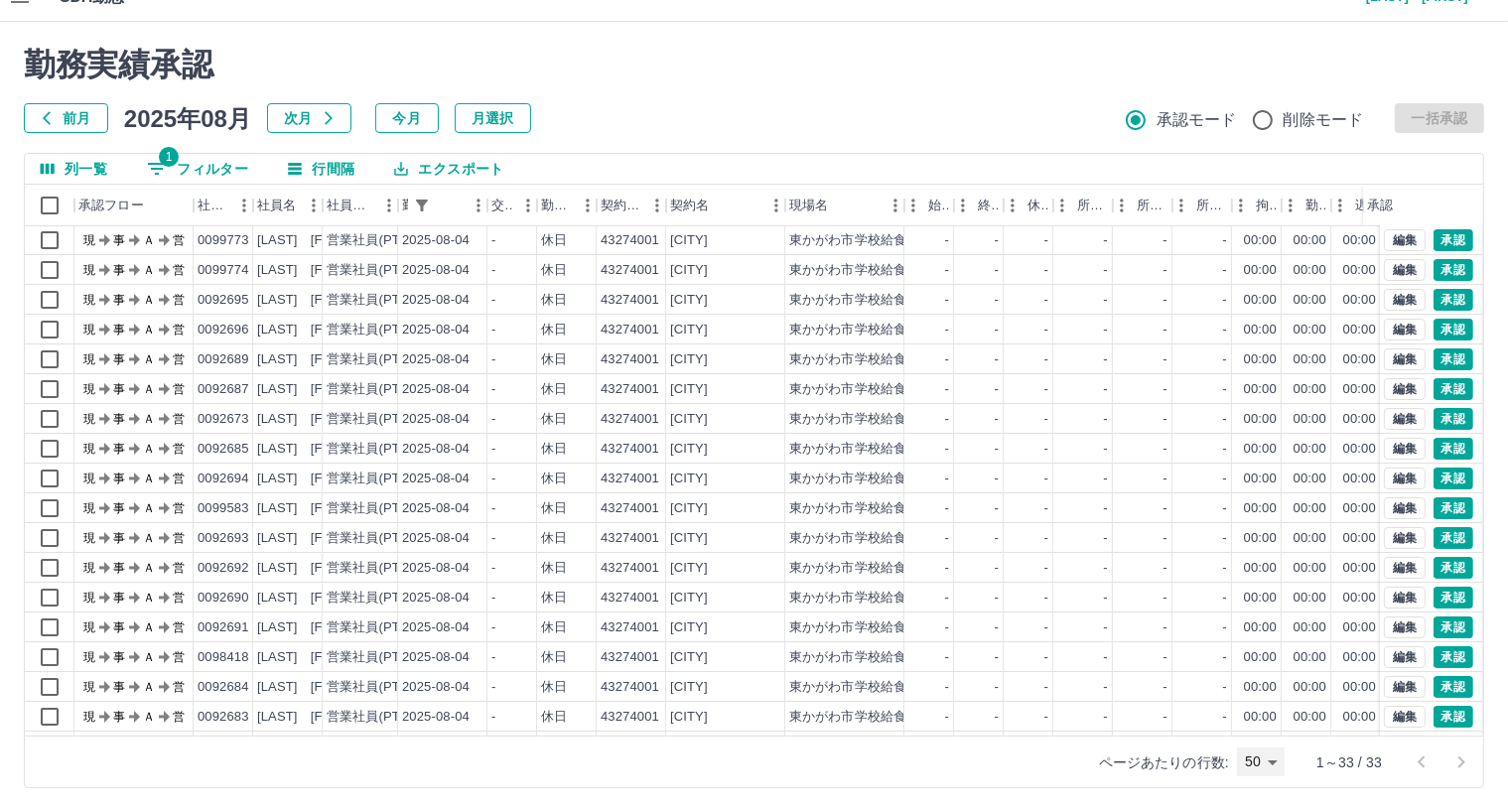 scroll, scrollTop: 0, scrollLeft: 0, axis: both 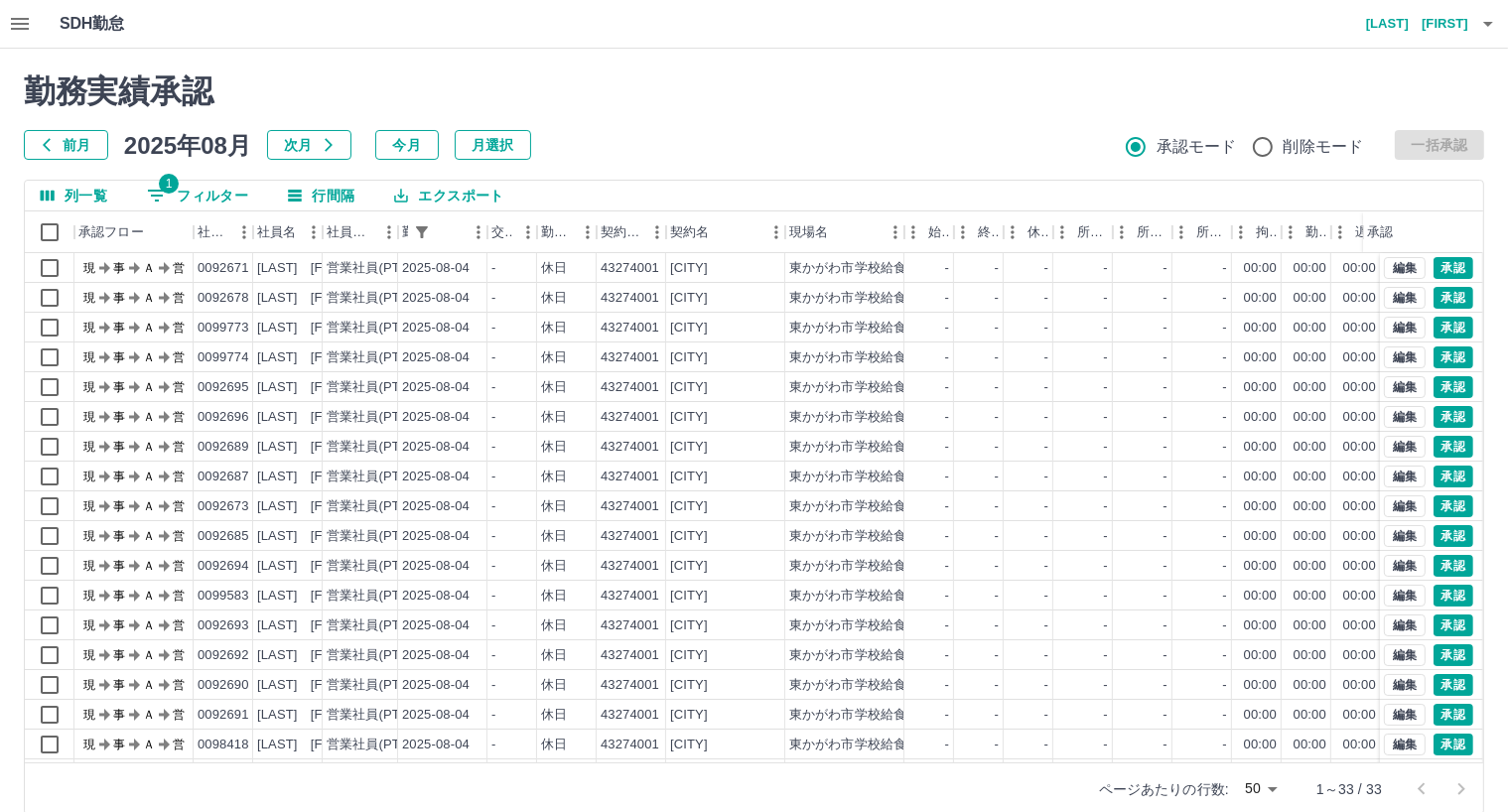 click on "川原　由加利" at bounding box center [1409, 24] 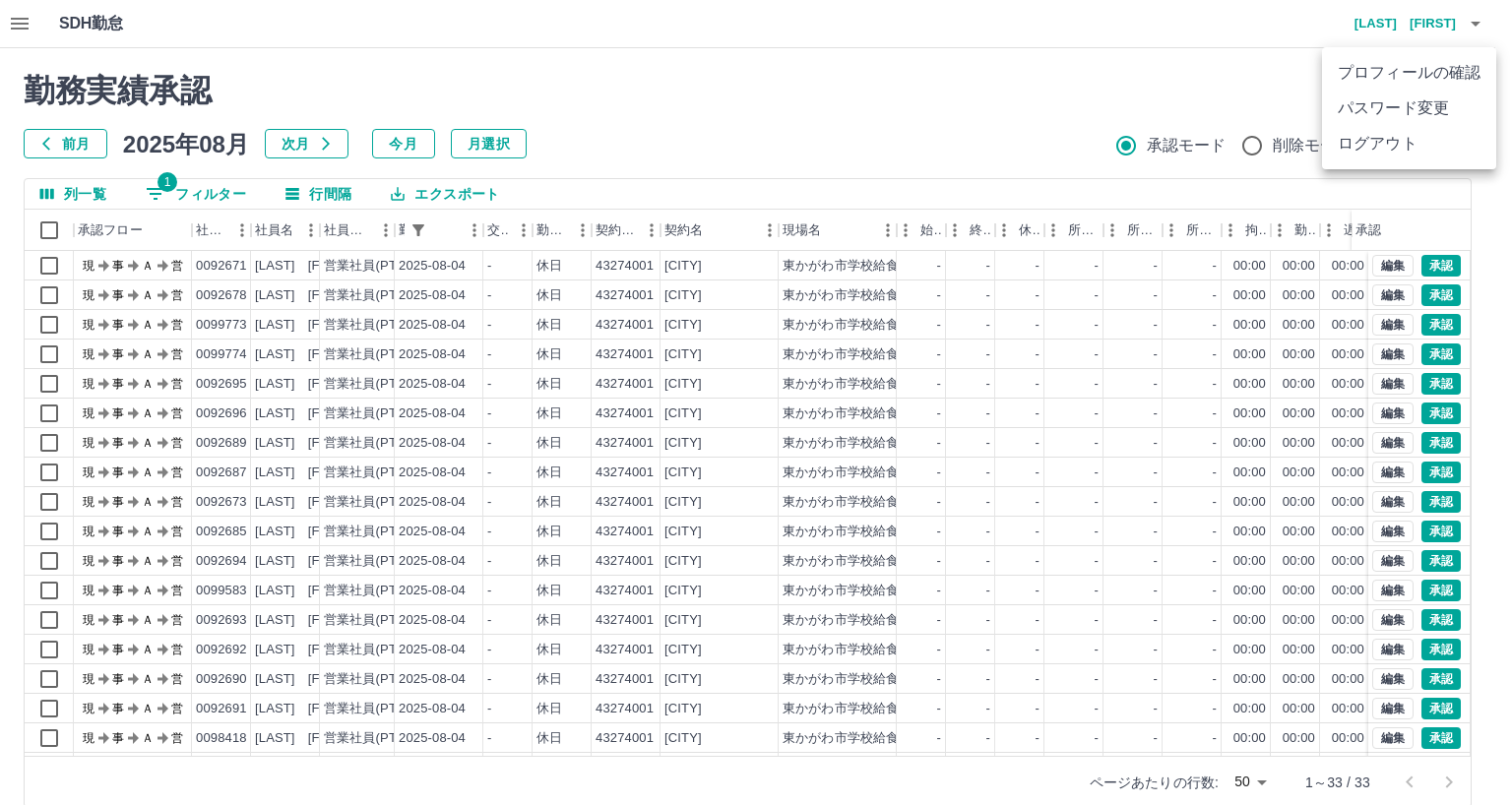 click on "ログアウト" at bounding box center (1409, 144) 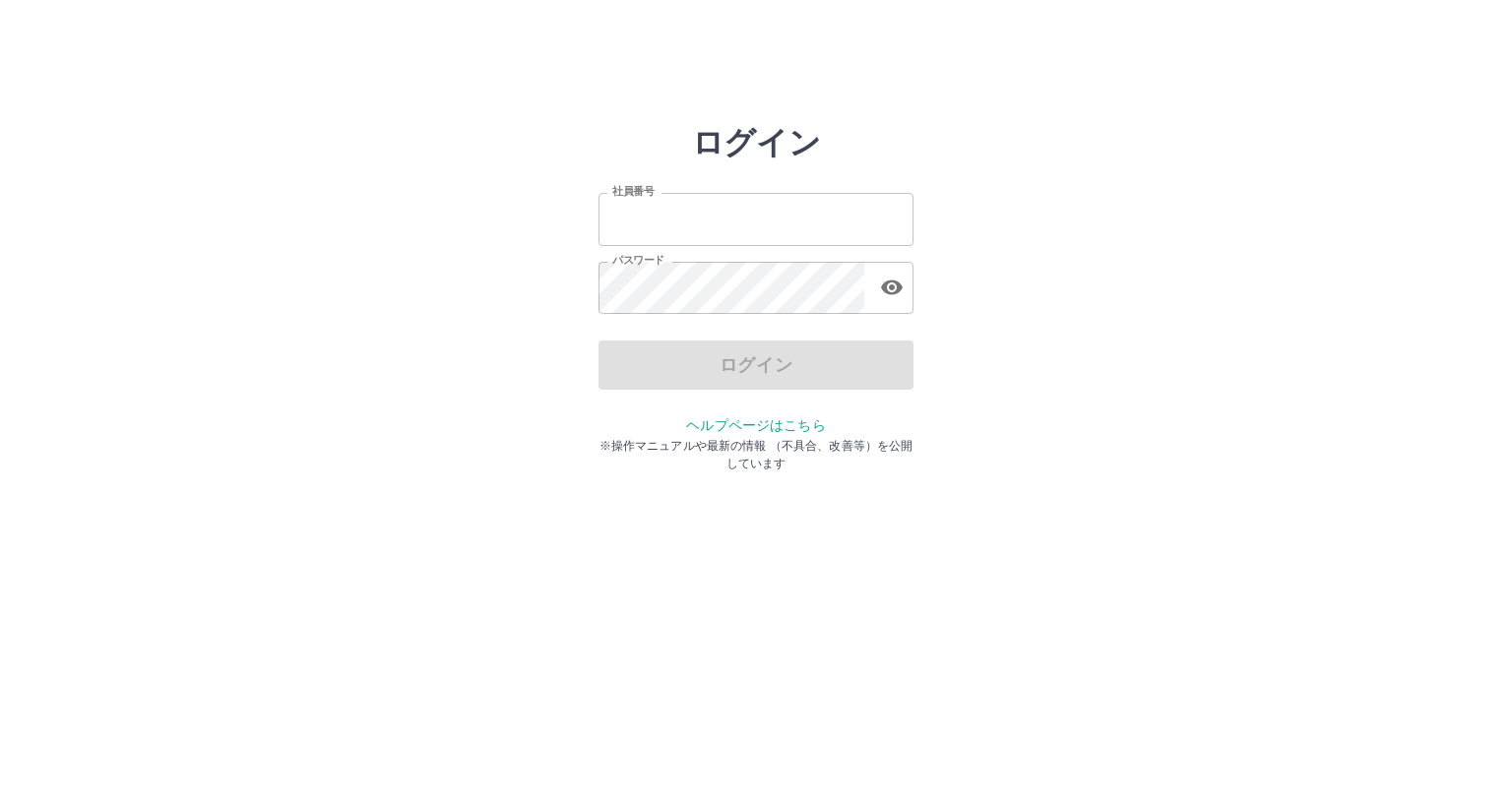 scroll, scrollTop: 0, scrollLeft: 0, axis: both 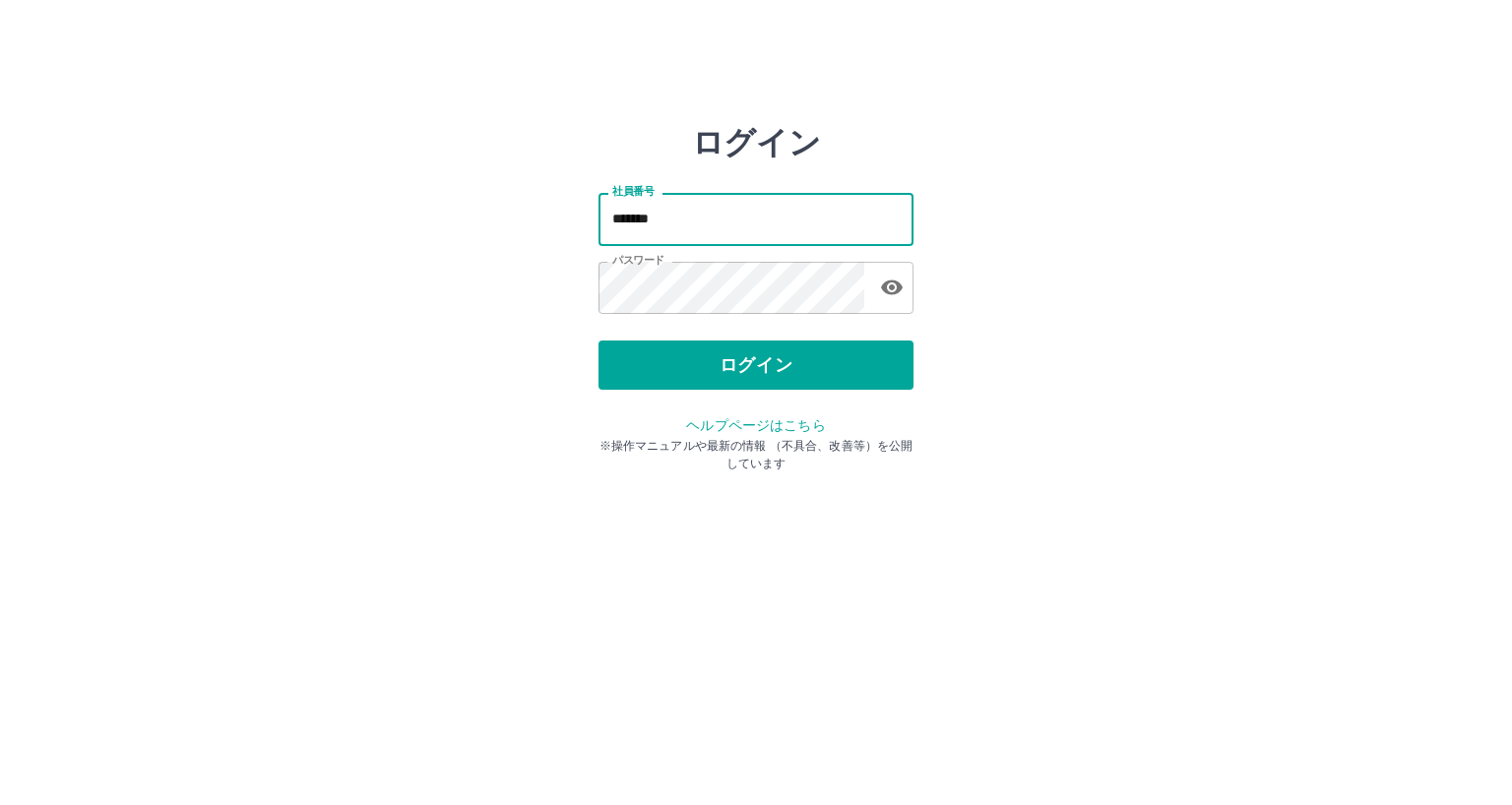 click on "*******" at bounding box center [756, 218] 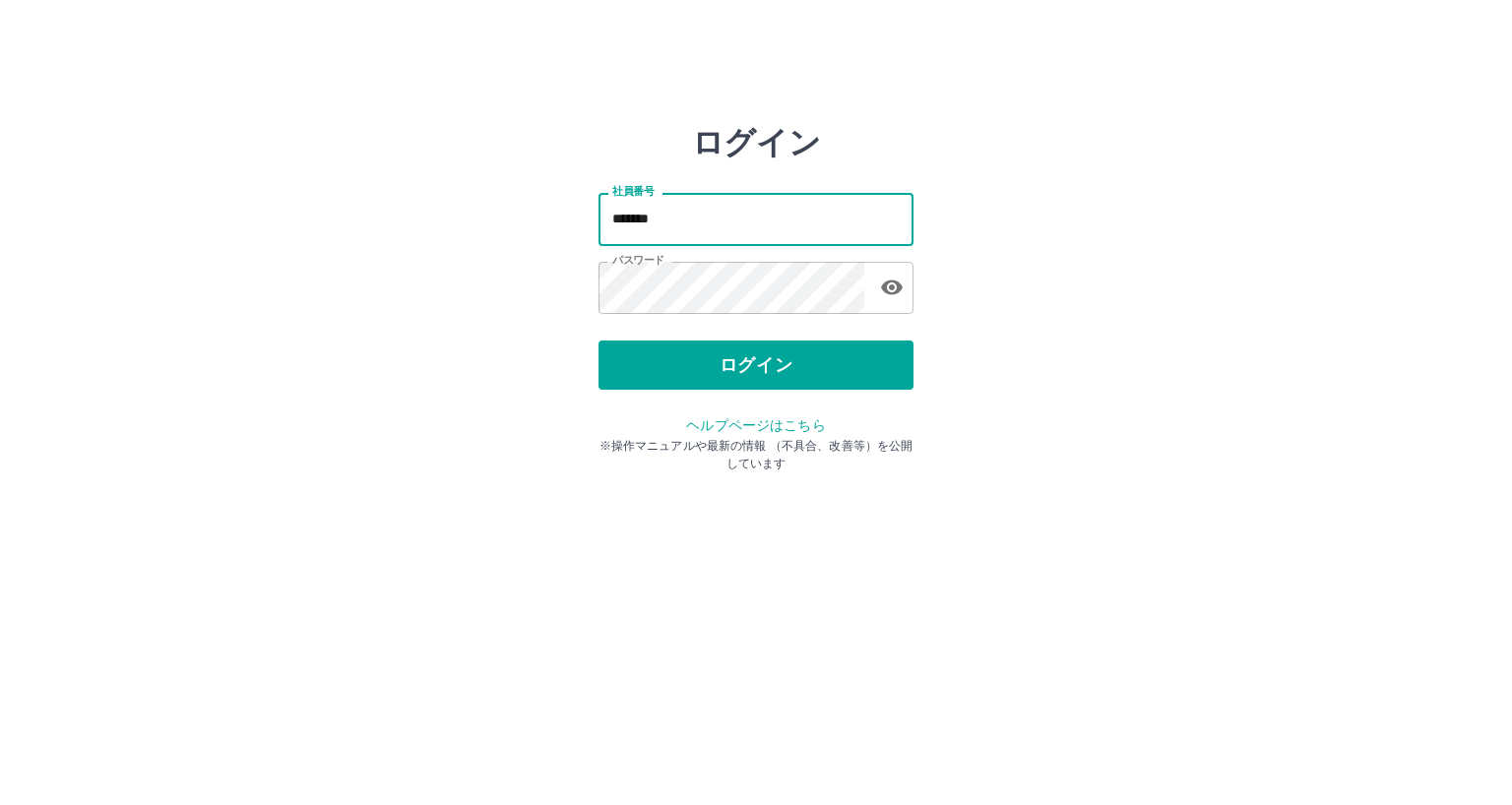type on "*******" 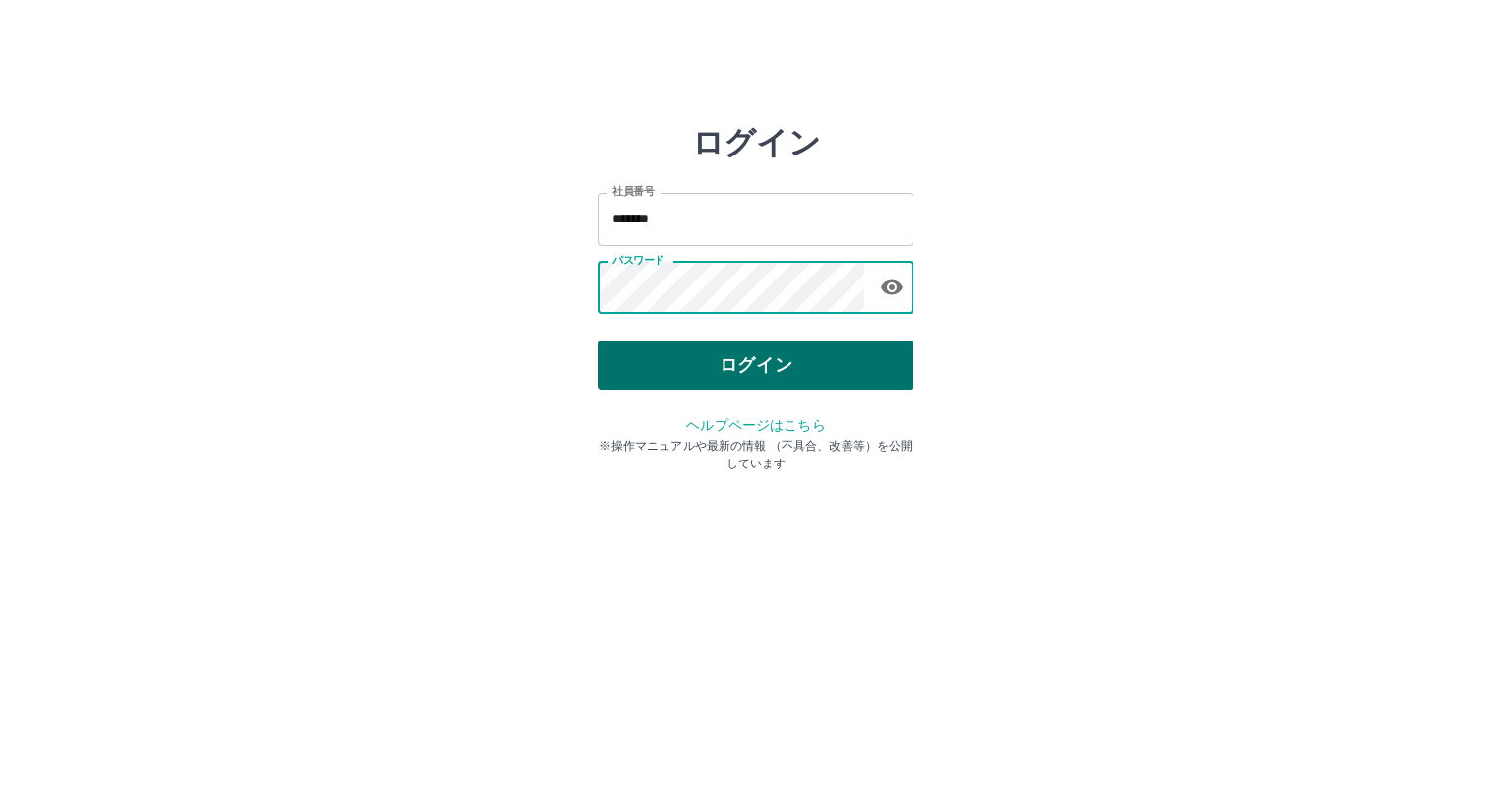 click on "ログイン" at bounding box center [756, 365] 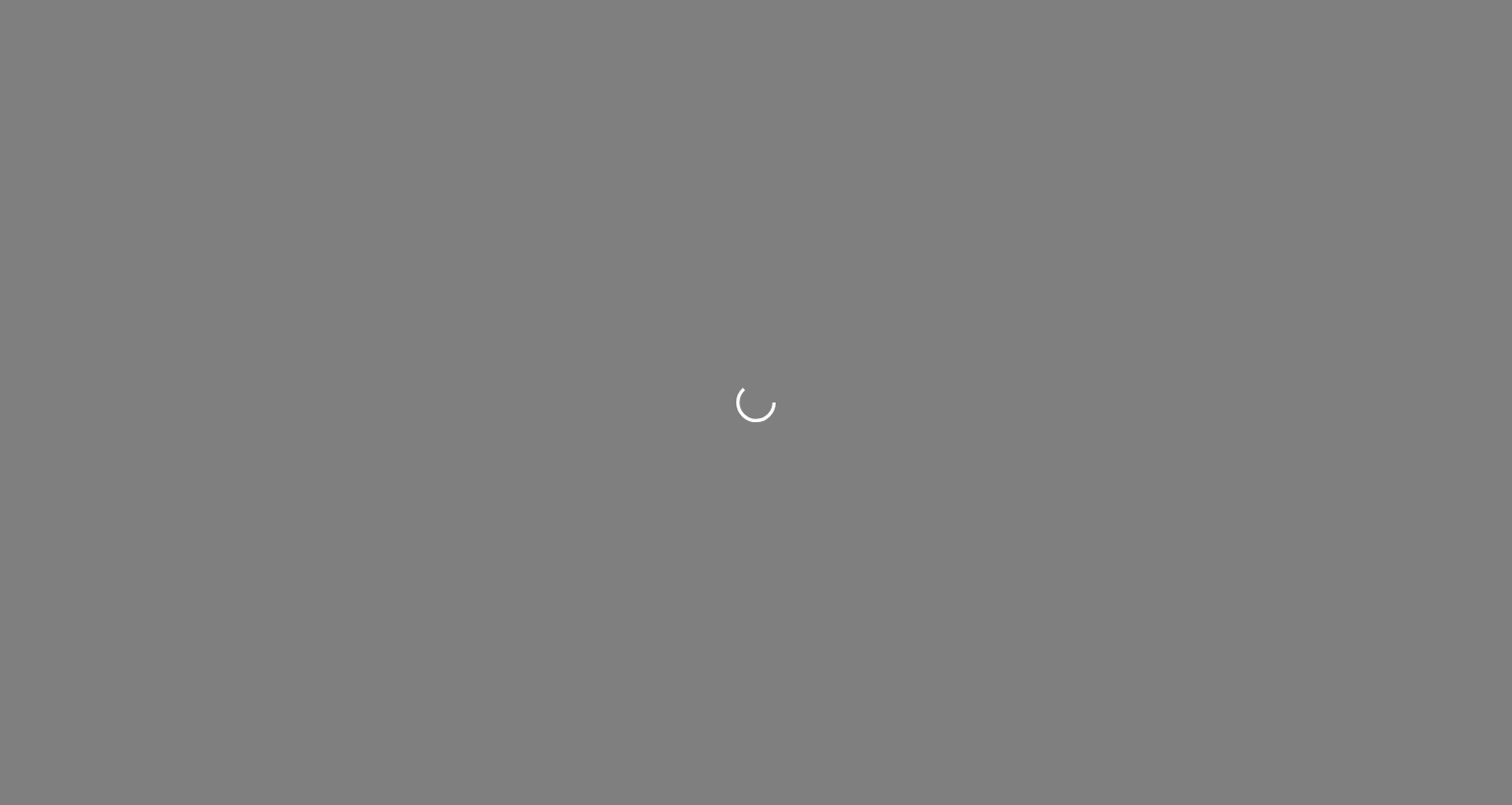scroll, scrollTop: 0, scrollLeft: 0, axis: both 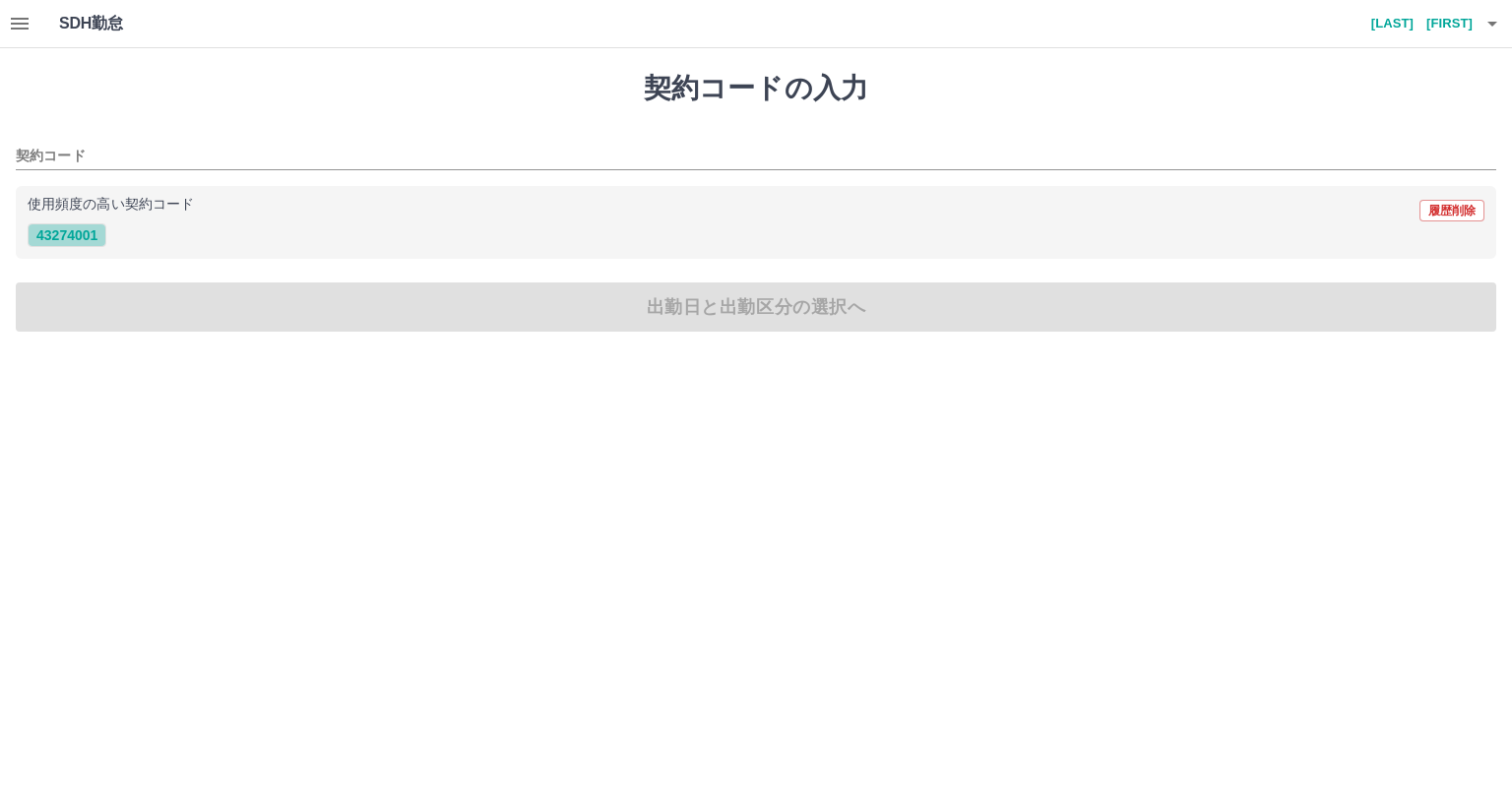click on "43274001" at bounding box center (67, 235) 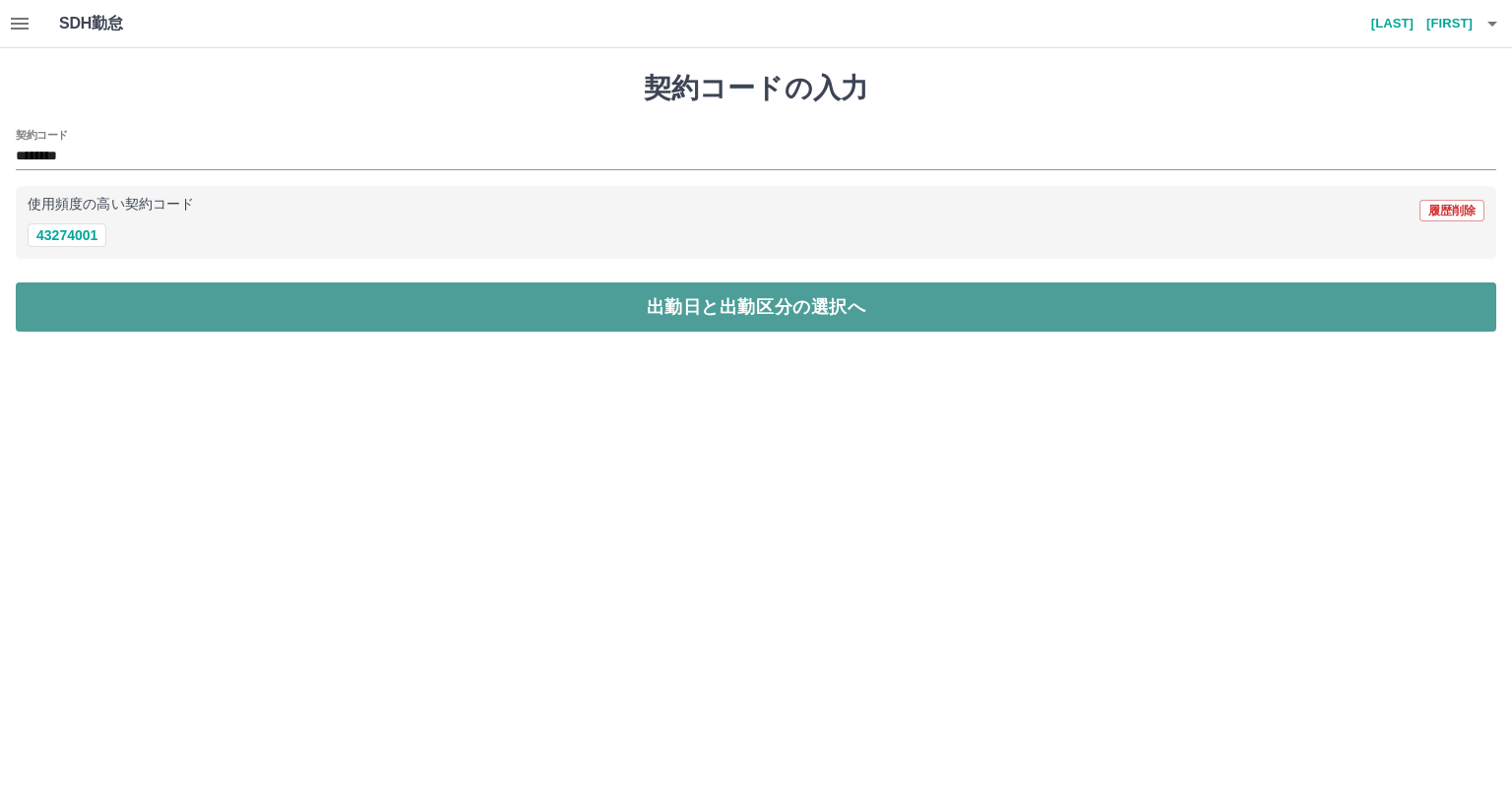 click on "出勤日と出勤区分の選択へ" at bounding box center (756, 307) 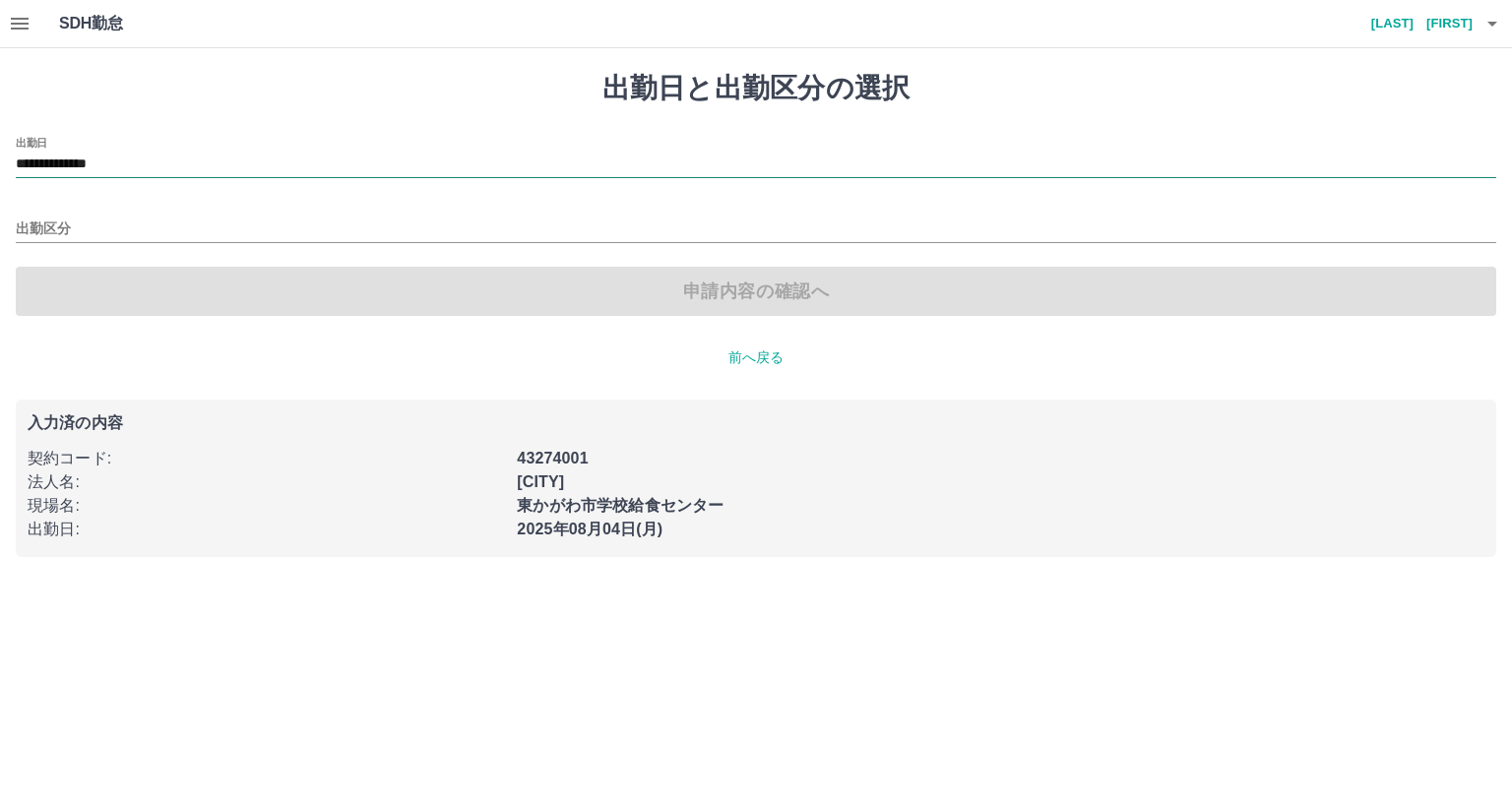 click on "**********" at bounding box center [756, 164] 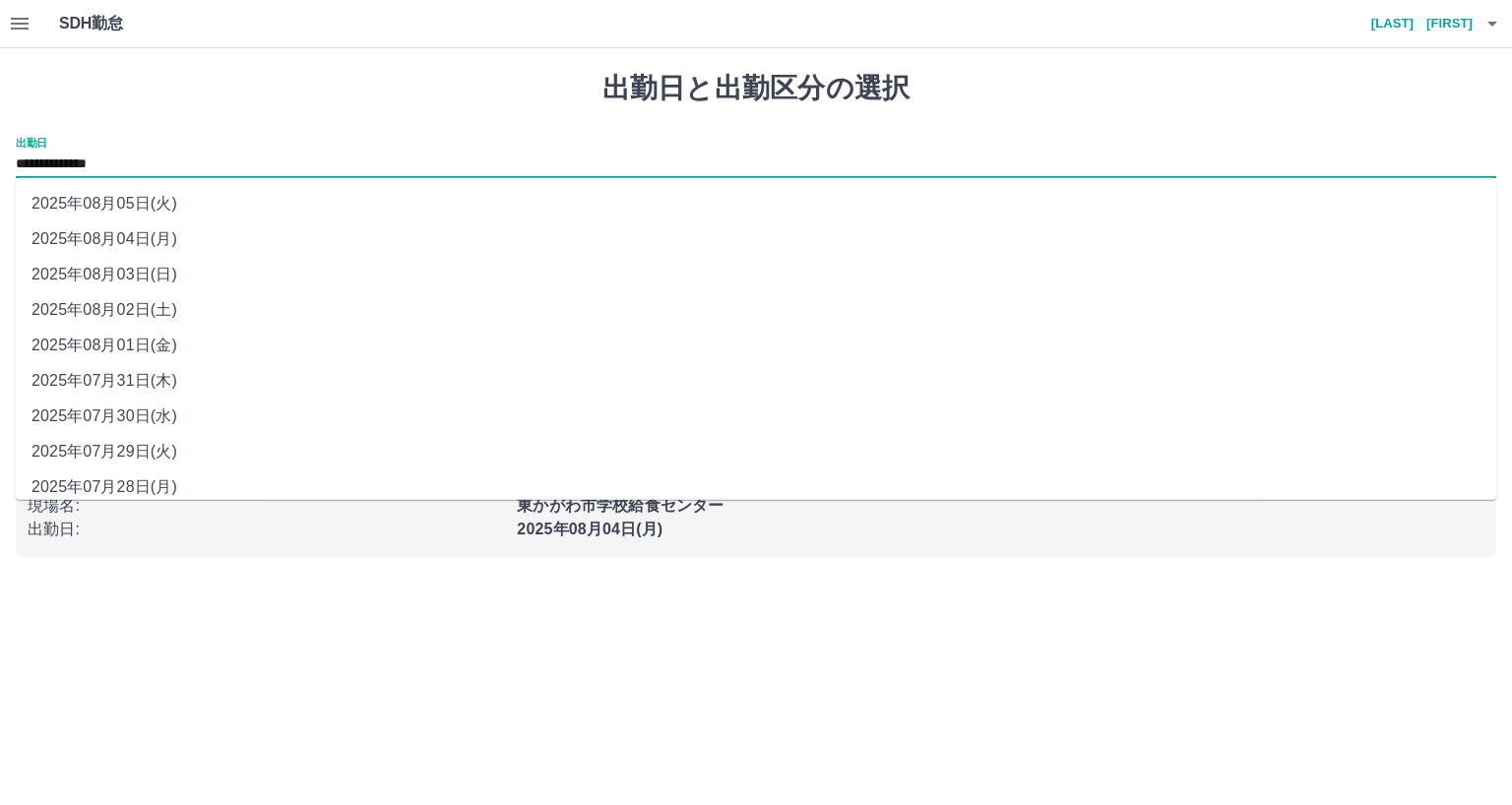 click on "**********" at bounding box center (756, 164) 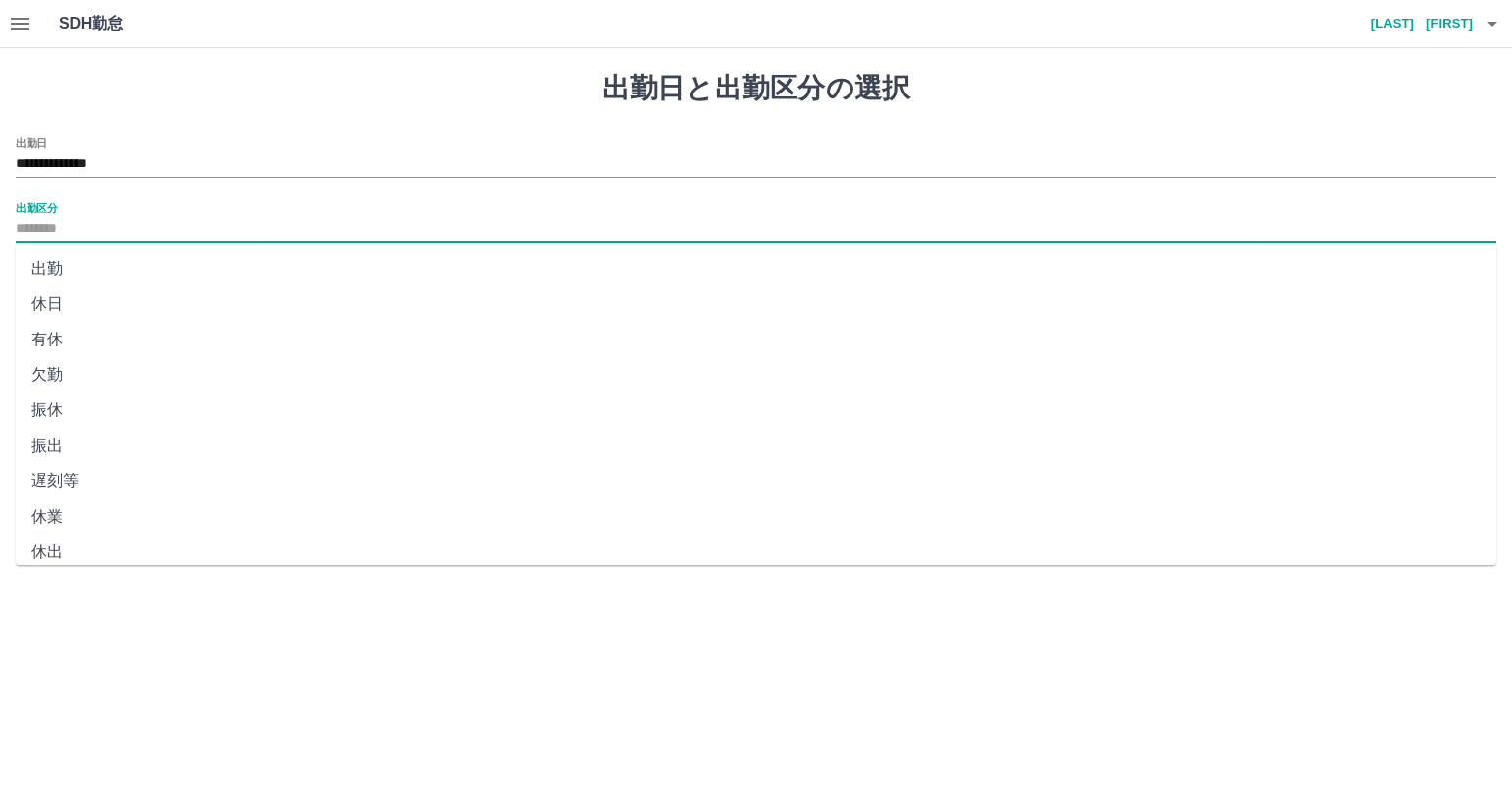 click on "出勤区分" at bounding box center (756, 229) 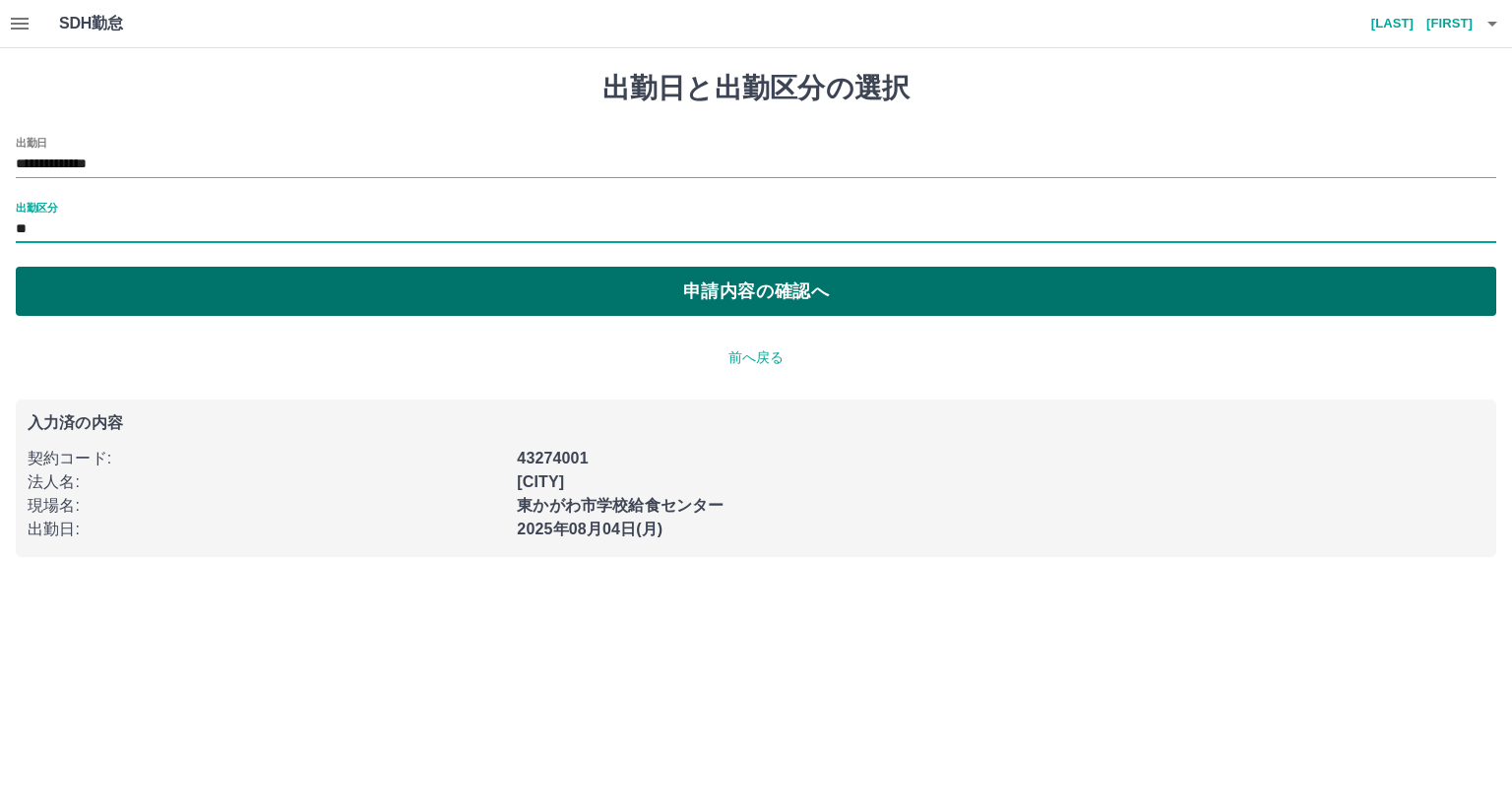 click on "申請内容の確認へ" at bounding box center [756, 291] 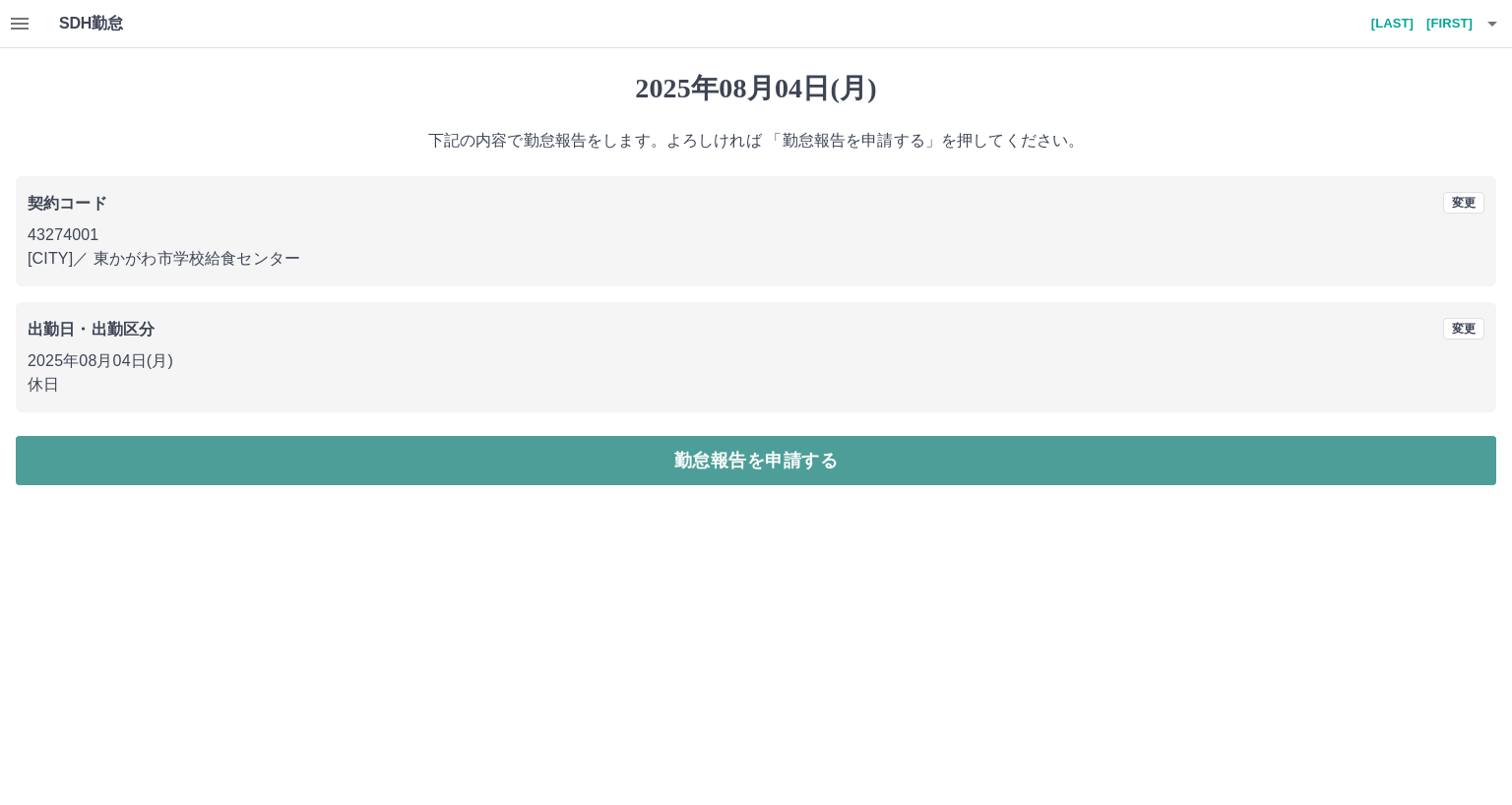 click on "勤怠報告を申請する" at bounding box center (756, 461) 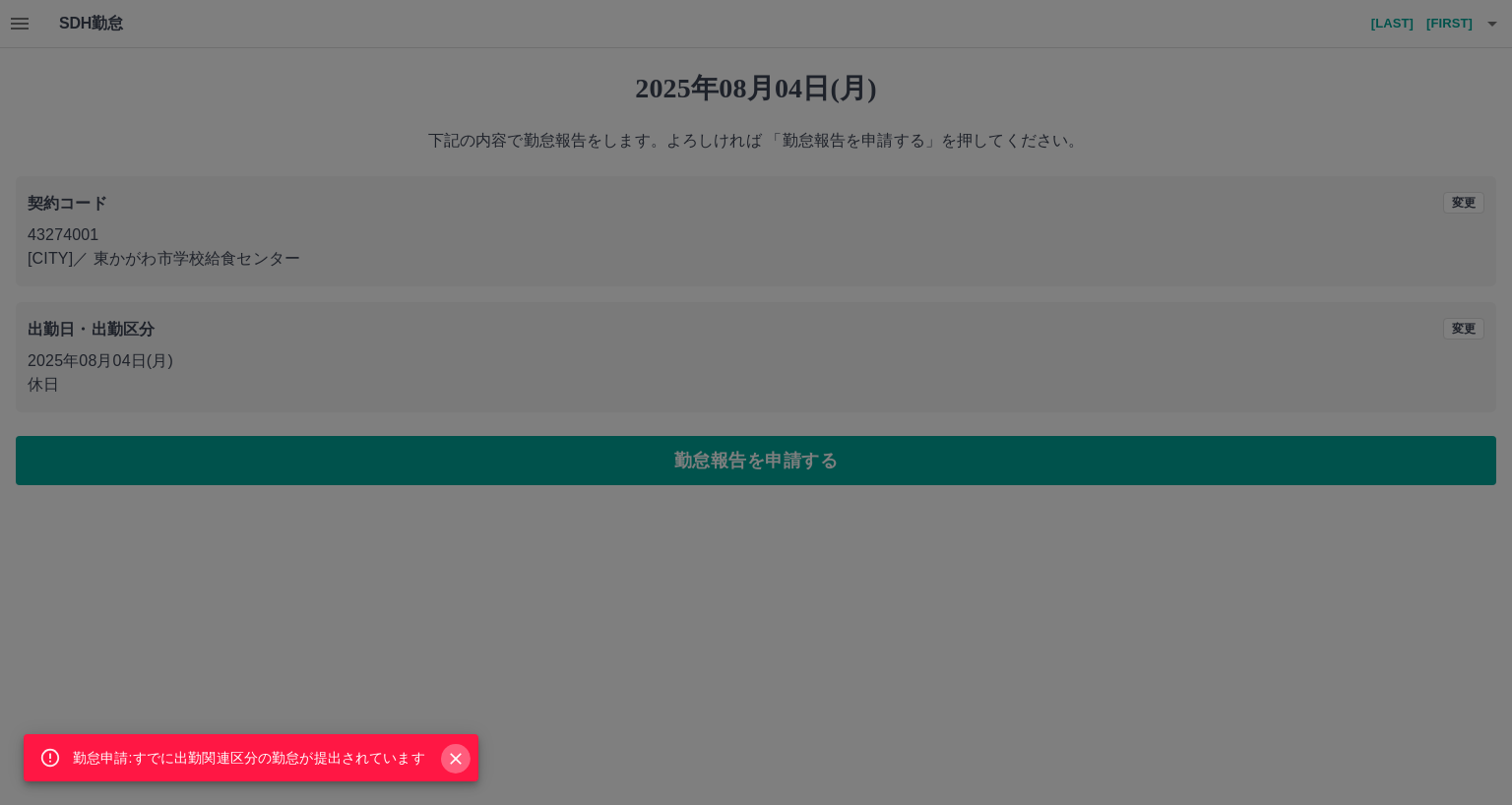 click 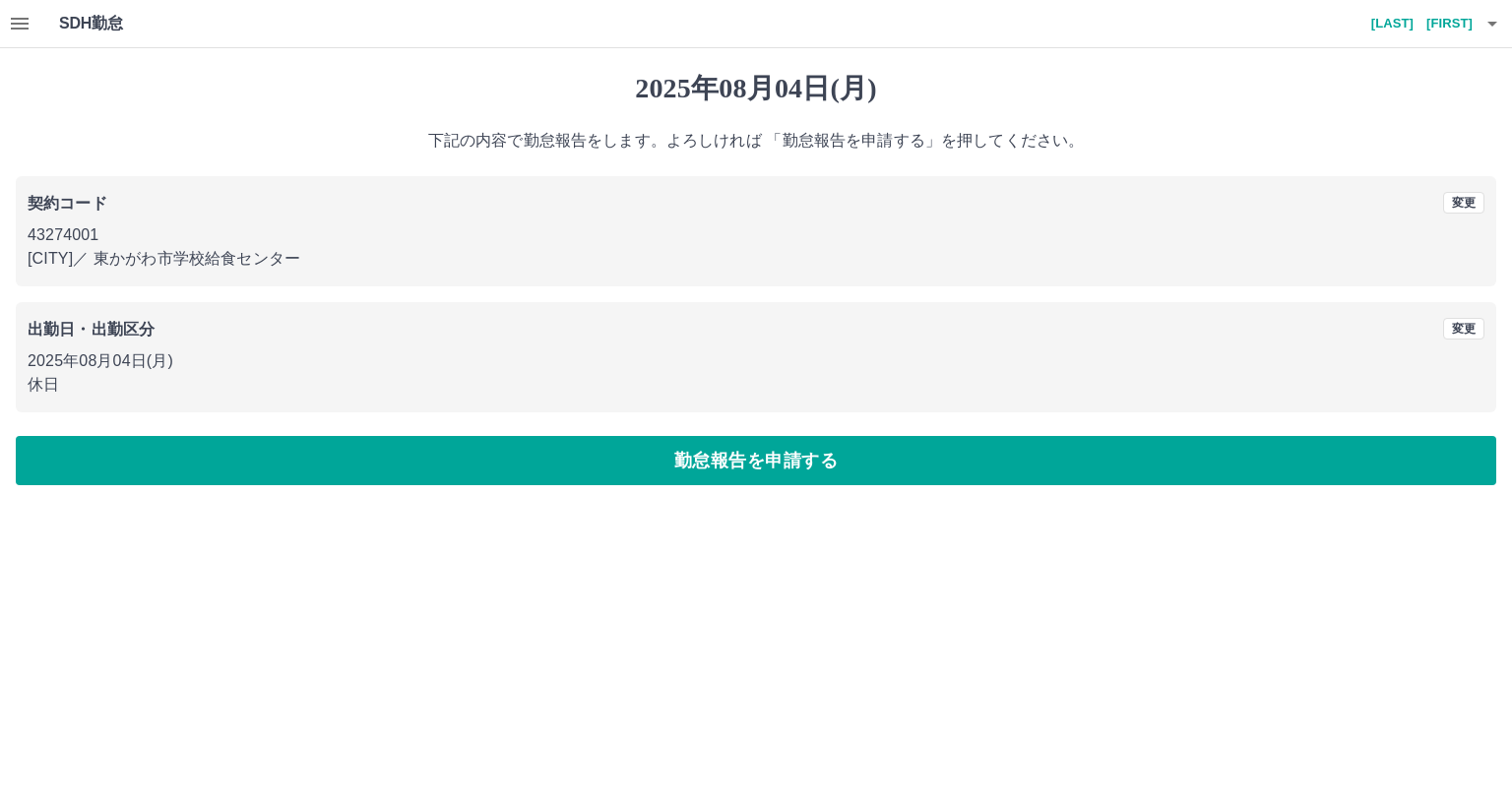 click 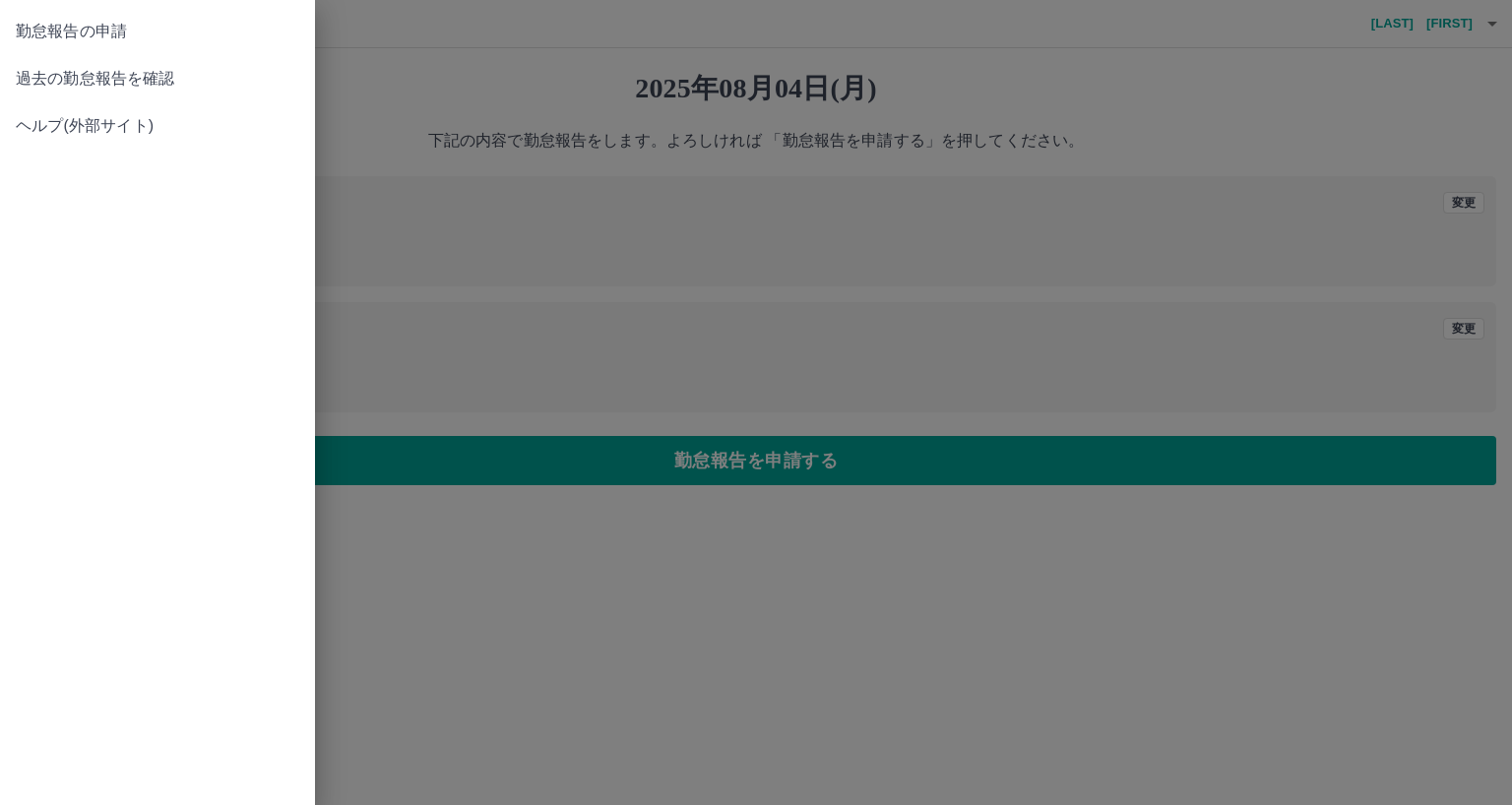 click on "過去の勤怠報告を確認" at bounding box center (158, 79) 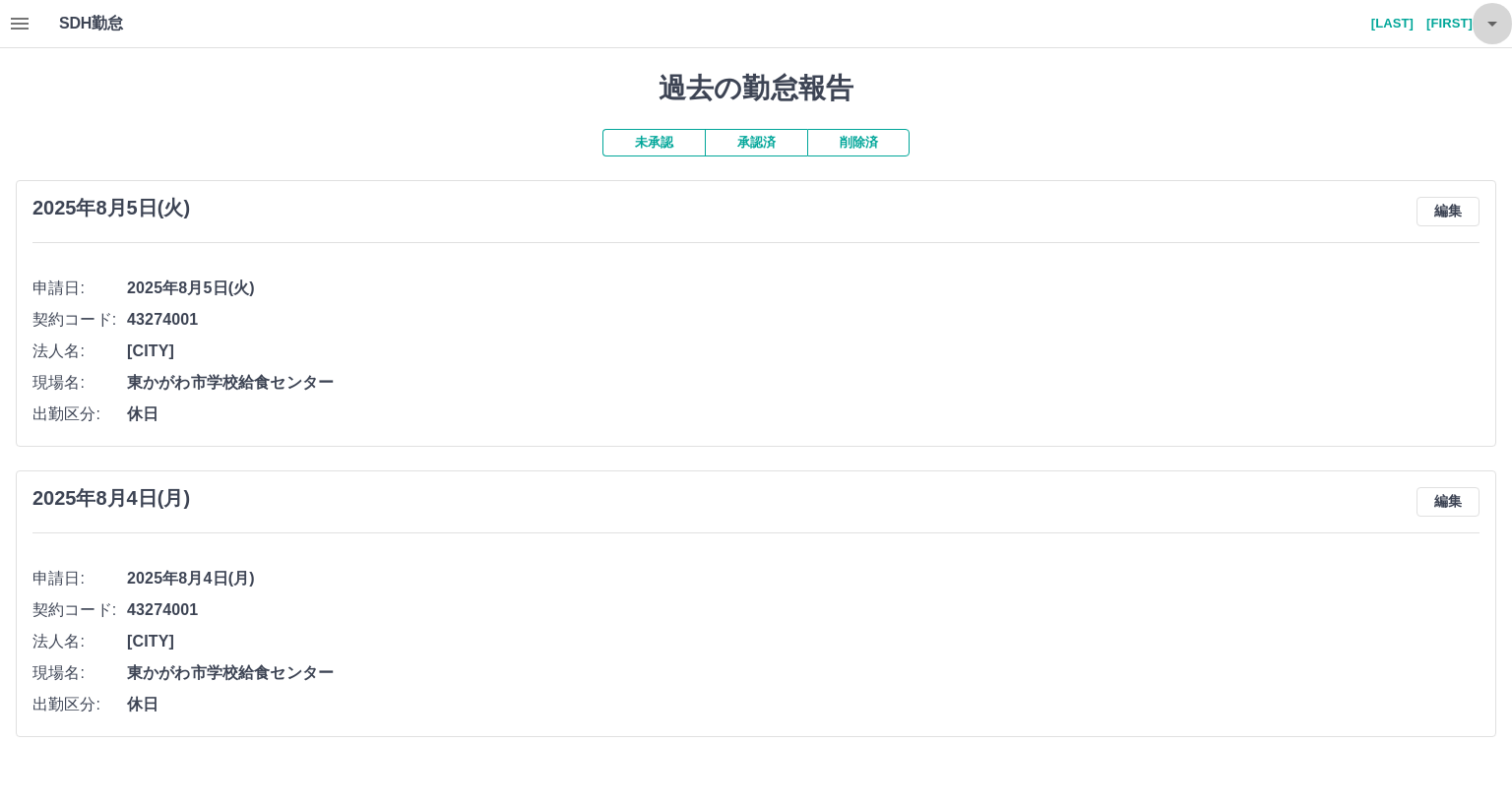 click 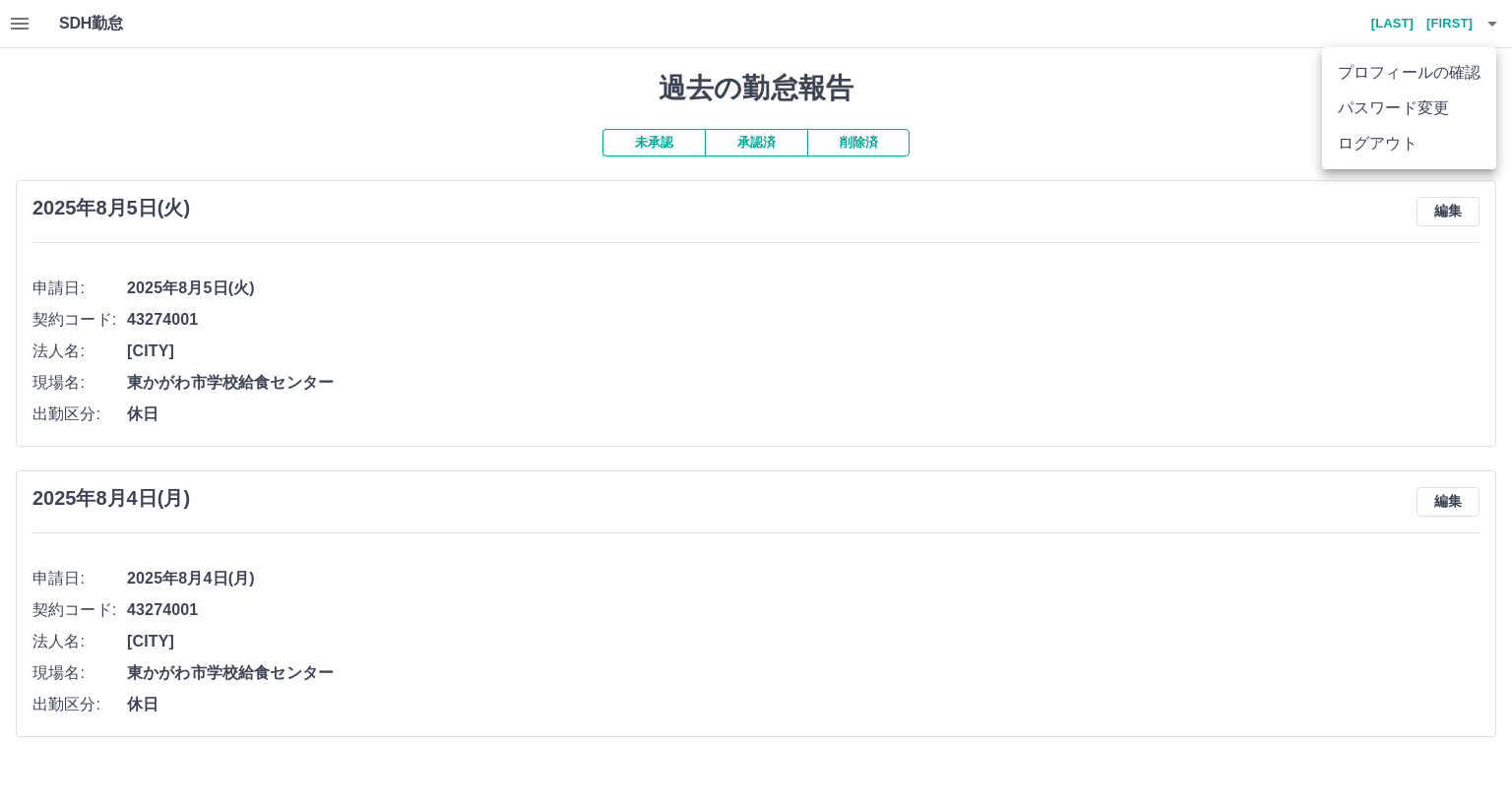 click on "ログアウト" at bounding box center [1409, 144] 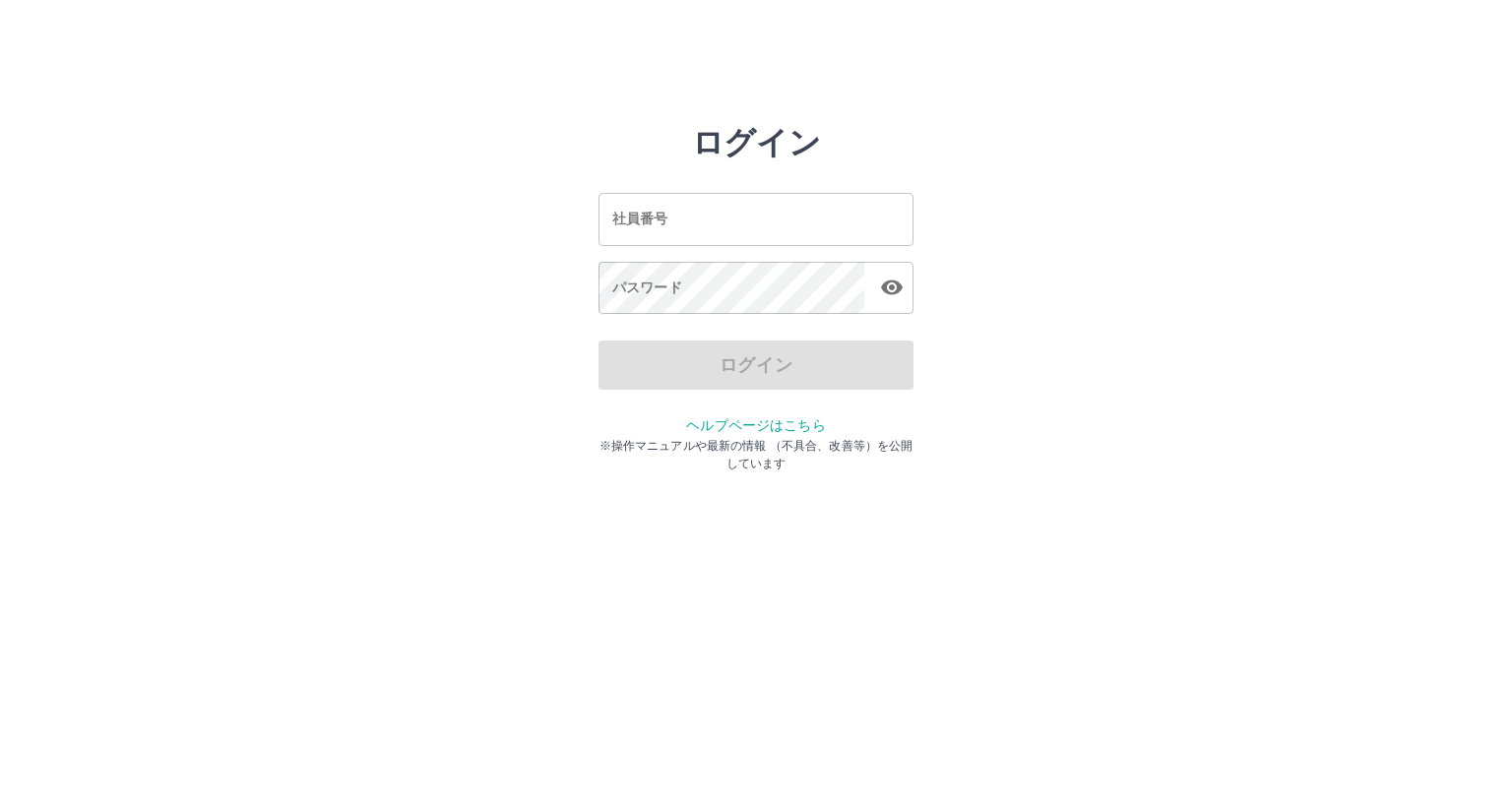 scroll, scrollTop: 0, scrollLeft: 0, axis: both 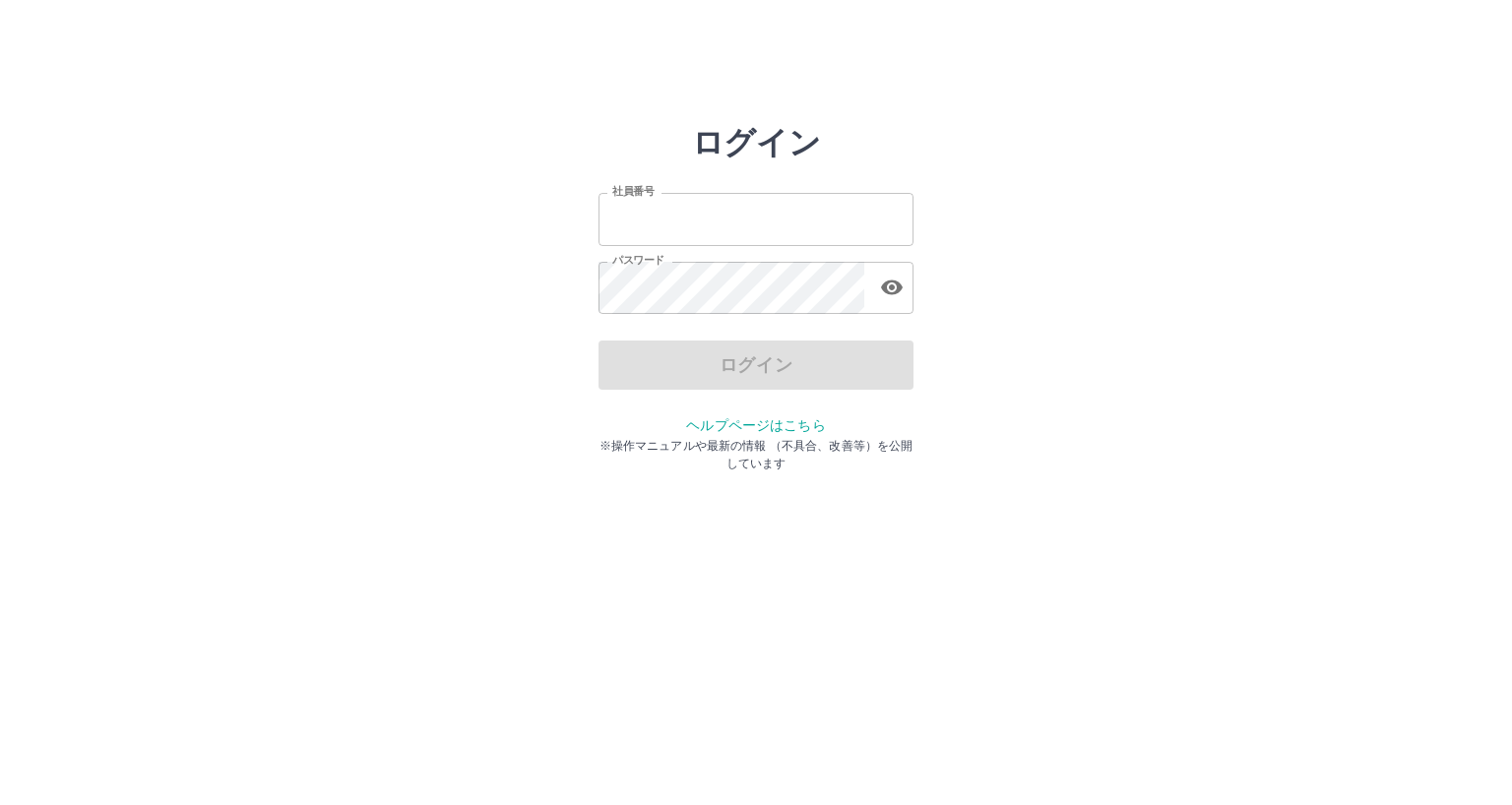 type on "*******" 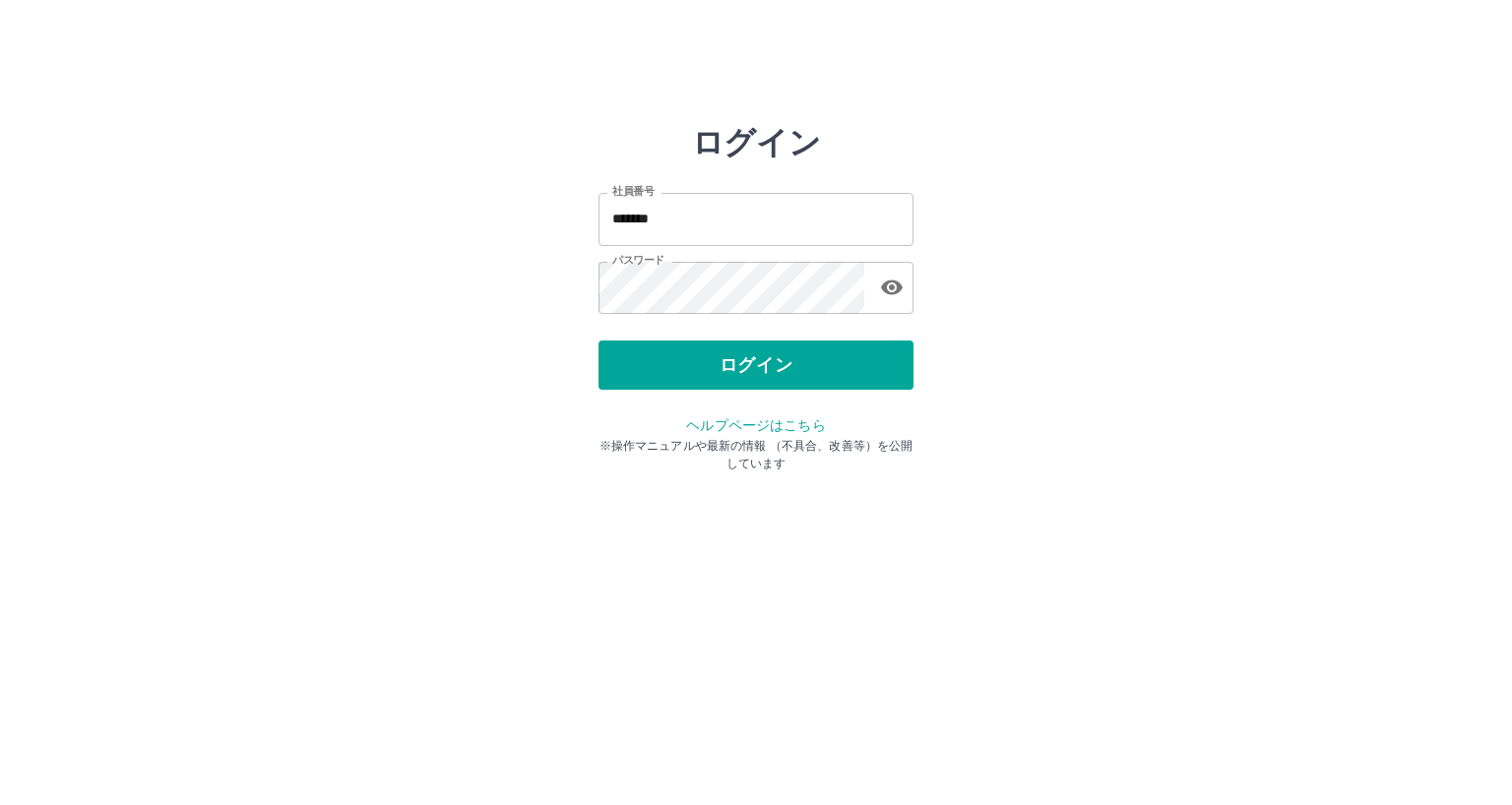 click on "ログイン" at bounding box center [756, 365] 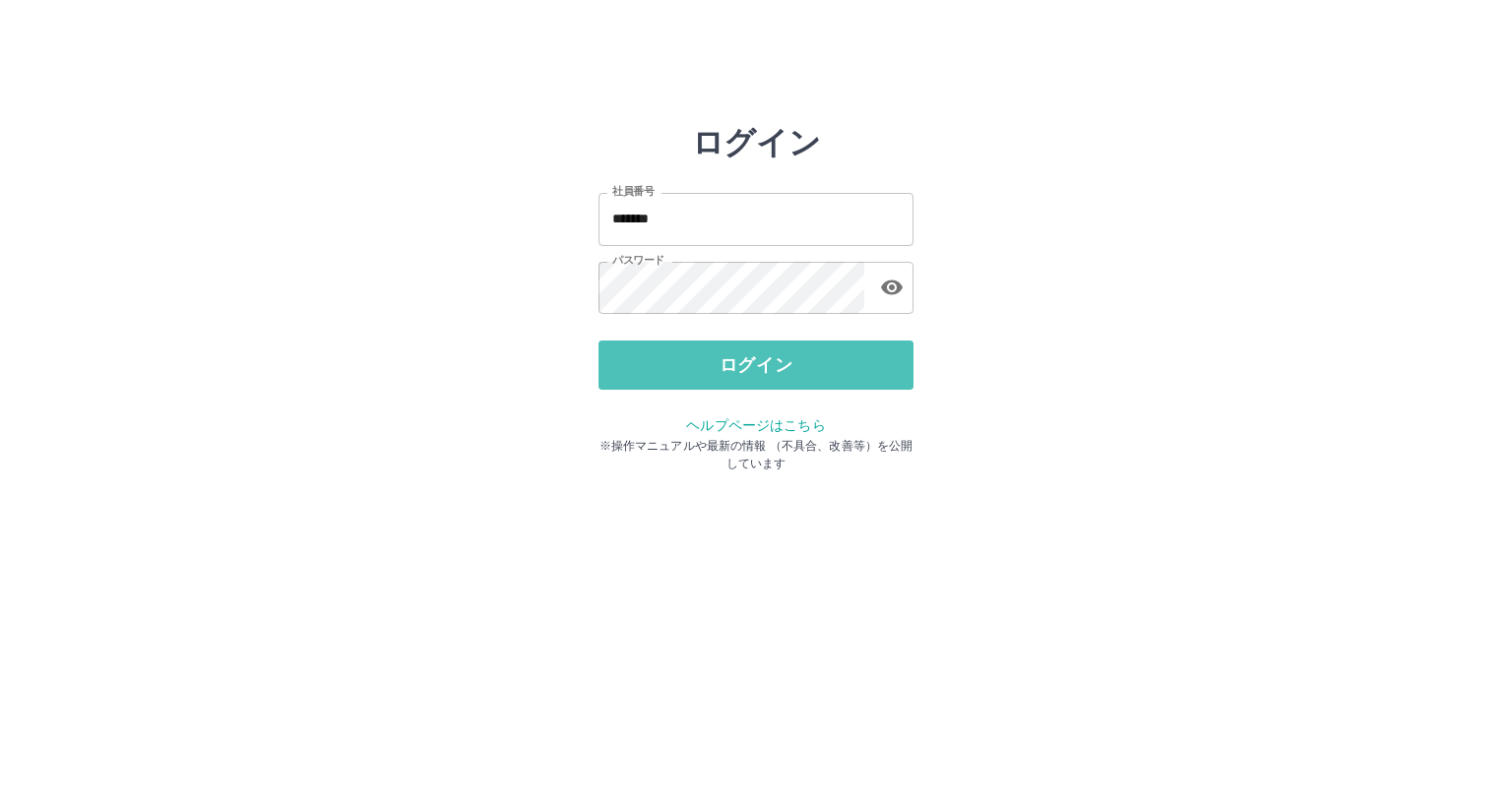 click on "ログイン" at bounding box center (756, 365) 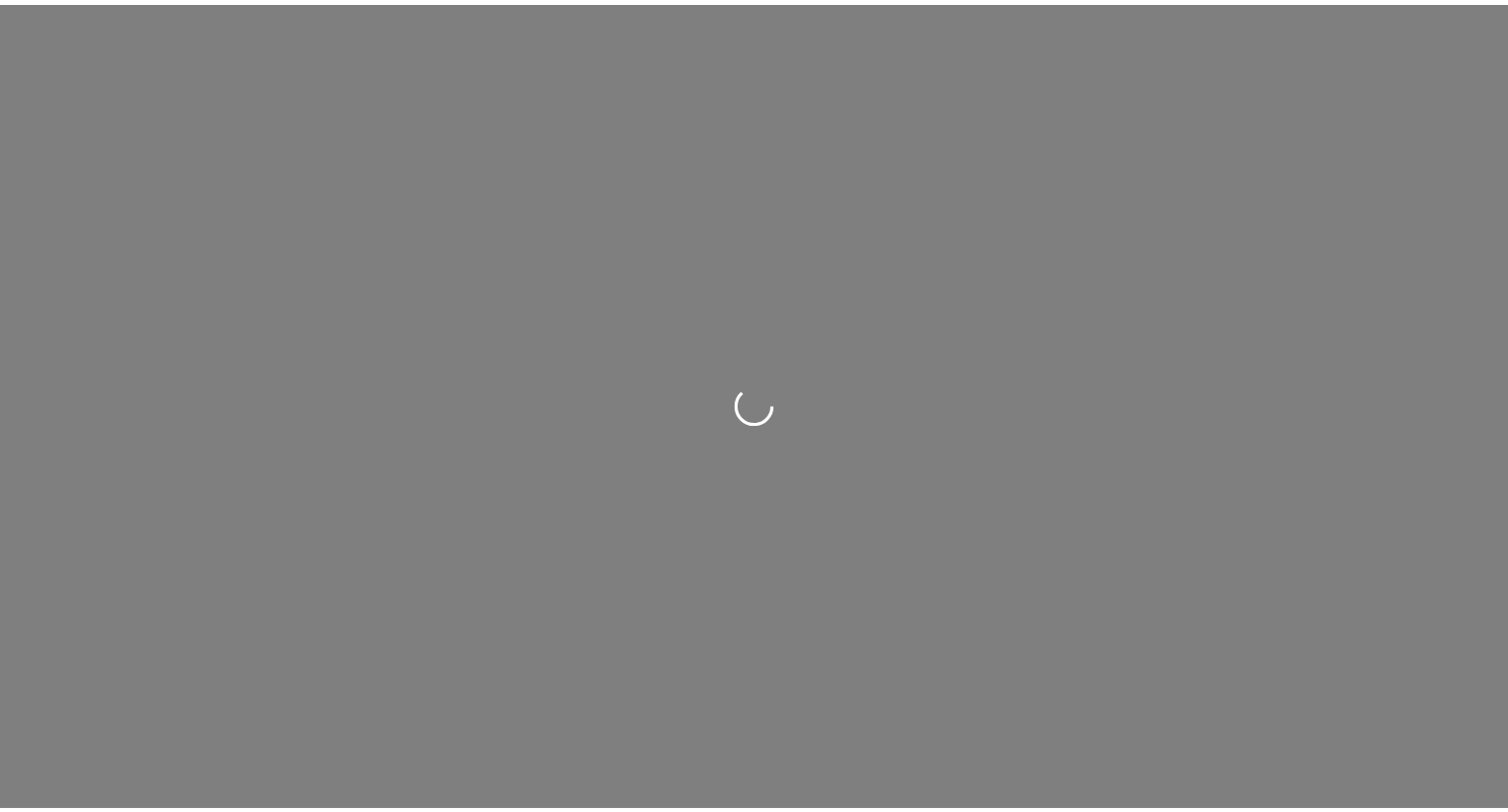 scroll, scrollTop: 0, scrollLeft: 0, axis: both 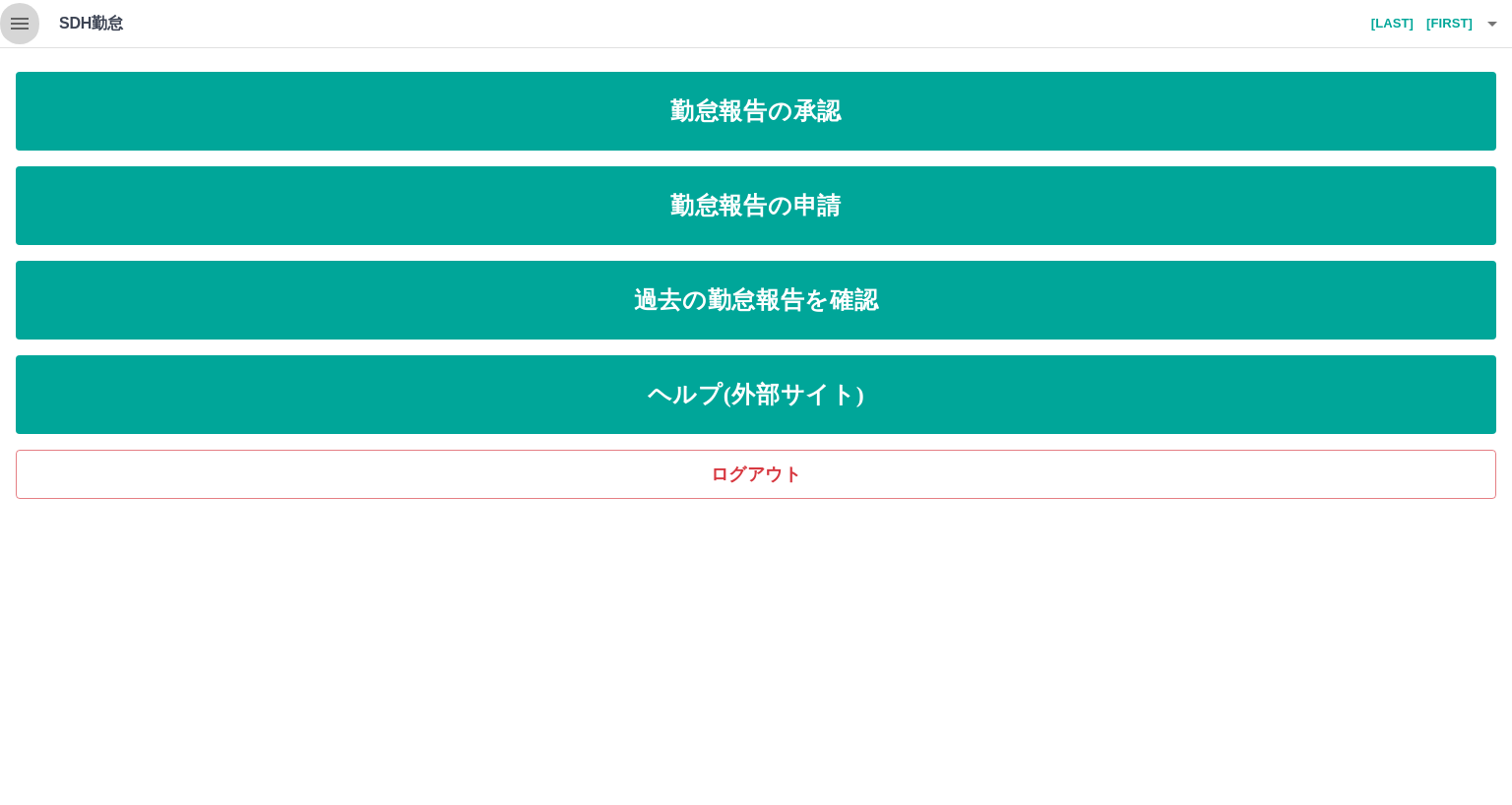 click 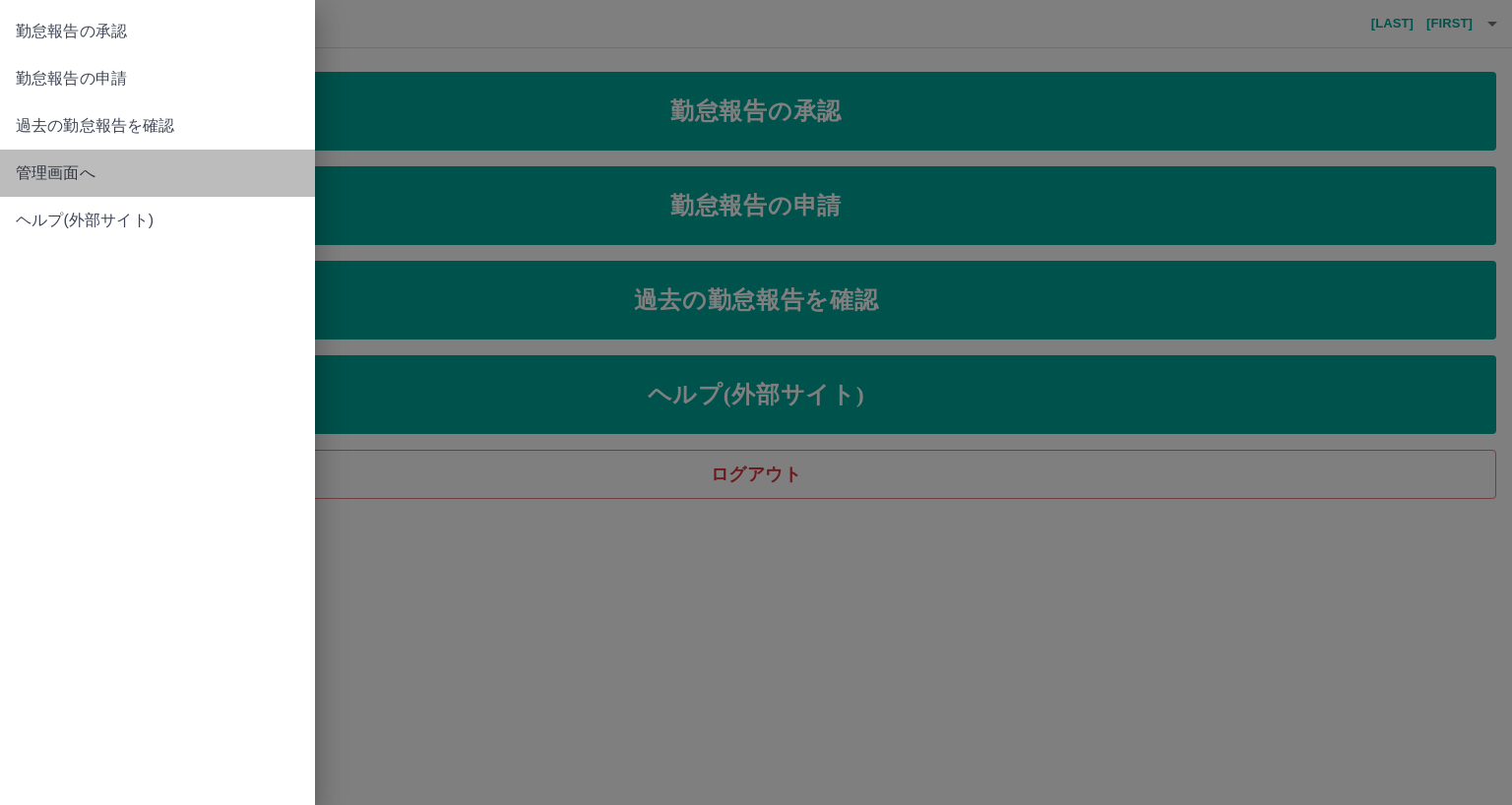 click on "管理画面へ" at bounding box center (158, 173) 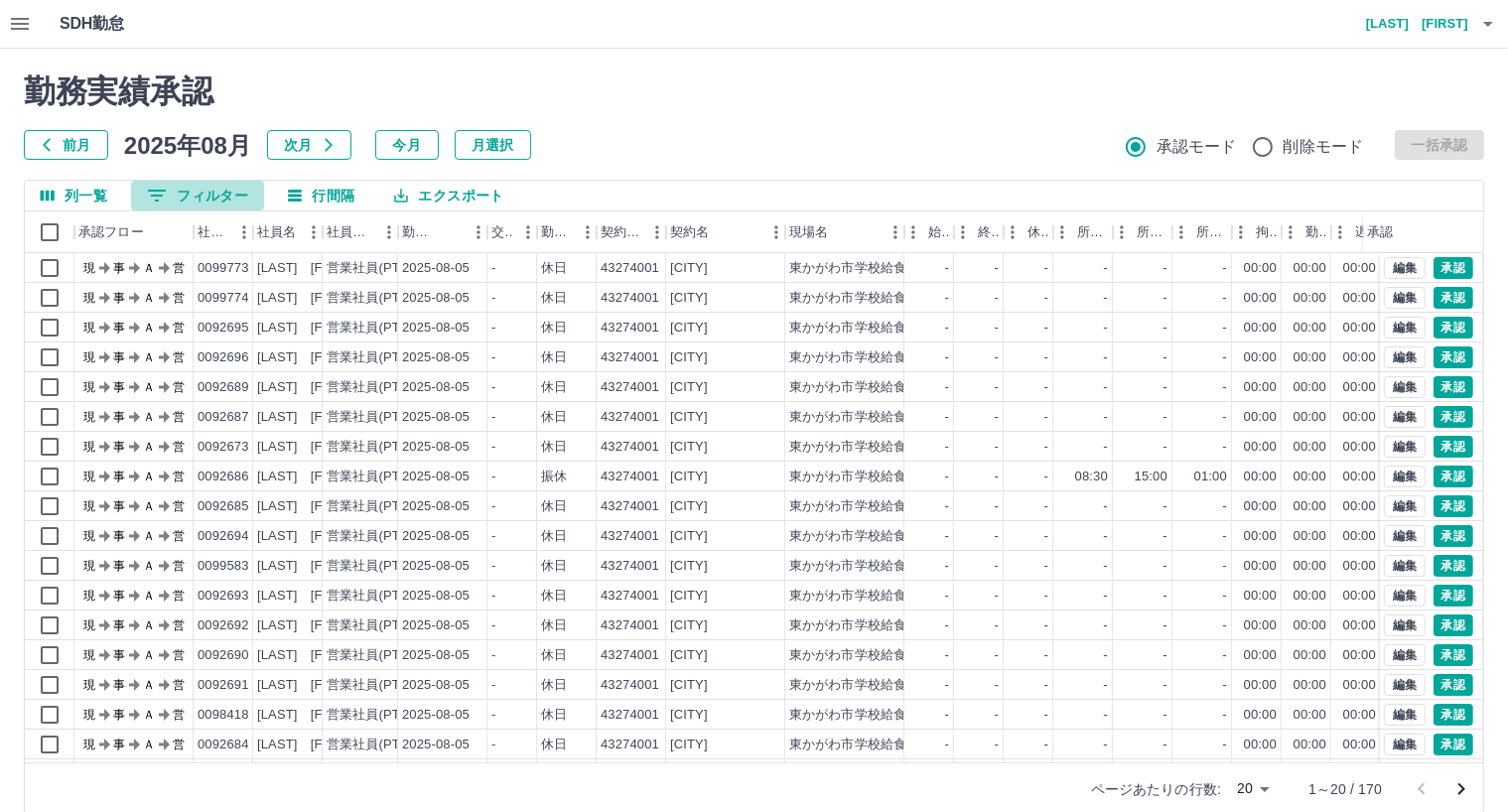 click on "0 フィルター" at bounding box center (198, 196) 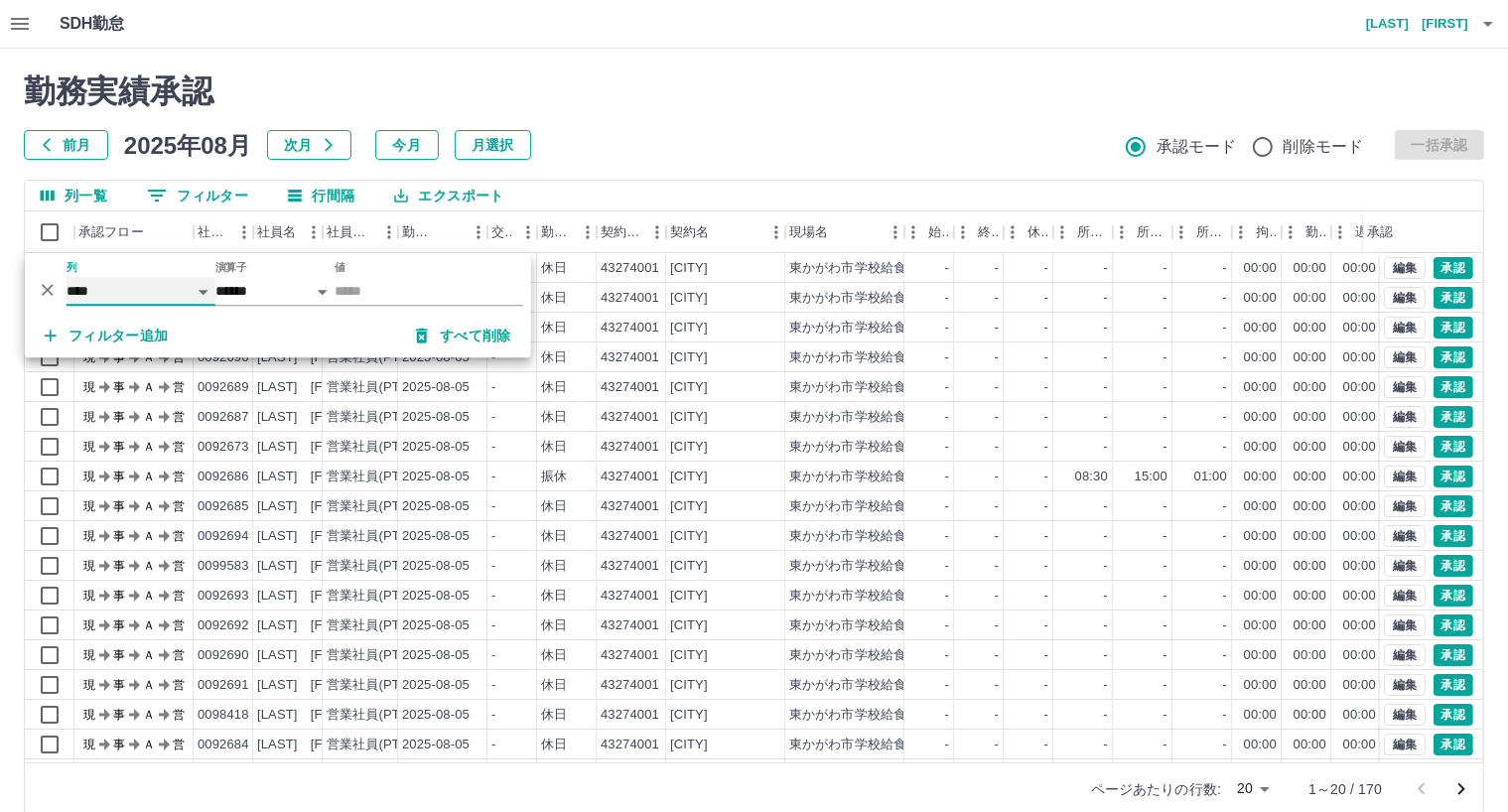 click on "**** *** **** *** *** **** ***** *** *** ** ** ** **** **** **** ** ** *** **** *****" at bounding box center [141, 291] 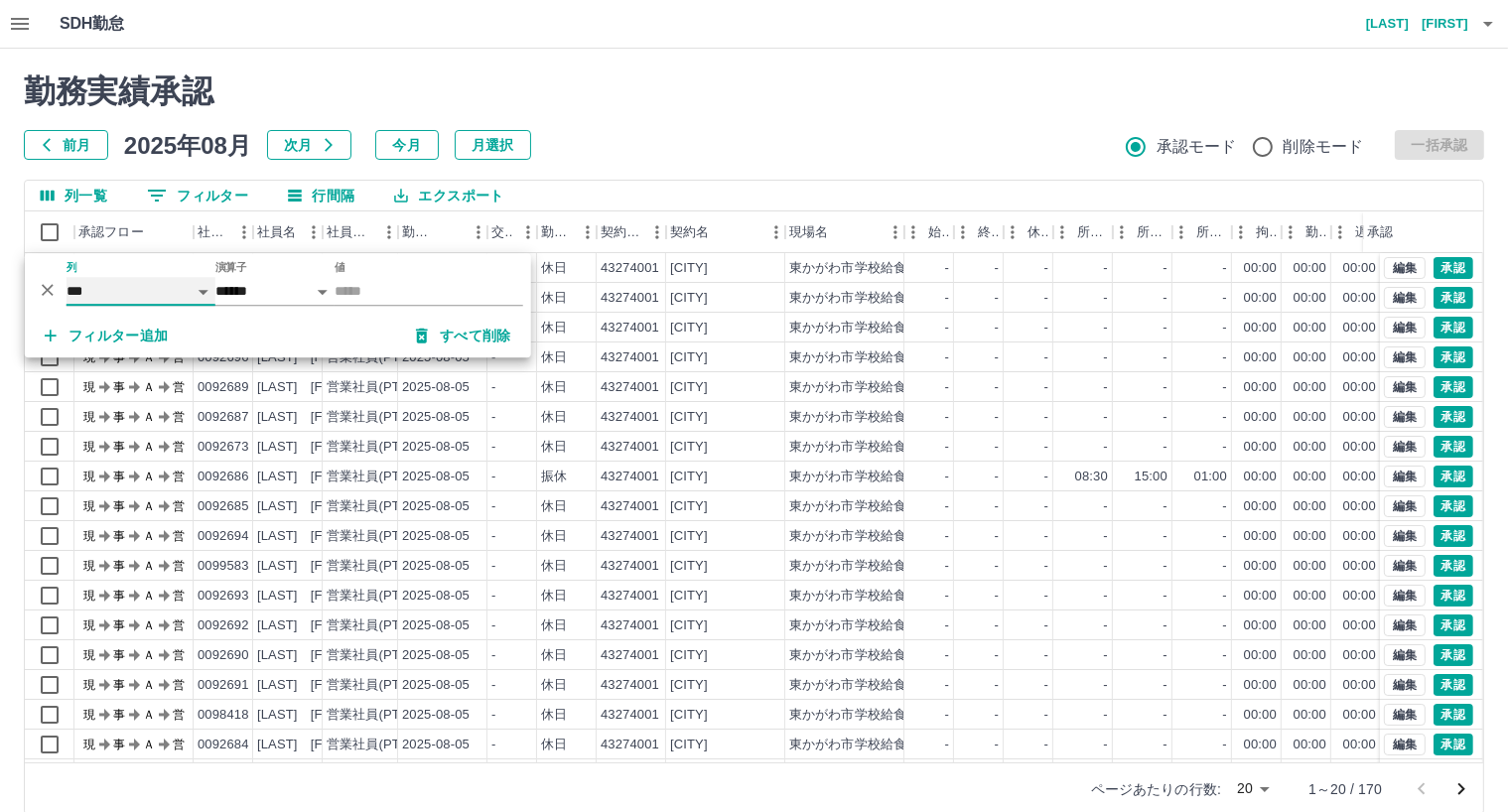 click on "**** *** **** *** *** **** ***** *** *** ** ** ** **** **** **** ** ** *** **** *****" at bounding box center (141, 291) 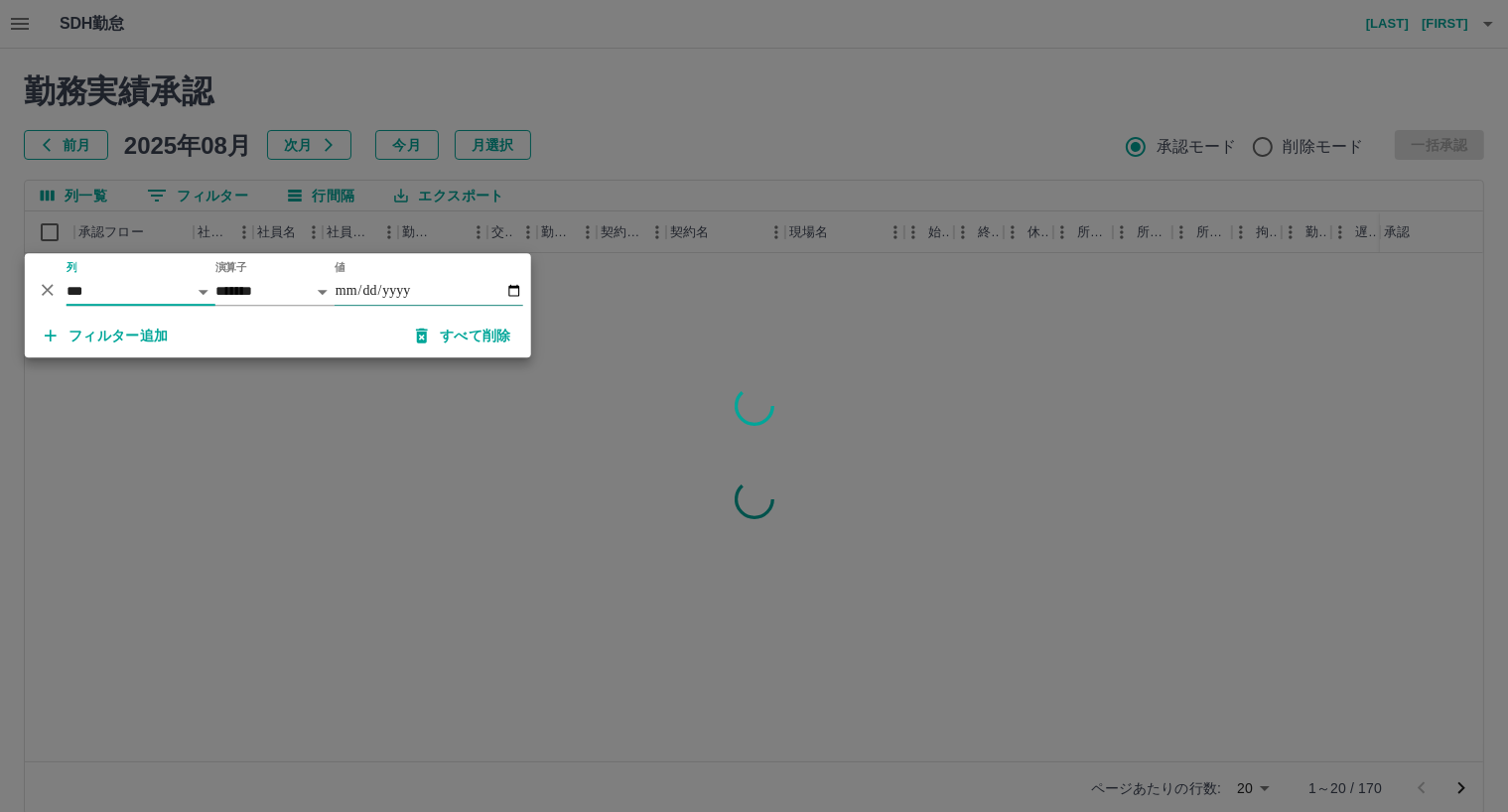click on "値" at bounding box center [429, 291] 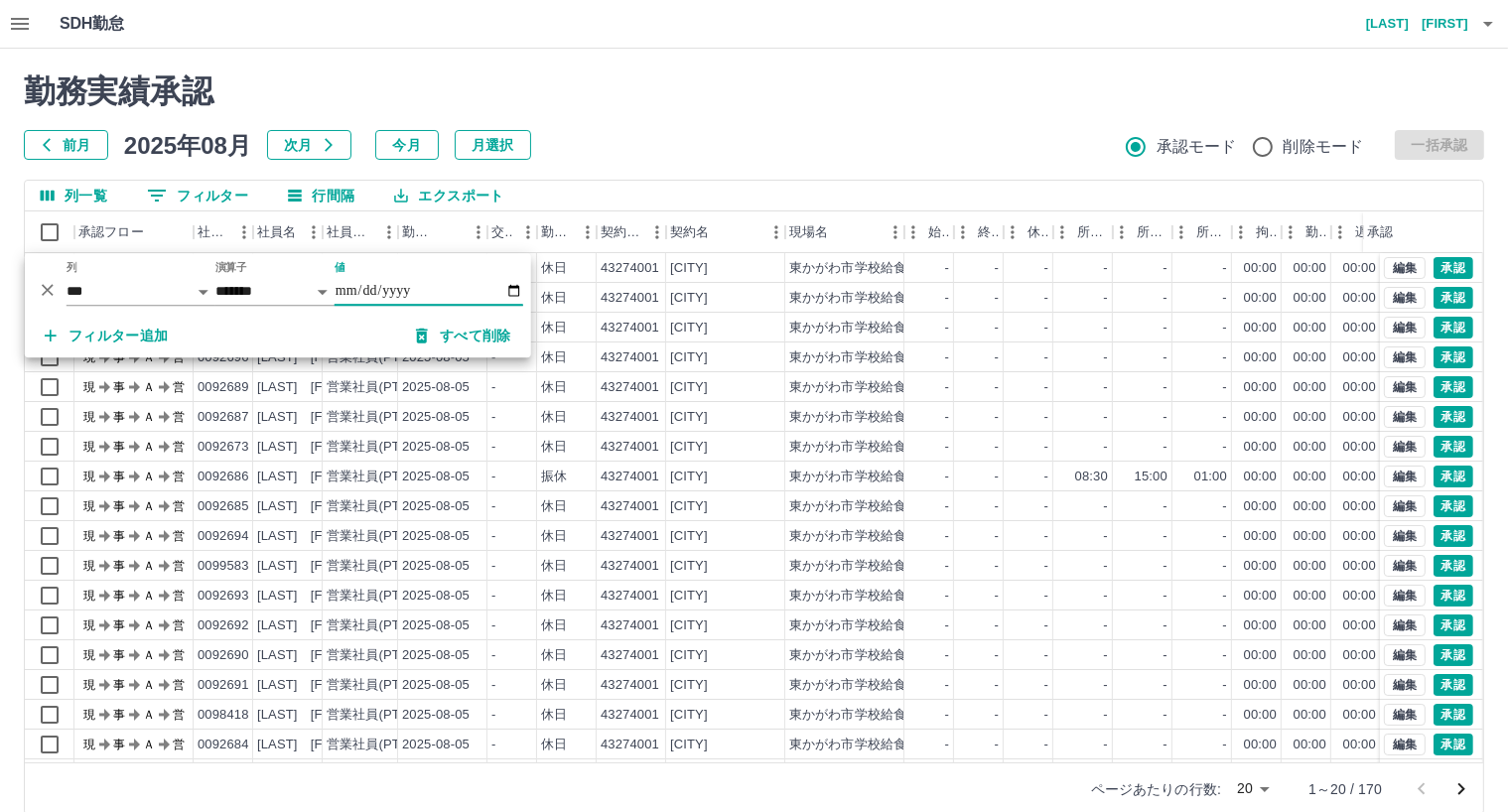 type on "**********" 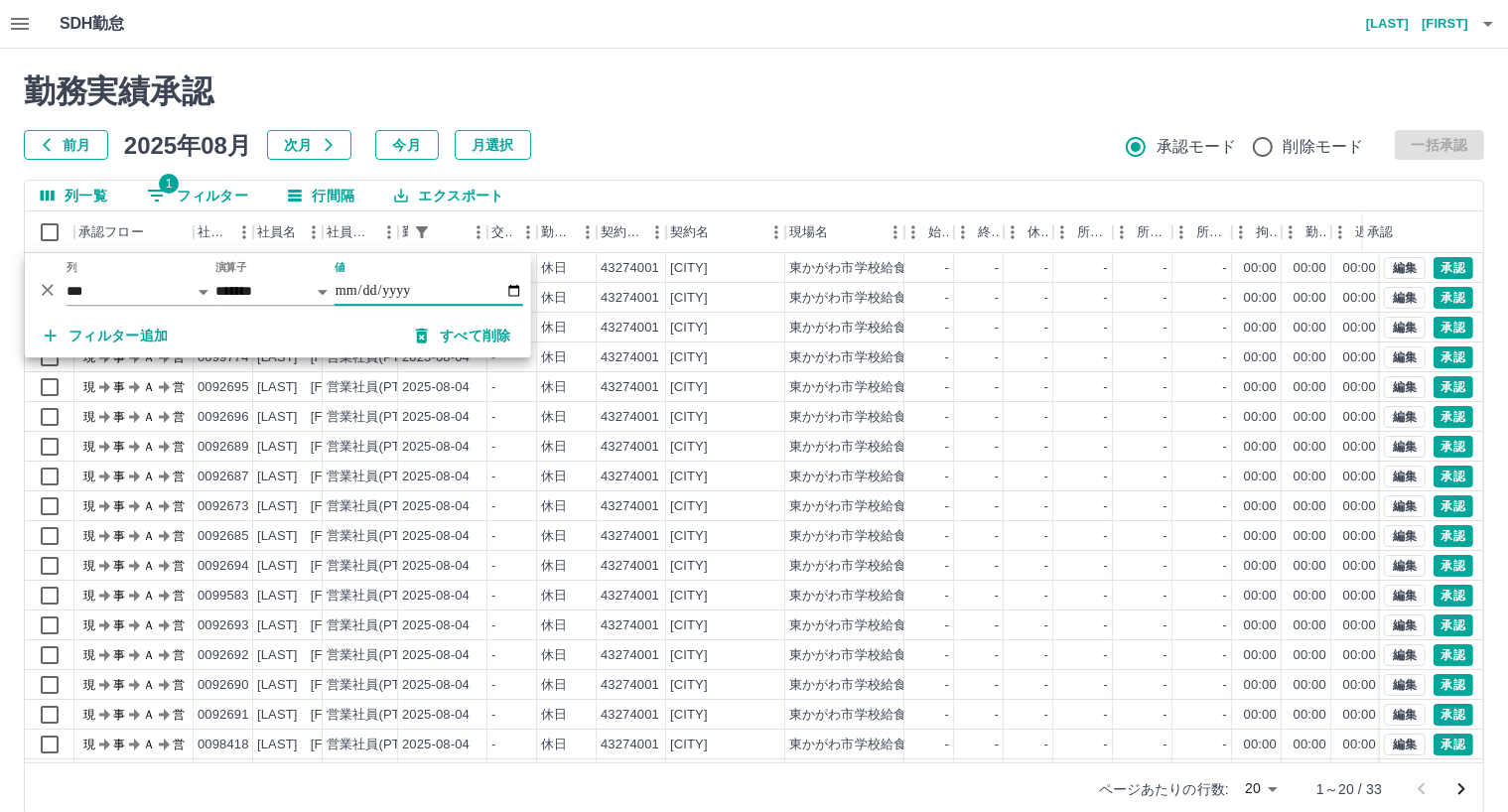 click on "SDH勤怠 [LAST]　[FIRST] 勤務実績承認 前月 [DATE] 次月 今月 月選択 承認モード 削除モード 一括承認 列一覧 1 フィルター 行間隔 エクスポート 承認フロー 社員番号 社員名 社員区分 勤務日 交通費 勤務区分 契約コード 契約名 現場名 始業 終業 休憩 所定開始 所定終業 所定休憩 拘束 勤務 遅刻等 コメント ステータス 承認 現 事 Ａ 営 0092671 [LAST]　[FIRST] 営業社員(PT契約) [DATE]  -  休日 43274001 [CITY] [CITY]給食センター - - - - - - 00:00 00:00 00:00 現場責任者承認待 現 事 Ａ 営 0092678 [LAST]　[FIRST] 営業社員(PT契約) [DATE]  -  休日 43274001 [CITY] [CITY]給食センター - - - - - - 00:00 00:00 00:00 現場責任者承認待 現 事 Ａ 営 0099773 [LAST]　[FIRST] 営業社員(PT契約) [DATE]  -  休日 43274001 [CITY] [CITY]給食センター - - - - - - 00:00 00:00 00:00 現 事" at bounding box center (754, 419) 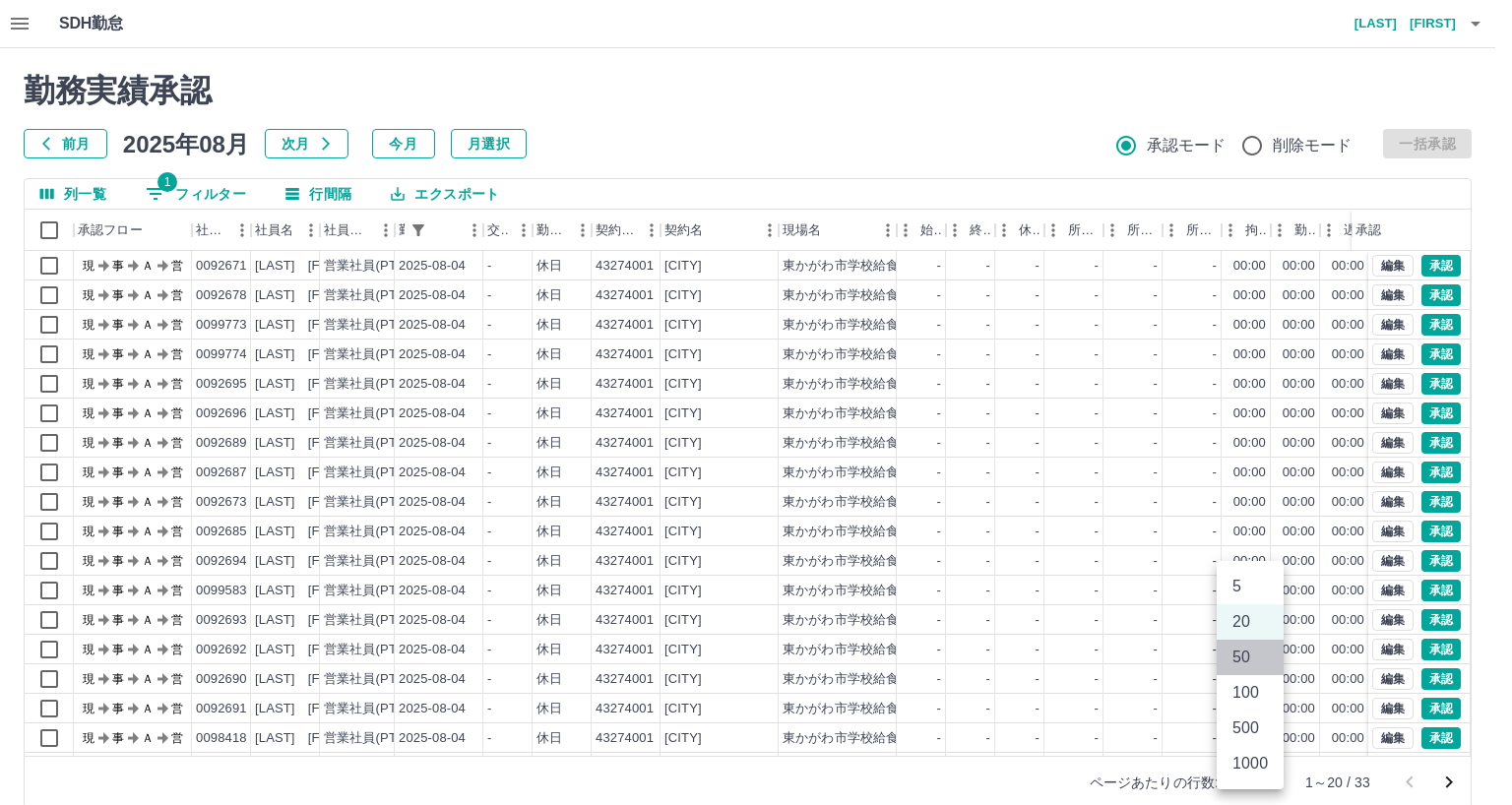 click on "50" at bounding box center [1250, 657] 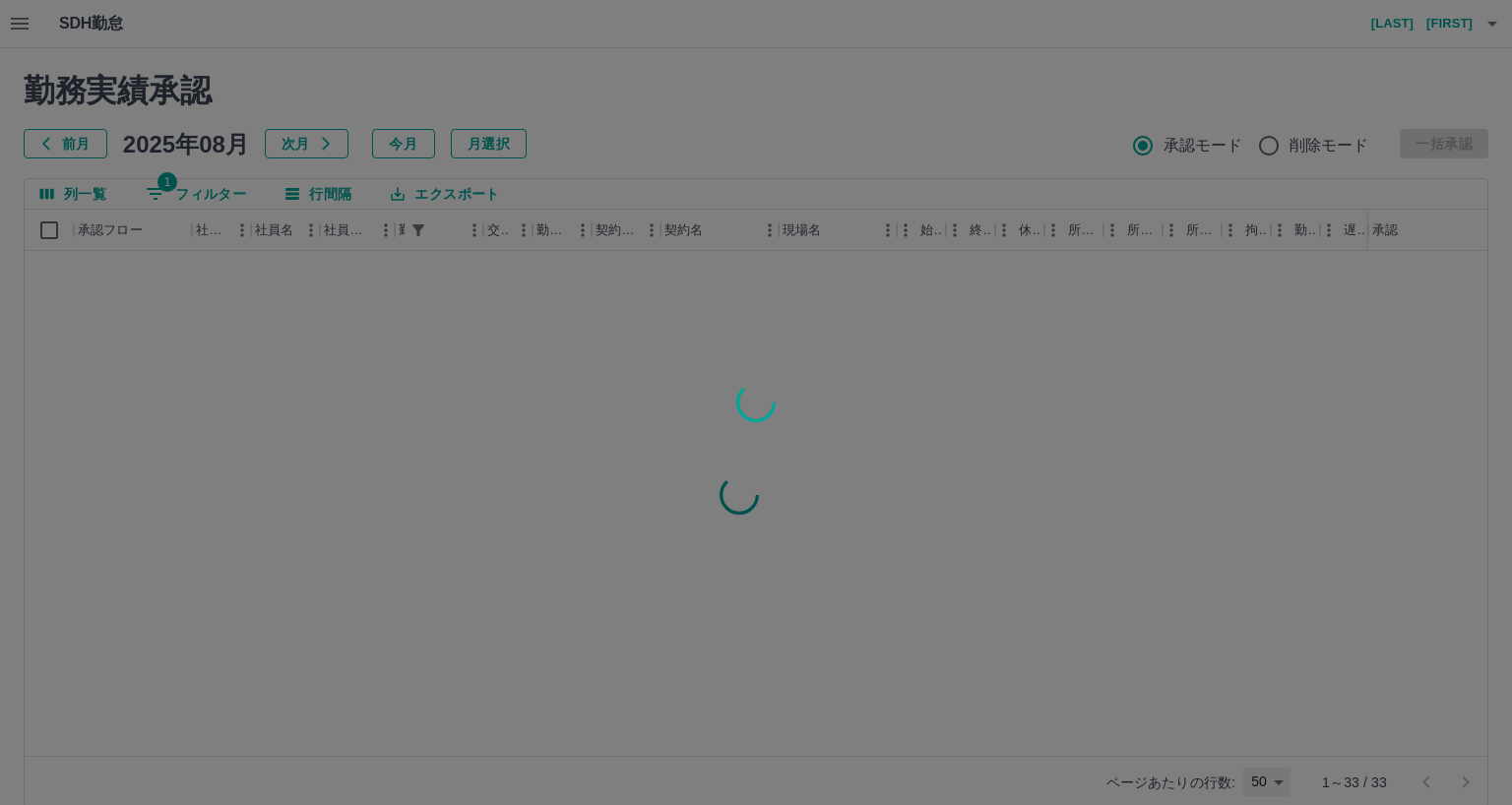 type on "**" 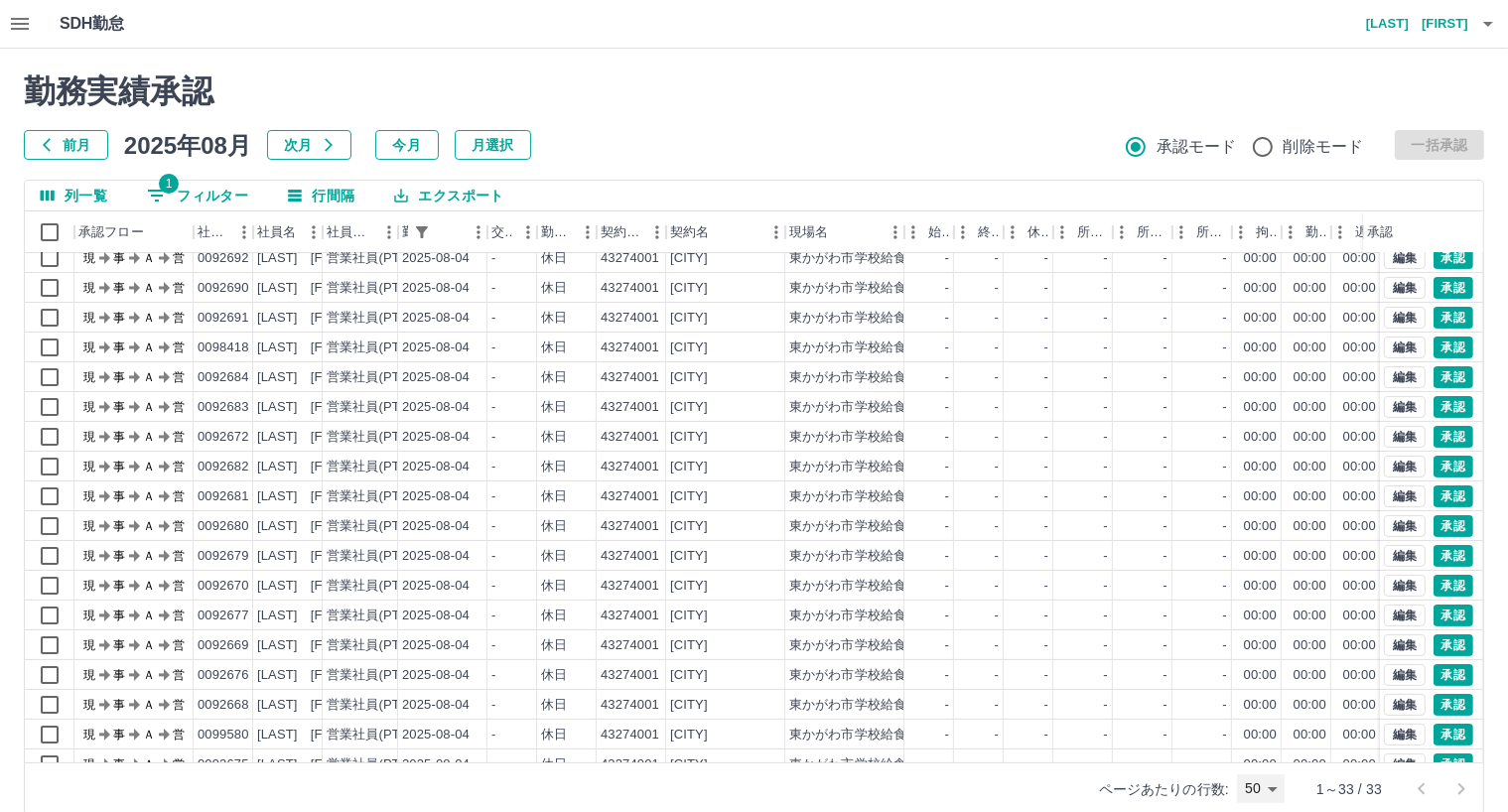 scroll, scrollTop: 489, scrollLeft: 0, axis: vertical 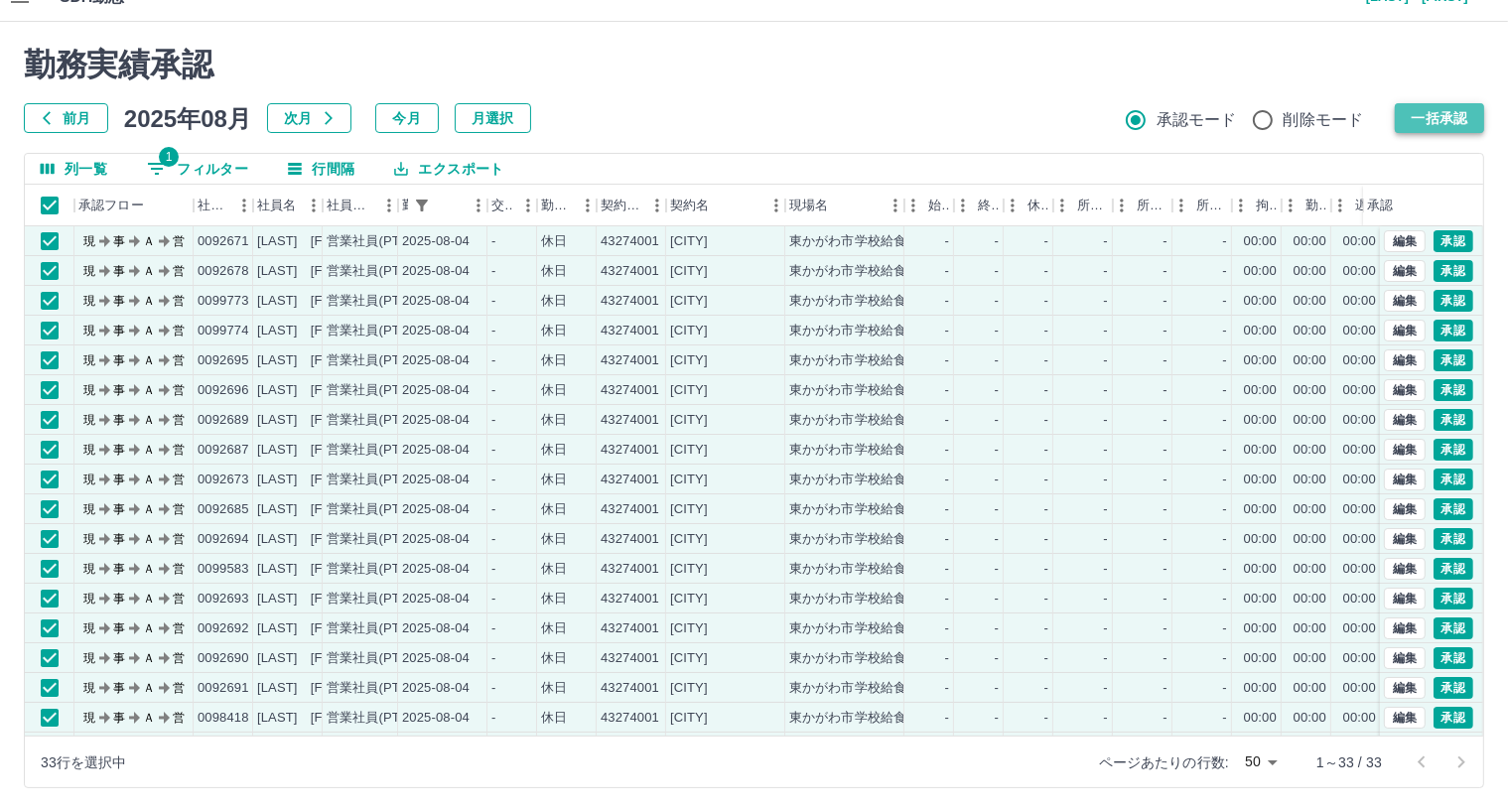 click on "一括承認" at bounding box center [1439, 118] 